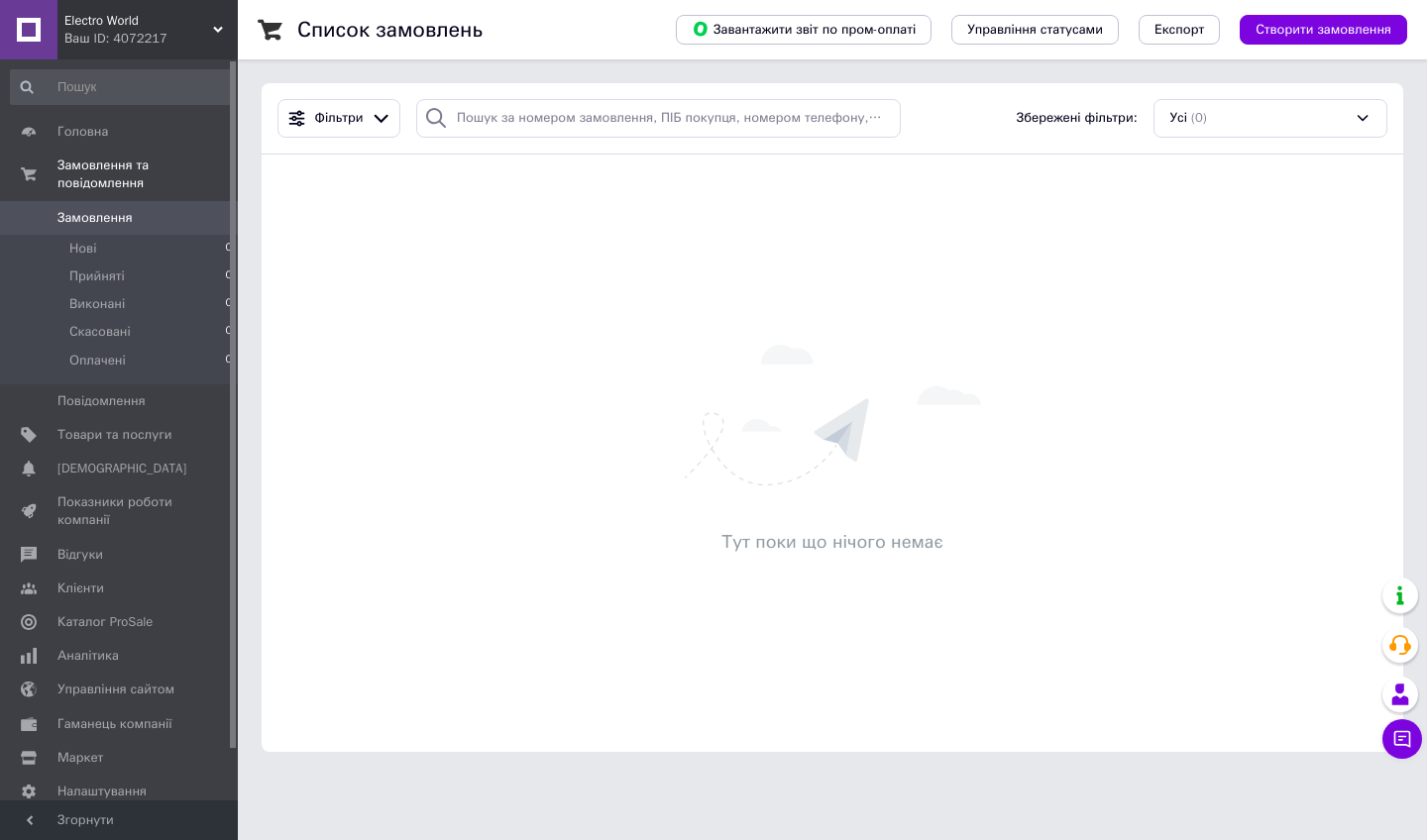 scroll, scrollTop: 0, scrollLeft: 0, axis: both 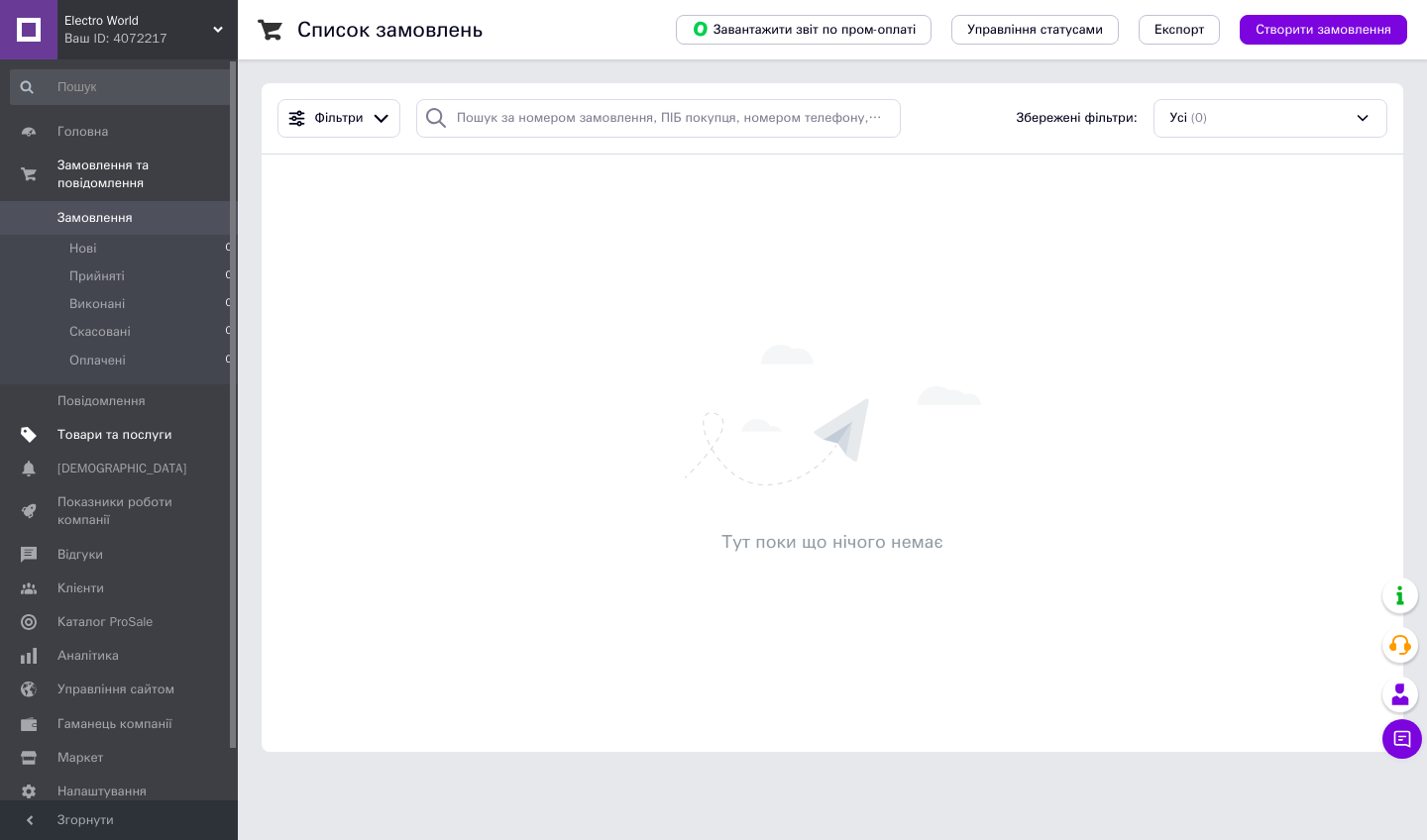 click on "Товари та послуги" at bounding box center (114, 435) 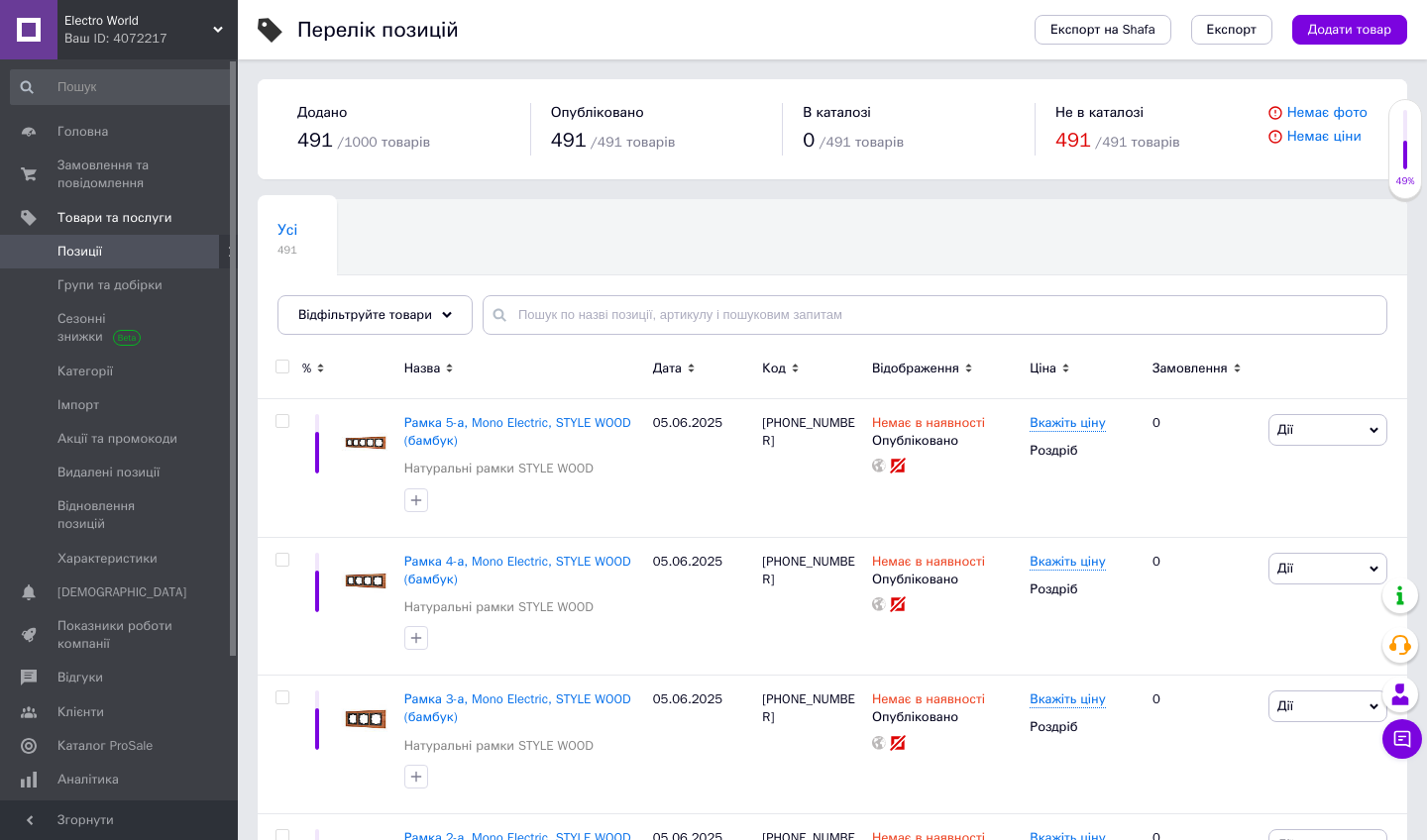 click 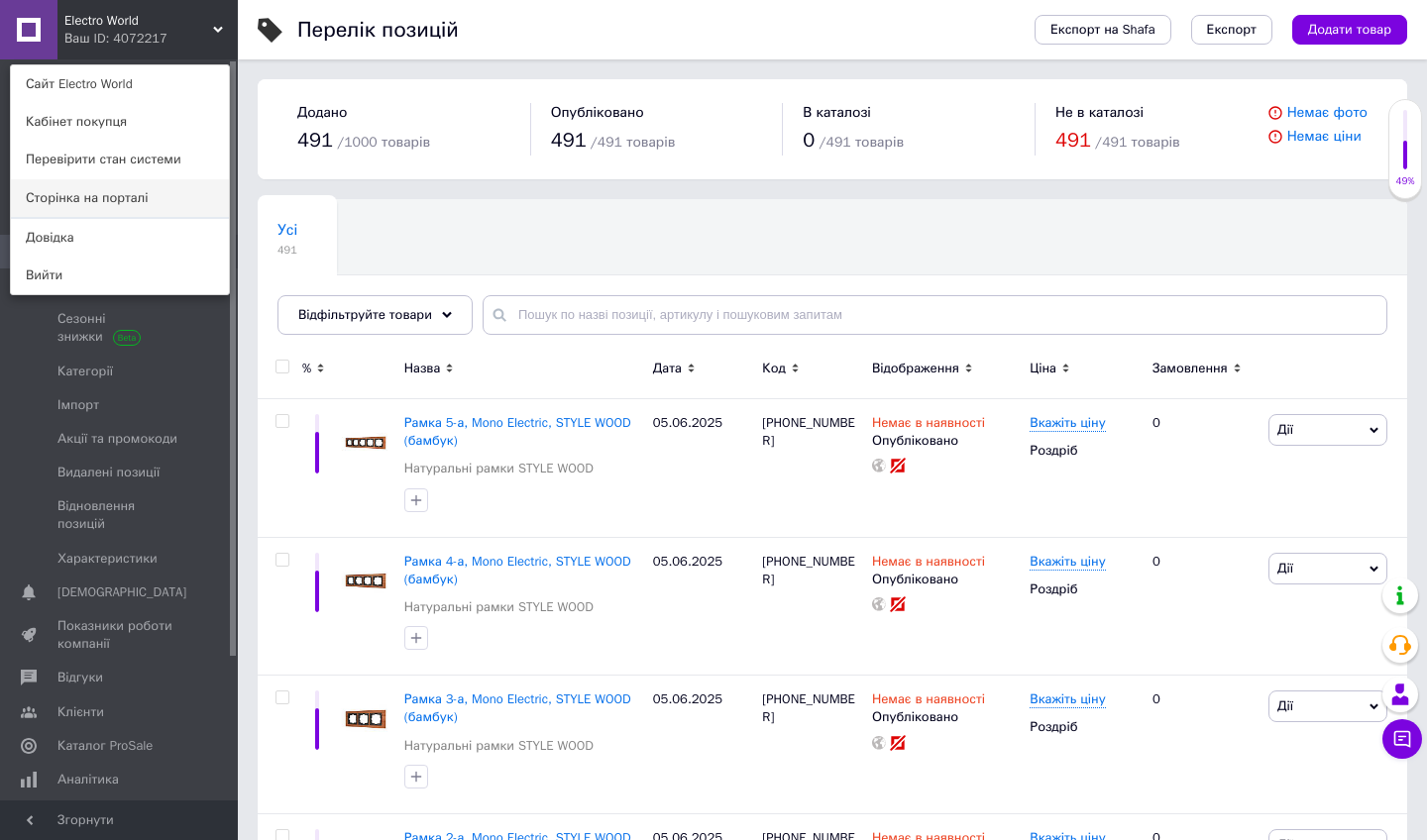 click on "Сторінка на порталі" at bounding box center [120, 198] 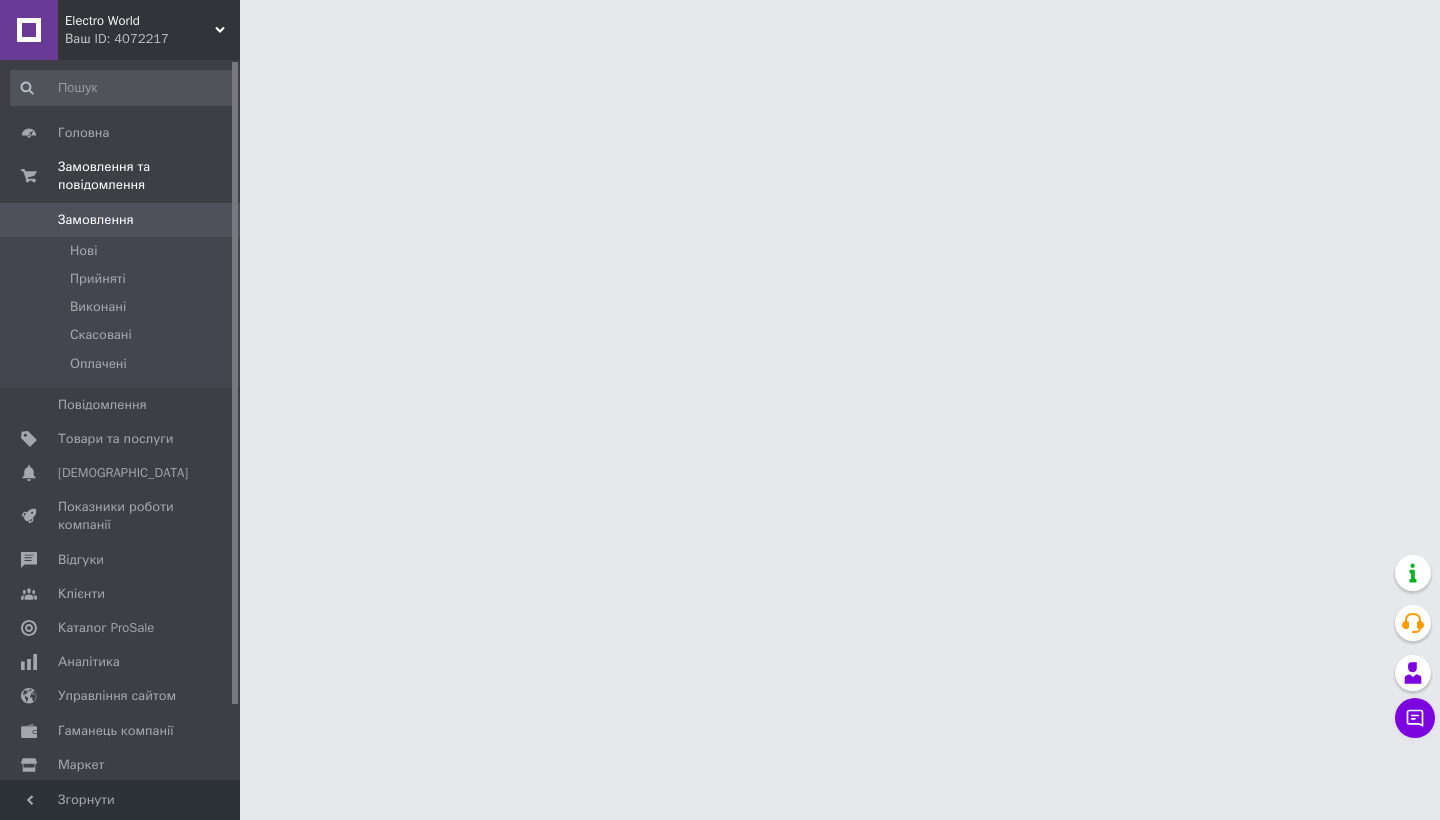 scroll, scrollTop: 0, scrollLeft: 0, axis: both 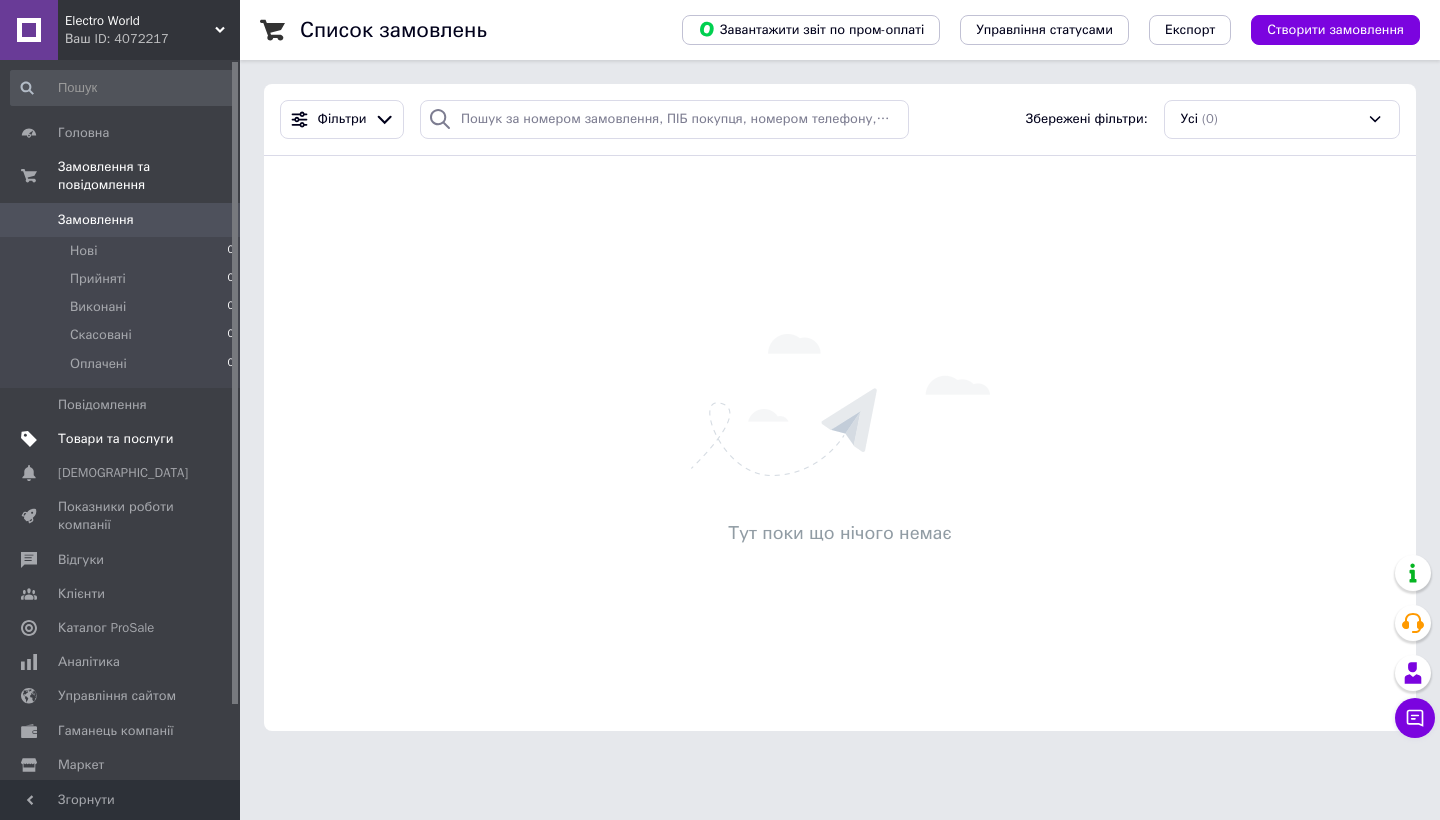 click on "Товари та послуги" at bounding box center [115, 439] 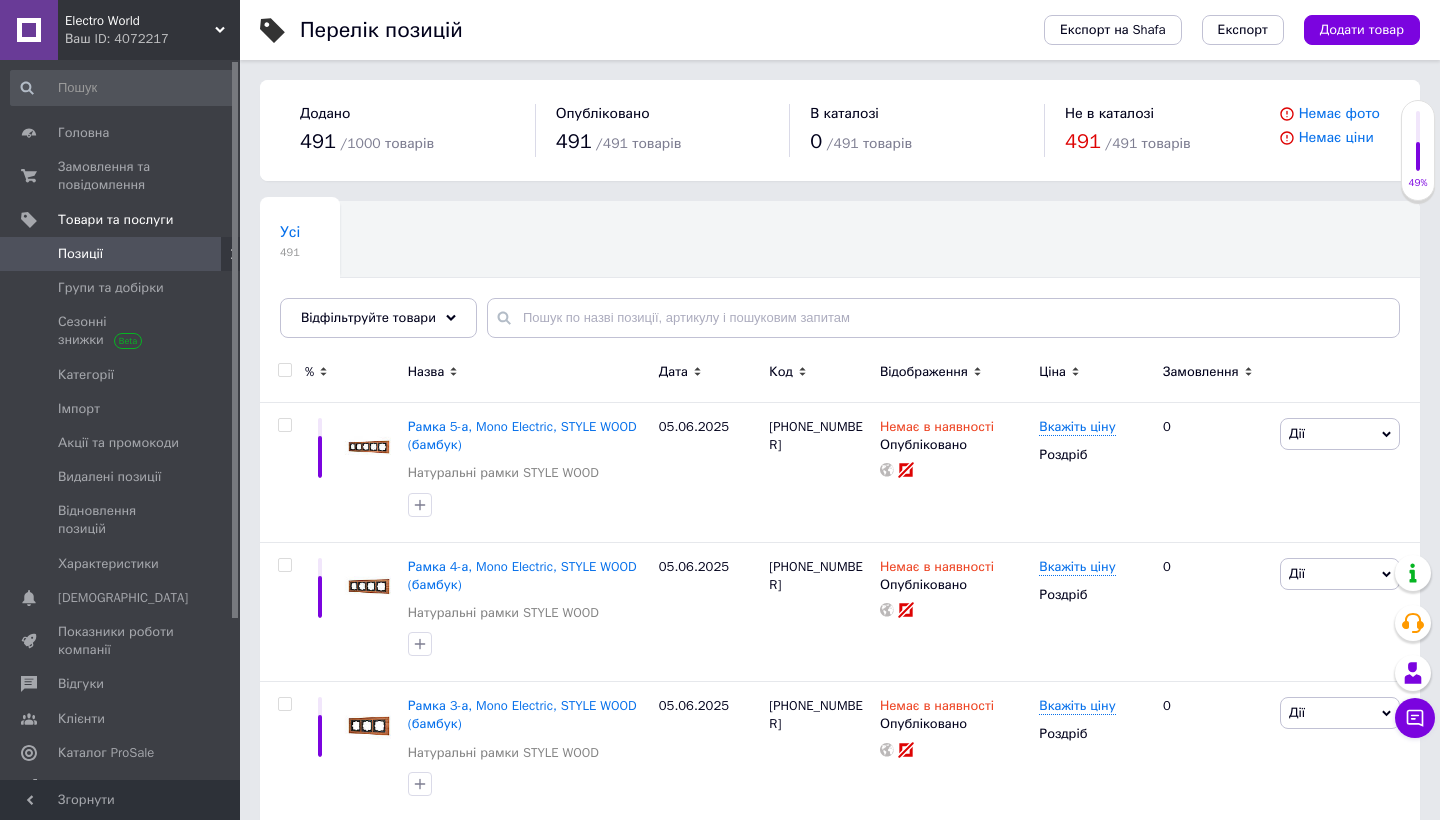 scroll, scrollTop: 0, scrollLeft: 0, axis: both 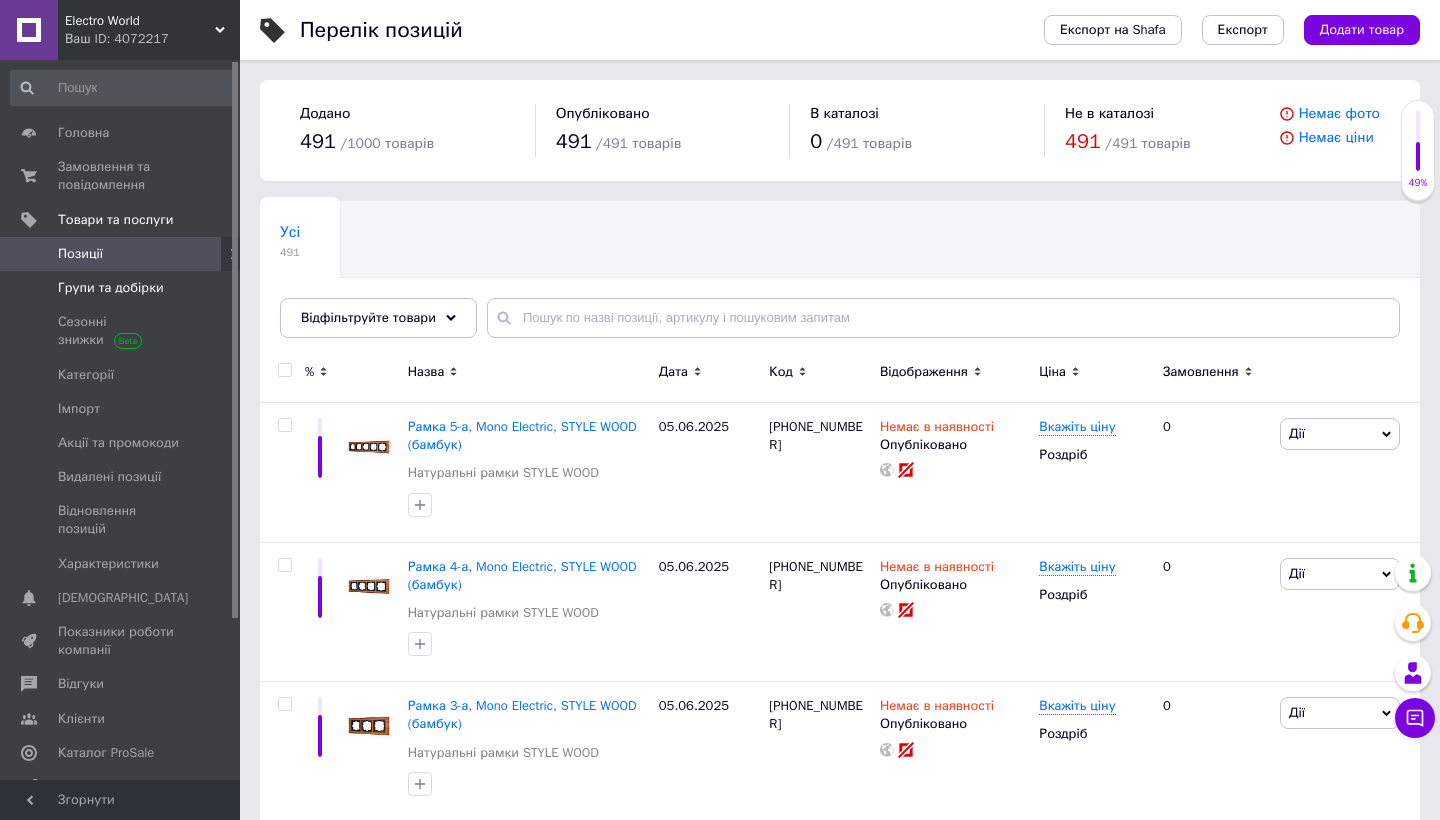 click on "Групи та добірки" at bounding box center (111, 288) 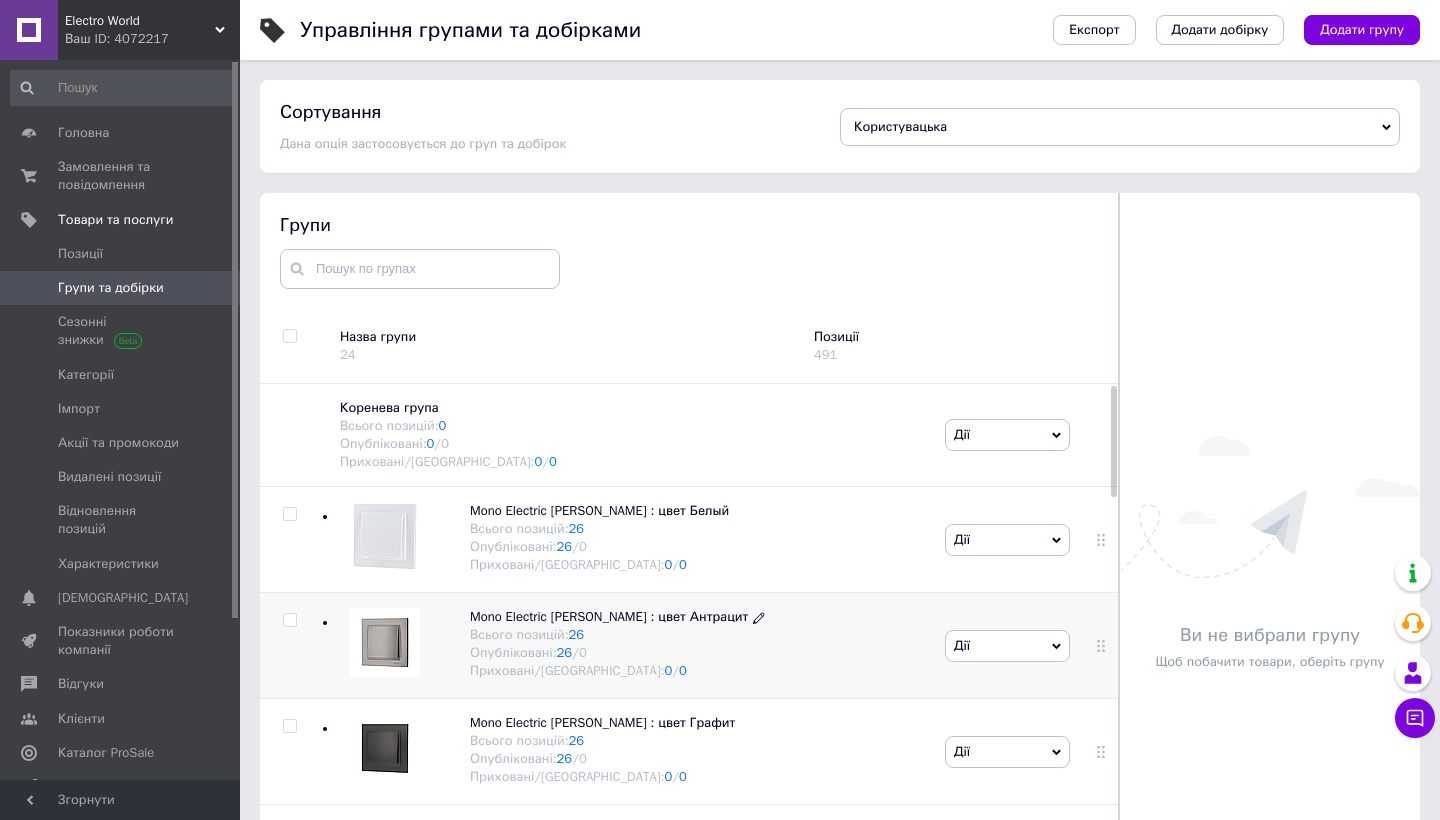 click on "Опубліковані:  26  /  0" at bounding box center [617, 653] 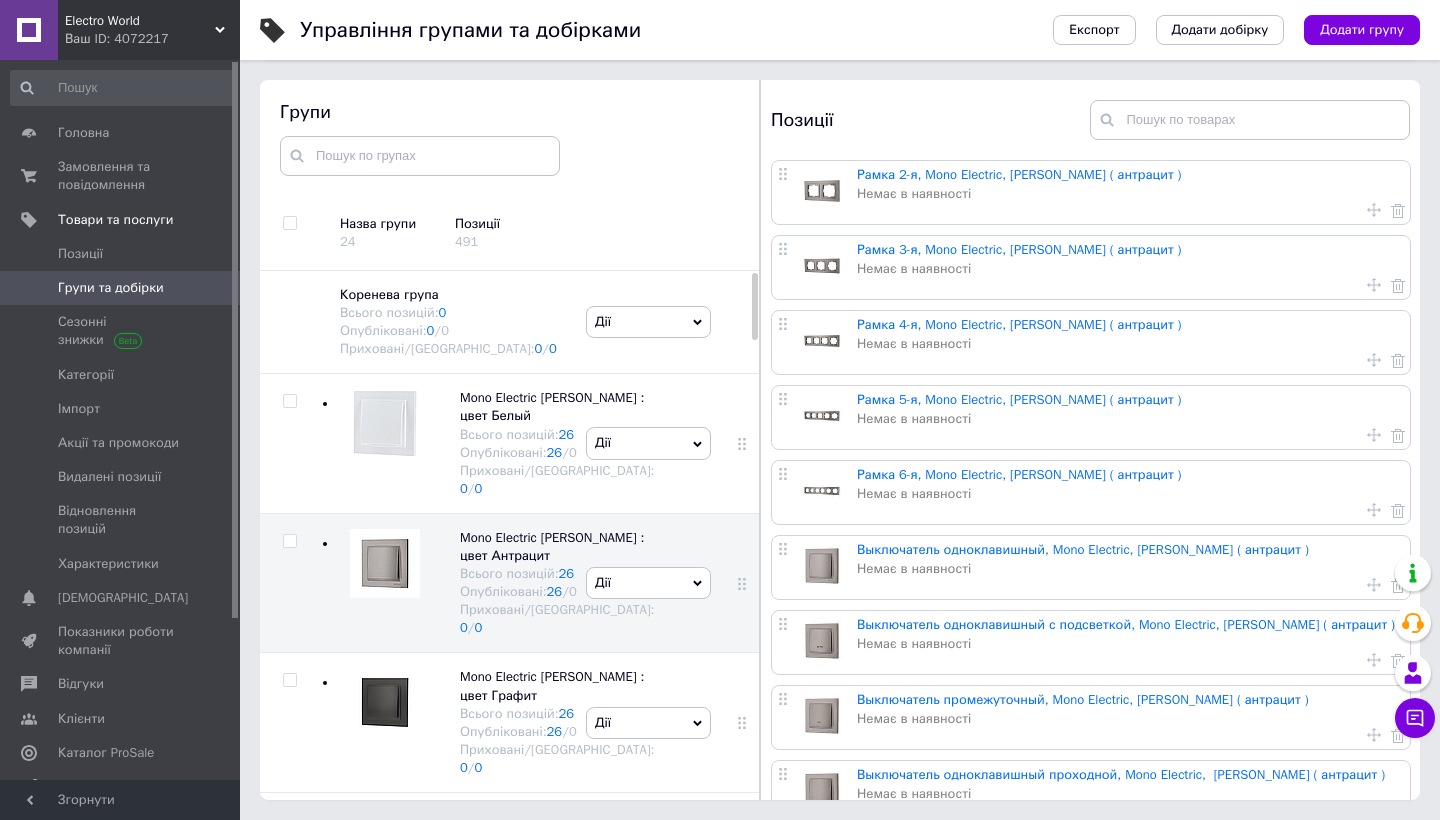 scroll, scrollTop: 120, scrollLeft: 0, axis: vertical 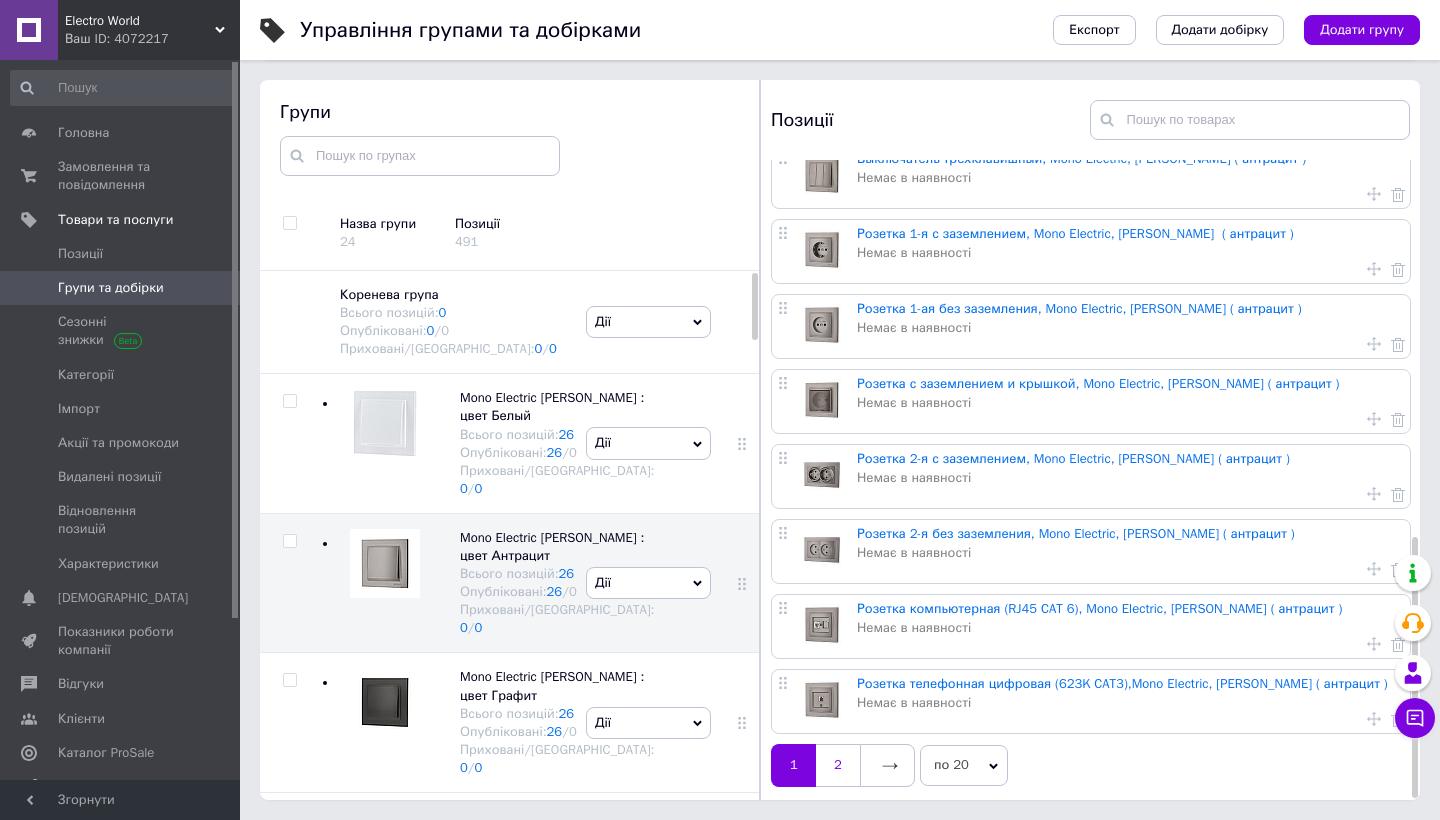 click on "2" at bounding box center [838, 765] 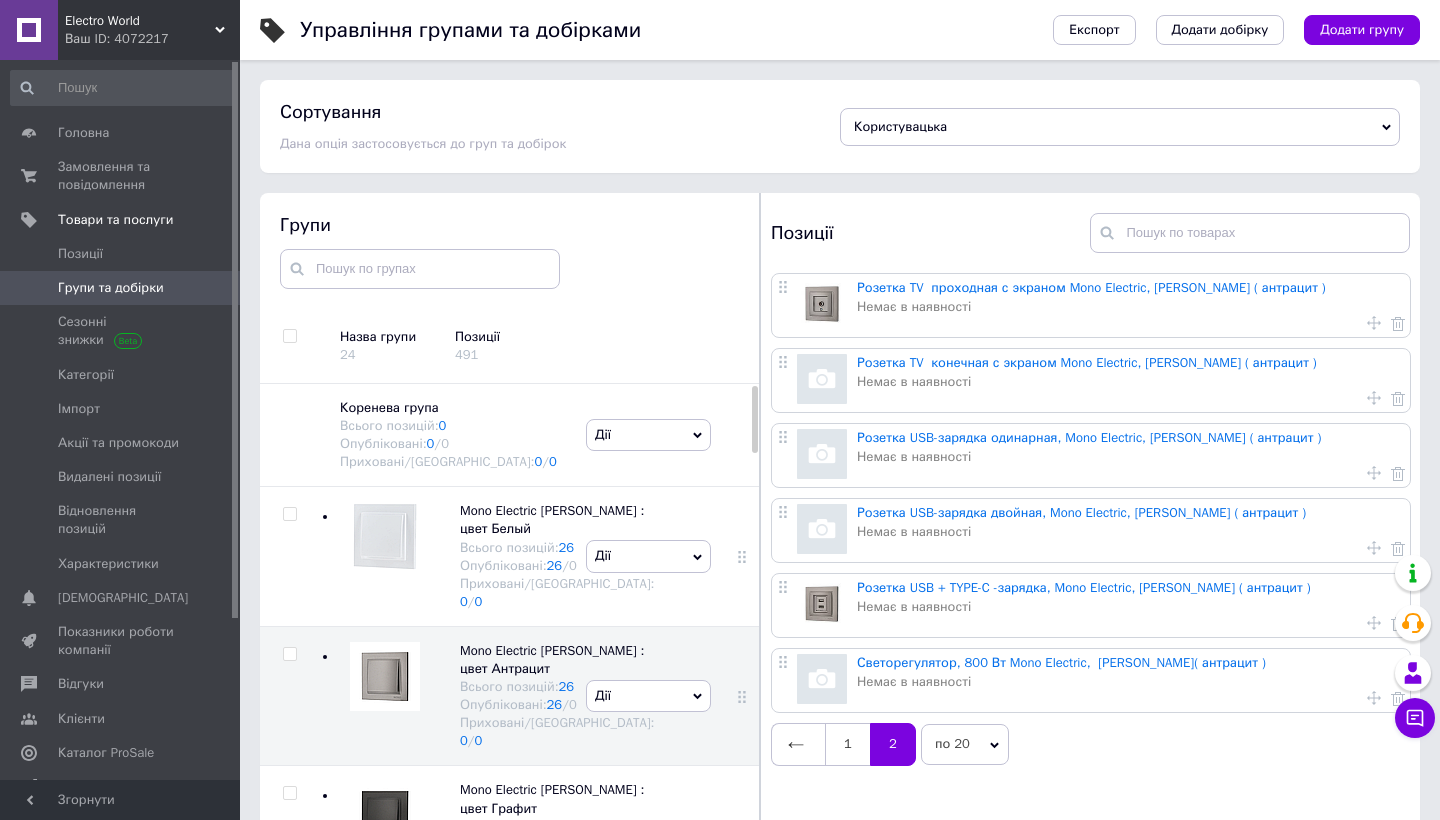scroll, scrollTop: 137, scrollLeft: 0, axis: vertical 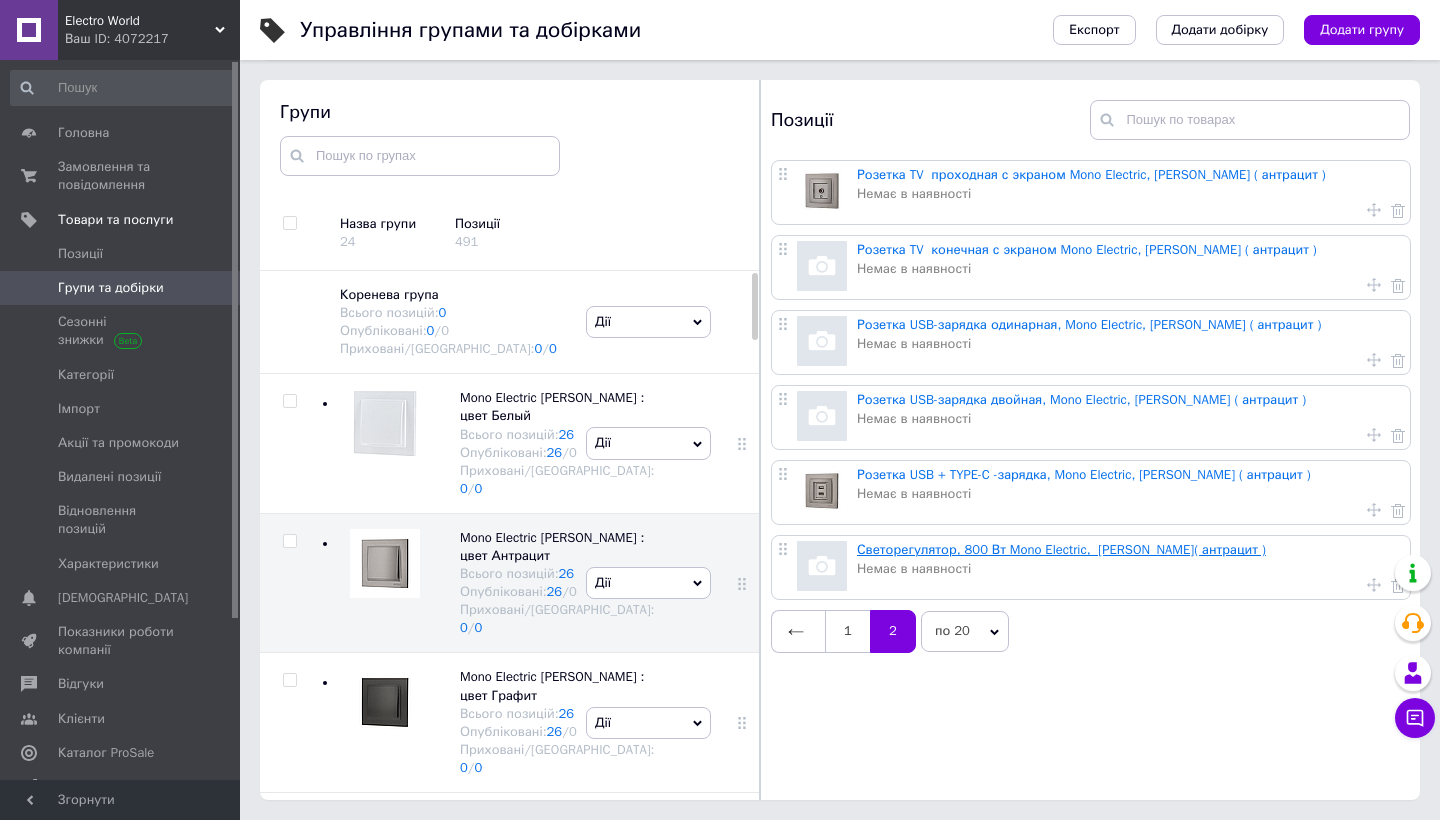 click on "Светорегулятор, 800 Вт Mono Electric,  DESPINA( антрацит )" at bounding box center (1061, 549) 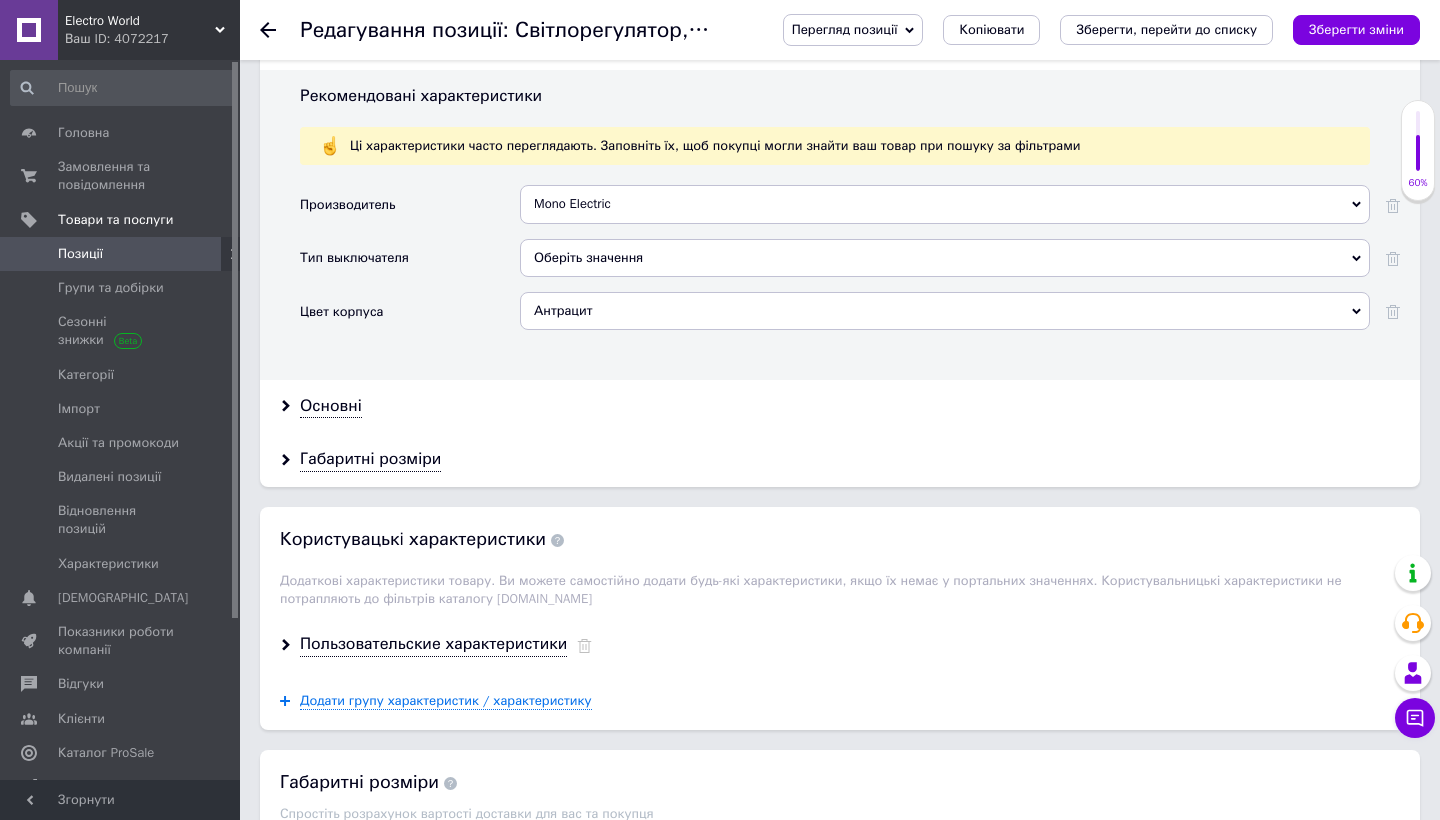 scroll, scrollTop: 2102, scrollLeft: 0, axis: vertical 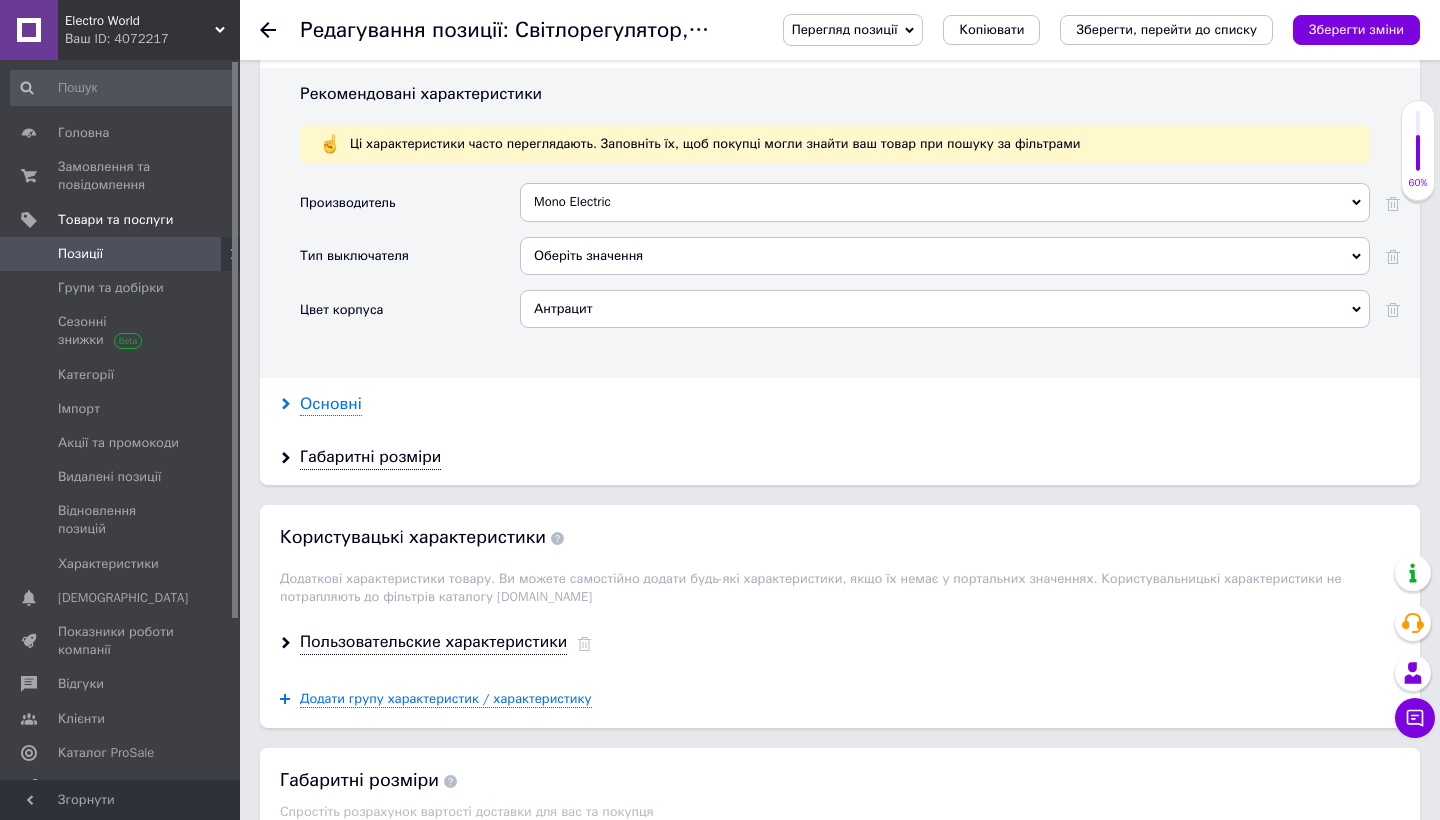 click on "Основні" at bounding box center [331, 404] 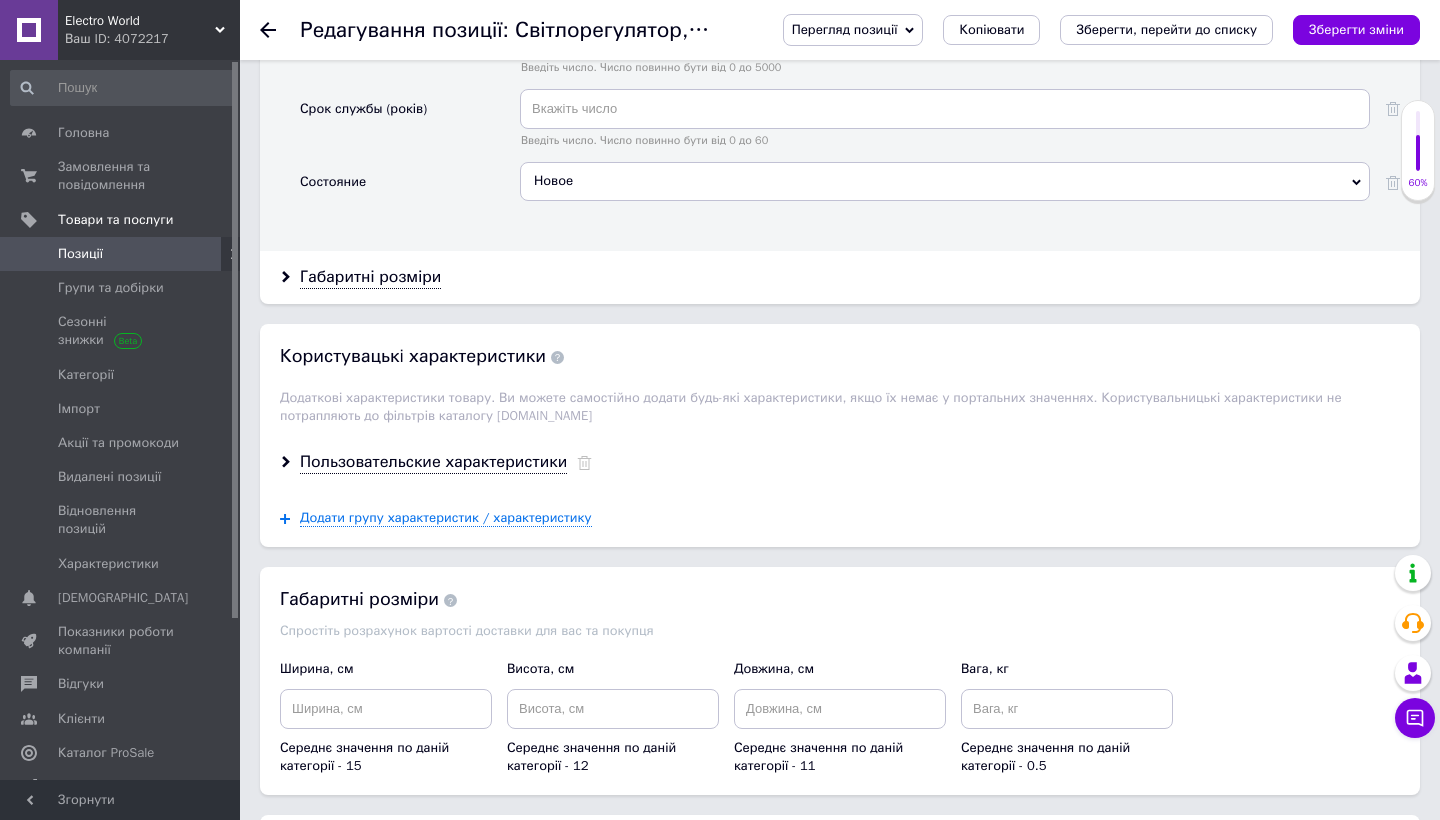 scroll, scrollTop: 3669, scrollLeft: 0, axis: vertical 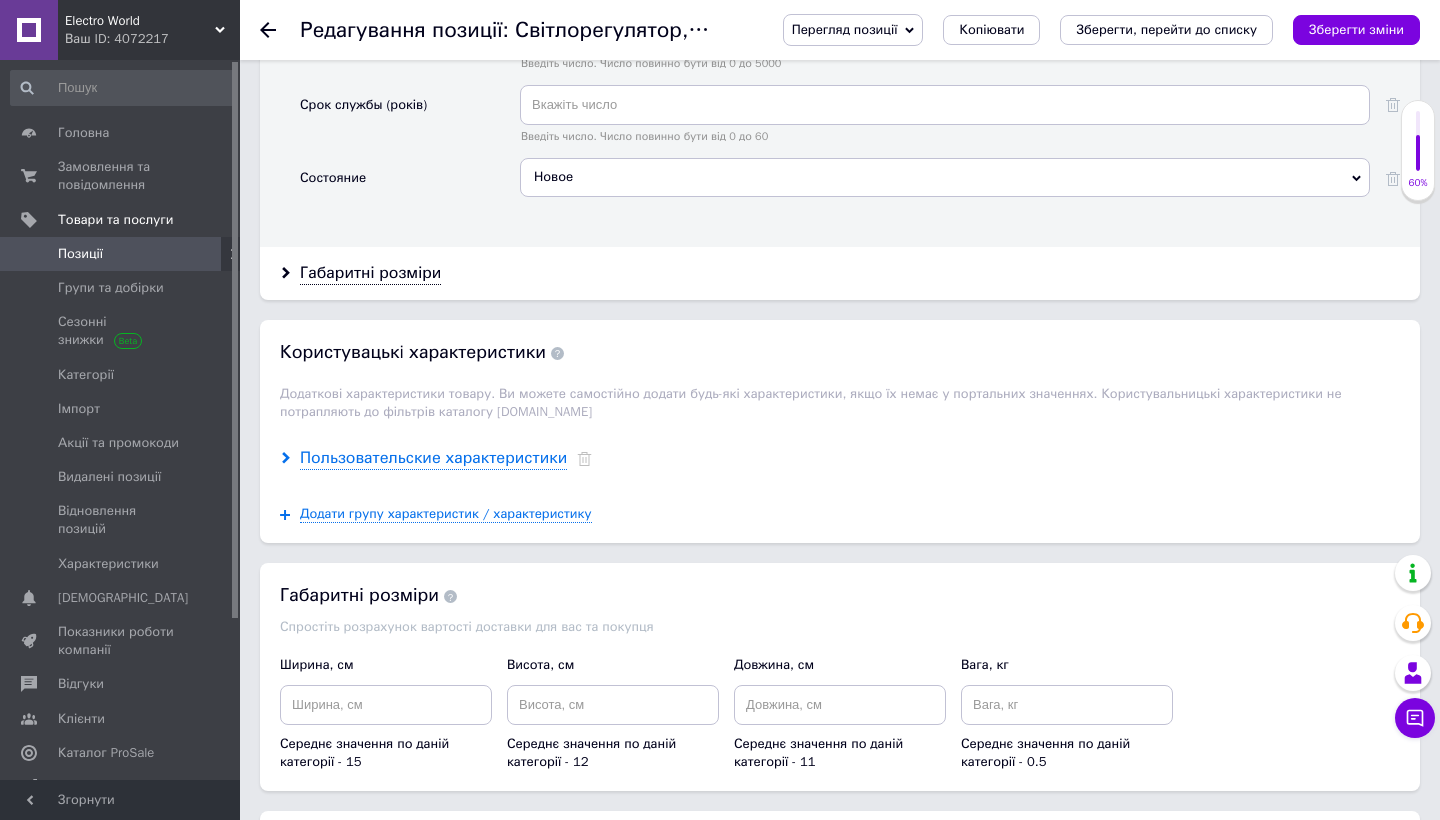 click on "Пользовательские характеристики" at bounding box center [433, 458] 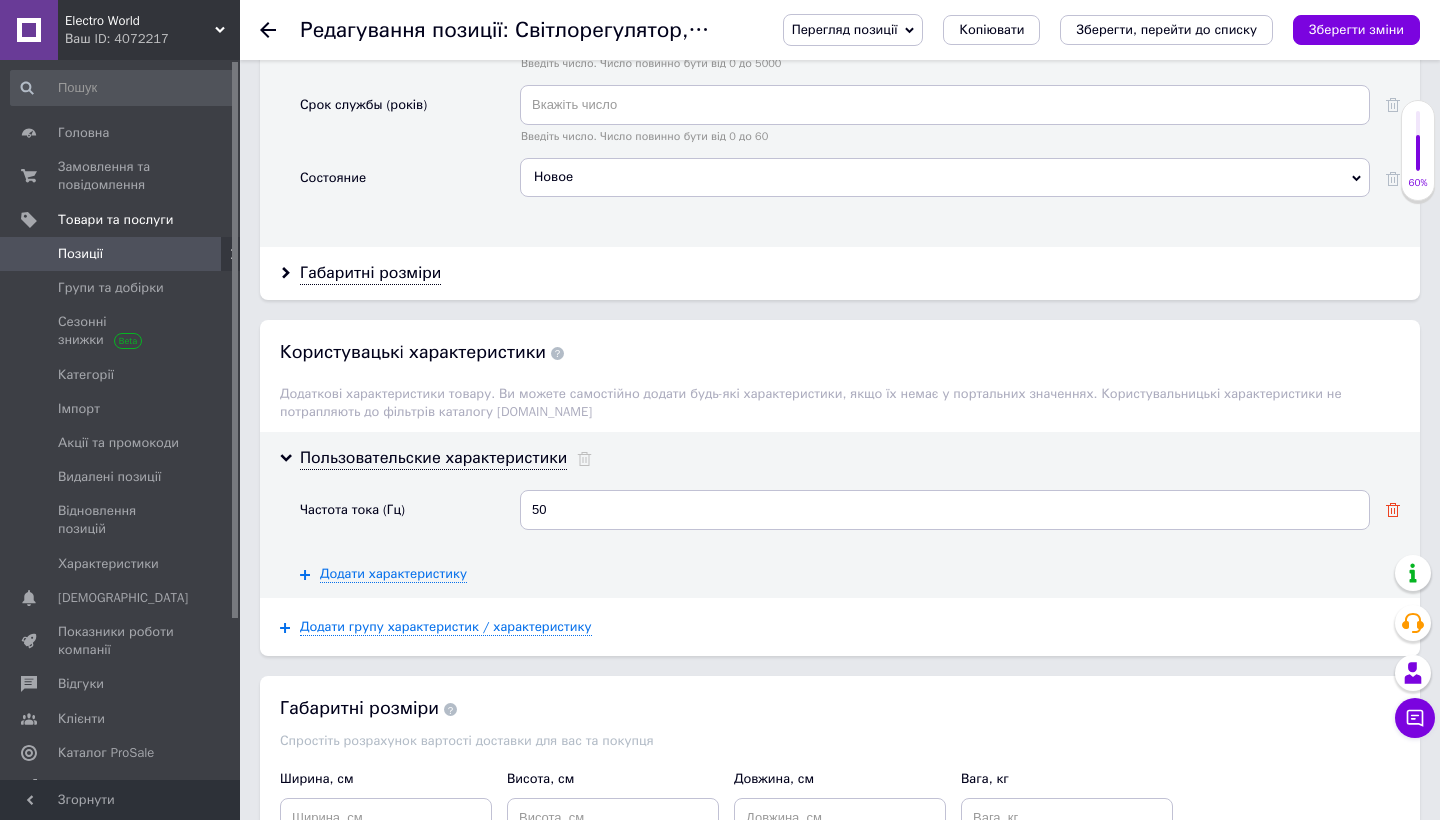 click 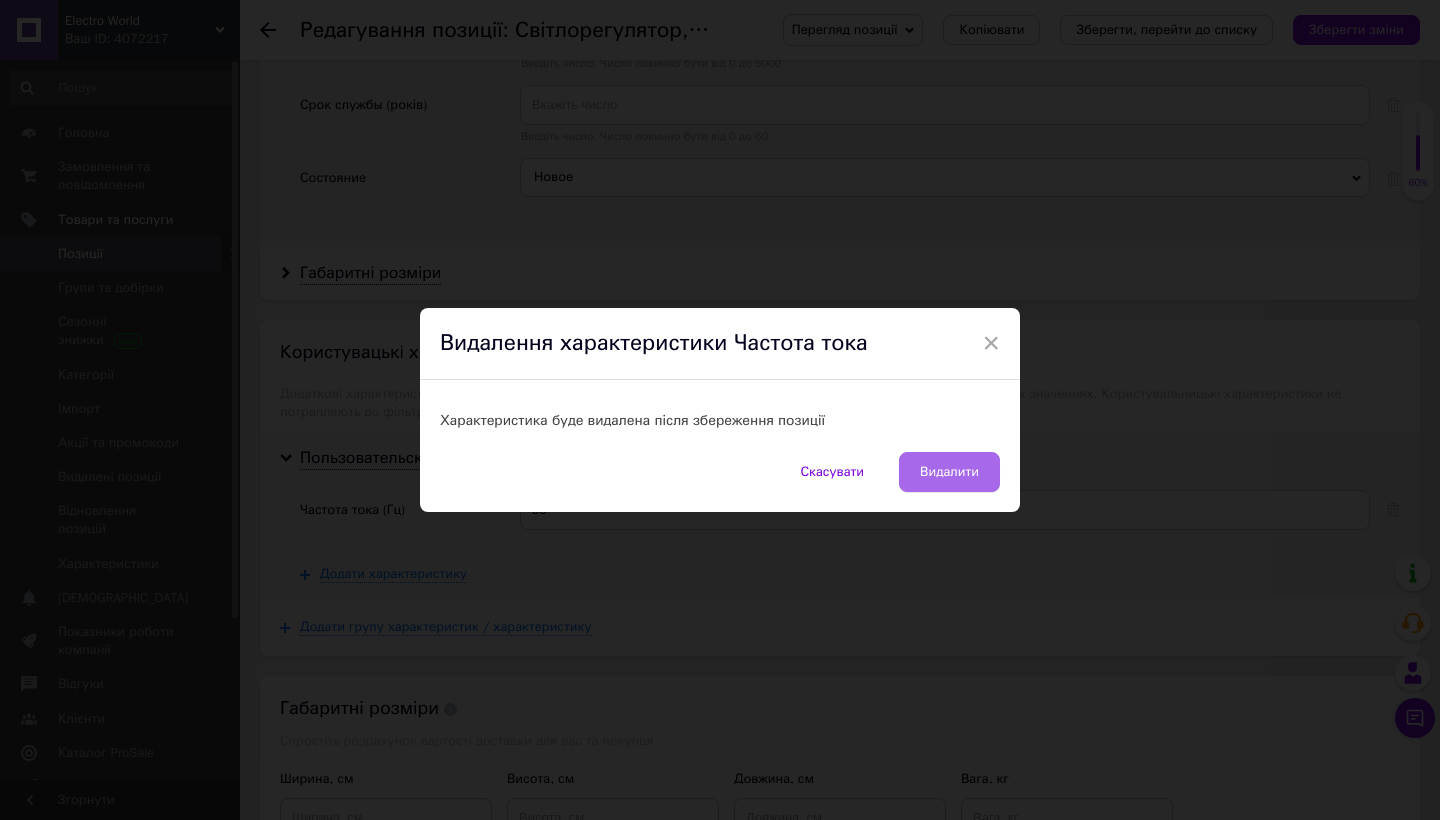 click on "Видалити" at bounding box center (949, 472) 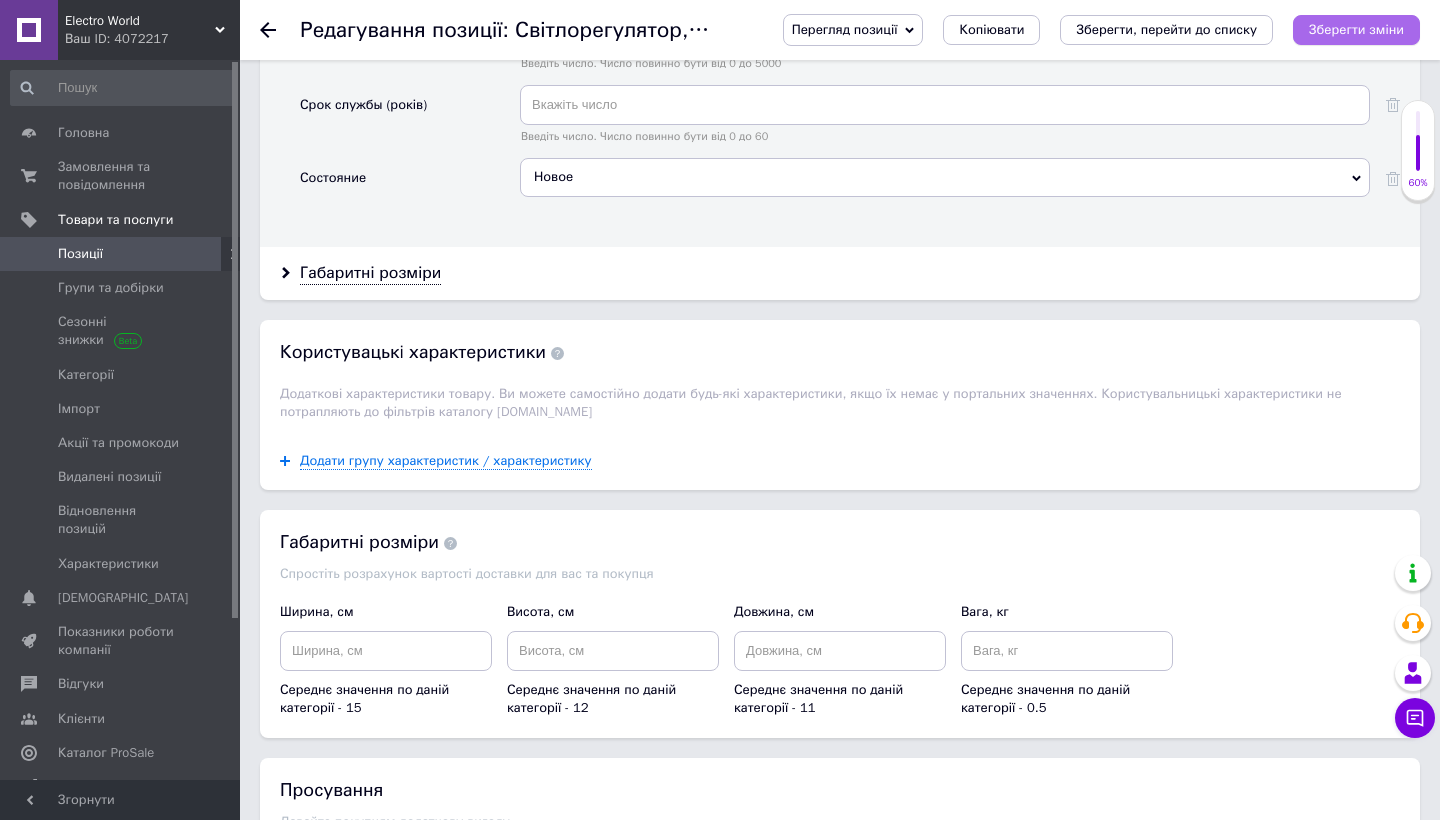 click on "Зберегти зміни" at bounding box center [1356, 29] 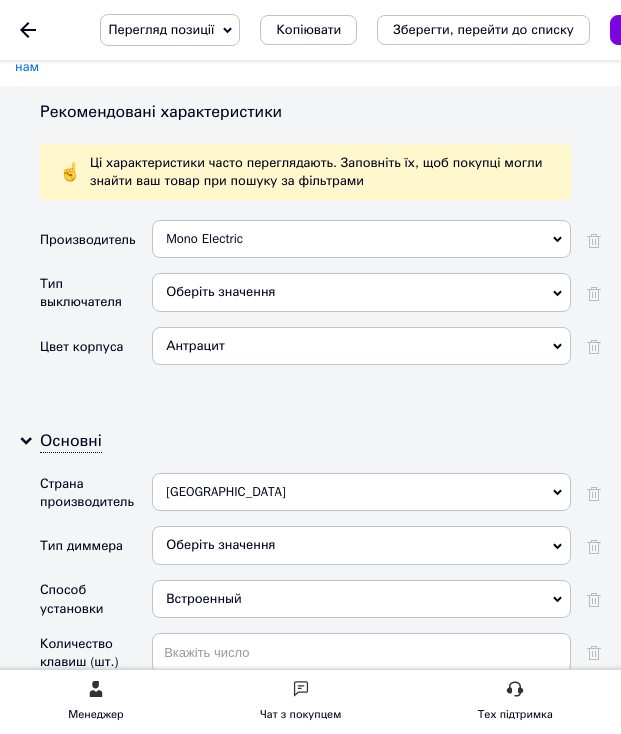 checkbox on "true" 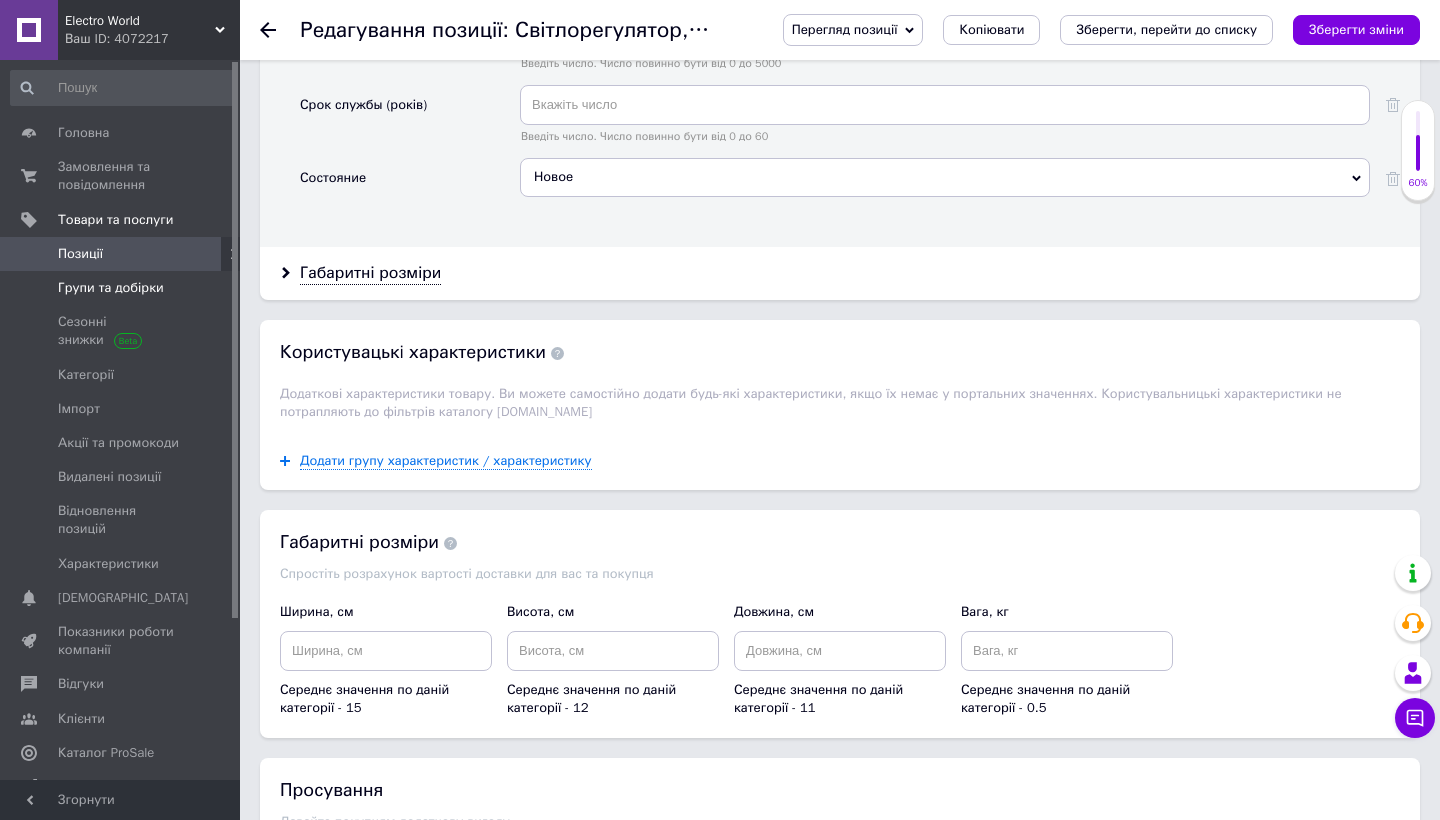 click on "Групи та добірки" at bounding box center [111, 288] 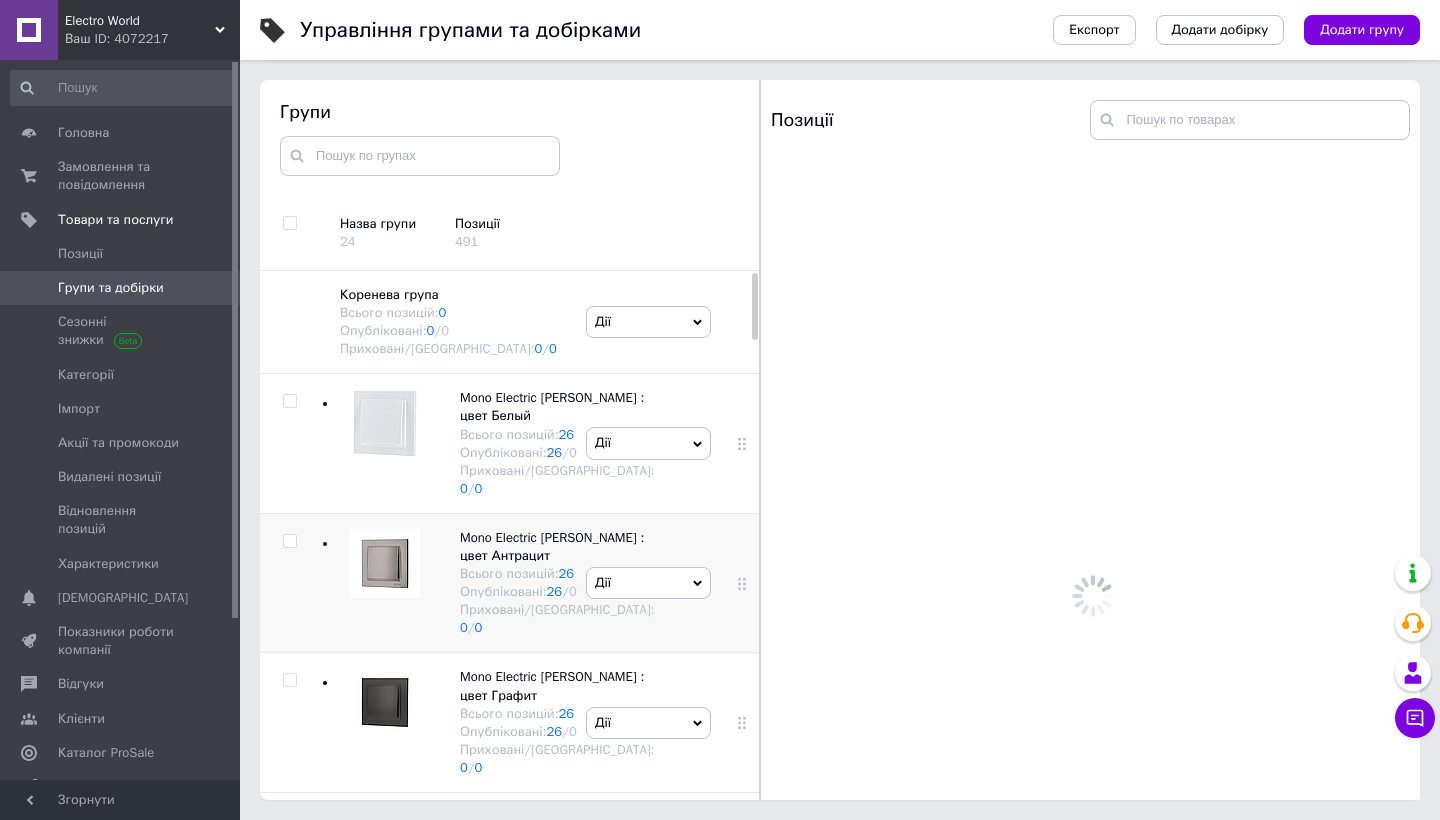 scroll, scrollTop: 113, scrollLeft: 0, axis: vertical 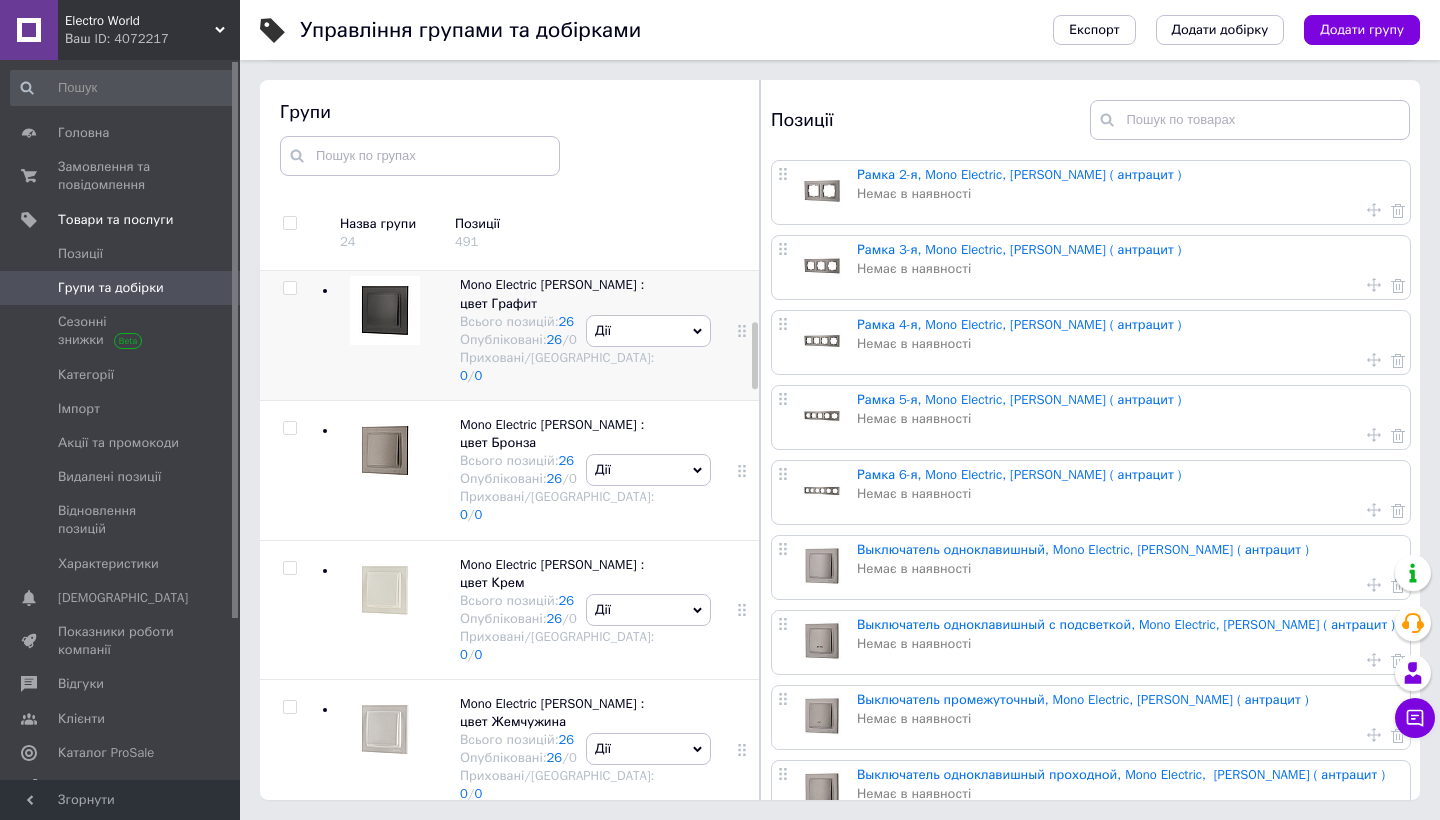 click on "Дії Приховати групу Редагувати групу Додати підгрупу Додати товар Видалити групу" at bounding box center (648, 331) 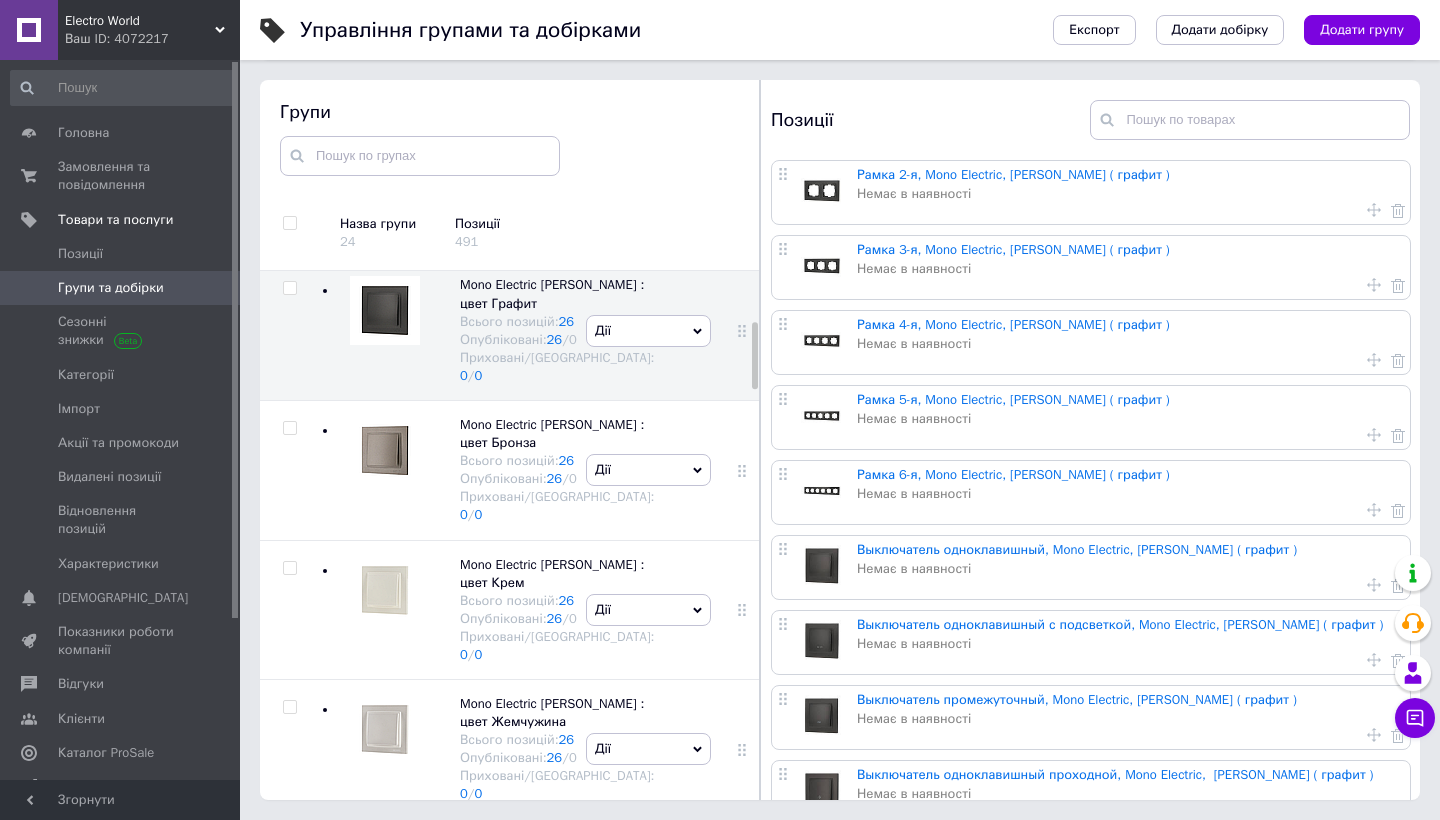 click on "Немає в наявності" at bounding box center [1128, 194] 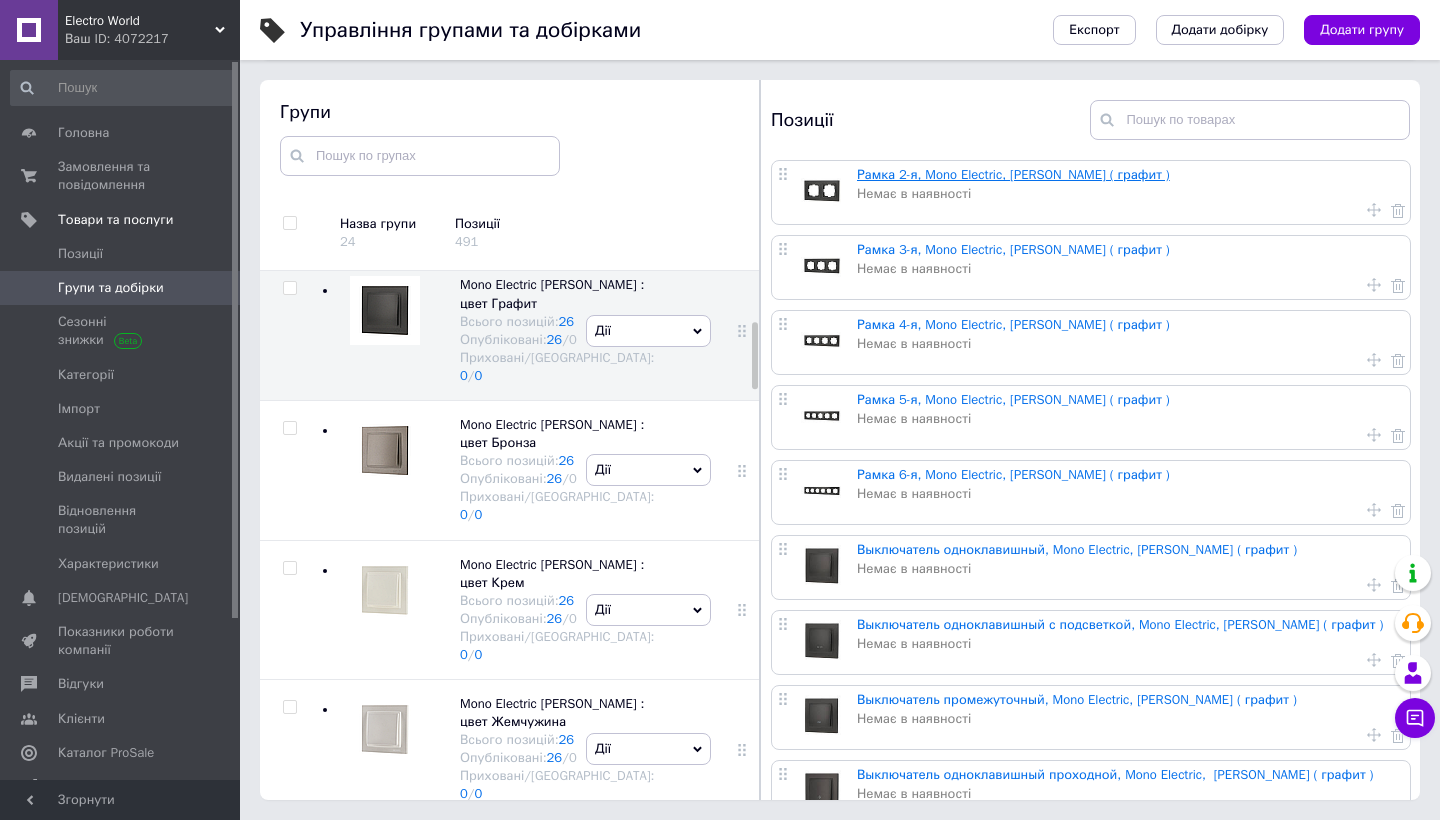 click on "Рамка 2-я, Mono Electric, [PERSON_NAME] ( графит )" at bounding box center [1013, 174] 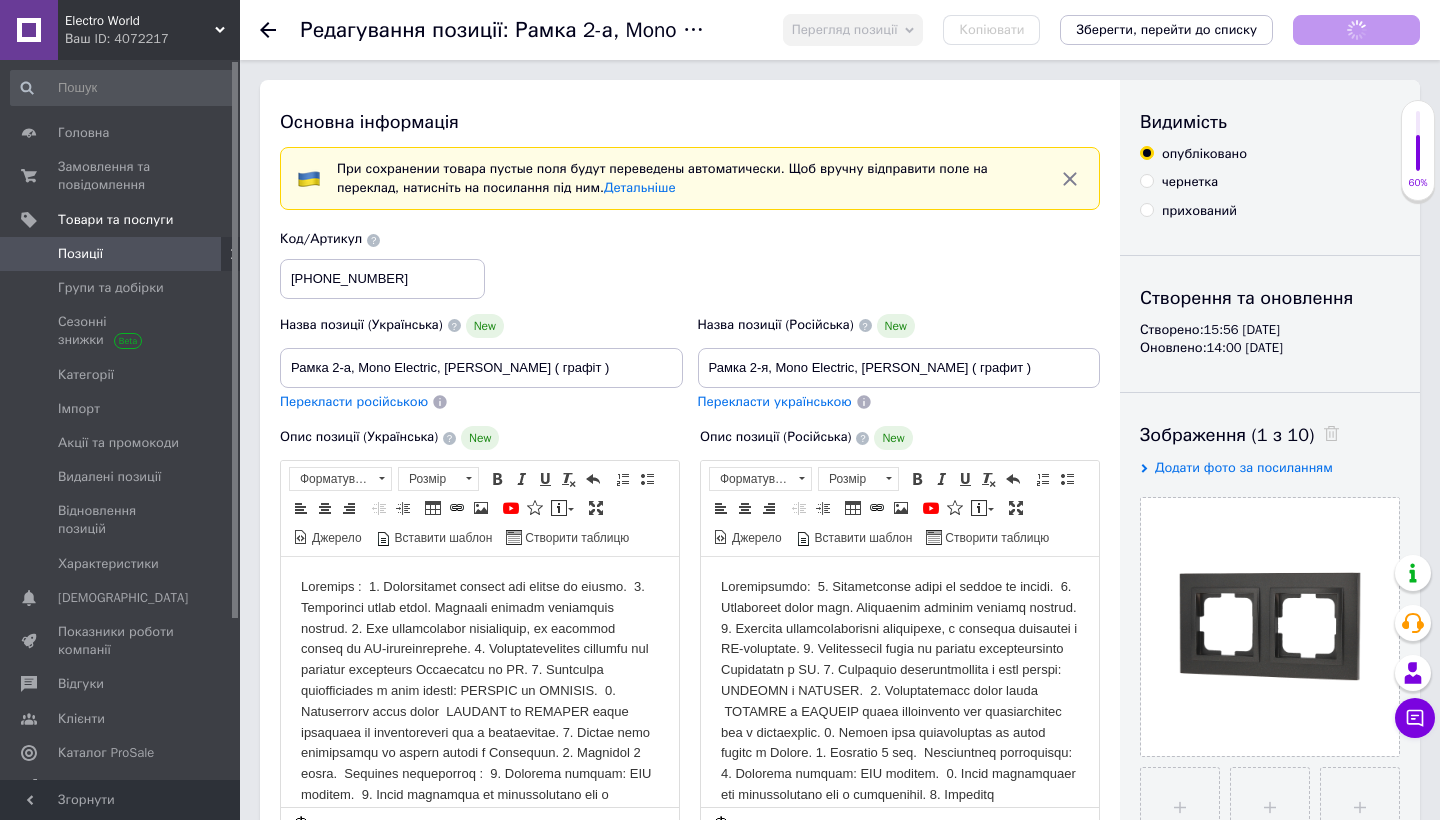 scroll, scrollTop: 0, scrollLeft: 0, axis: both 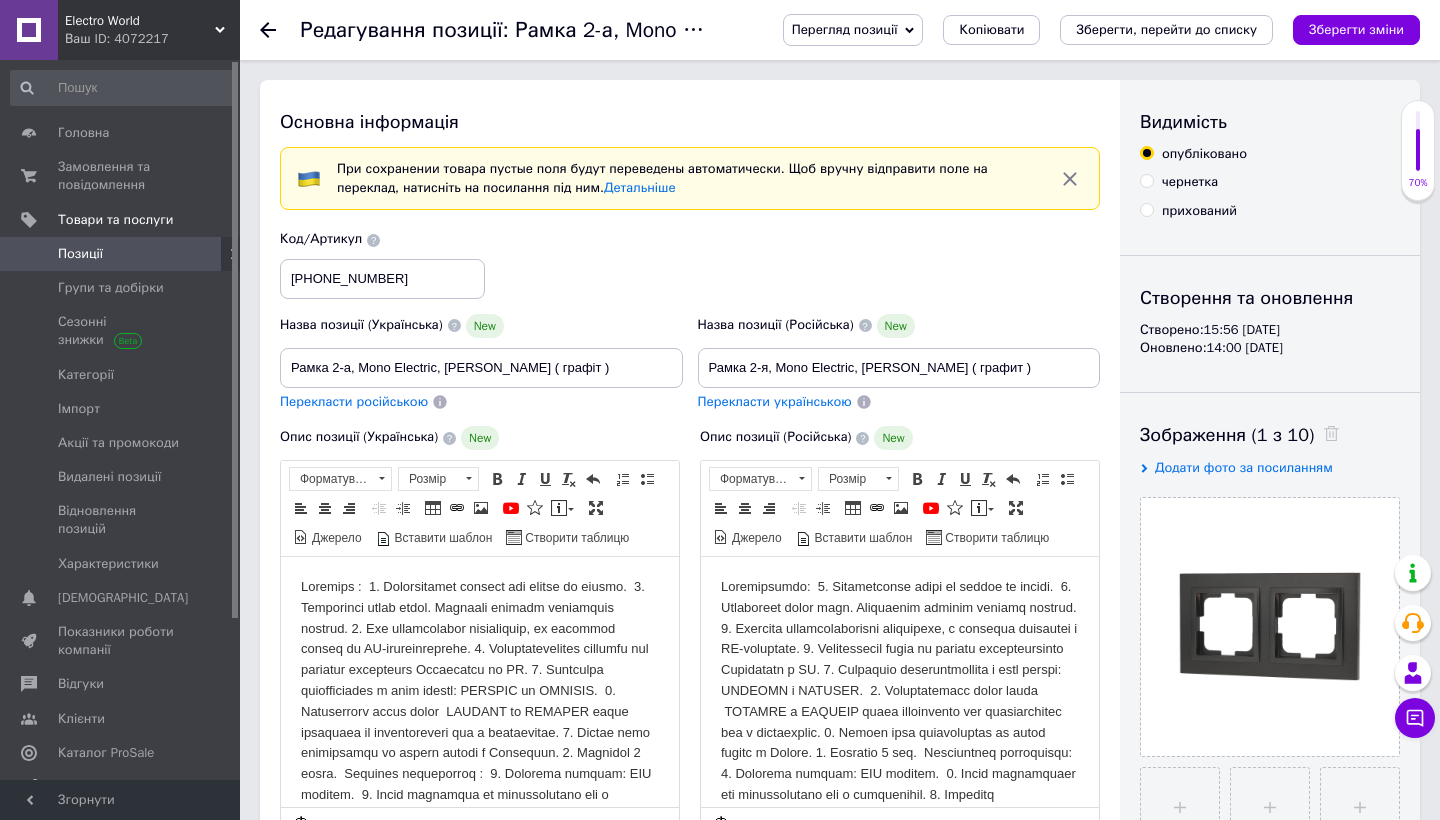 click at bounding box center (480, 712) 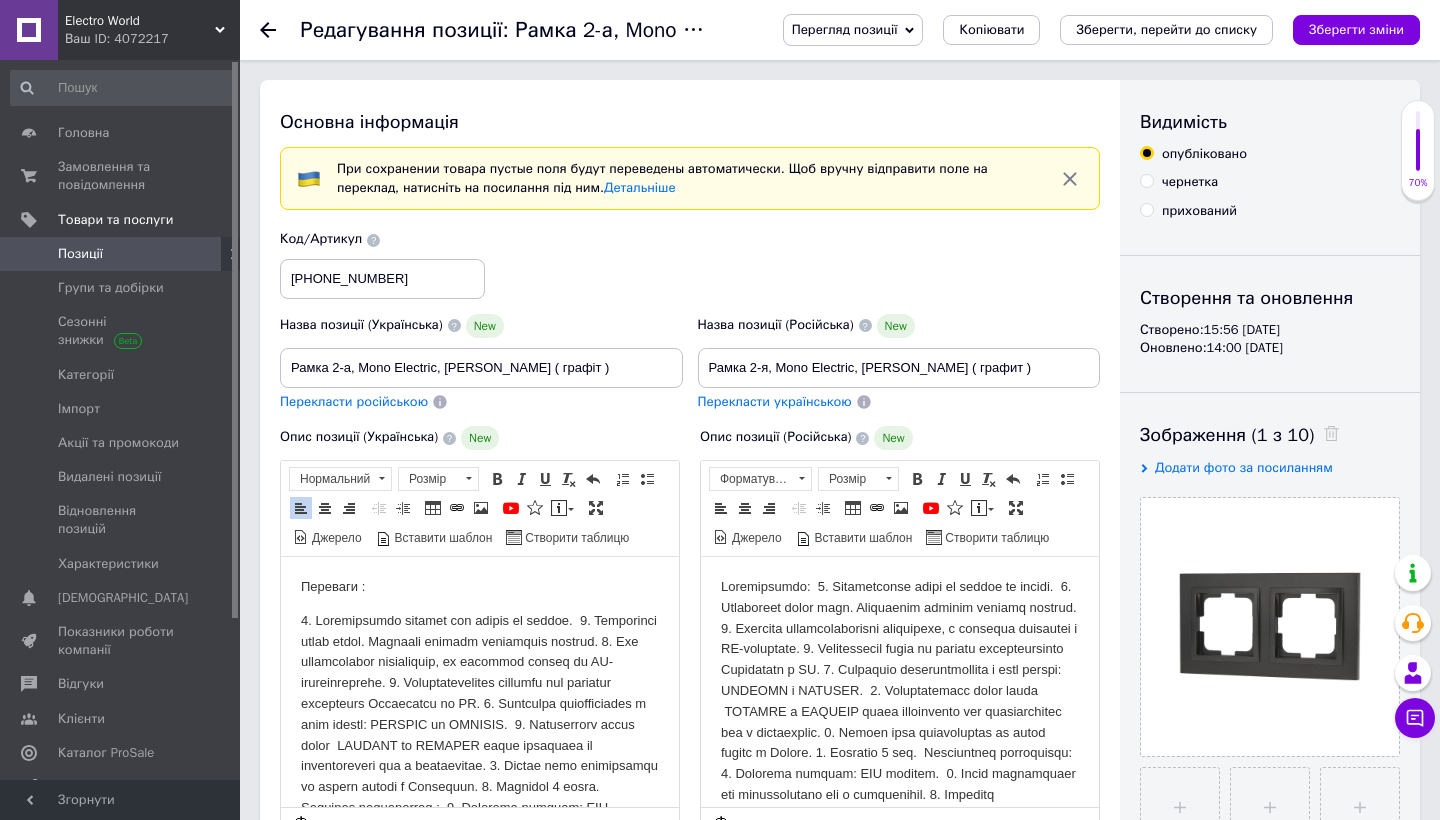 click at bounding box center (480, 746) 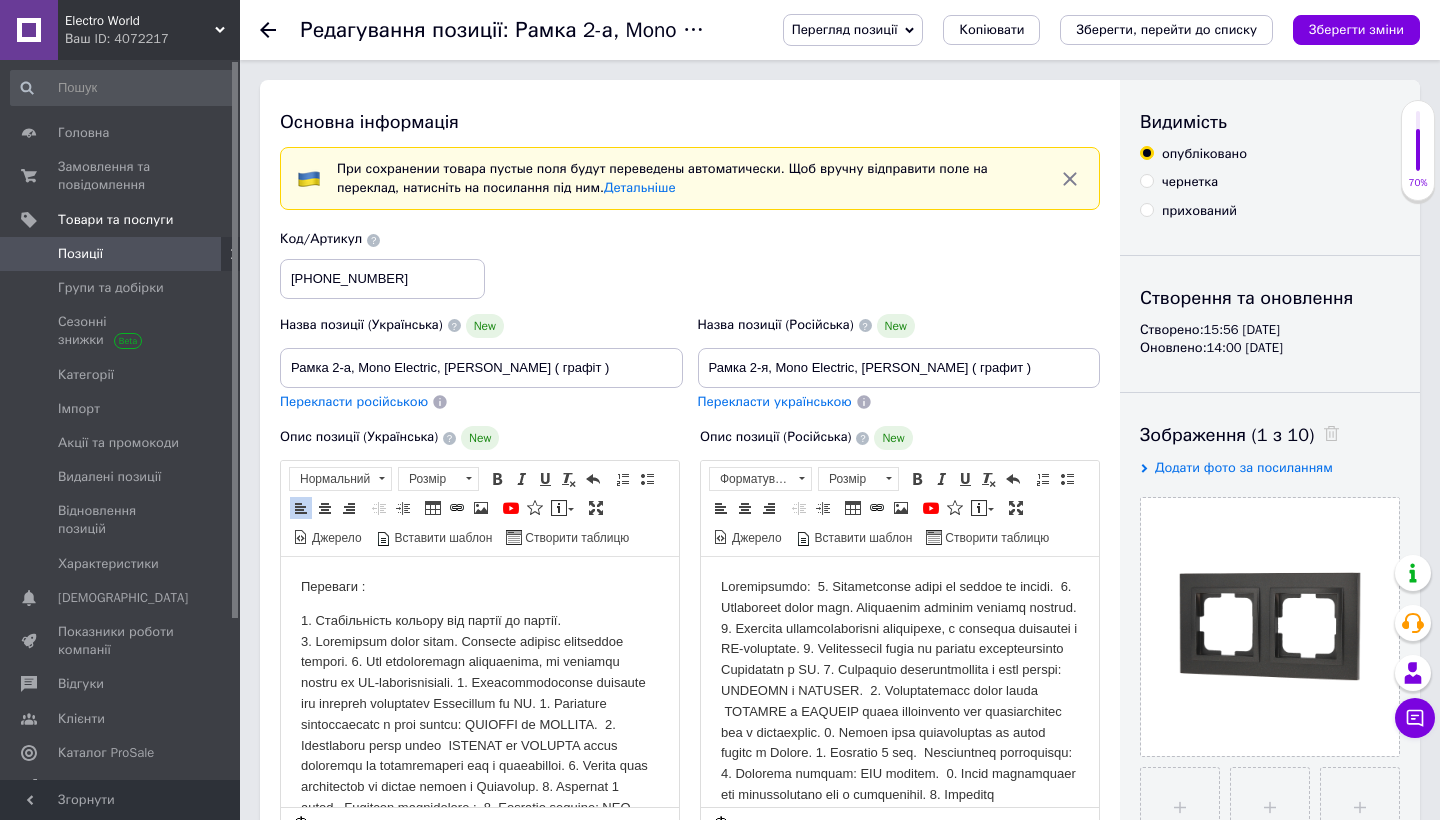 click on "1. Стабільність кольору від партії до партії.   ​​​​​​​" at bounding box center [480, 746] 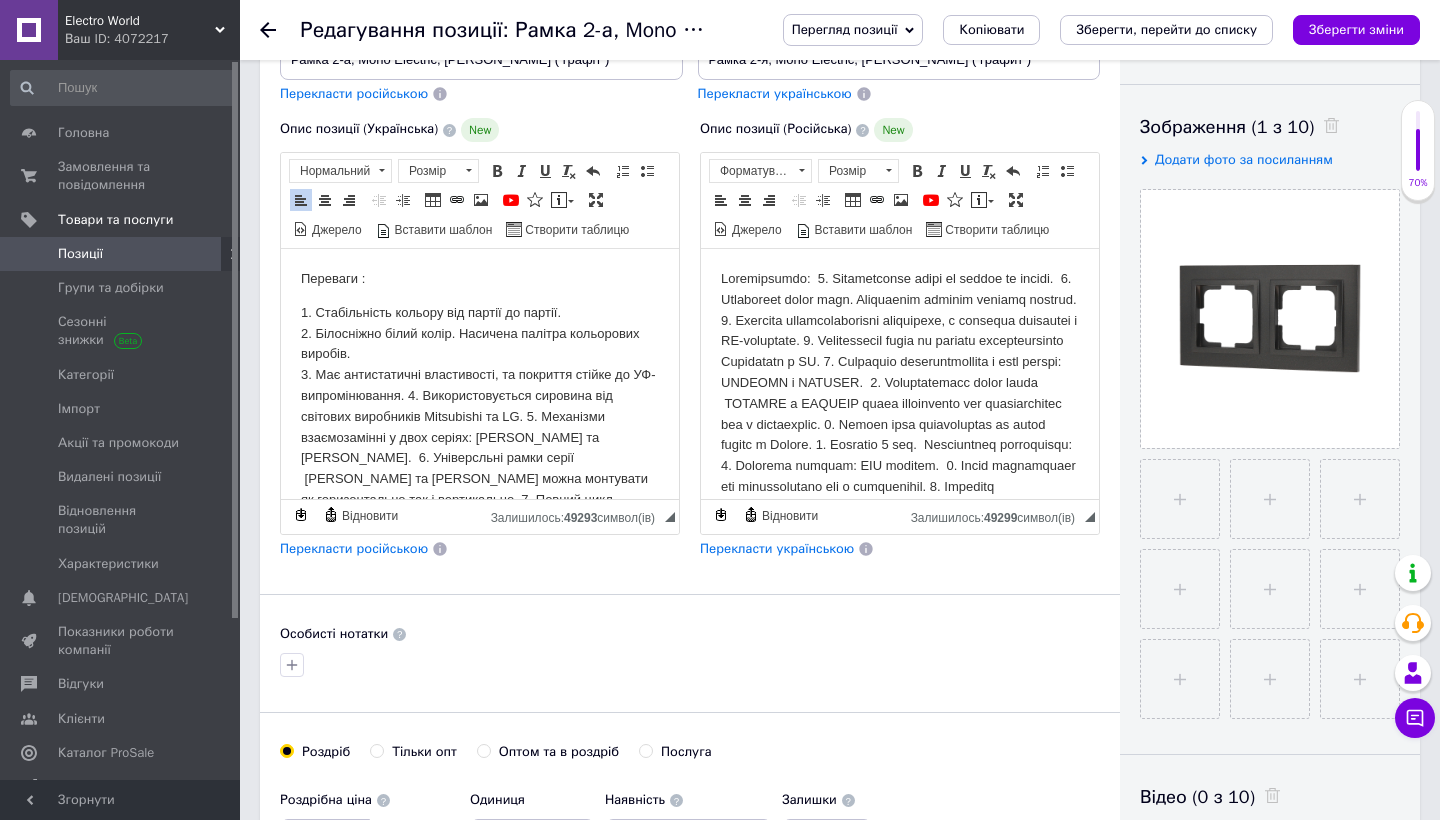 scroll, scrollTop: 314, scrollLeft: 0, axis: vertical 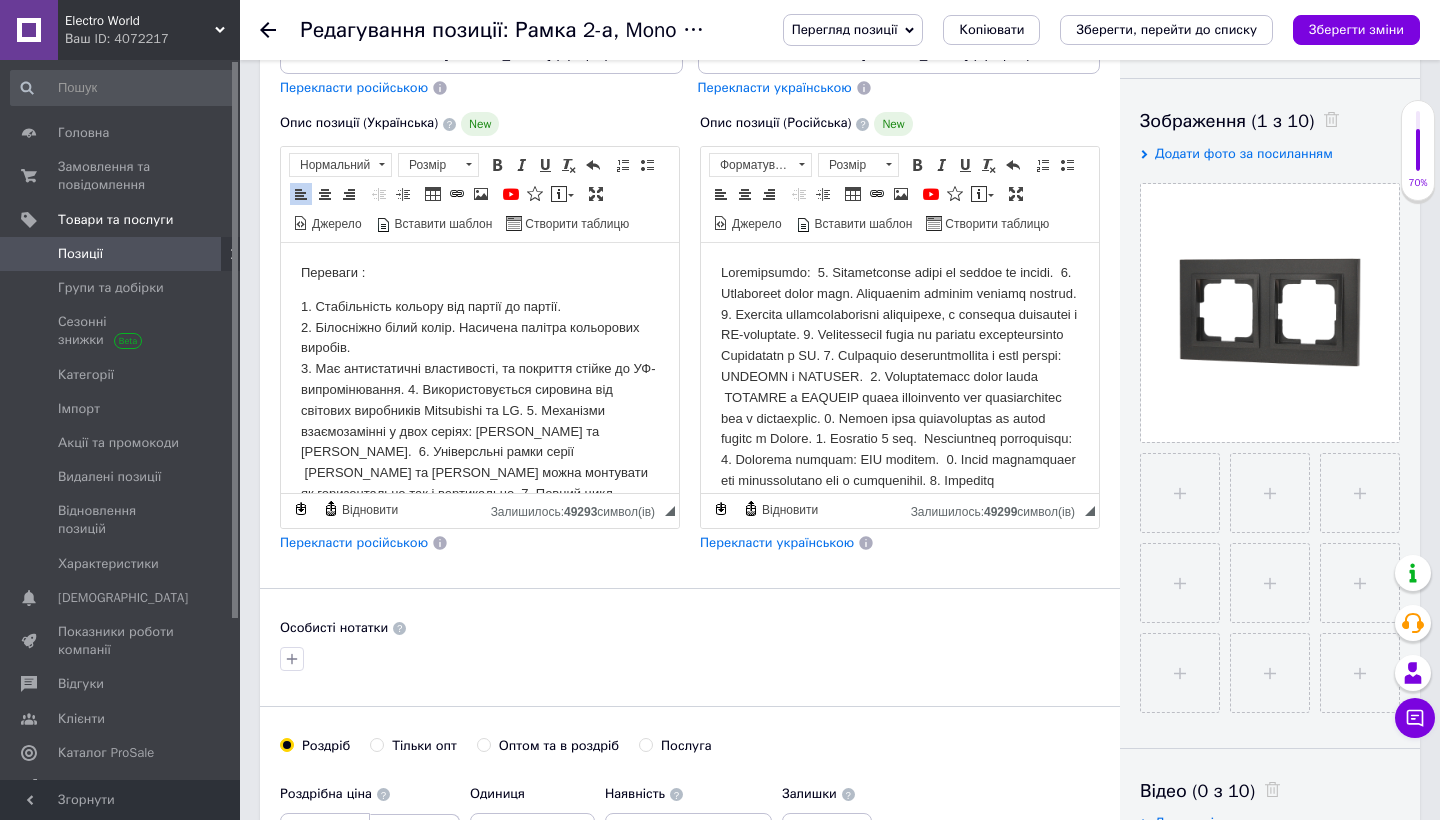 click on "1. Стабільність кольору від партії до партії.   2. Білосніжно білий колір. Насичена палітра кольорових виробів.  ​​​​​​​" at bounding box center (480, 453) 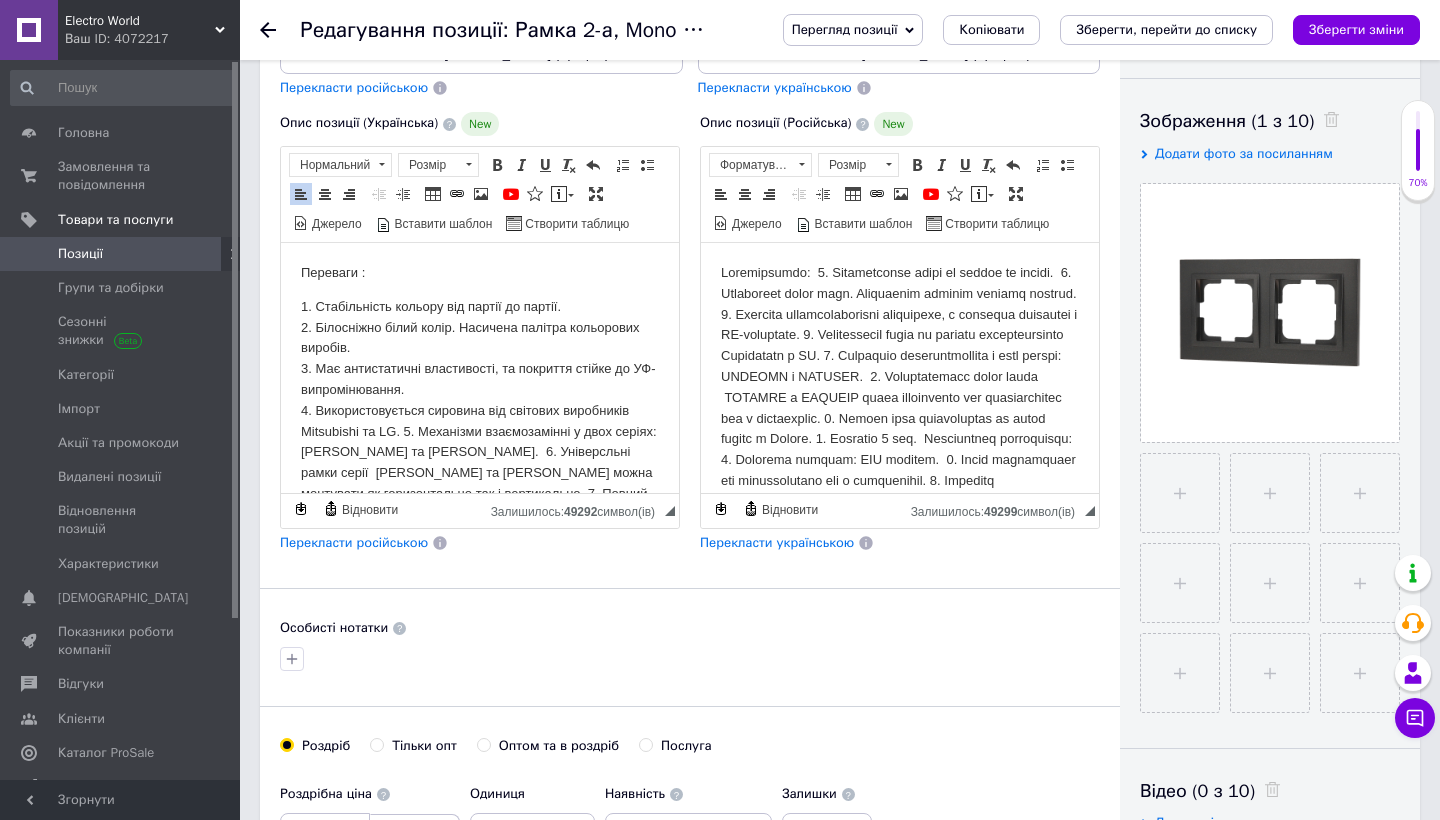 click on "1. Стабільність кольору від партії до партії.   2. Білосніжно білий колір. Насичена палітра кольорових виробів.  3. Має антистатичні властивості, та покриття стійке до УФ-випромінювання.  ​​​​​​​" at bounding box center [480, 463] 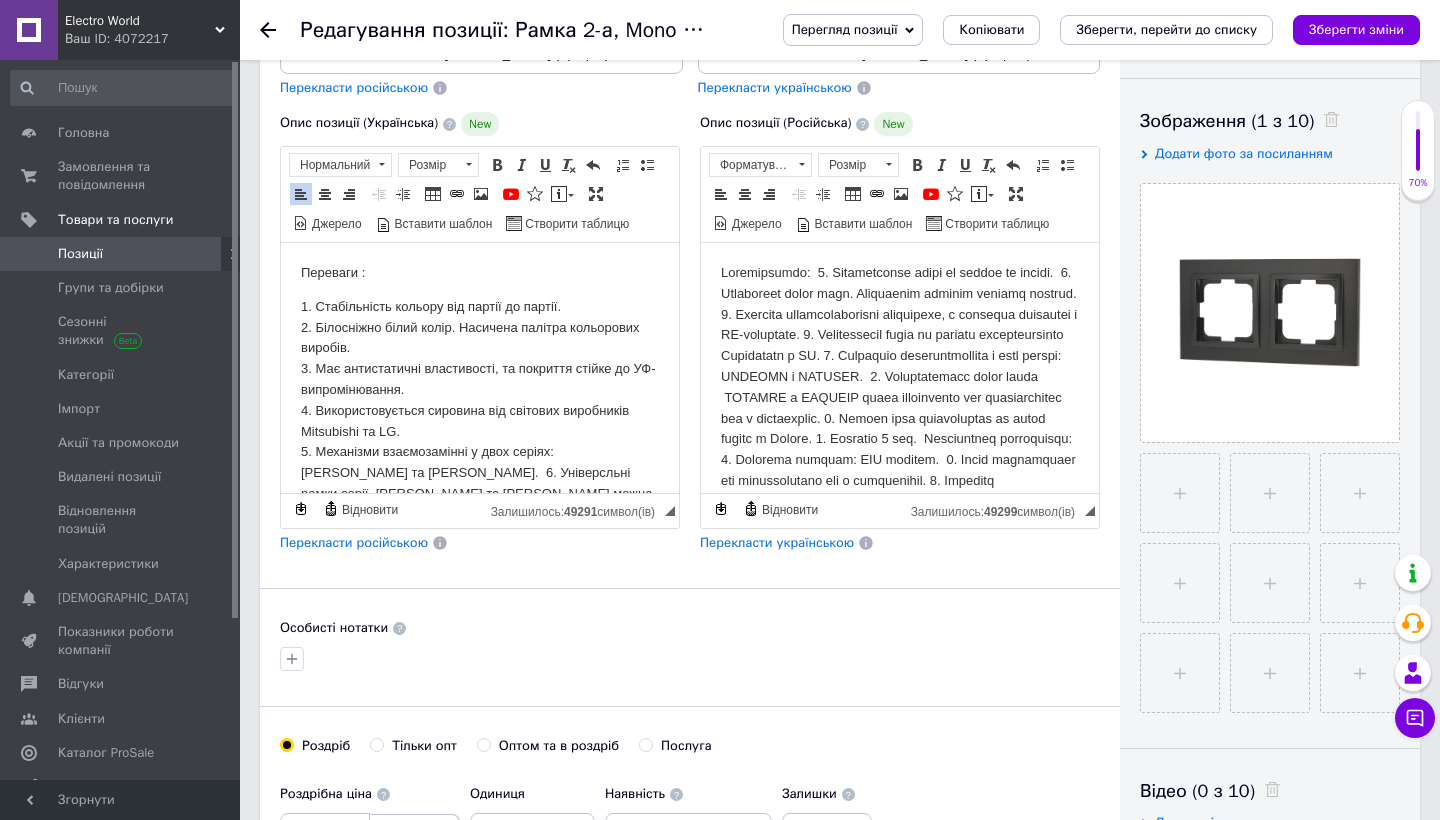 drag, startPoint x: 367, startPoint y: 464, endPoint x: 369, endPoint y: 476, distance: 12.165525 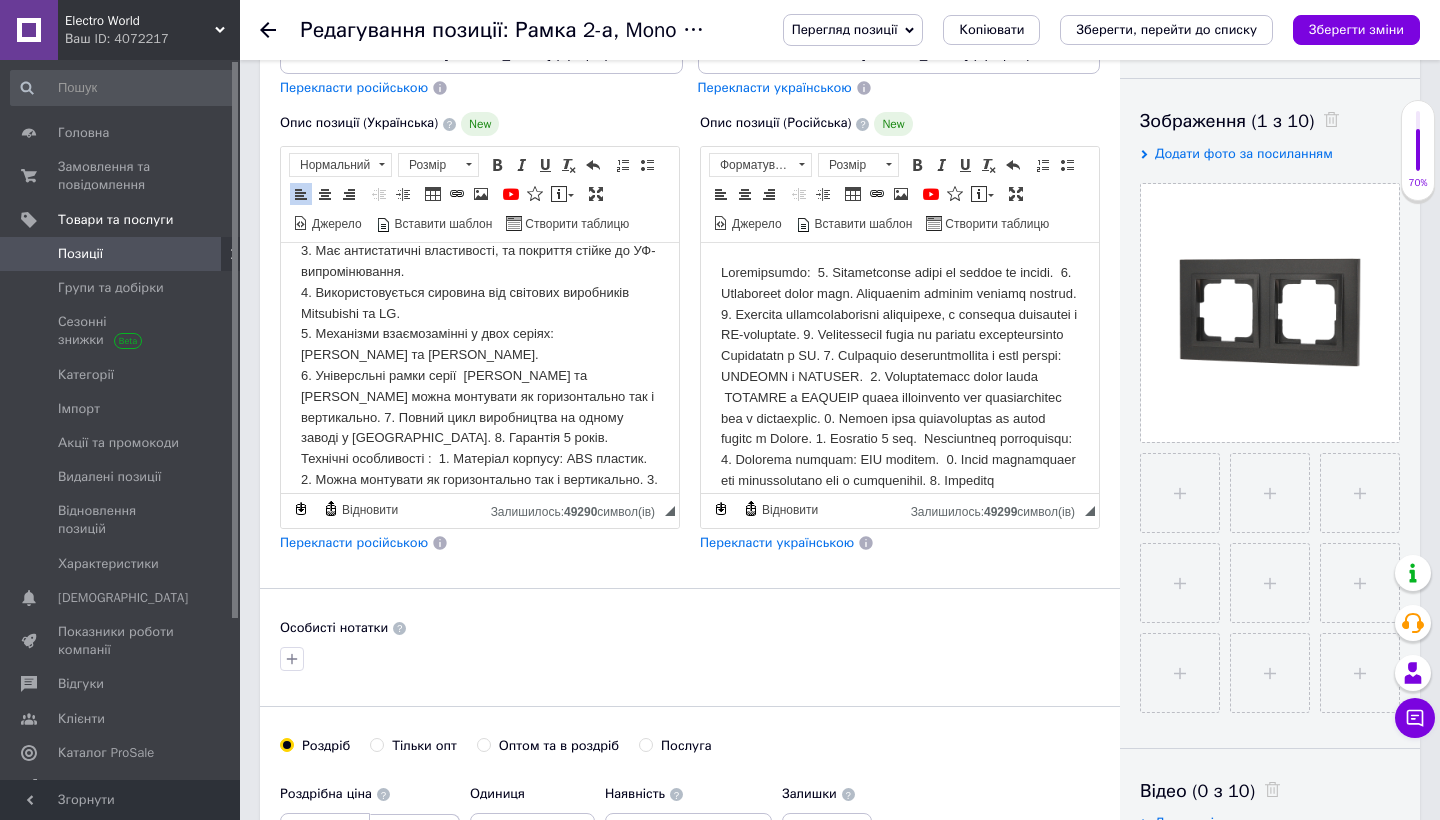 scroll, scrollTop: 124, scrollLeft: 0, axis: vertical 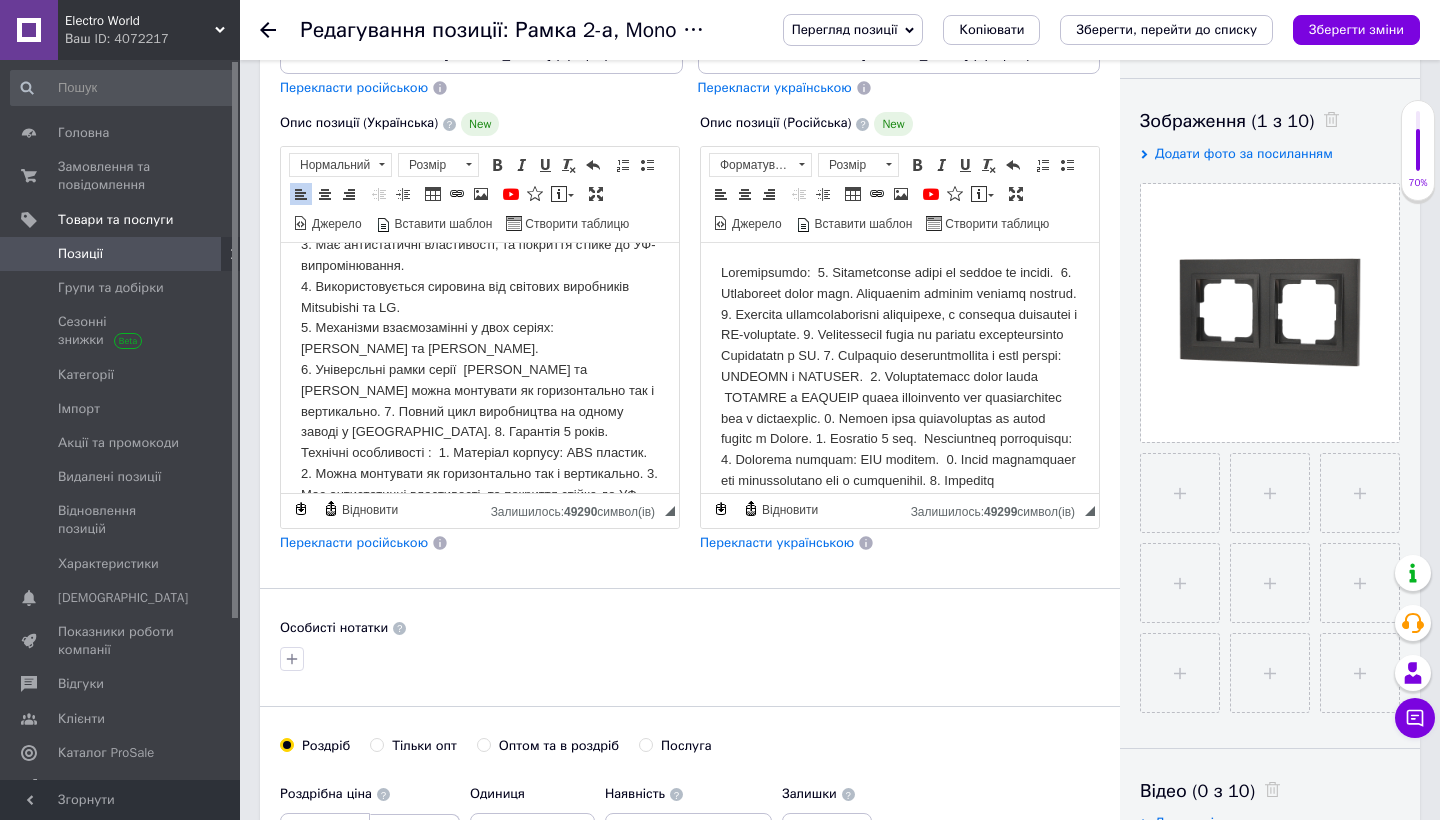 click on "1. Стабільність кольору від партії до партії.   2. Білосніжно білий колір. Насичена палітра кольорових виробів.  3. Має антистатичні властивості, та покриття стійке до УФ-випромінювання.  4. Використовується сировина від світових виробників Mitsubishi та LG.  5. Механізми взаємозамінні у двох серіях: DESPINA та LARISSA.   ​​​​​​​" at bounding box center (480, 350) 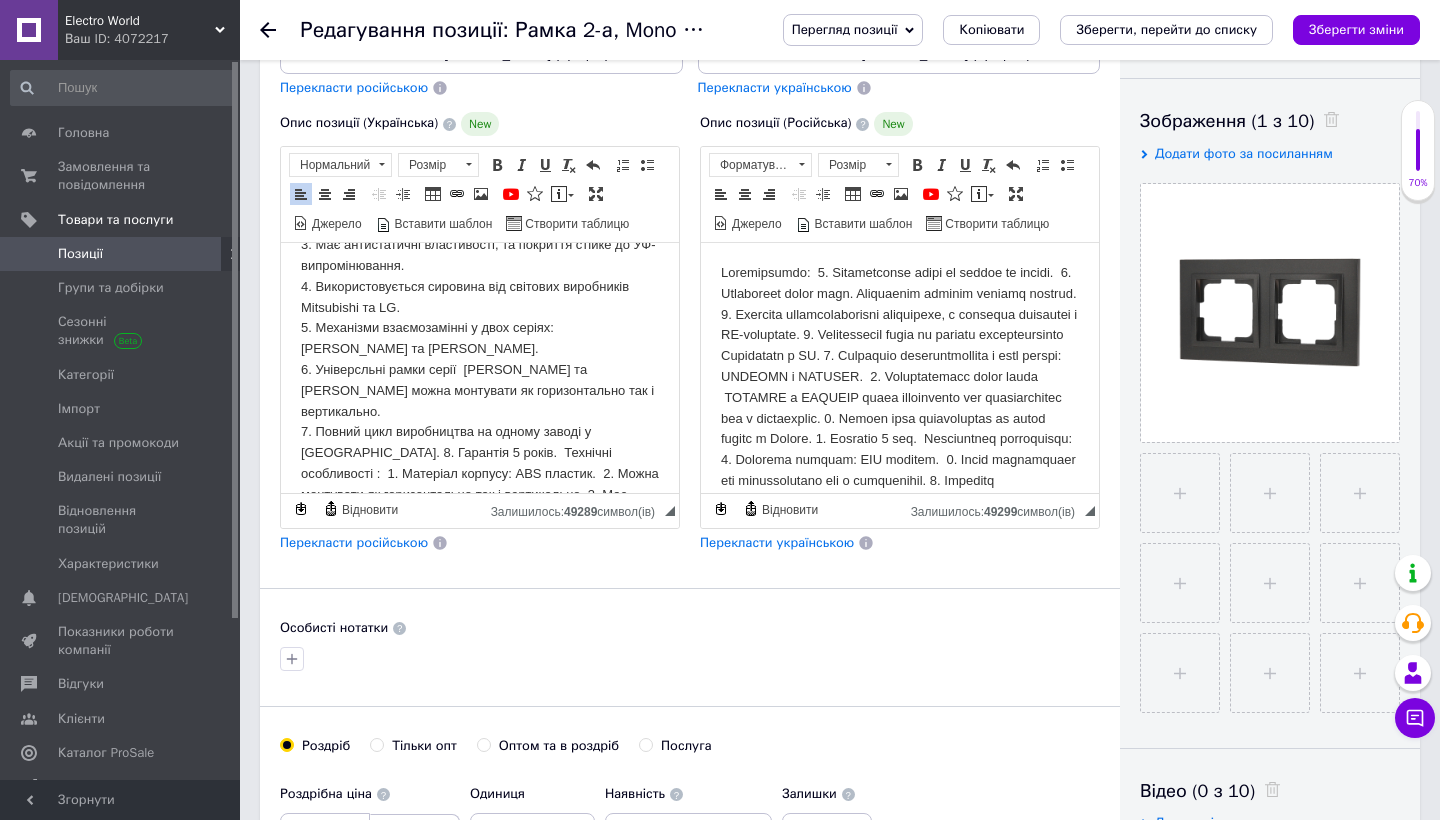 drag, startPoint x: 370, startPoint y: 420, endPoint x: 677, endPoint y: 735, distance: 439.85678 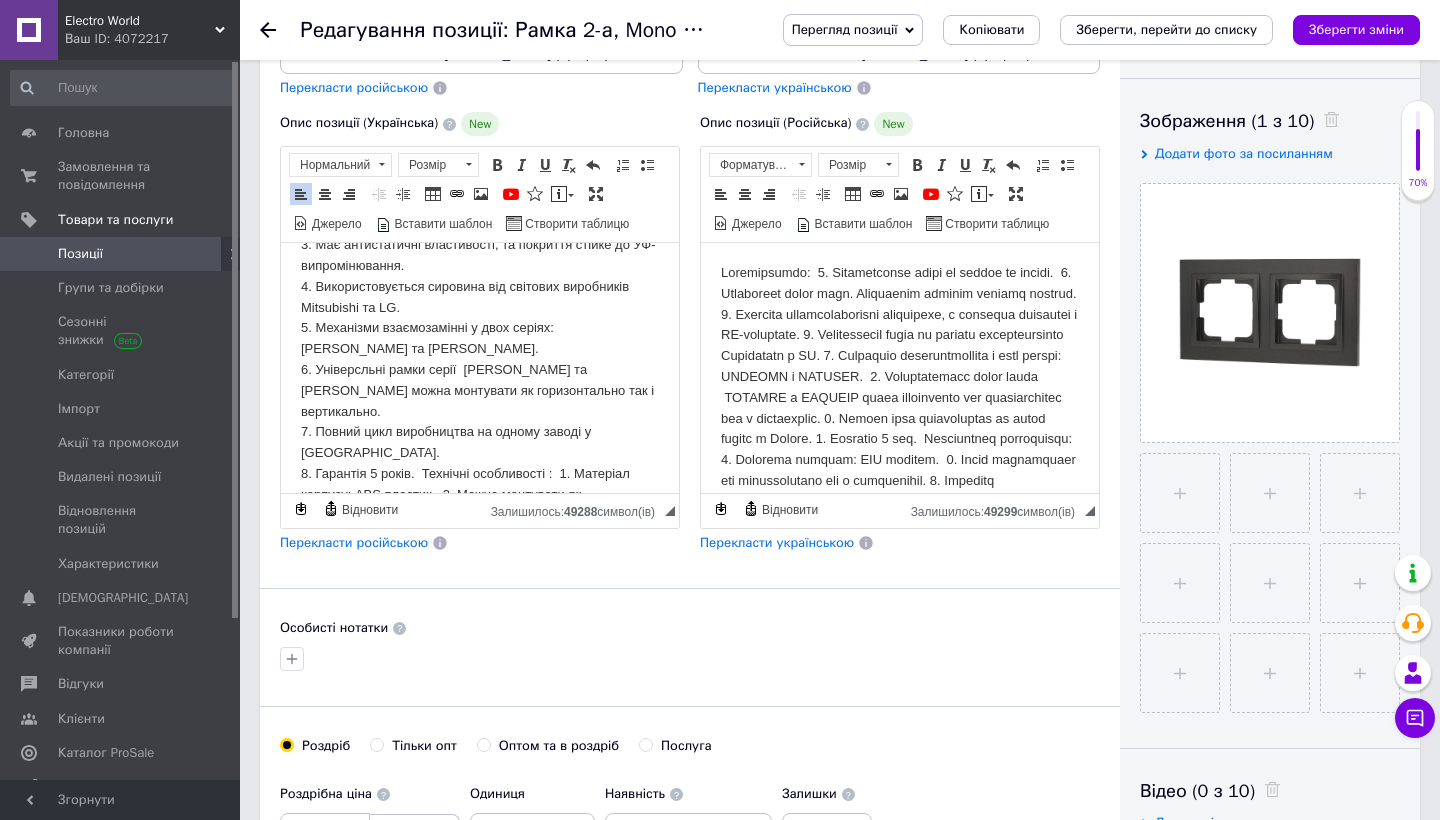 click on "1. Стабільність кольору від партії до партії.   2. Білосніжно білий колір. Насичена палітра кольорових виробів.  3. Має антистатичні властивості, та покриття стійке до УФ-випромінювання.  4. Використовується сировина від світових виробників Mitsubishi та LG.  5. Механізми взаємозамінні у двох серіях: DESPINA та LARISSA.   6. Універсльні рамки серії  DESPINA та LARISSA можна монтувати як горизонтально так і вертикально.  7. Повний цикл виробництва на одному заводі у Туреччині.  ​​​​​​​" at bounding box center (480, 360) 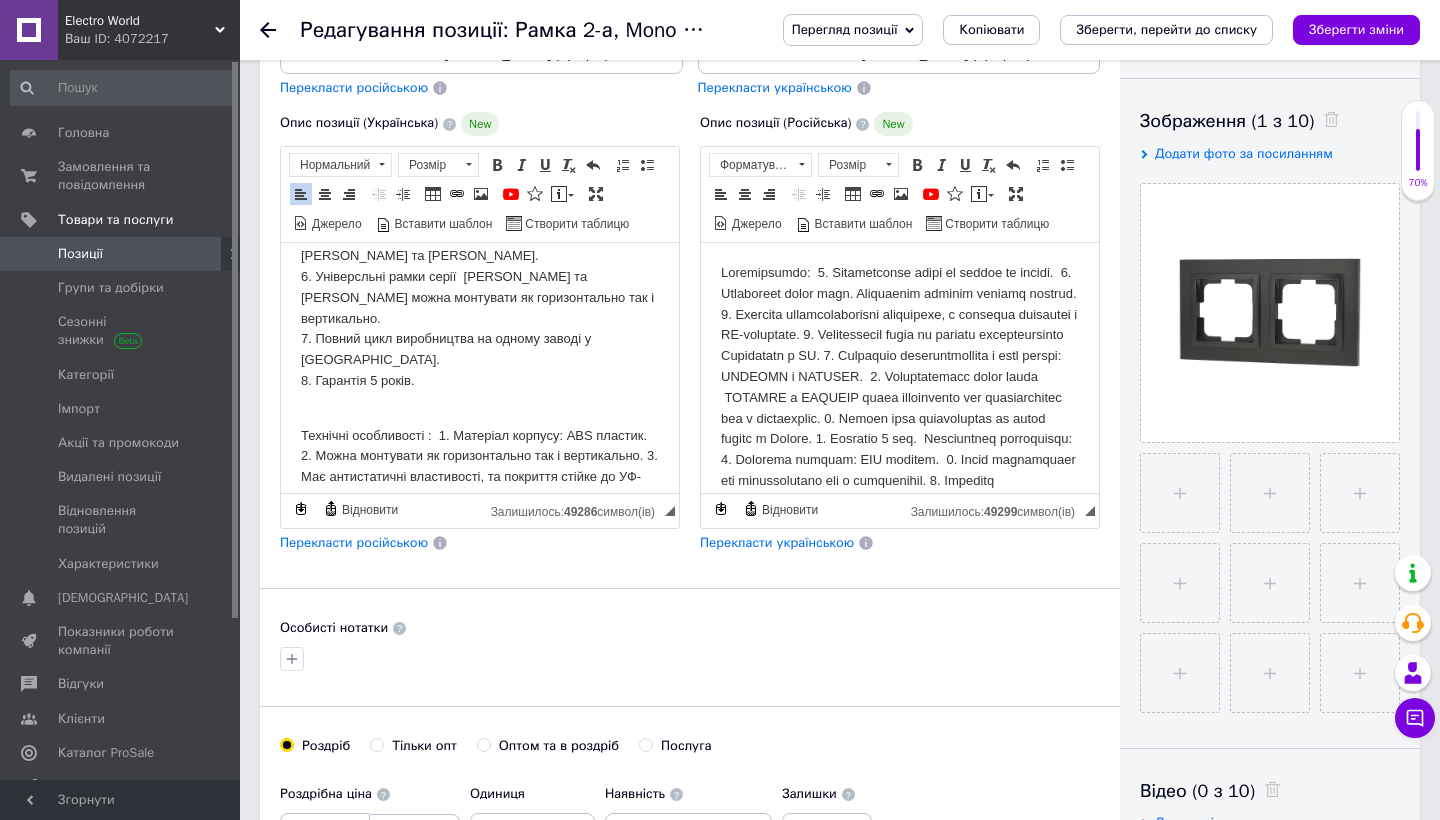 scroll, scrollTop: 216, scrollLeft: 0, axis: vertical 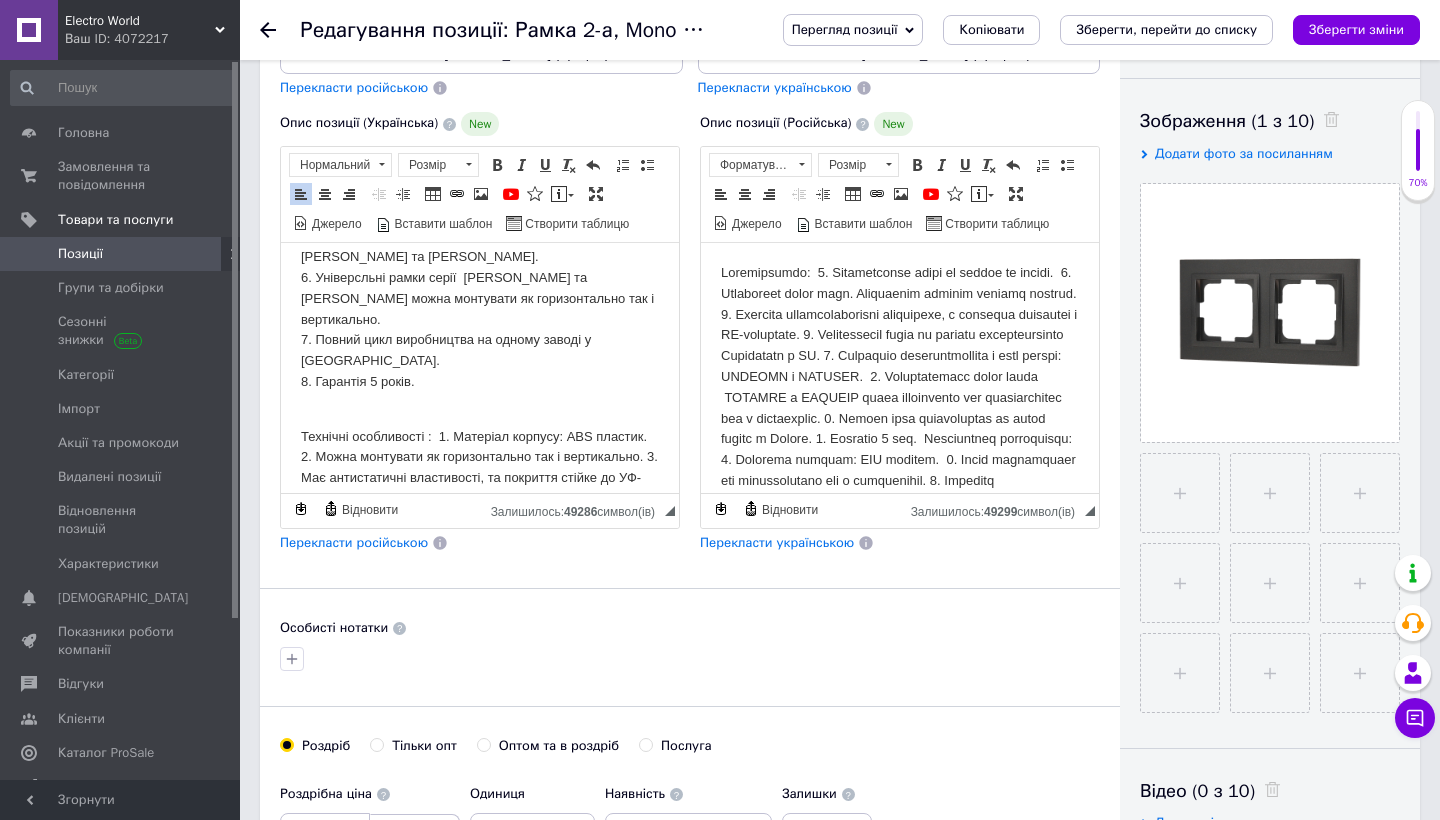 click on "​​​​​​​ Технічні особливості :  1. Матеріал корпусу: ABS пластик.  2. Можна монтувати як горизонтально так і вертикально. 3. Має антистатичні властивості, та покриття стійке до УФ-випромінювання." at bounding box center (480, 458) 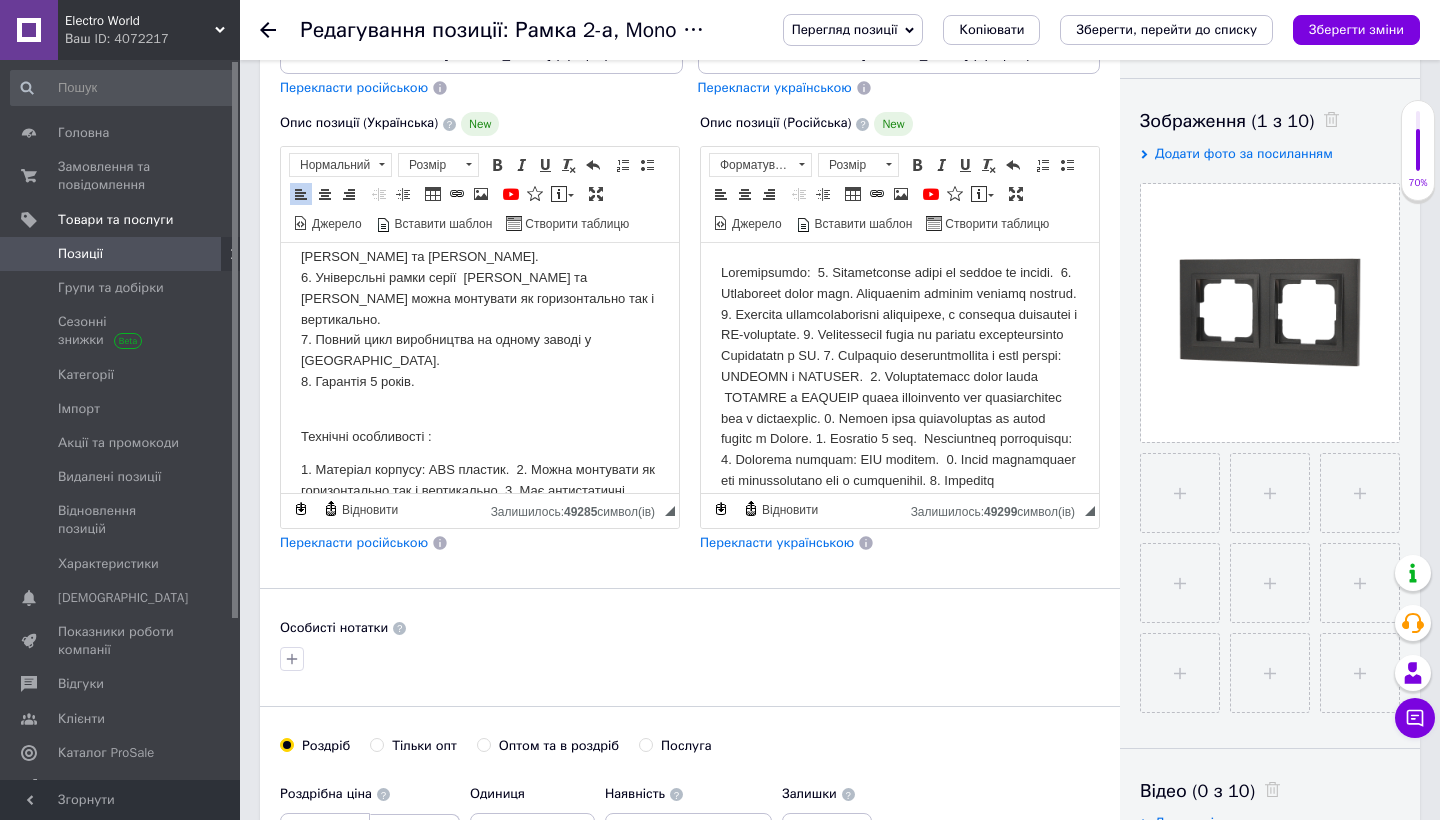click on "1. Матеріал корпусу: ABS пластик.  2. Можна монтувати як горизонтально так і вертикально. 3. Має антистатичні властивості, та покриття стійке до УФ-випромінювання." at bounding box center (480, 491) 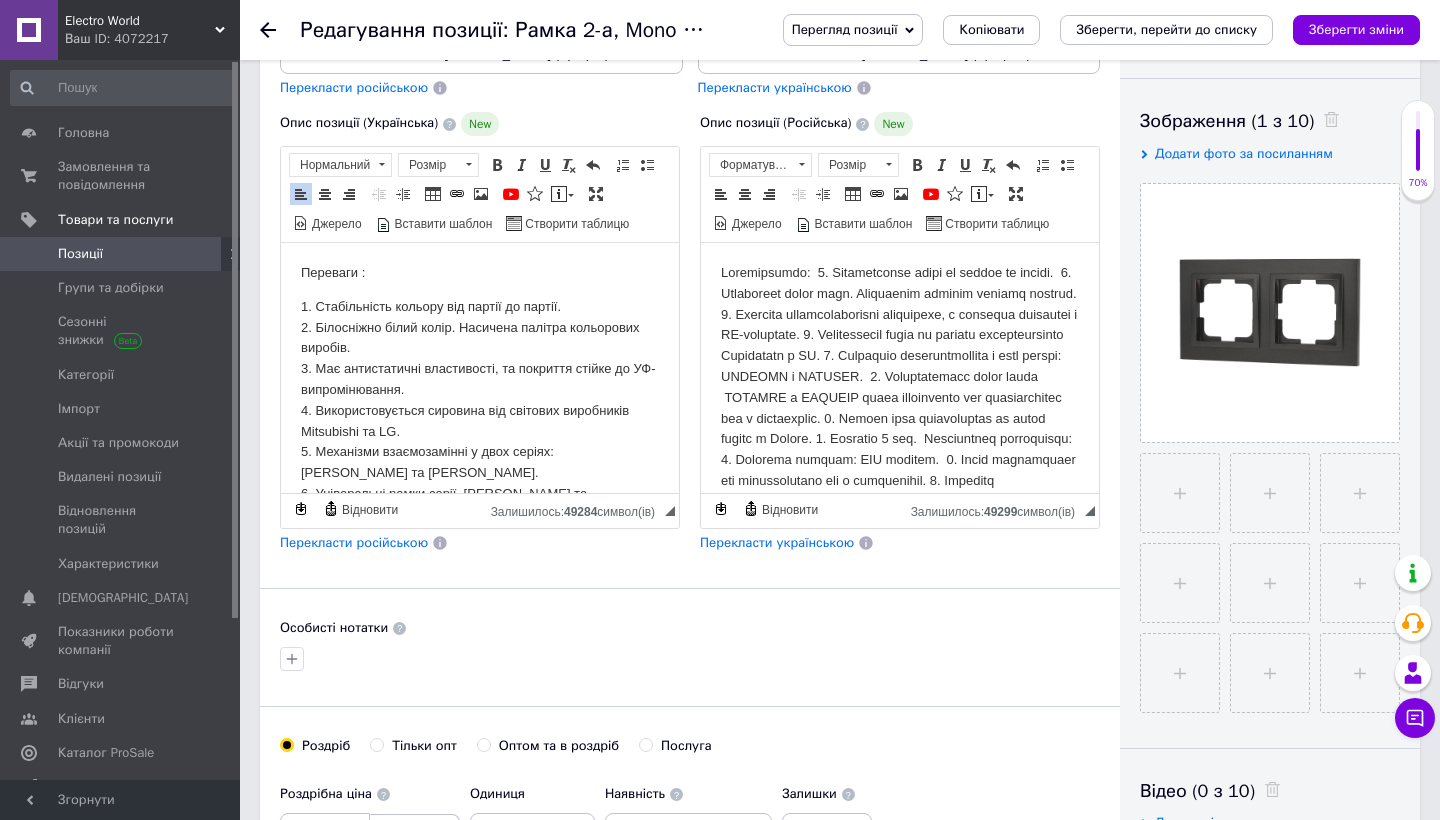 scroll, scrollTop: 0, scrollLeft: 0, axis: both 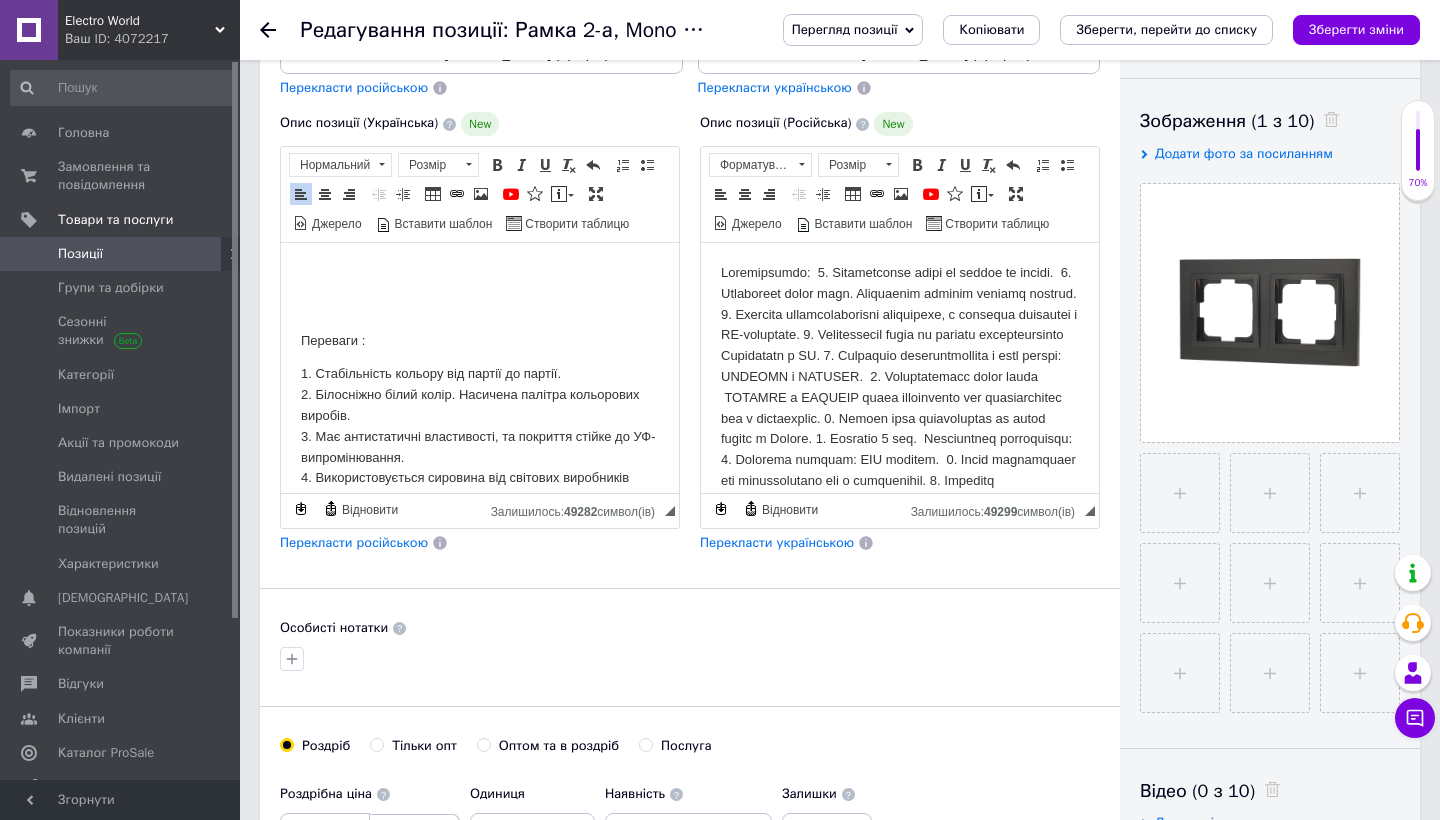 click on "Переваги :   1. Стабільність кольору від партії до партії.   2. Білосніжно білий колір. Насичена палітра кольорових виробів.  3. Має антистатичні властивості, та покриття стійке до УФ-випромінювання.  4. Використовується сировина від світових виробників Mitsubishi та LG.  5. Механізми взаємозамінні у двох серіях: DESPINA та LARISSA.   6. Універсльні рамки серії  DESPINA та LARISSA можна монтувати як горизонтально так і вертикально.  7. Повний цикл виробництва на одному заводі у Туреччині.  8. Гарантія 5 років.   Технічні особливості :   1. Матеріал корпусу: ABS пластик." at bounding box center [480, 545] 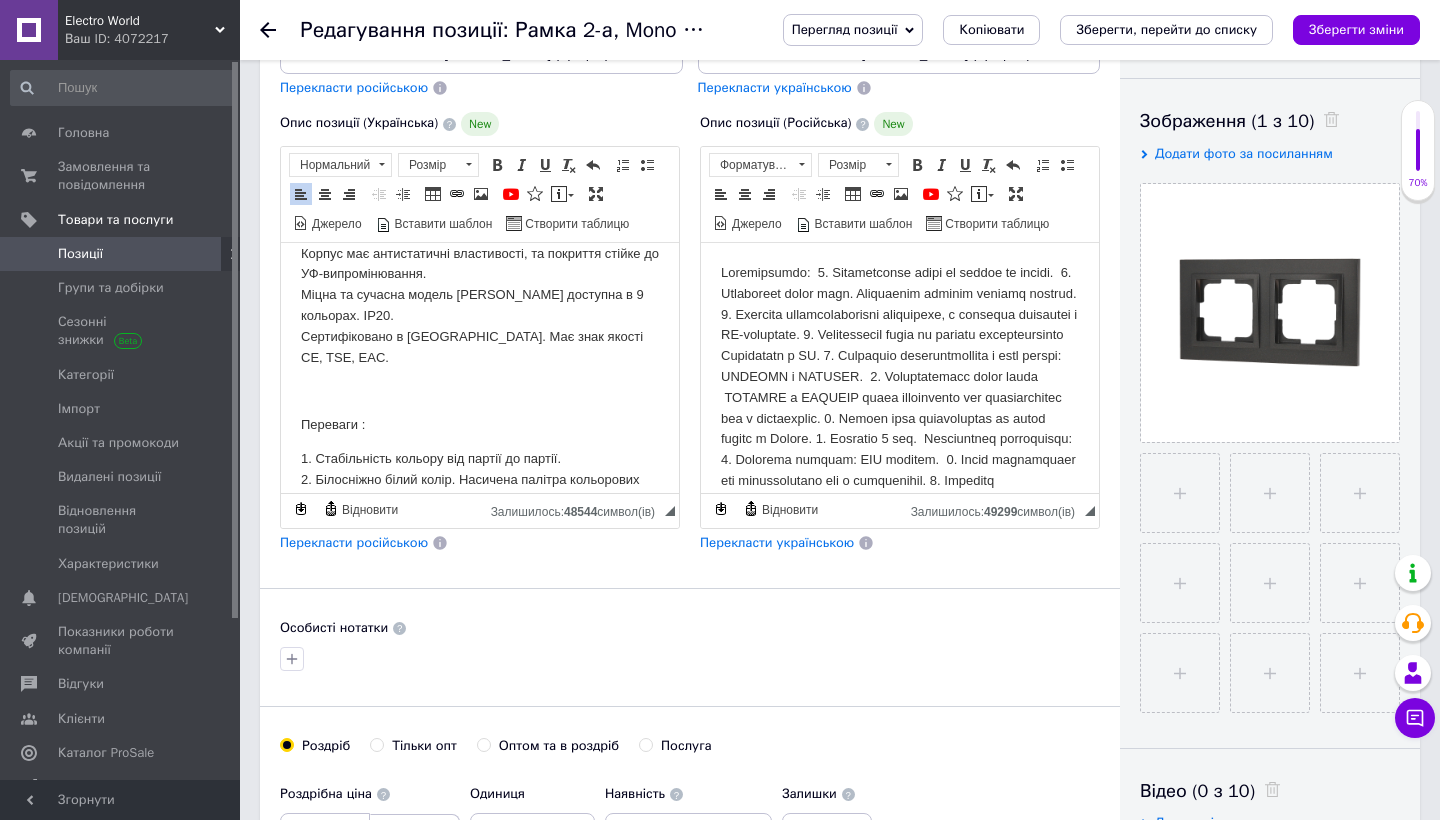 scroll, scrollTop: 277, scrollLeft: 0, axis: vertical 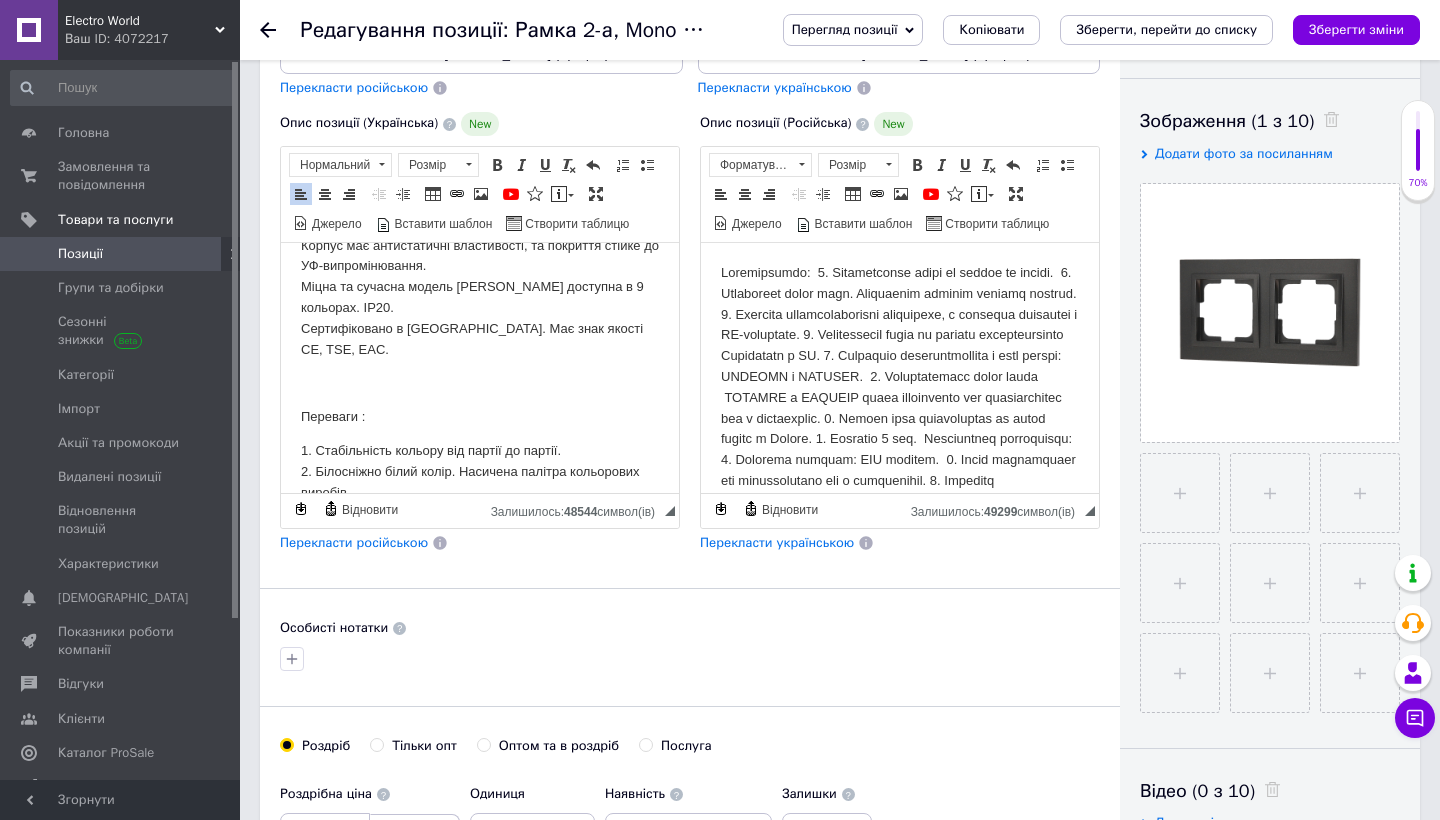 click on "Перекласти російською" at bounding box center [354, 542] 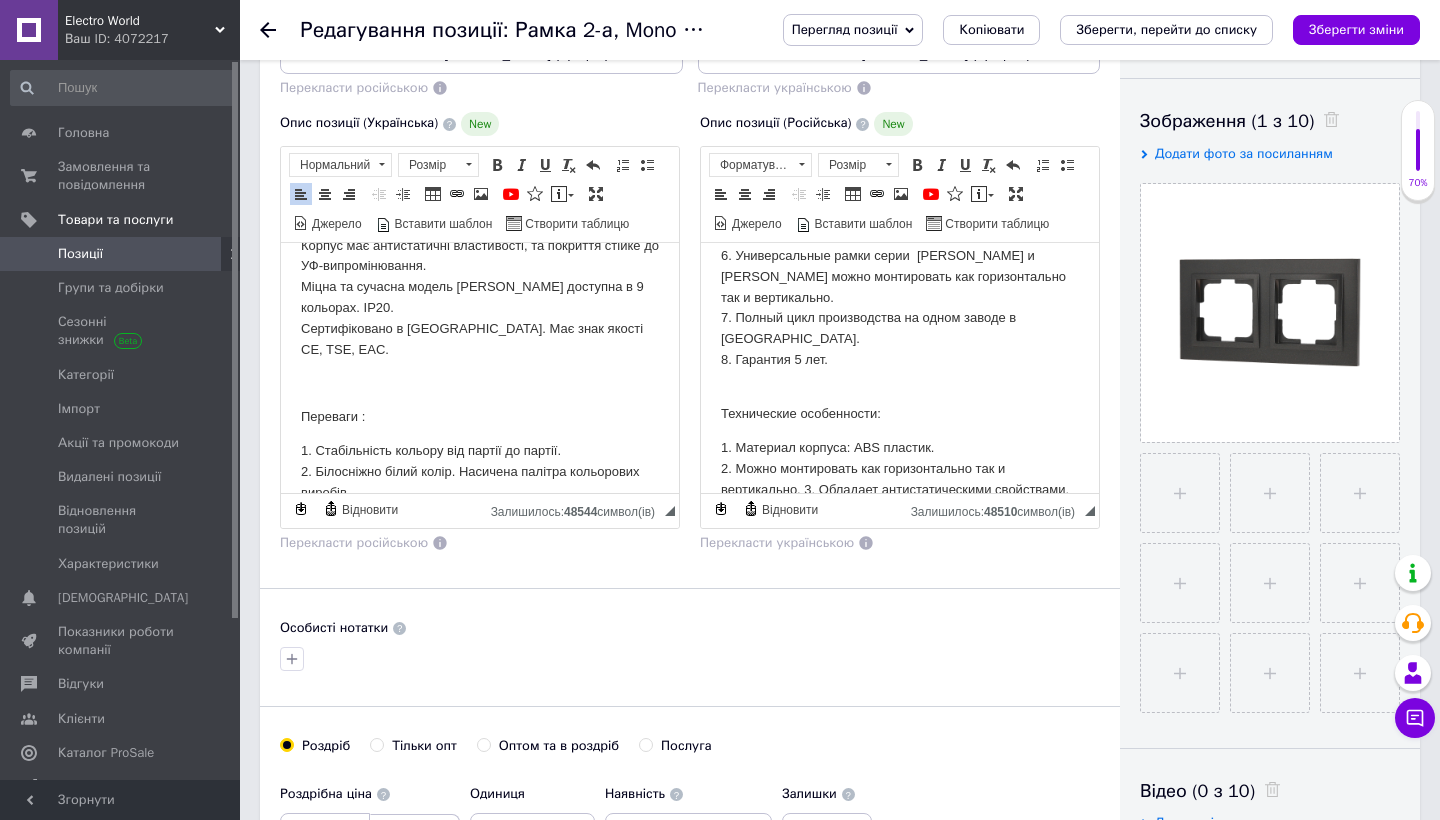 scroll, scrollTop: 676, scrollLeft: 0, axis: vertical 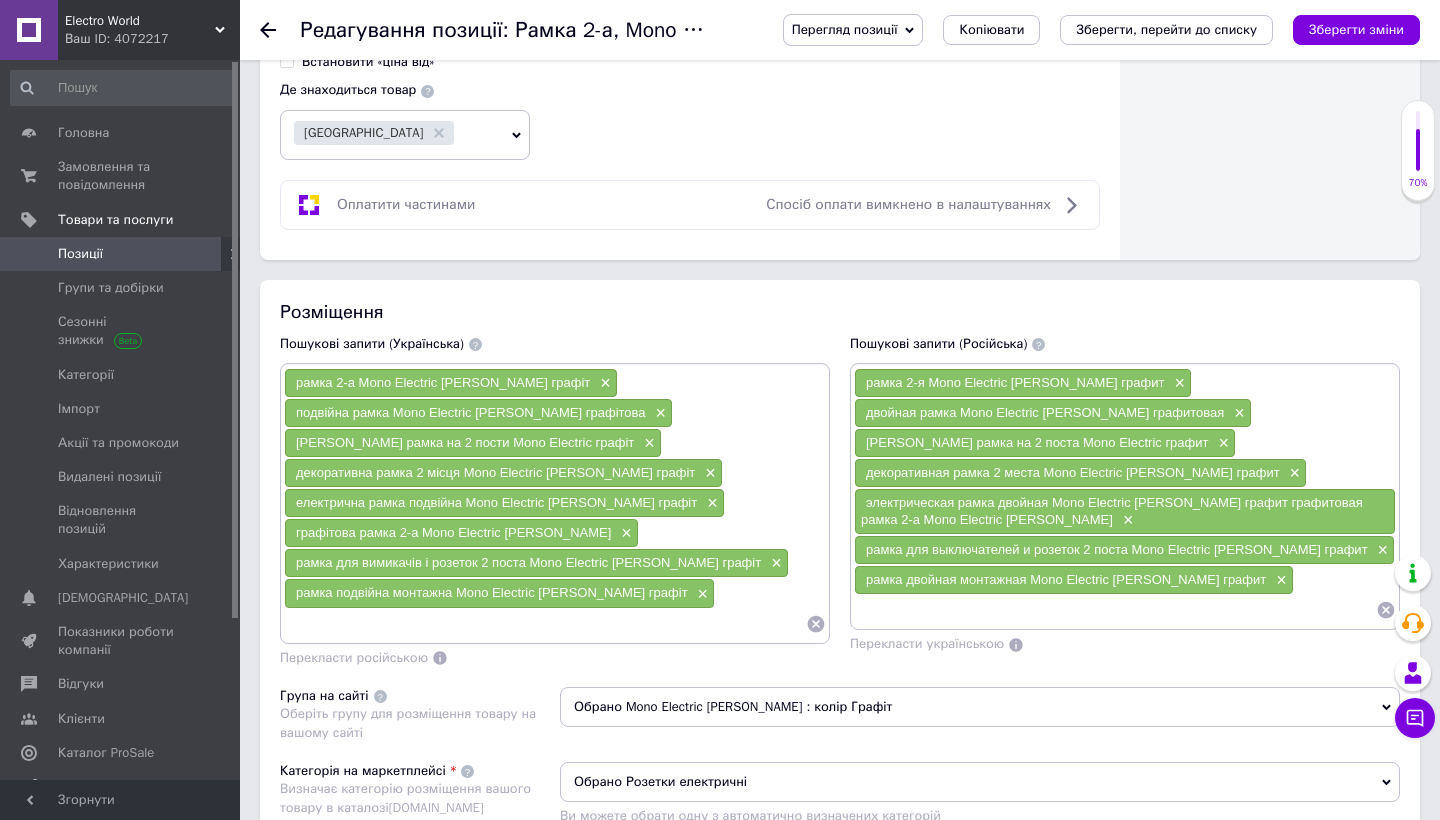 click at bounding box center [545, 624] 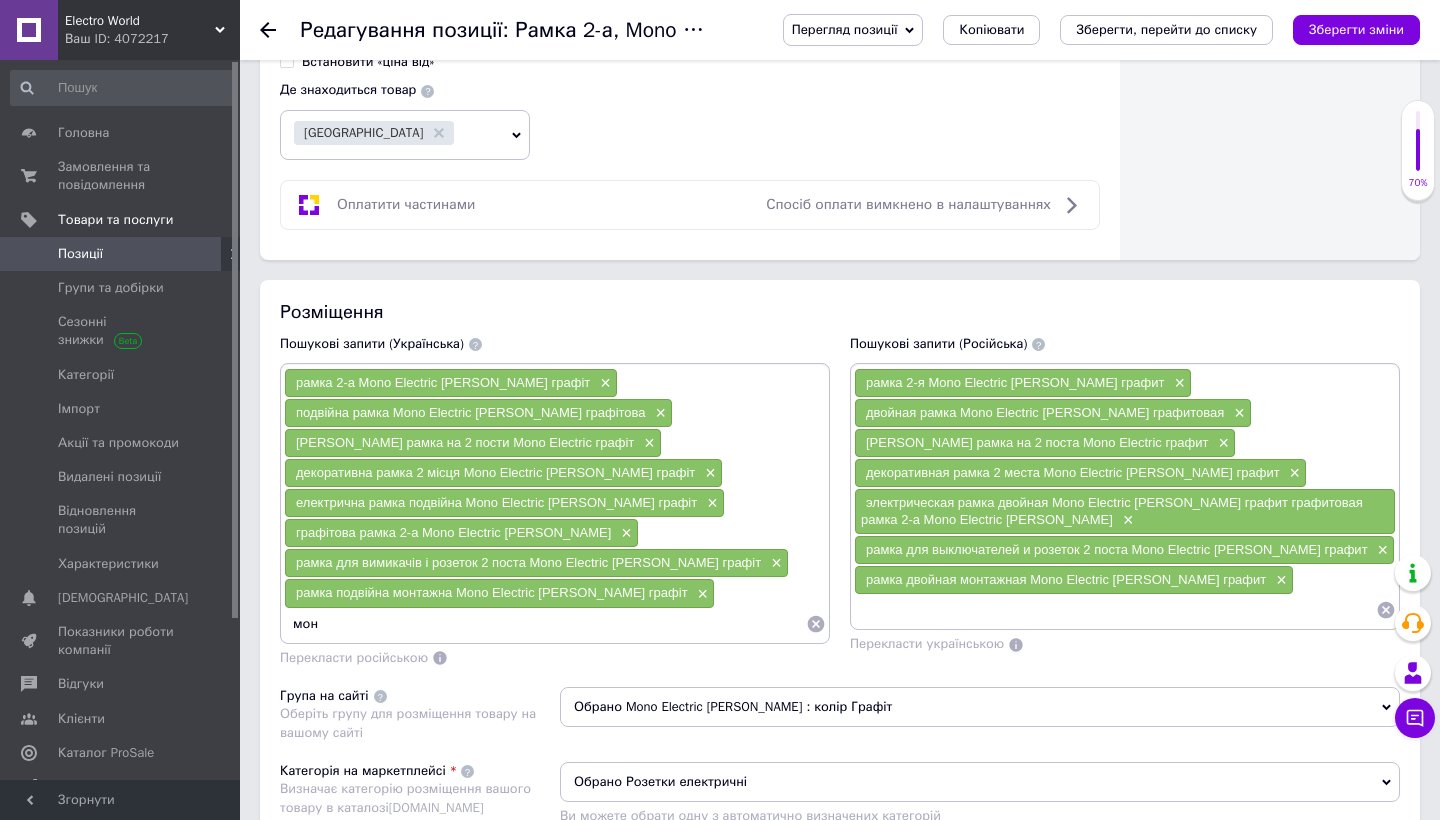 type on "моно" 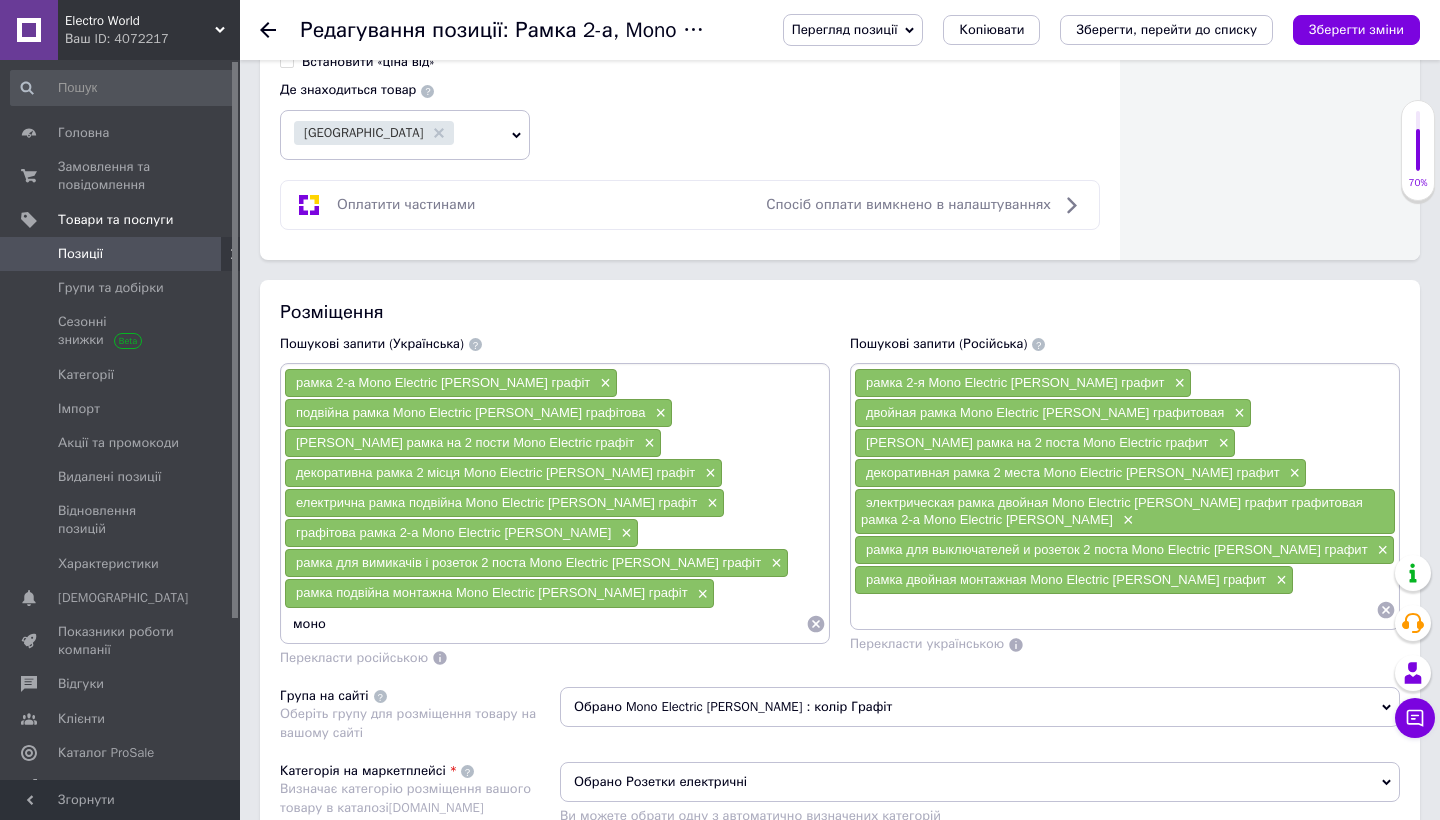type 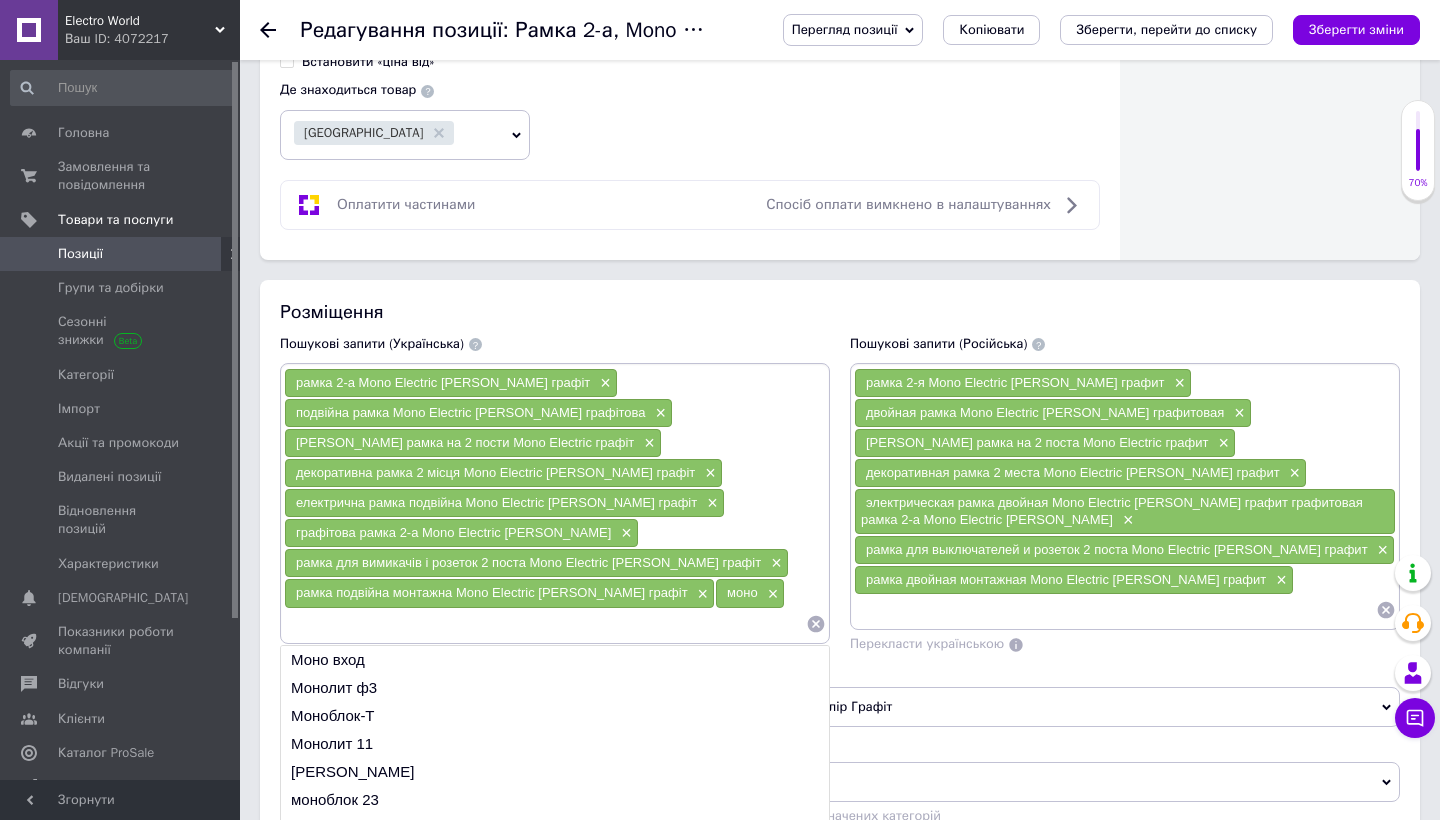 checkbox on "true" 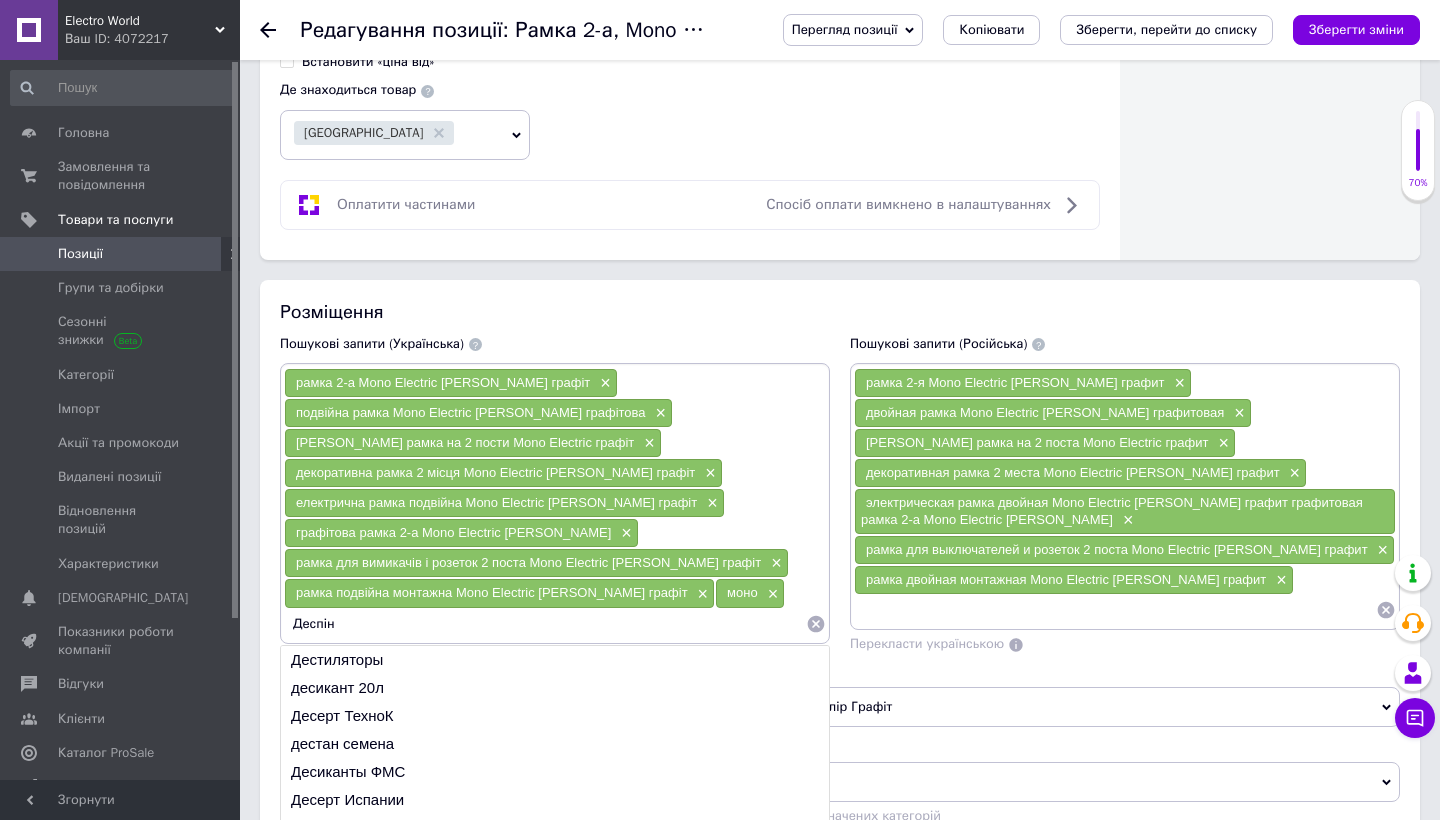 type on "Деспіна" 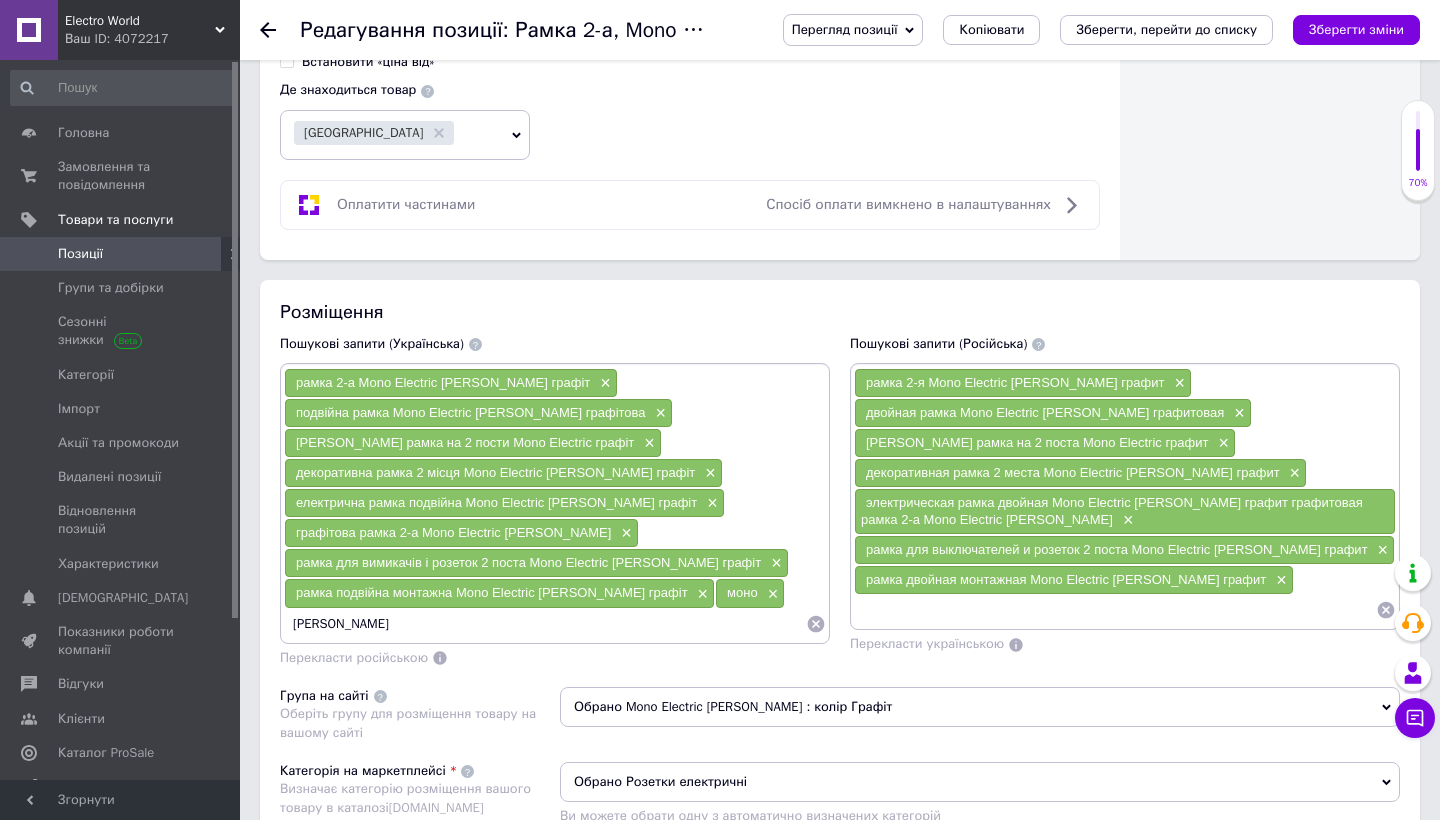 type 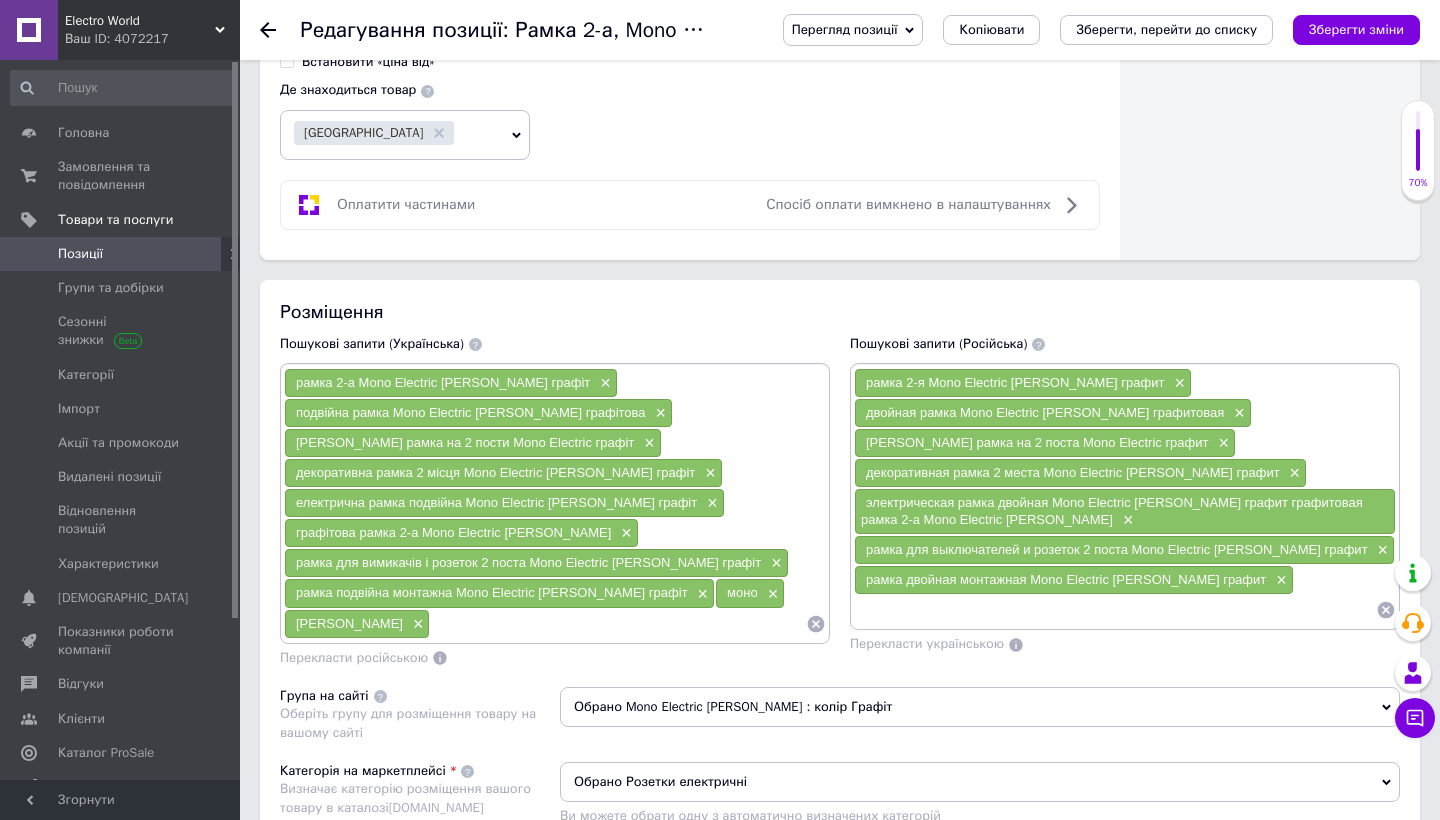 click at bounding box center (1115, 610) 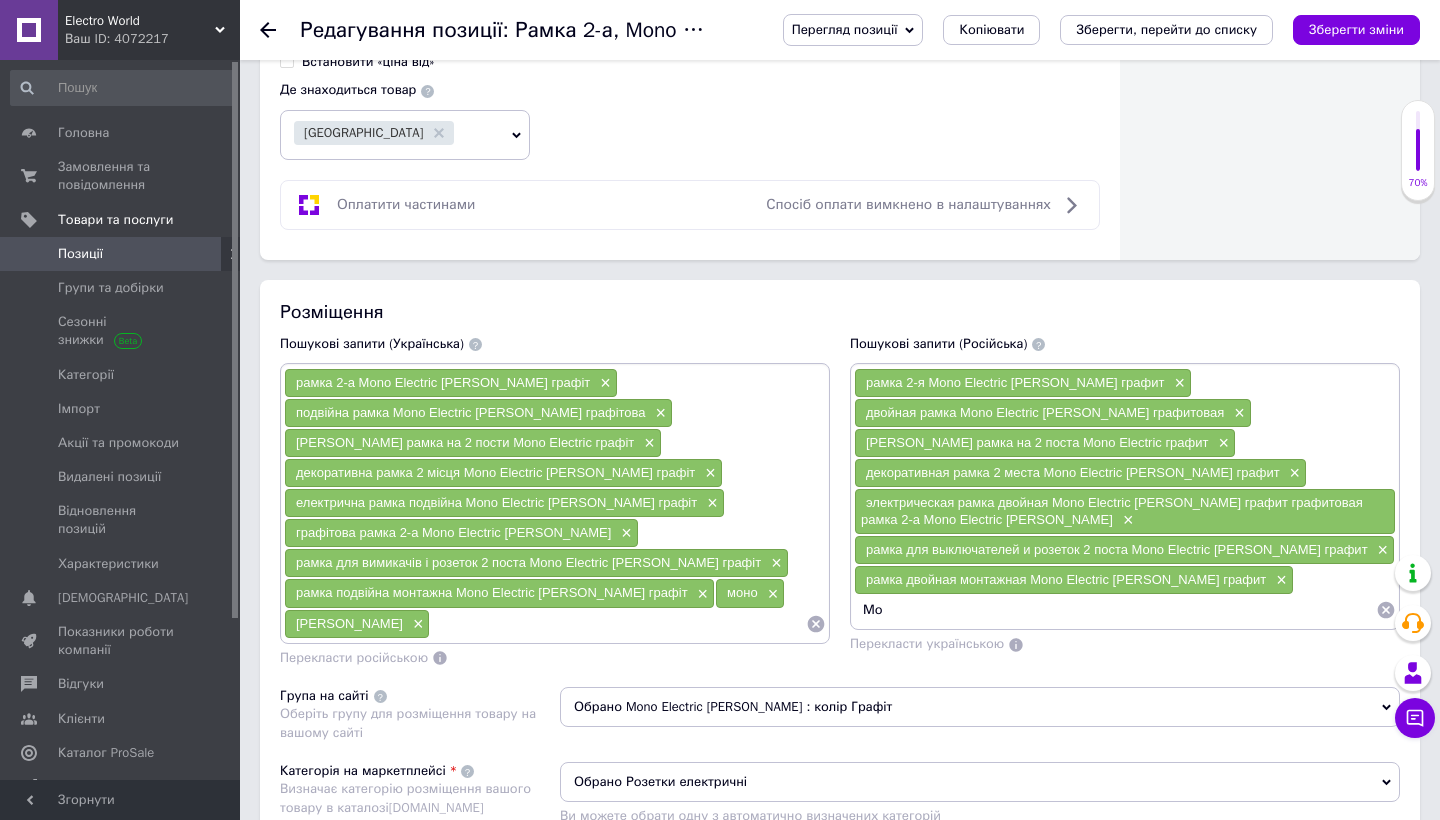 type on "М" 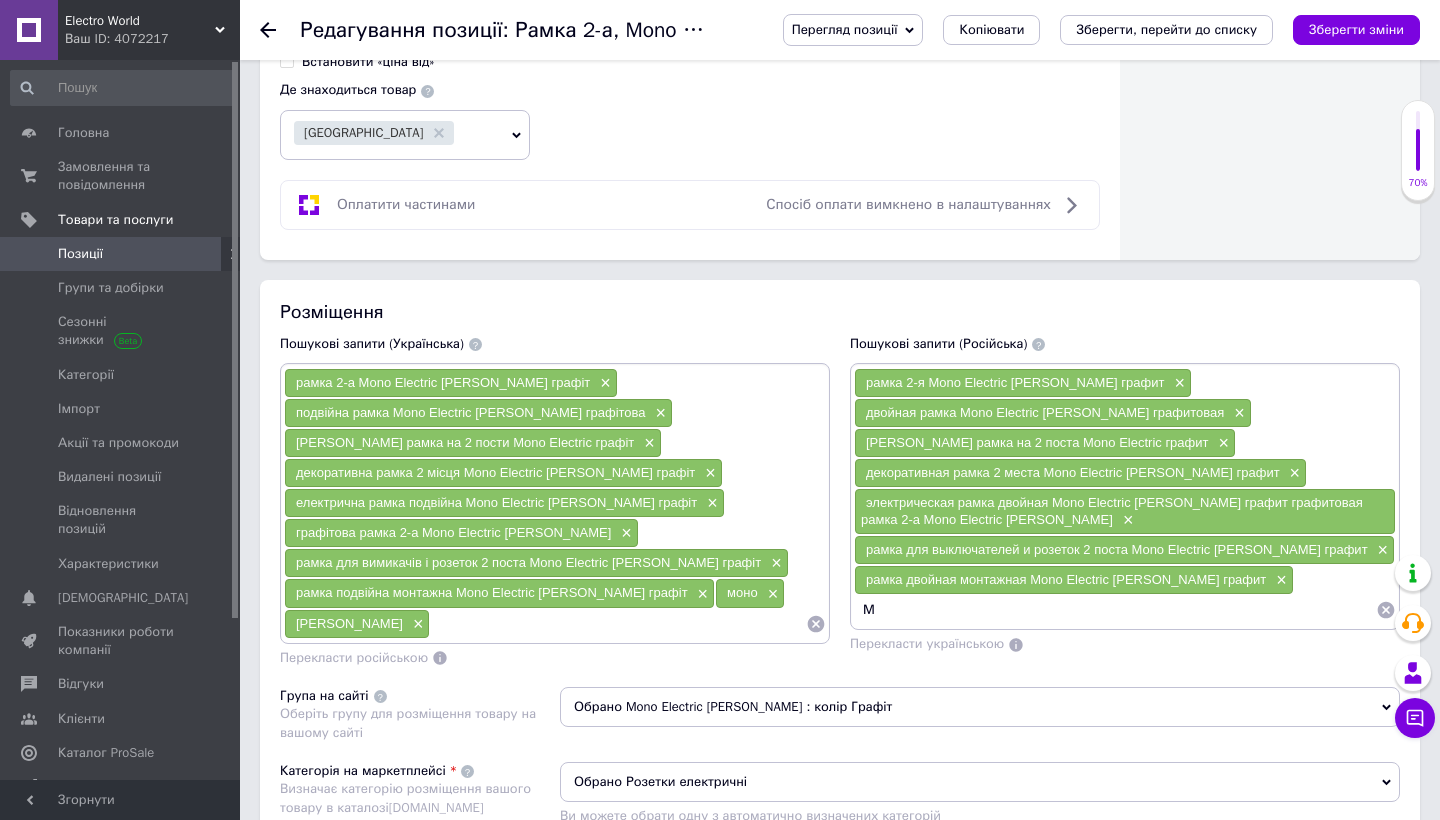 type 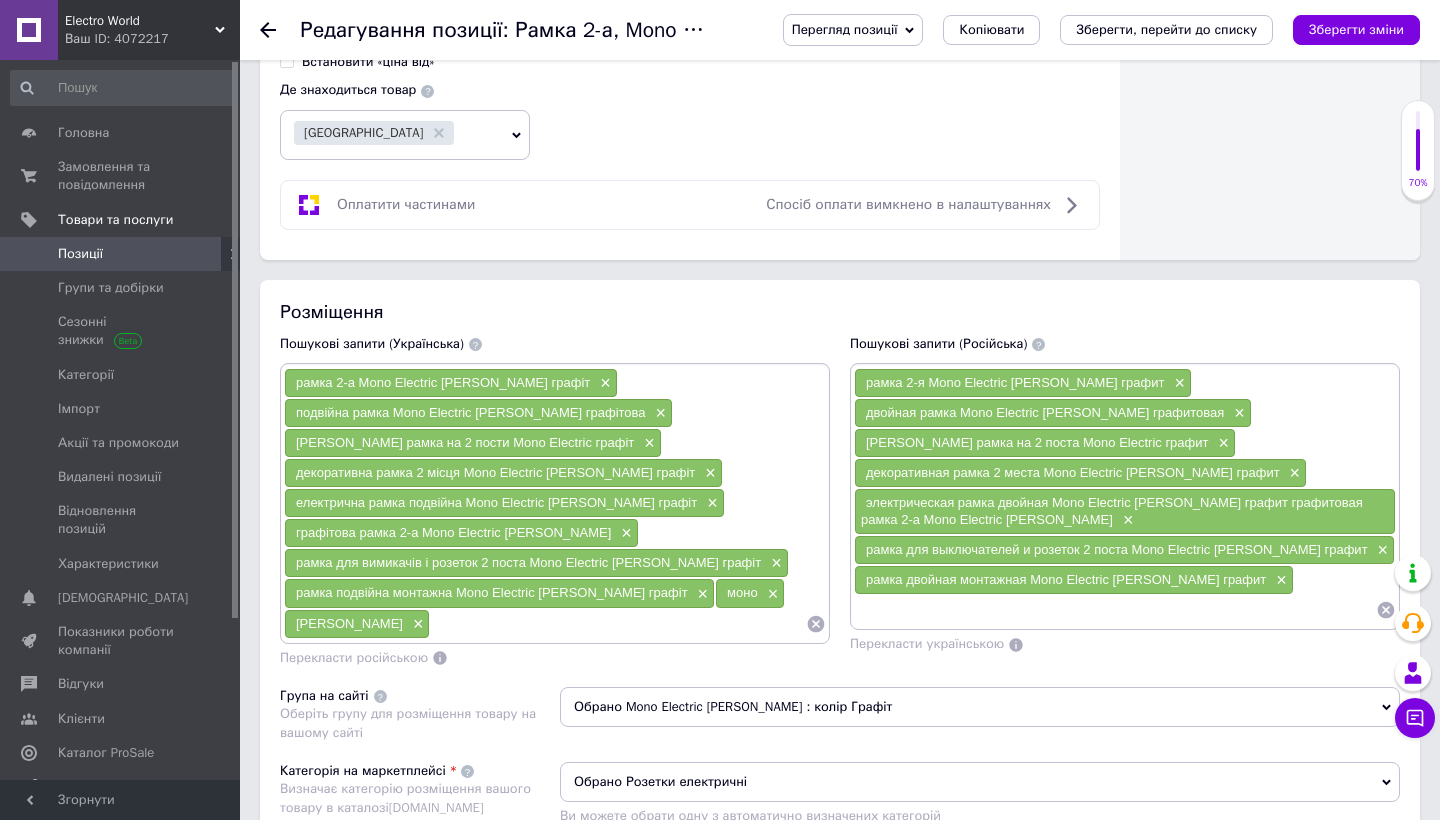 click at bounding box center [618, 624] 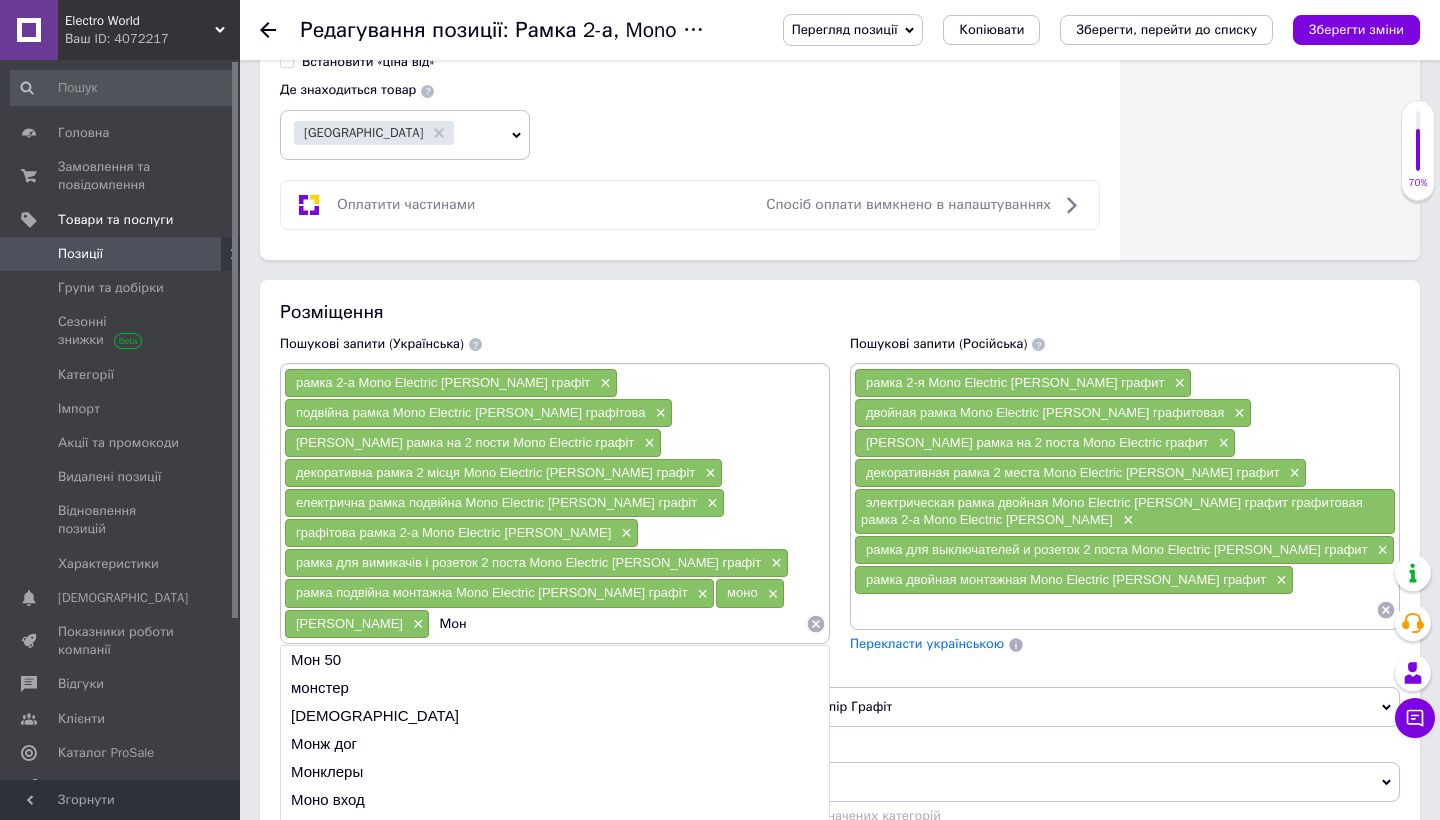 type on "Моно" 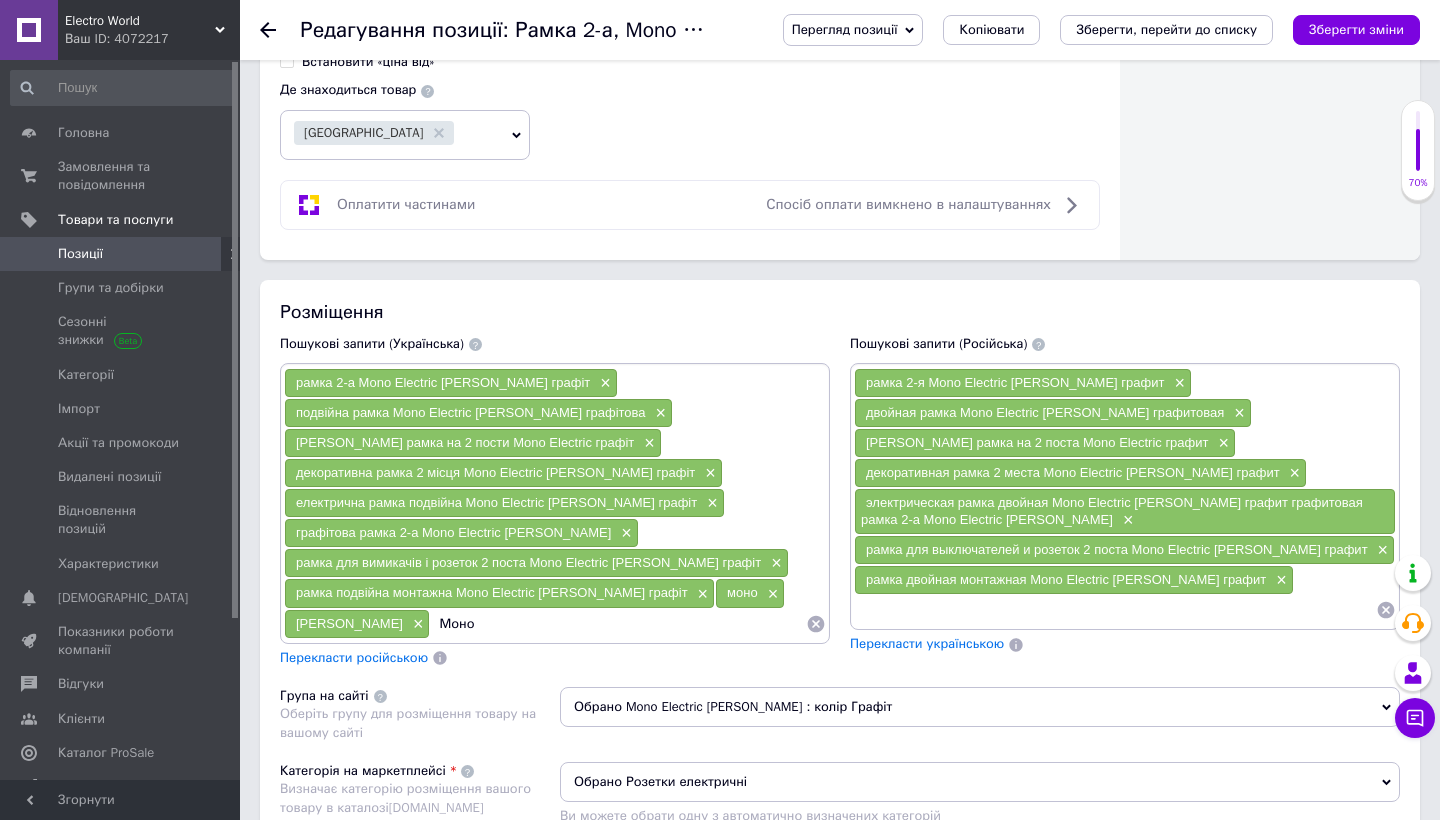 type 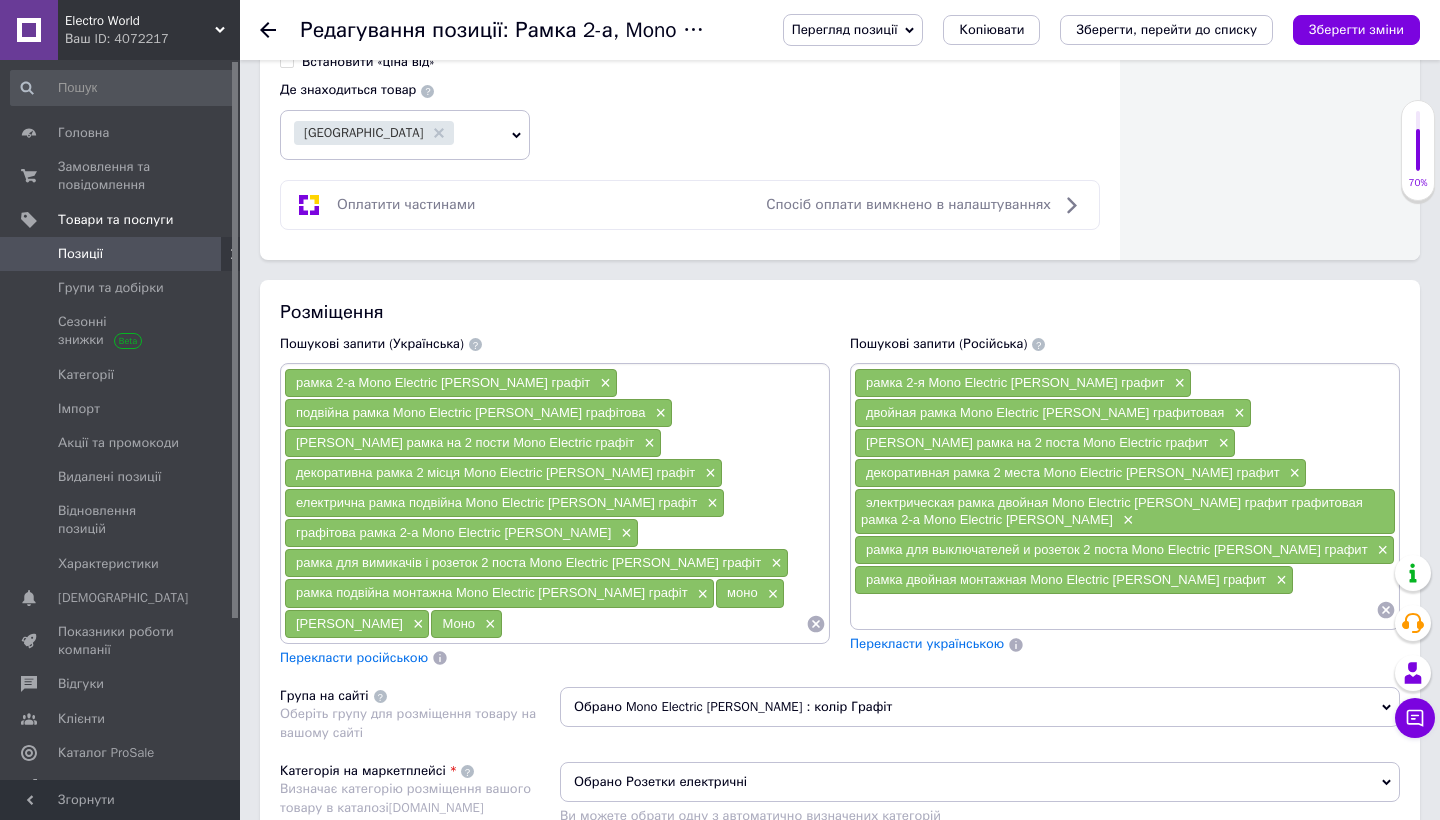 checkbox on "true" 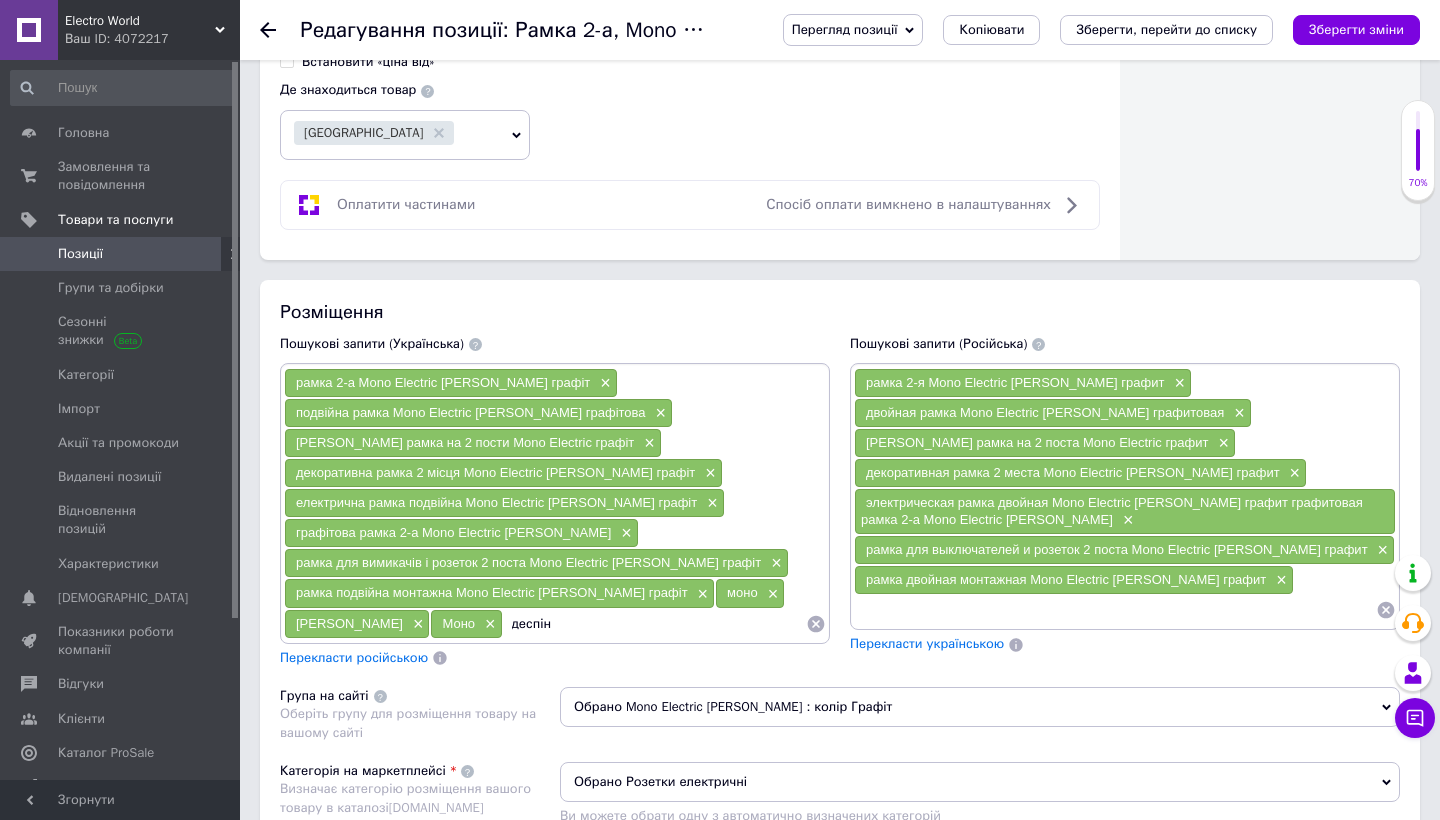 type on "деспіна" 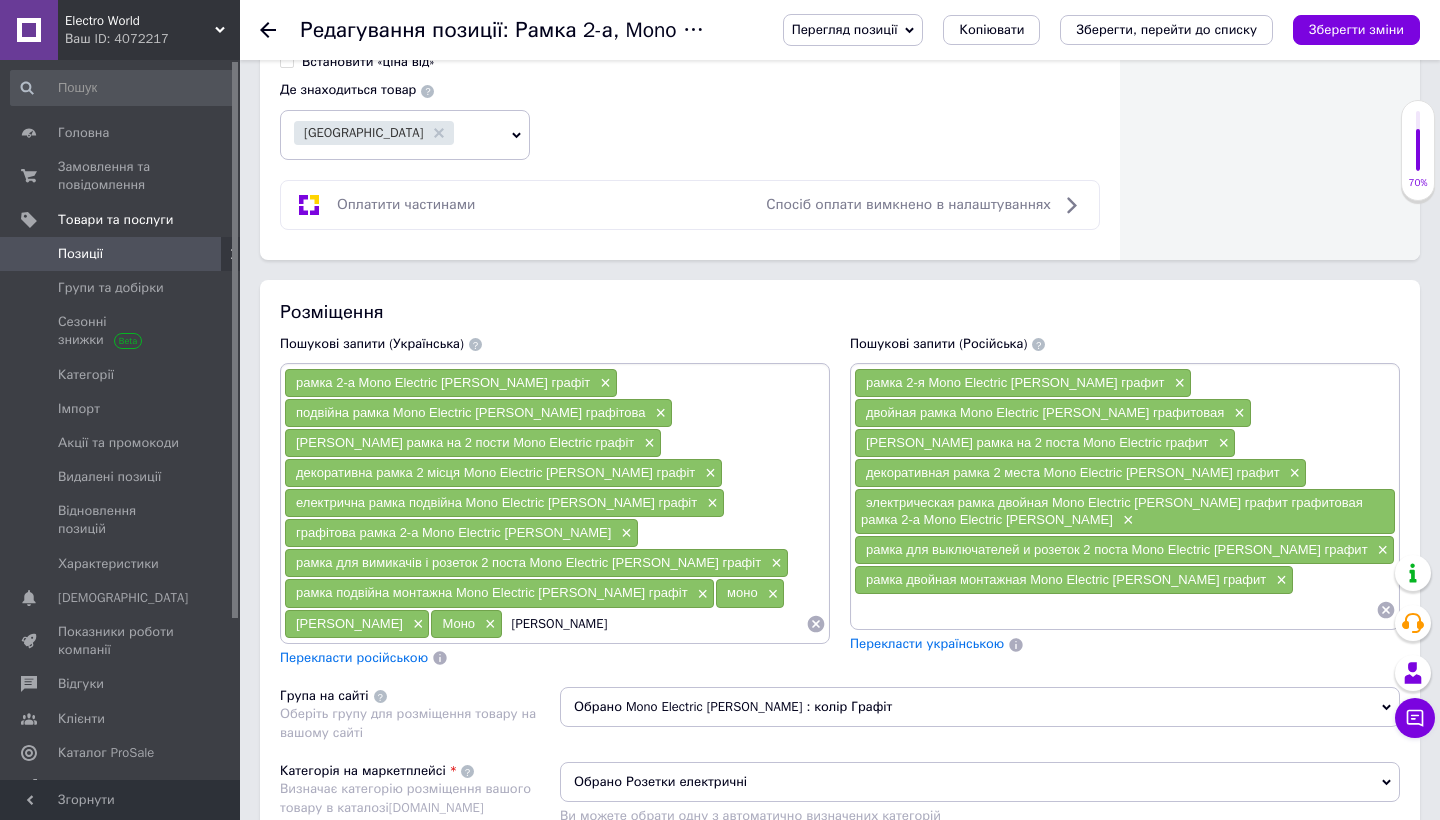 type 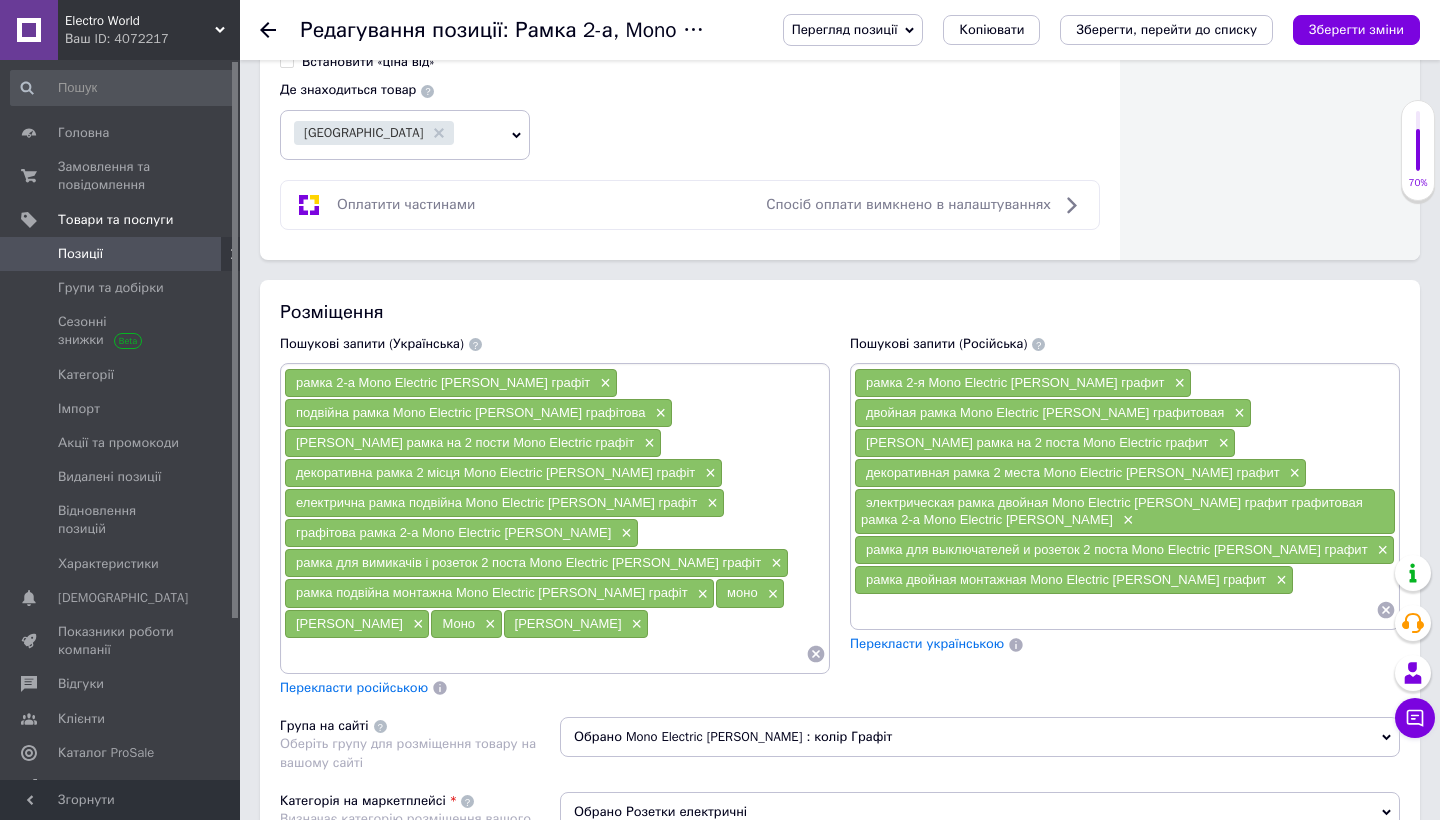 click on "Перекласти російською" at bounding box center [354, 687] 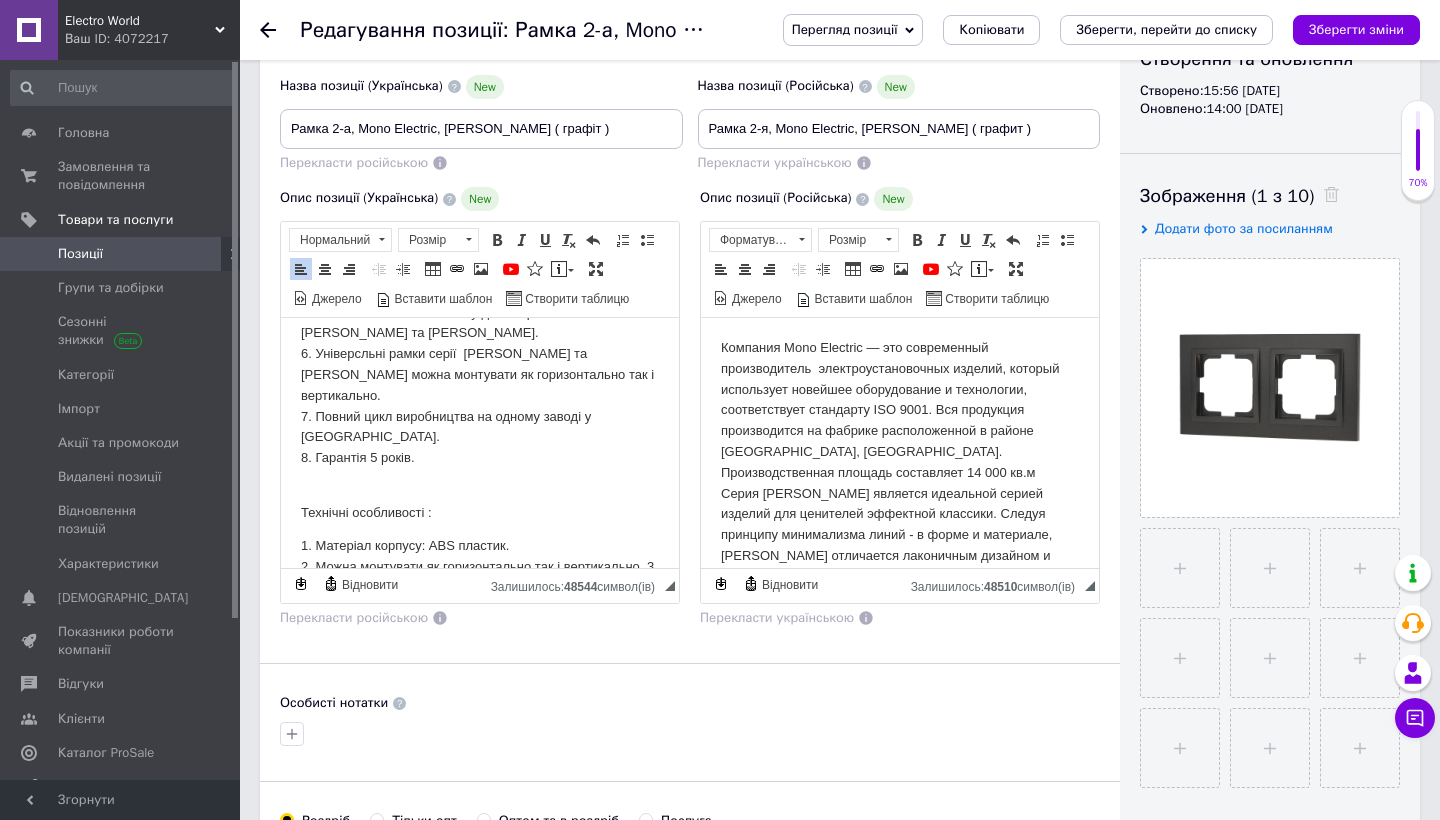 scroll, scrollTop: 635, scrollLeft: 0, axis: vertical 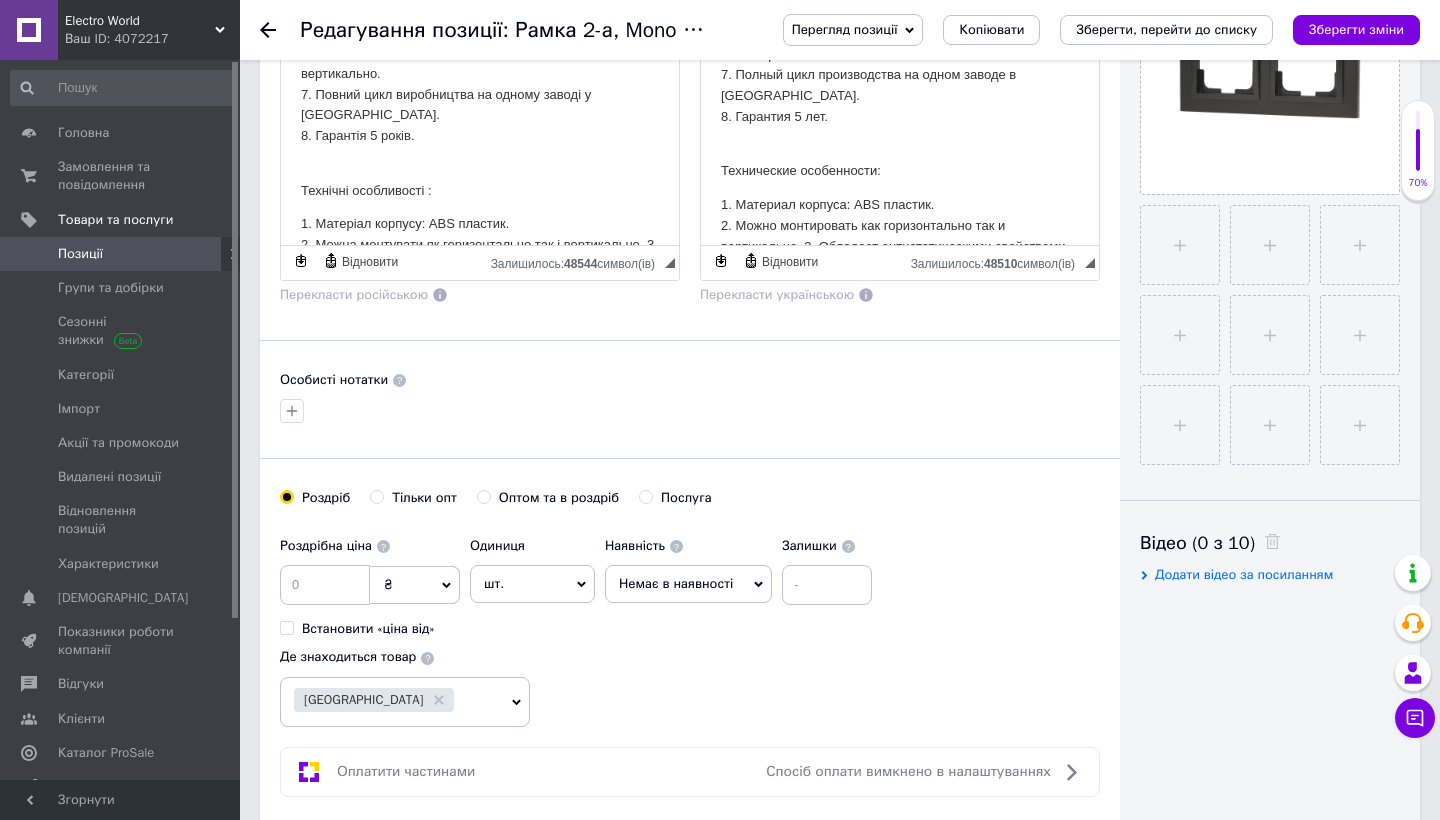 click on "1. Материал корпуса: ABS пластик.  2. Можно монтировать как горизонтально так и вертикально. 3. Обладает антистатическими свойствами, и покрытие устойчиво к УФ-излучению." at bounding box center [900, 237] 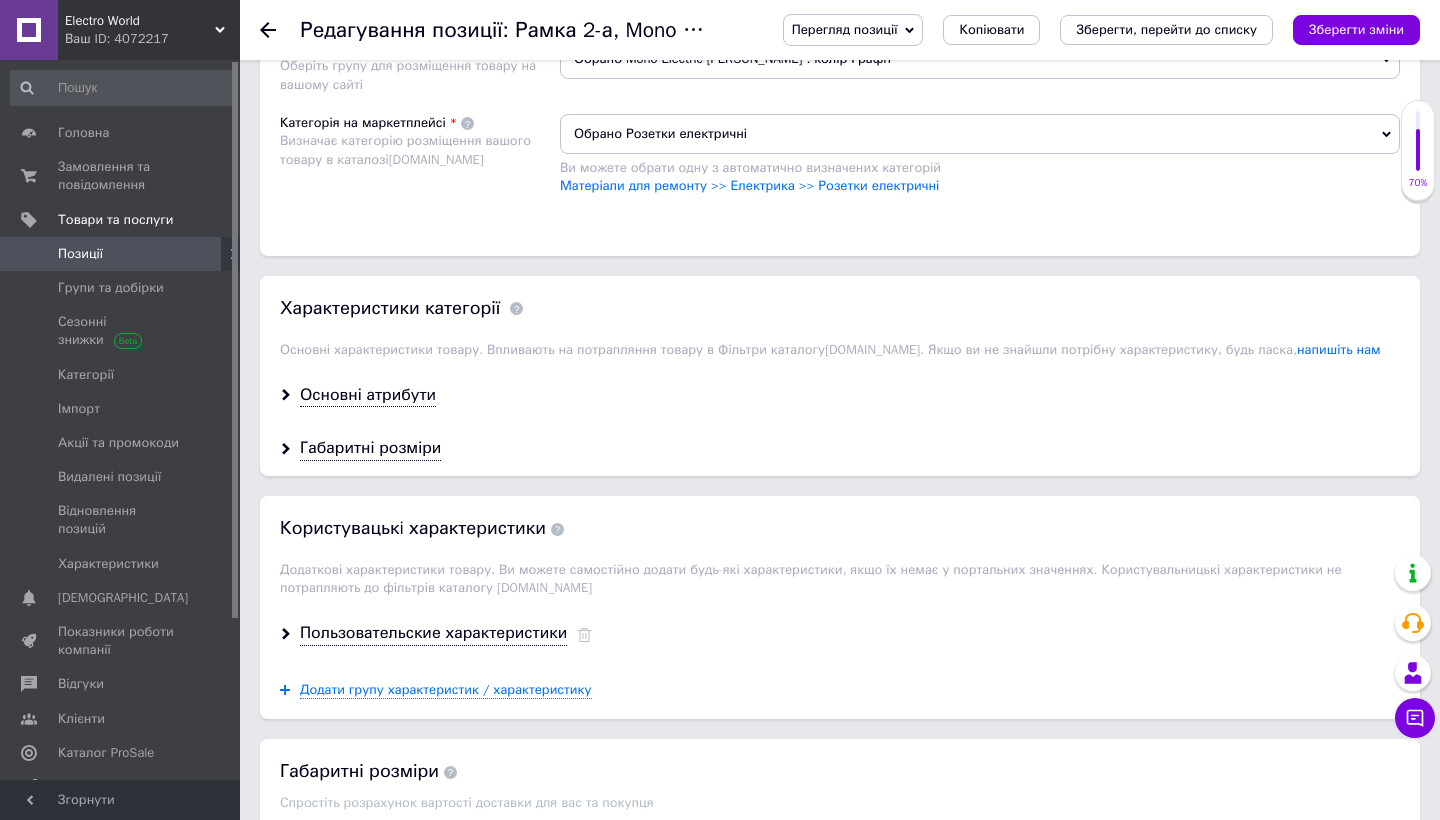 scroll, scrollTop: 1860, scrollLeft: 0, axis: vertical 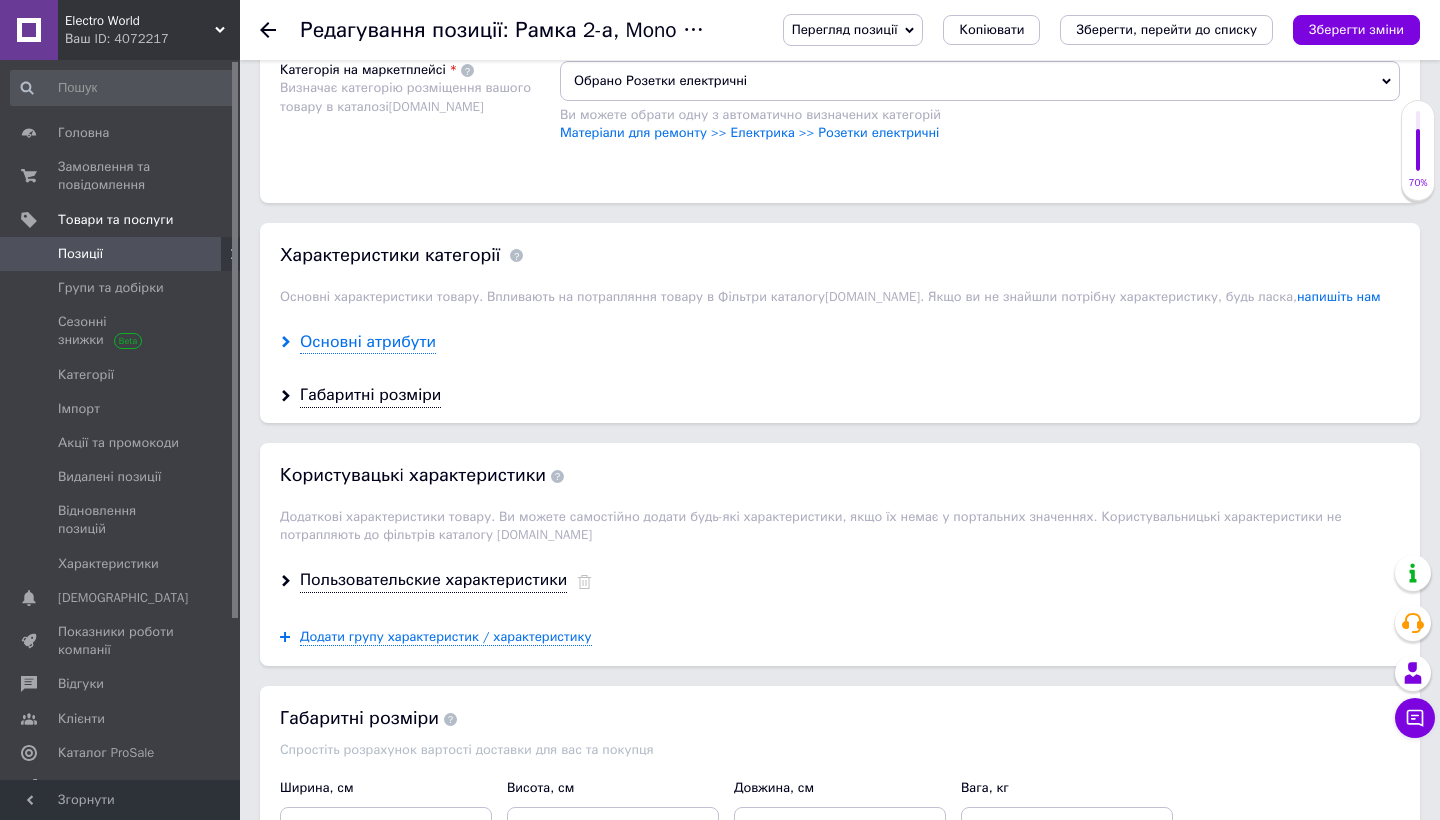click on "Основні атрибути" at bounding box center (368, 342) 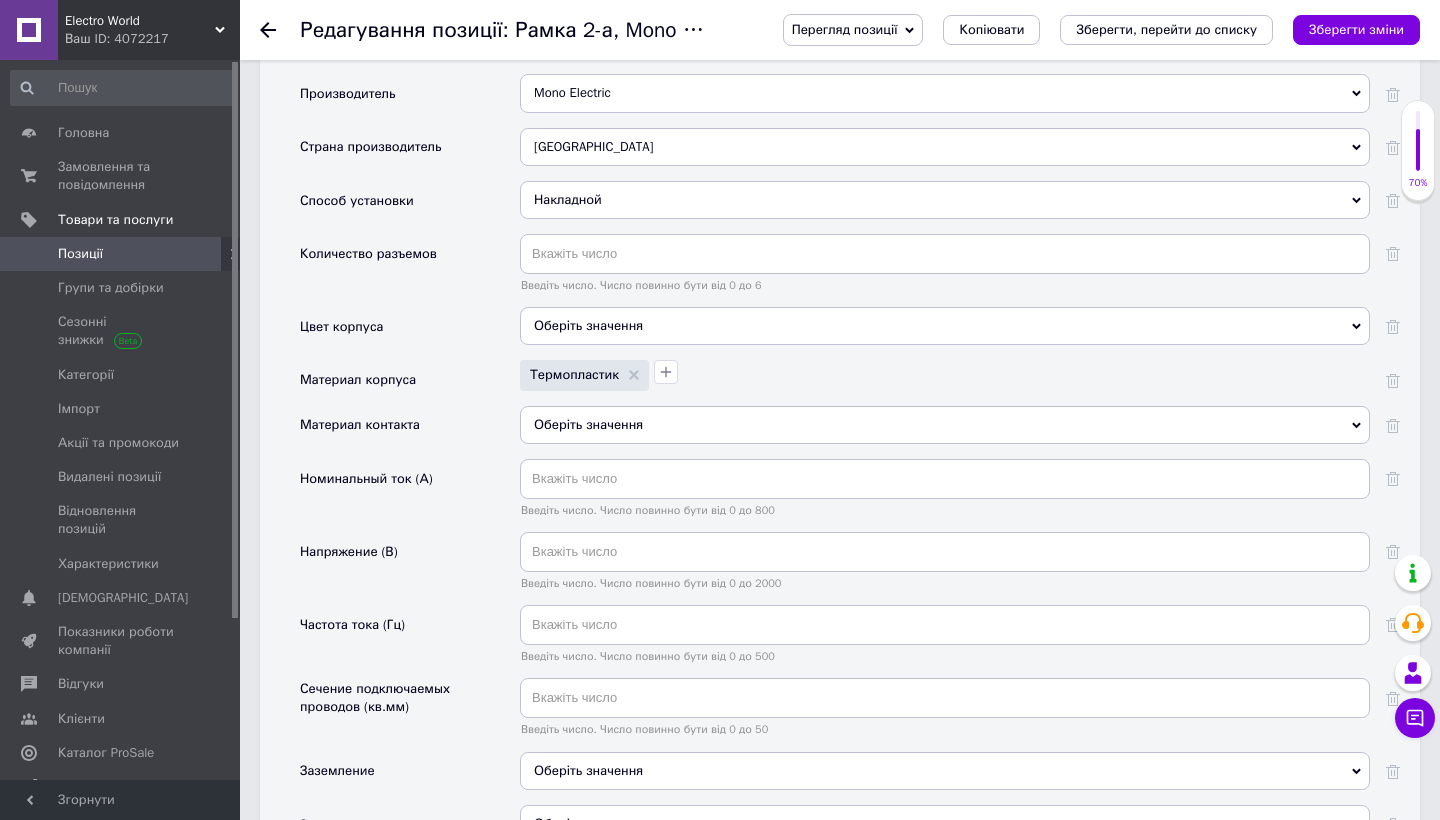 scroll, scrollTop: 2167, scrollLeft: 0, axis: vertical 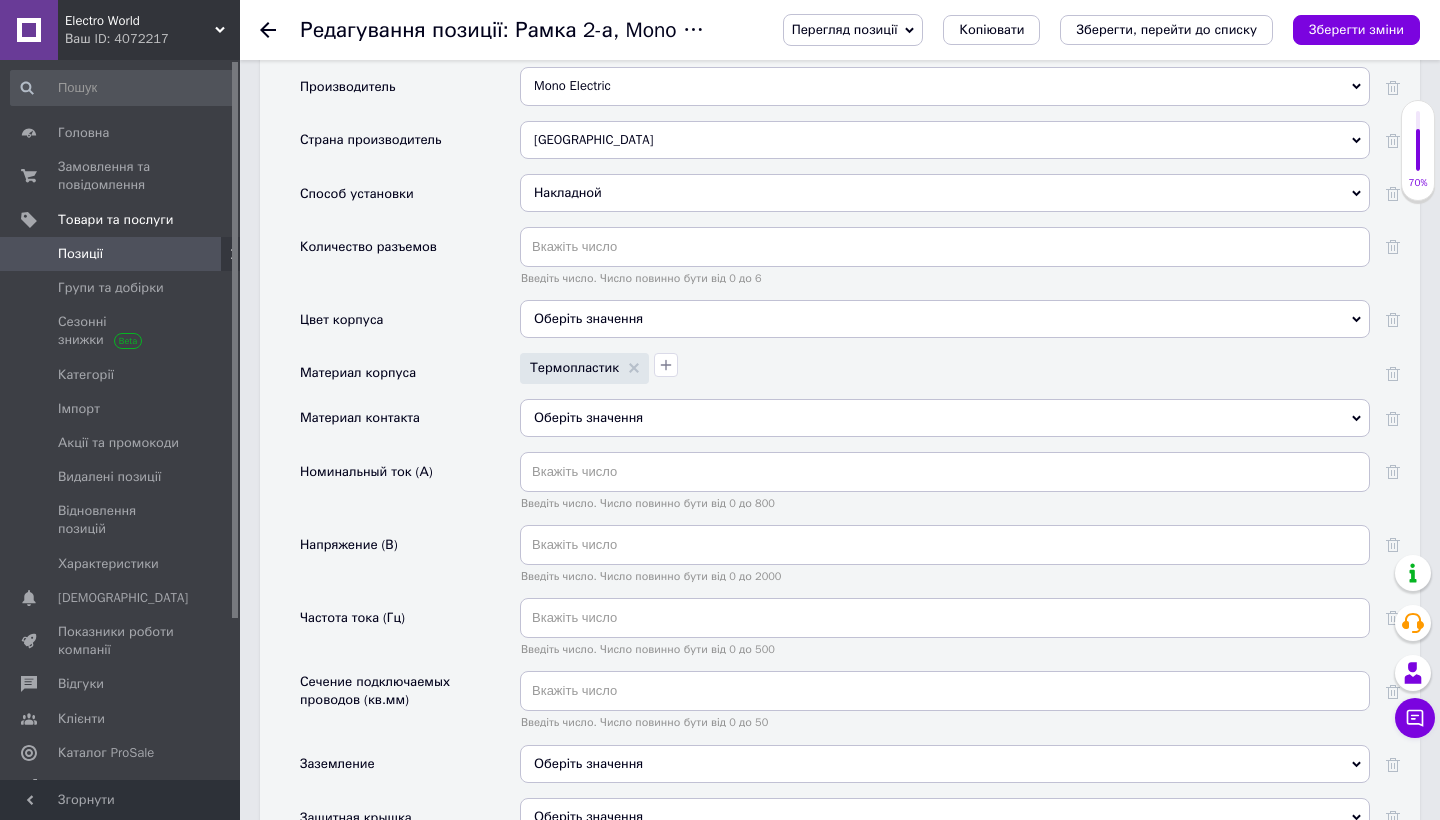 click on "Оберіть значення" at bounding box center [945, 319] 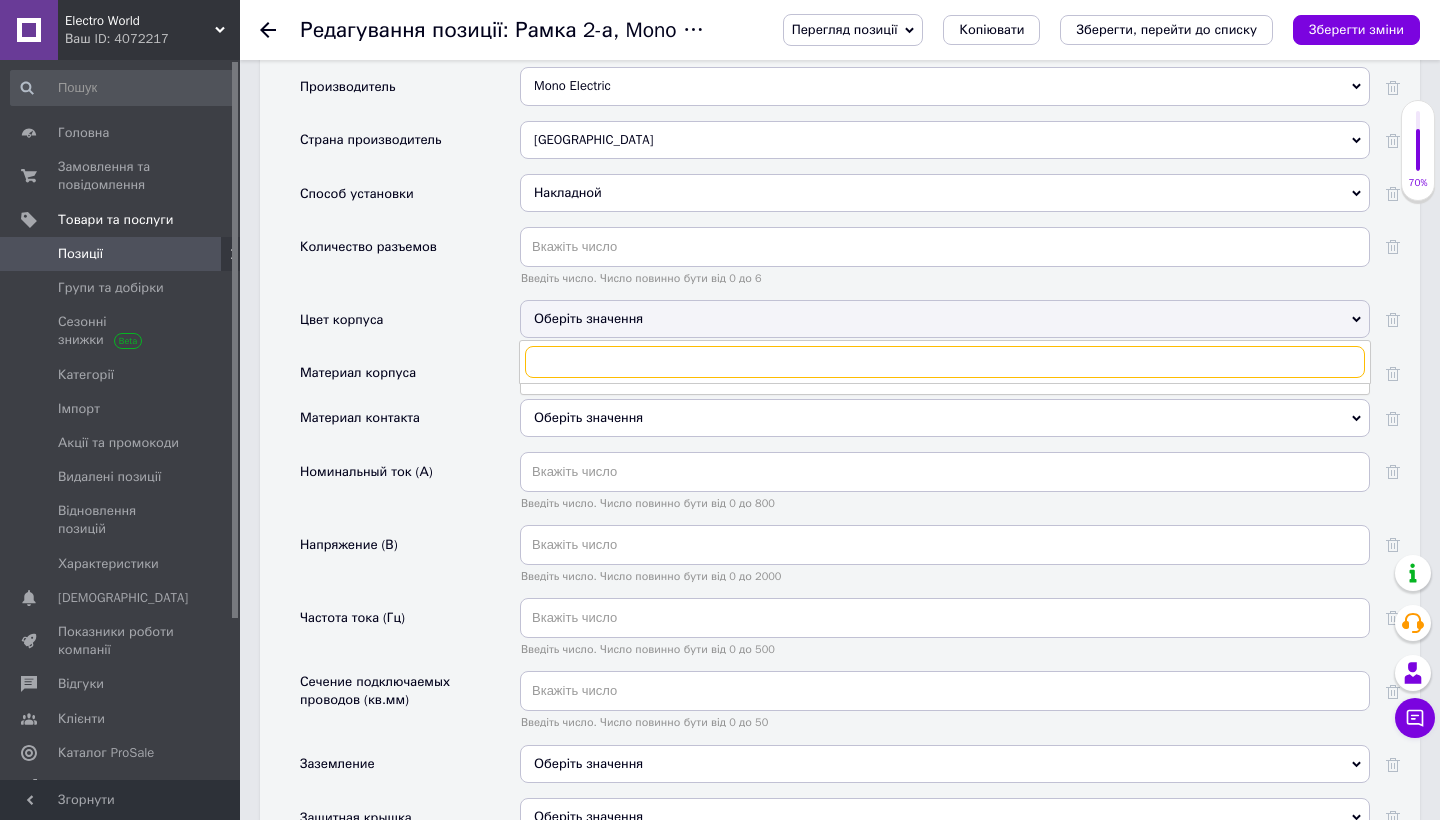 checkbox on "true" 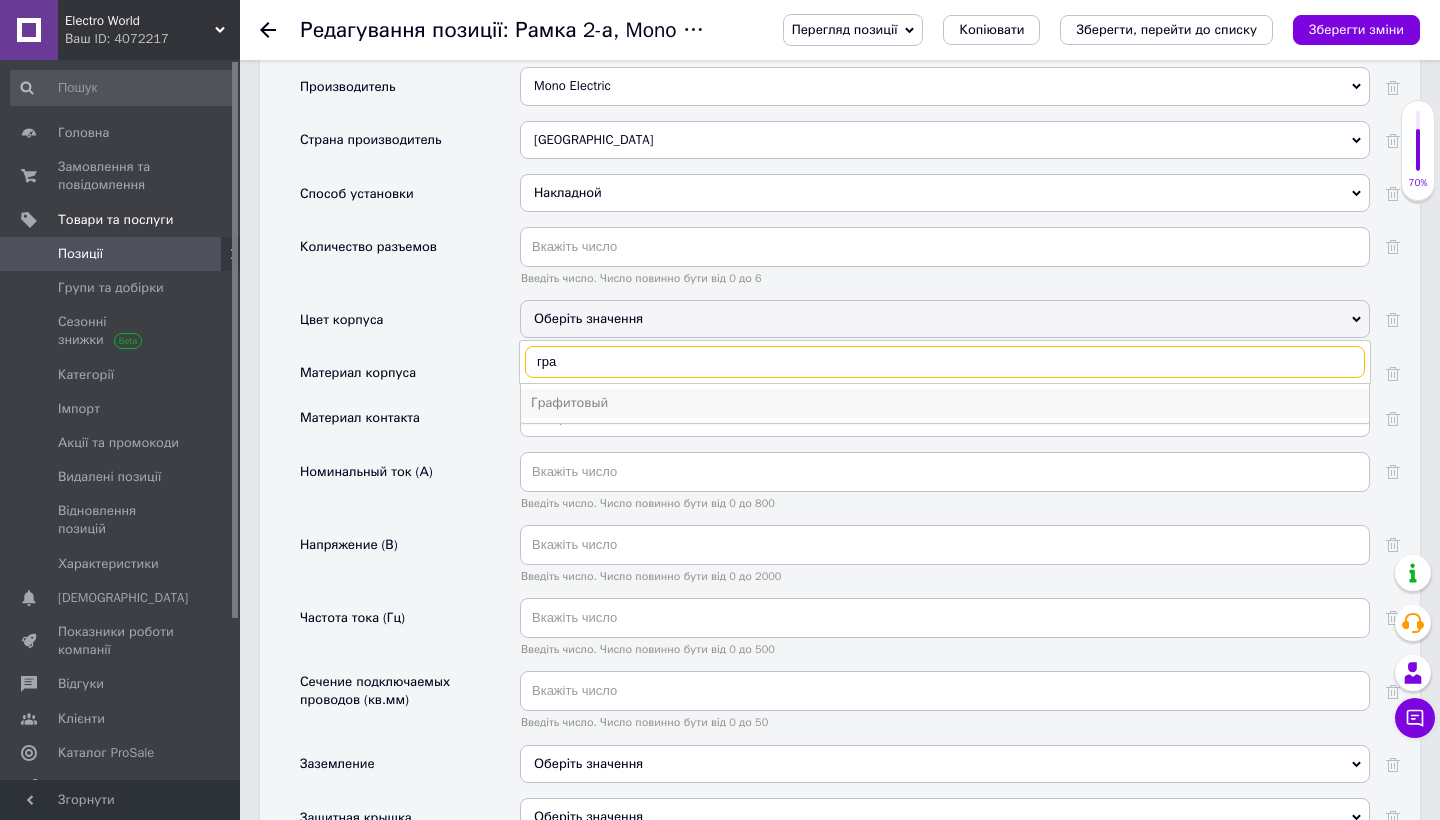 type on "гра" 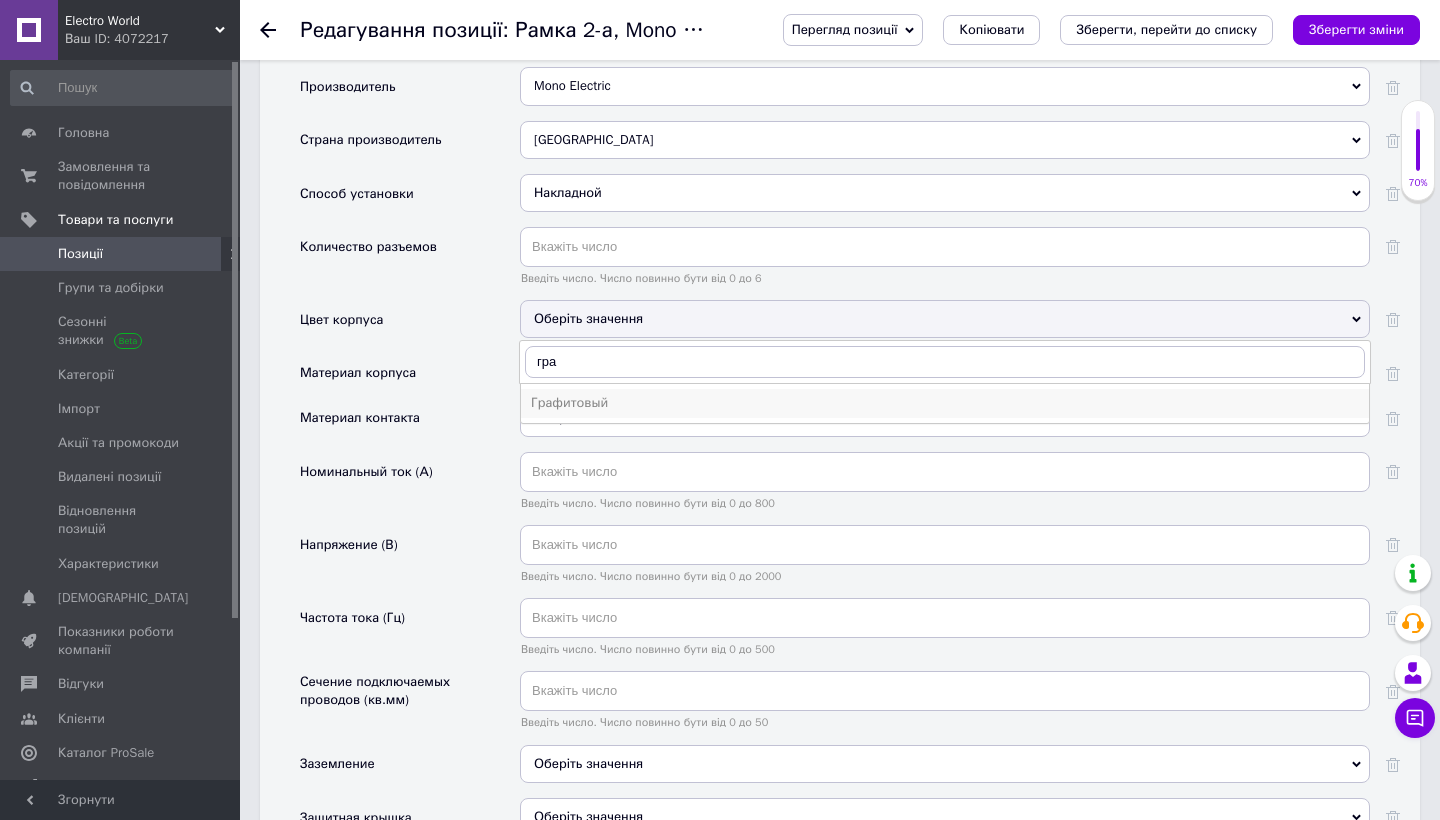 click on "Графитовый" at bounding box center (945, 403) 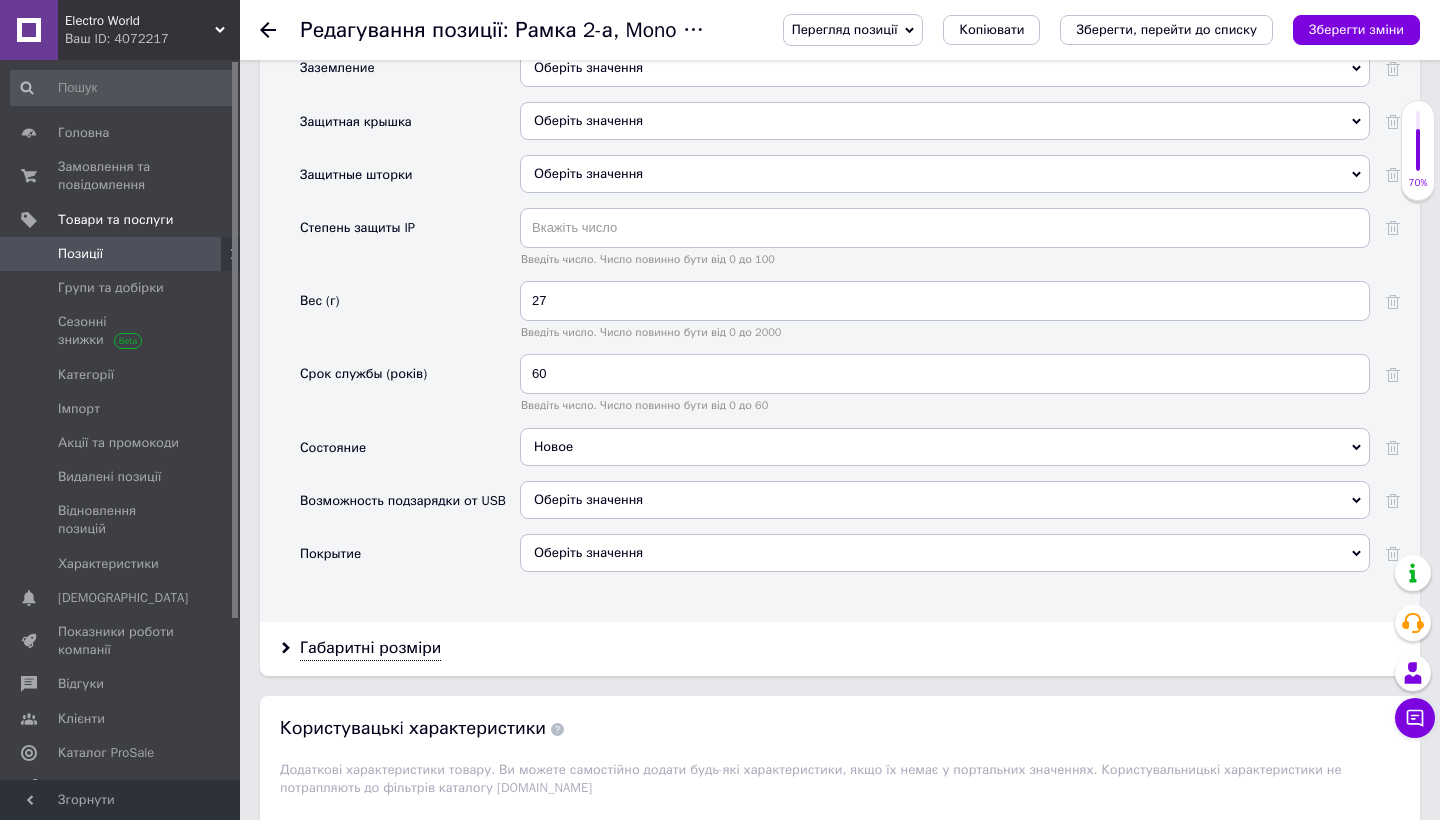 scroll, scrollTop: 2864, scrollLeft: 0, axis: vertical 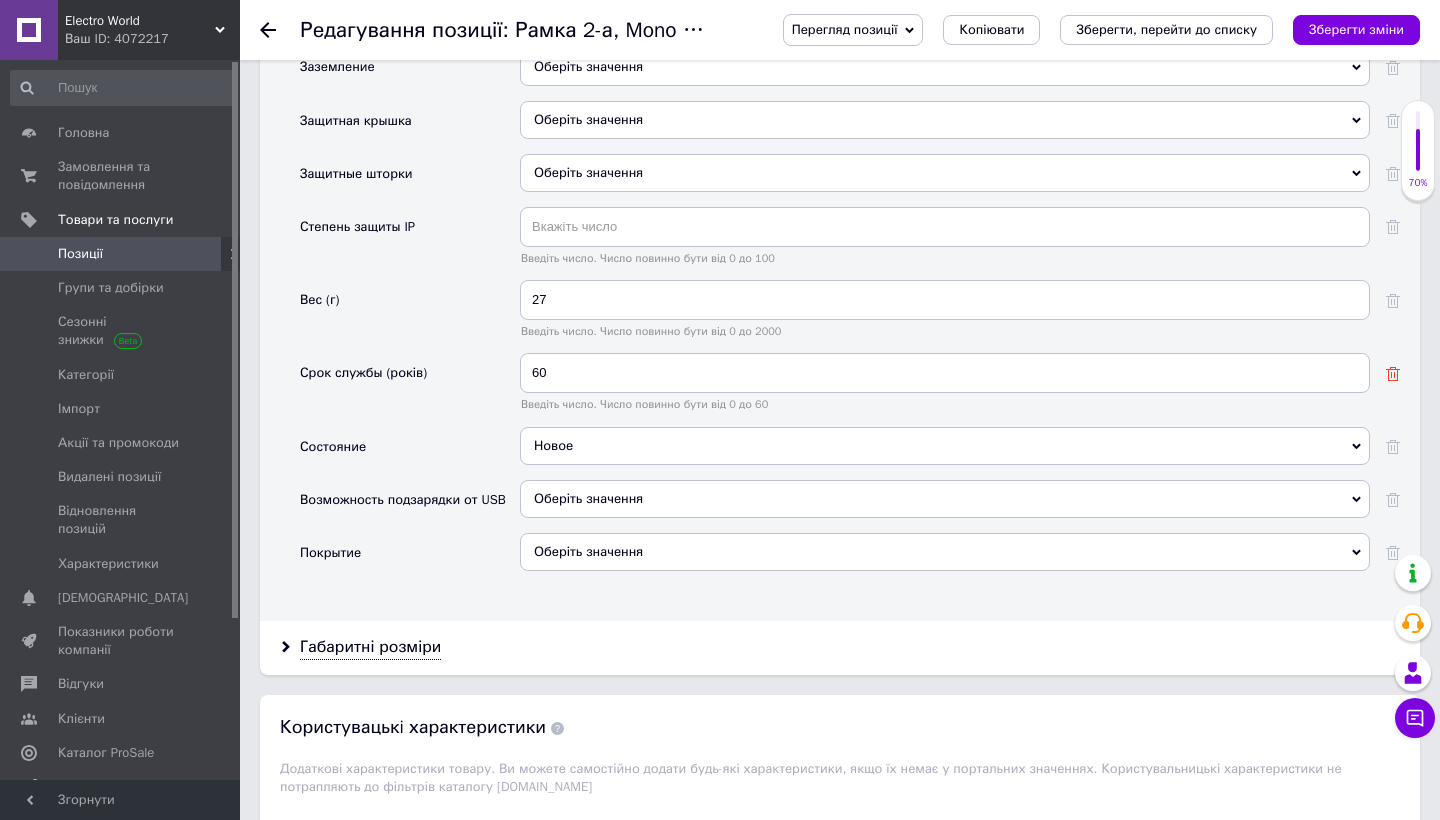 click 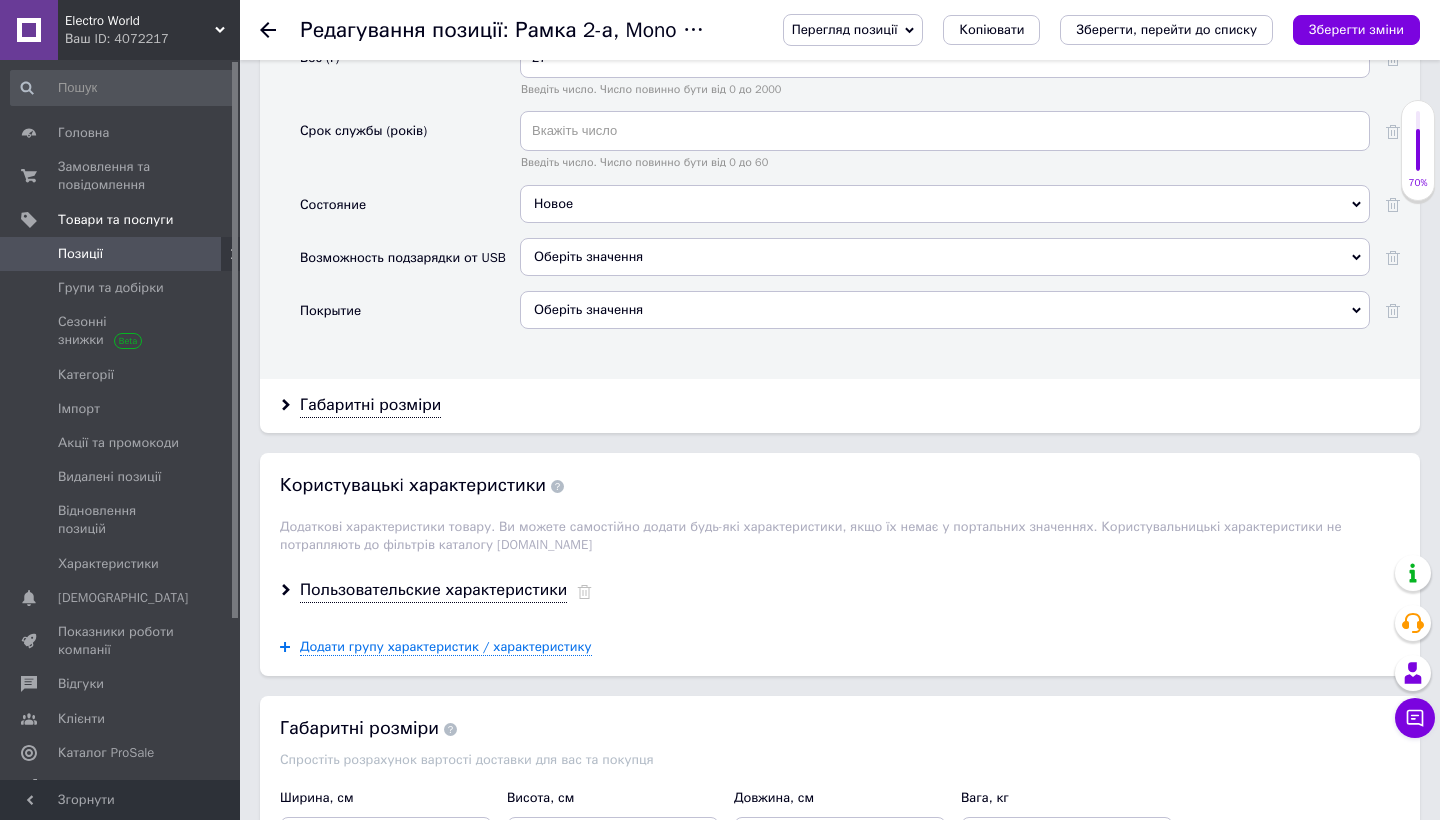 scroll, scrollTop: 3107, scrollLeft: 0, axis: vertical 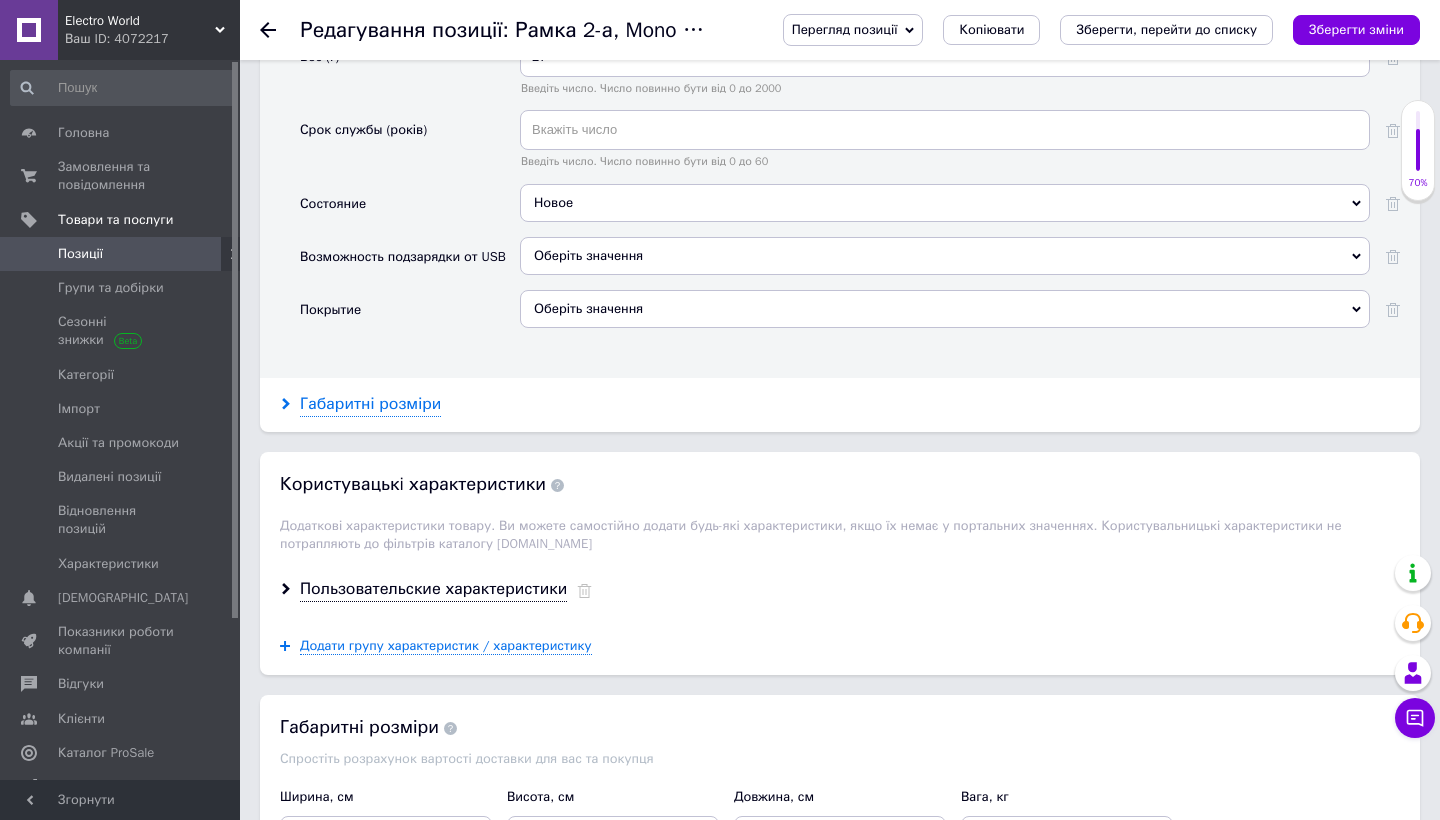 click on "Габаритні розміри" at bounding box center [370, 404] 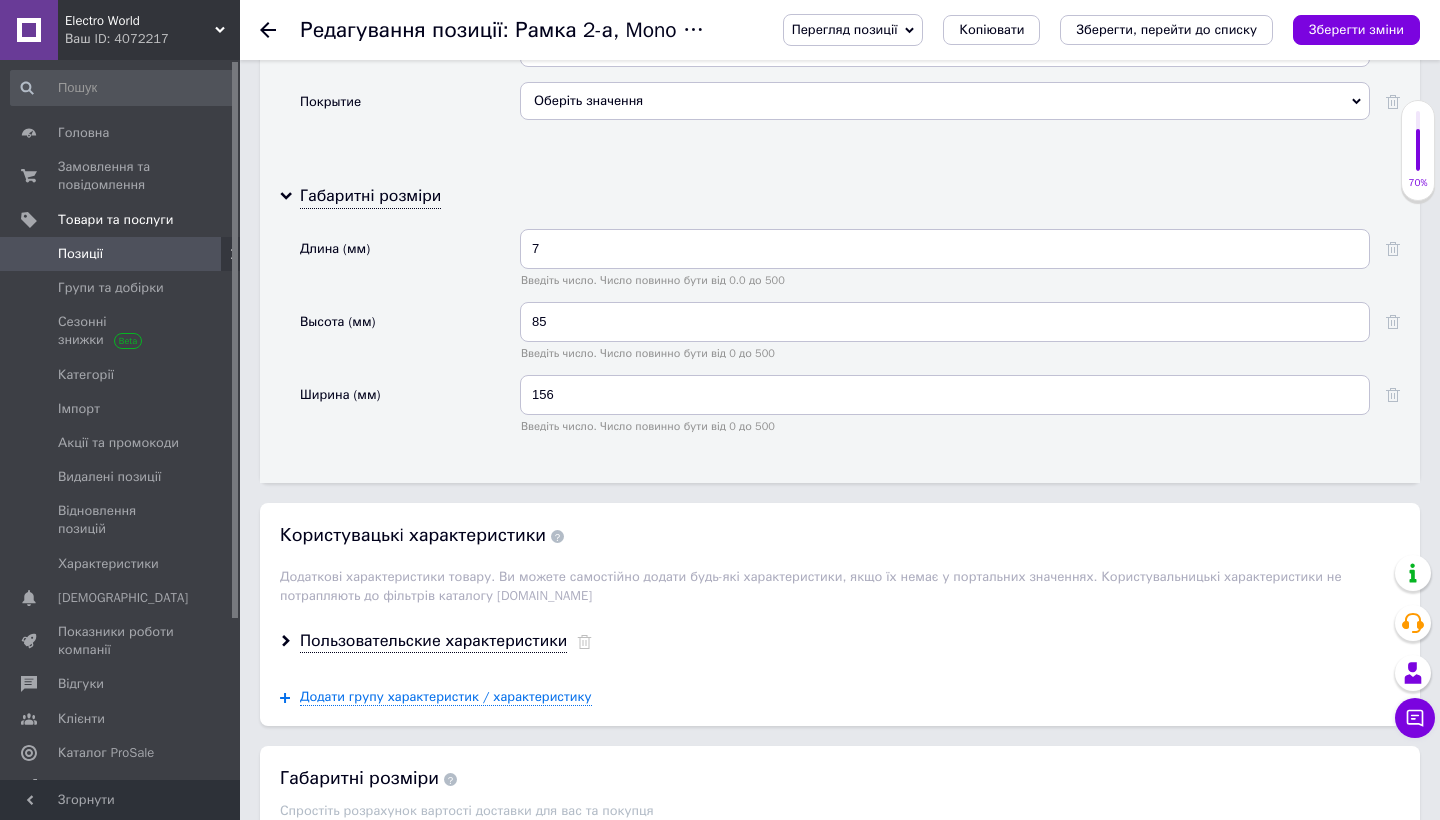 scroll, scrollTop: 3330, scrollLeft: 0, axis: vertical 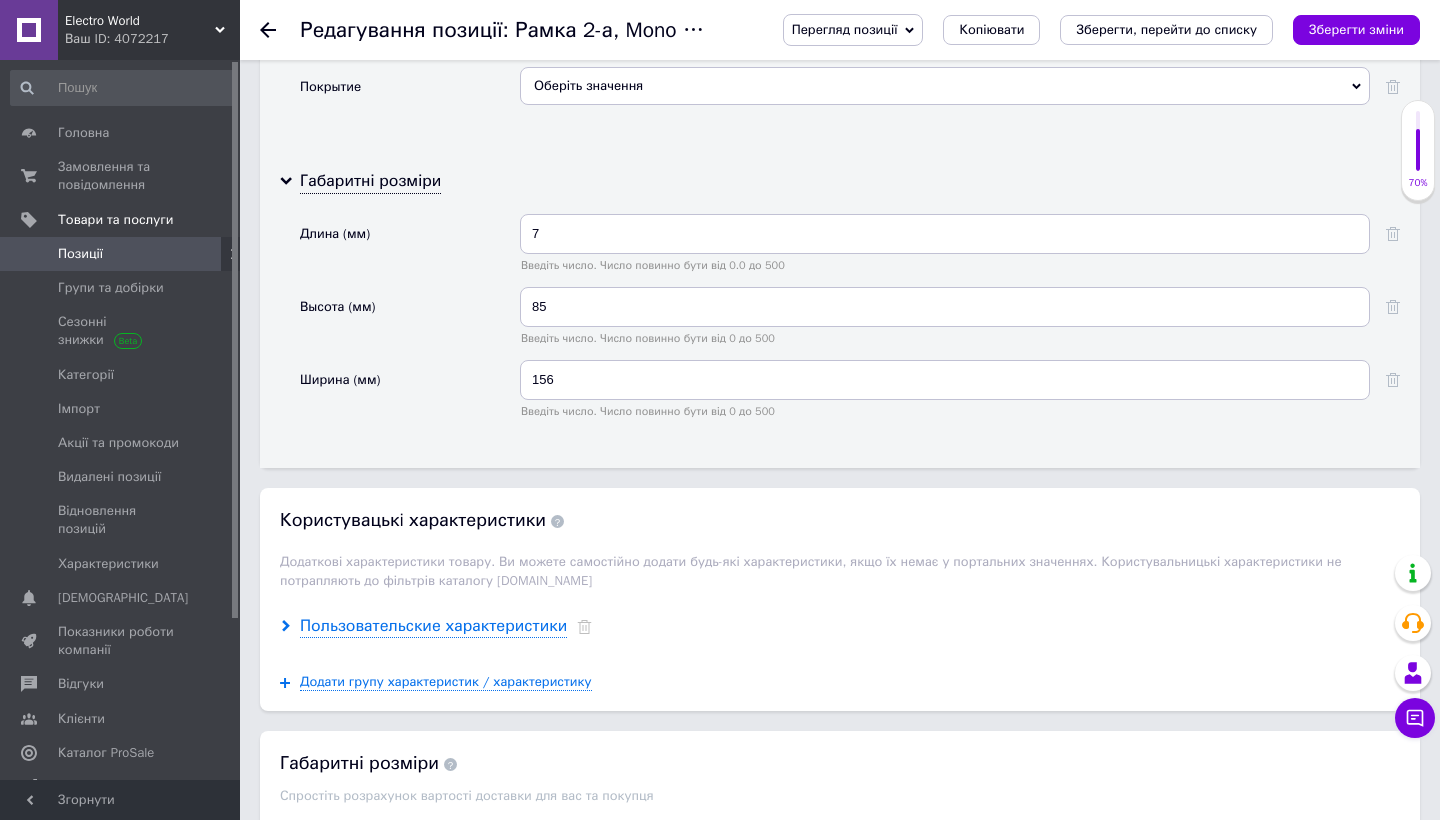 click on "Пользовательские характеристики" at bounding box center [433, 626] 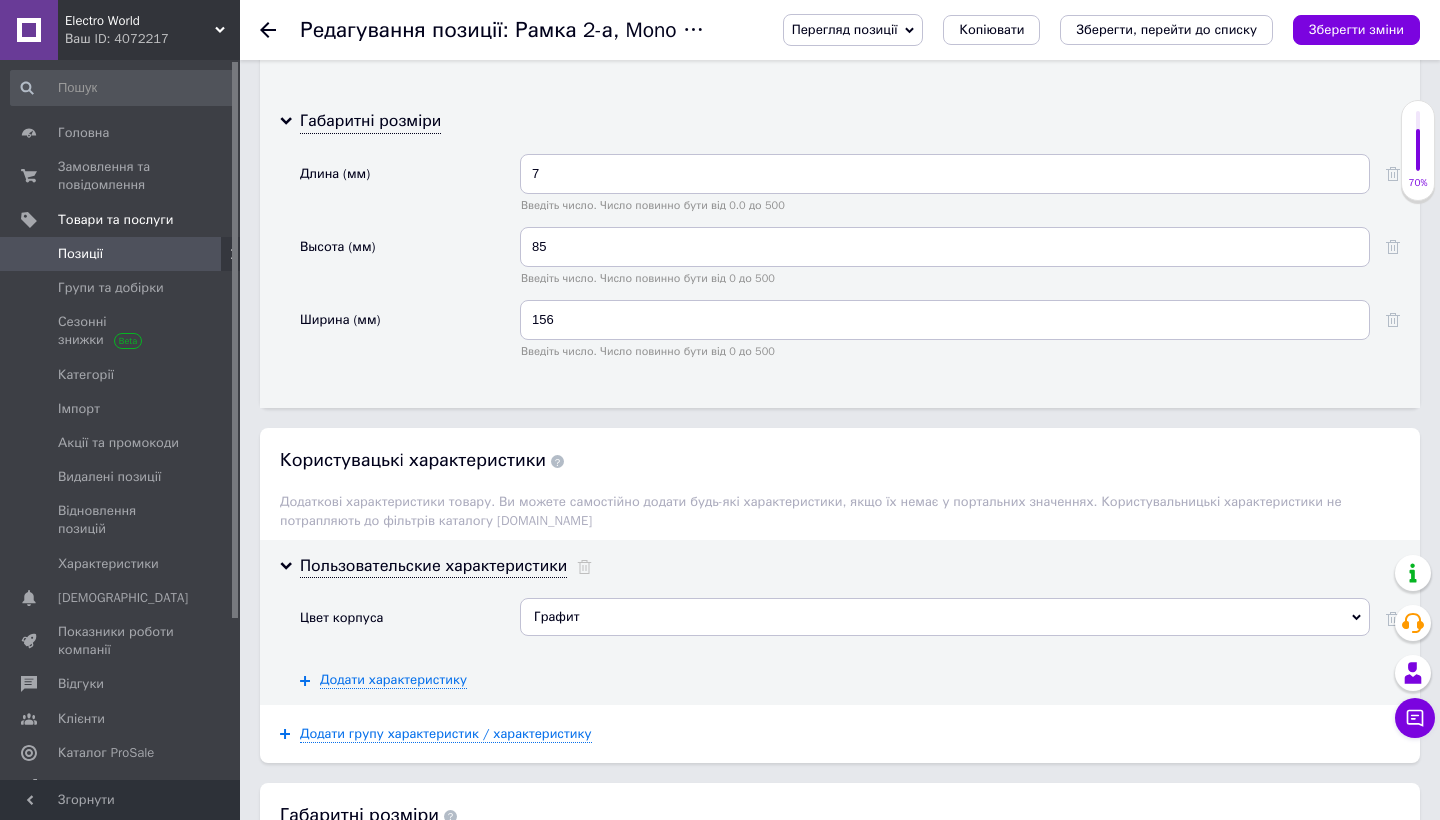 scroll, scrollTop: 3405, scrollLeft: 0, axis: vertical 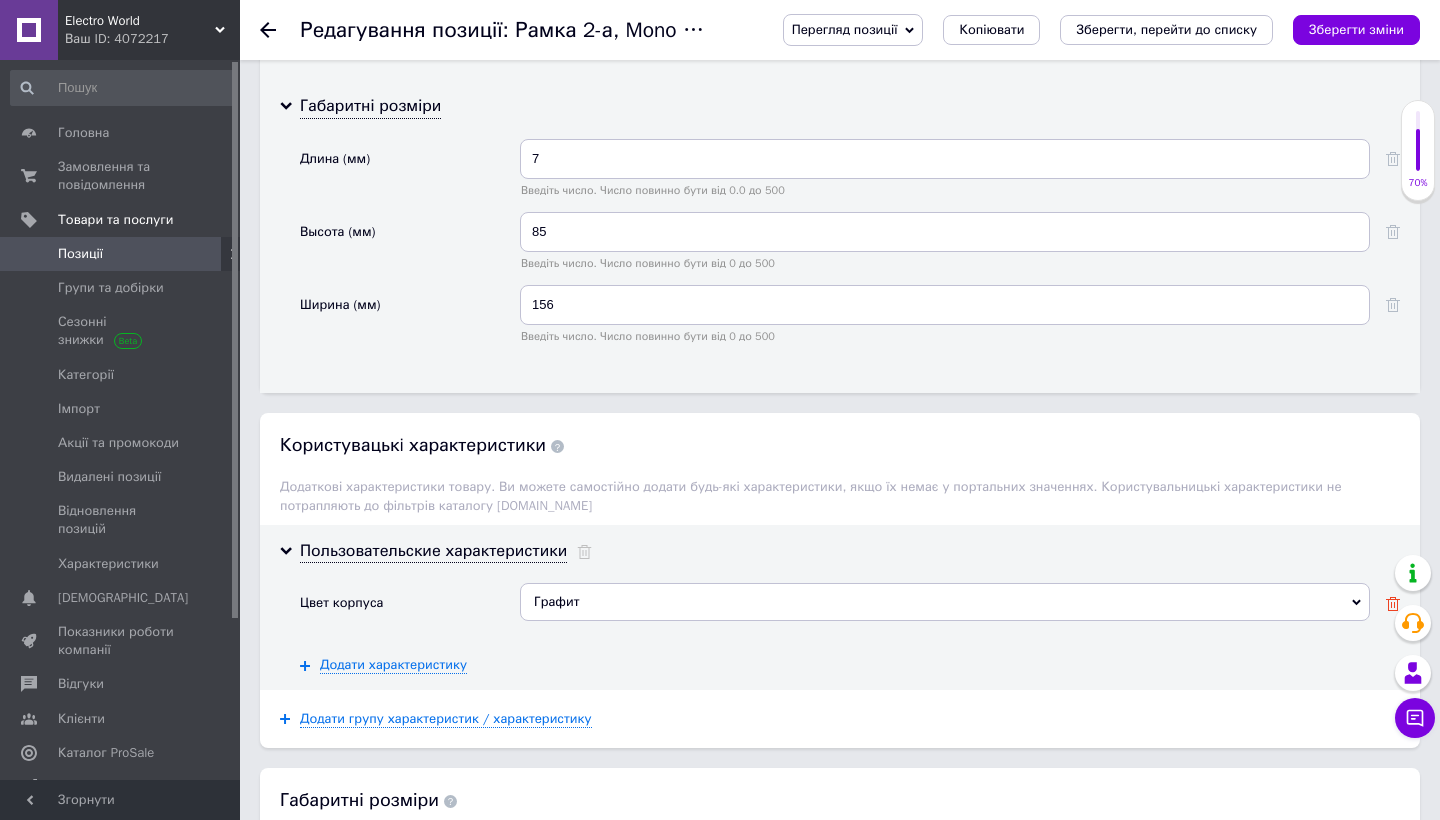 click 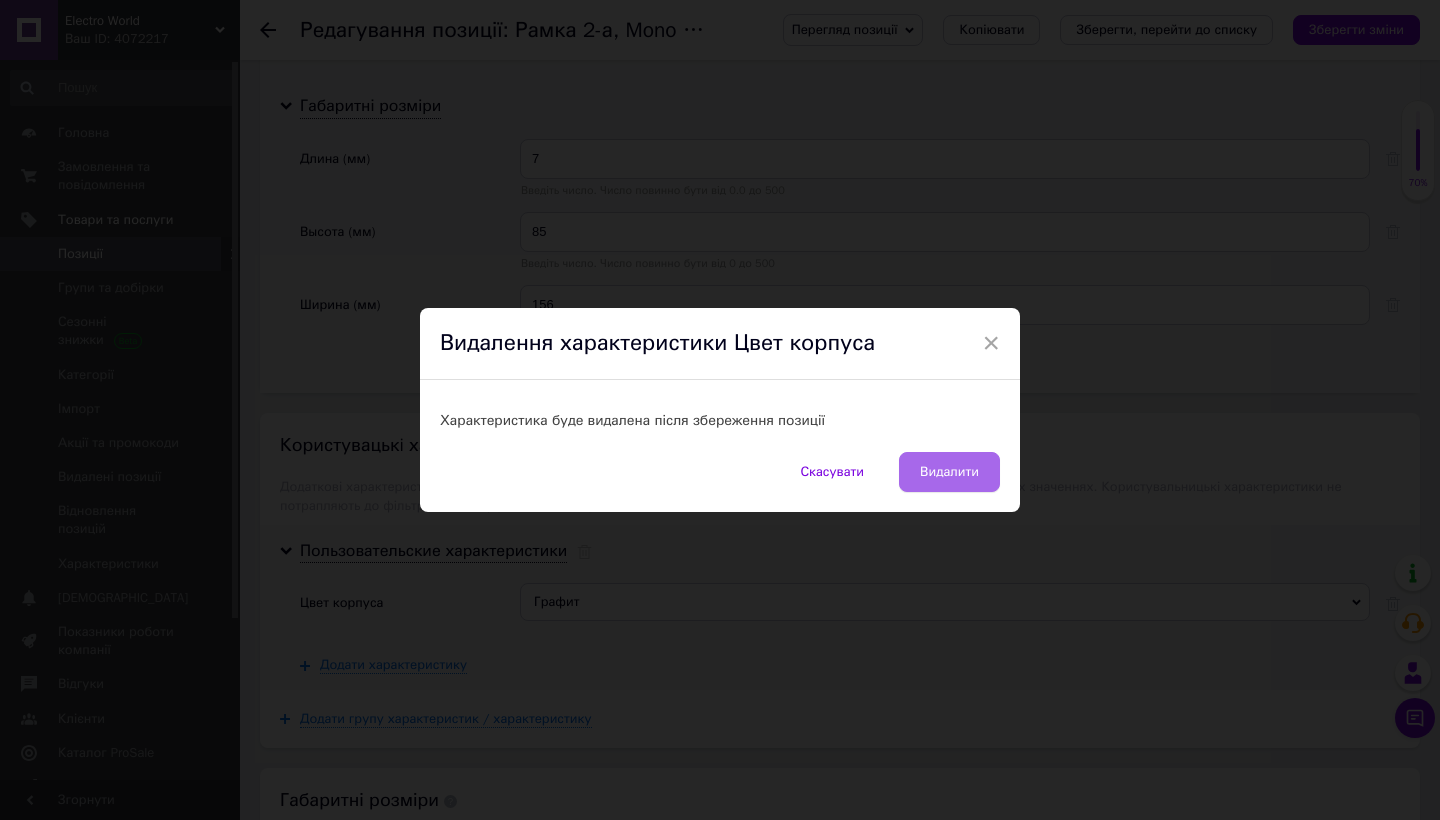 click on "Видалити" at bounding box center (949, 472) 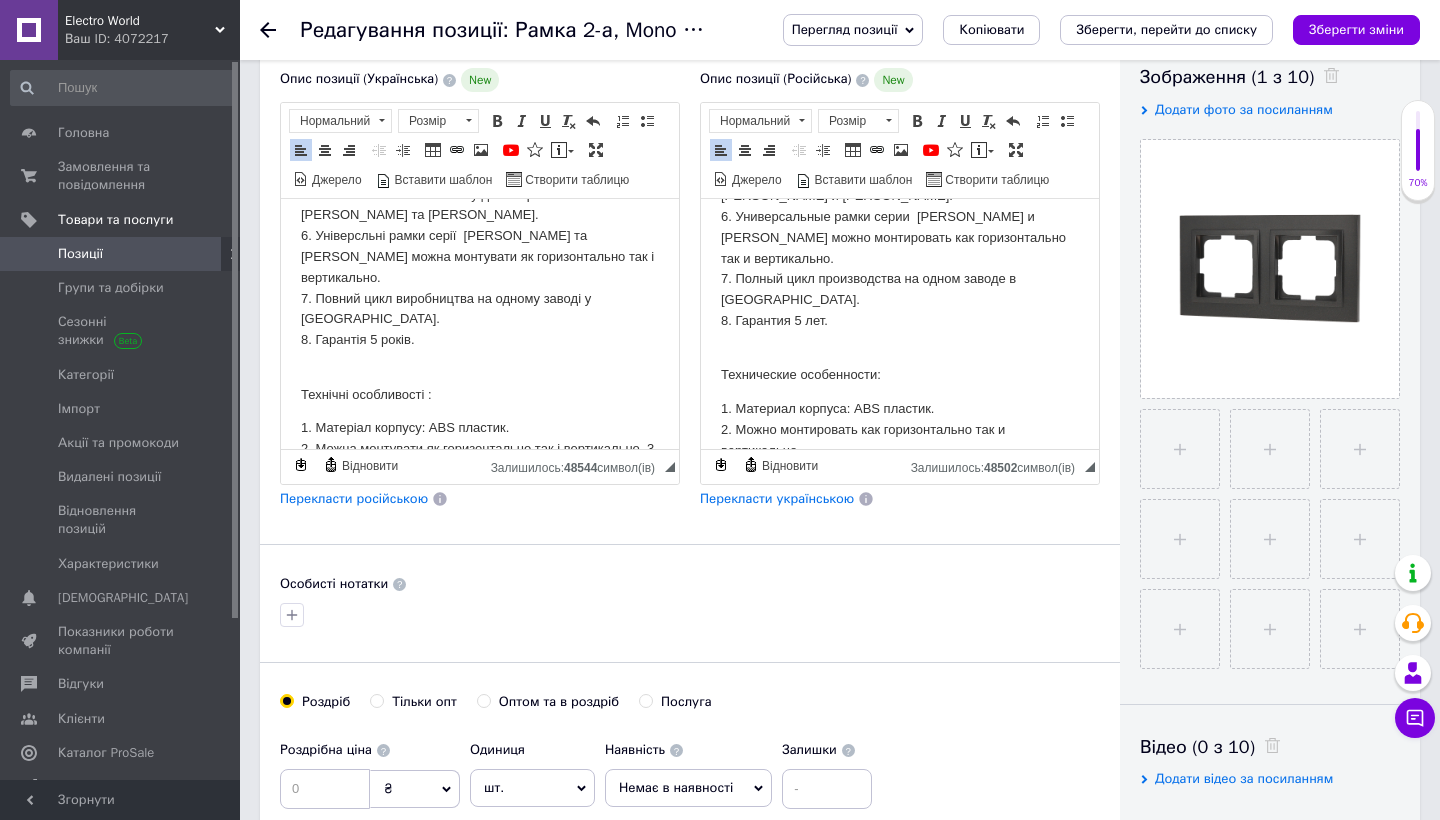 scroll, scrollTop: 359, scrollLeft: 0, axis: vertical 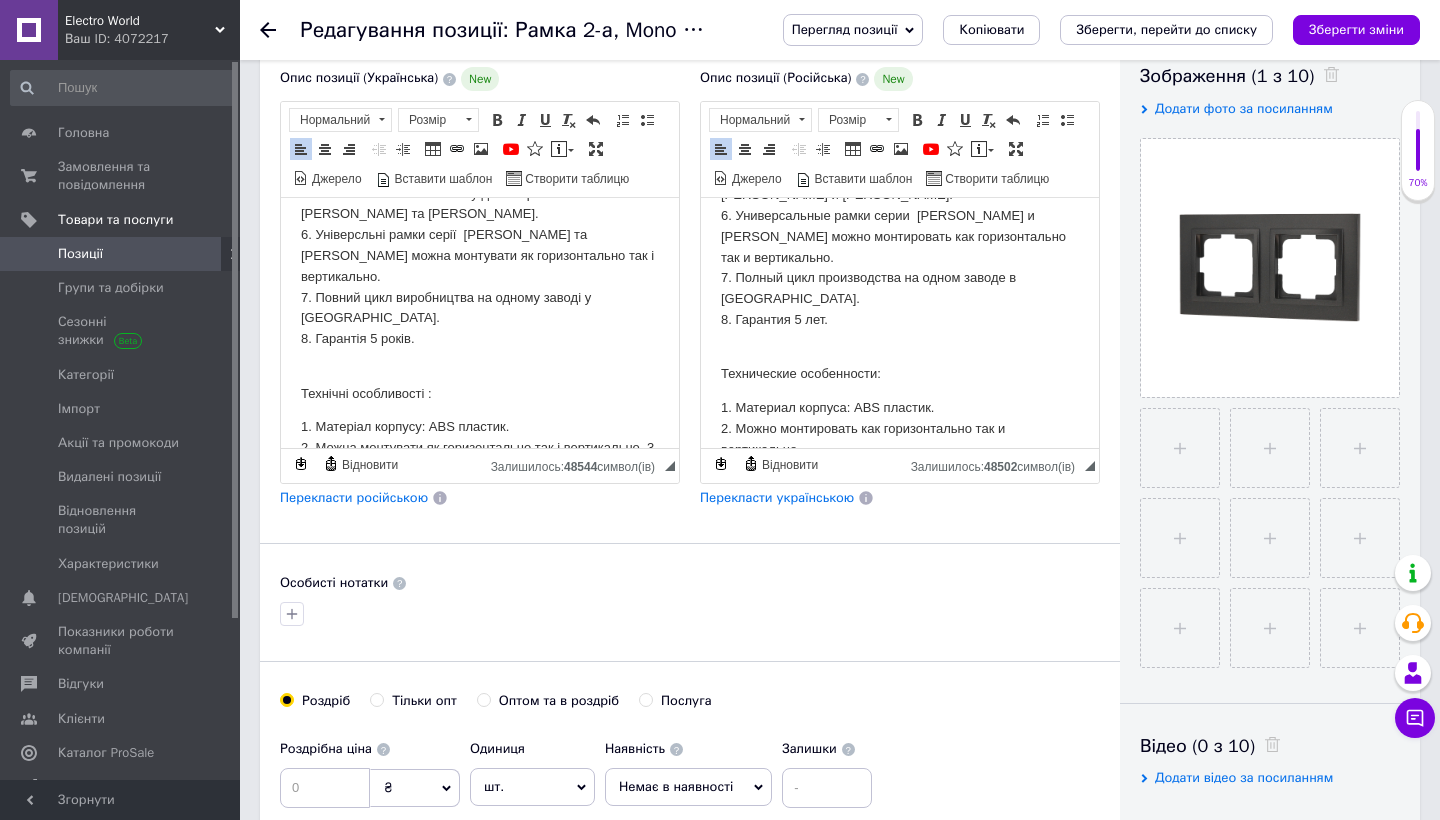 click on "Додати фото за посиланням" at bounding box center [1244, 108] 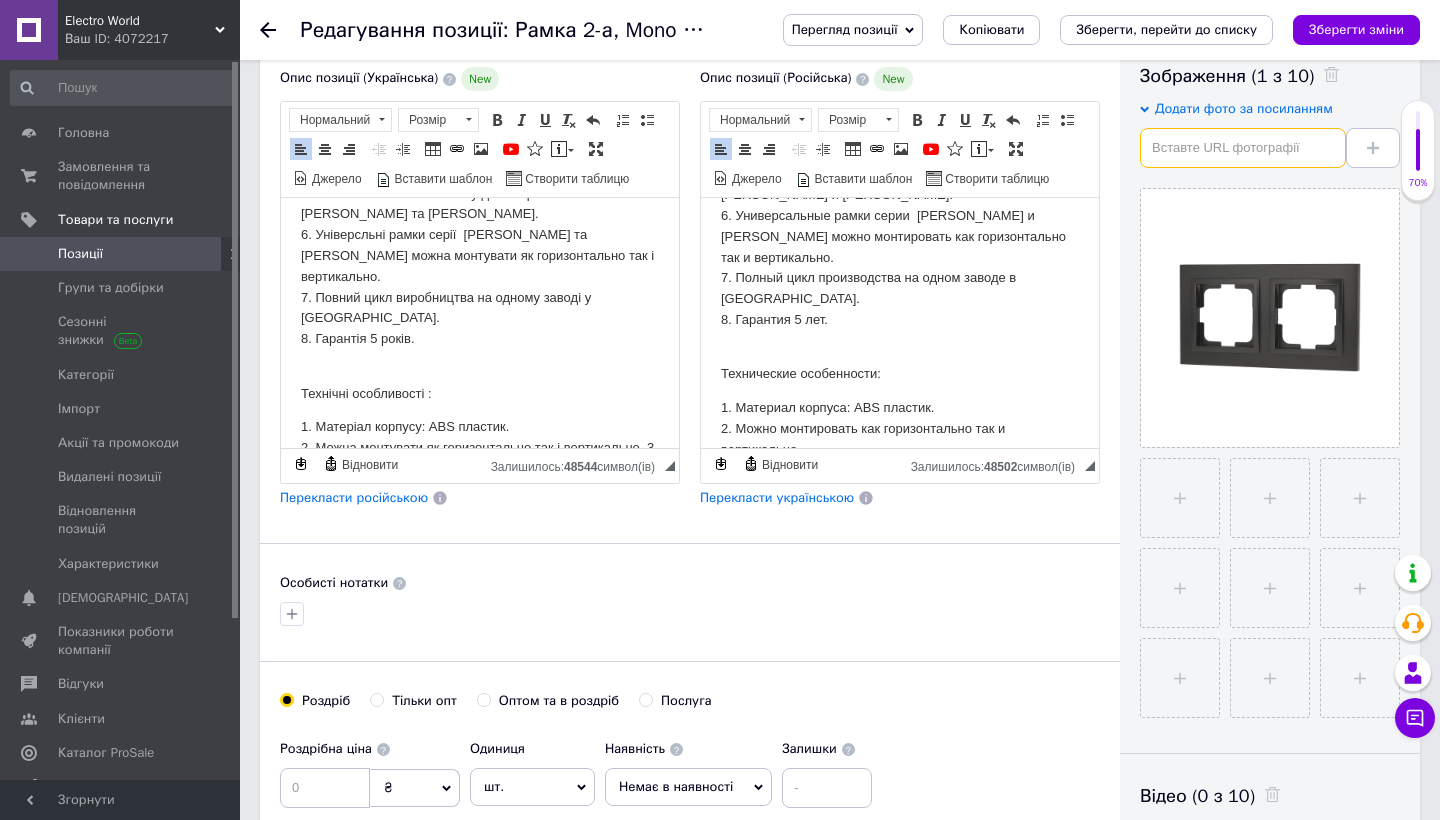 click at bounding box center (1243, 148) 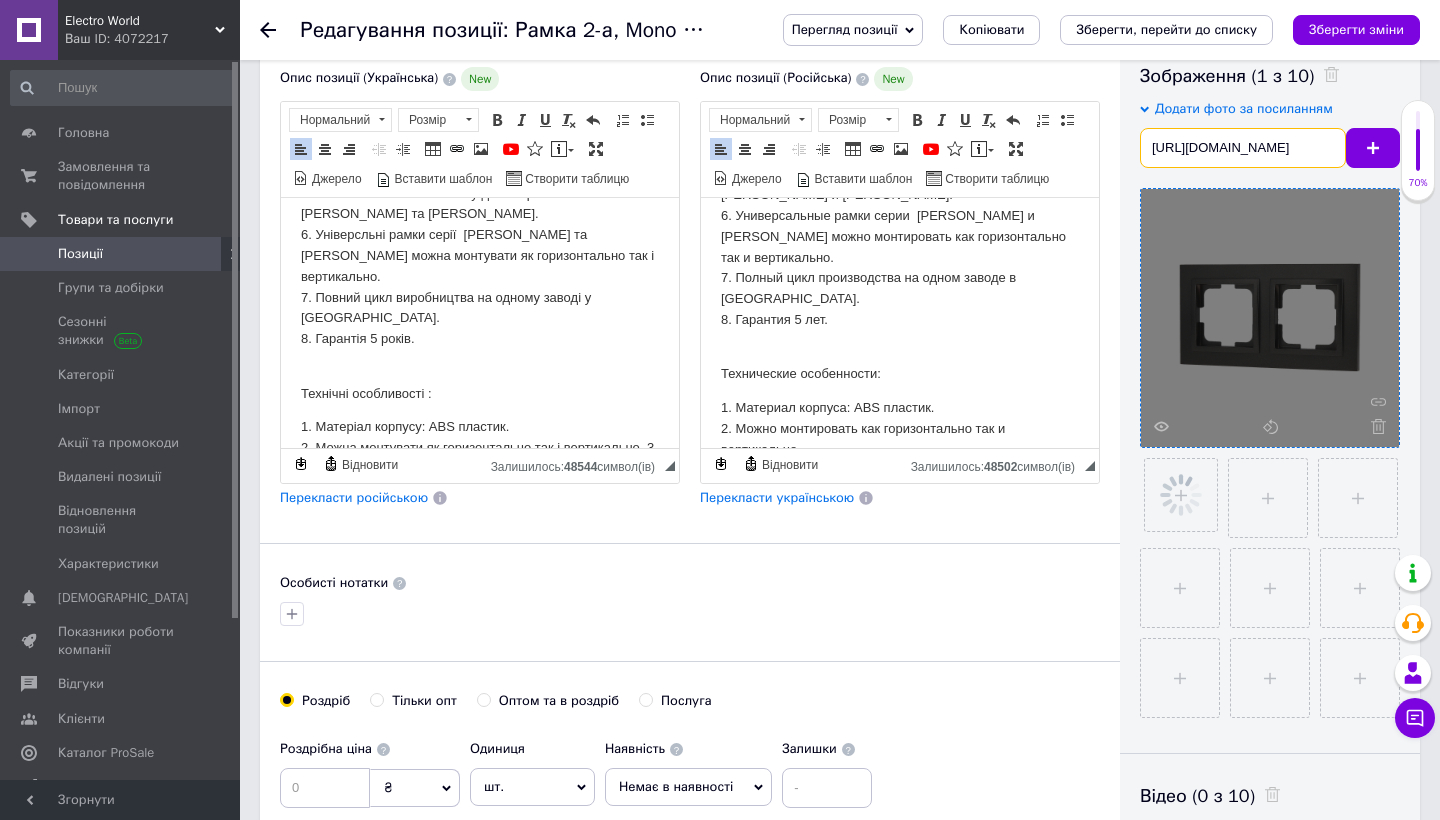 checkbox on "true" 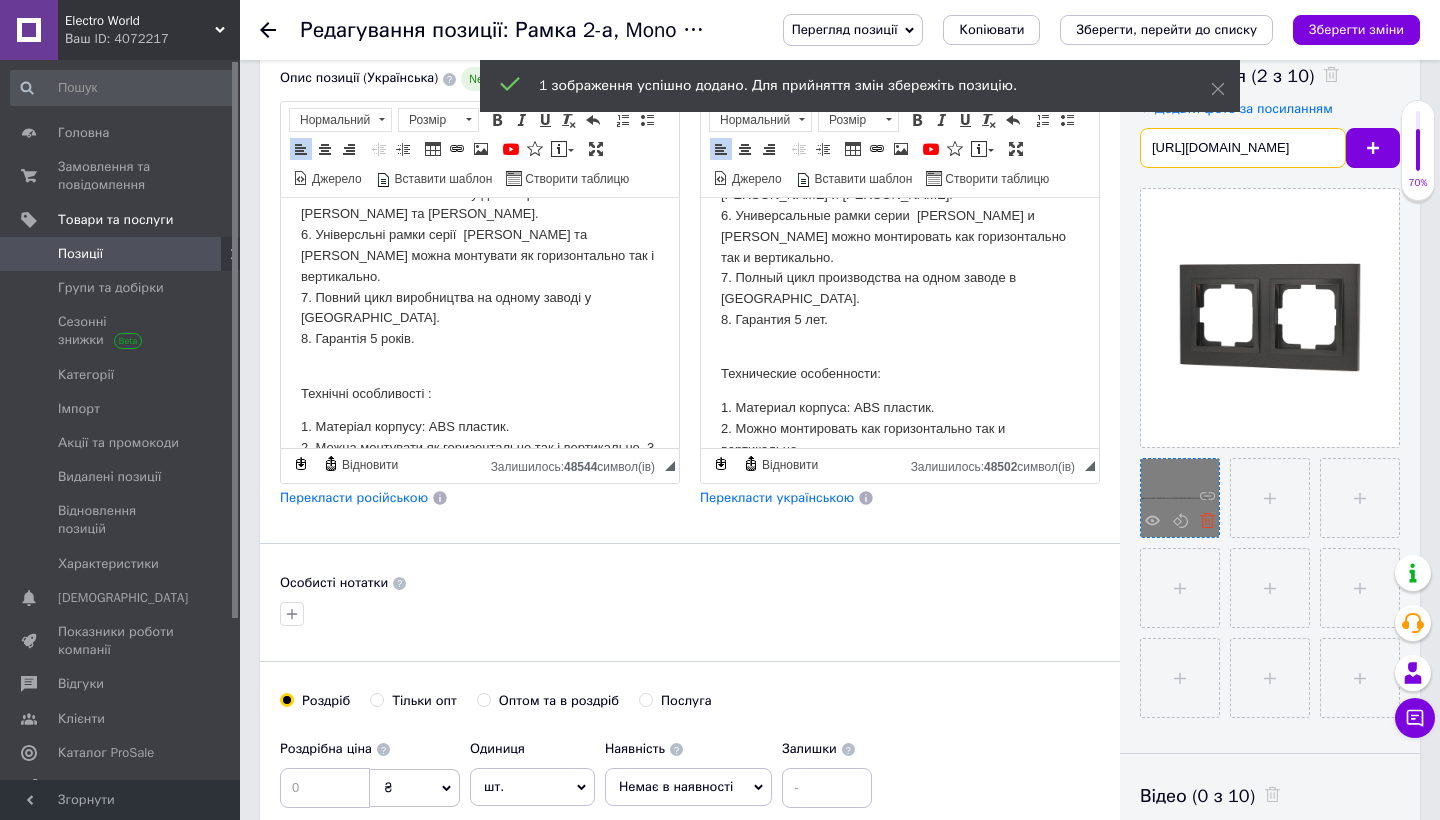 type on "https://drive.google.com/file/d/1R_unerzl-LJNmyC1gGjhizSUyNqbY3sl/view?usp=sharing" 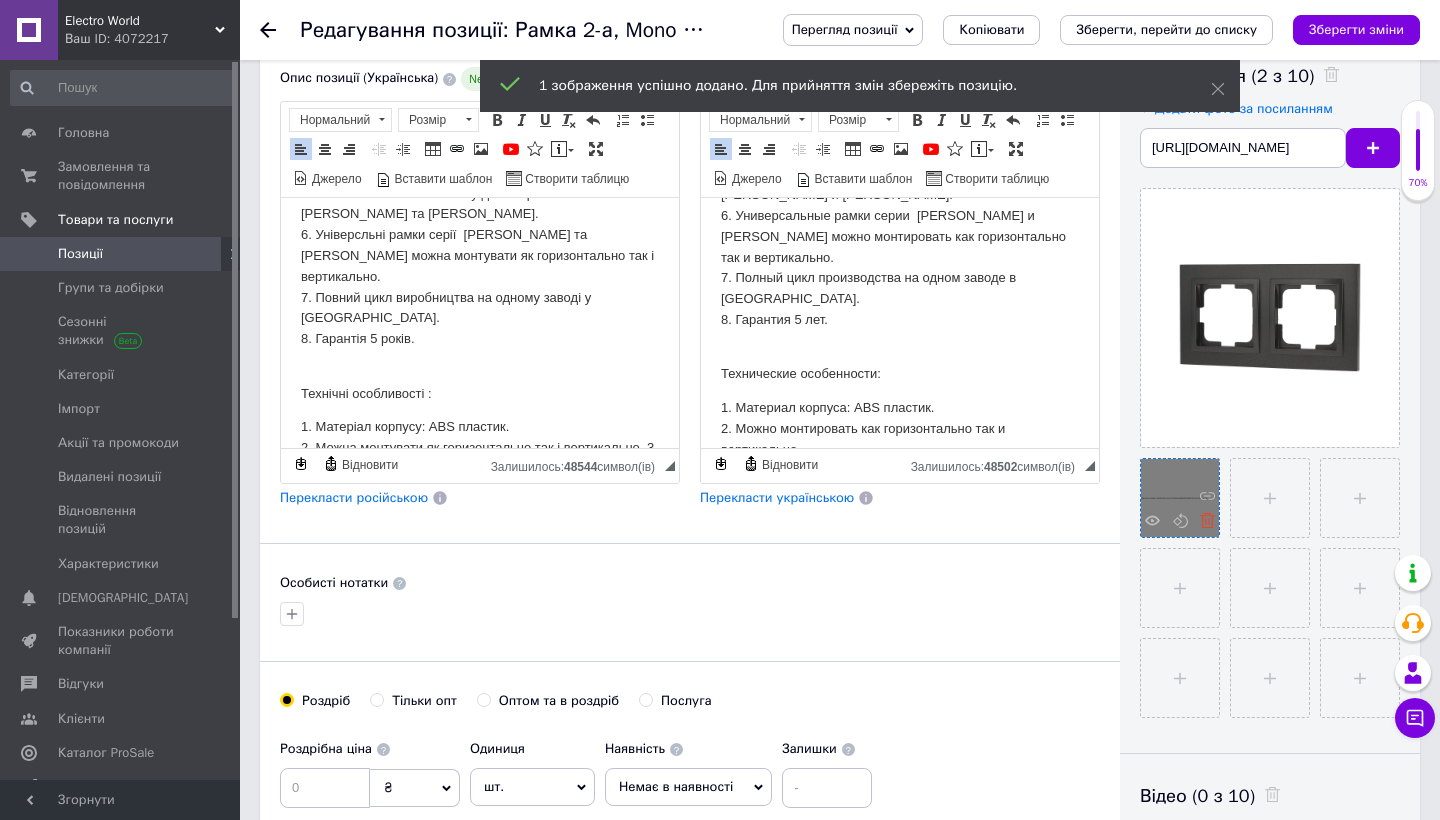 click 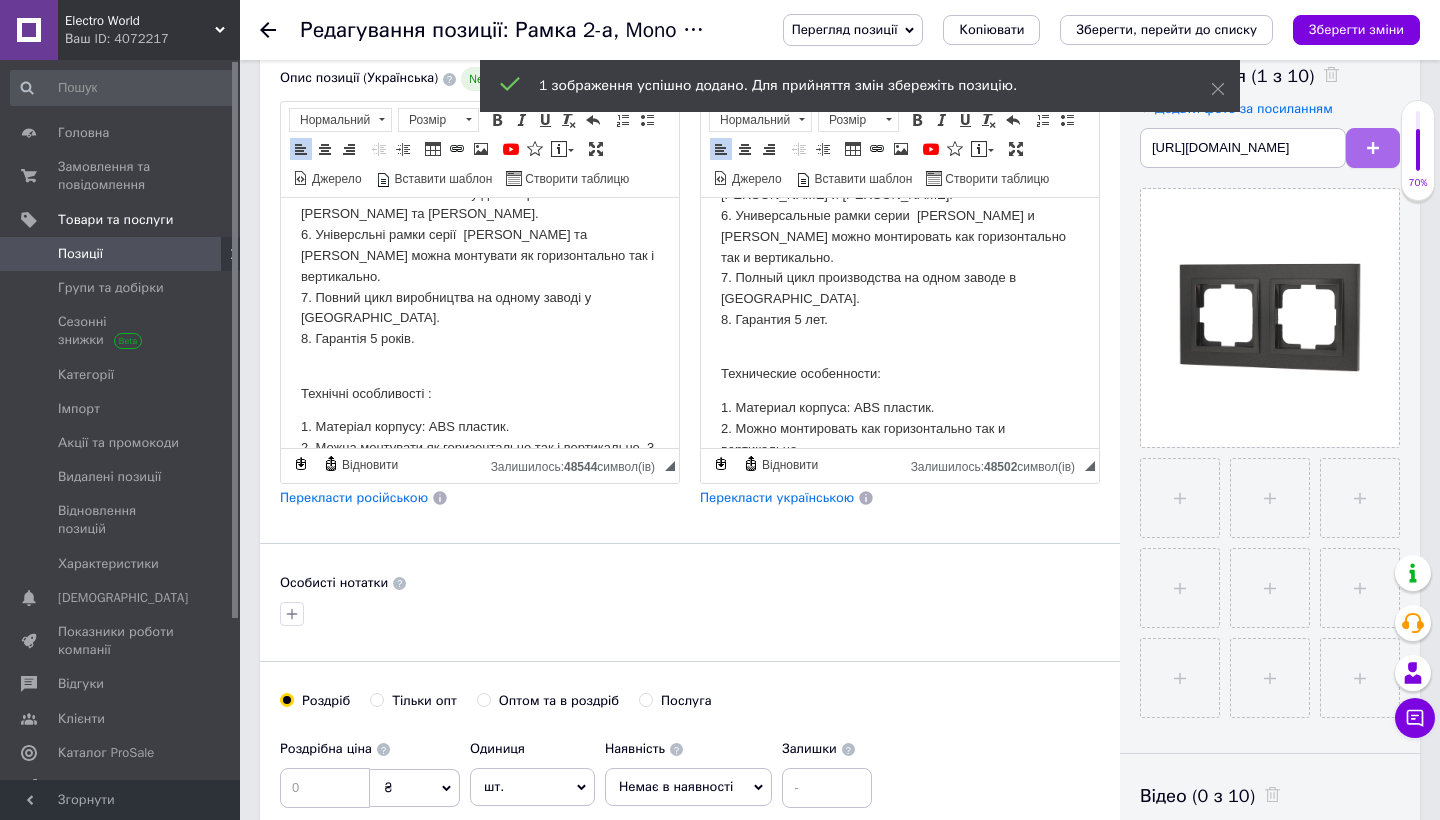 click at bounding box center (1373, 148) 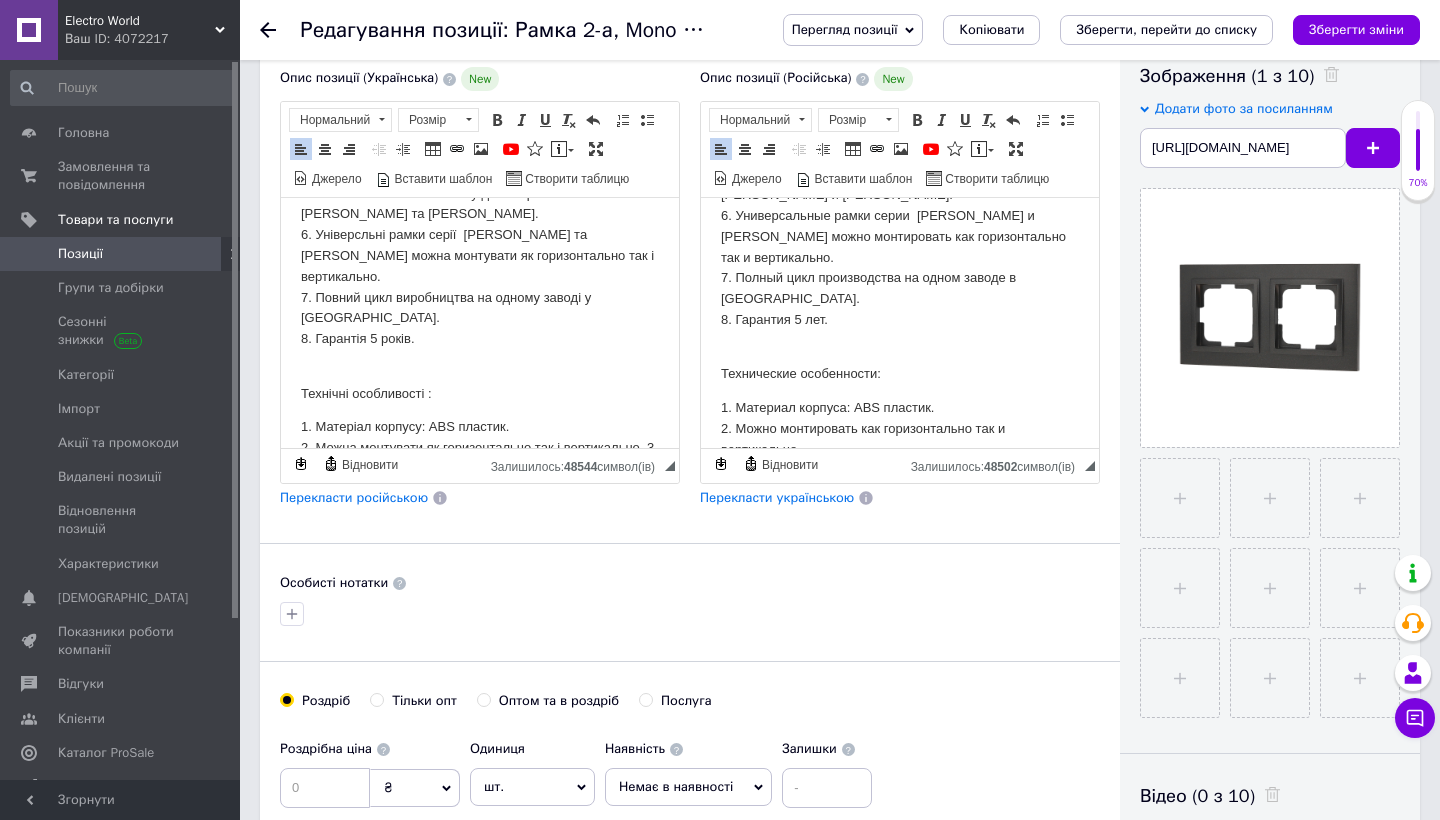 checkbox on "true" 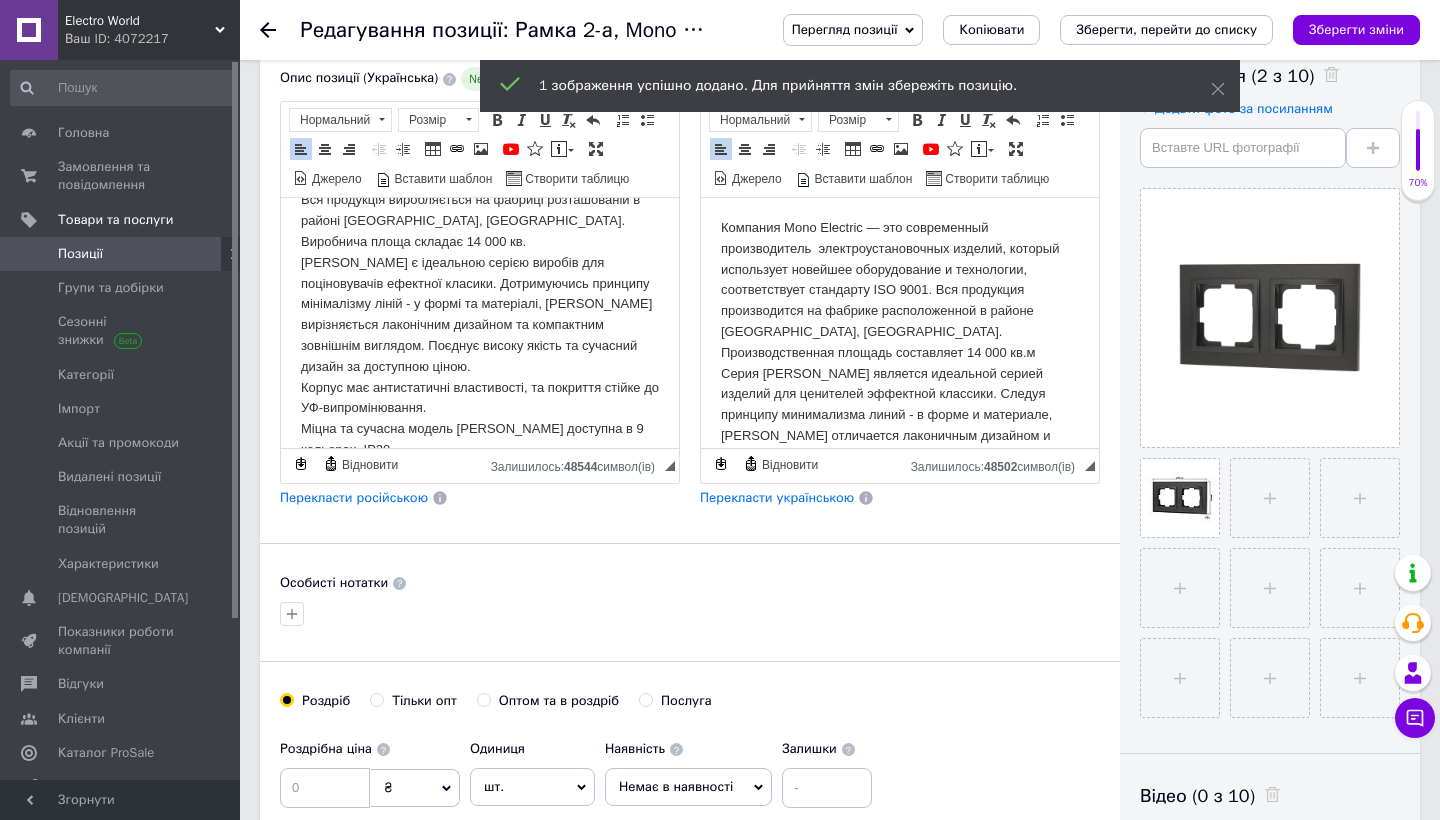 scroll, scrollTop: 0, scrollLeft: 0, axis: both 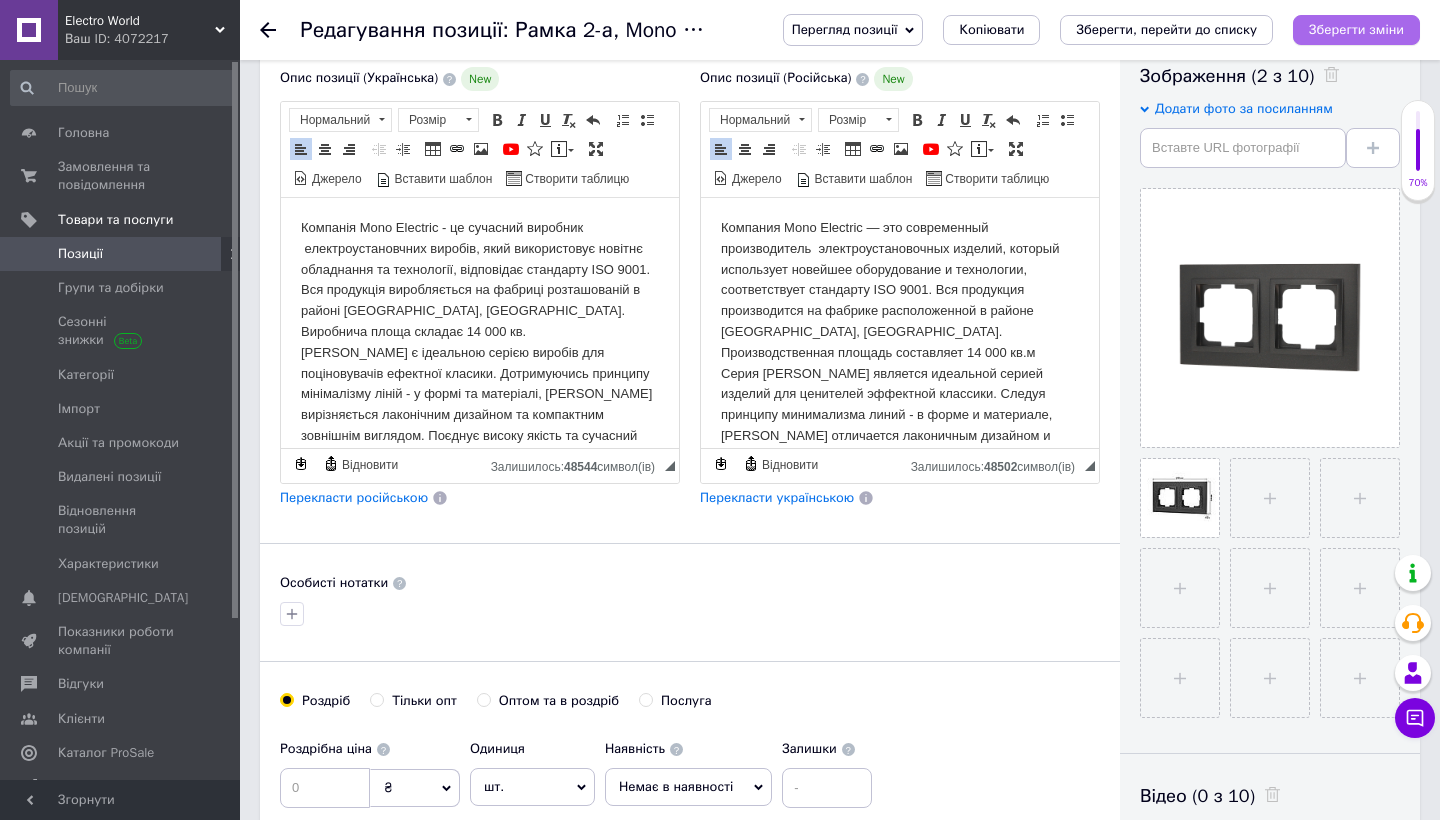 click on "Зберегти зміни" at bounding box center (1356, 29) 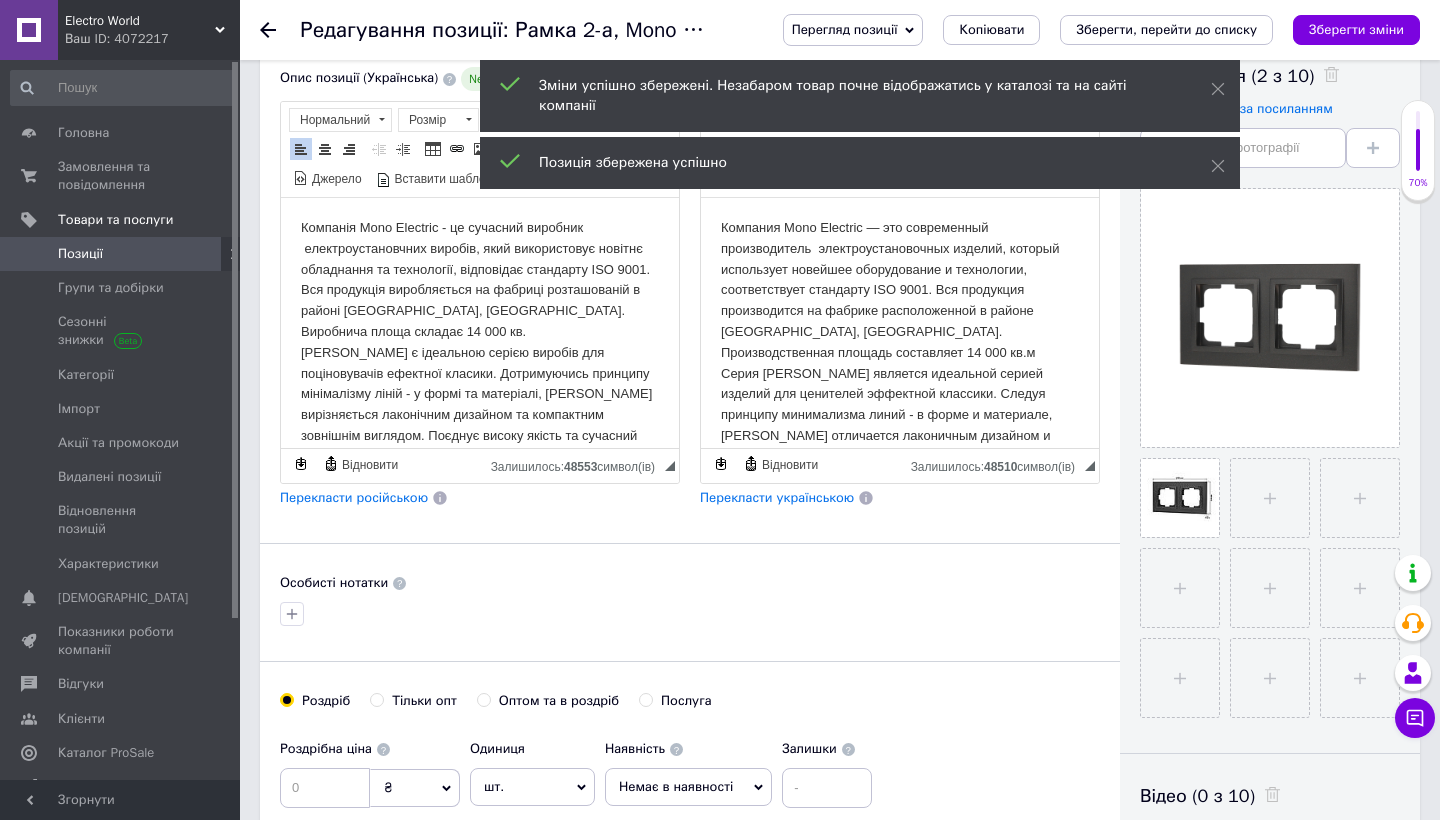 checkbox on "true" 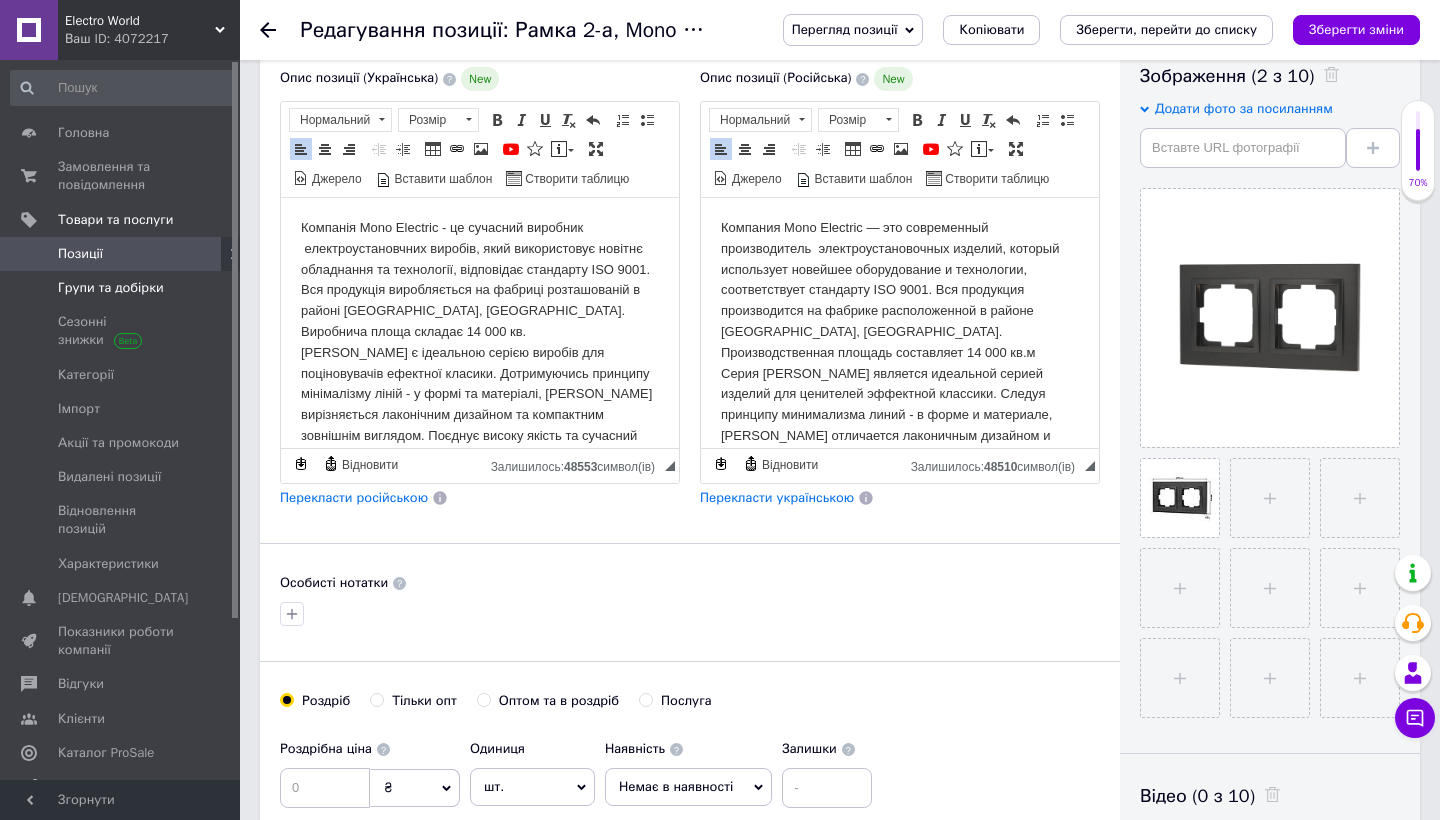 click on "Групи та добірки" at bounding box center [111, 288] 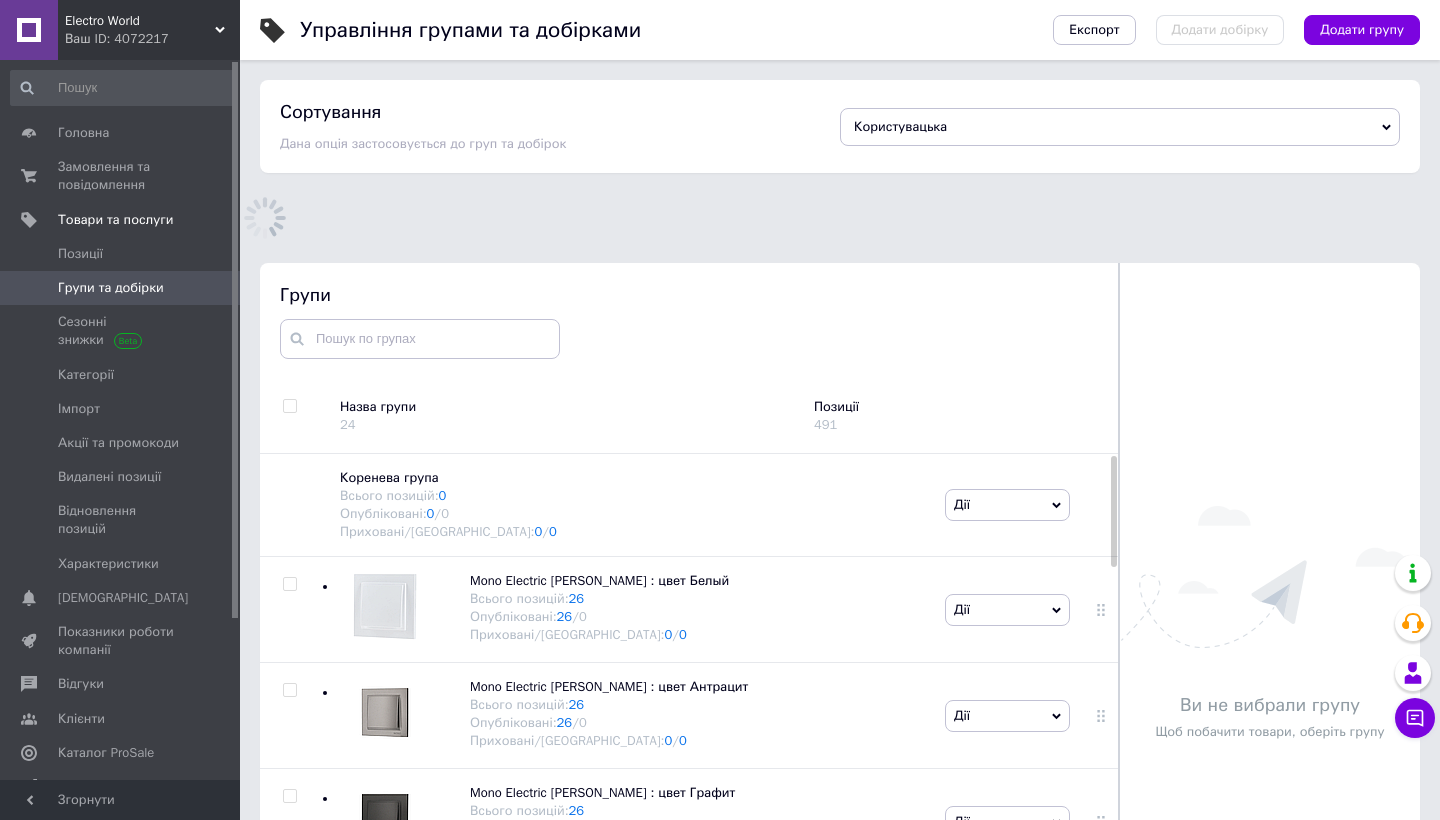 scroll, scrollTop: 164, scrollLeft: 0, axis: vertical 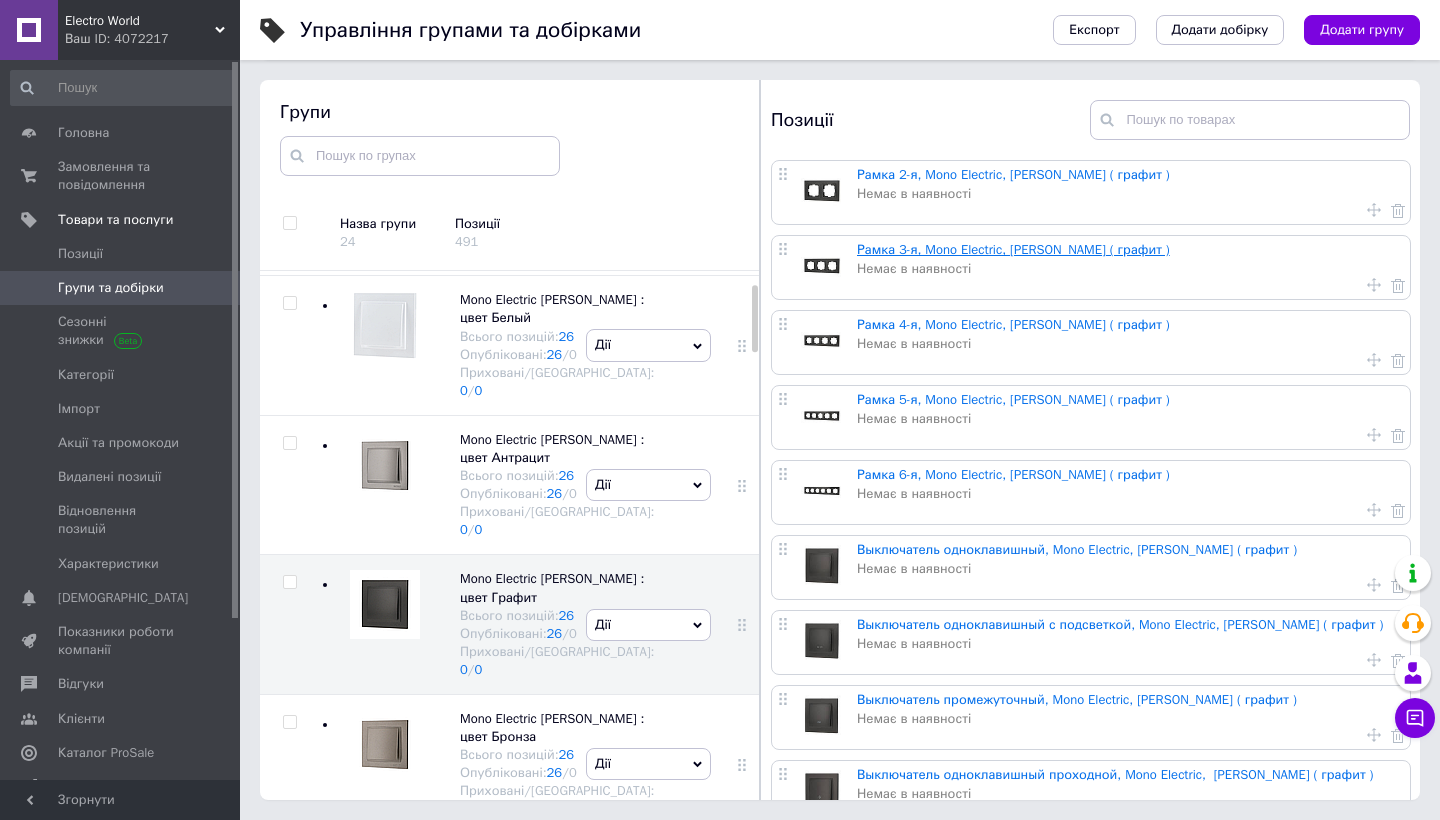 click on "Рамка 3-я, Mono Electric, [PERSON_NAME] ( графит )" at bounding box center [1013, 249] 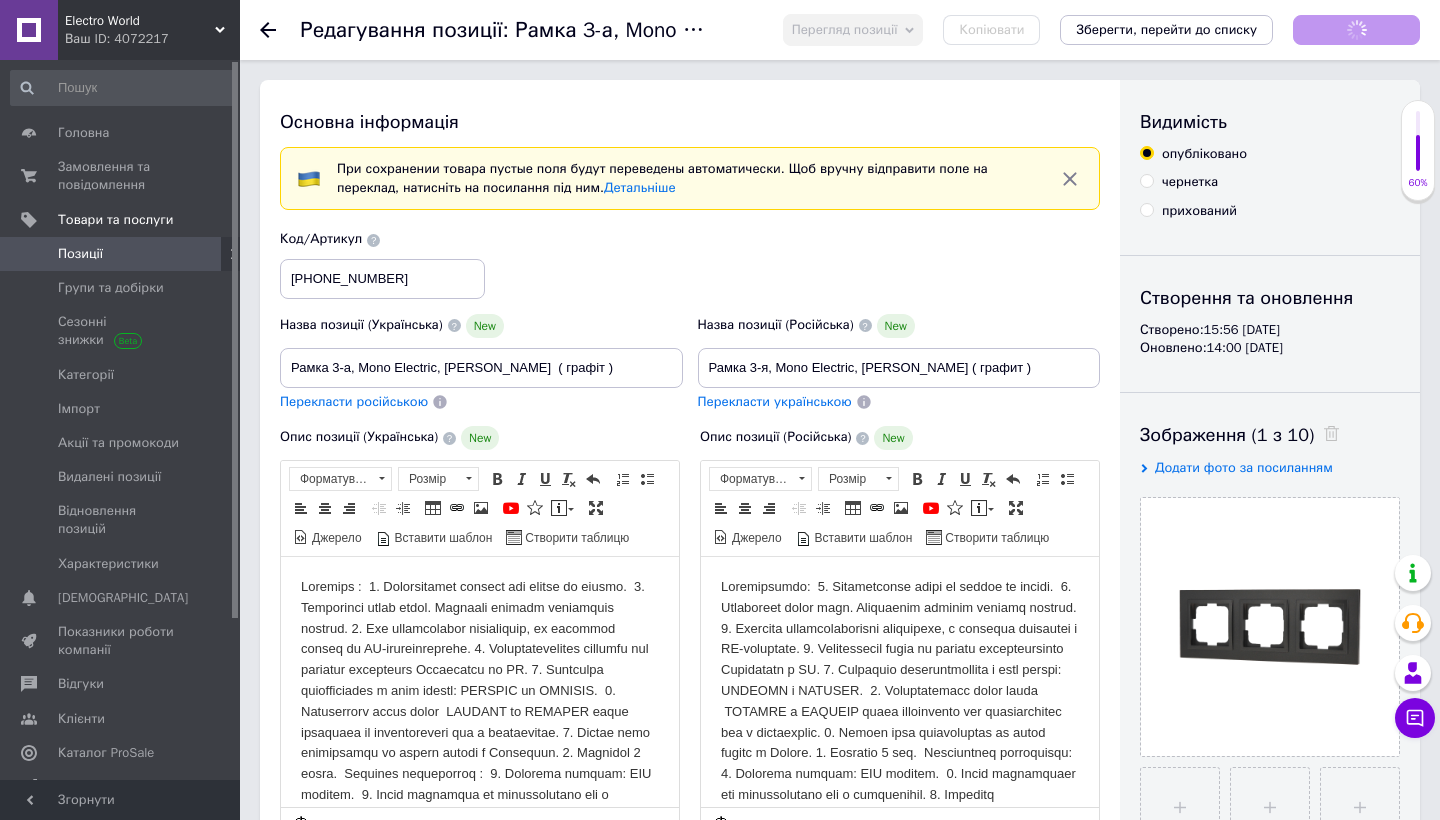 scroll, scrollTop: 0, scrollLeft: 0, axis: both 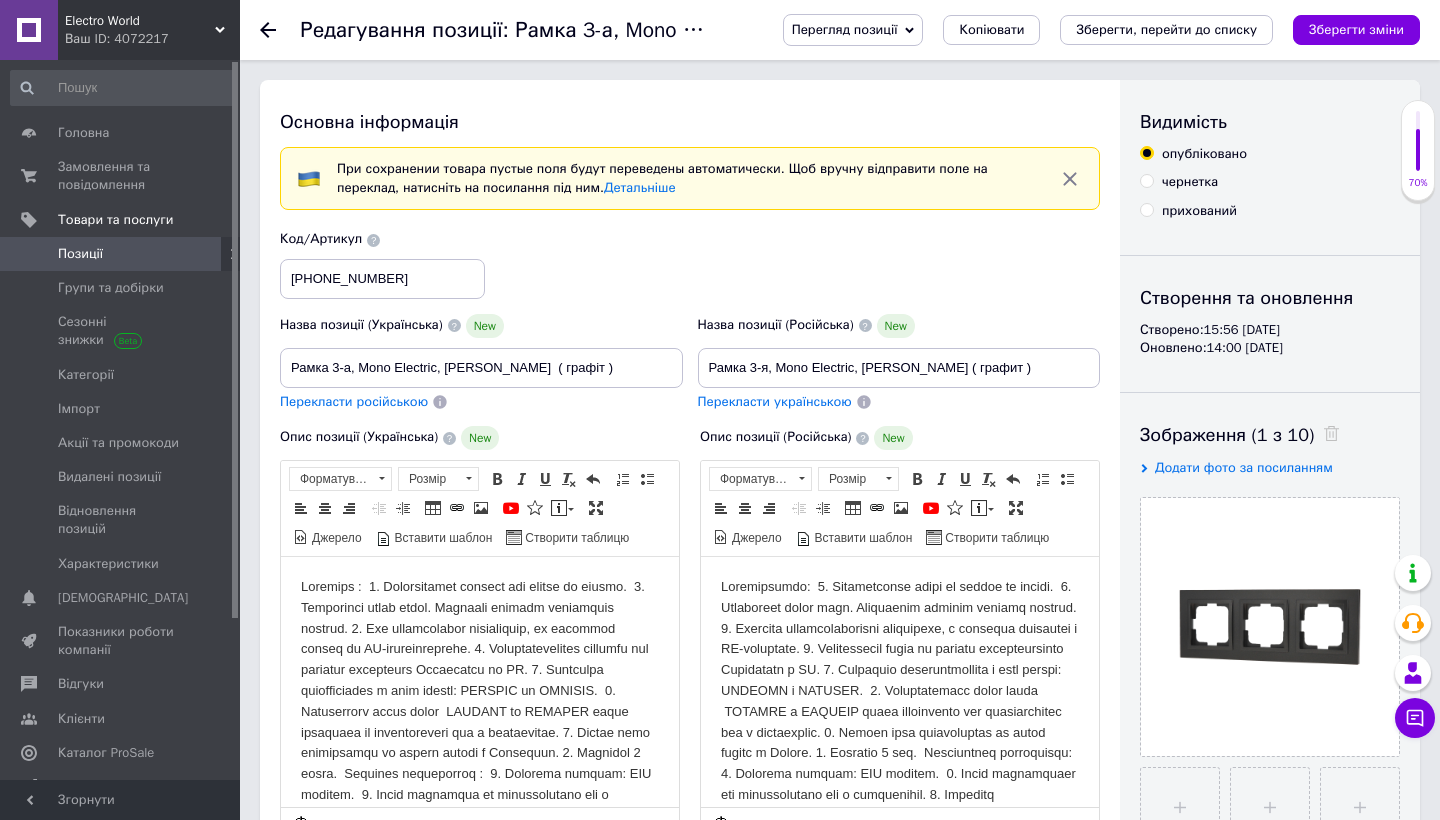 click at bounding box center [480, 712] 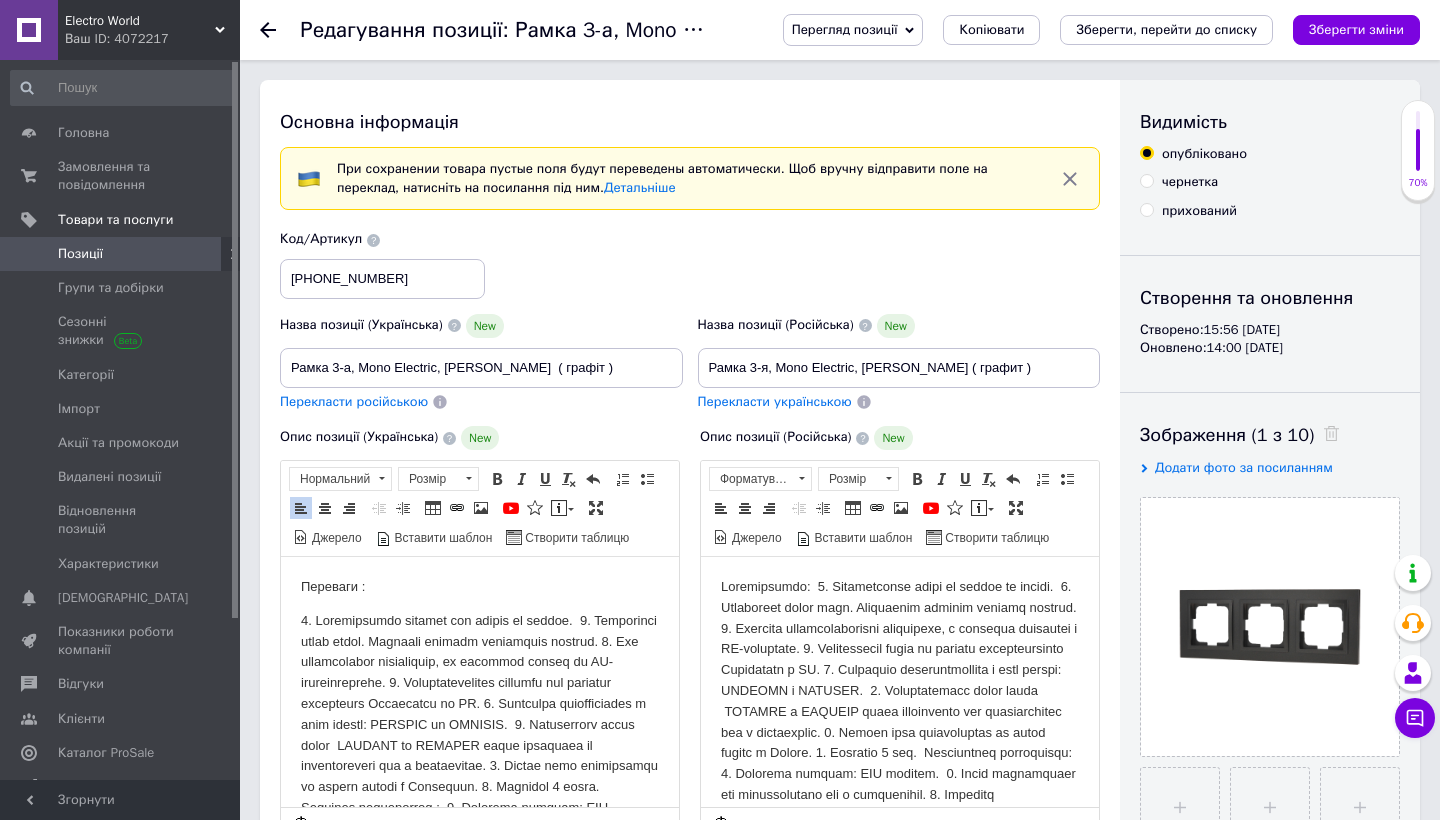 click at bounding box center [480, 746] 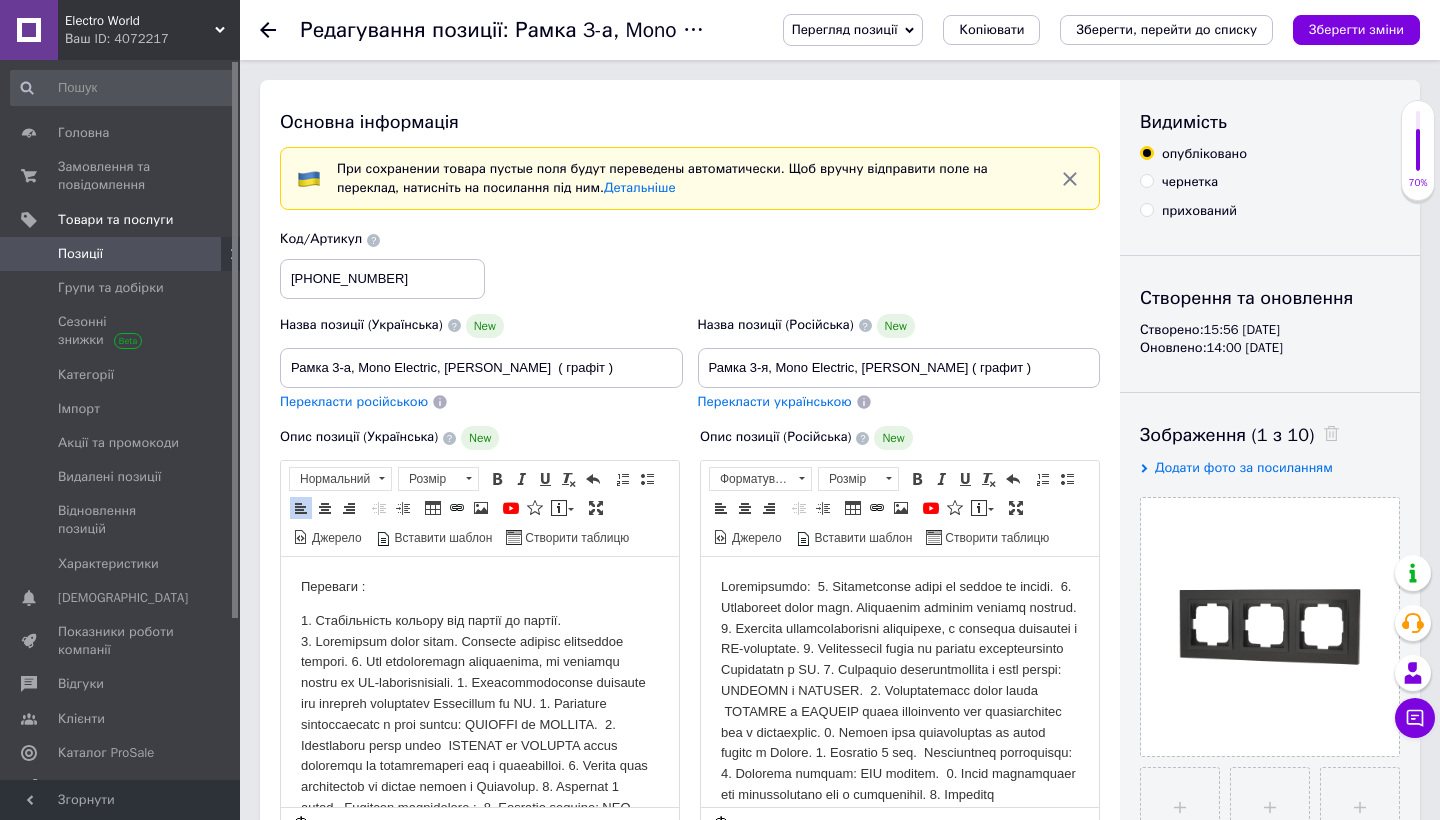 click on "1. Стабільність кольору від партії до партії.   ​​​​​​​" at bounding box center (480, 746) 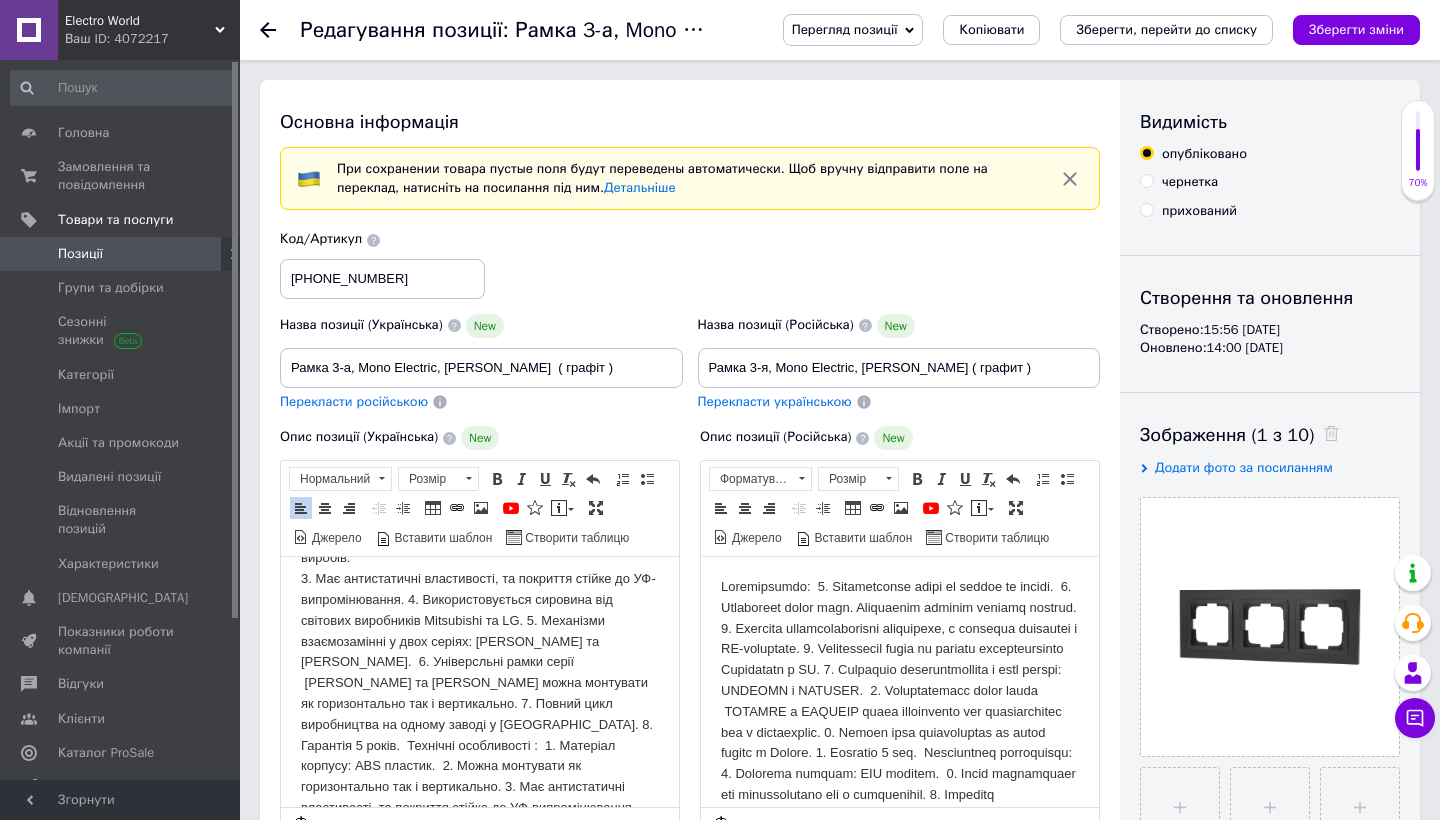 scroll, scrollTop: 103, scrollLeft: 0, axis: vertical 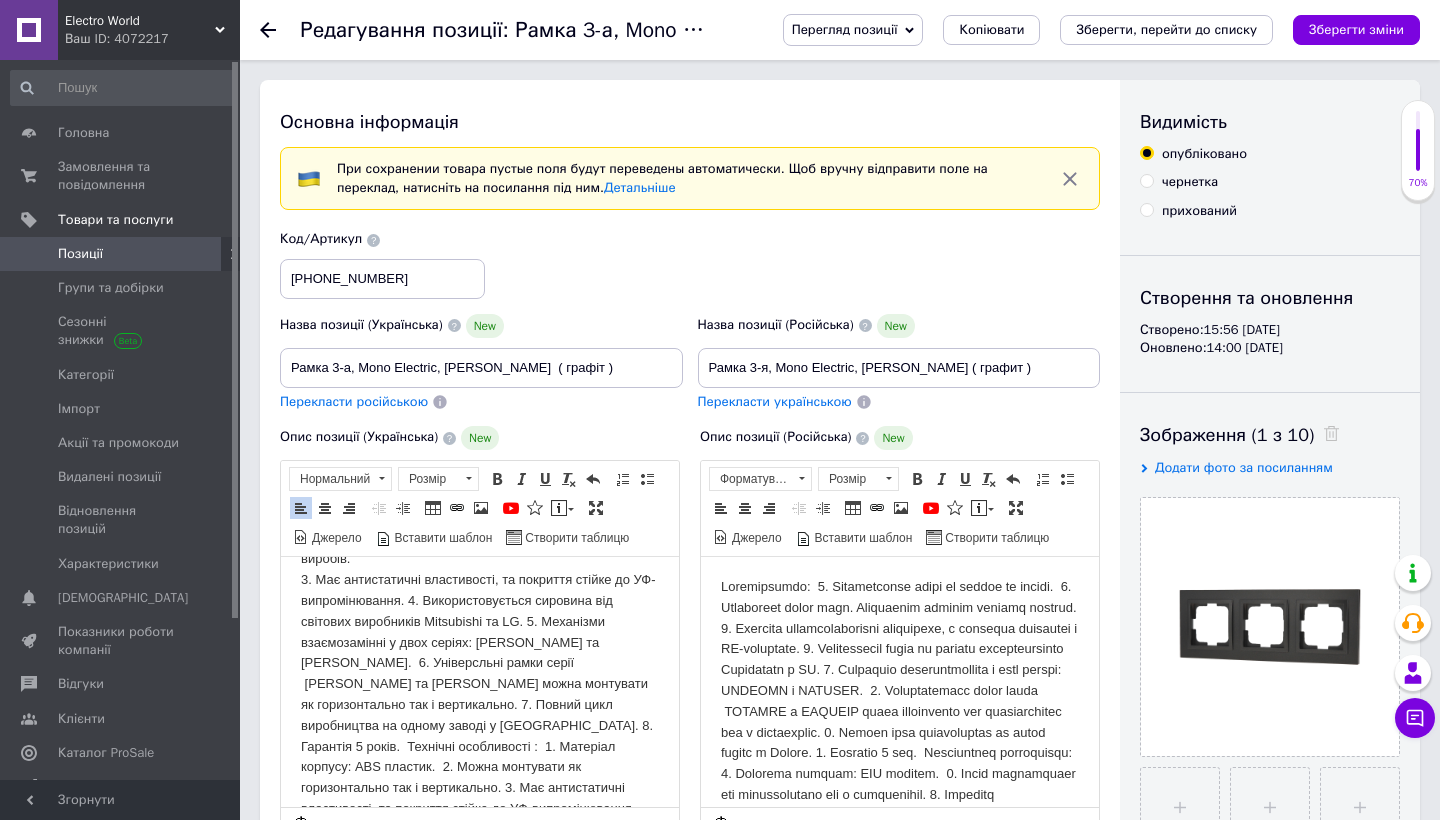 click on "1. Стабільність кольору від партії до партії.   2. Білосніжно білий колір. Насичена палітра кольорових виробів.  ​​​​​​​" at bounding box center (480, 664) 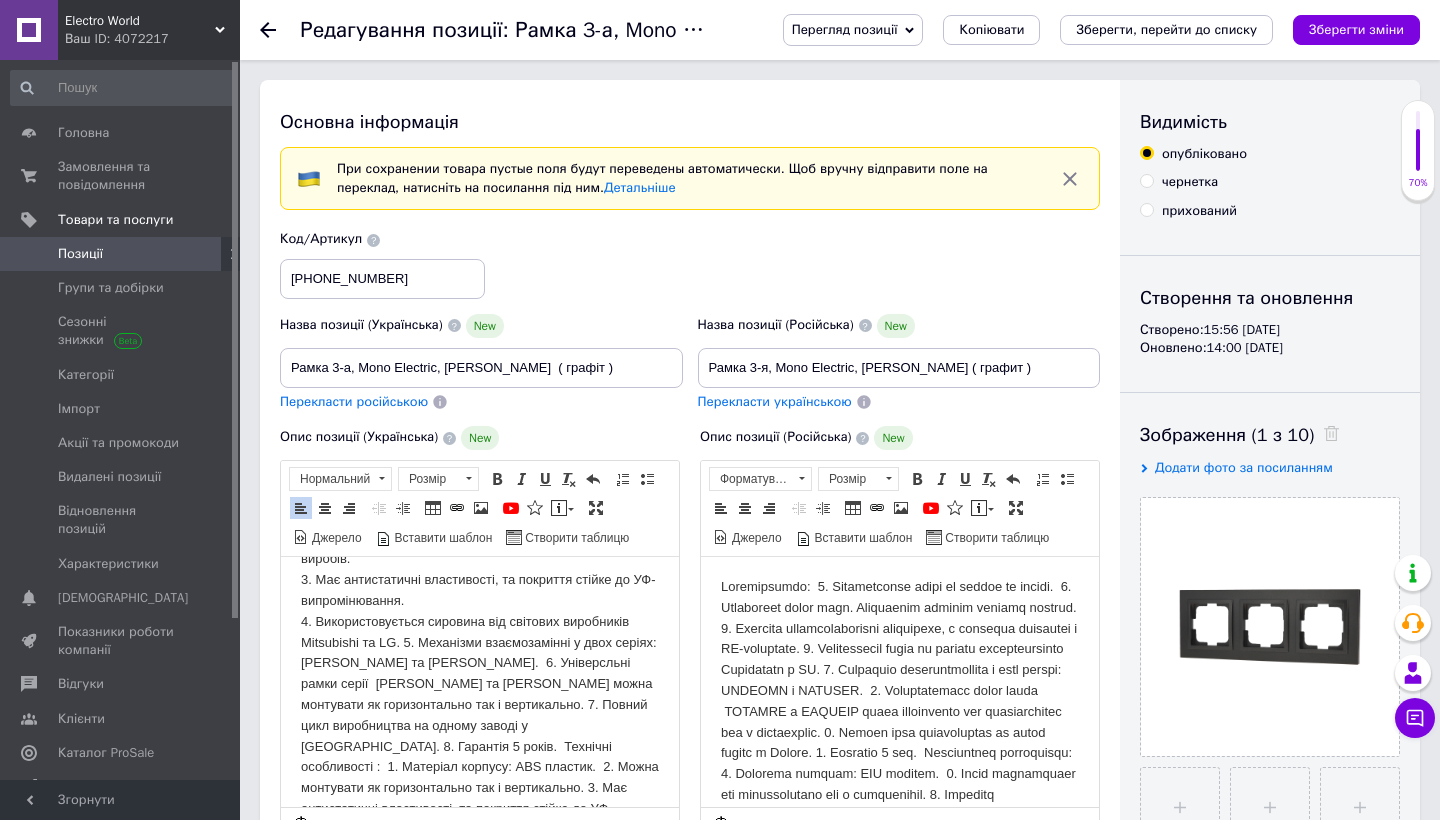 click on "1. Стабільність кольору від партії до партії.   2. Білосніжно білий колір. Насичена палітра кольорових виробів.  3. Має антистатичні властивості, та покриття стійке до УФ-випромінювання.  ​​​​​​​" at bounding box center (480, 674) 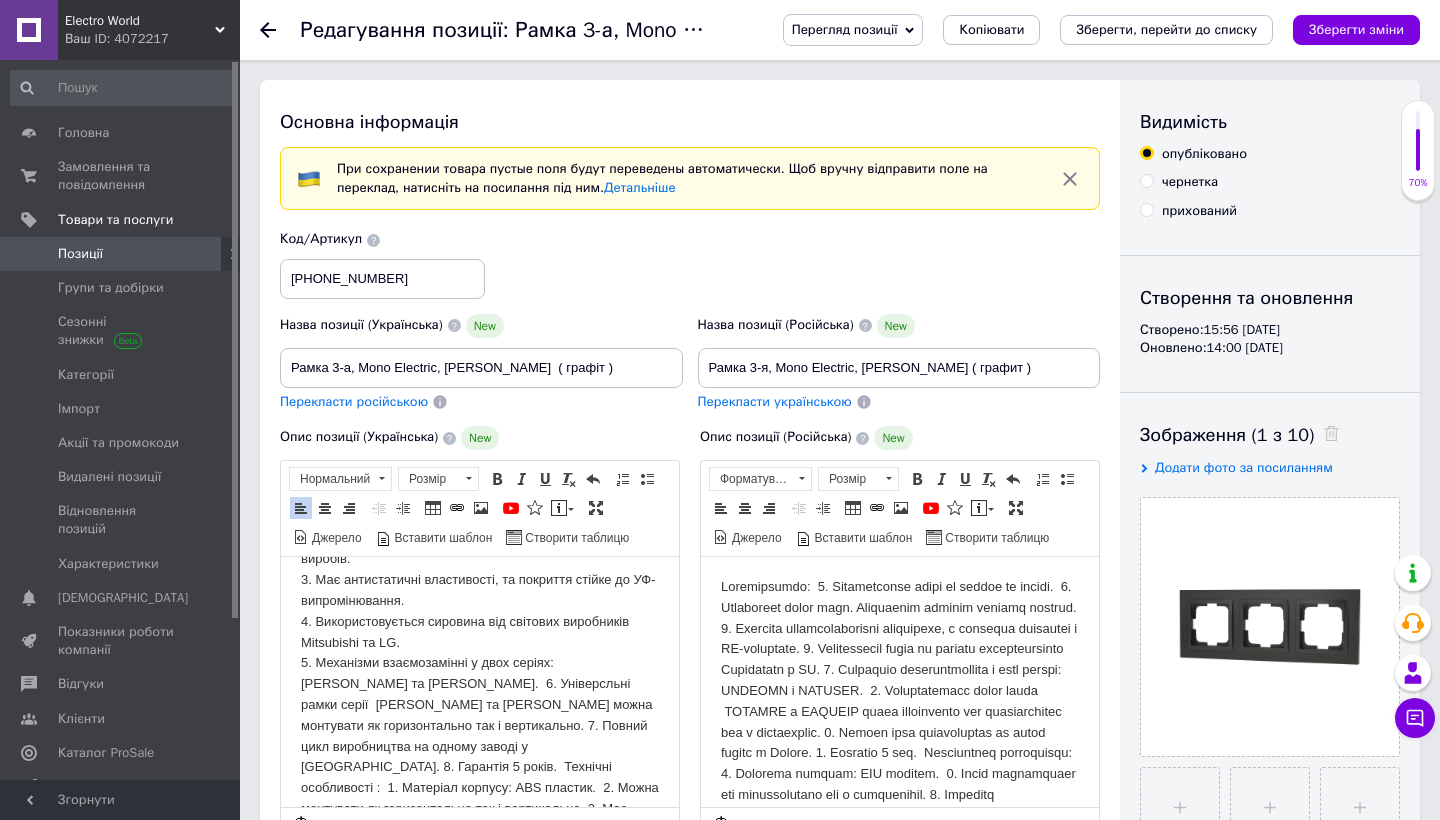 click on "1. Стабільність кольору від партії до партії.   2. Білосніжно білий колір. Насичена палітра кольорових виробів.  3. Має антистатичні властивості, та покриття стійке до УФ-випромінювання.  4. Використовується сировина від світових виробників Mitsubishi та LG.  ​​​​​​​" at bounding box center [480, 685] 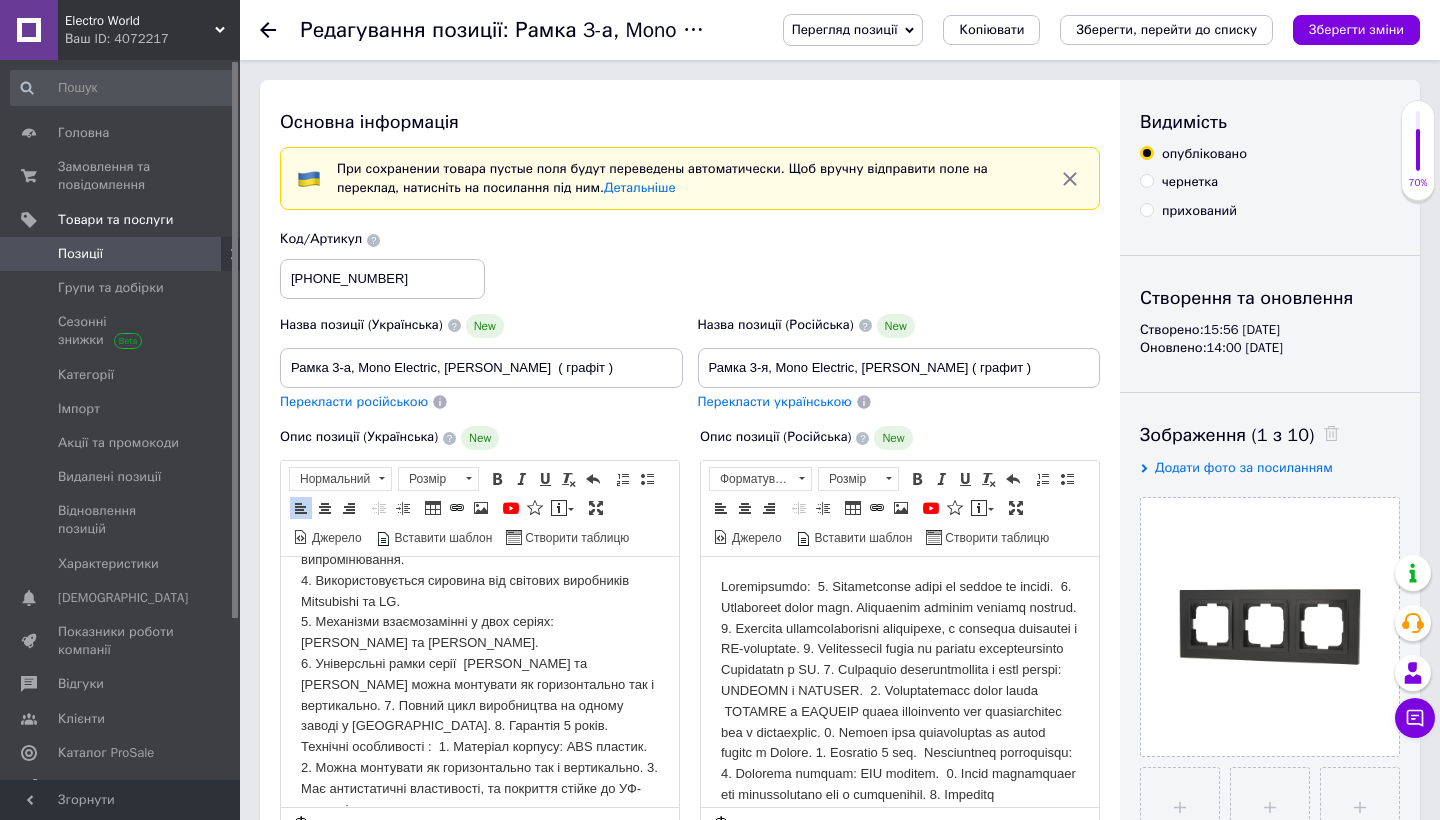 scroll, scrollTop: 143, scrollLeft: 0, axis: vertical 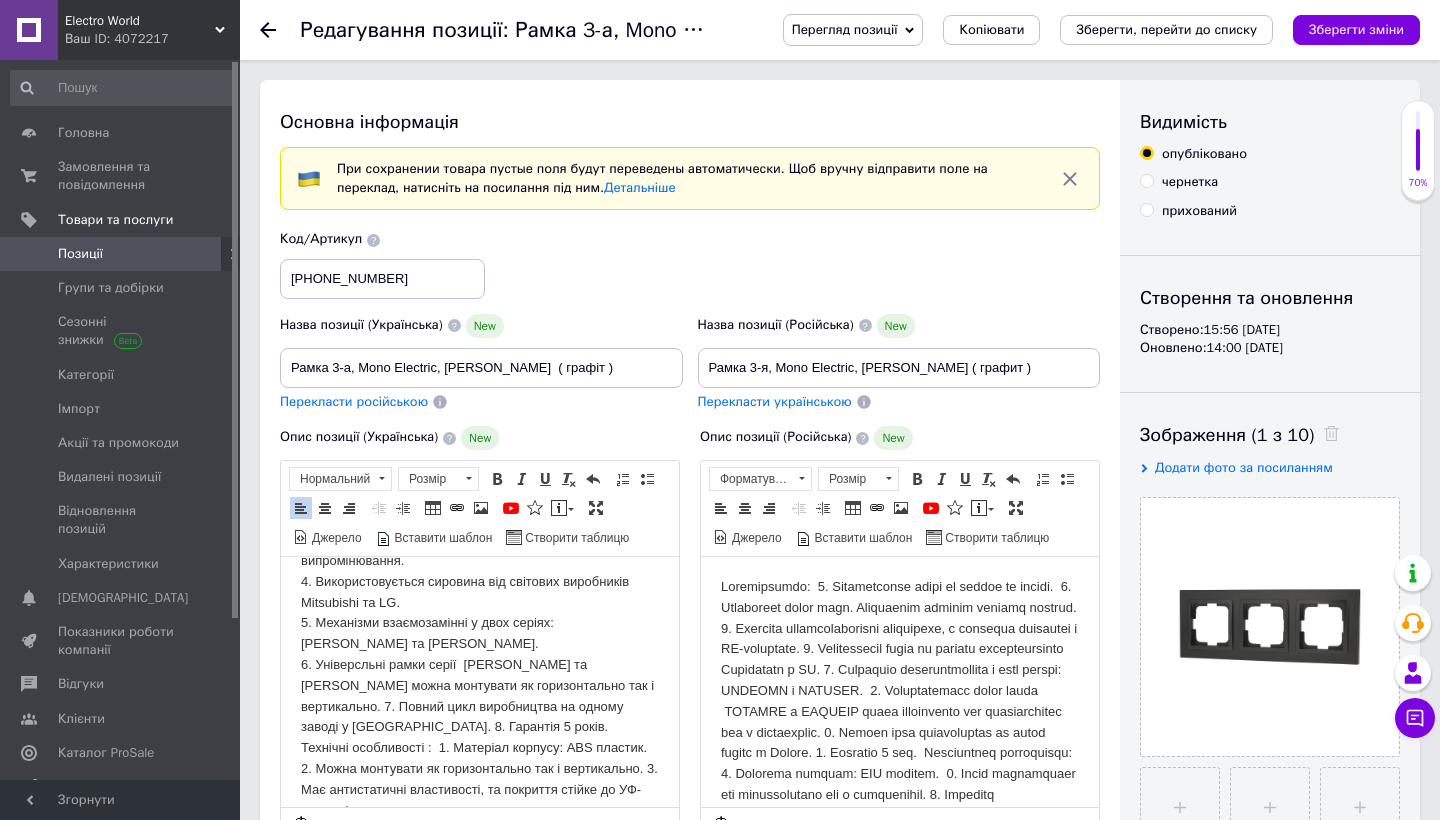 click on "1. Стабільність кольору від партії до партії.   2. Білосніжно білий колір. Насичена палітра кольорових виробів.  3. Має антистатичні властивості, та покриття стійке до УФ-випромінювання.  4. Використовується сировина від світових виробників Mitsubishi та LG.  5. Механізми взаємозамінні у двох серіях: DESPINA та LARISSA.   ​​​​​​​" at bounding box center [480, 645] 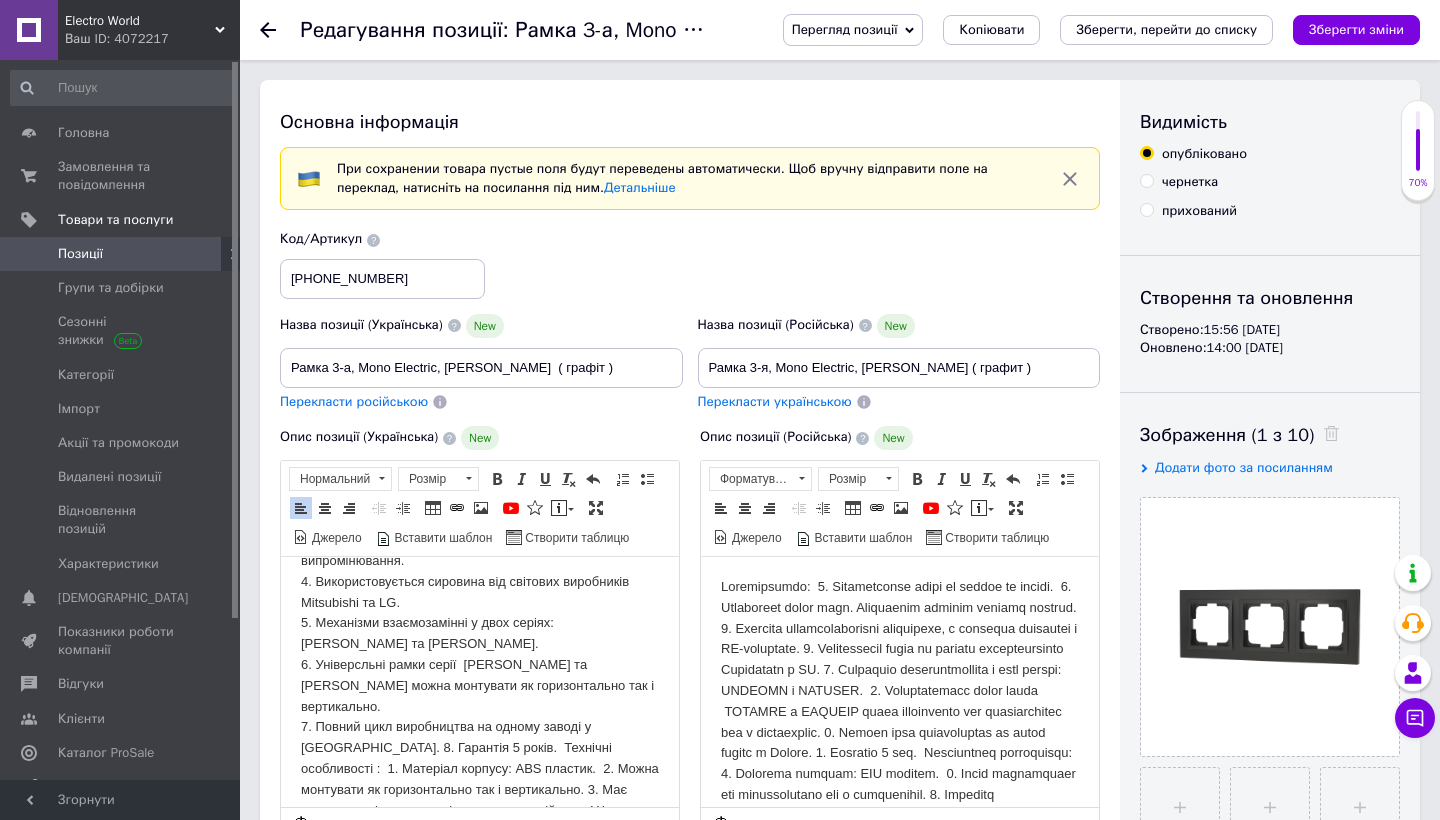 click on "1. Стабільність кольору від партії до партії.   2. Білосніжно білий колір. Насичена палітра кольорових виробів.  3. Має антистатичні властивості, та покриття стійке до УФ-випромінювання.  4. Використовується сировина від світових виробників Mitsubishi та LG.  5. Механізми взаємозамінні у двох серіях: DESPINA та LARISSA.   6. Універсльні рамки серії  DESPINA та LARISSA можна монтувати як горизонтально так і вертикально.  ​​​​​​​" at bounding box center [480, 655] 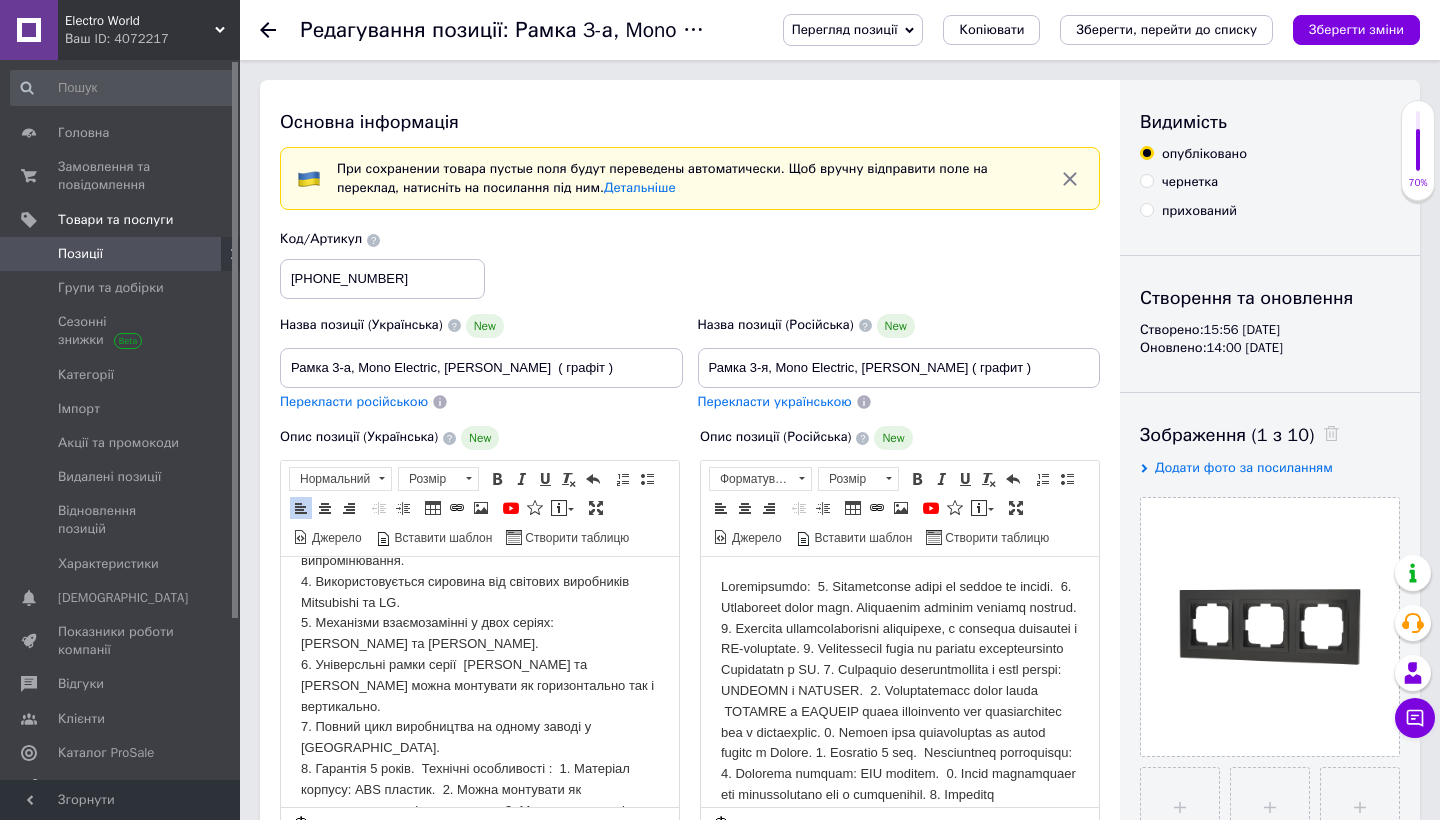 click on "1. Стабільність кольору від партії до партії.   2. Білосніжно білий колір. Насичена палітра кольорових виробів.  3. Має антистатичні властивості, та покриття стійке до УФ-випромінювання.  4. Використовується сировина від світових виробників Mitsubishi та LG.  5. Механізми взаємозамінні у двох серіях: DESPINA та LARISSA.   6. Універсльні рамки серії  DESPINA та LARISSA можна монтувати як горизонтально так і вертикально.  7. Повний цикл виробництва на одному заводі у Туреччині.  ​​​​​​​" at bounding box center (480, 655) 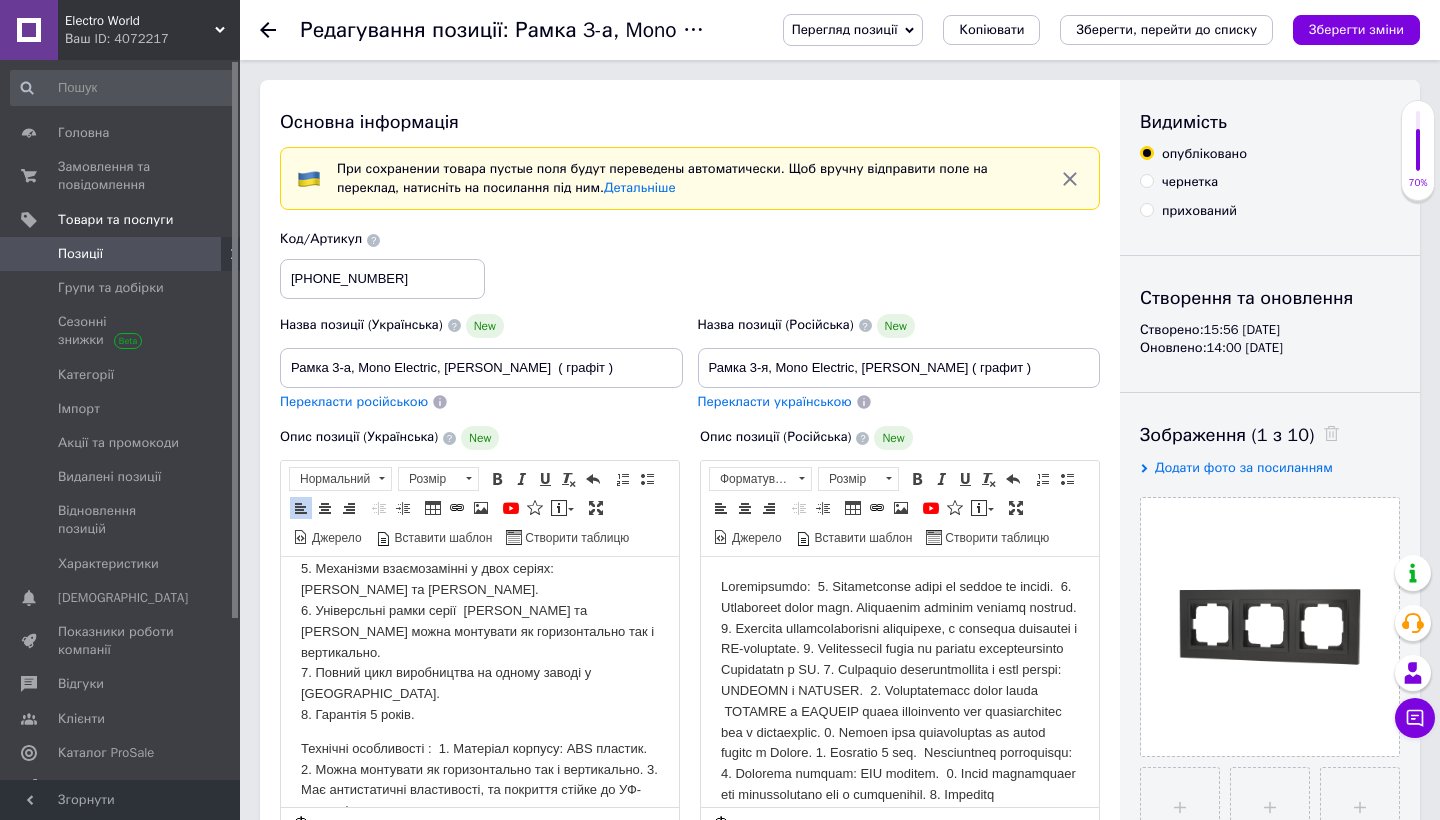 scroll, scrollTop: 196, scrollLeft: 0, axis: vertical 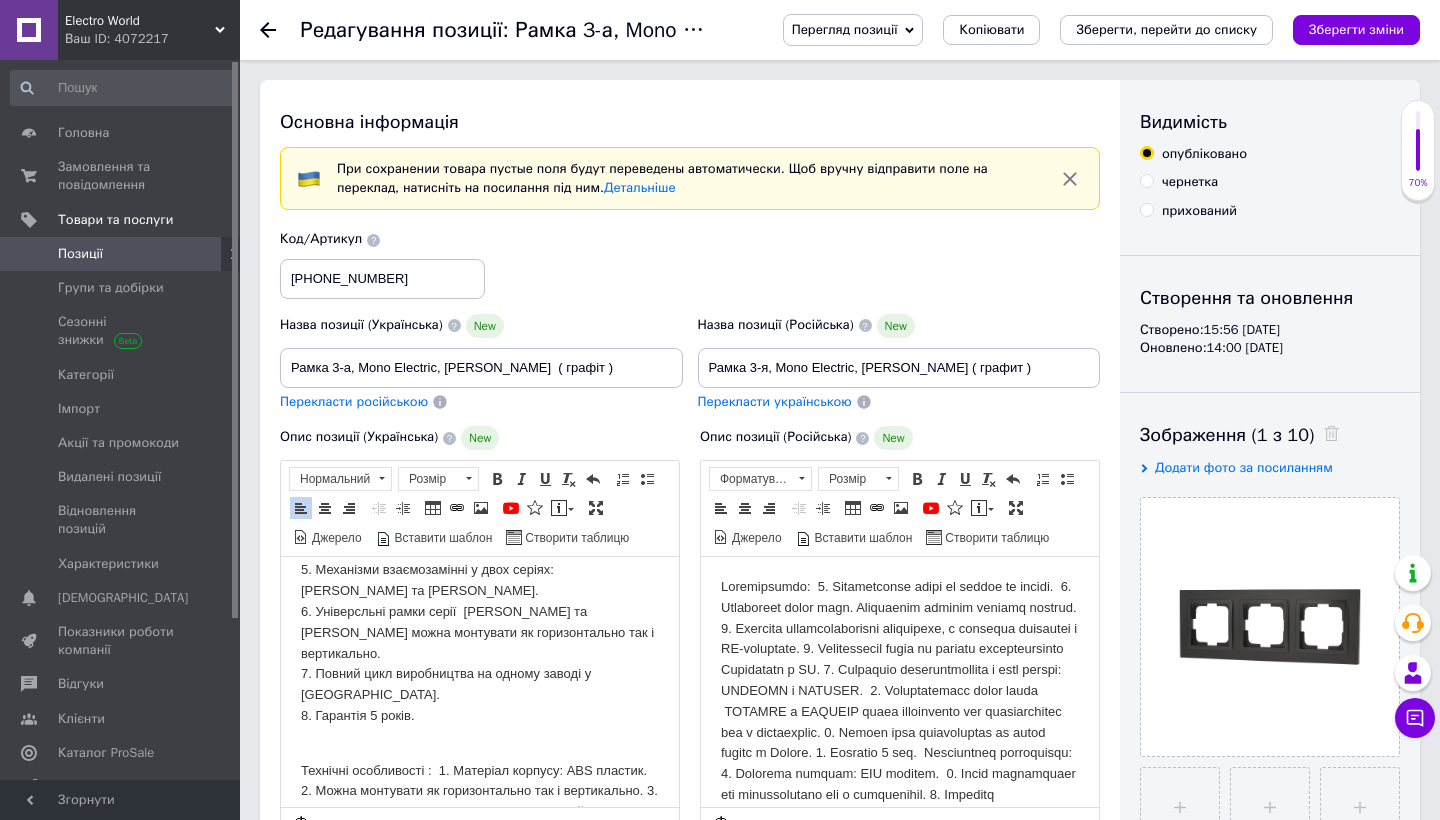 click on "​​​​​​​ Технічні особливості :  1. Матеріал корпусу: ABS пластик.  2. Можна монтувати як горизонтально так і вертикально. 3. Має антистатичні властивості, та покриття стійке до УФ-випромінювання." at bounding box center [480, 792] 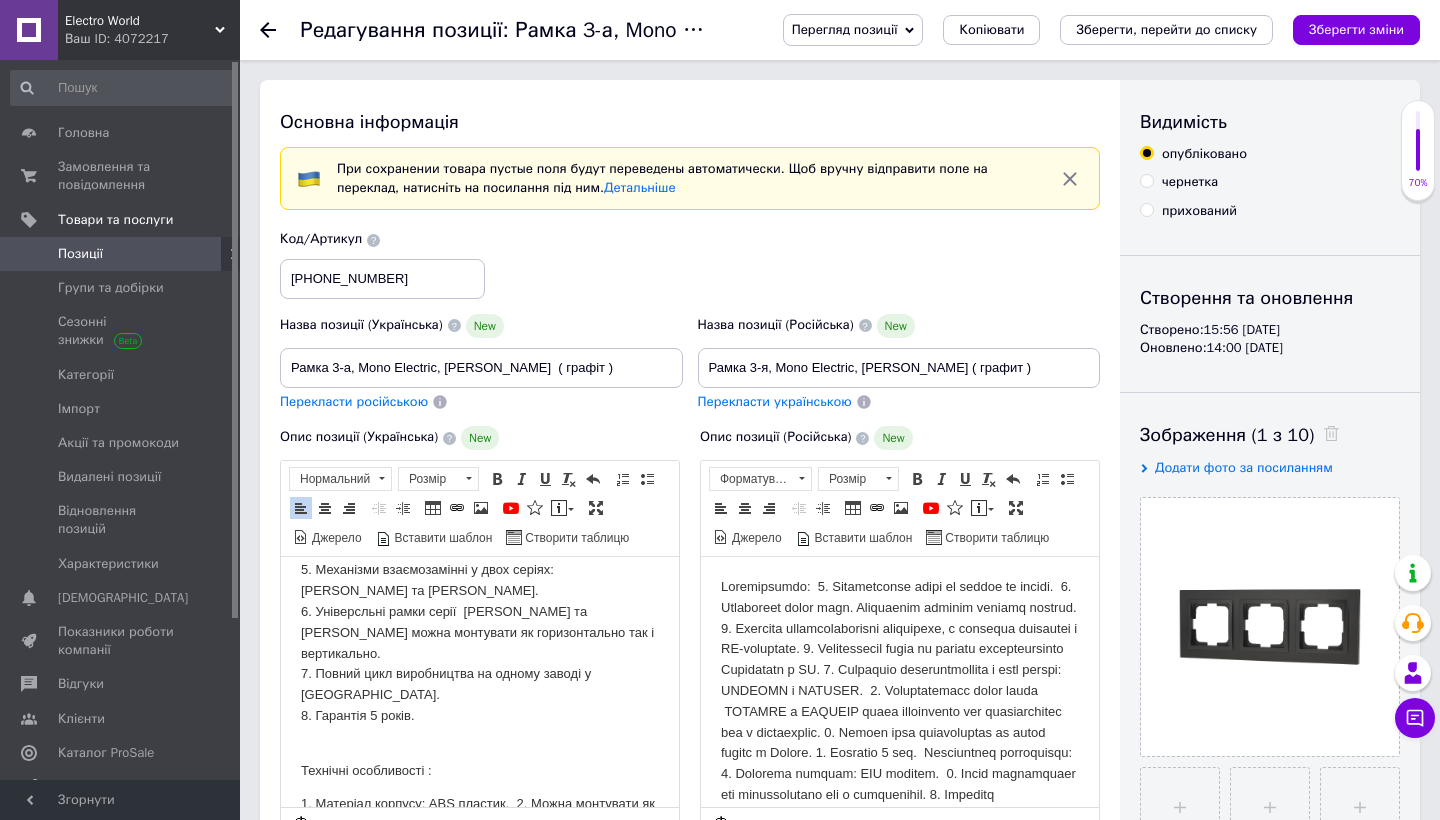 click on "1. Матеріал корпусу: ABS пластик.  2. Можна монтувати як горизонтально так і вертикально. 3. Має антистатичні властивості, та покриття стійке до УФ-випромінювання." at bounding box center [480, 825] 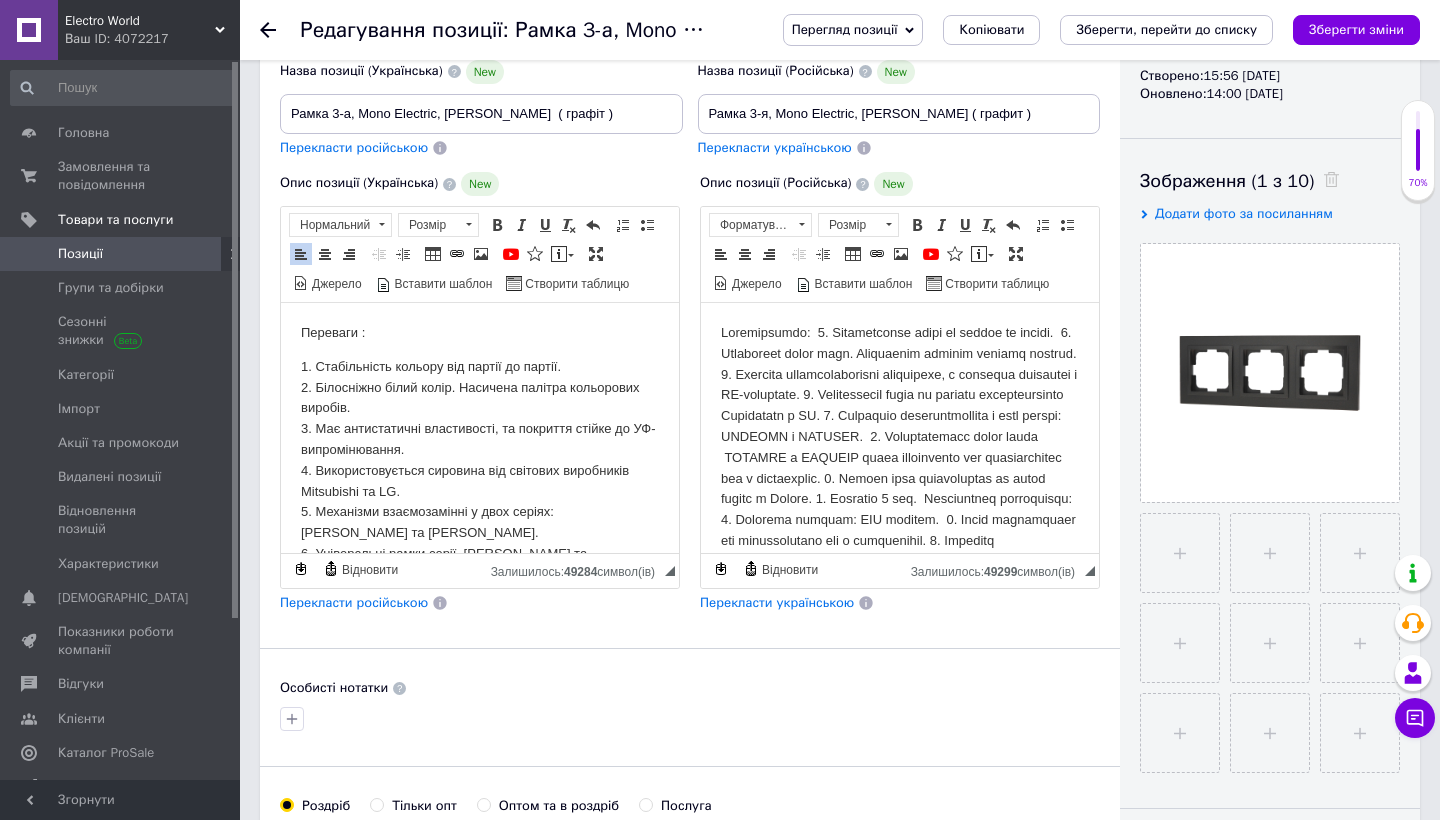 scroll, scrollTop: 0, scrollLeft: 0, axis: both 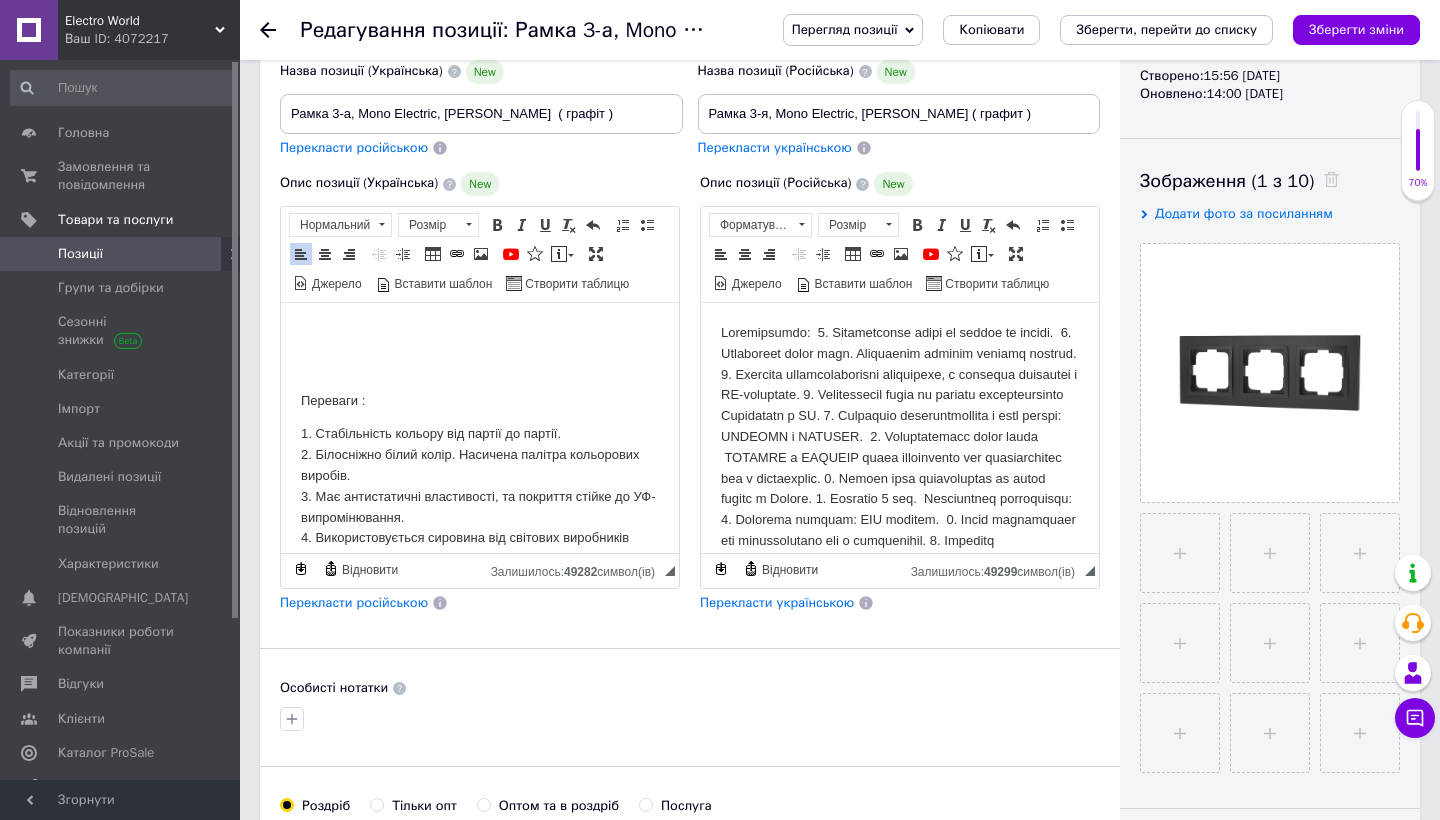 click on "Переваги :   1. Стабільність кольору від партії до партії.   2. Білосніжно білий колір. Насичена палітра кольорових виробів.  3. Має антистатичні властивості, та покриття стійке до УФ-випромінювання.  4. Використовується сировина від світових виробників Mitsubishi та LG.  5. Механізми взаємозамінні у двох серіях: DESPINA та LARISSA.   6. Універсльні рамки серії  DESPINA та LARISSA можна монтувати як горизонтально так і вертикально.  7. Повний цикл виробництва на одному заводі у Туреччині.  8. Гарантія 5 років.   Технічні особливості :   1. Матеріал корпусу: ABS пластик.   ​​​​​​​" at bounding box center [480, 605] 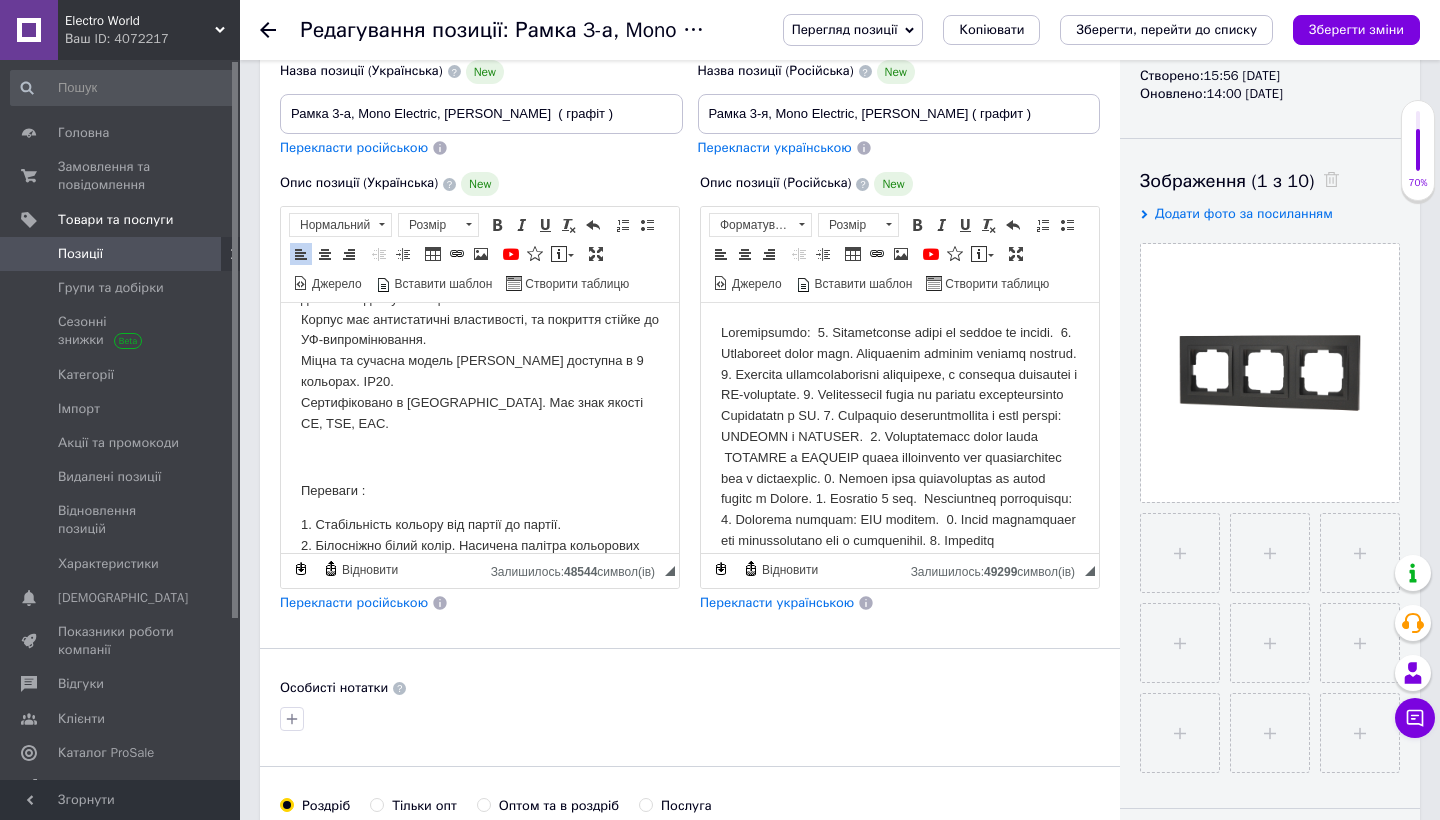 scroll, scrollTop: 265, scrollLeft: 0, axis: vertical 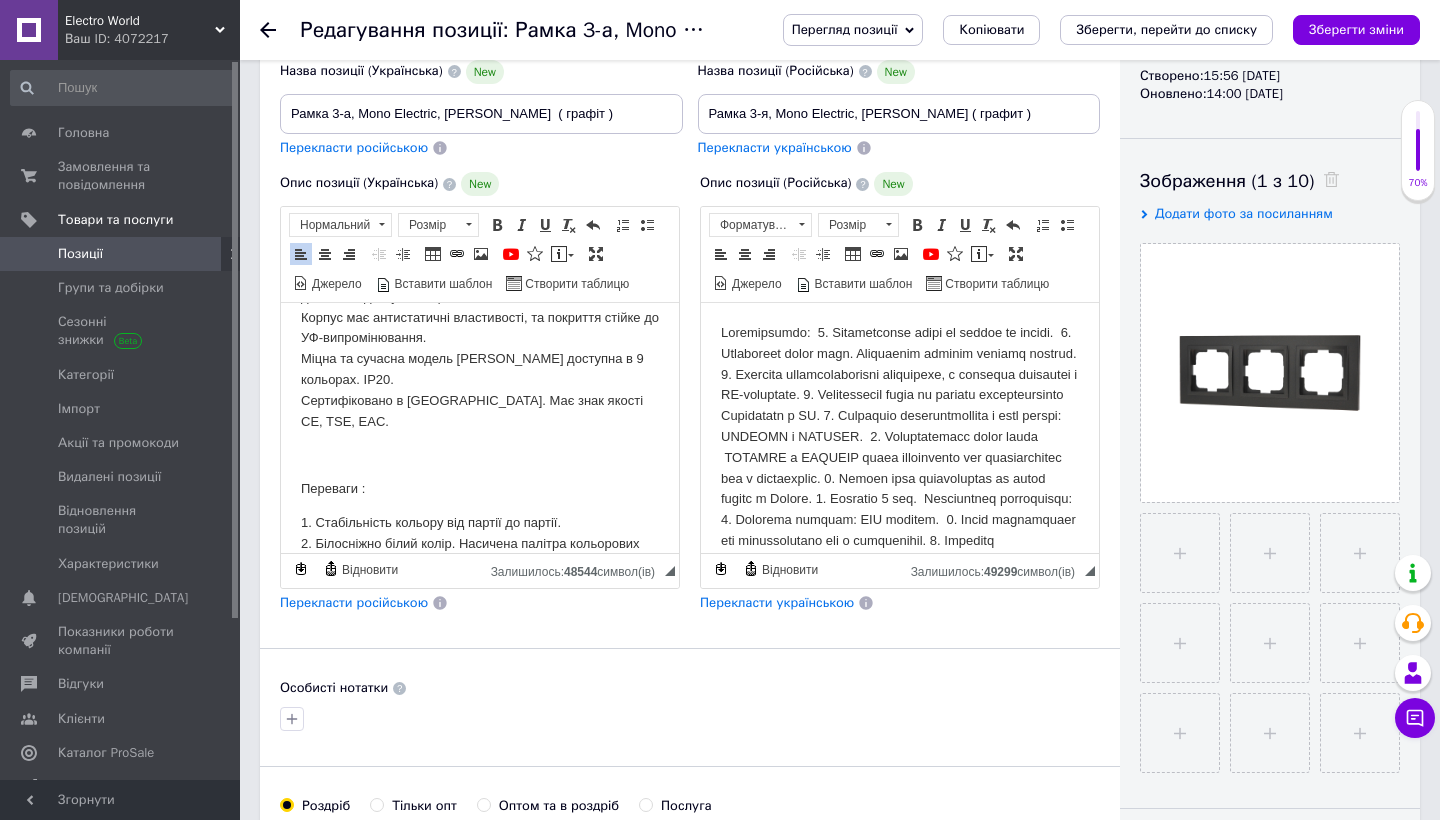 click on "Перекласти російською" at bounding box center [354, 602] 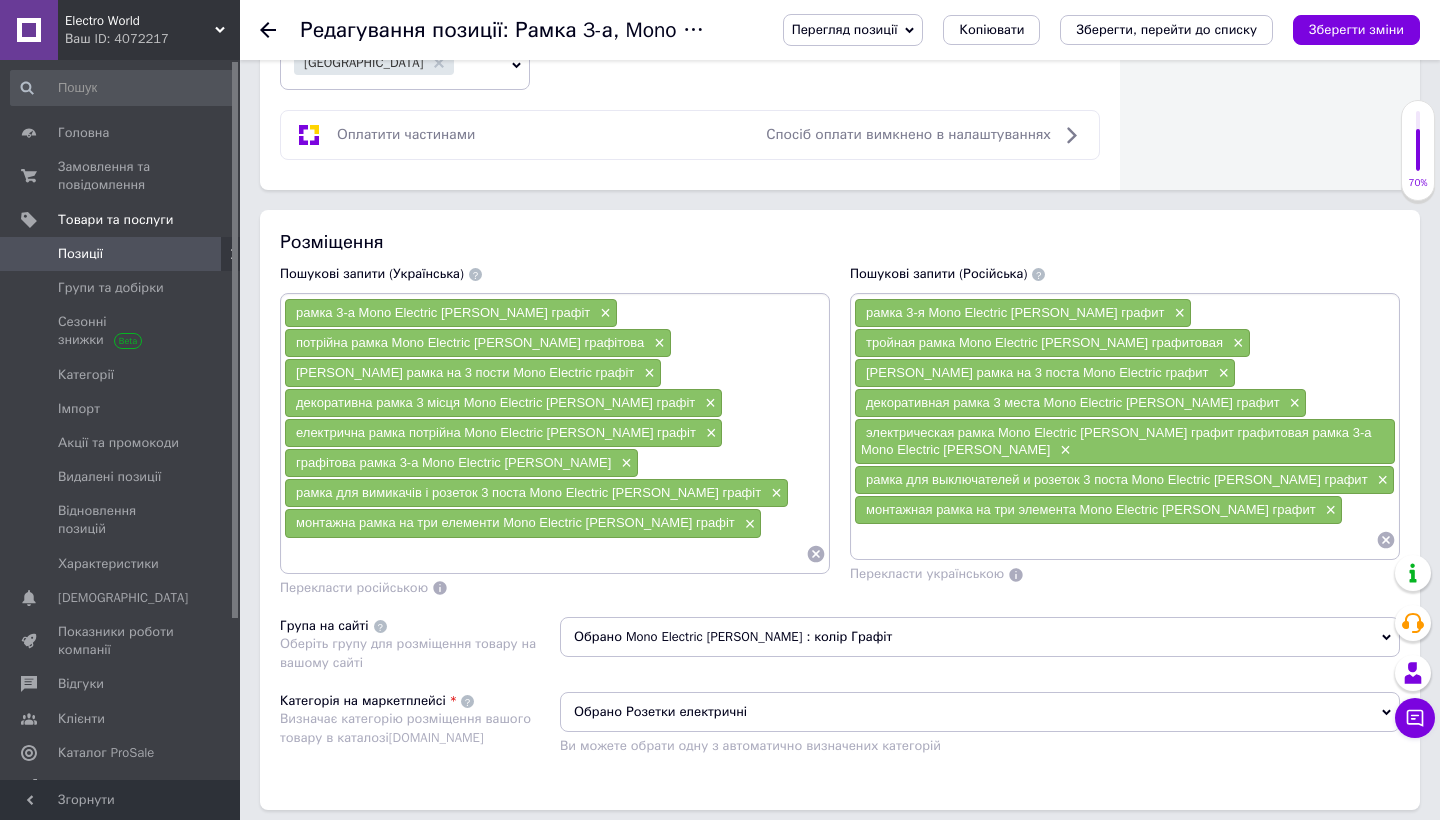 scroll, scrollTop: 1267, scrollLeft: 0, axis: vertical 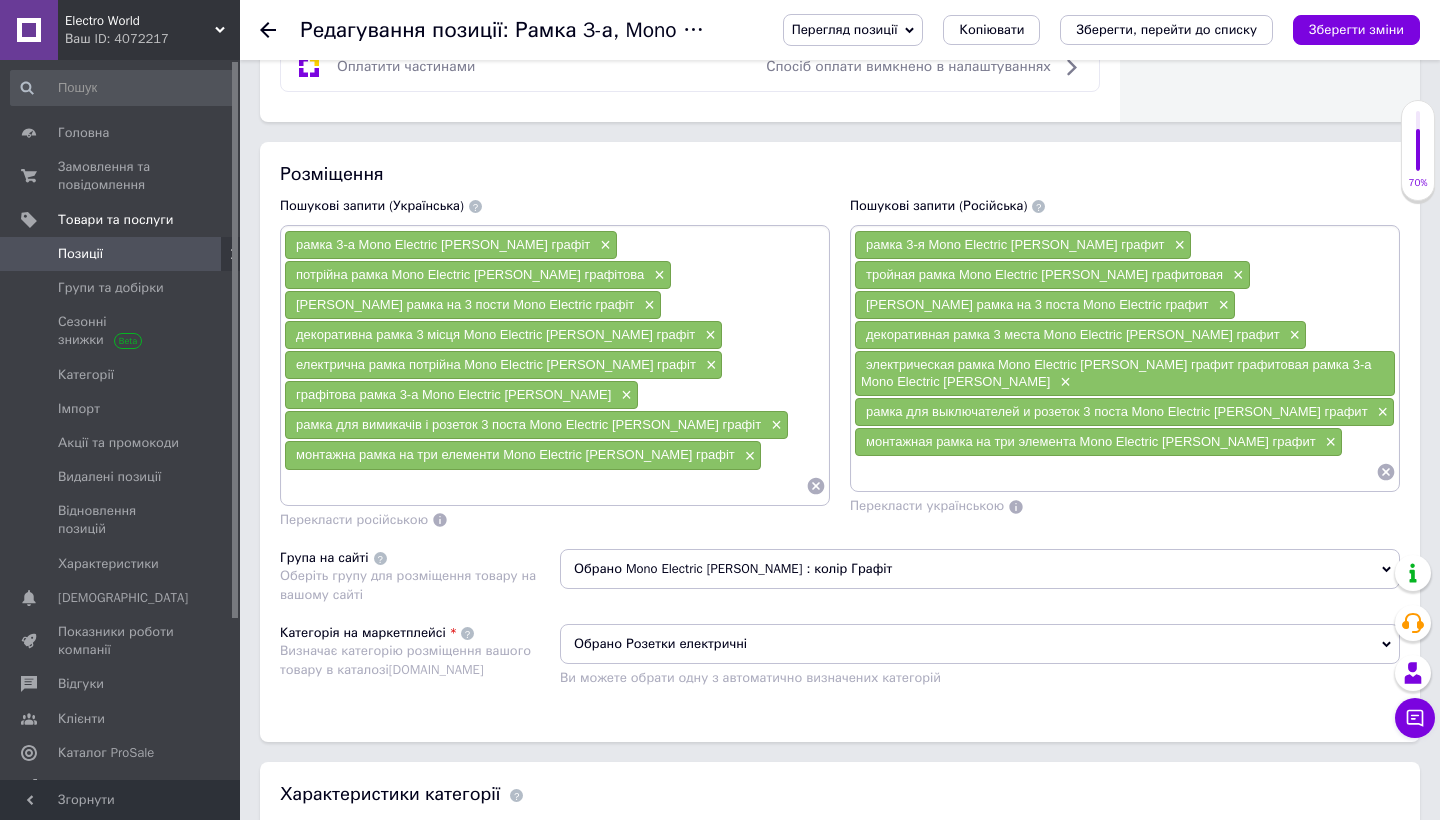 click at bounding box center (545, 486) 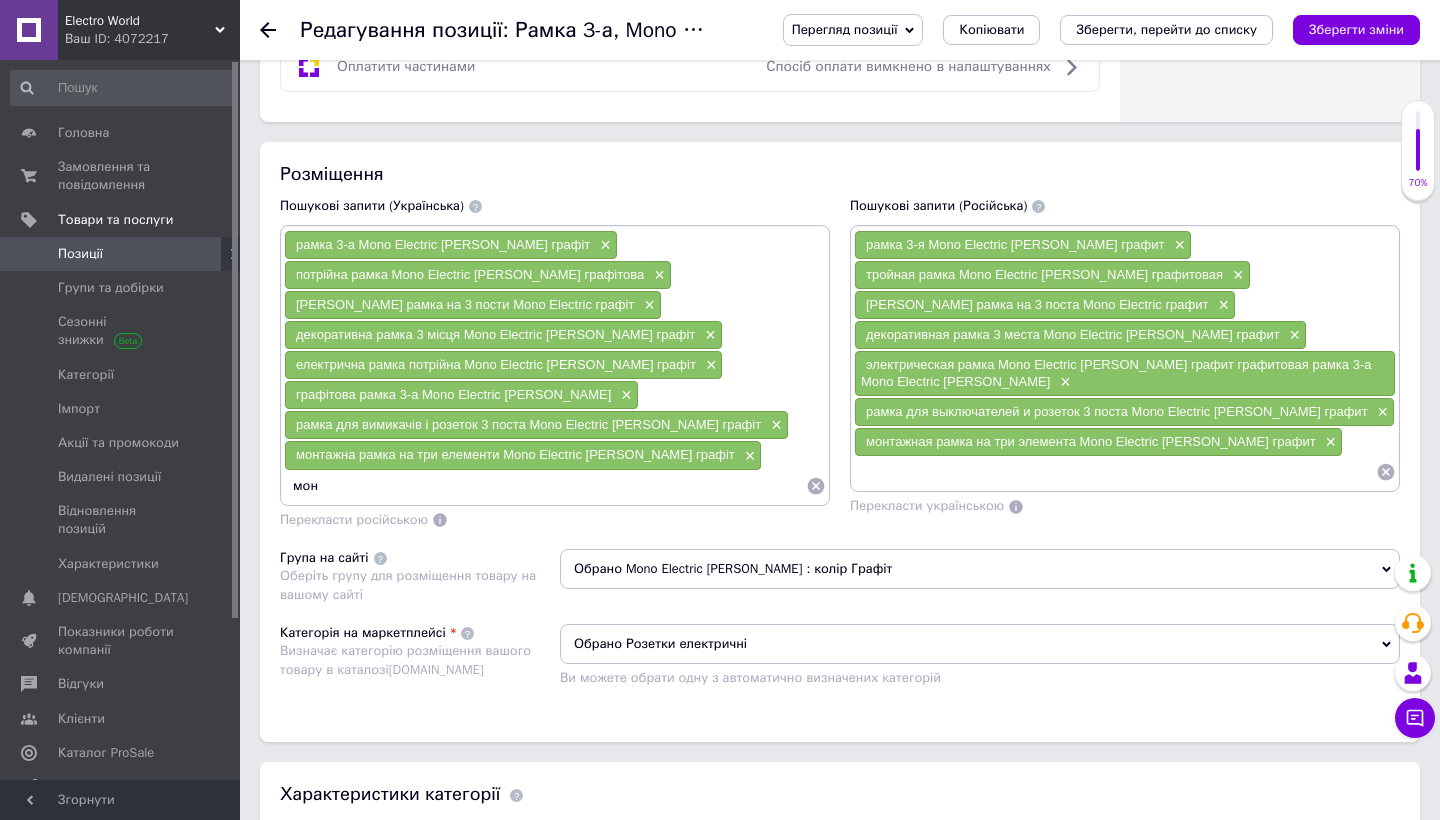 type on "моно" 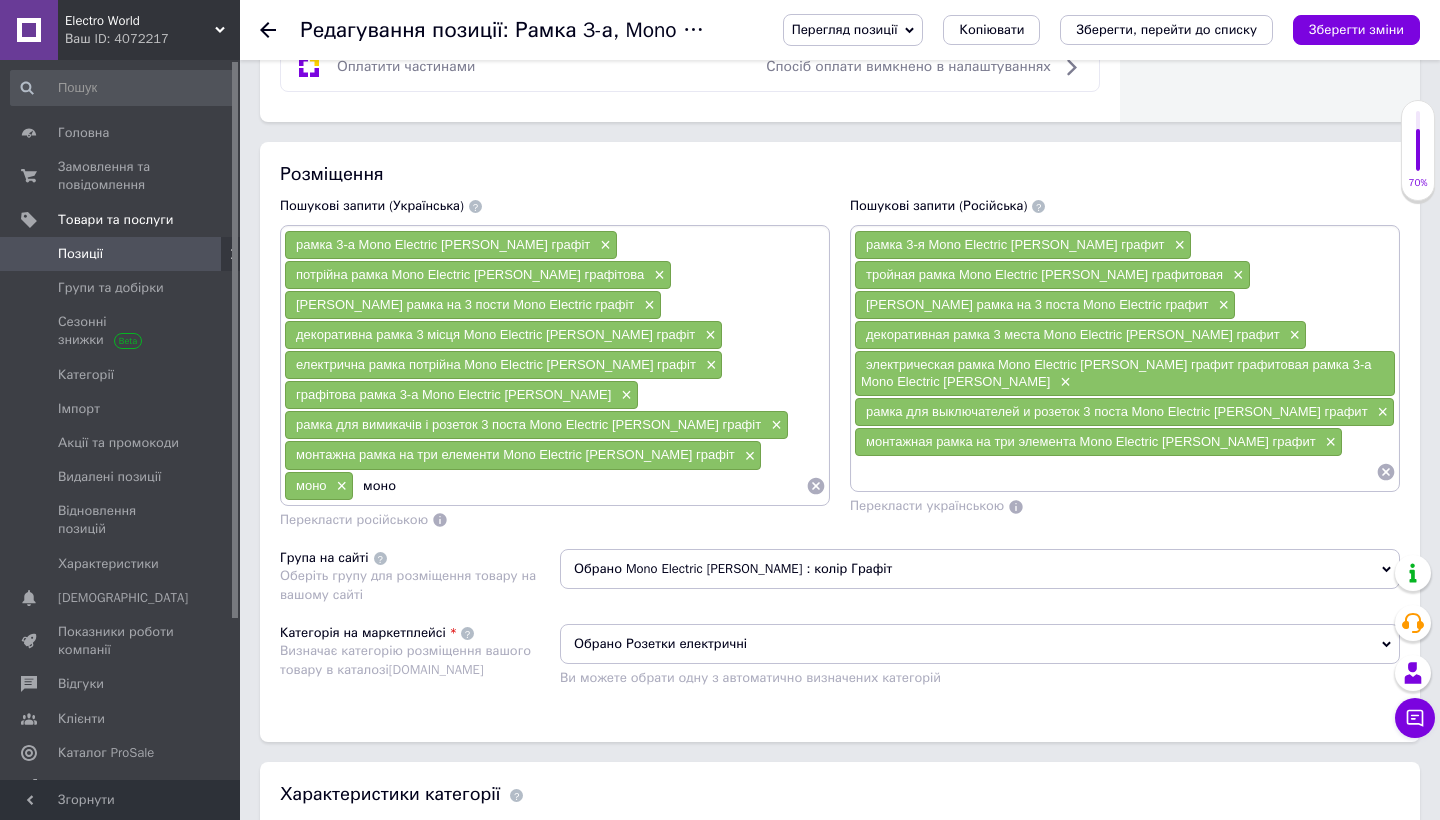 type 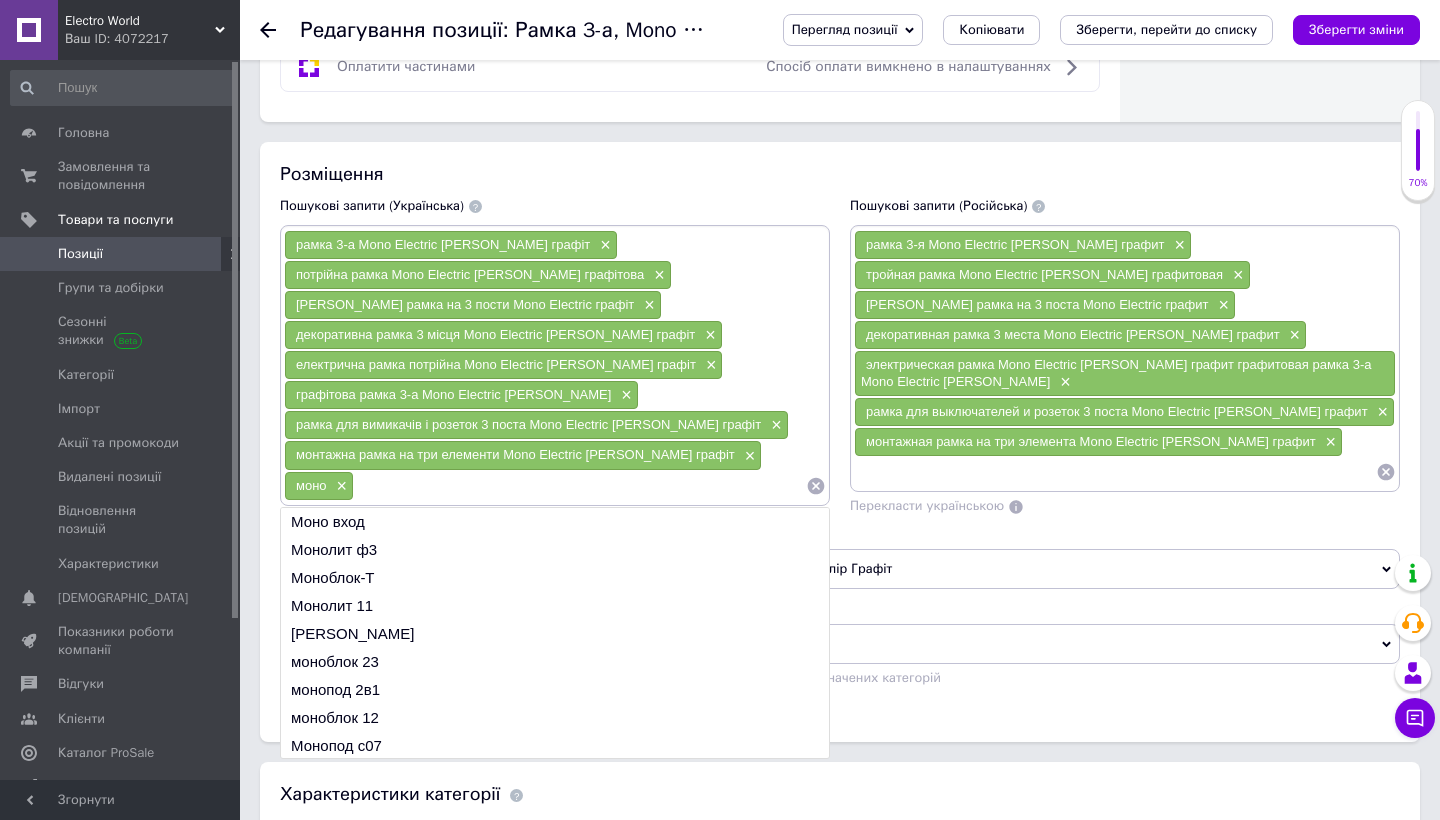 checkbox on "true" 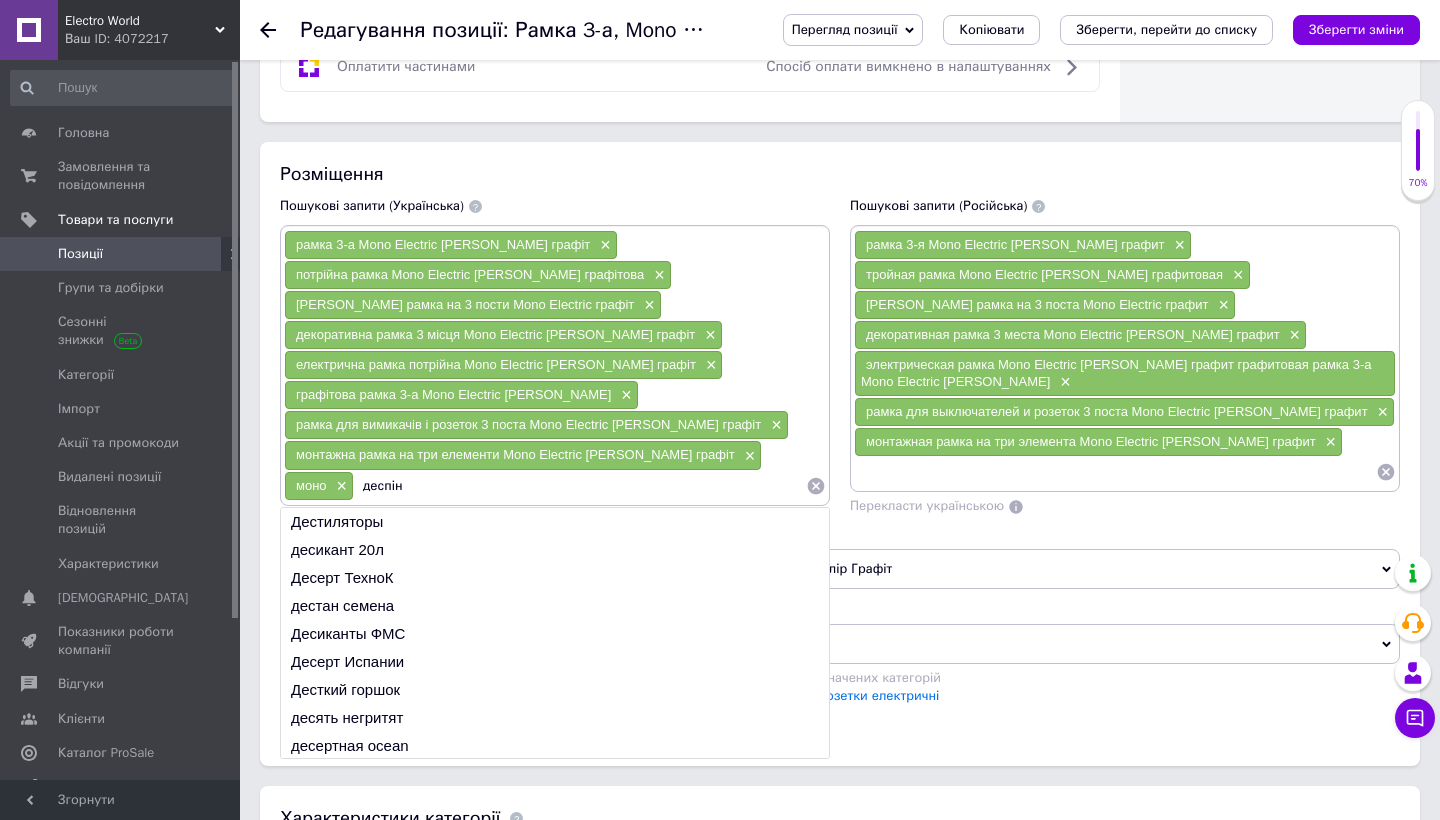type on "деспіна" 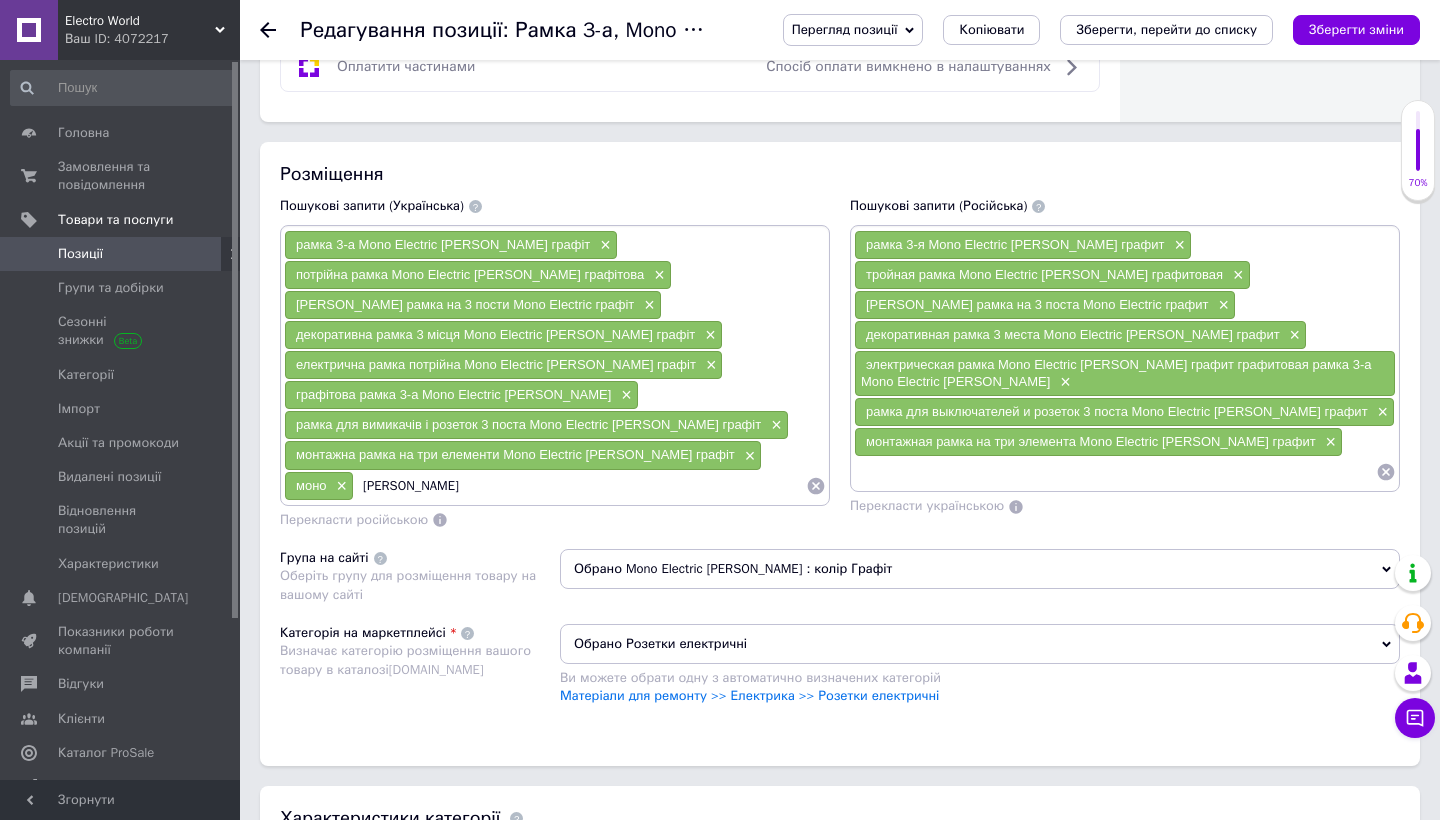 type 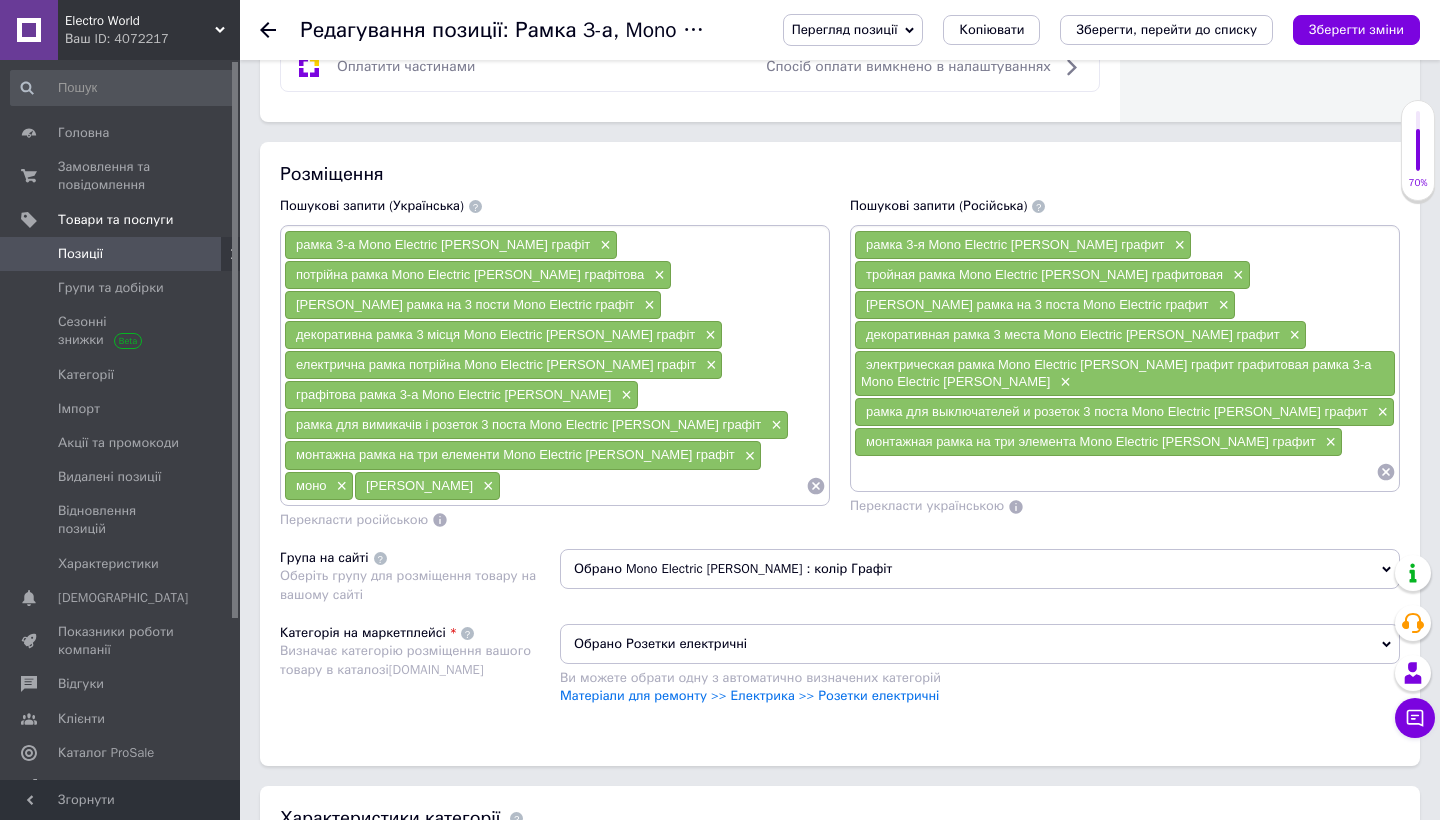 checkbox on "true" 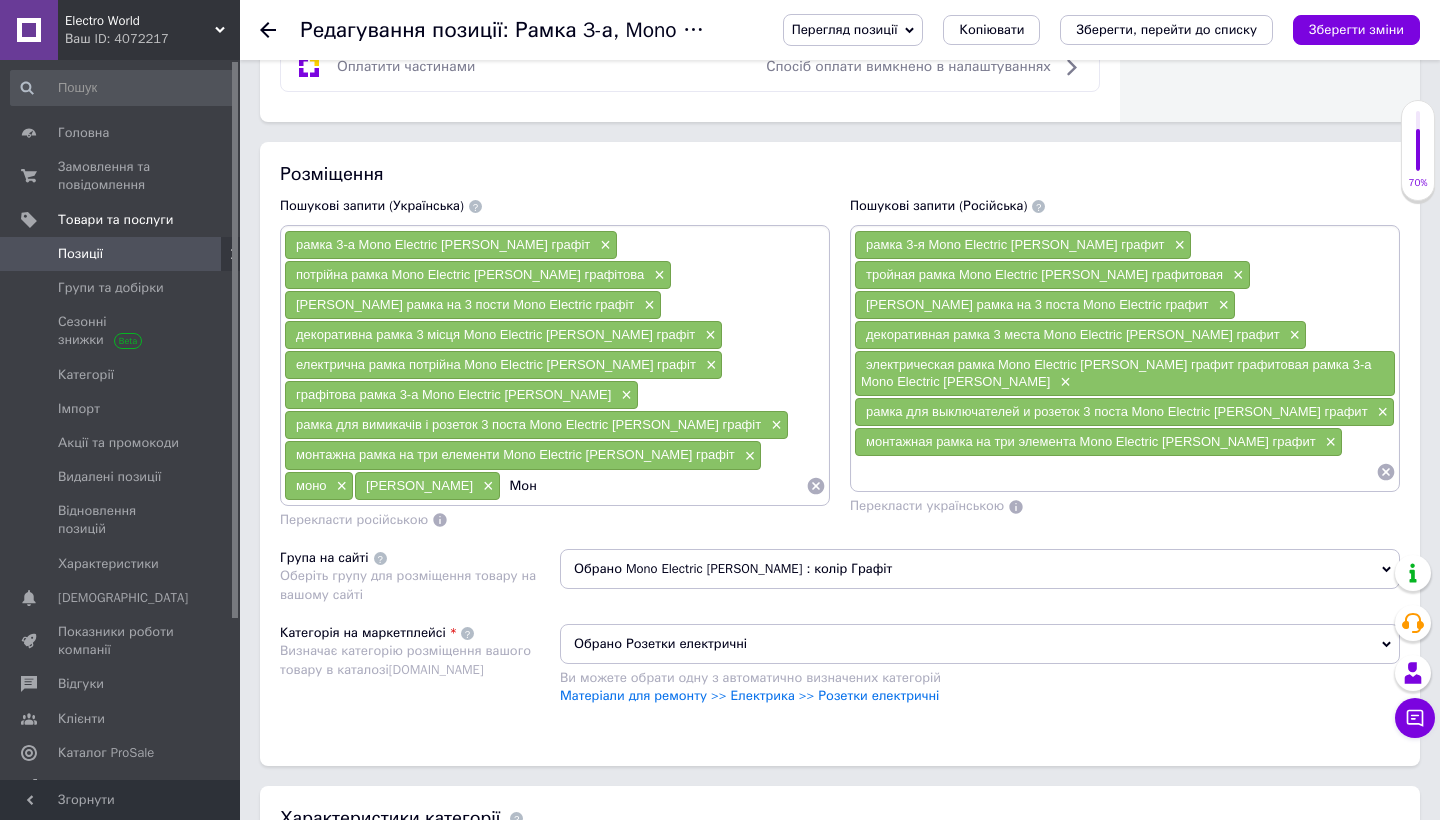 type on "Моно" 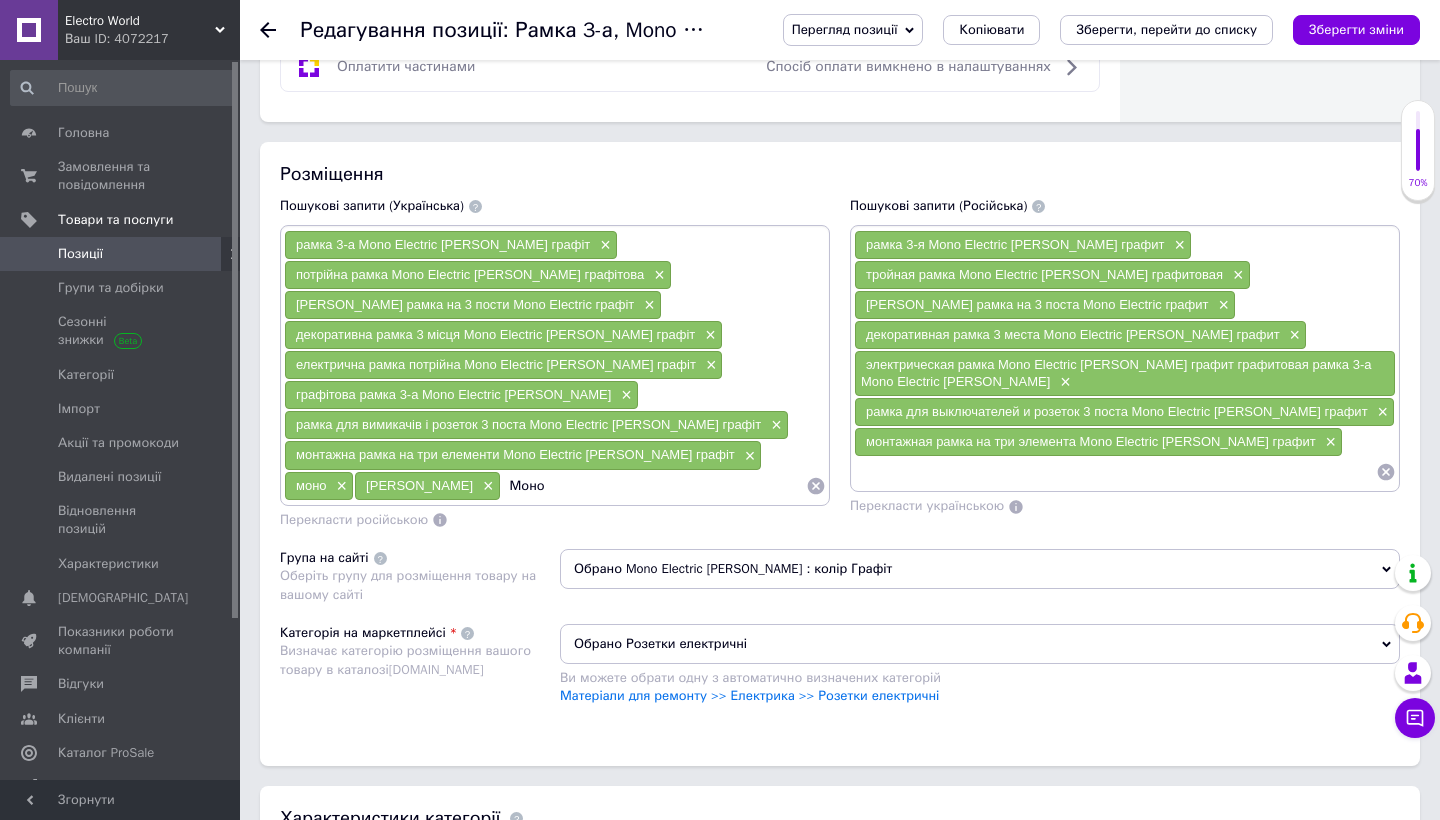 type 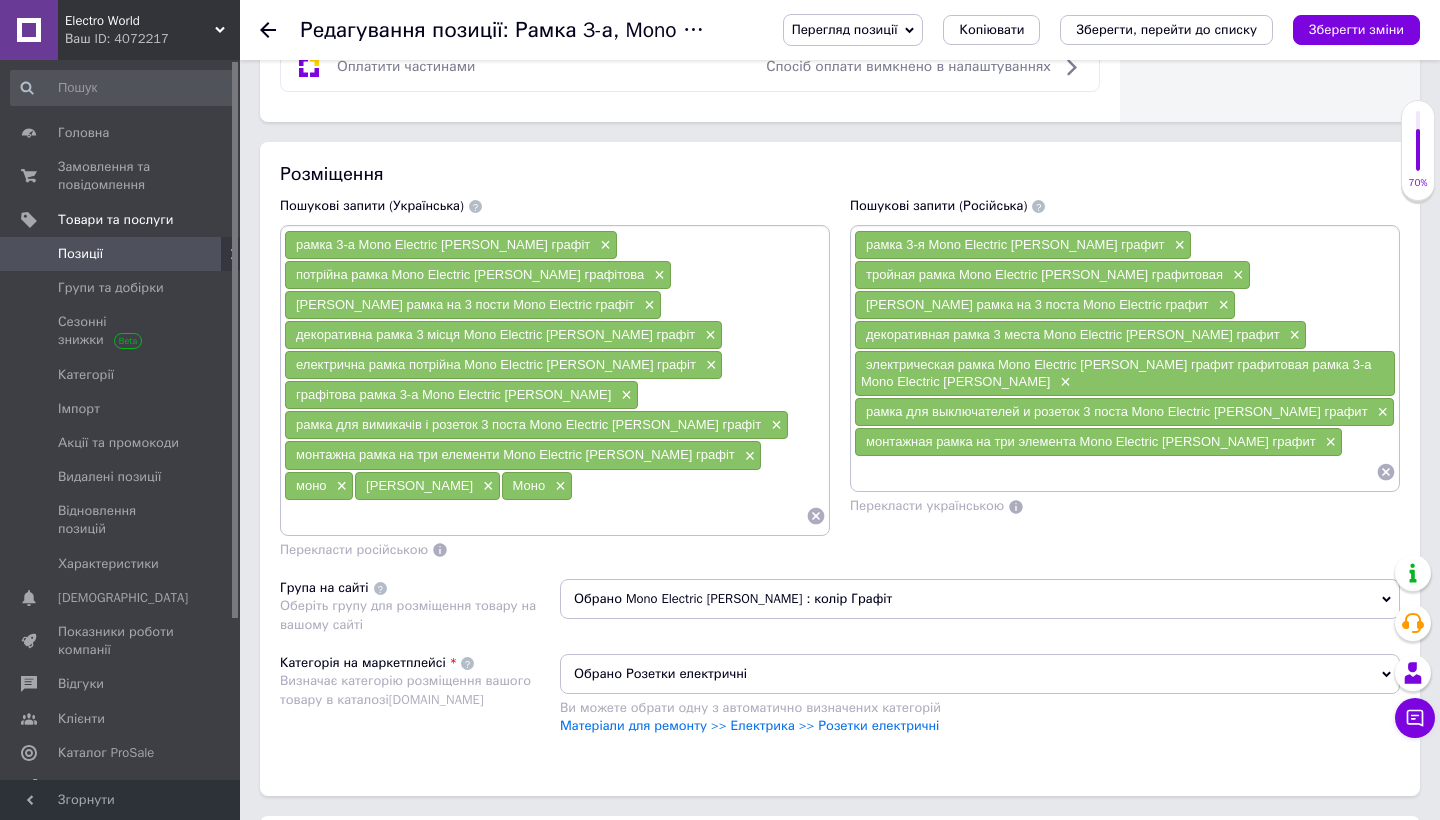 checkbox on "true" 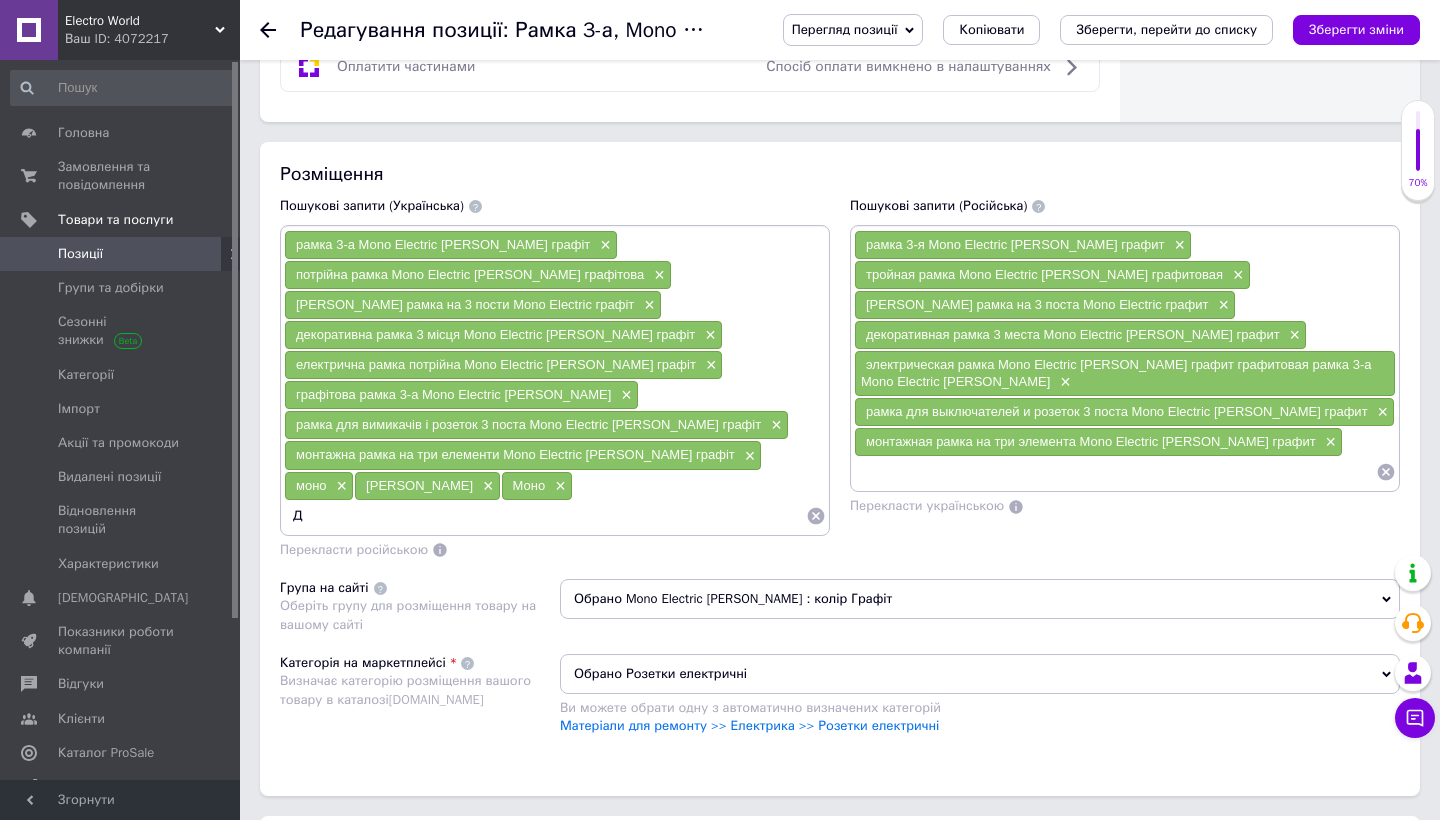 checkbox on "true" 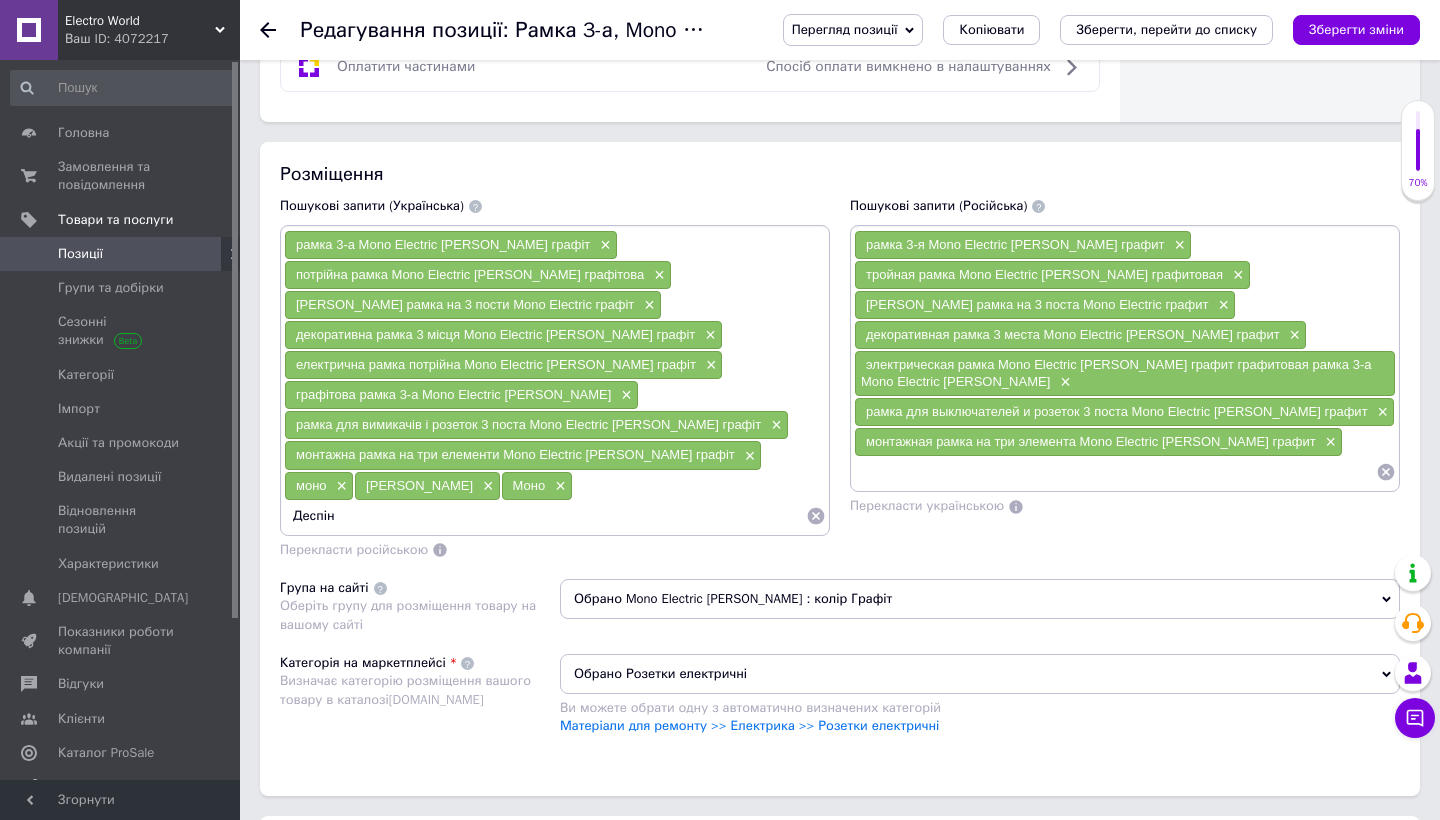 type on "Деспіна" 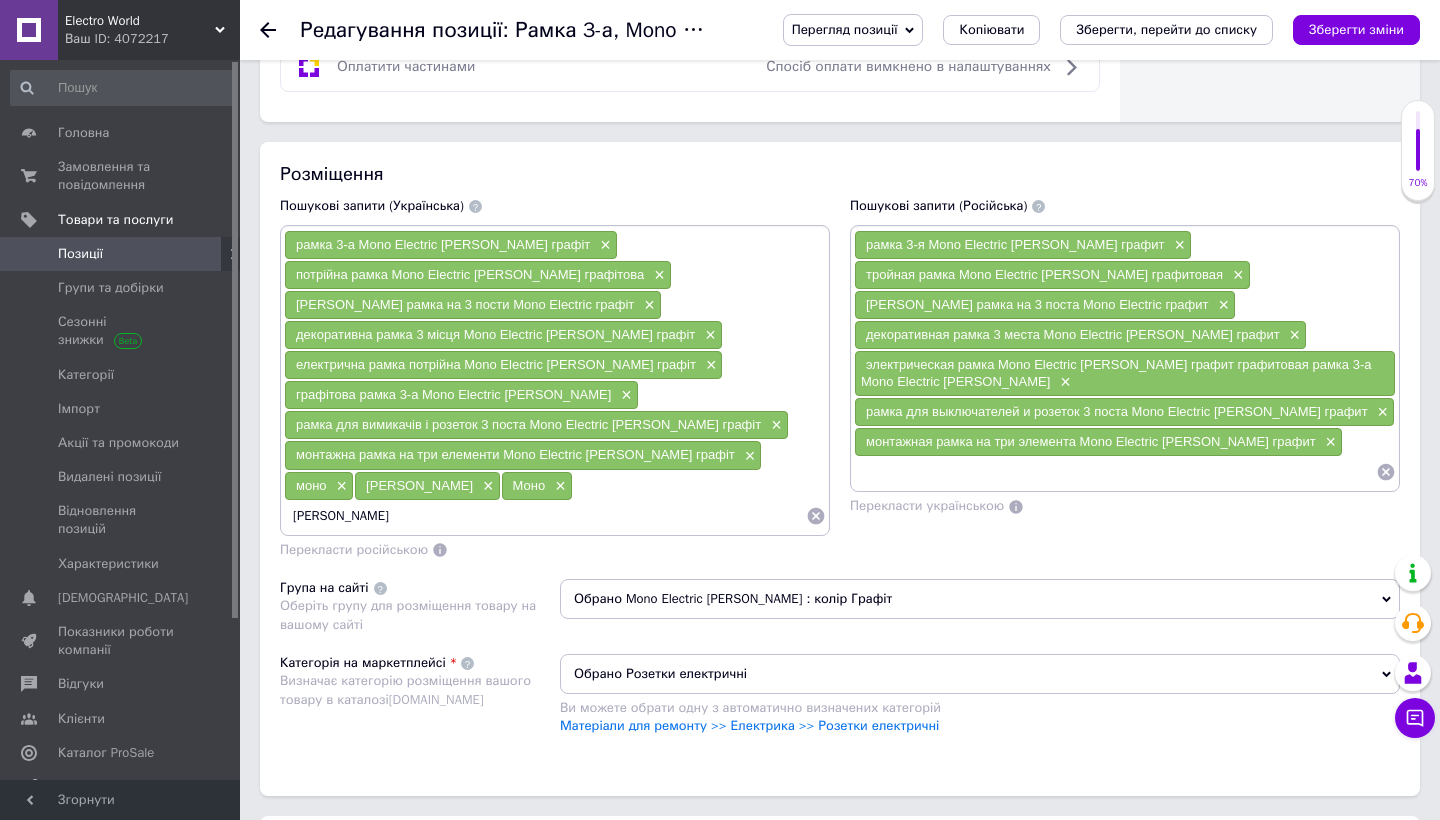 type 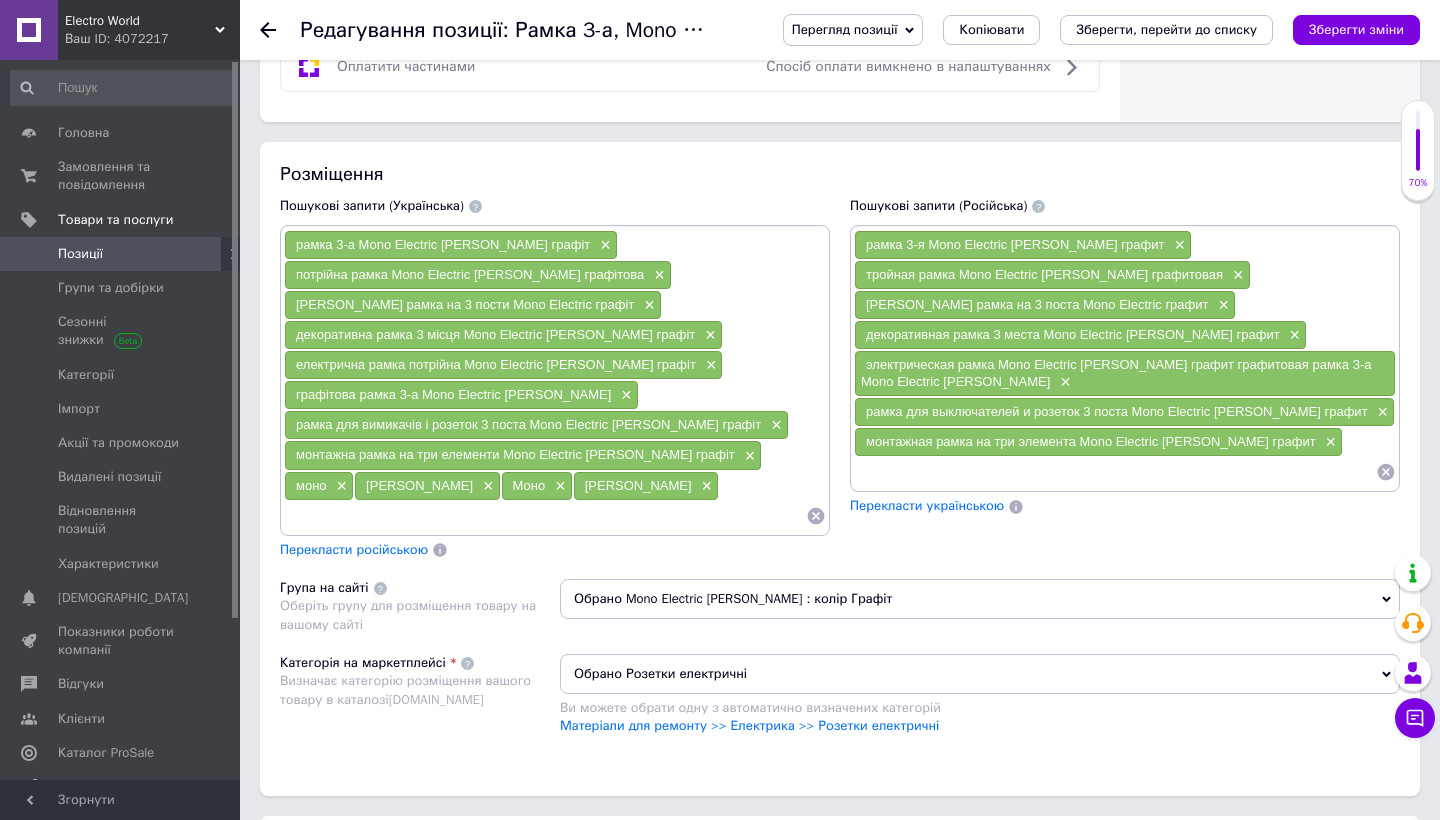click on "Перекласти російською" at bounding box center [354, 549] 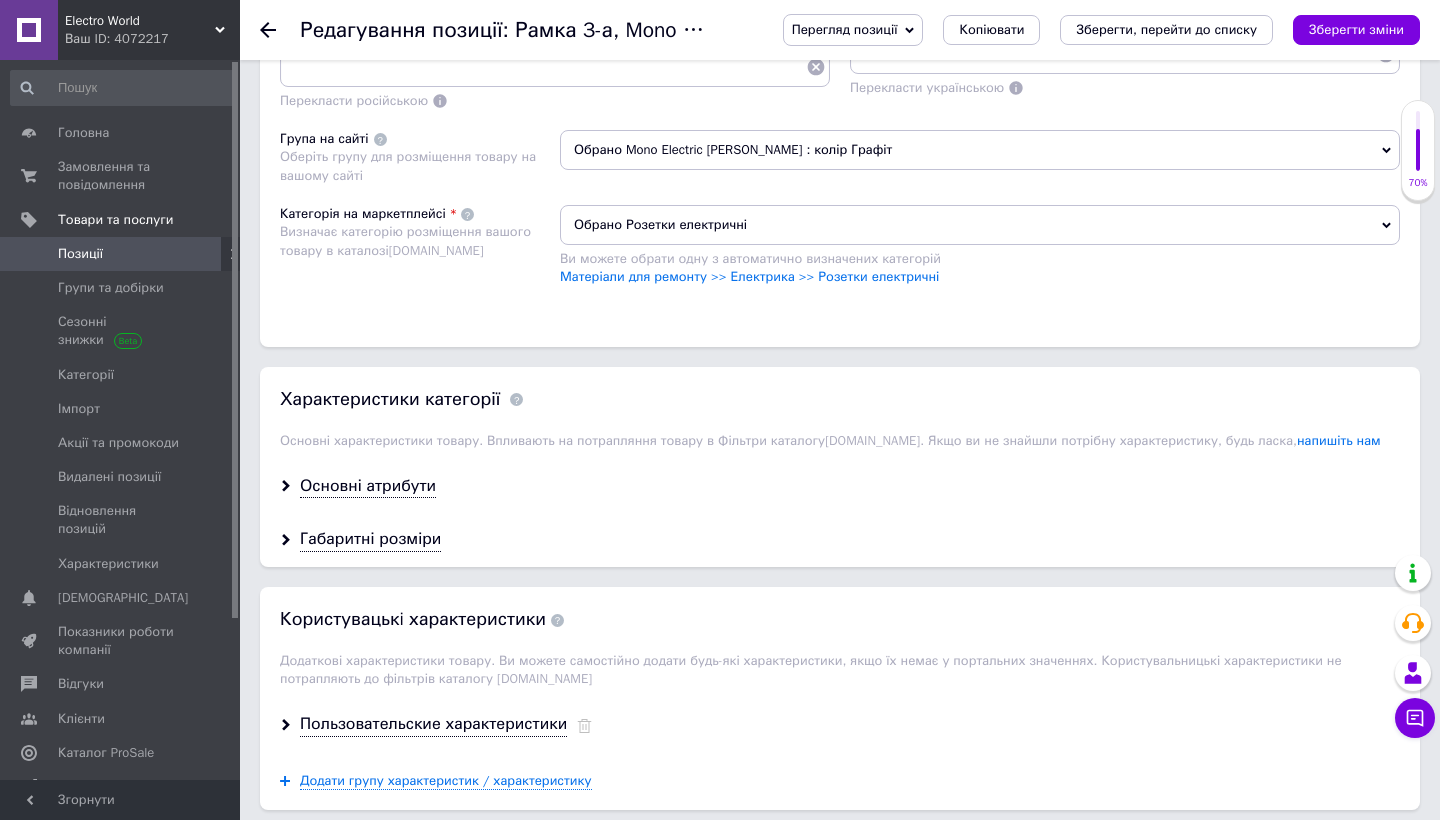 scroll, scrollTop: 1746, scrollLeft: 0, axis: vertical 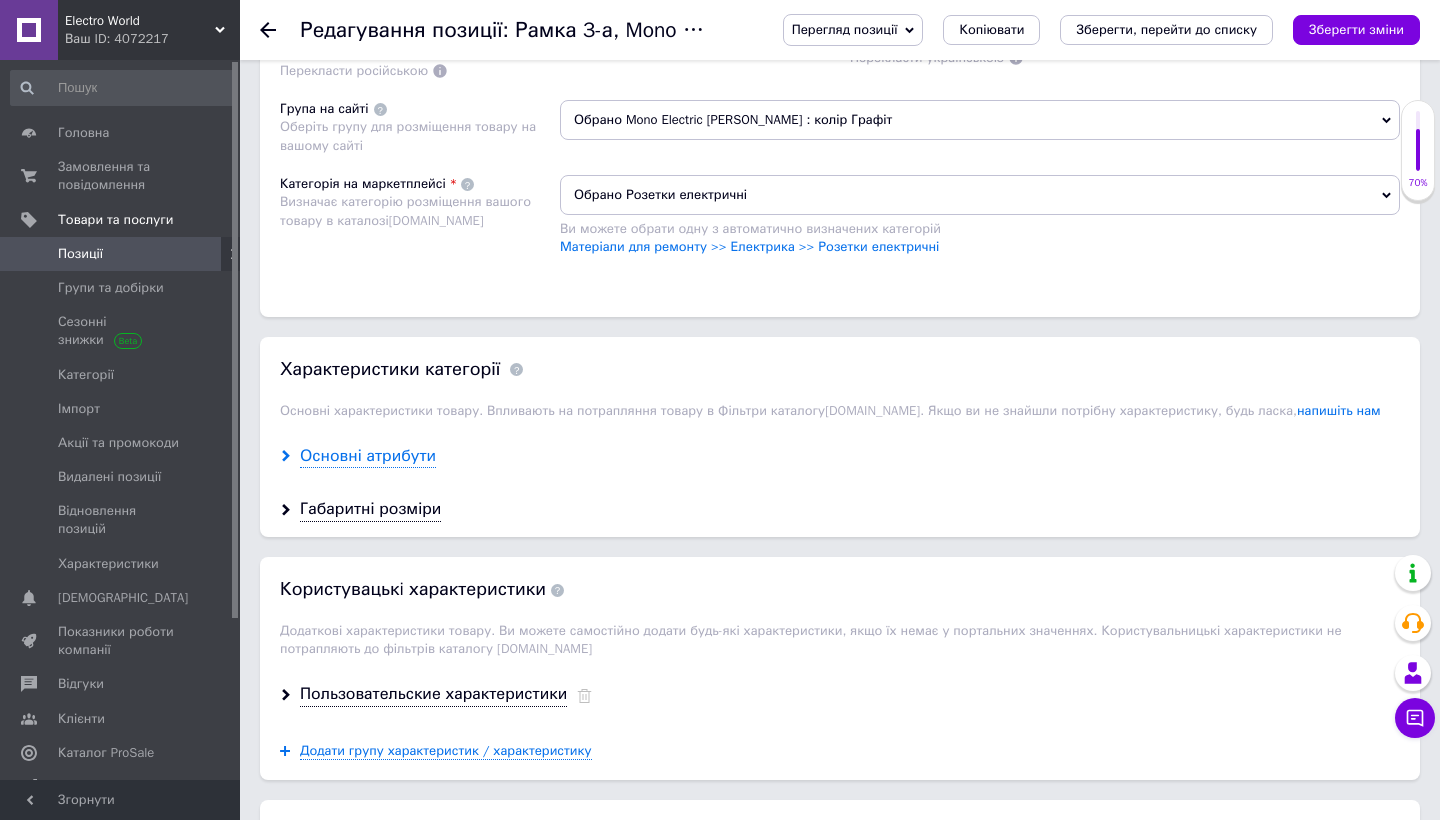 click on "Основні атрибути" at bounding box center [368, 456] 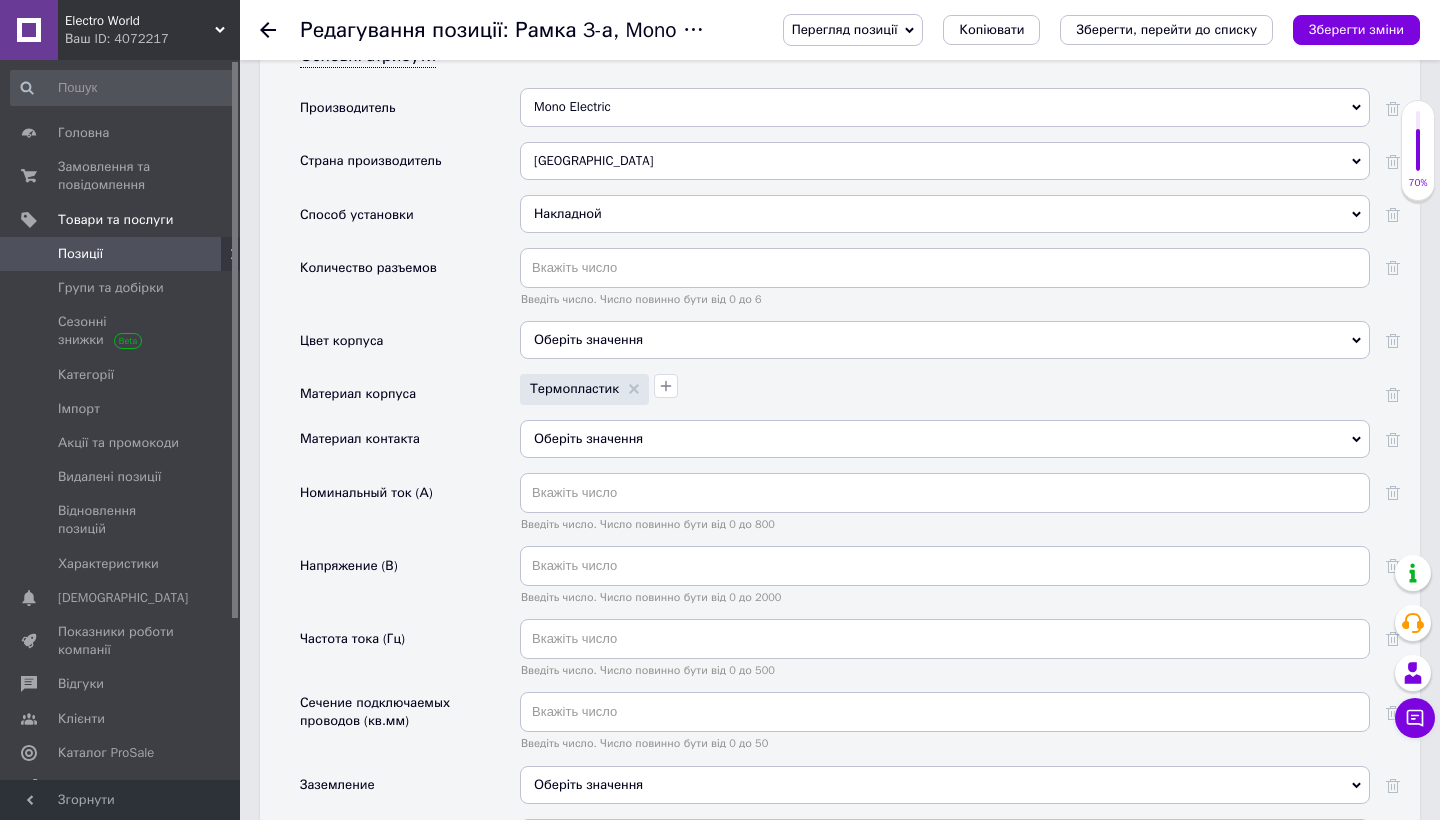 scroll, scrollTop: 2150, scrollLeft: 0, axis: vertical 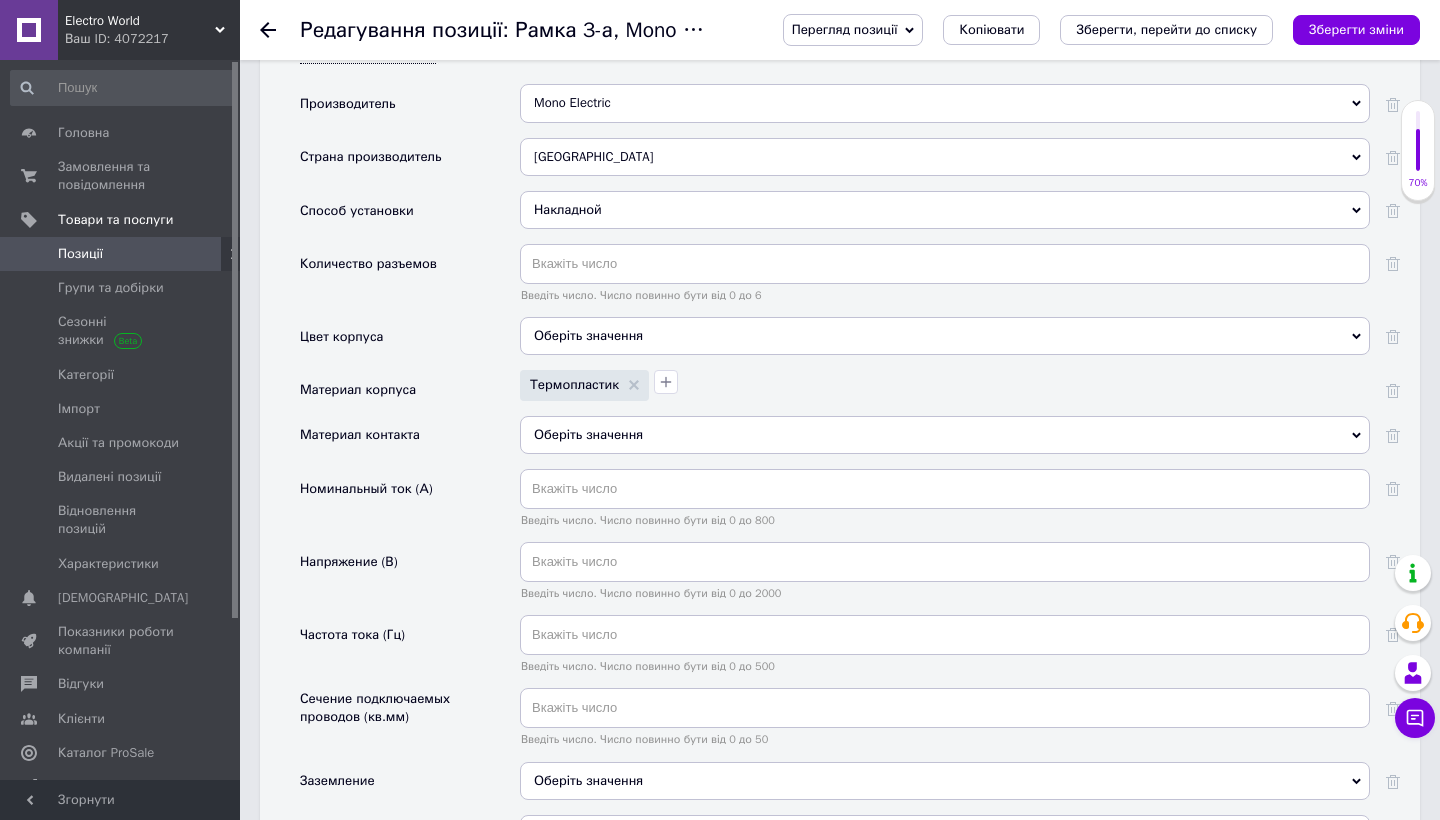 click on "Оберіть значення" at bounding box center (945, 336) 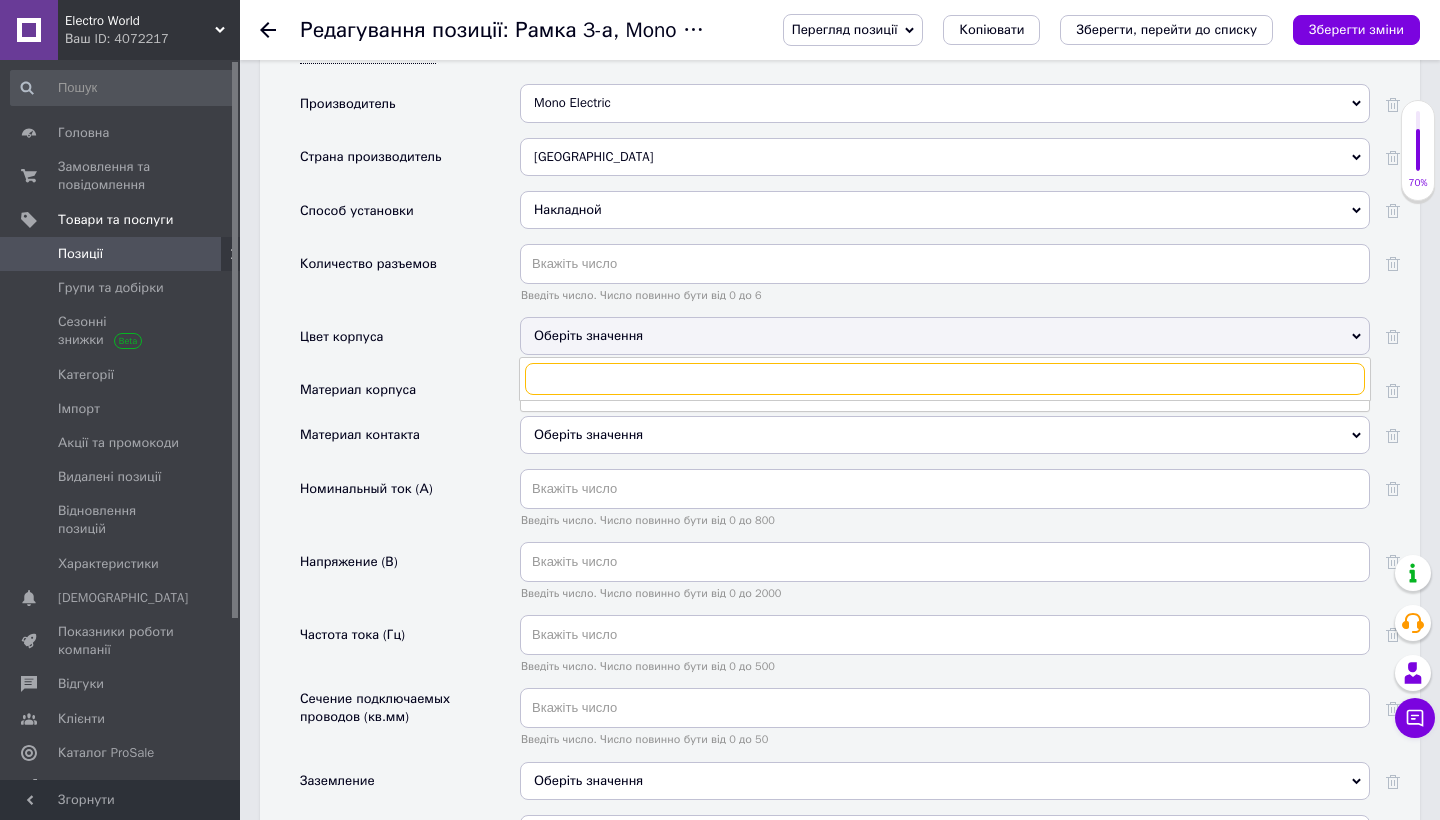 checkbox on "true" 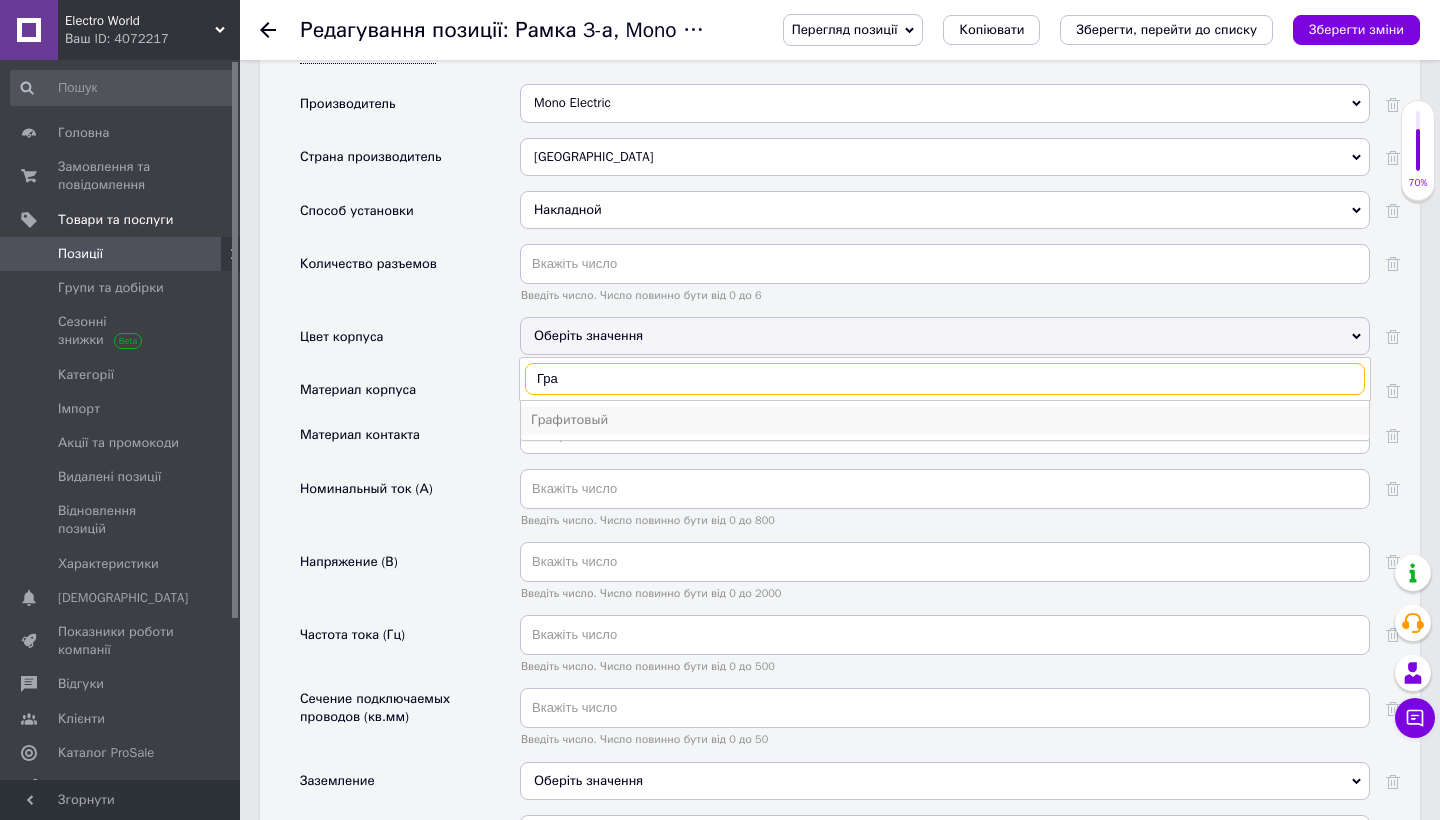 type on "Гра" 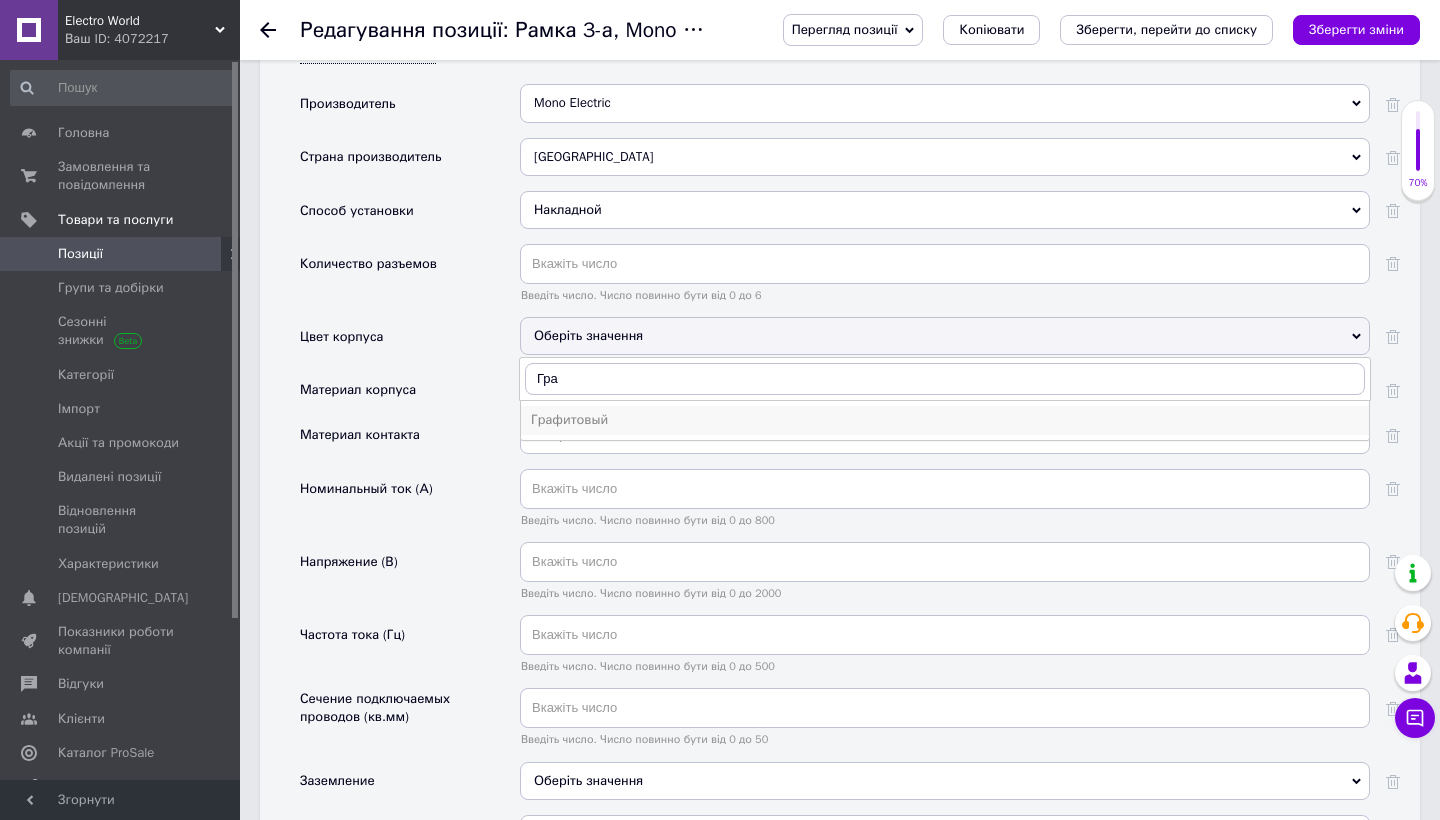 click on "Графитовый" at bounding box center [945, 420] 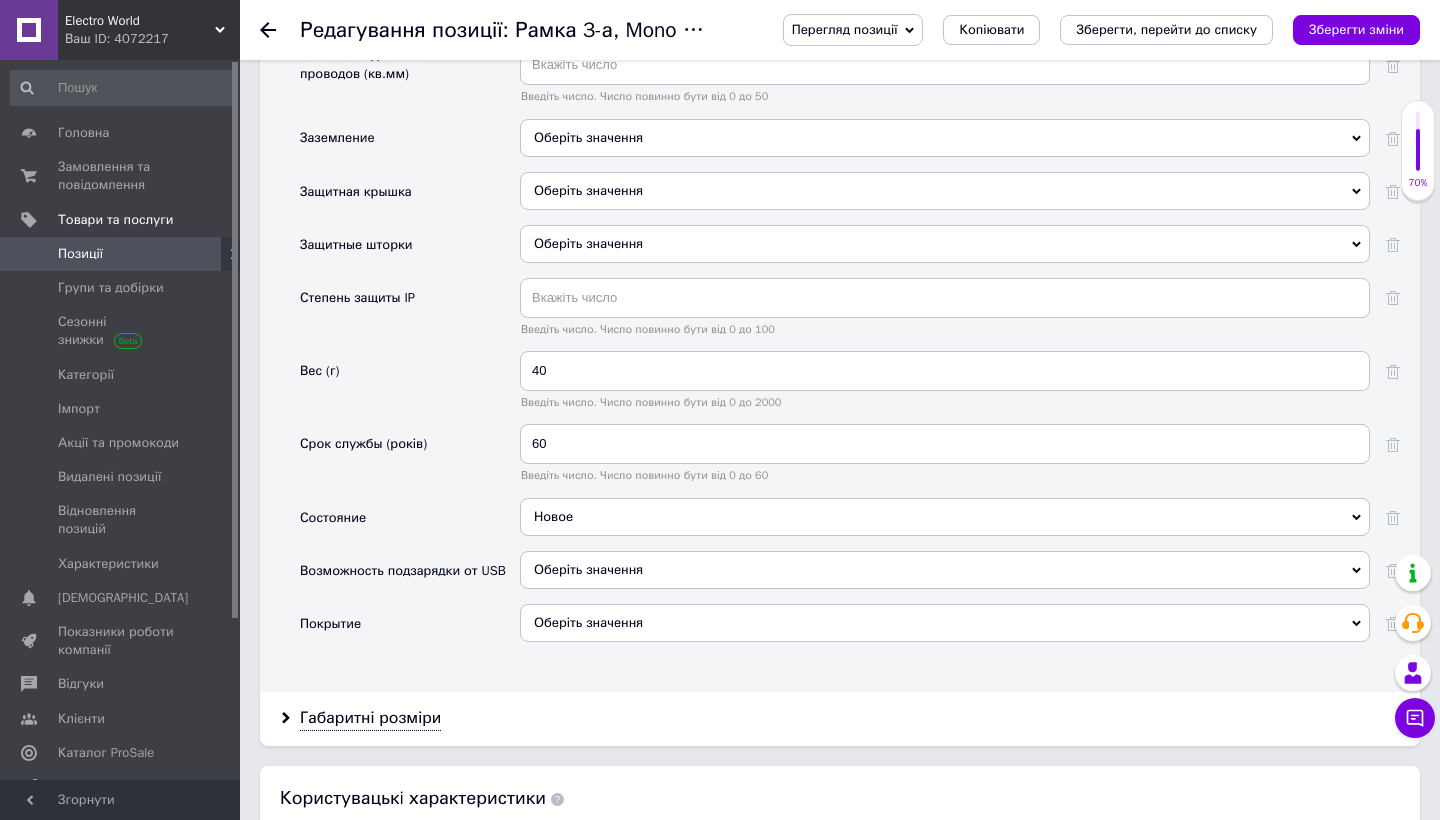 scroll, scrollTop: 2814, scrollLeft: 0, axis: vertical 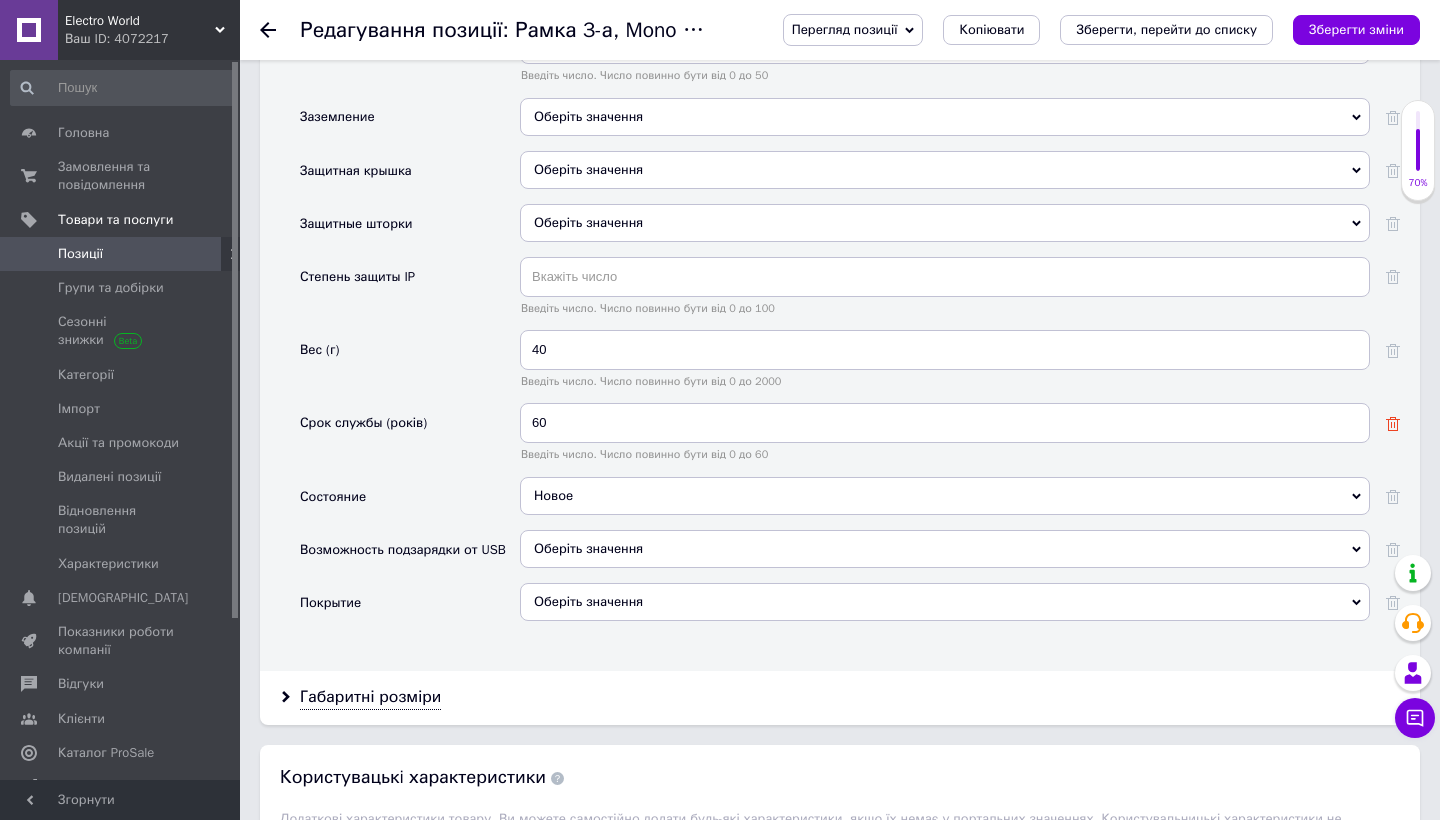 click 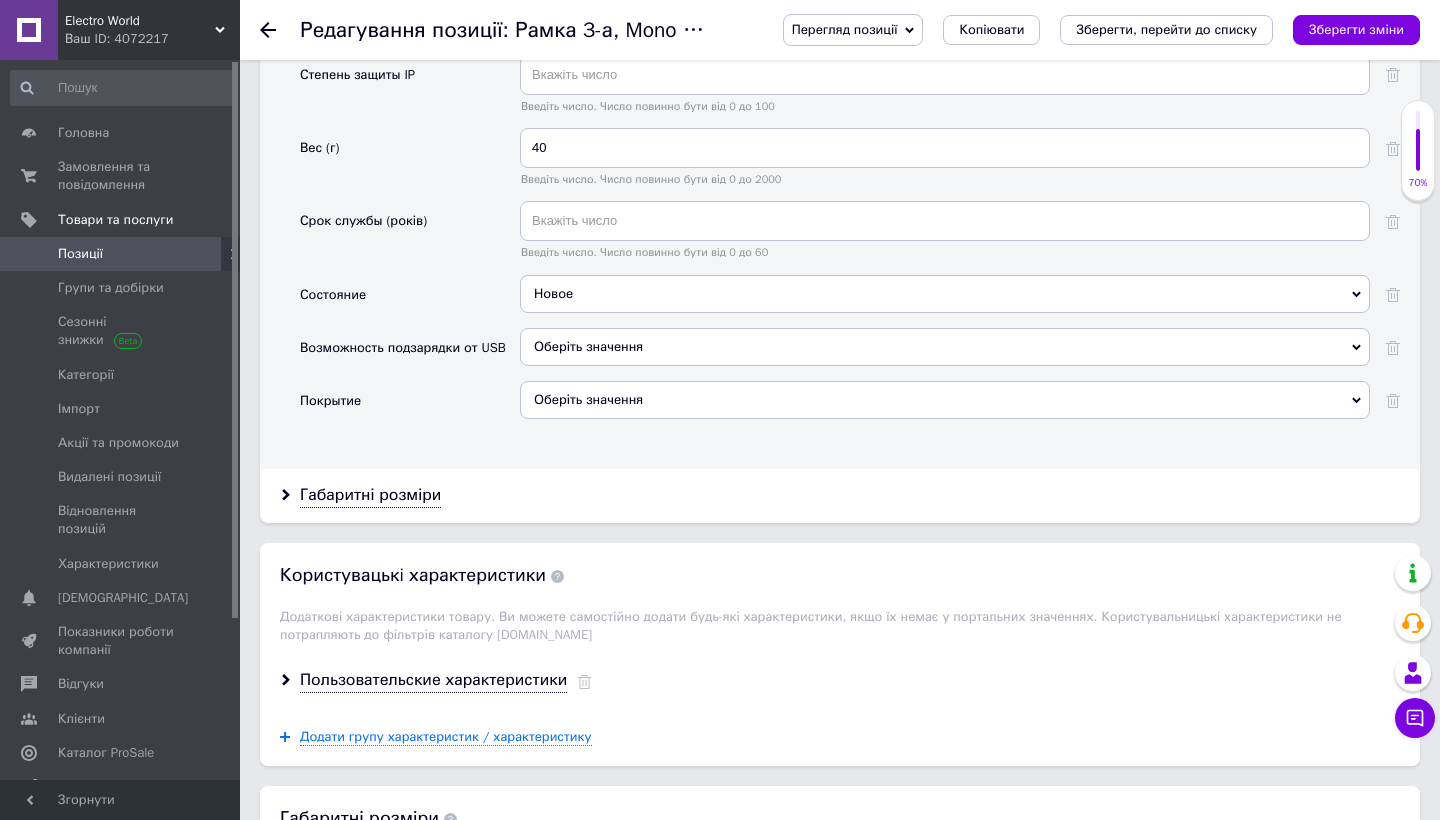 scroll, scrollTop: 3020, scrollLeft: 0, axis: vertical 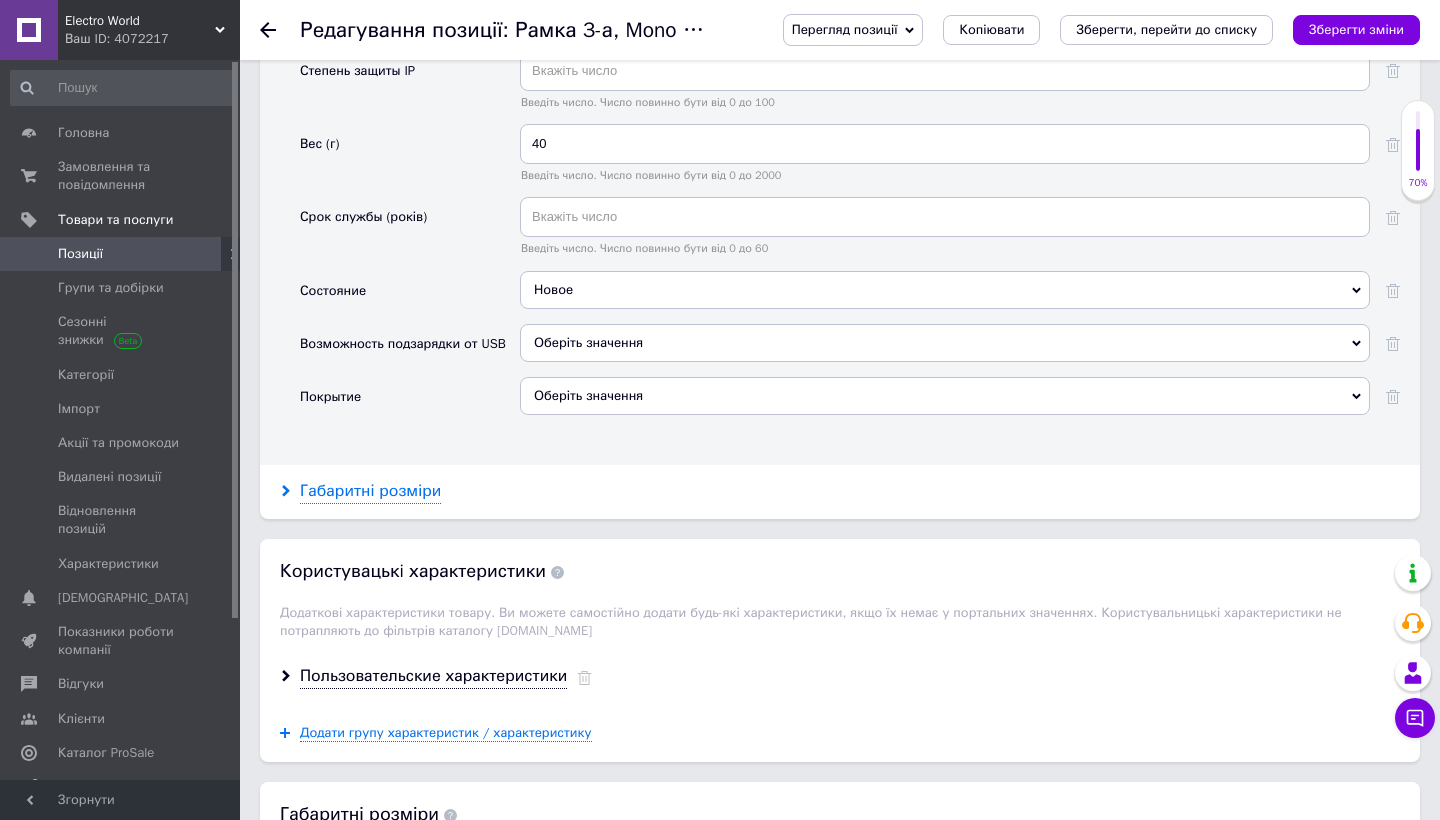 click on "Габаритні розміри" at bounding box center [370, 491] 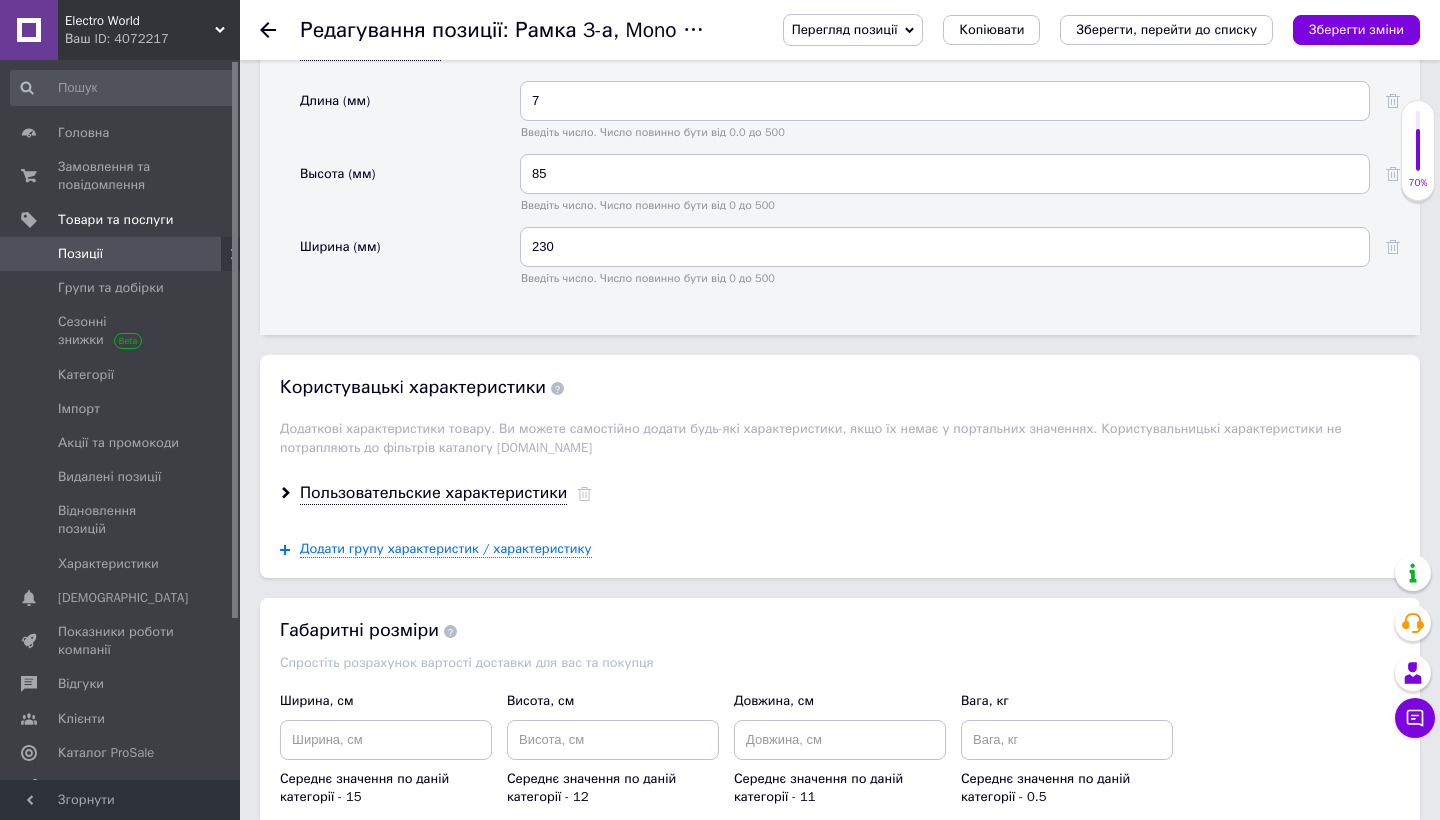 scroll, scrollTop: 3465, scrollLeft: 0, axis: vertical 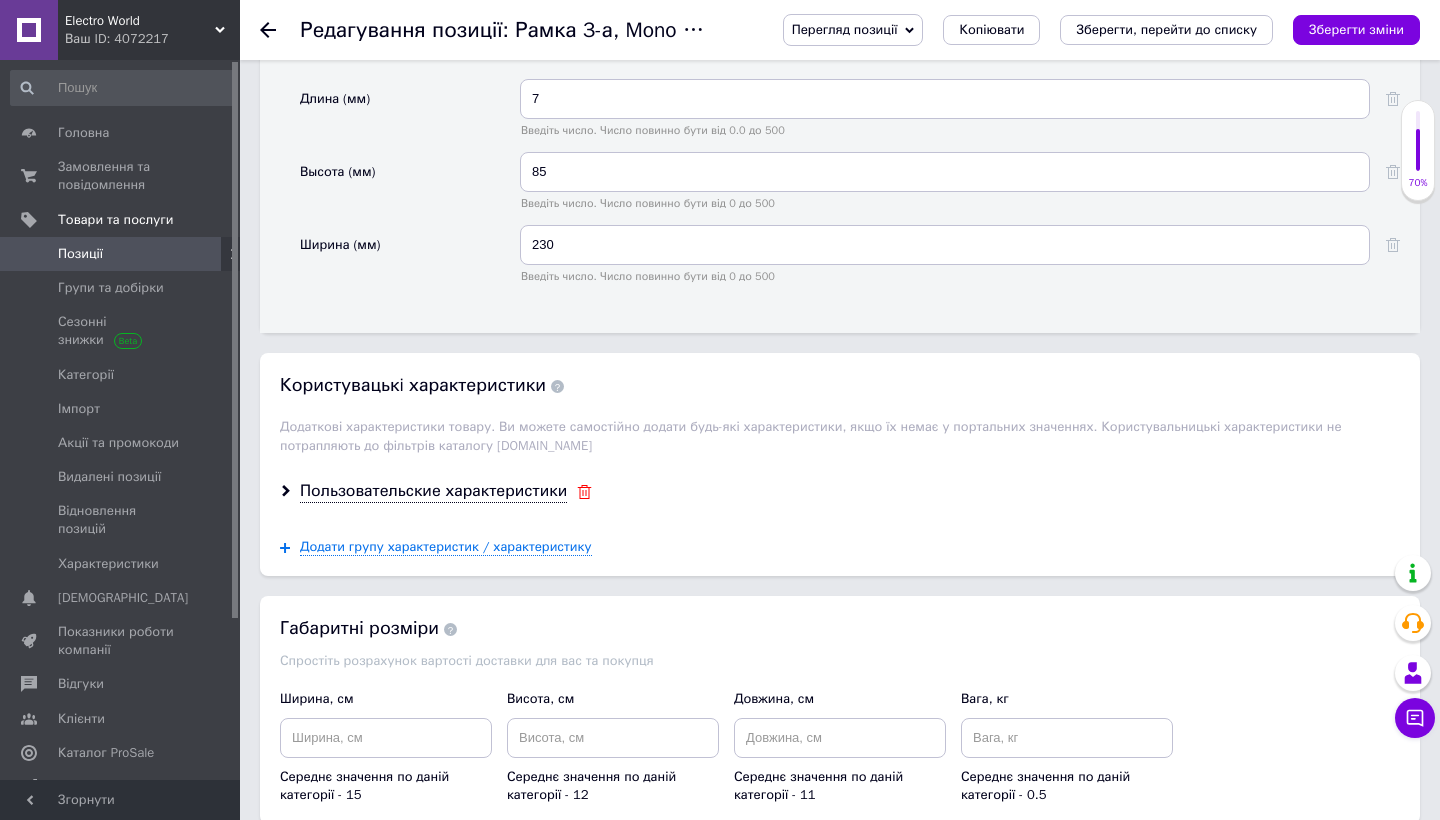 click 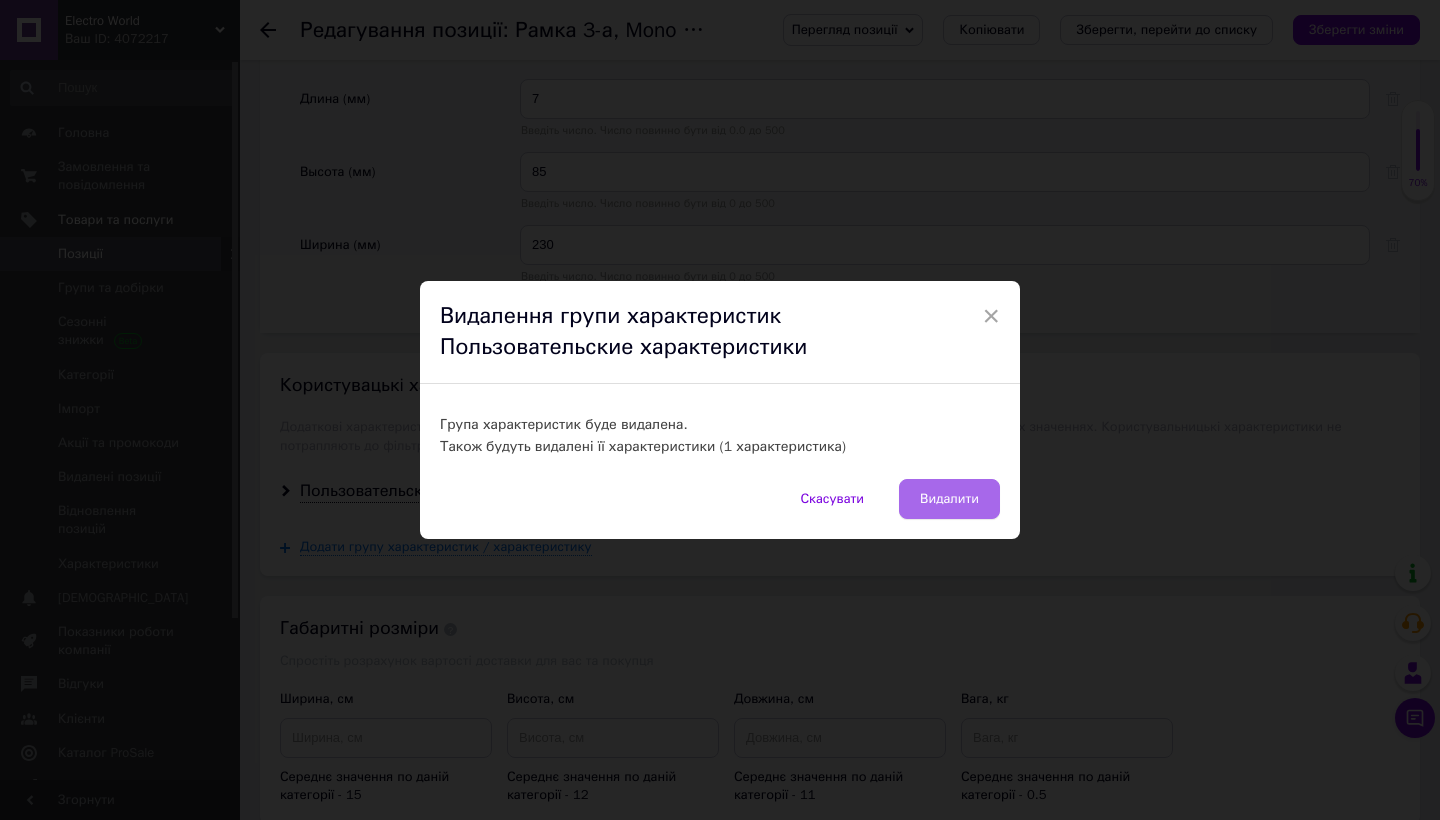 click on "Видалити" at bounding box center (949, 499) 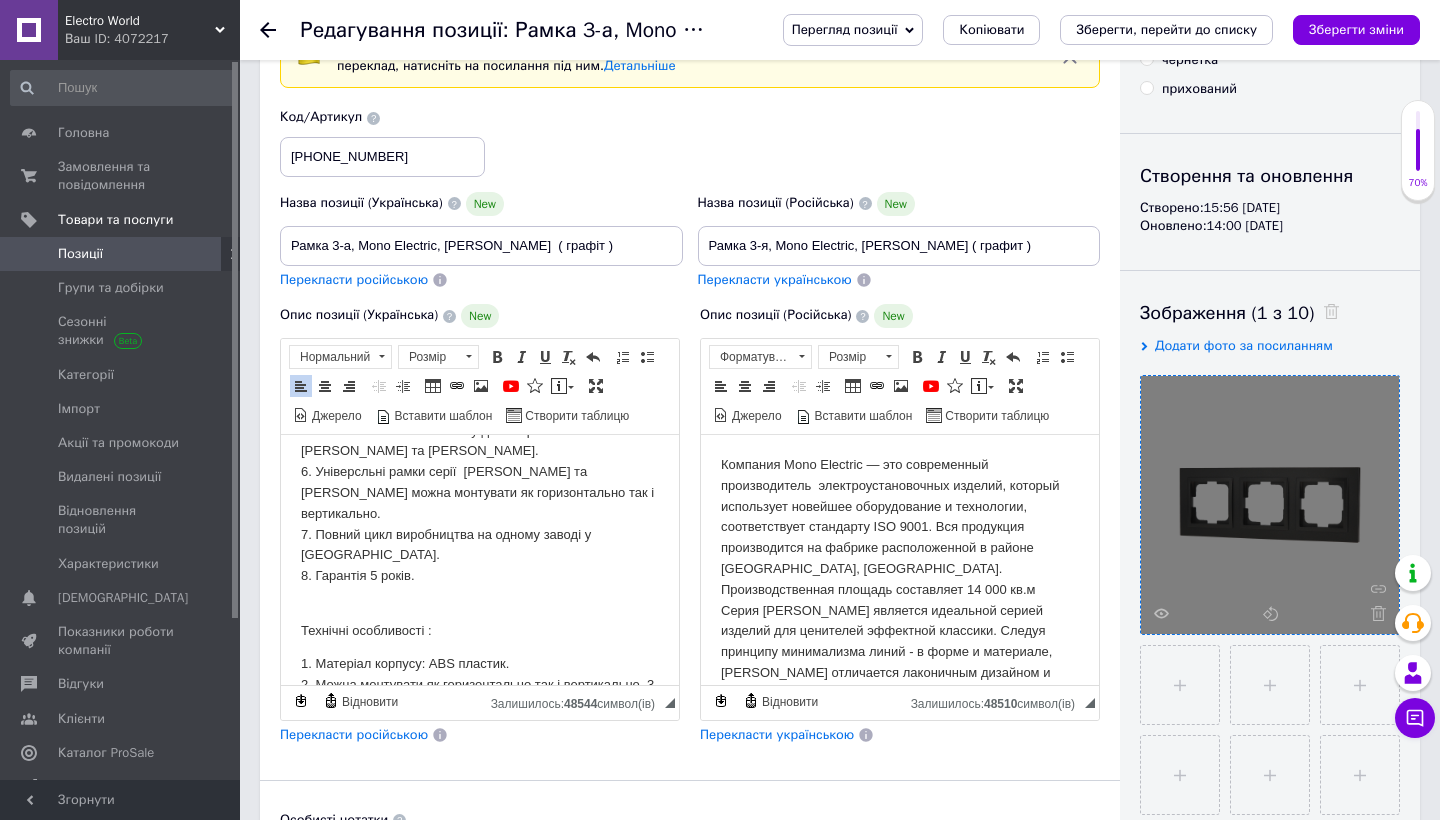 scroll, scrollTop: 109, scrollLeft: 0, axis: vertical 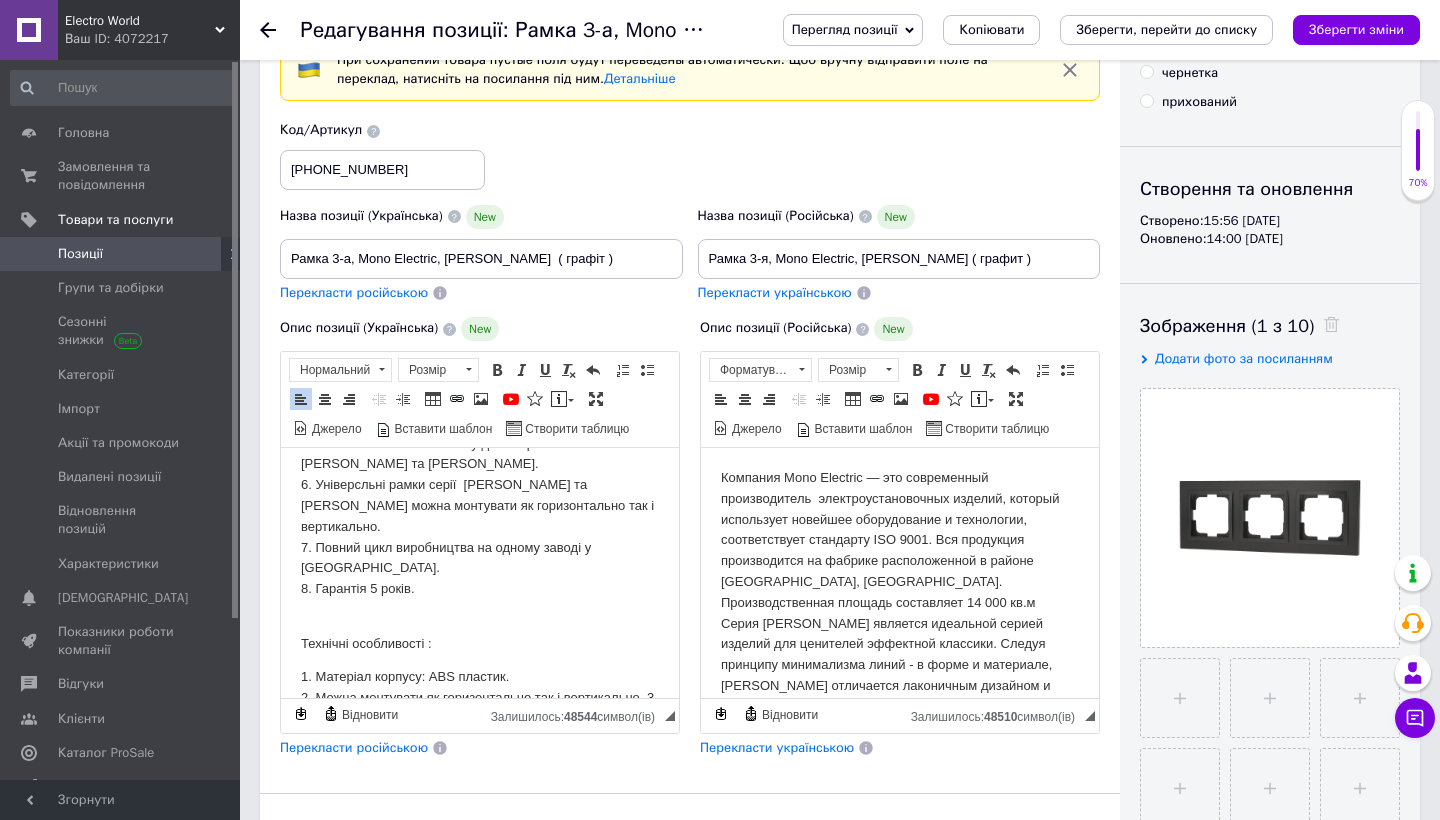 click on "Додати фото за посиланням" at bounding box center [1244, 358] 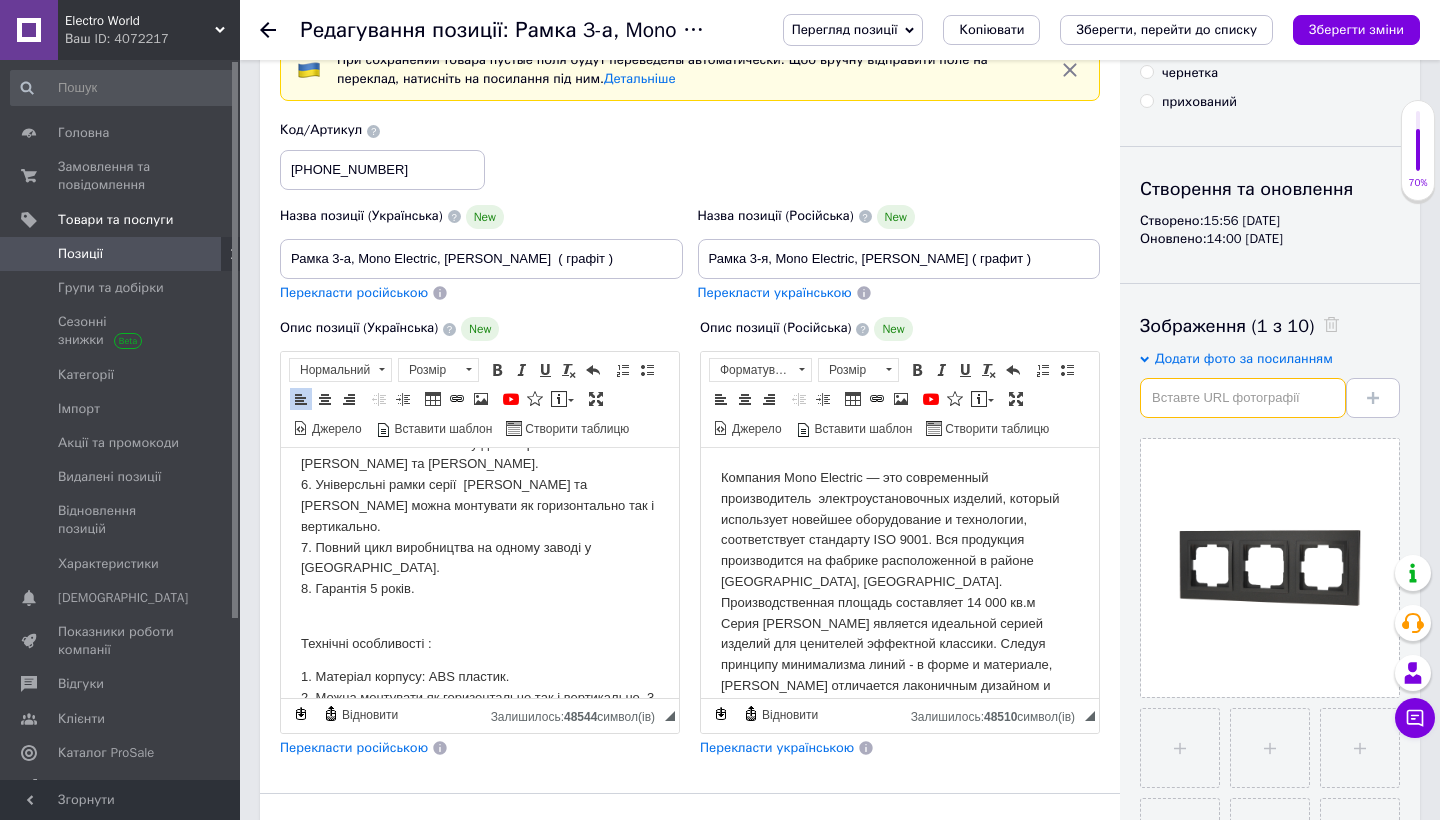 click at bounding box center [1243, 398] 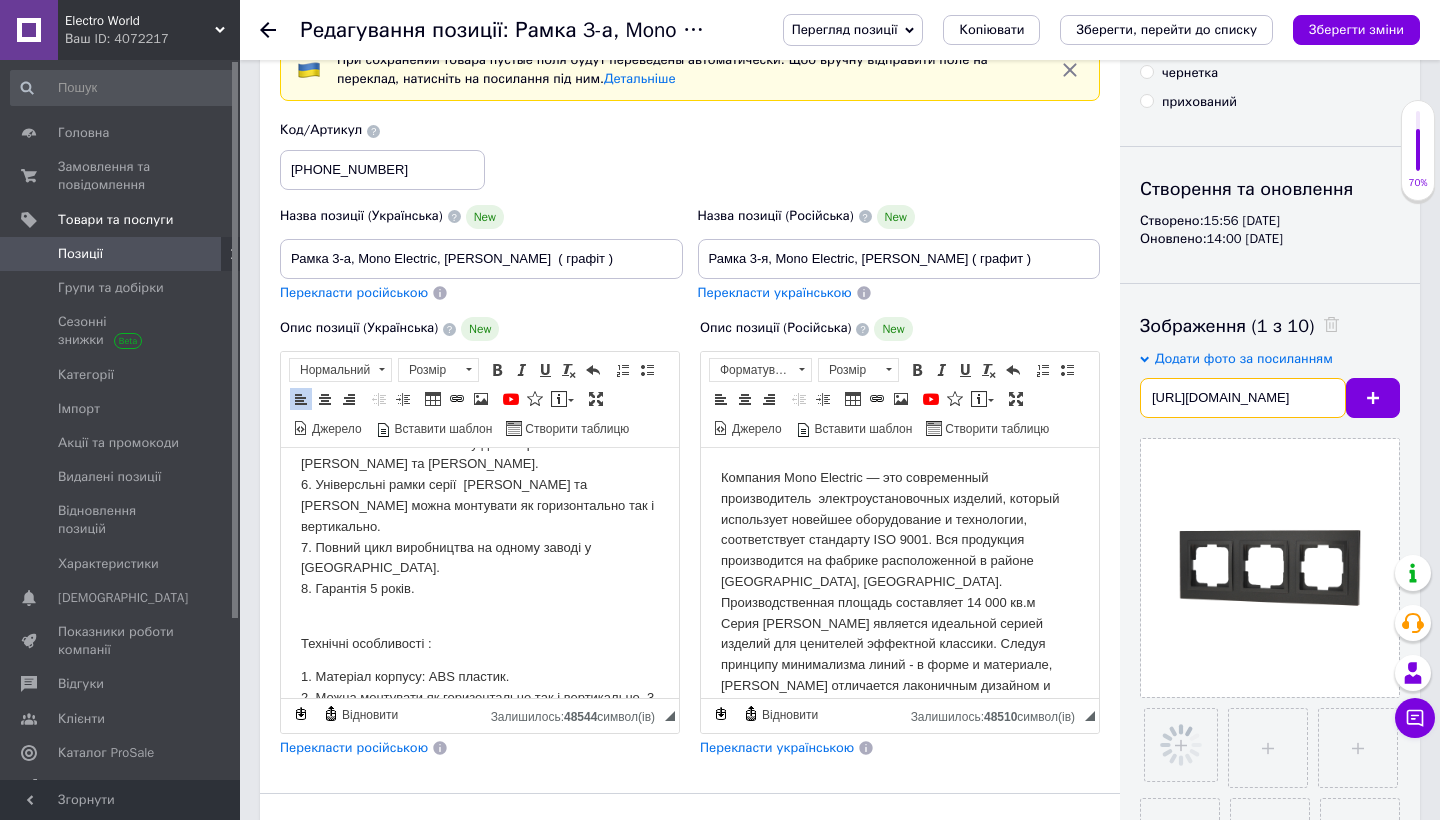 checkbox on "true" 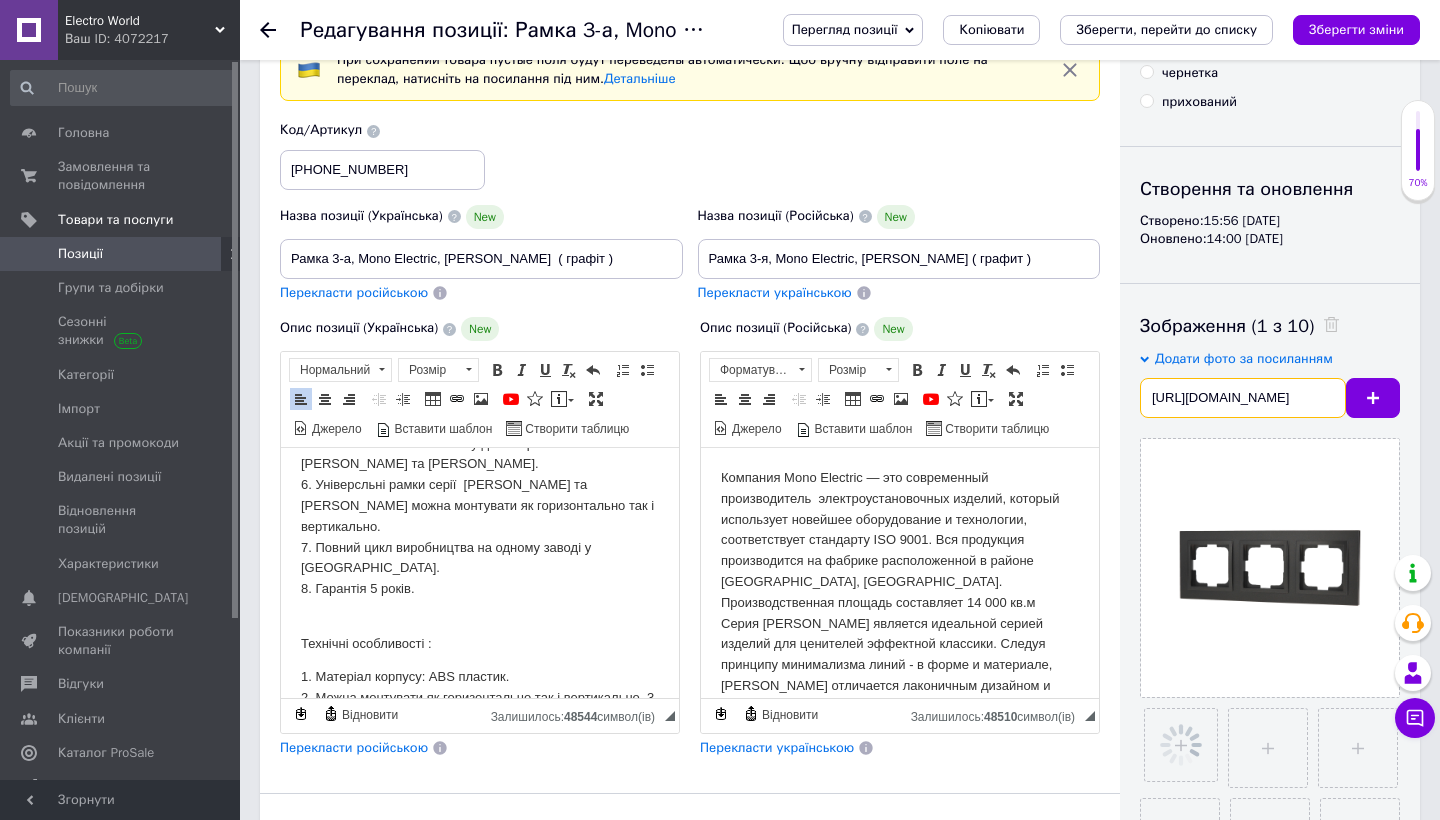 type on "https://drive.google.com/file/d/1Db391ipJBggqDi6vJLPfvBxlk6cwiw-w/view?usp=sharing" 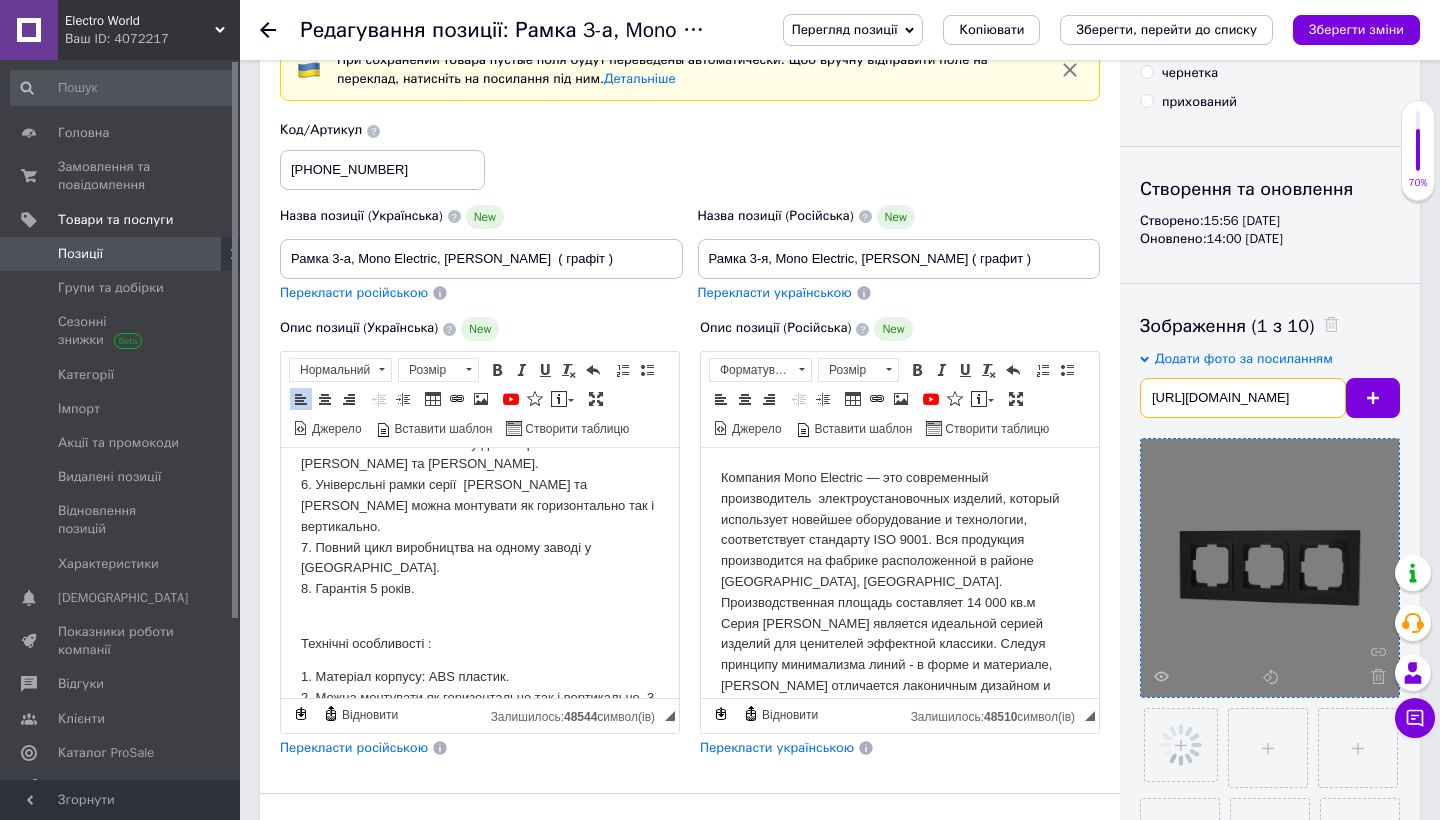 checkbox on "true" 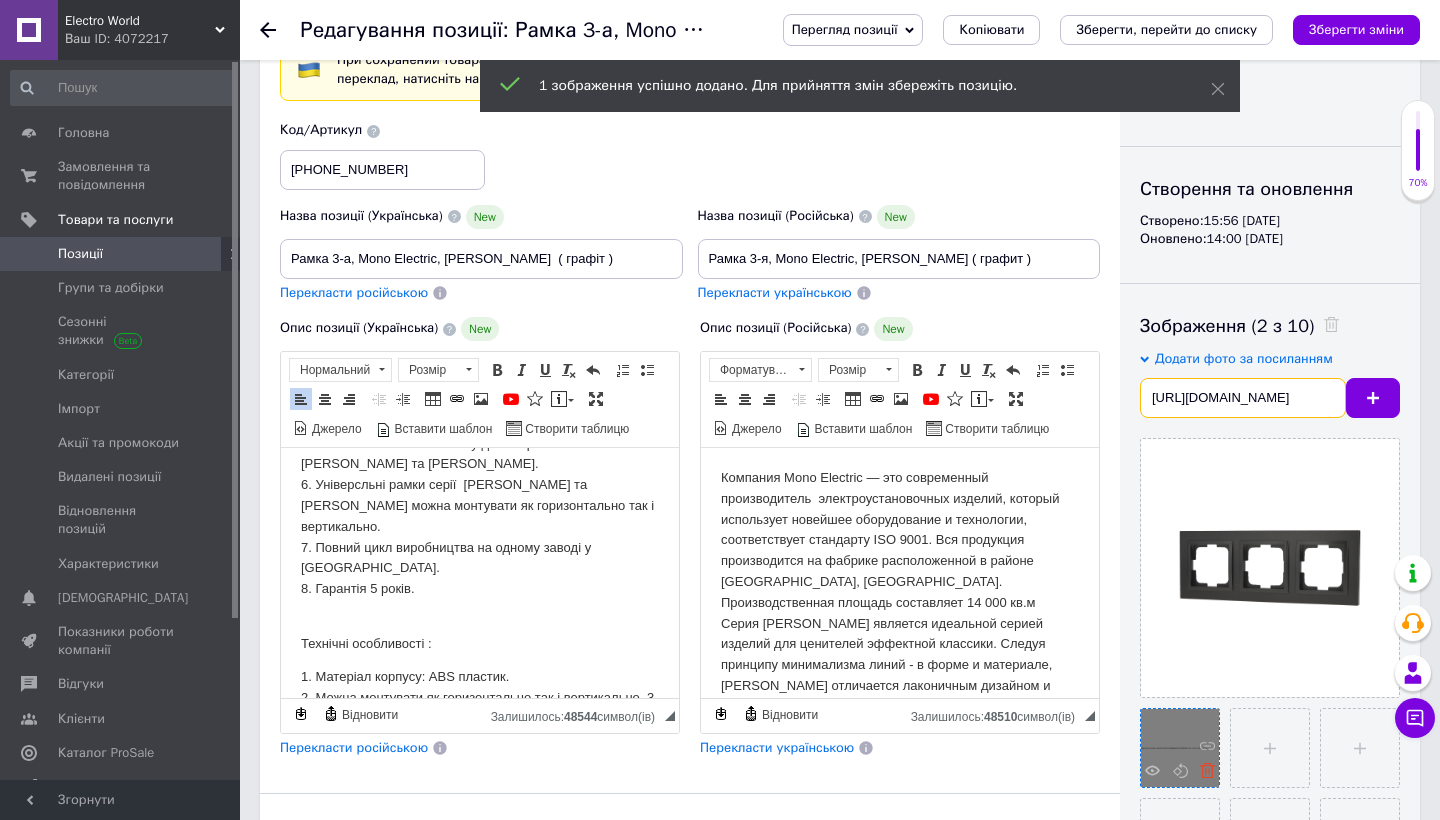 type on "https://drive.google.com/file/d/1Db391ipJBggqDi6vJLPfvBxlk6cwiw-w/view?usp=sharing" 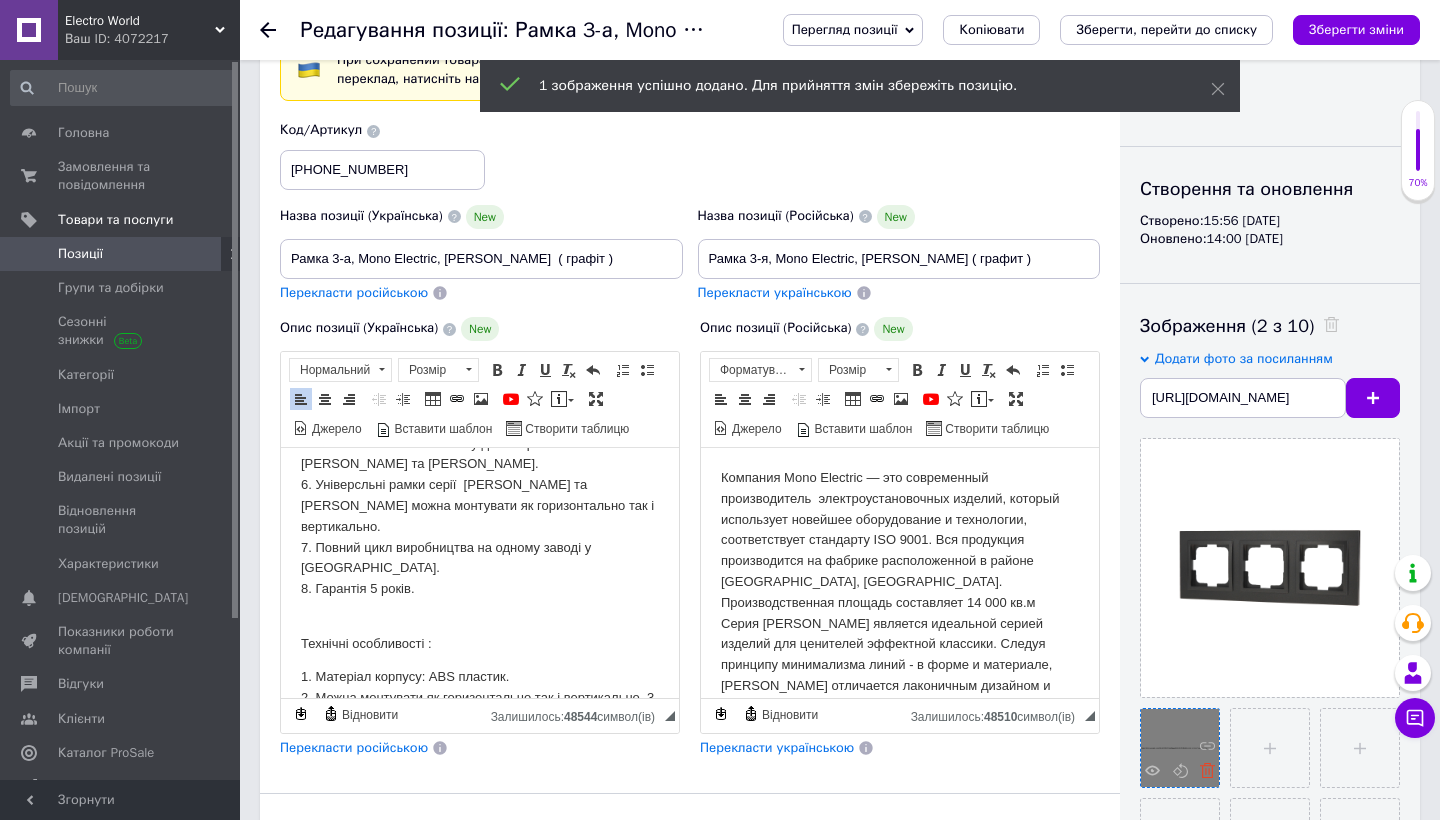 click 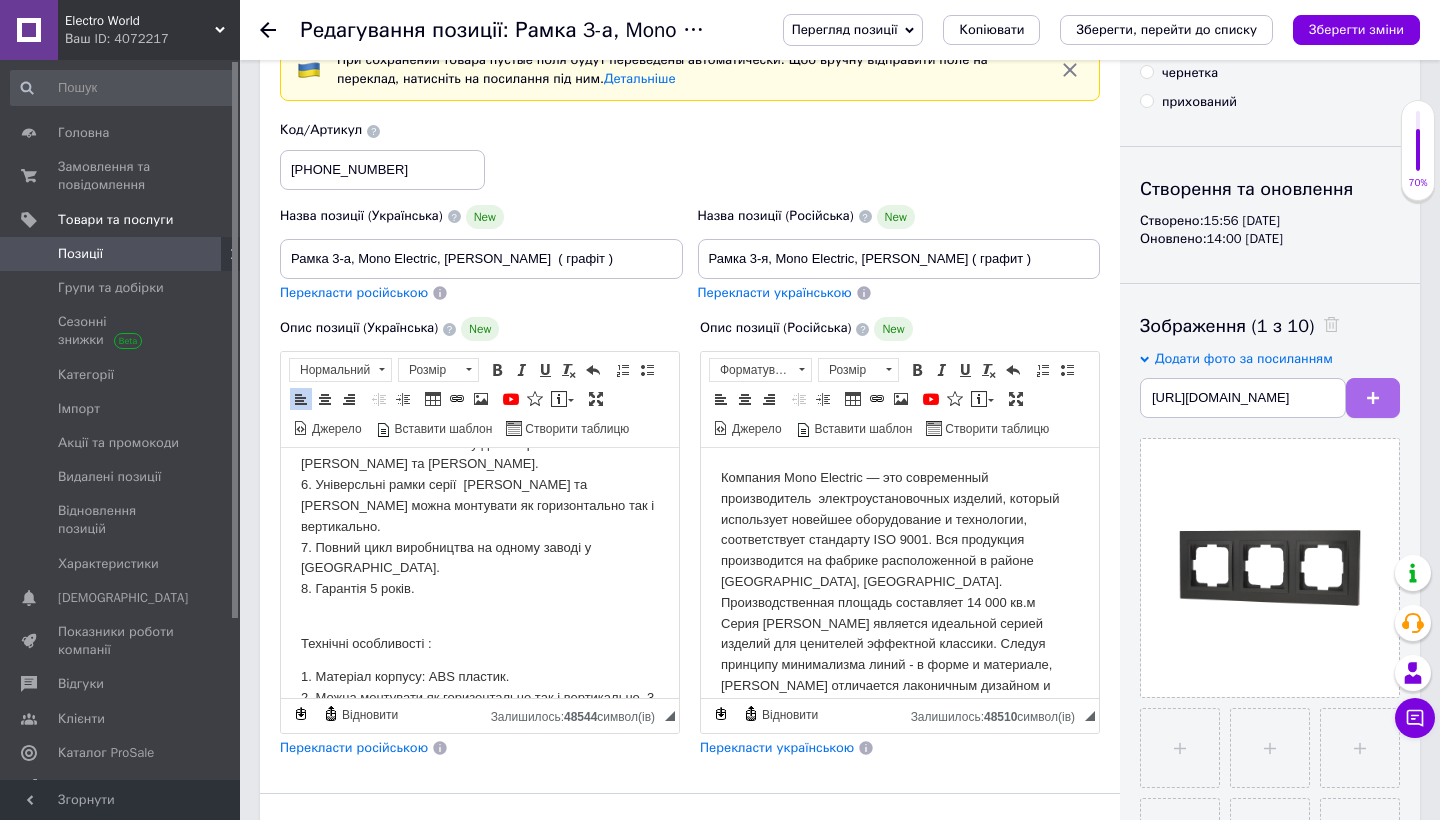 click at bounding box center (1373, 398) 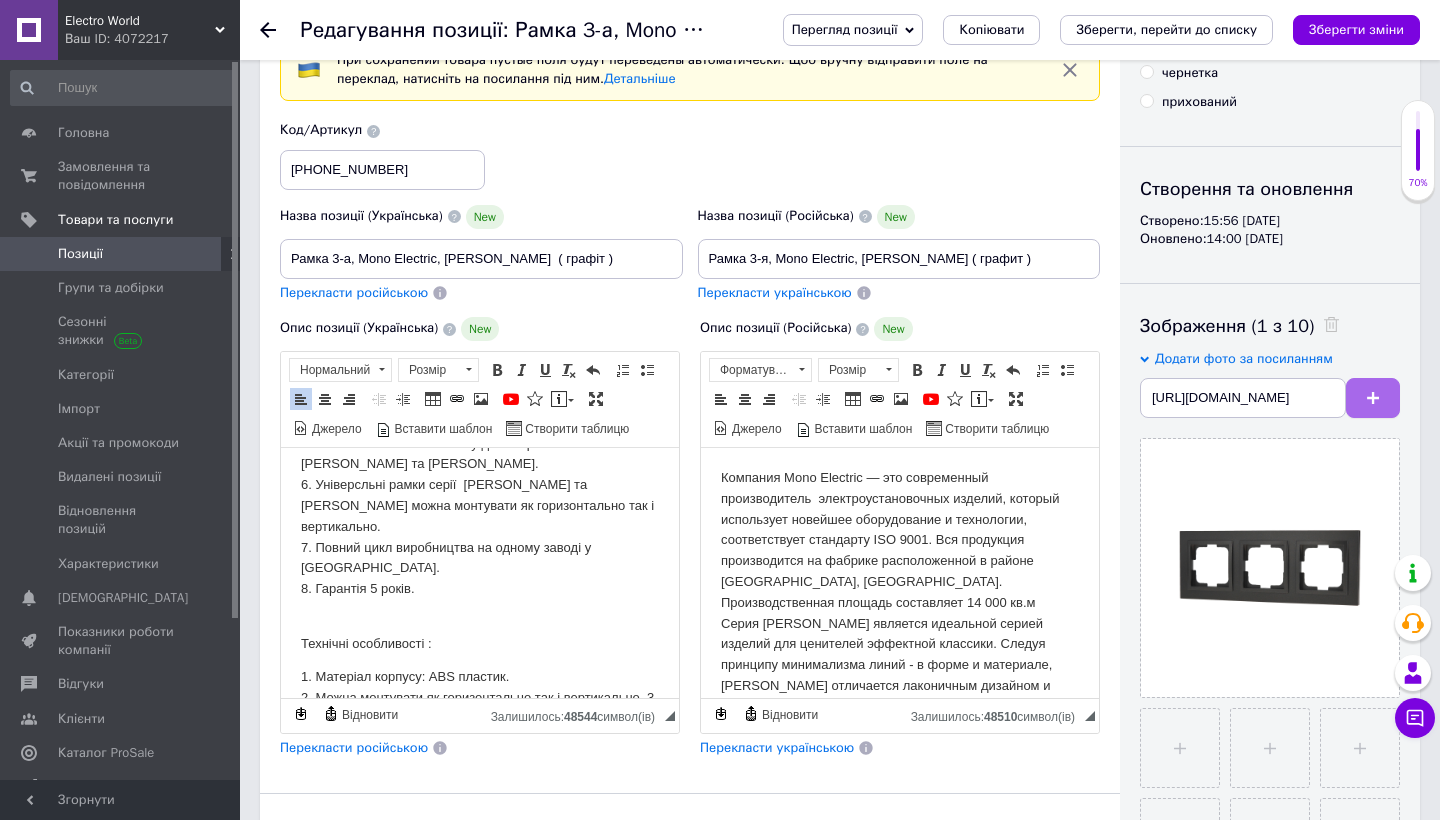 checkbox on "true" 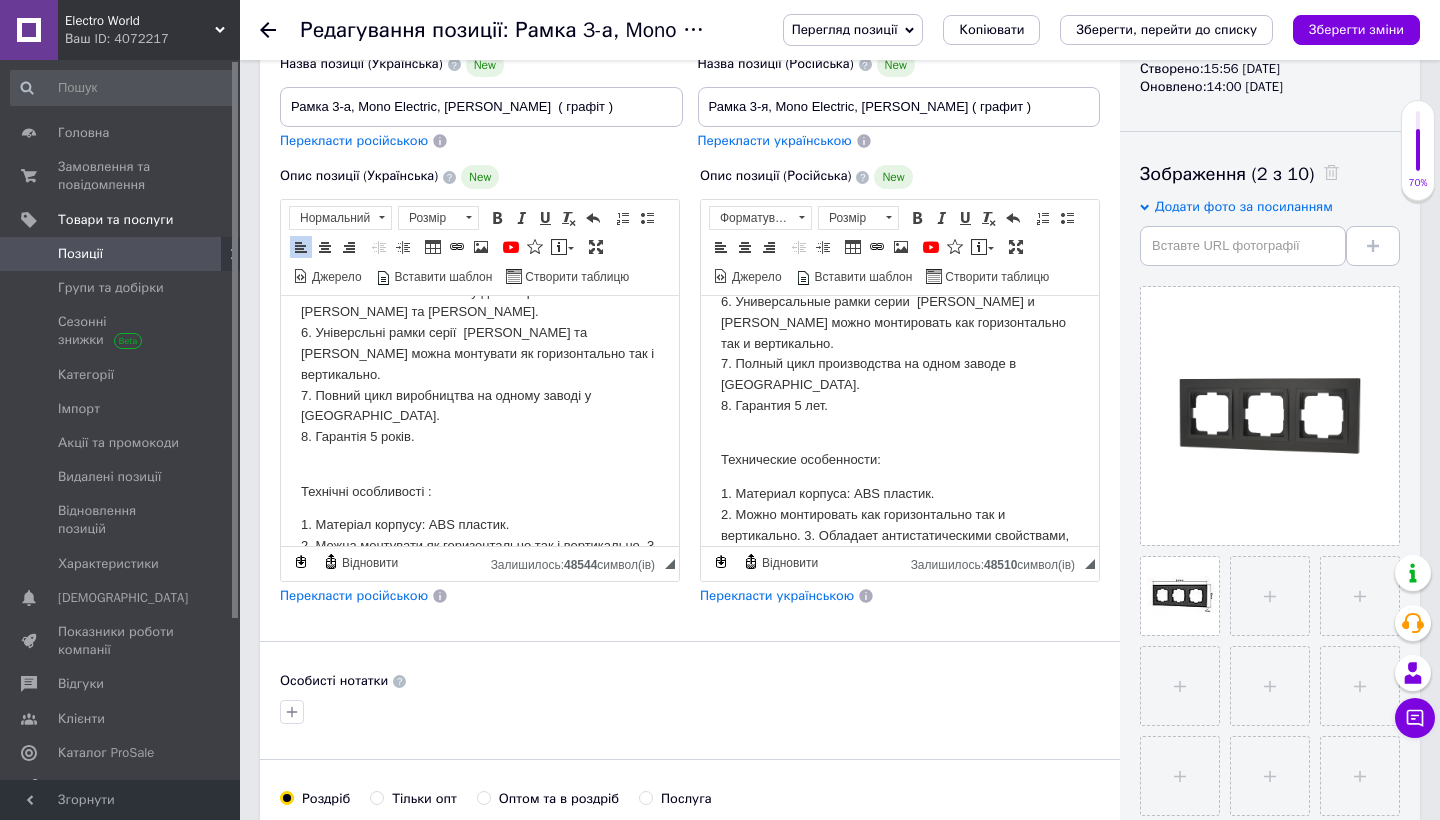 scroll, scrollTop: 675, scrollLeft: 0, axis: vertical 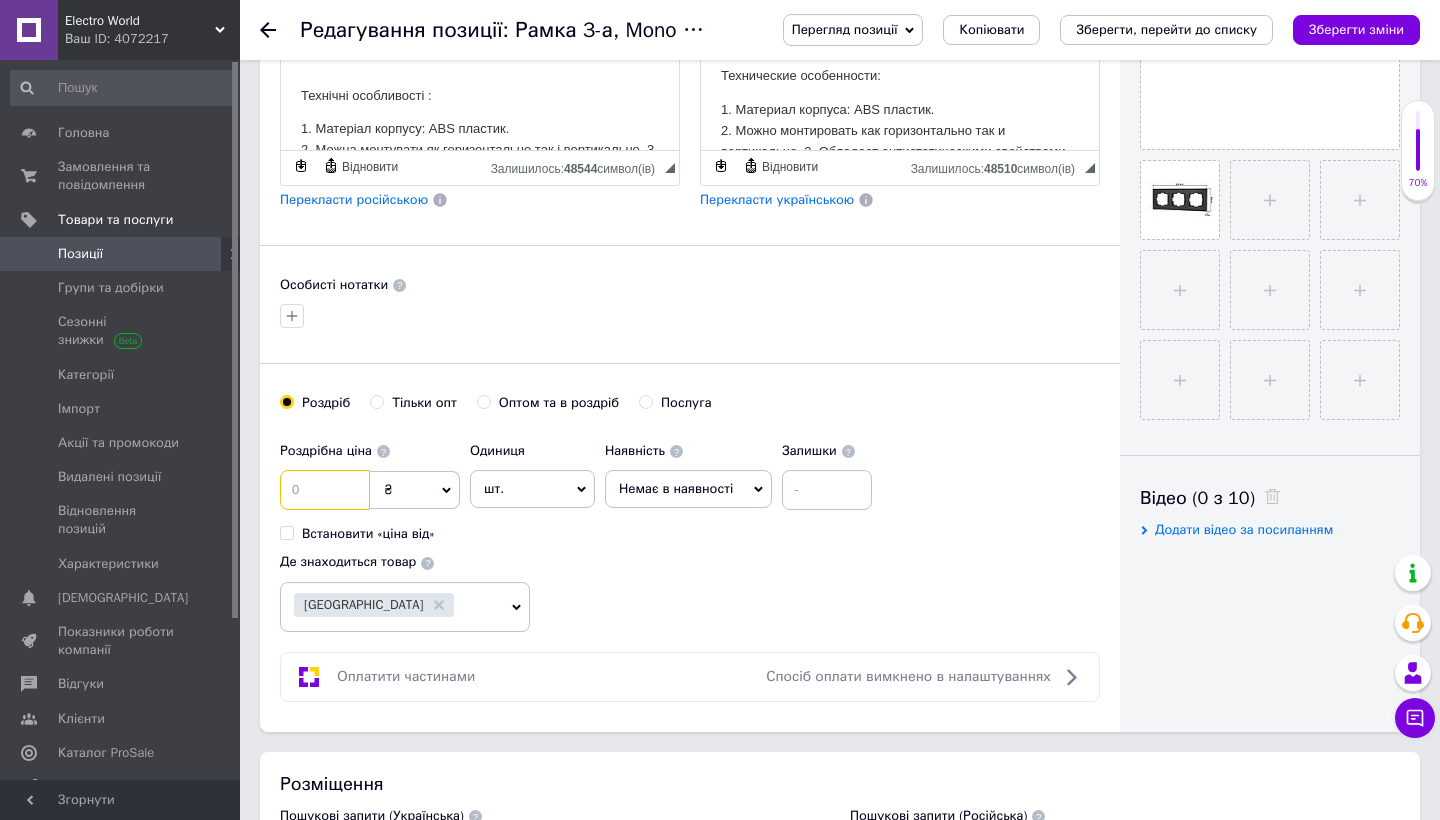 click at bounding box center [325, 490] 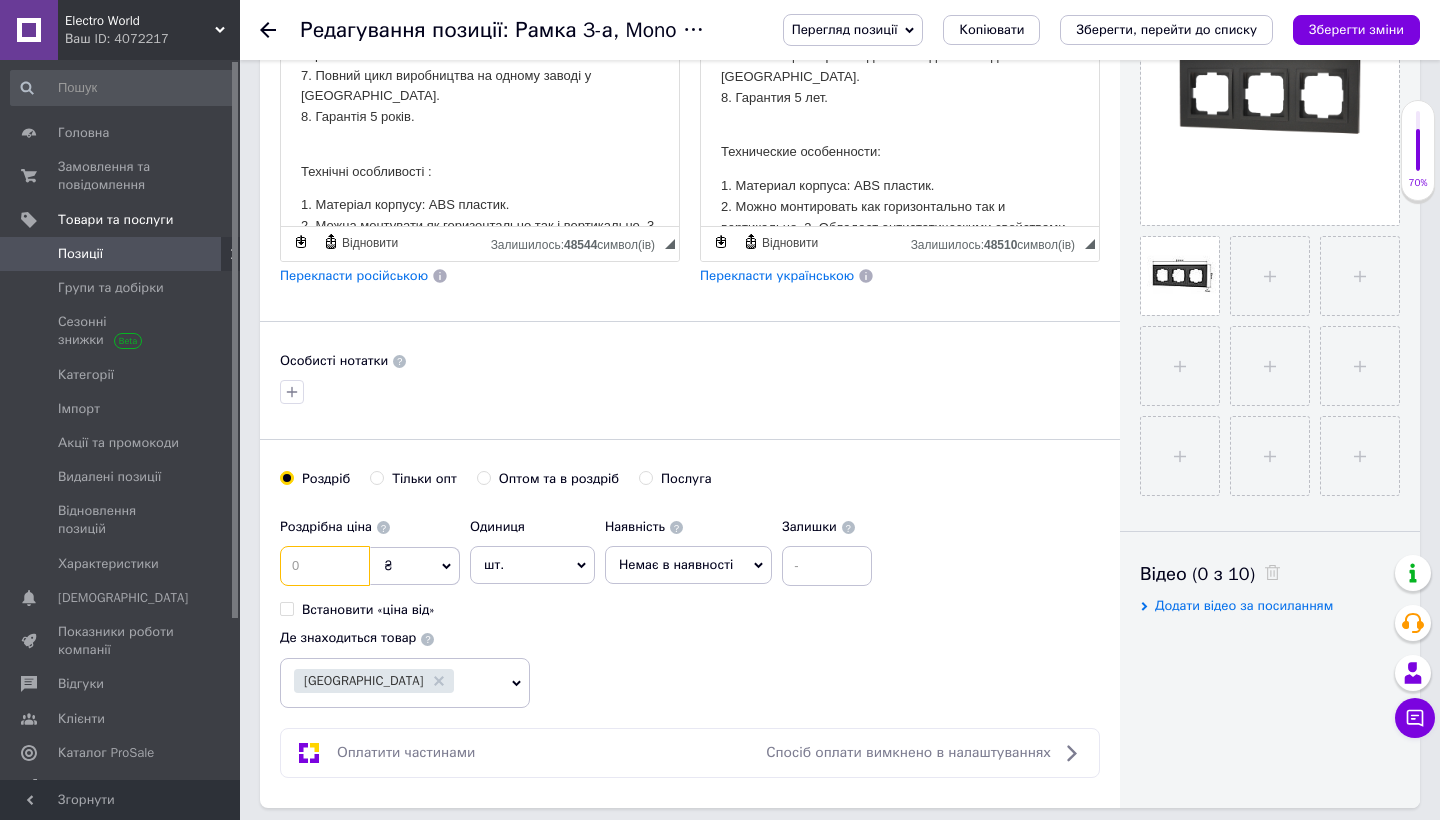 scroll, scrollTop: 579, scrollLeft: 0, axis: vertical 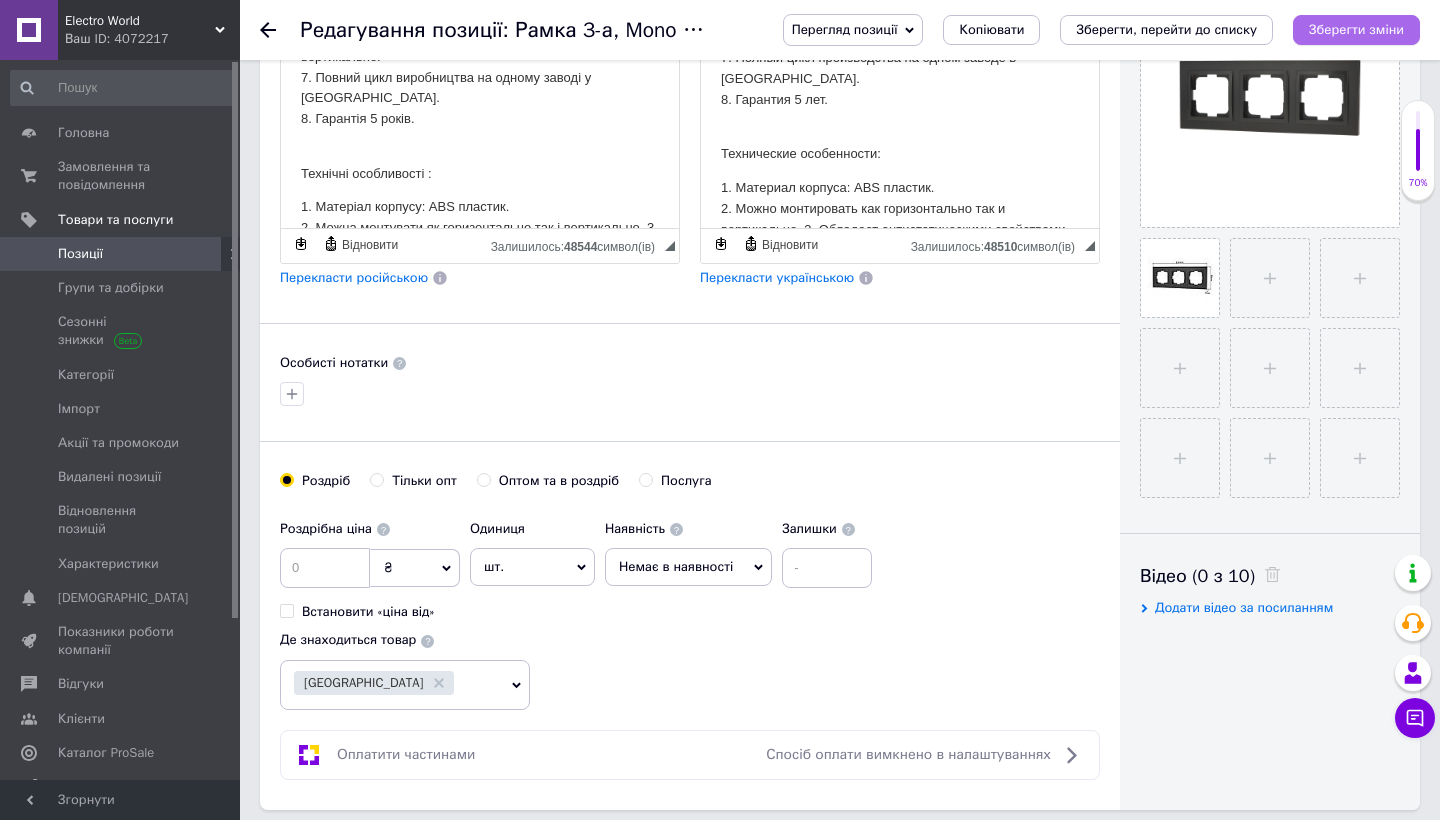 click on "Зберегти зміни" at bounding box center [1356, 29] 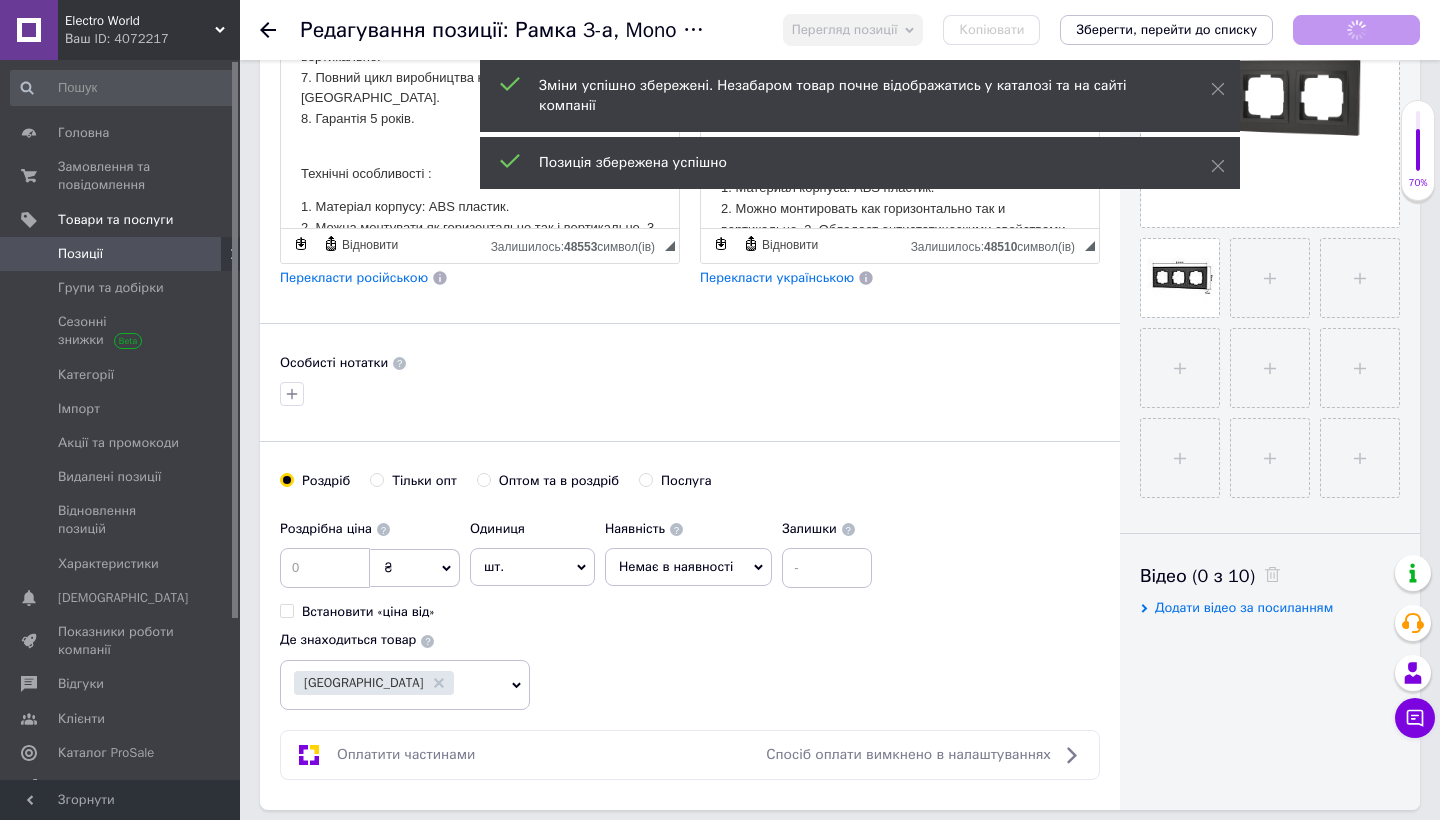 scroll, scrollTop: 354, scrollLeft: 0, axis: vertical 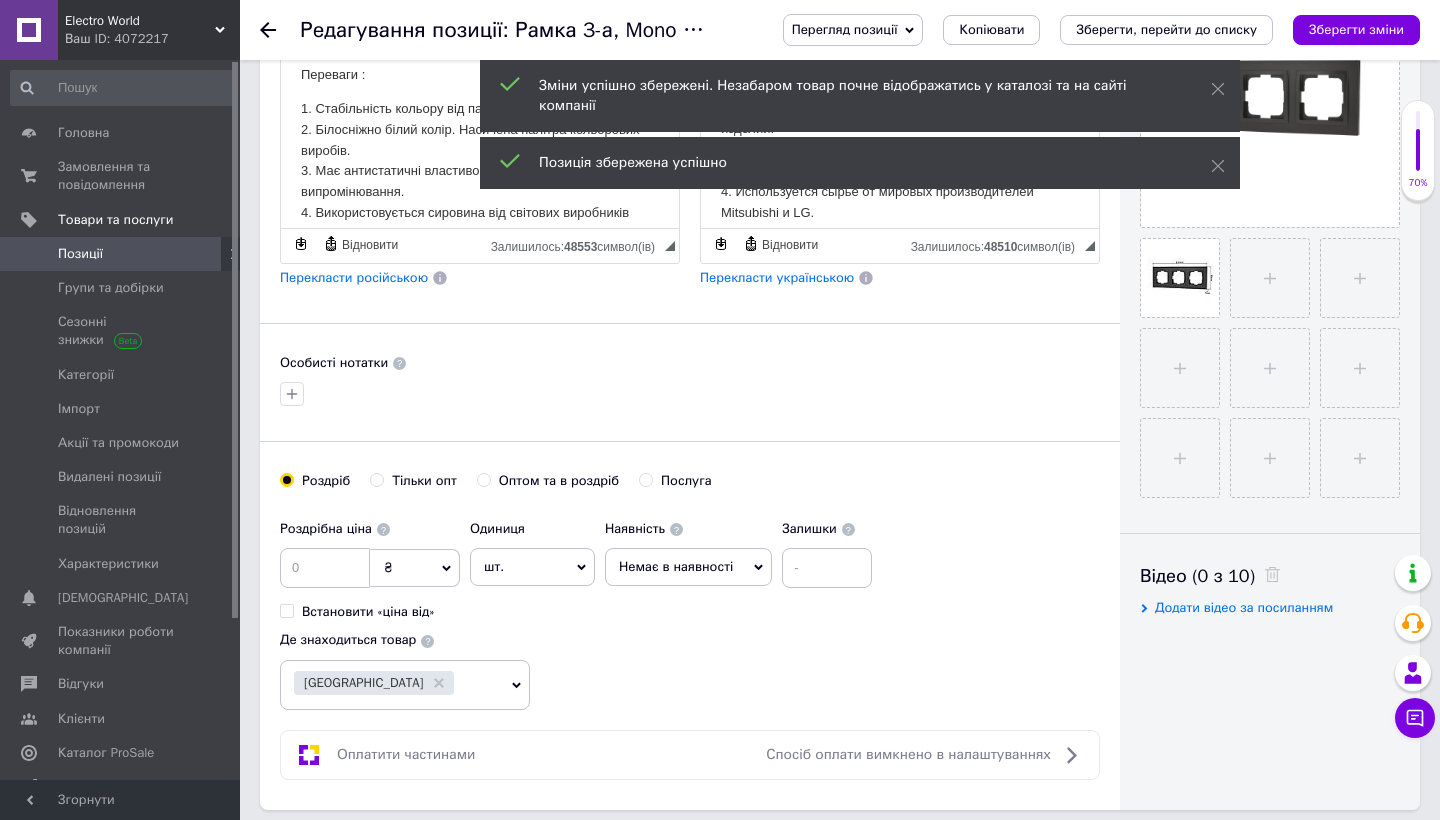 checkbox on "true" 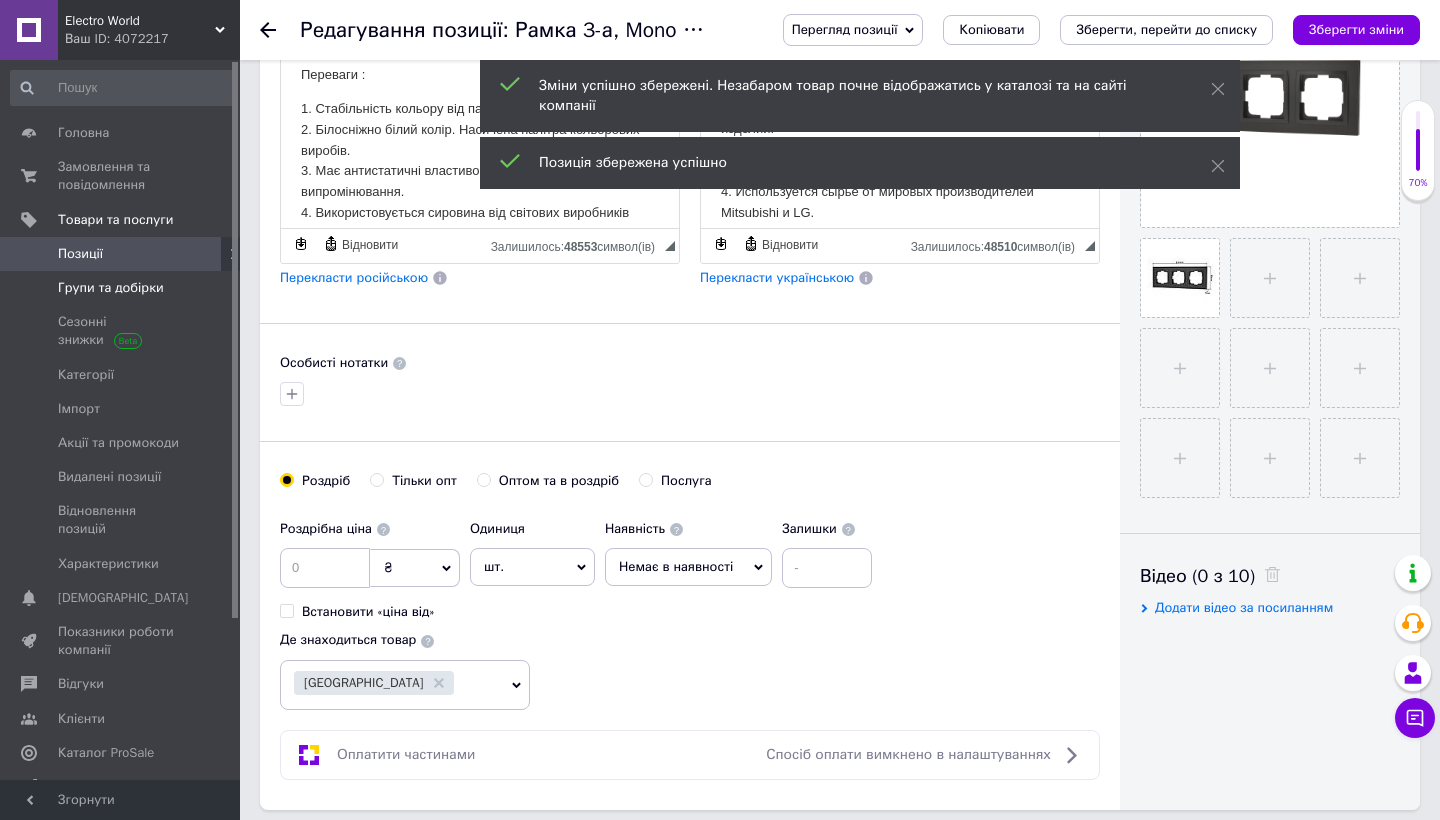 click on "Групи та добірки" at bounding box center (111, 288) 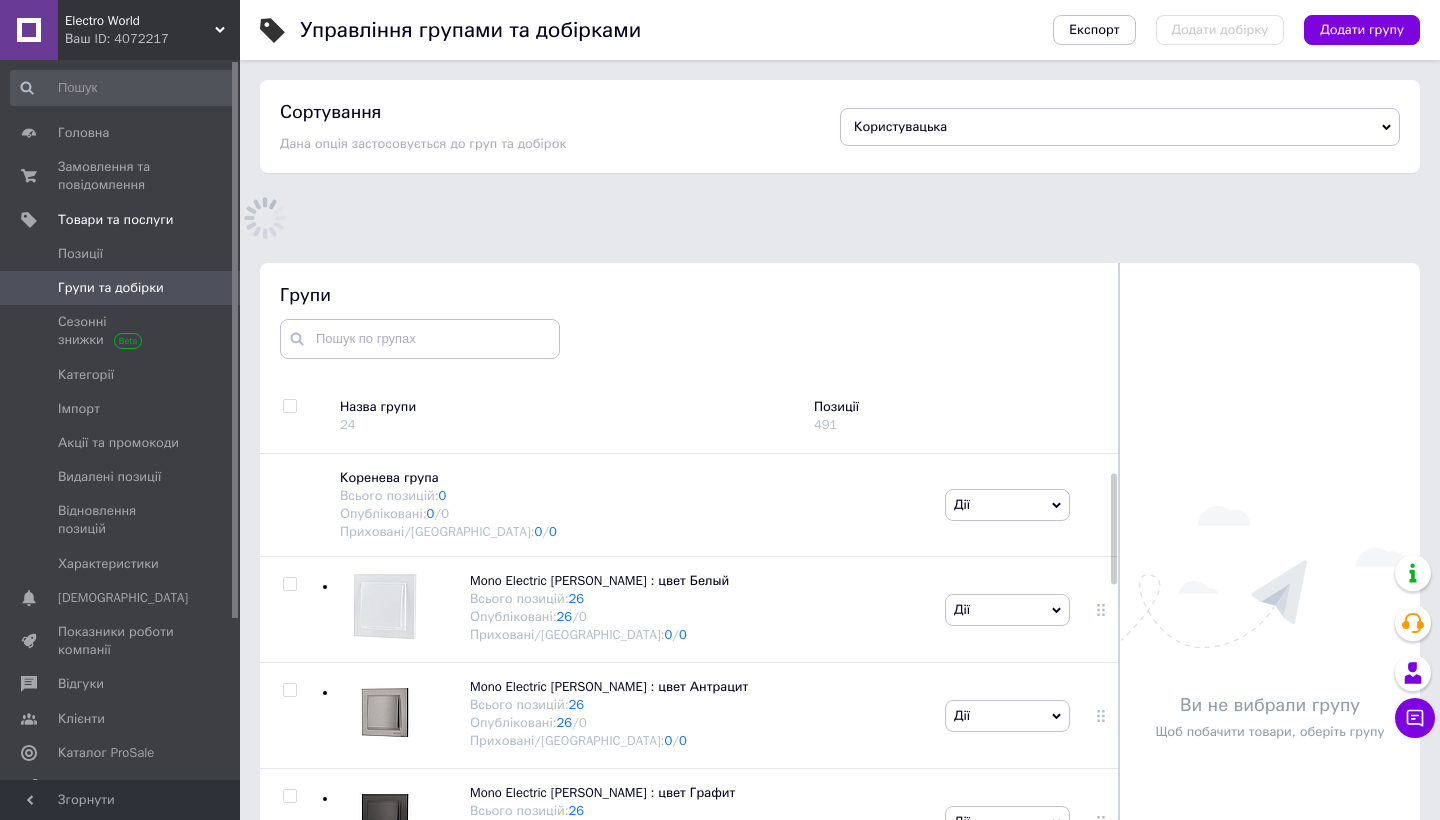scroll, scrollTop: 183, scrollLeft: 0, axis: vertical 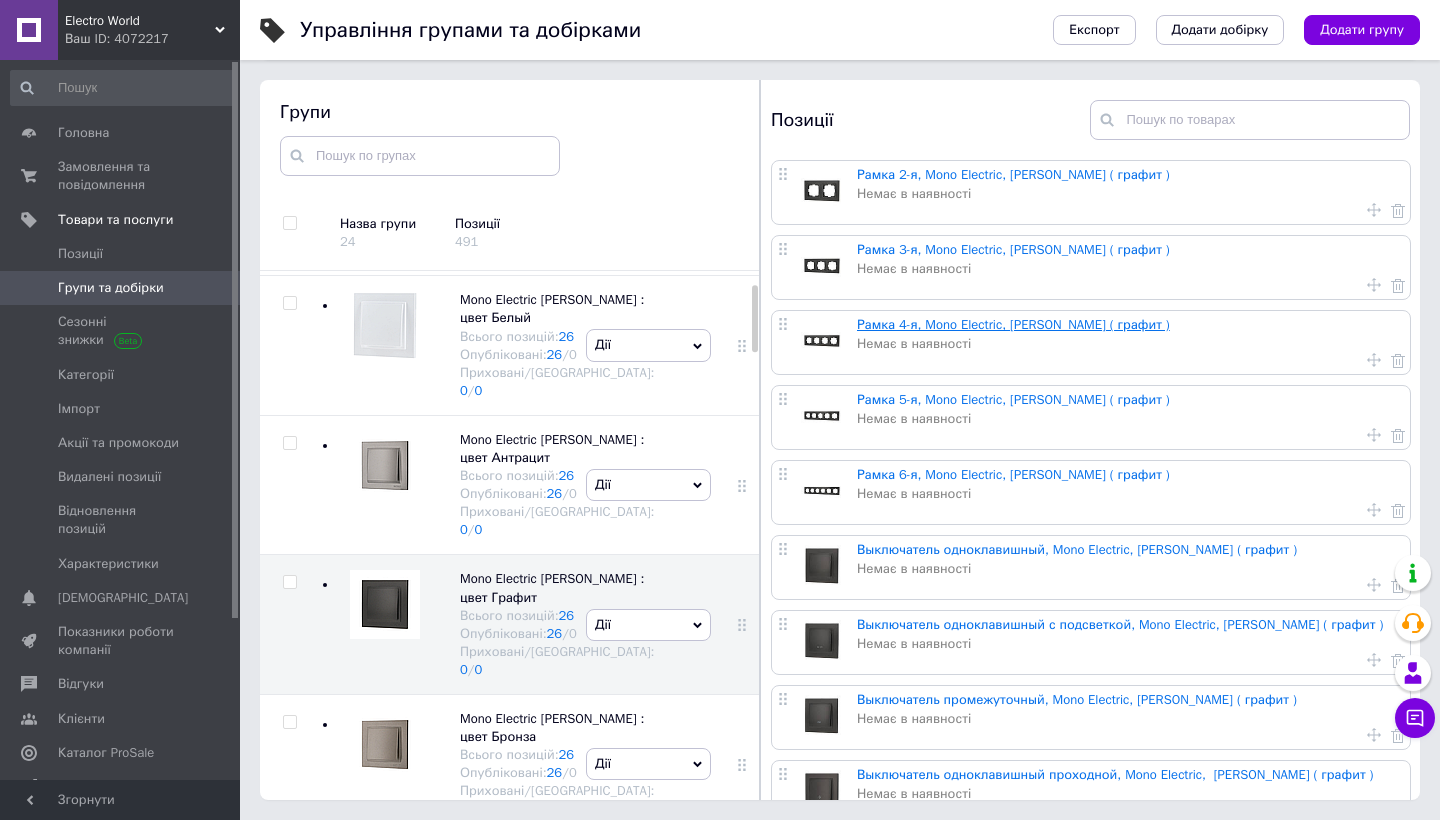 click on "Рамка 4-я, Mono Electric, [PERSON_NAME] ( графит )" at bounding box center [1013, 324] 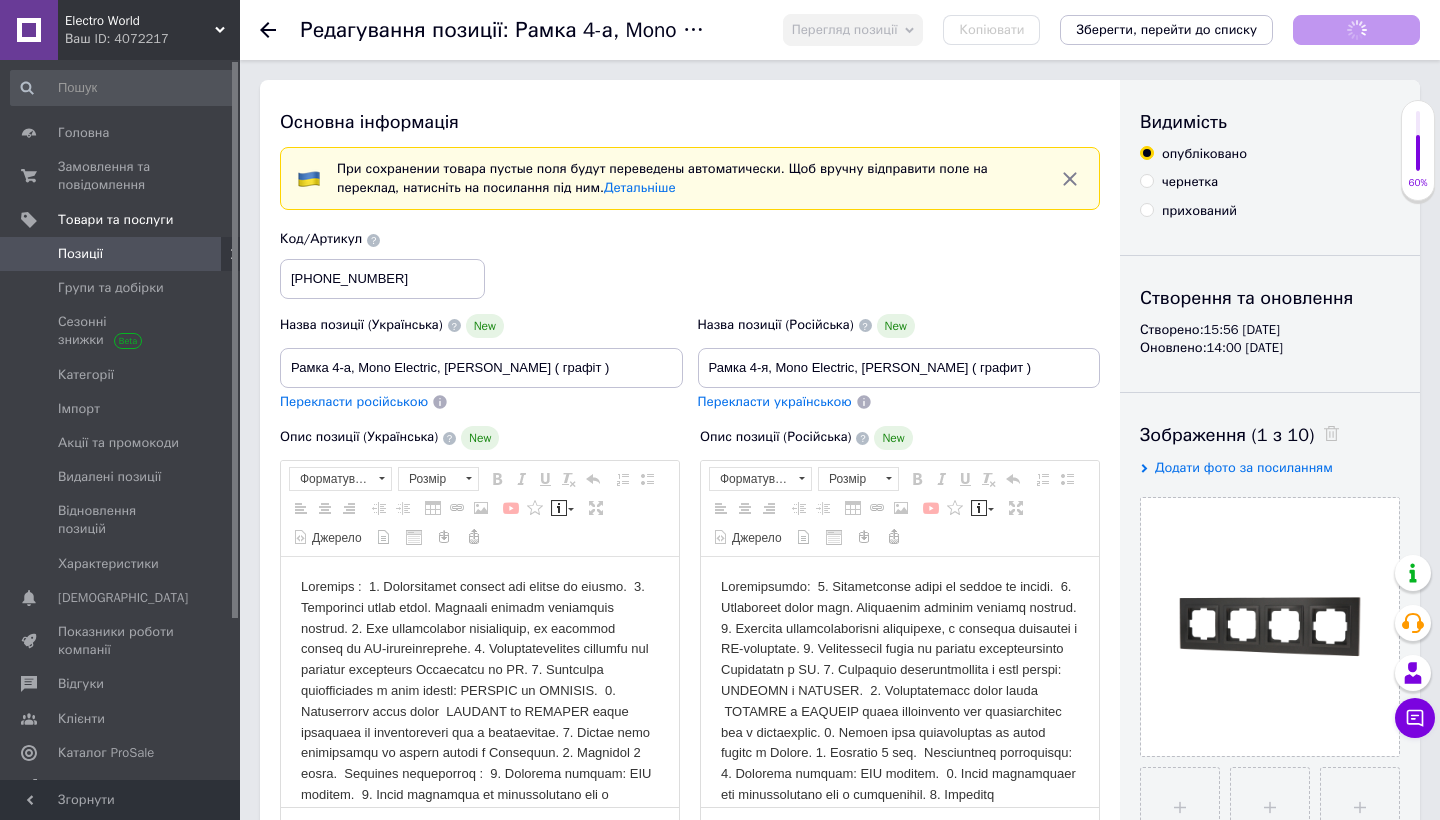 scroll, scrollTop: 0, scrollLeft: 0, axis: both 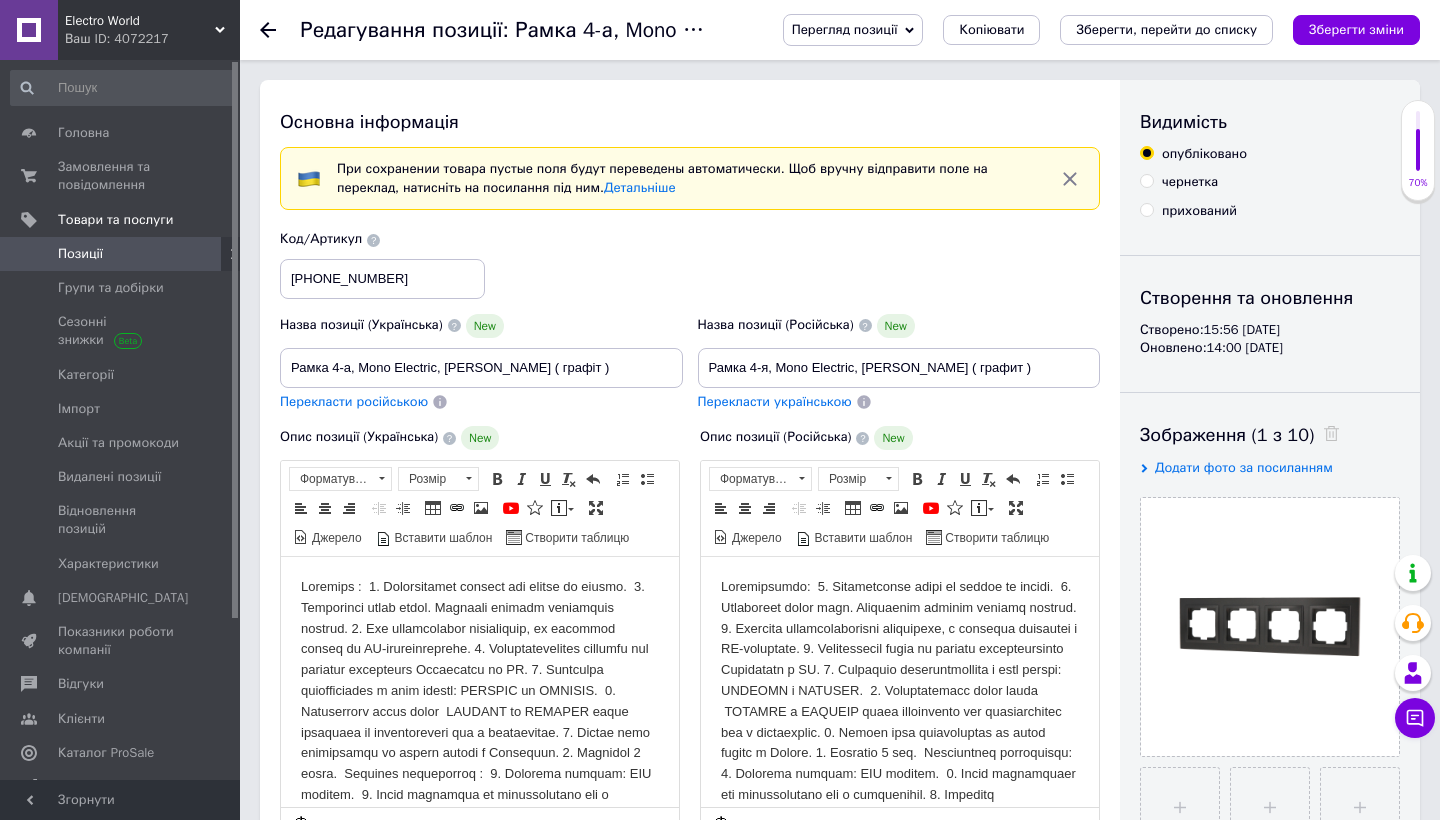 checkbox on "true" 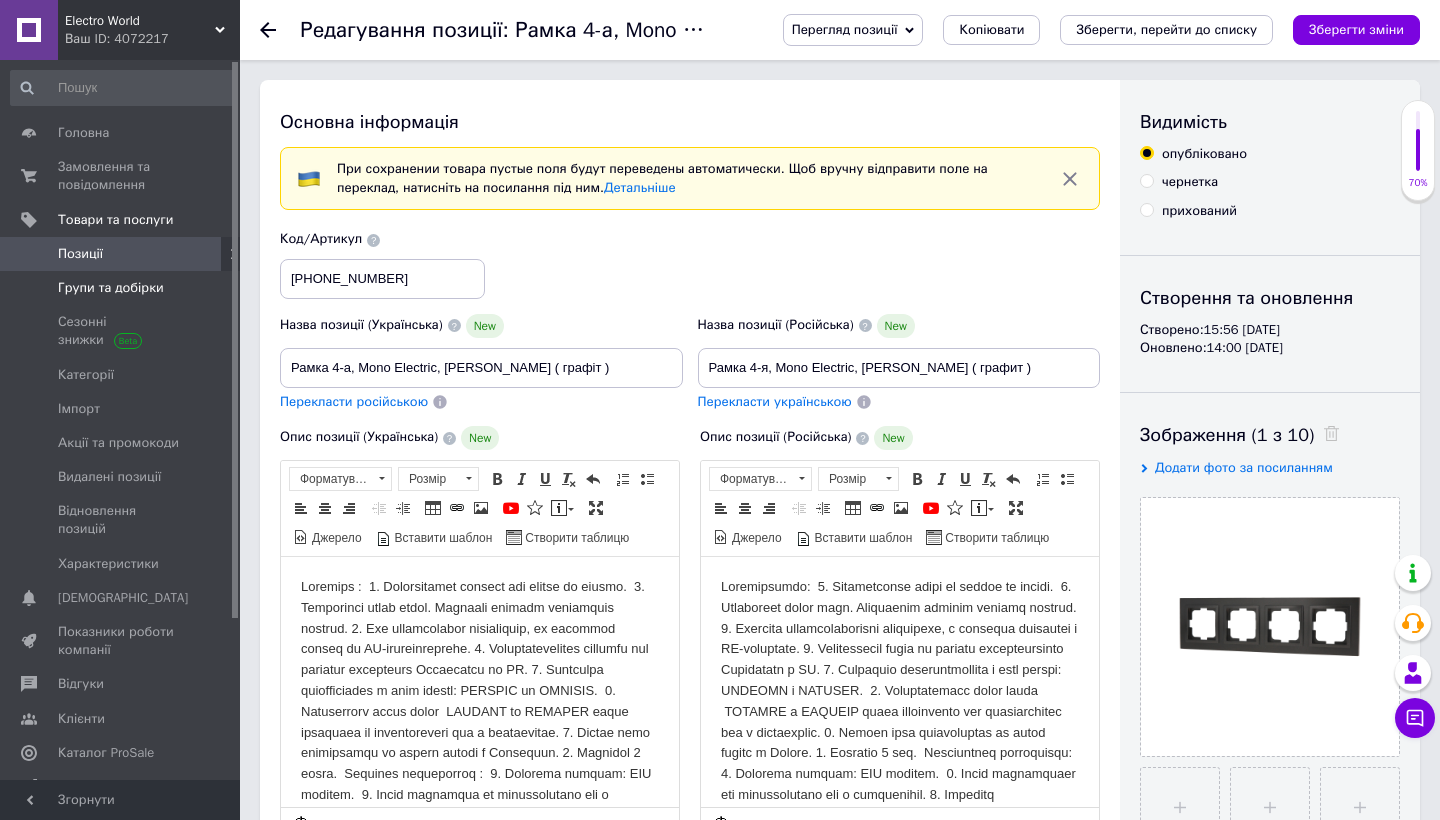 click on "Групи та добірки" at bounding box center (111, 288) 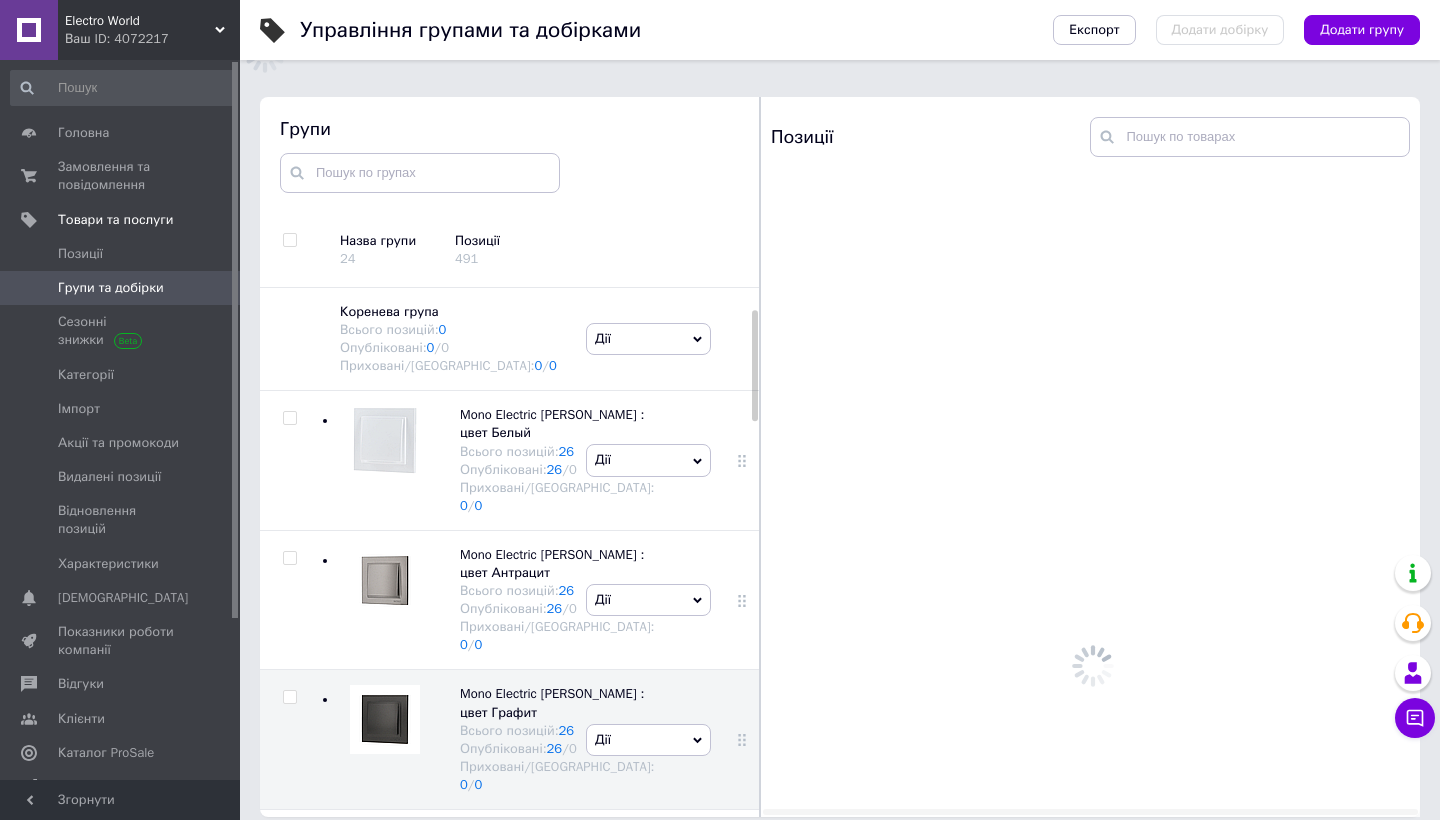 scroll, scrollTop: 183, scrollLeft: 0, axis: vertical 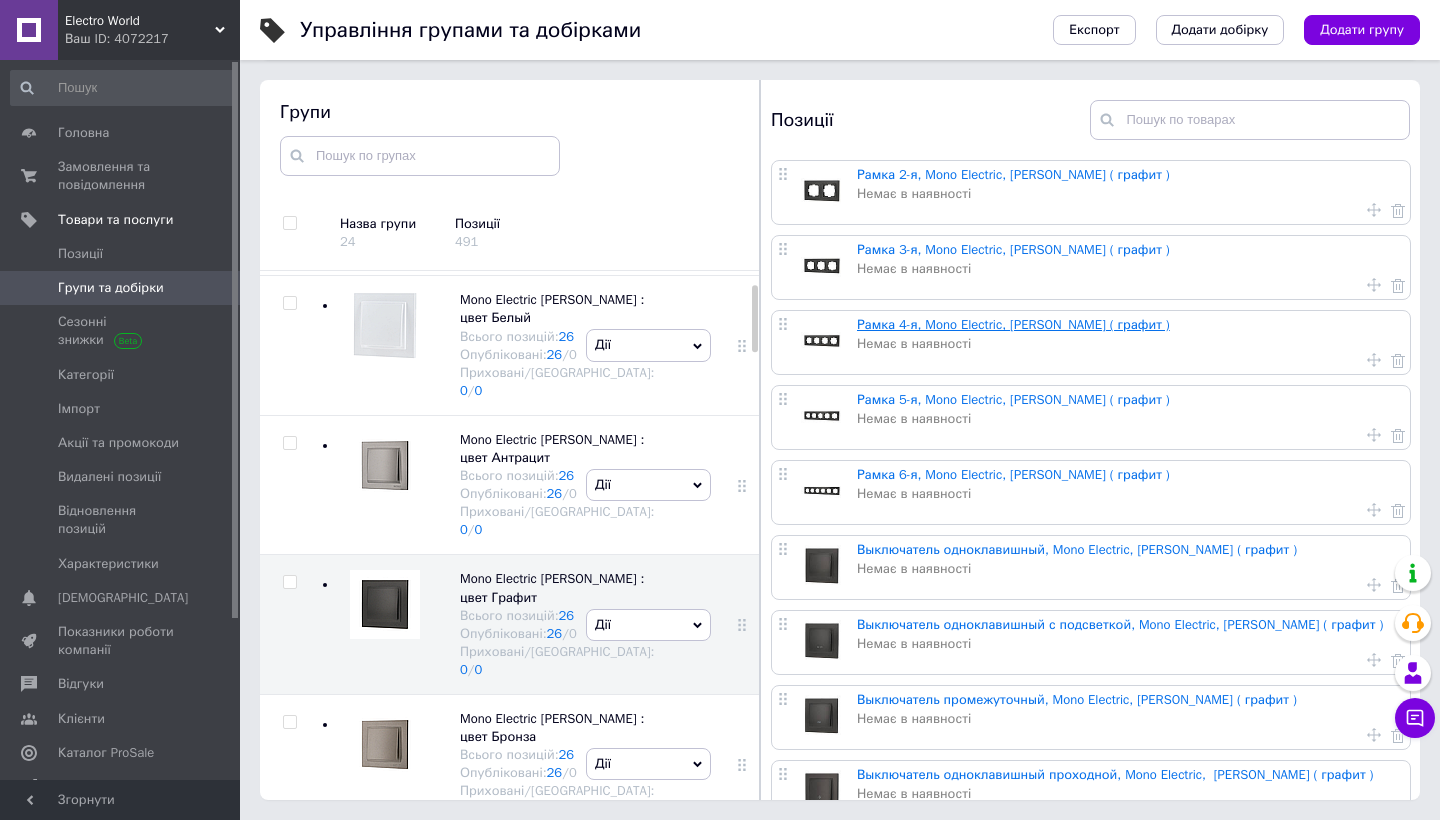 click on "Рамка 4-я, Mono Electric, [PERSON_NAME] ( графит )" at bounding box center (1013, 324) 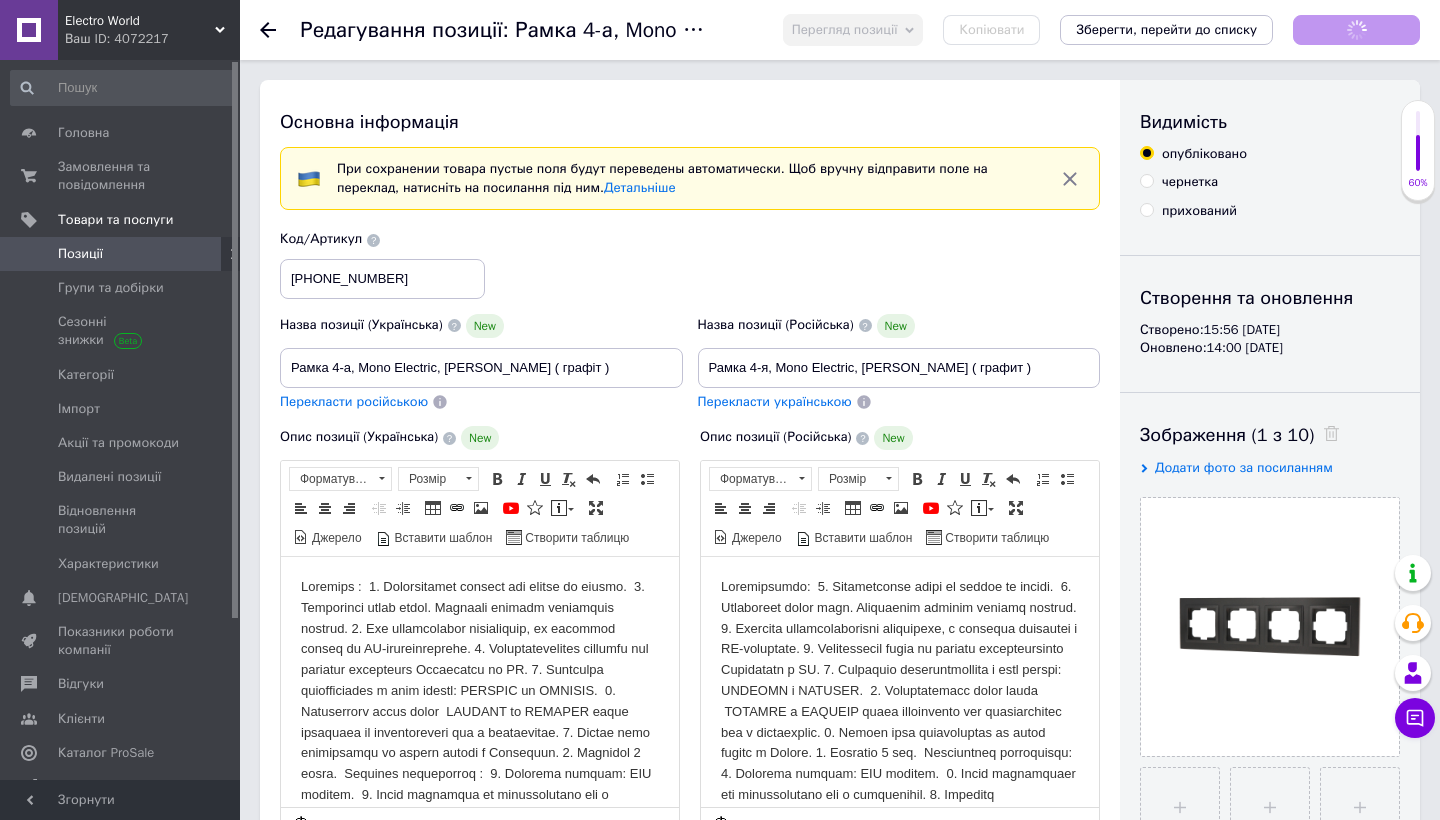 scroll, scrollTop: 0, scrollLeft: 0, axis: both 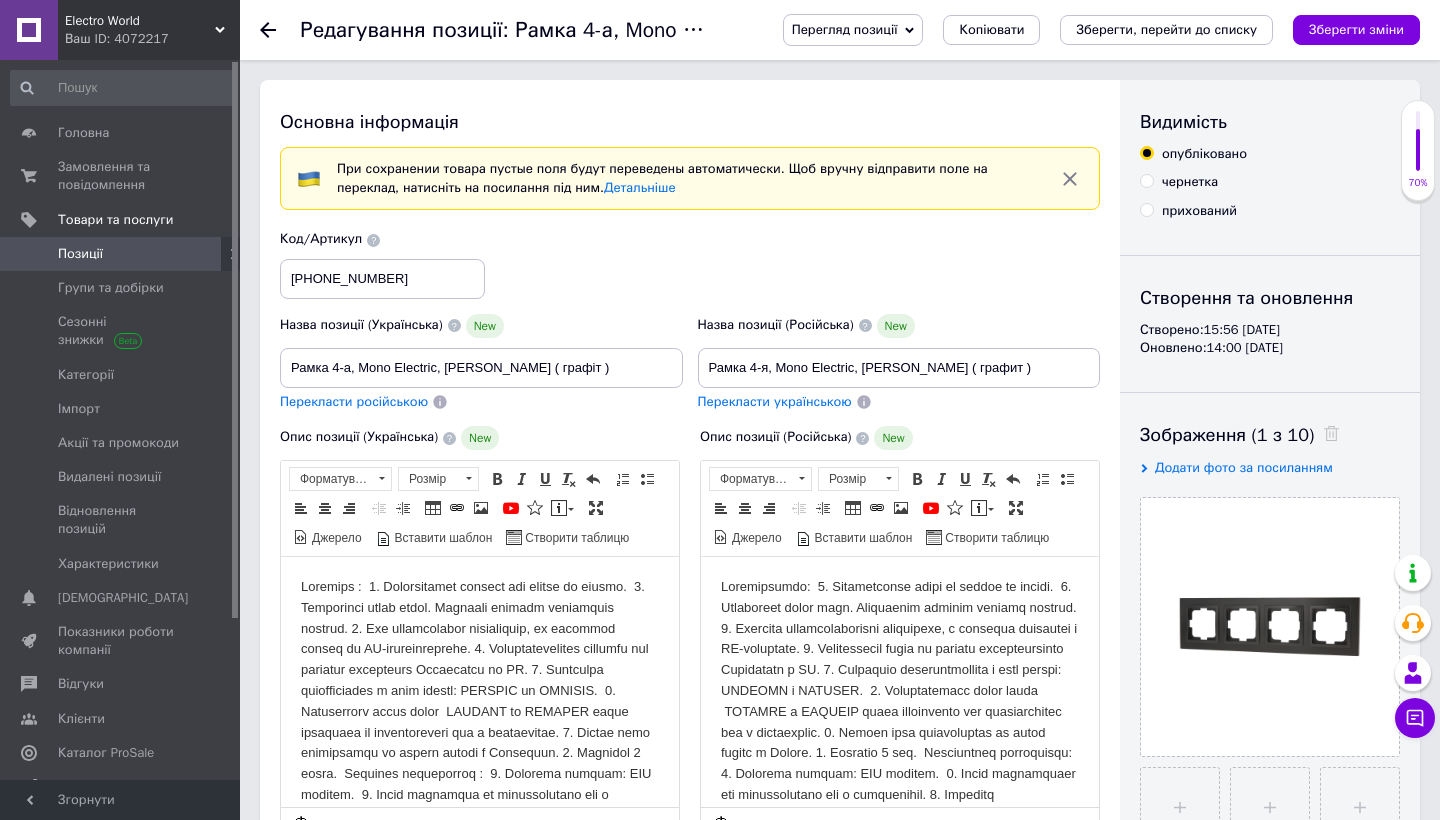 checkbox on "true" 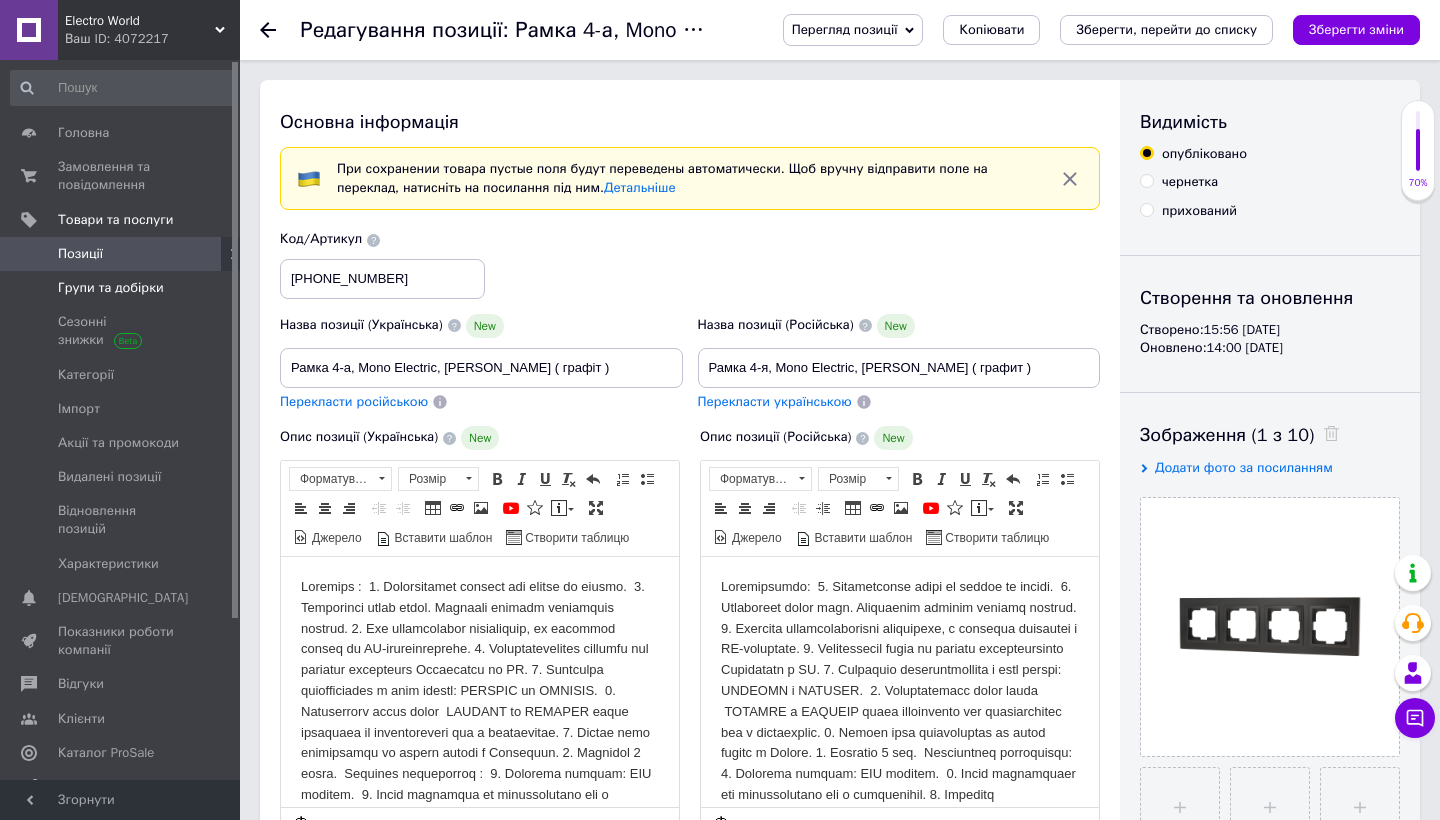 click on "Групи та добірки" at bounding box center [111, 288] 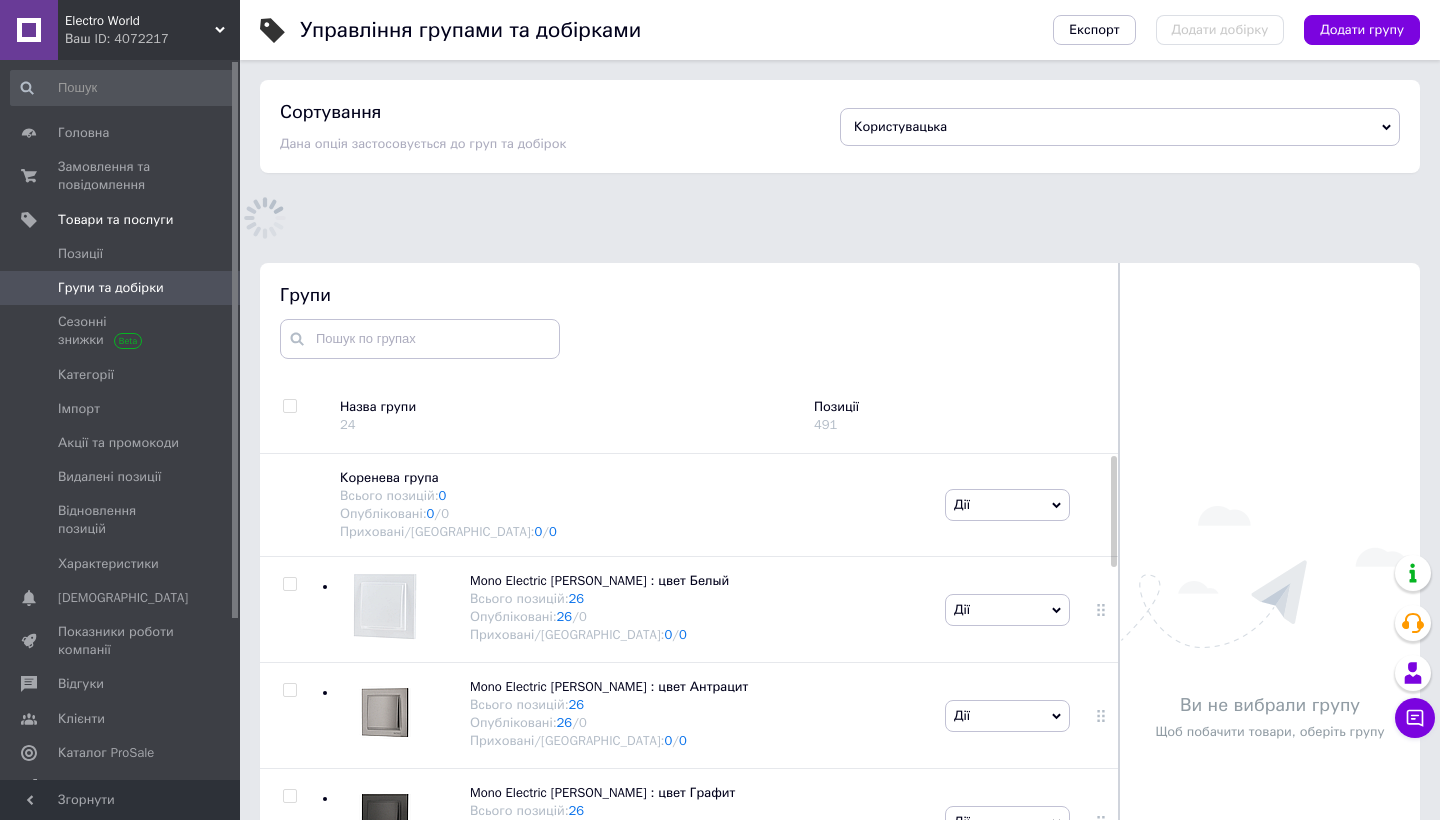 scroll, scrollTop: 157, scrollLeft: 0, axis: vertical 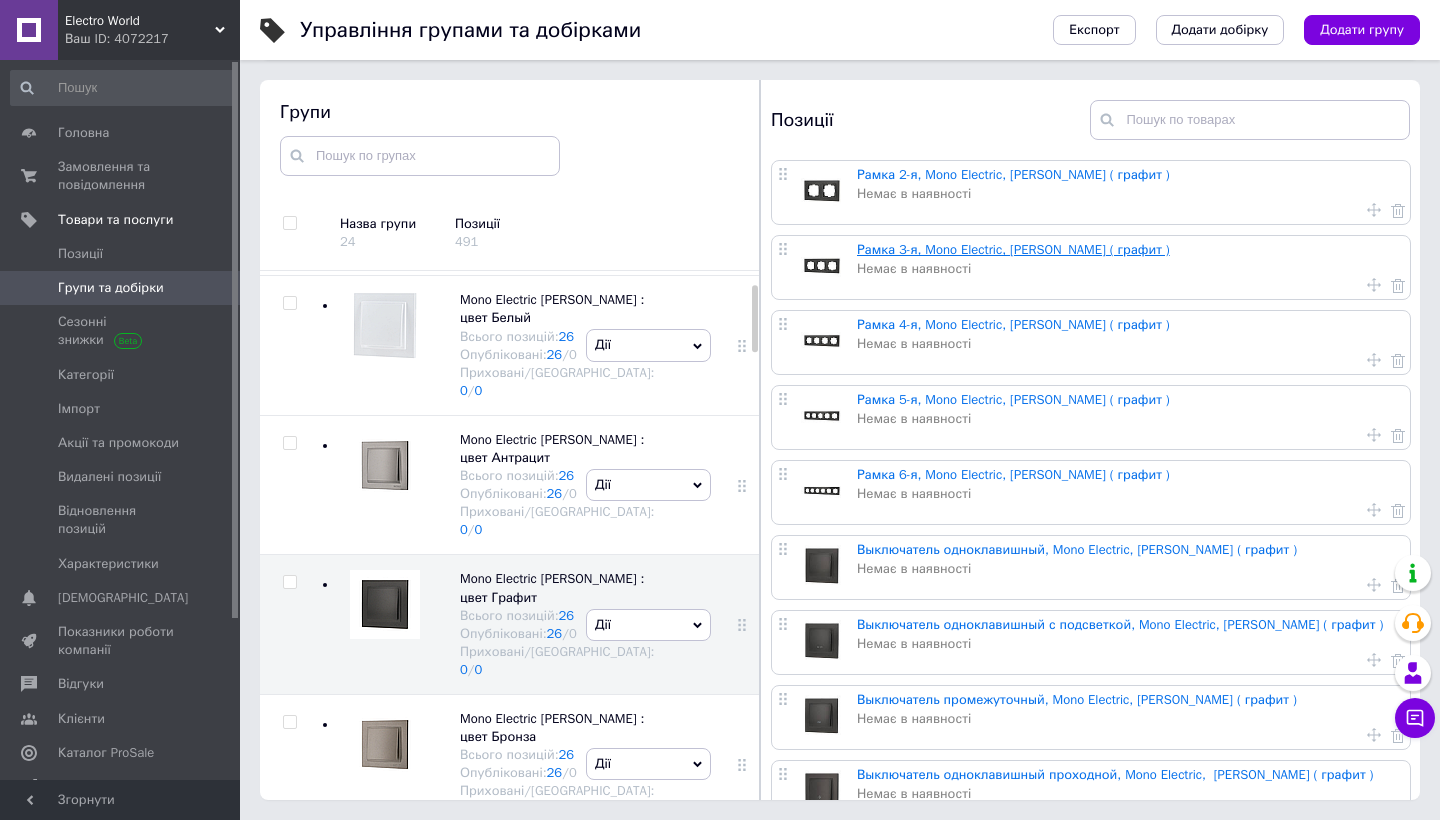 click on "Рамка 3-я, Mono Electric, [PERSON_NAME] ( графит )" at bounding box center [1013, 249] 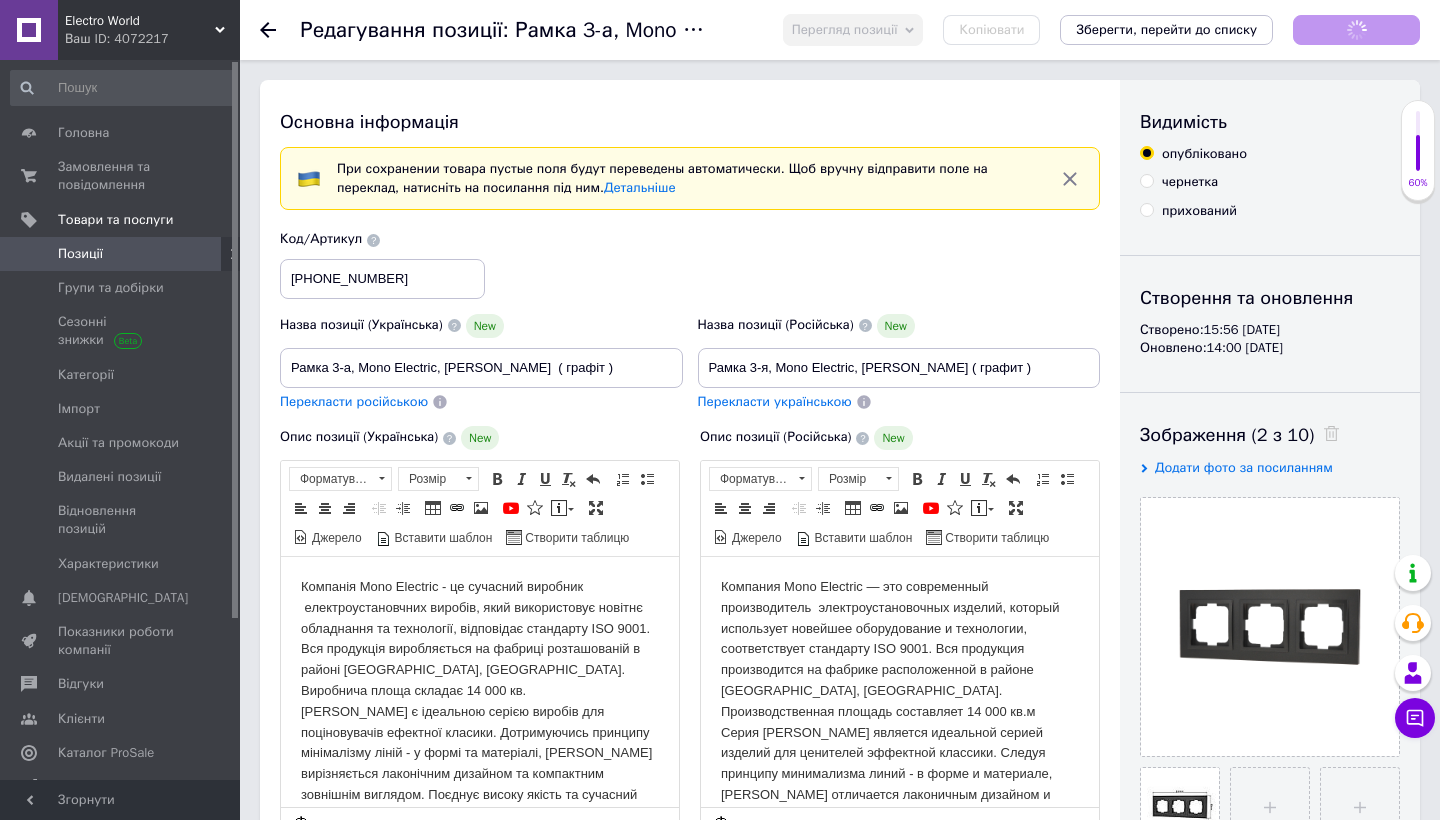 scroll, scrollTop: 0, scrollLeft: 0, axis: both 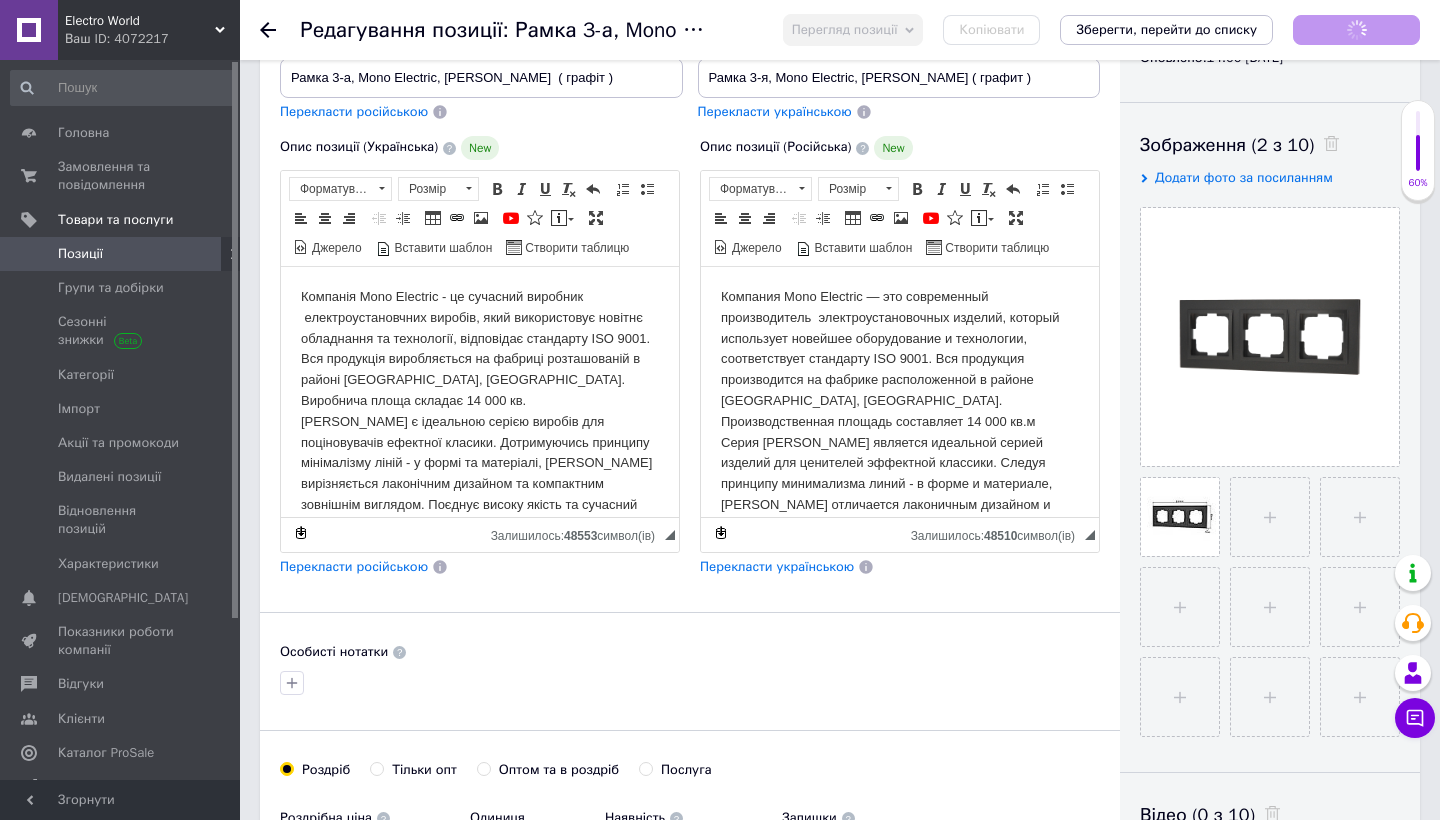 checkbox on "true" 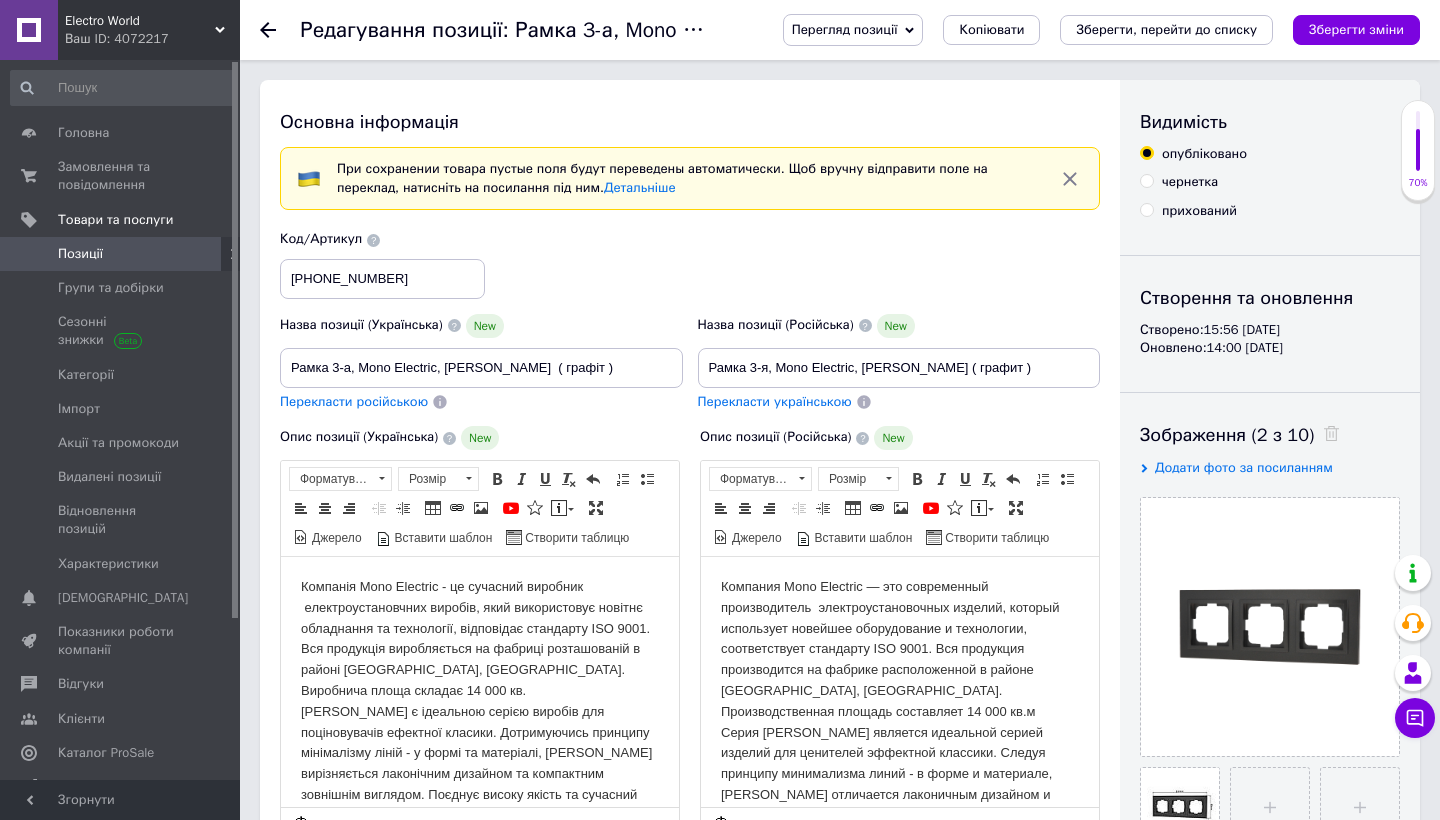 scroll, scrollTop: 0, scrollLeft: 0, axis: both 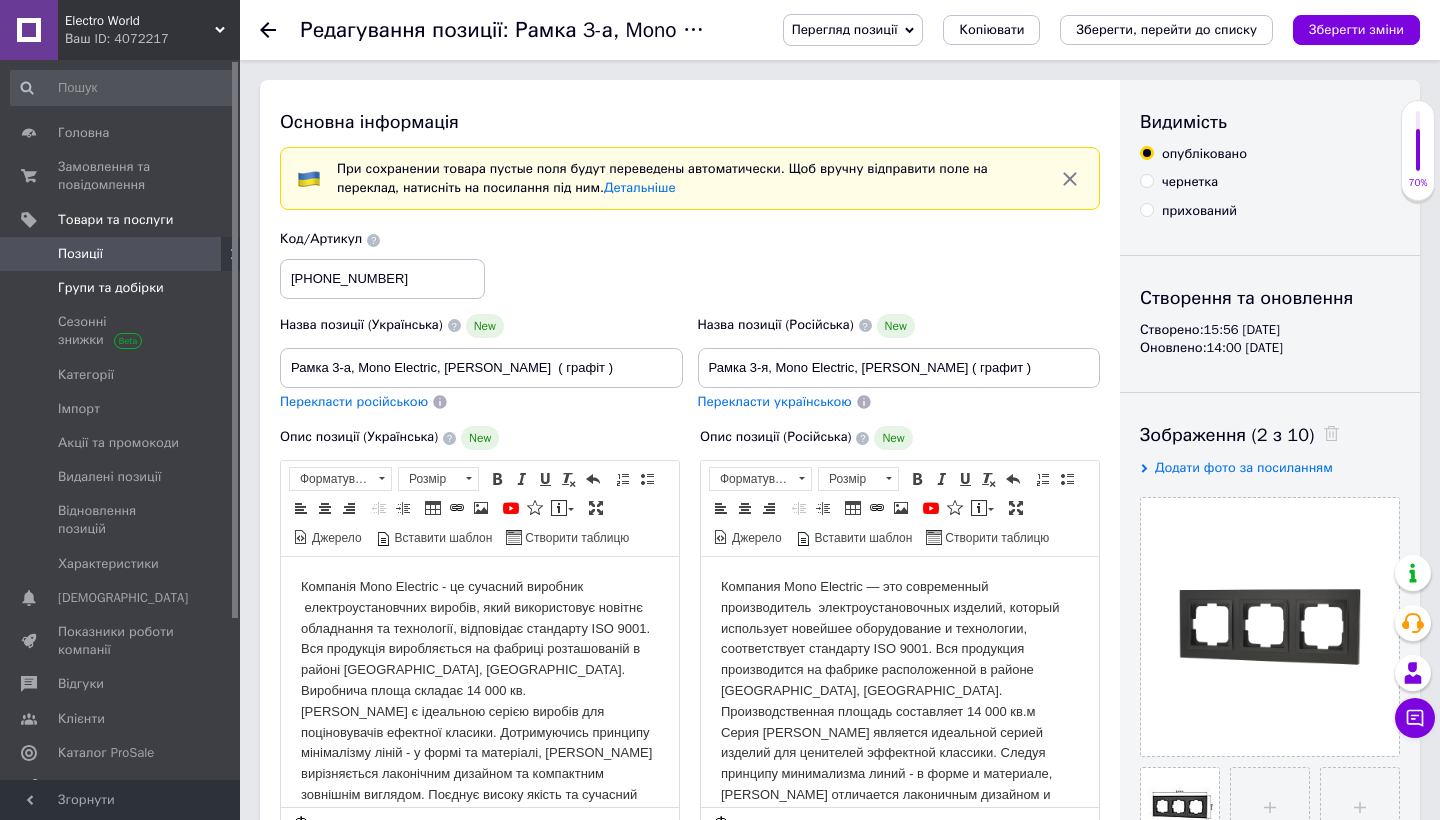 click on "Групи та добірки" at bounding box center [111, 288] 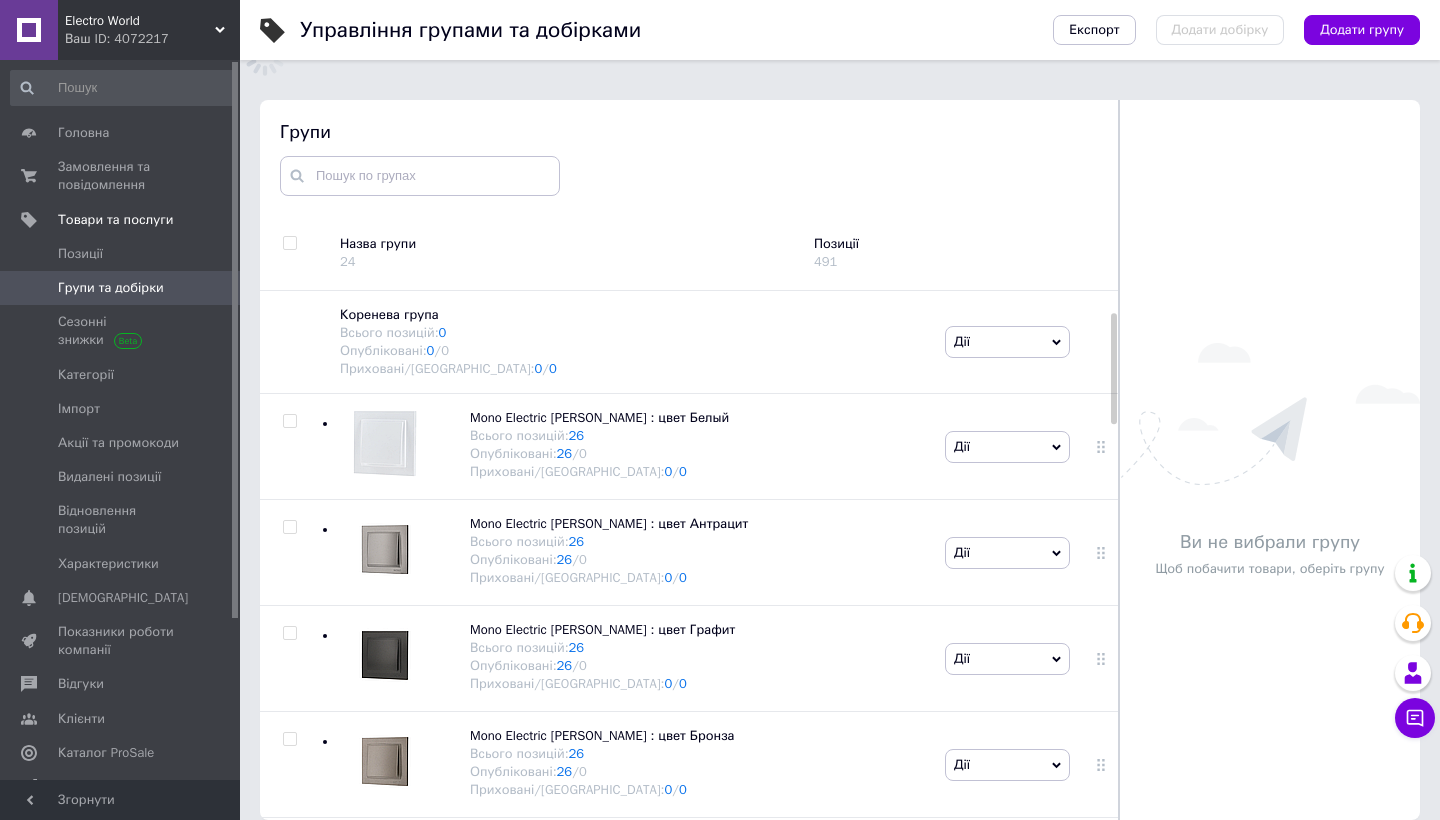 scroll, scrollTop: 183, scrollLeft: 0, axis: vertical 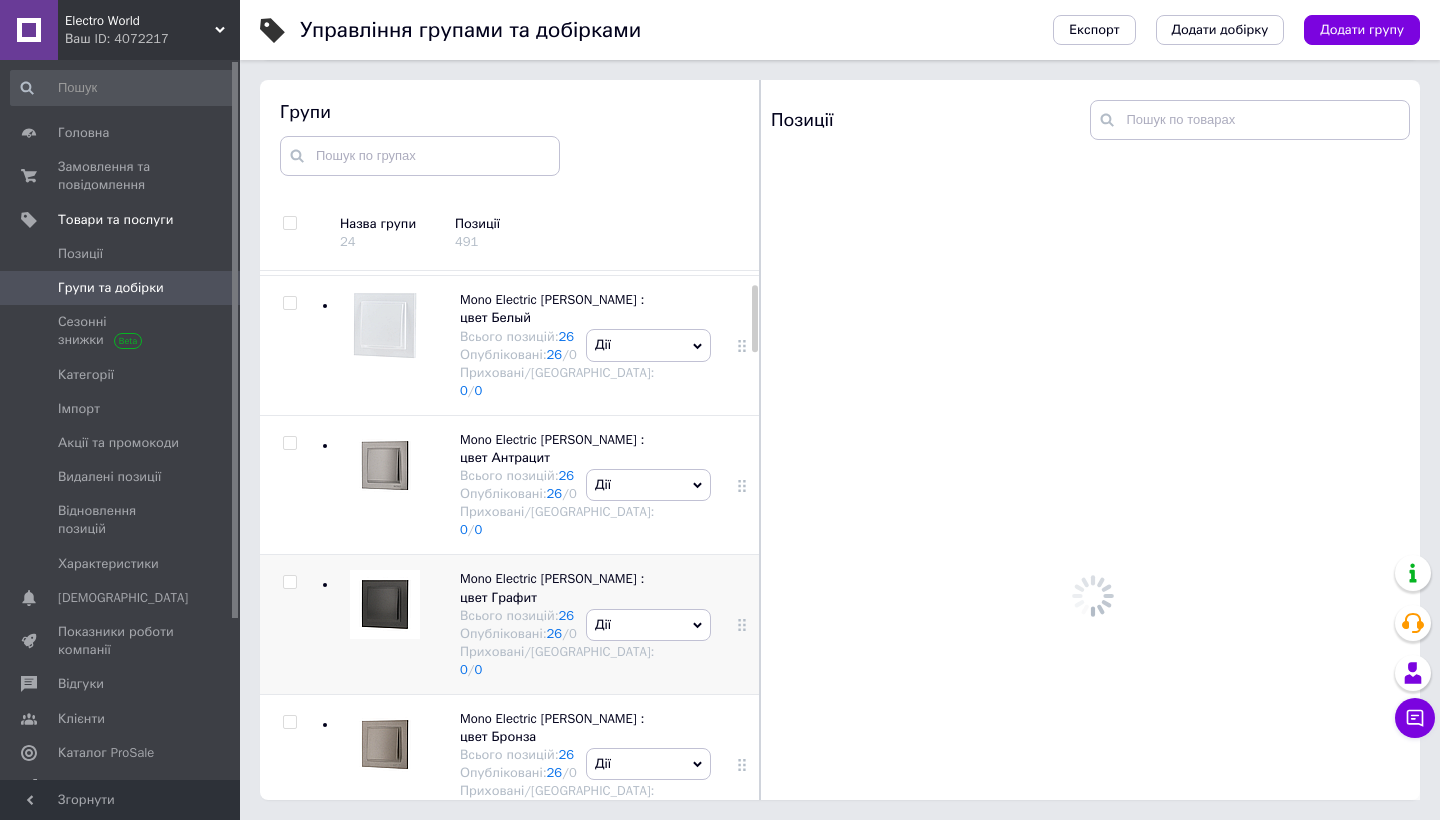 click on "Дії Приховати групу Редагувати групу Додати підгрупу Додати товар Видалити групу" at bounding box center (648, 625) 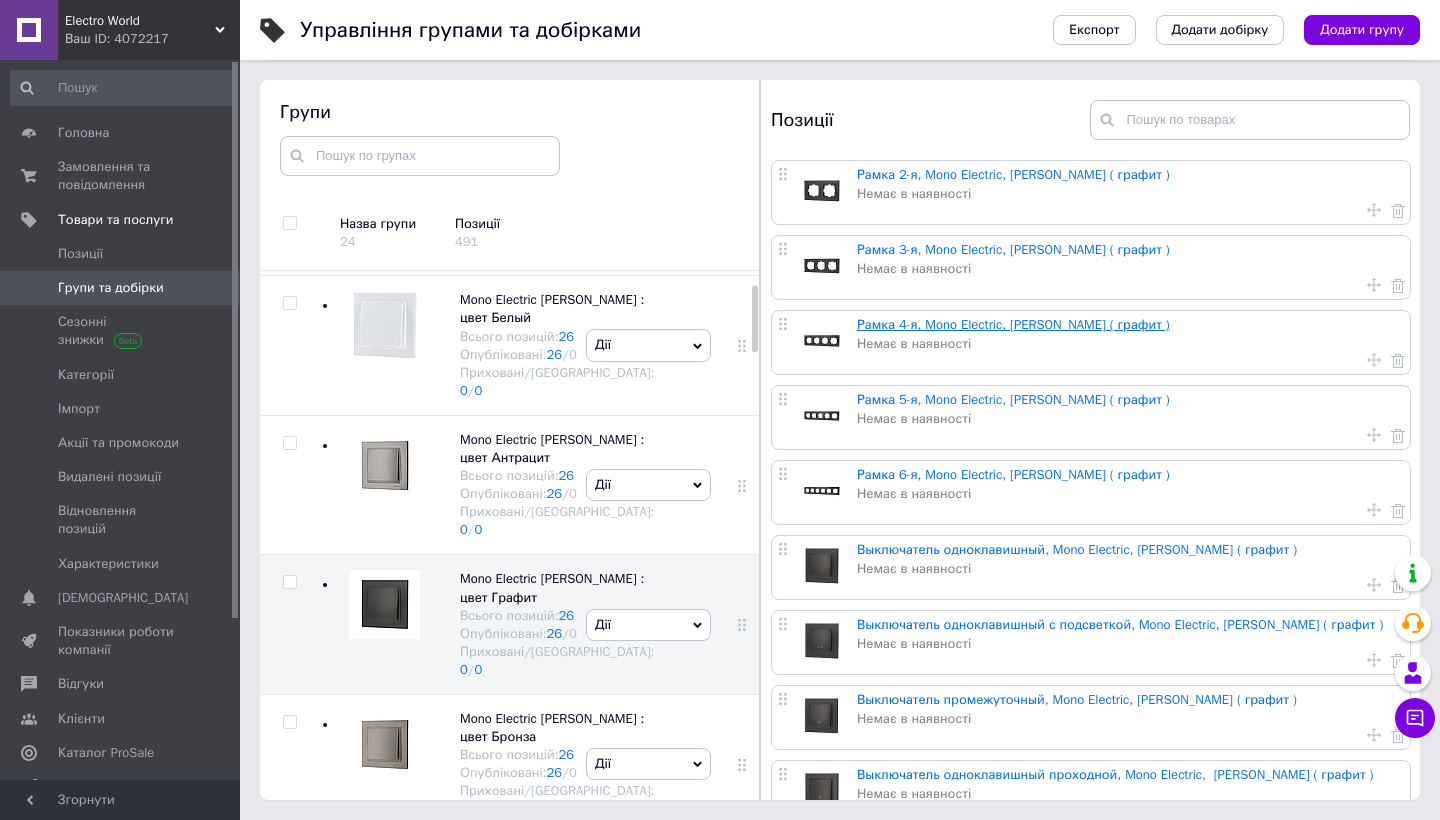 click on "Рамка 4-я, Mono Electric, [PERSON_NAME] ( графит )" at bounding box center [1013, 324] 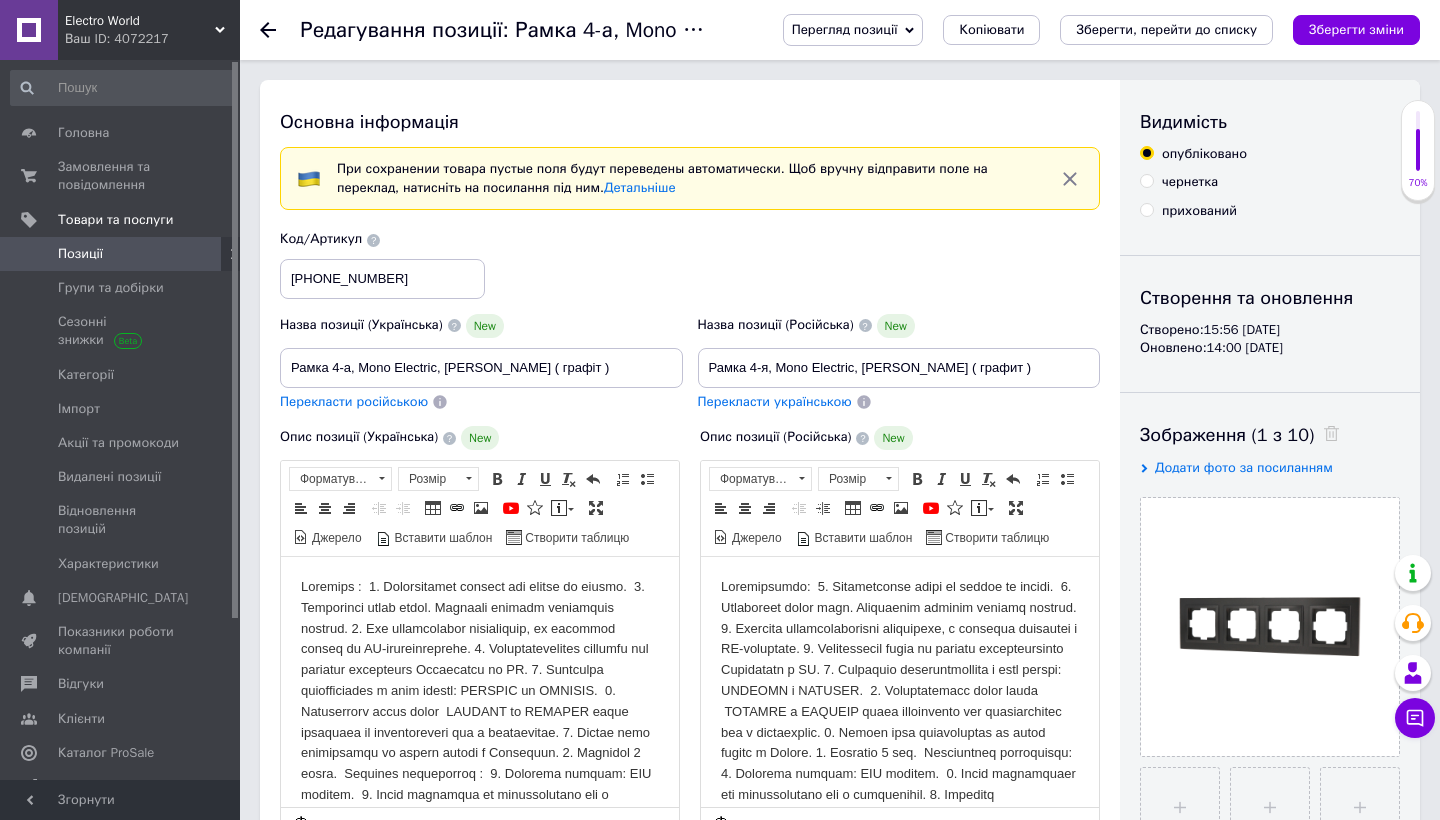click at bounding box center (480, 712) 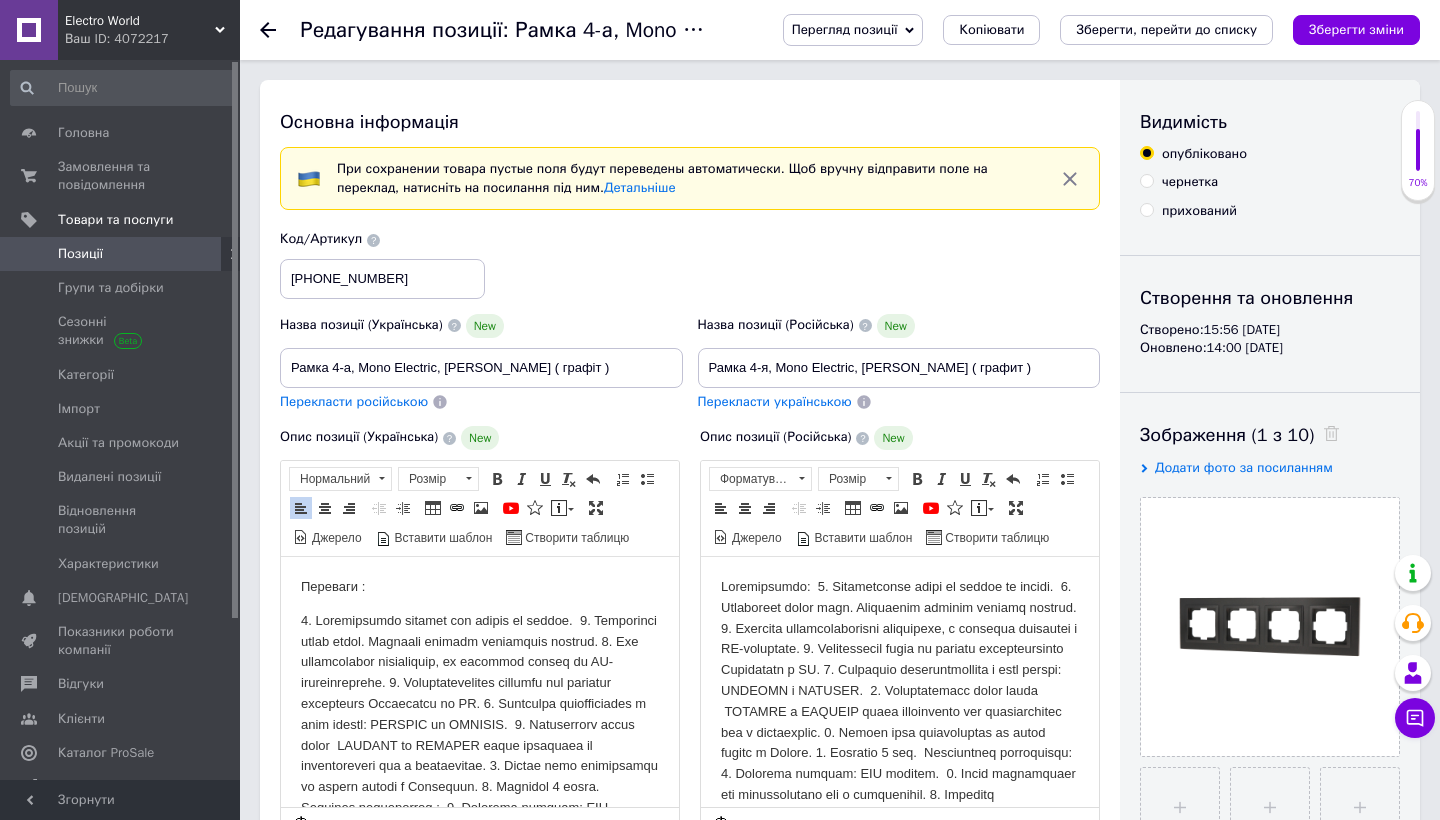 click at bounding box center [480, 746] 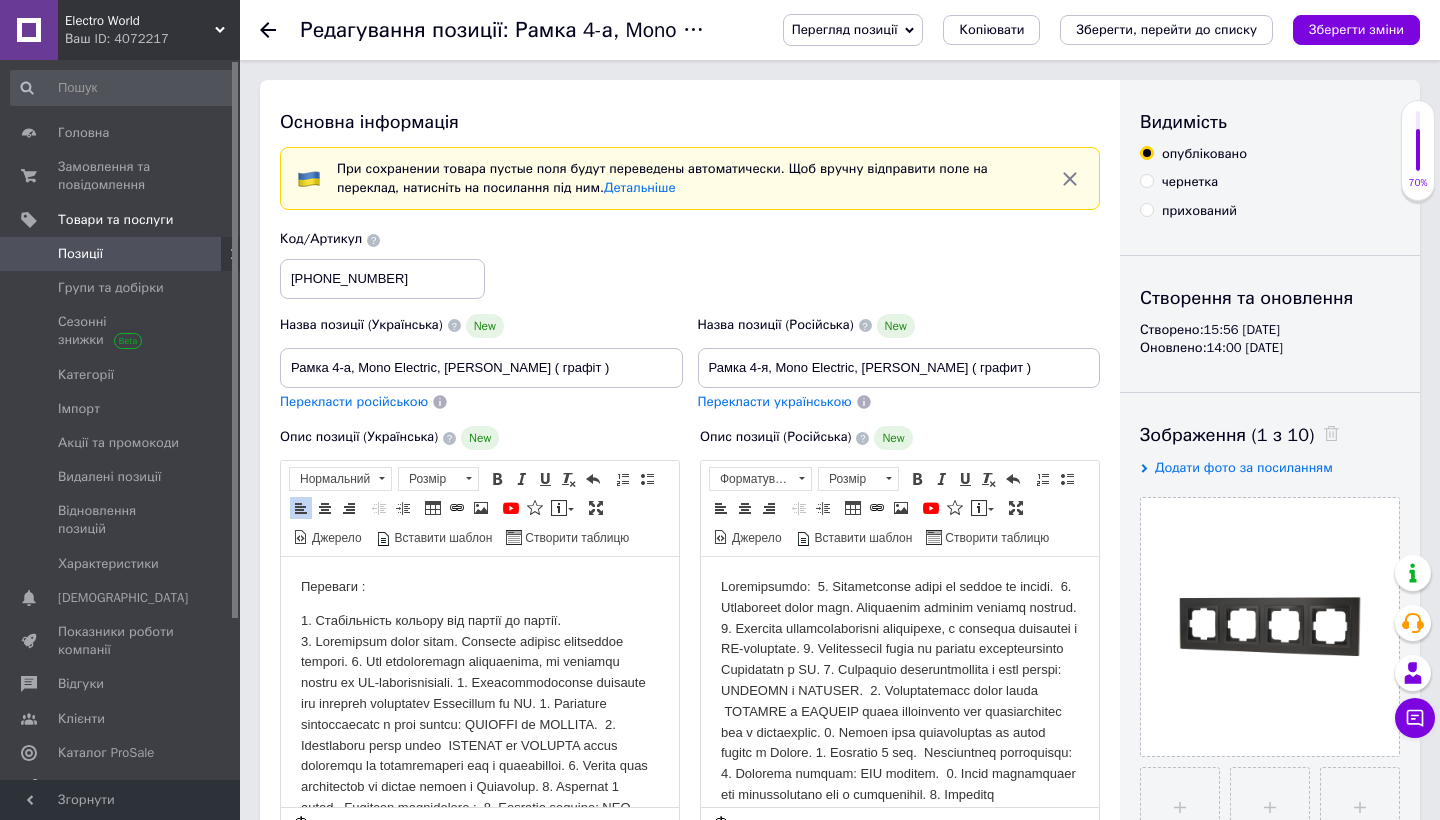 click on "1. Стабільність кольору від партії до партії.   ​​​​​​​" at bounding box center (480, 746) 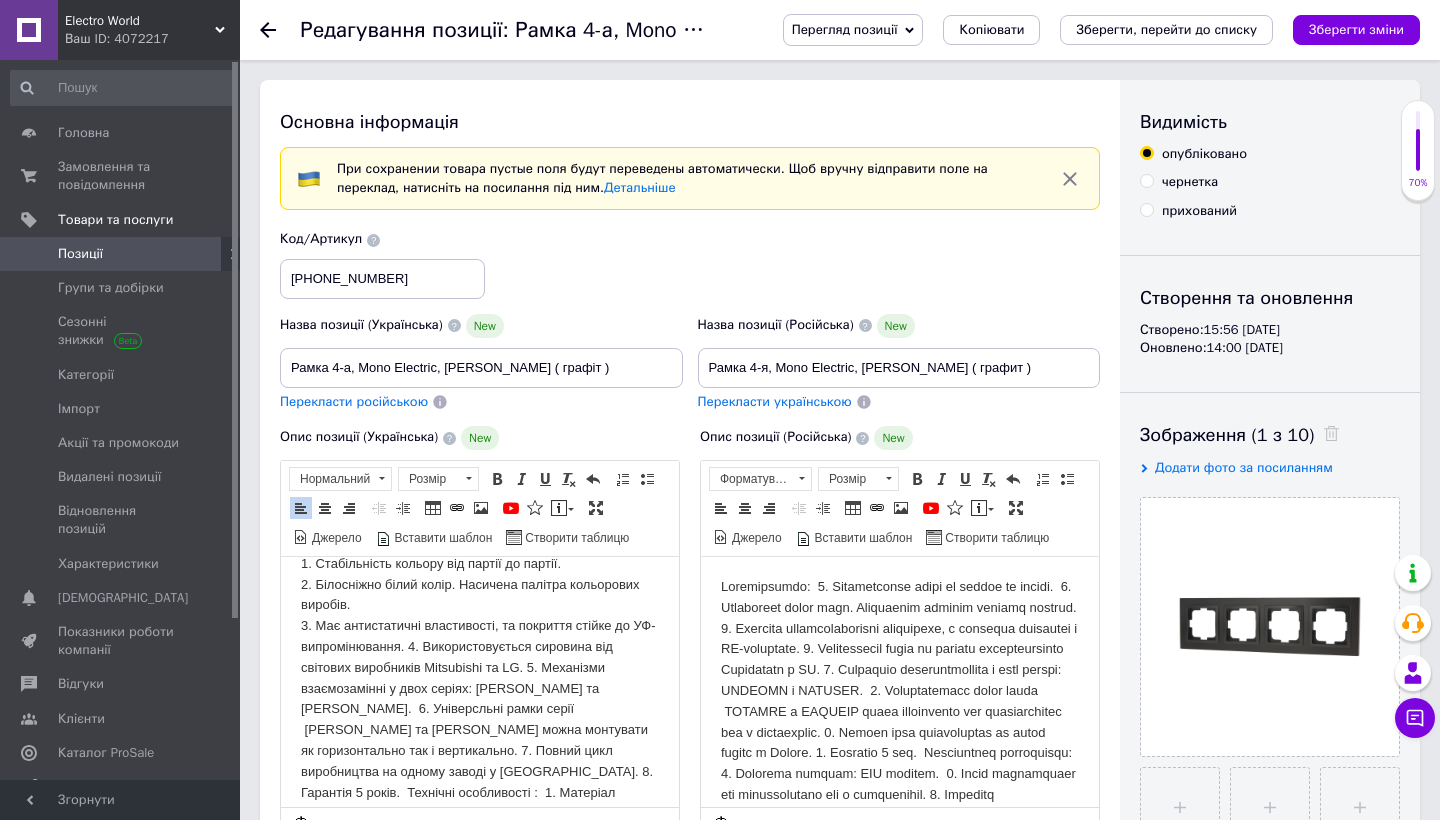 click on "1. Стабільність кольору від партії до партії.   2. Білосніжно білий колір. Насичена палітра кольорових виробів.  ​​​​​​​" at bounding box center (480, 710) 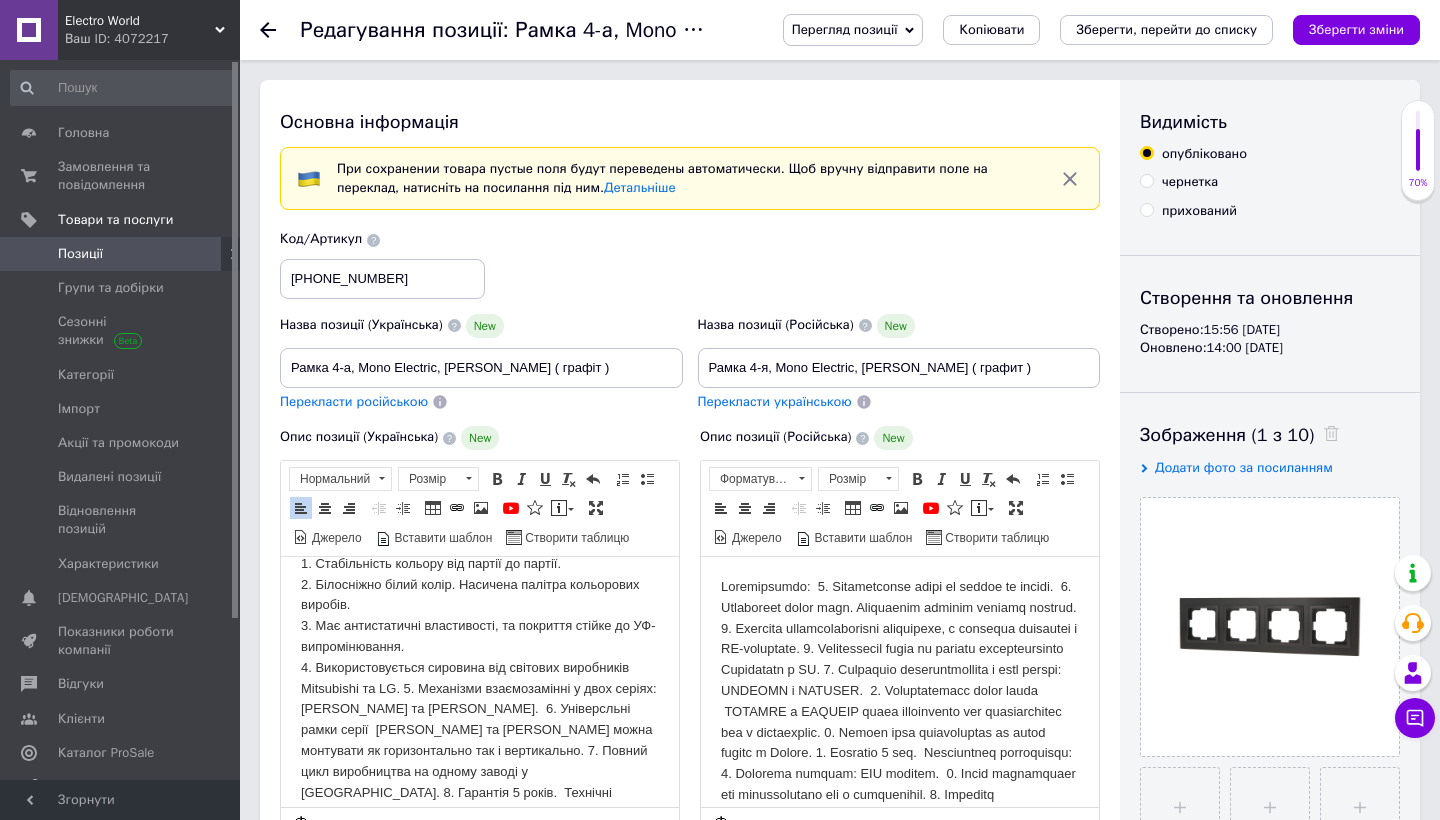 click on "1. Стабільність кольору від партії до партії.   2. Білосніжно білий колір. Насичена палітра кольорових виробів.  3. Має антистатичні властивості, та покриття стійке до УФ-випромінювання.  ​​​​​​​" at bounding box center [480, 720] 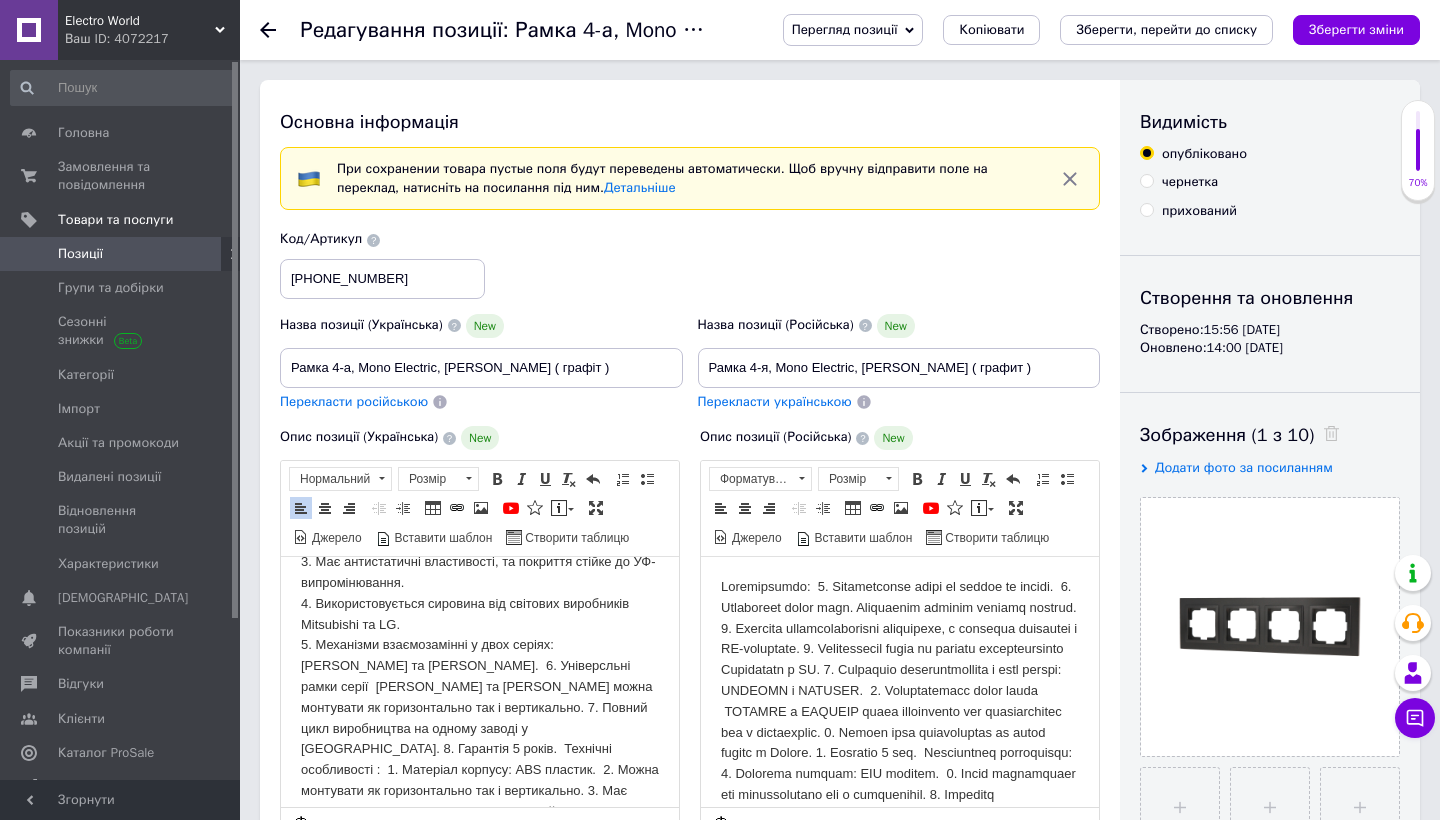 click on "1. Стабільність кольору від партії до партії.   2. Білосніжно білий колір. Насичена палітра кольорових виробів.  3. Має антистатичні властивості, та покриття стійке до УФ-випромінювання.  4. Використовується сировина від світових виробників Mitsubishi та LG.  ​​​​​​​" at bounding box center (480, 667) 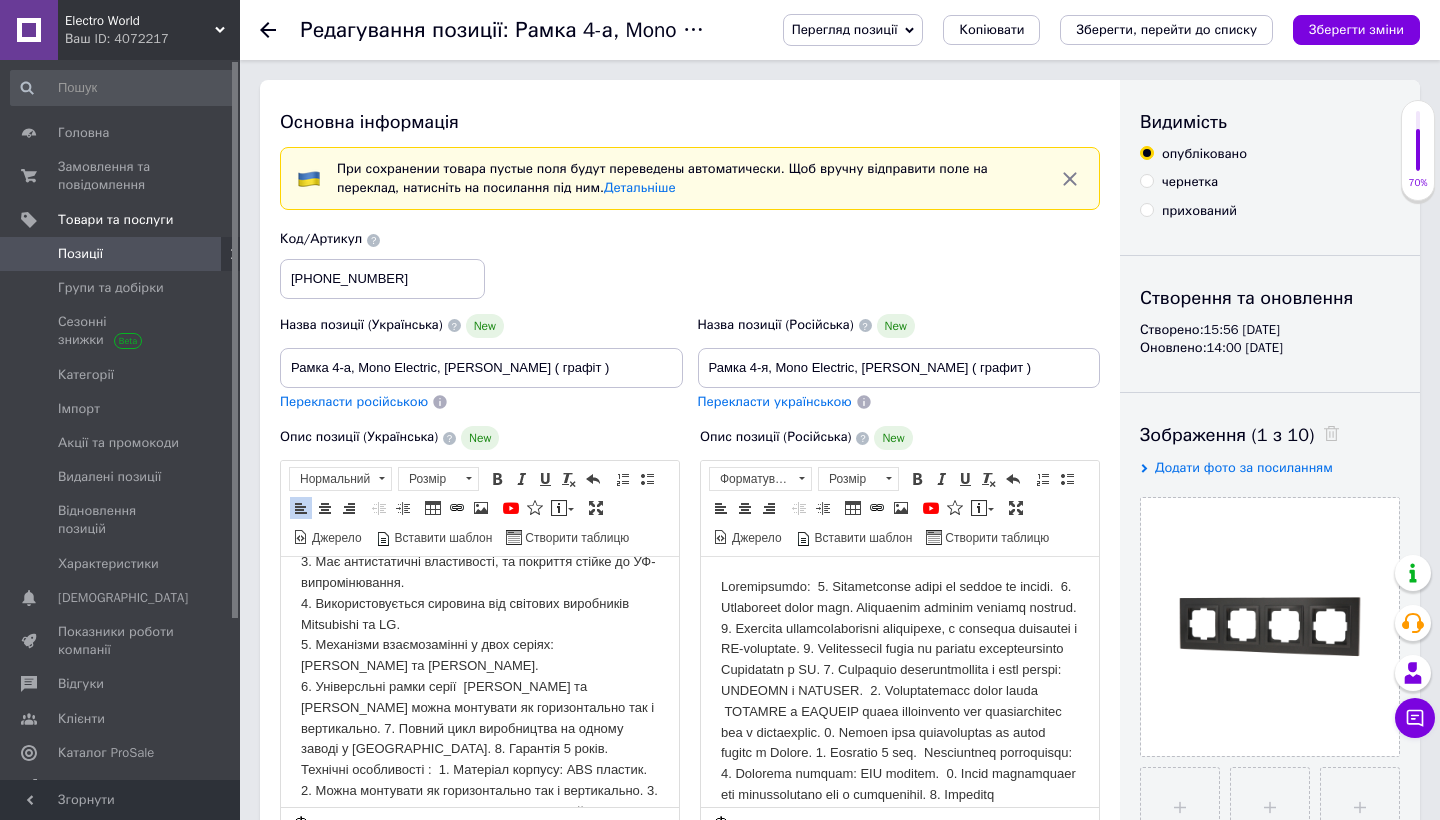 click on "1. Стабільність кольору від партії до партії.   2. Білосніжно білий колір. Насичена палітра кольорових виробів.  3. Має антистатичні властивості, та покриття стійке до УФ-випромінювання.  4. Використовується сировина від світових виробників Mitsubishi та LG.  5. Механізми взаємозамінні у двох серіях: DESPINA та LARISSA.   ​​​​​​​" at bounding box center (480, 667) 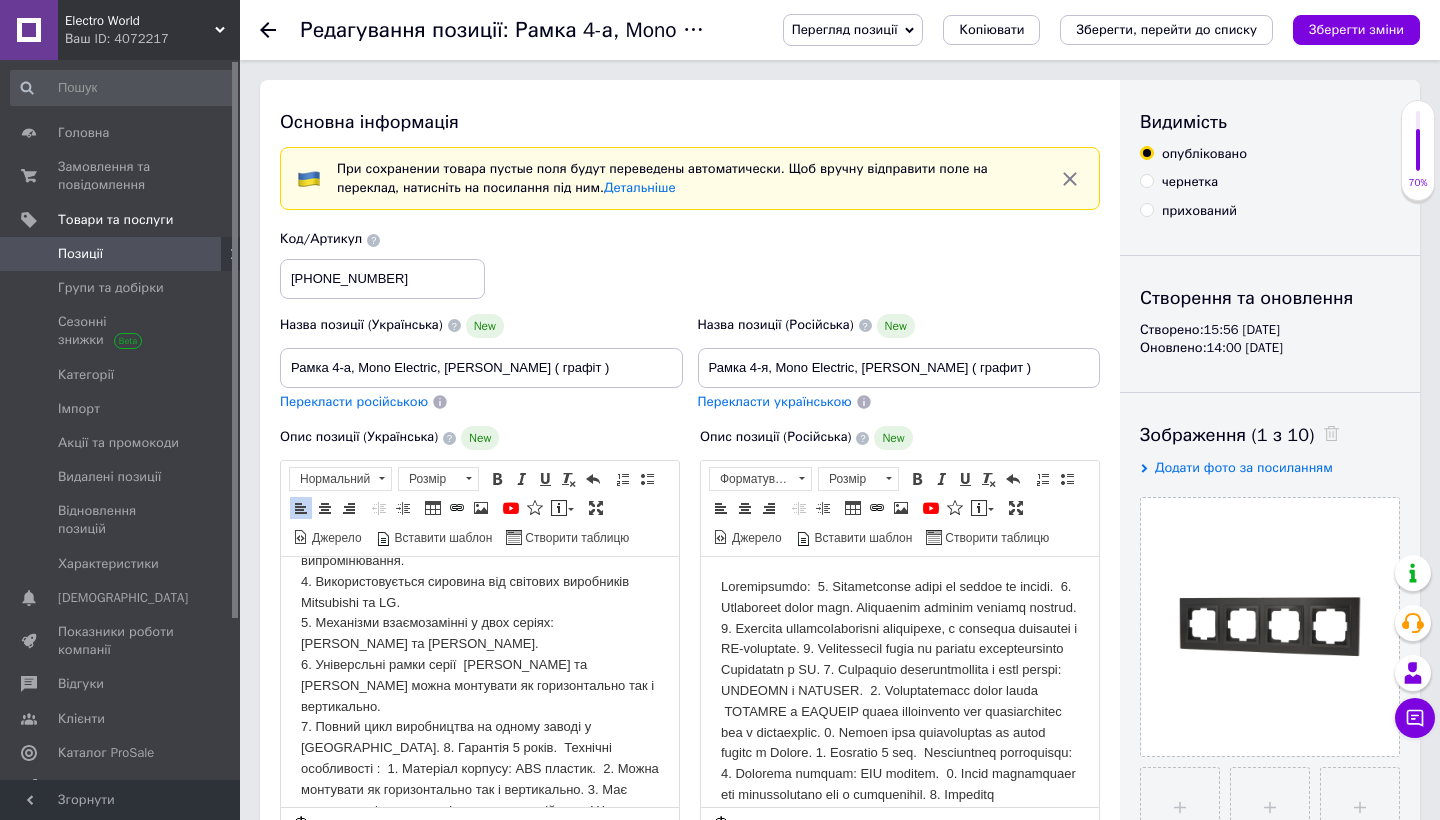 click on "1. Стабільність кольору від партії до партії.   2. Білосніжно білий колір. Насичена палітра кольорових виробів.  3. Має антистатичні властивості, та покриття стійке до УФ-випромінювання.  4. Використовується сировина від світових виробників Mitsubishi та LG.  5. Механізми взаємозамінні у двох серіях: DESPINA та LARISSA.   6. Універсльні рамки серії  DESPINA та LARISSA можна монтувати як горизонтально так і вертикально.  ​​​​​​​" at bounding box center [480, 655] 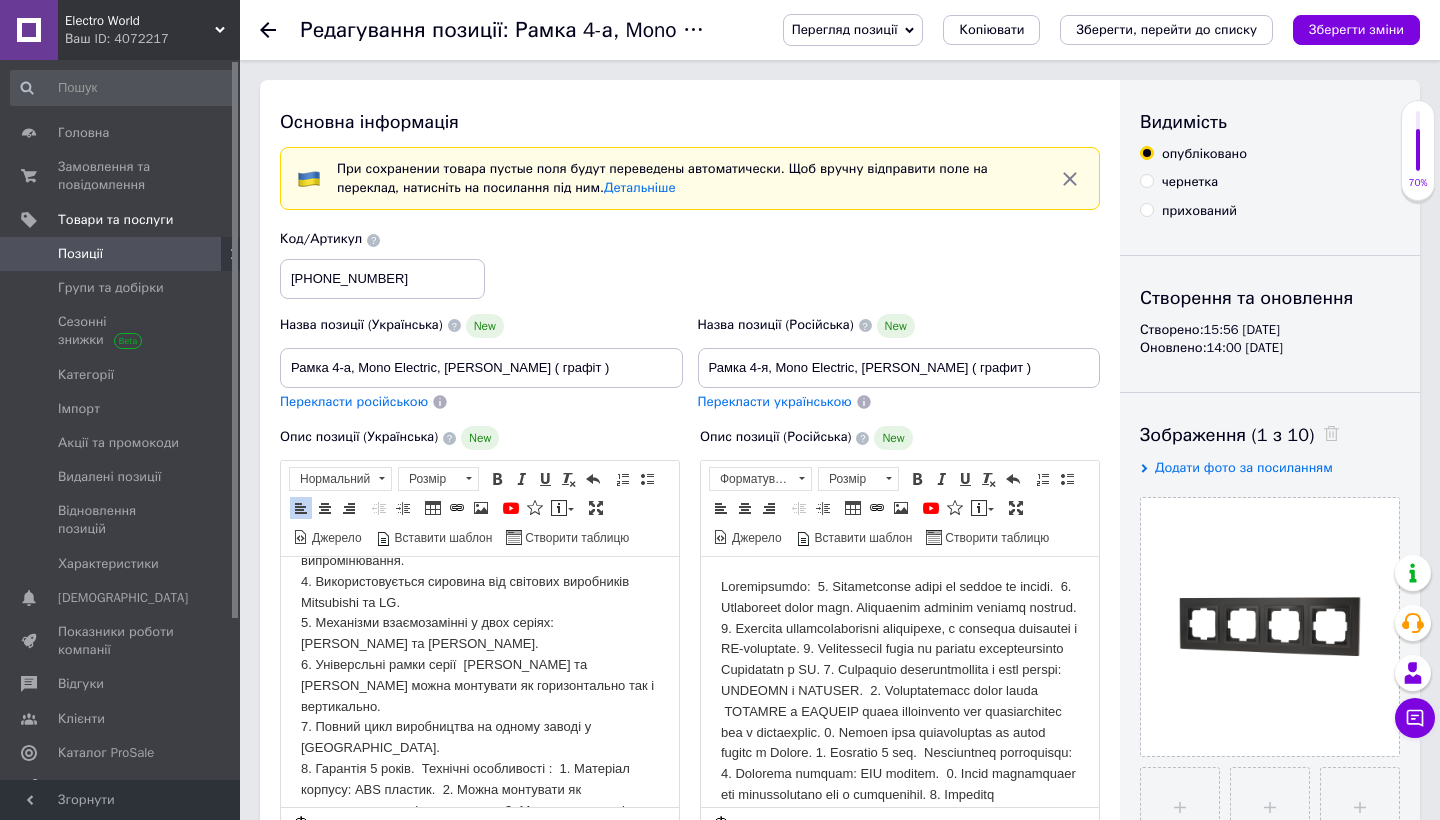 click on "1. Стабільність кольору від партії до партії.   2. Білосніжно білий колір. Насичена палітра кольорових виробів.  3. Має антистатичні властивості, та покриття стійке до УФ-випромінювання.  4. Використовується сировина від світових виробників Mitsubishi та LG.  5. Механізми взаємозамінні у двох серіях: DESPINA та LARISSA.   6. Універсльні рамки серії  DESPINA та LARISSA можна монтувати як горизонтально так і вертикально.  7. Повний цикл виробництва на одному заводі у Туреччині.  ​​​​​​​" at bounding box center (480, 655) 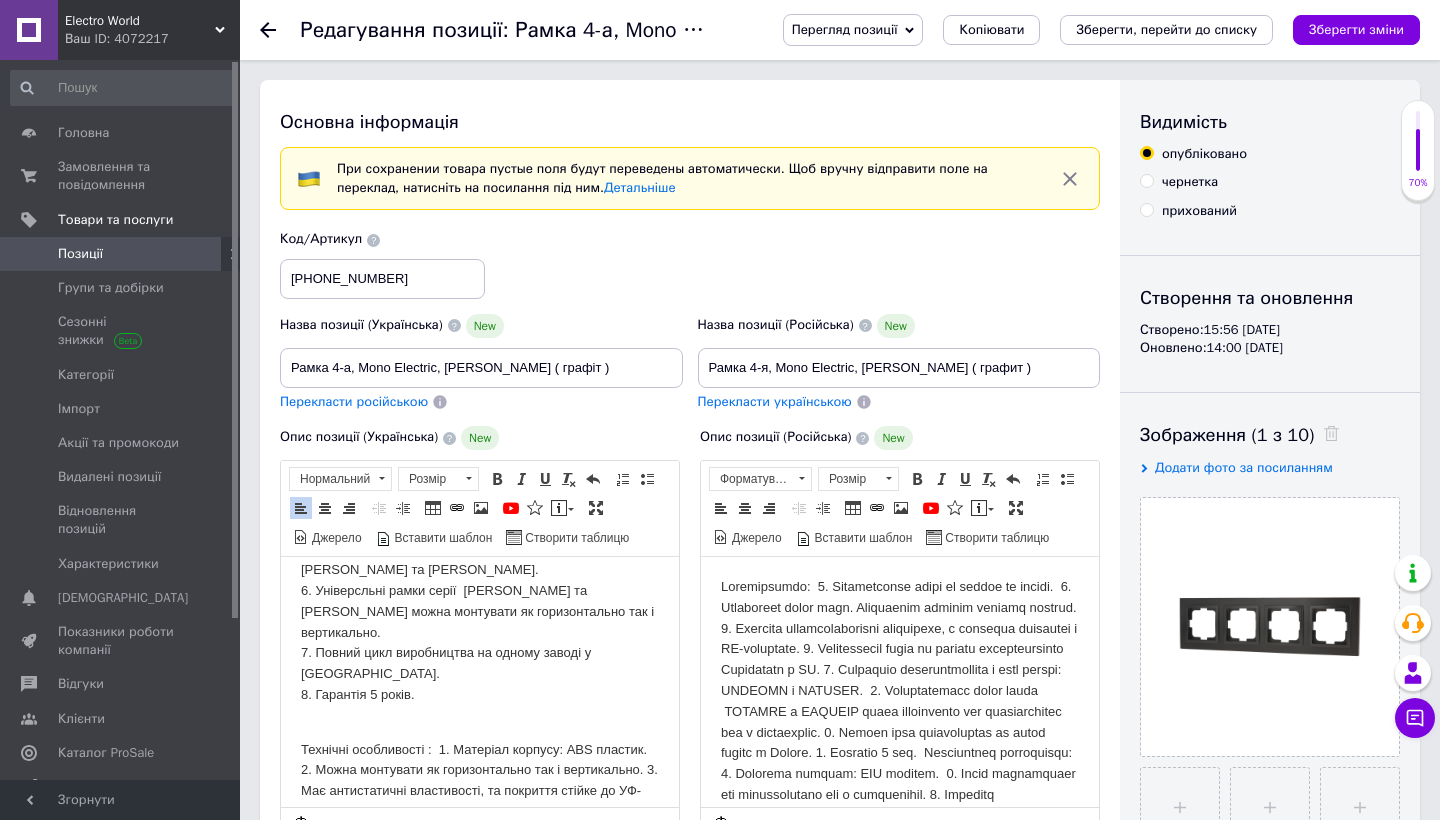 scroll, scrollTop: 216, scrollLeft: 0, axis: vertical 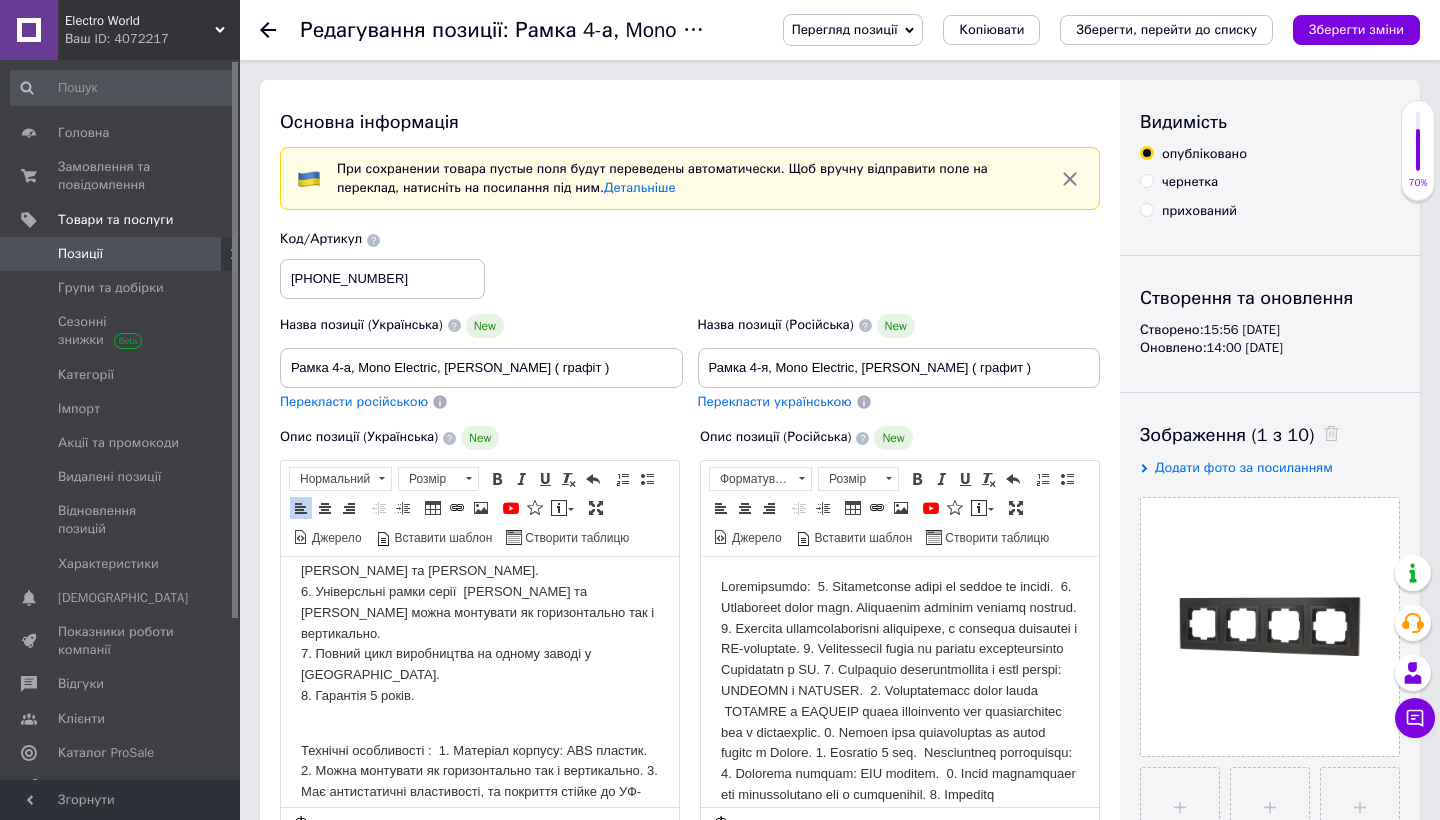 click on "​​​​​​​ Технічні особливості :  1. Матеріал корпусу: ABS пластик.  2. Можна монтувати як горизонтально так і вертикально. 3. Має антистатичні властивості, та покриття стійке до УФ-випромінювання." at bounding box center [480, 772] 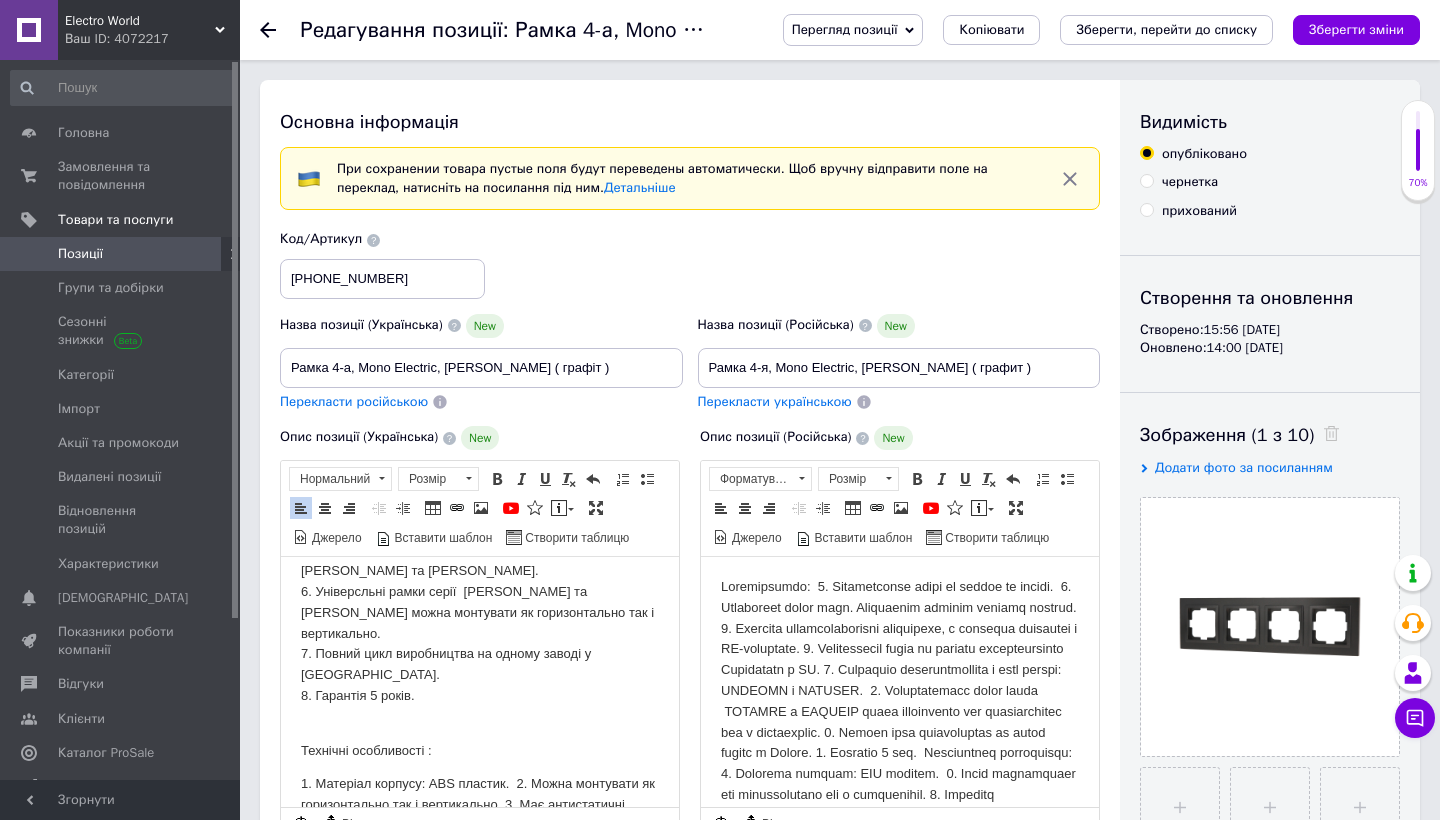 click on "1. Матеріал корпусу: ABS пластик.  2. Можна монтувати як горизонтально так і вертикально. 3. Має антистатичні властивості, та покриття стійке до УФ-випромінювання." at bounding box center [480, 805] 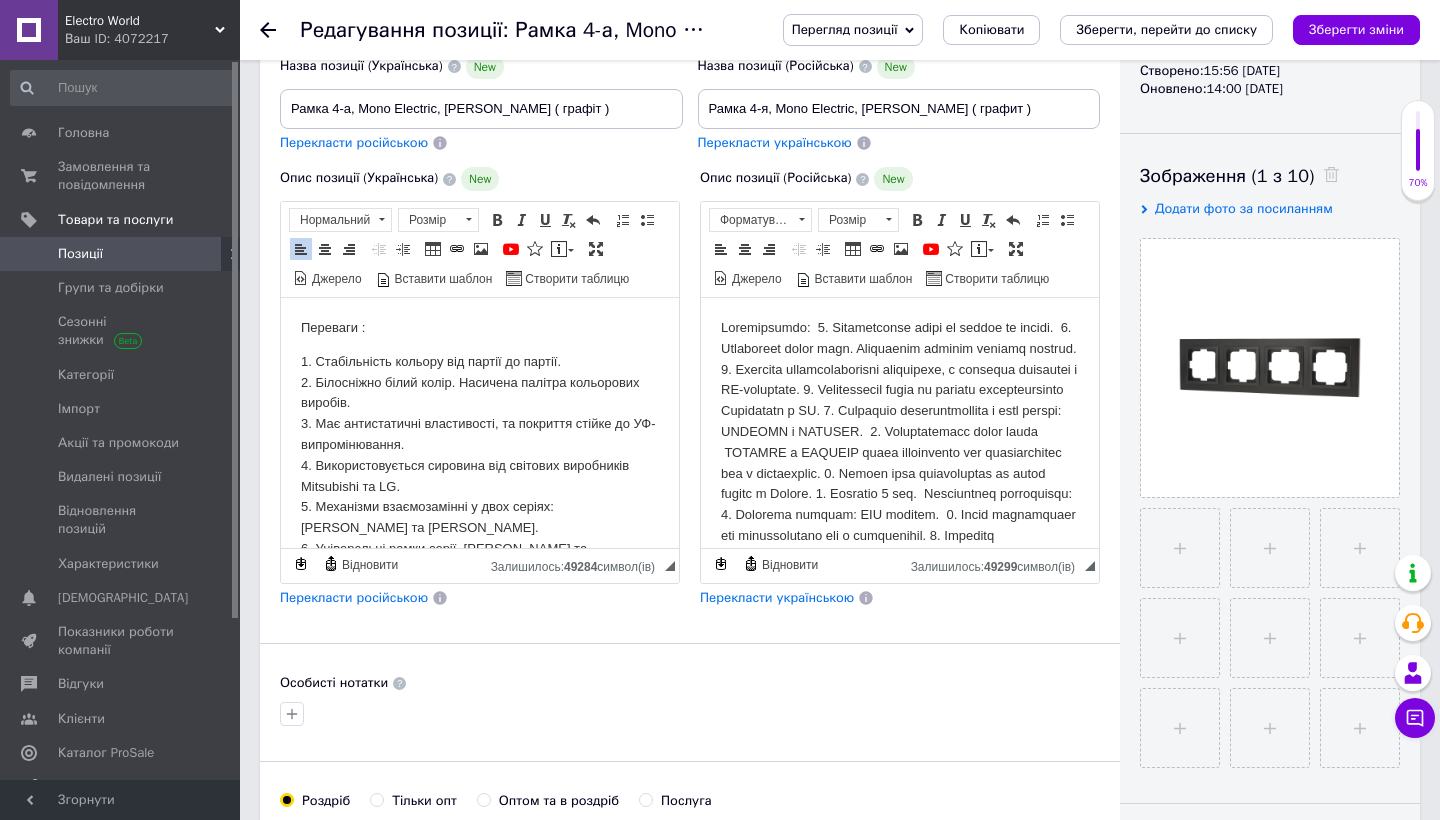 scroll, scrollTop: 0, scrollLeft: 0, axis: both 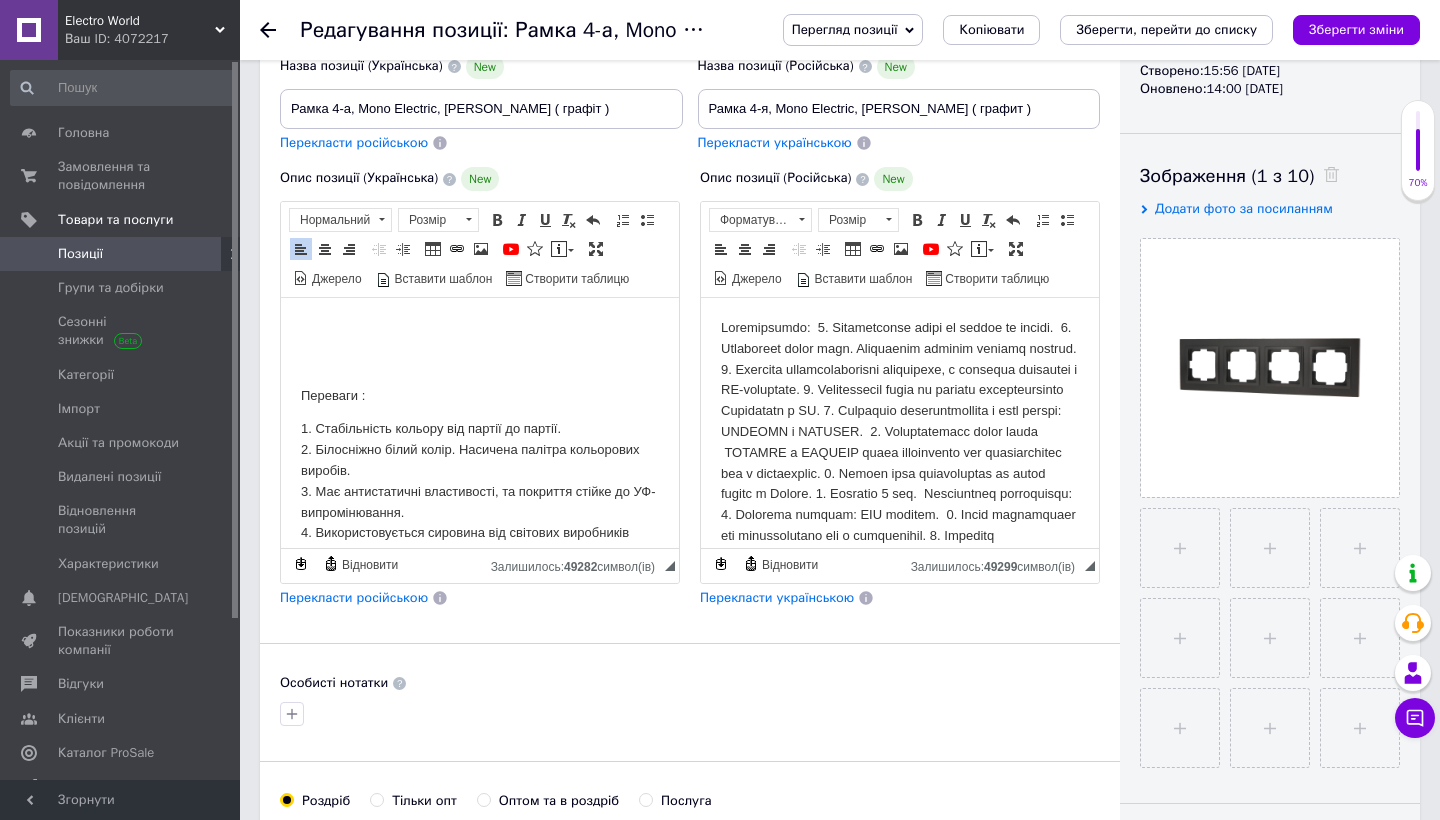 click on "Переваги :   1. Стабільність кольору від партії до партії.   2. Білосніжно білий колір. Насичена палітра кольорових виробів.  3. Має антистатичні властивості, та покриття стійке до УФ-випромінювання.  4. Використовується сировина від світових виробників Mitsubishi та LG.  5. Механізми взаємозамінні у двох серіях: DESPINA та LARISSA.   6. Універсльні рамки серії  DESPINA та LARISSA можна монтувати як горизонтально так і вертикально.  7. Повний цикл виробництва на одному заводі у Туреччині.  8. Гарантія 5 років.   Технічні особливості :   1. Матеріал корпусу: ABS пластик.   ​​​​​​​" at bounding box center [480, 600] 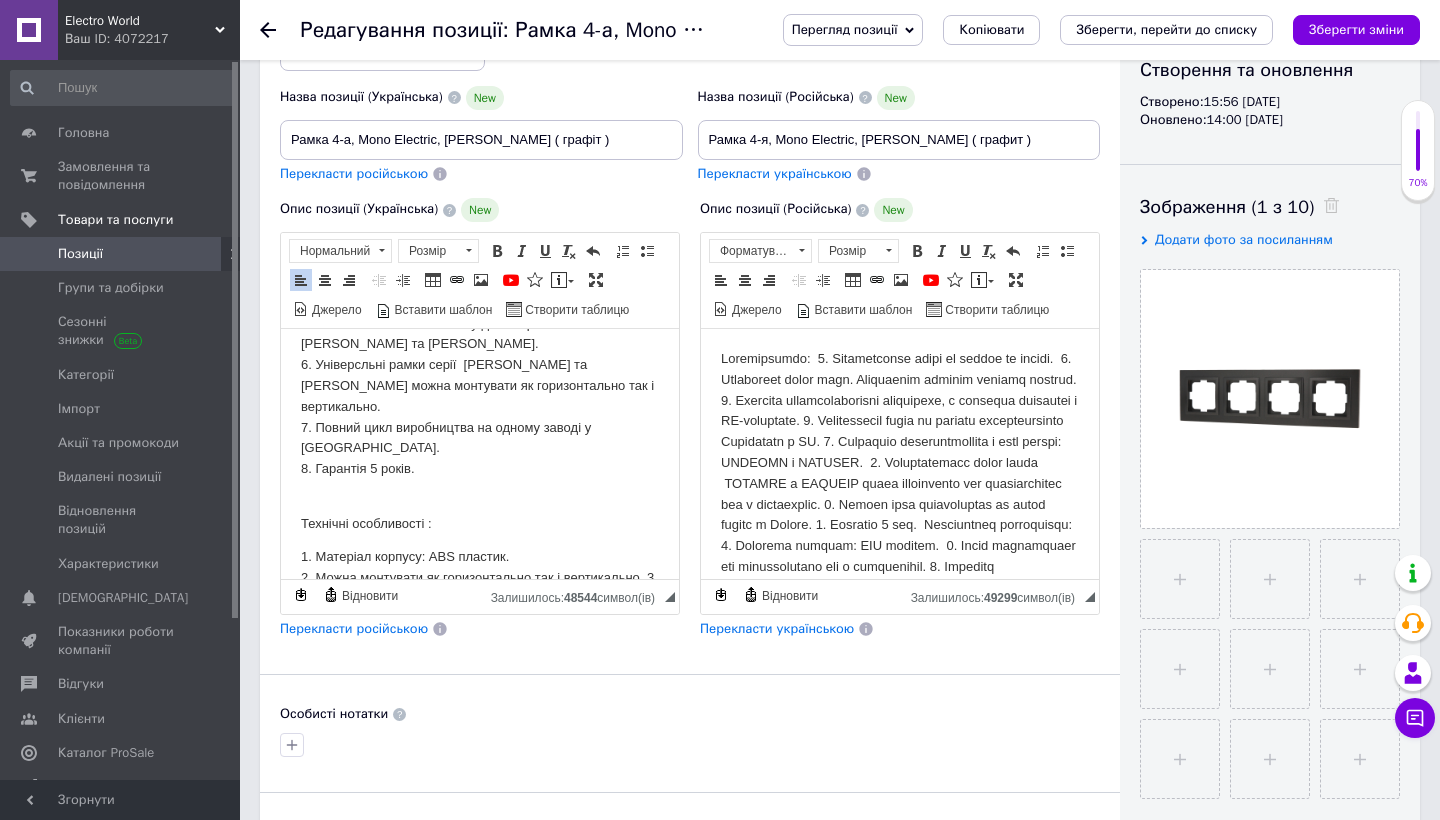scroll, scrollTop: 635, scrollLeft: 0, axis: vertical 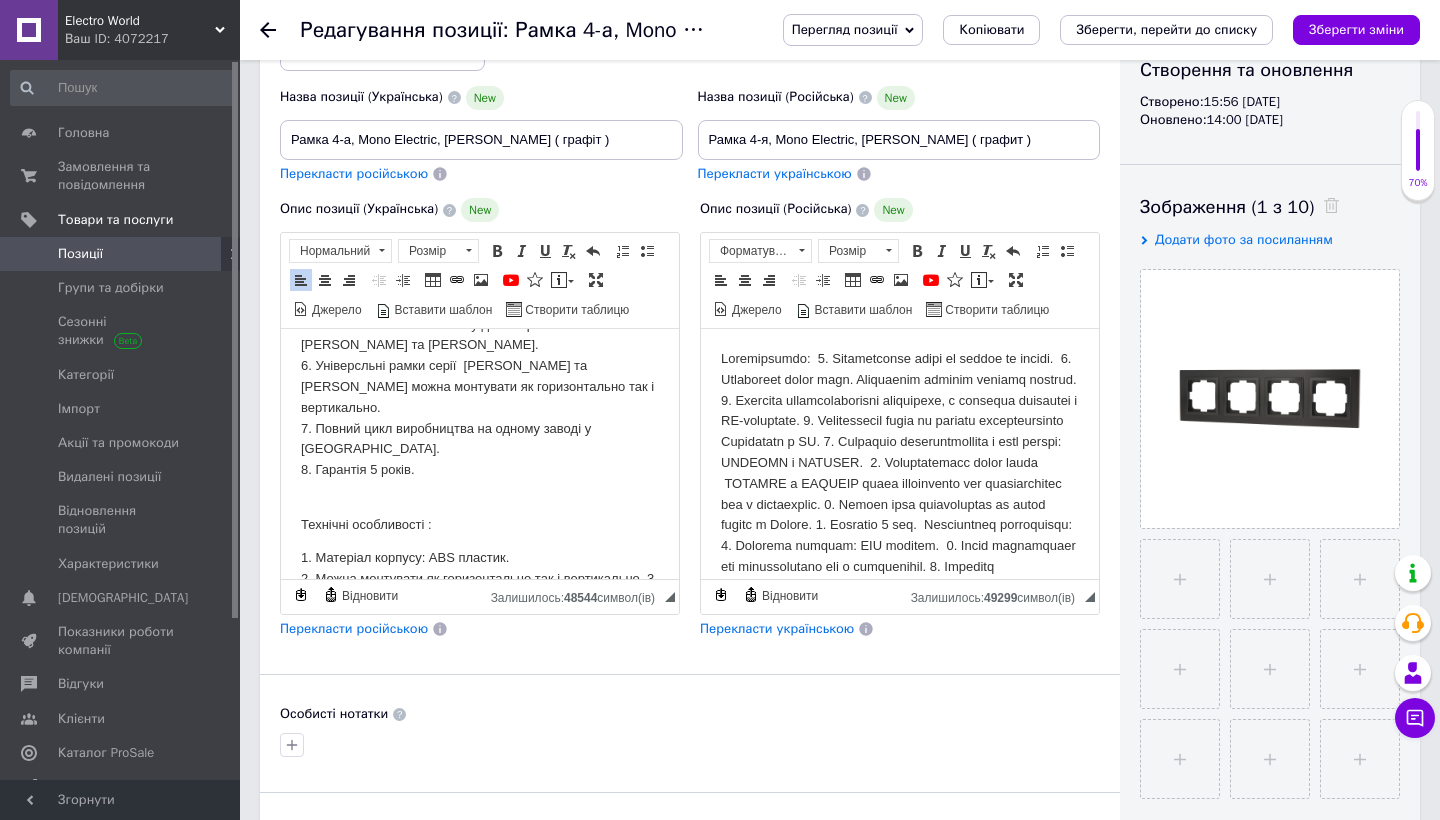 click on "Перекласти російською" at bounding box center [354, 628] 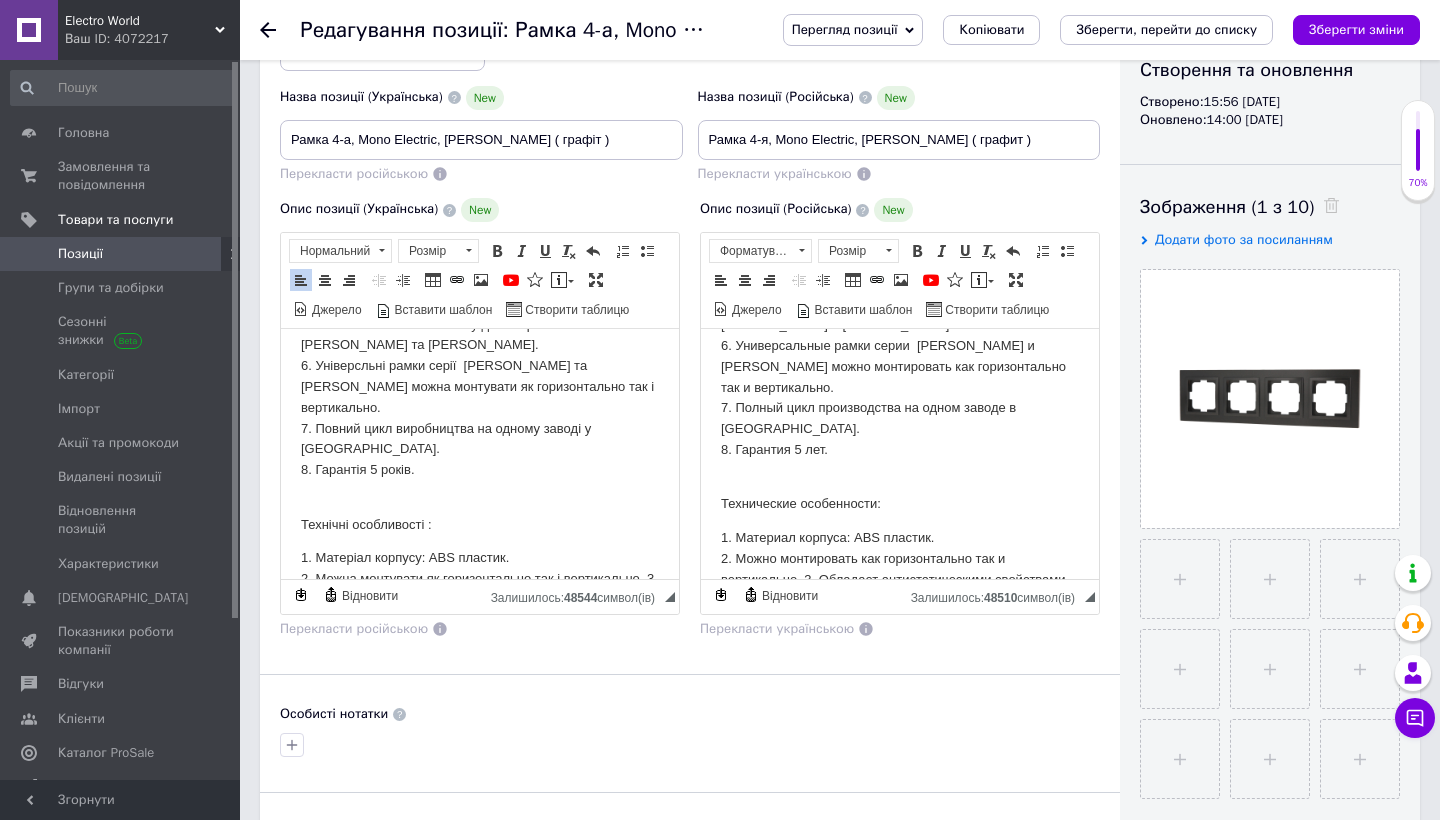 scroll, scrollTop: 675, scrollLeft: 0, axis: vertical 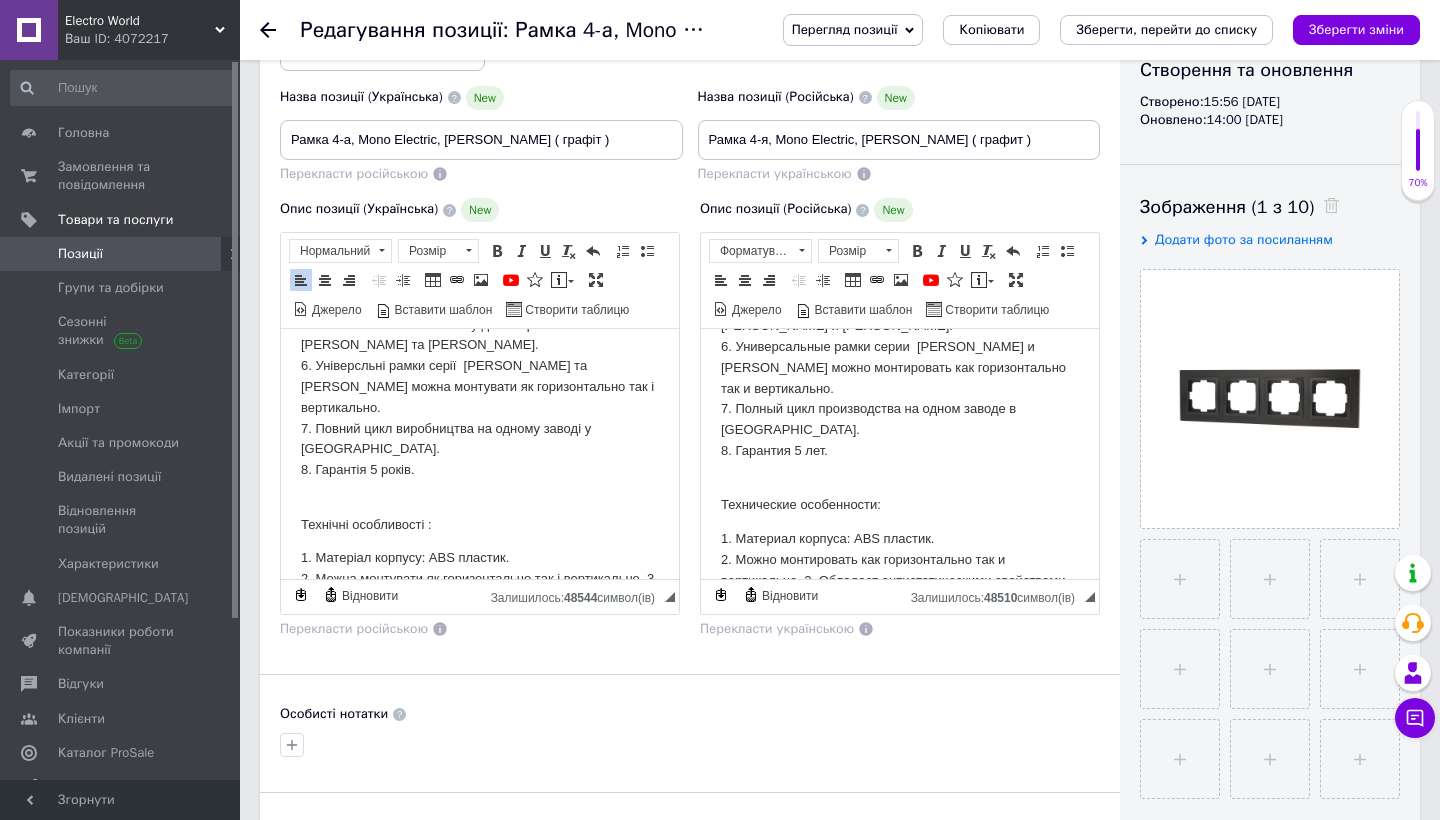 drag, startPoint x: 808, startPoint y: 524, endPoint x: 1515, endPoint y: 951, distance: 825.9407 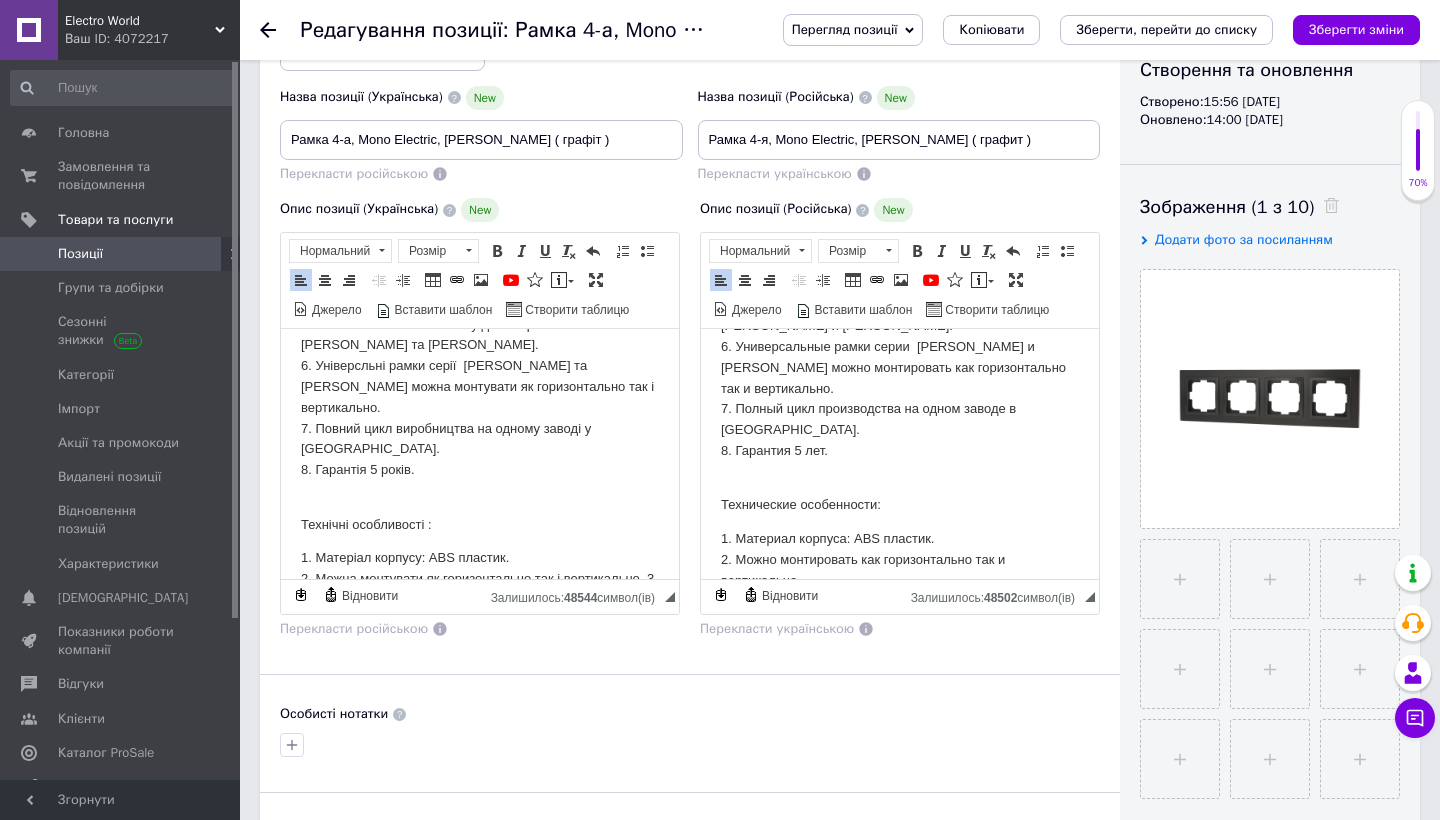 scroll, scrollTop: 284, scrollLeft: 0, axis: vertical 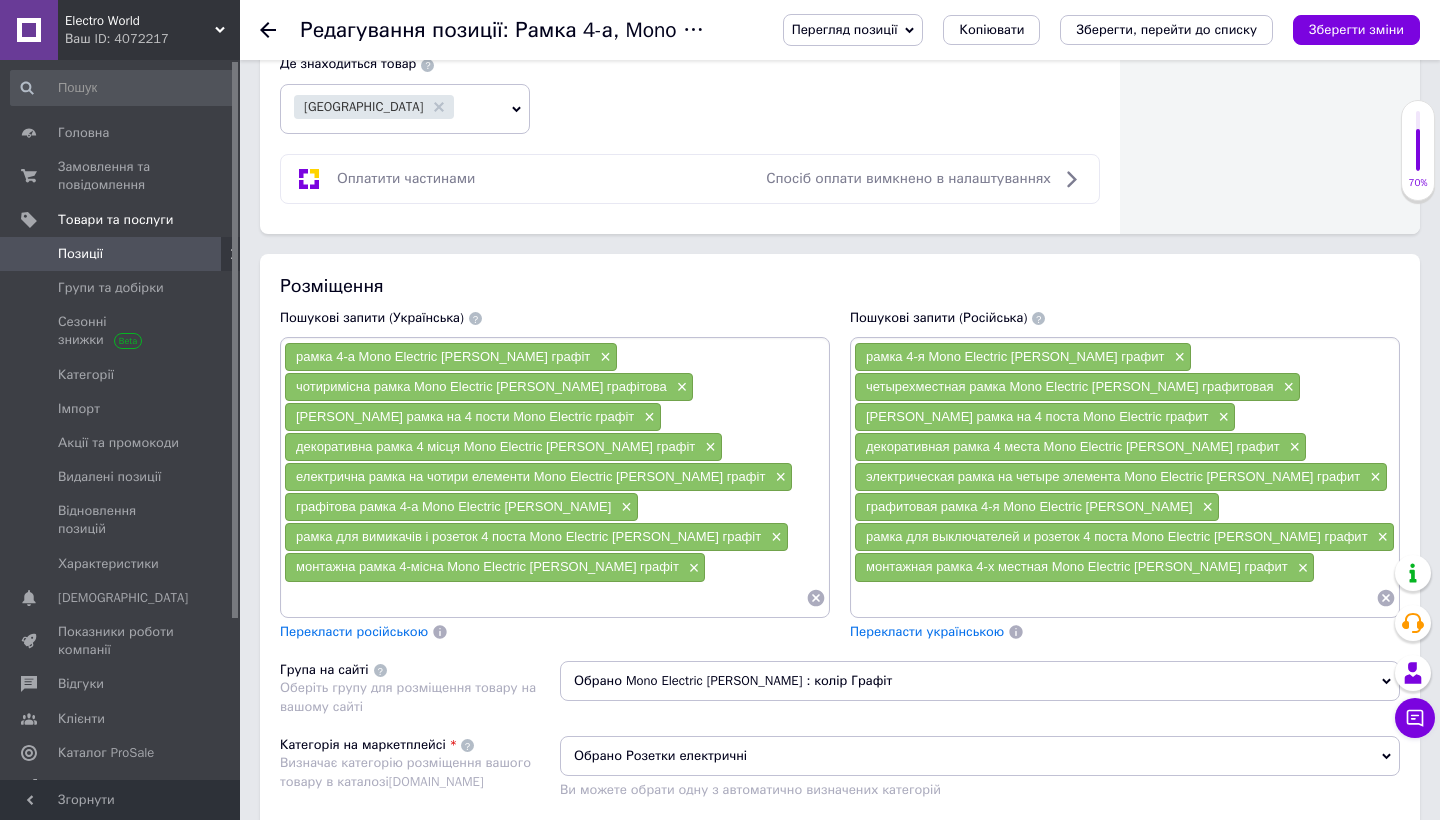click at bounding box center (545, 598) 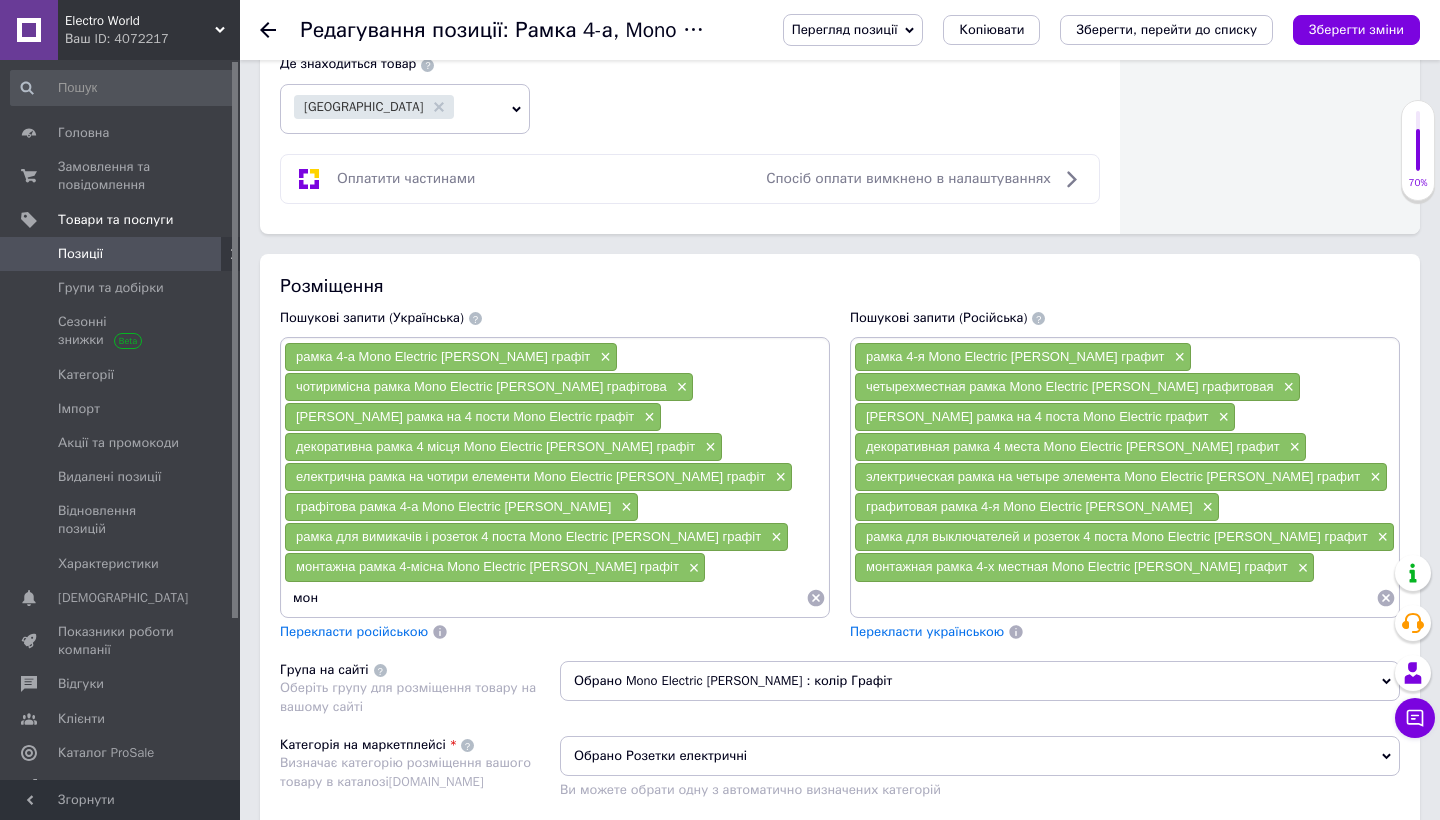 type on "моно" 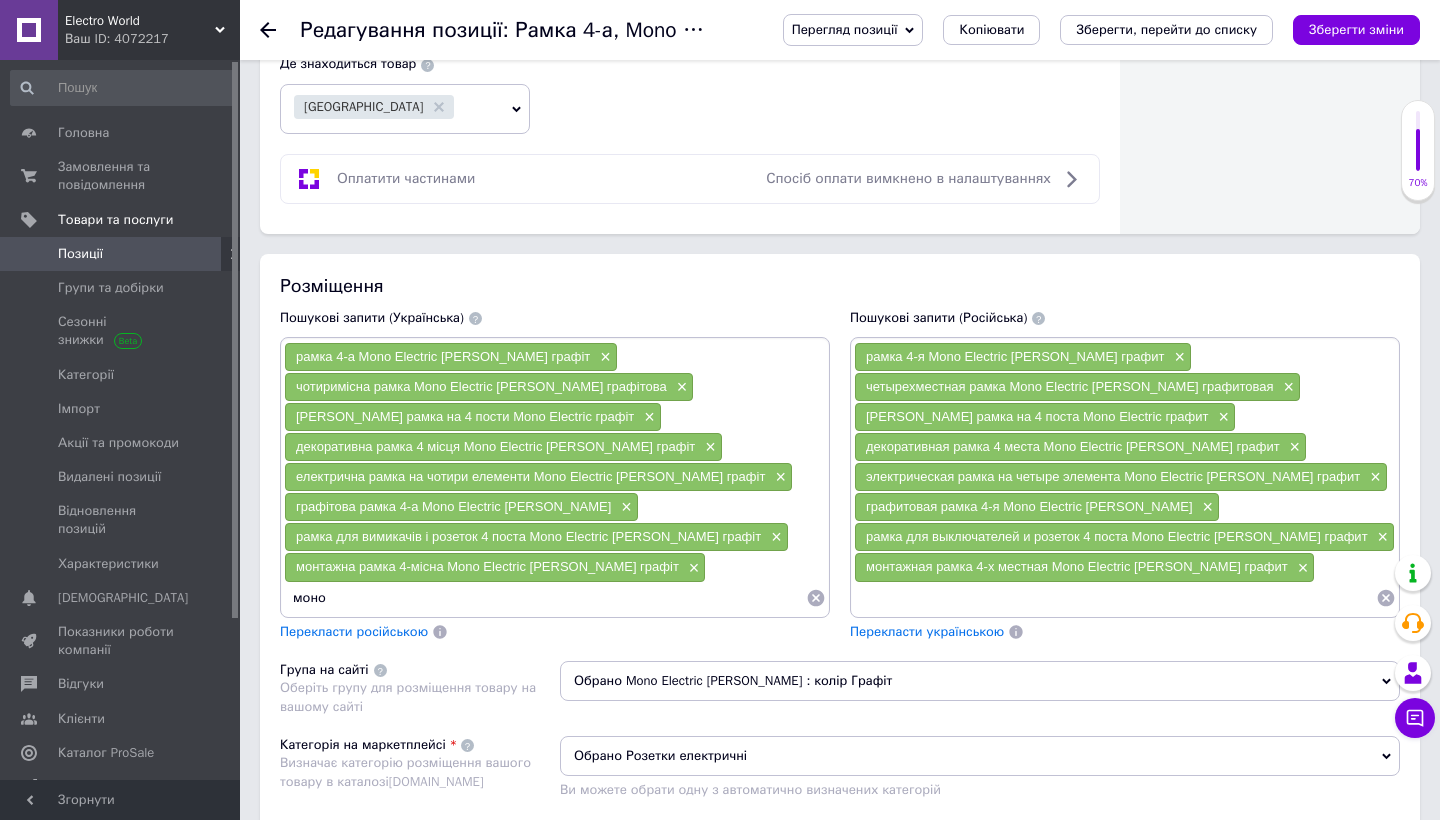 type 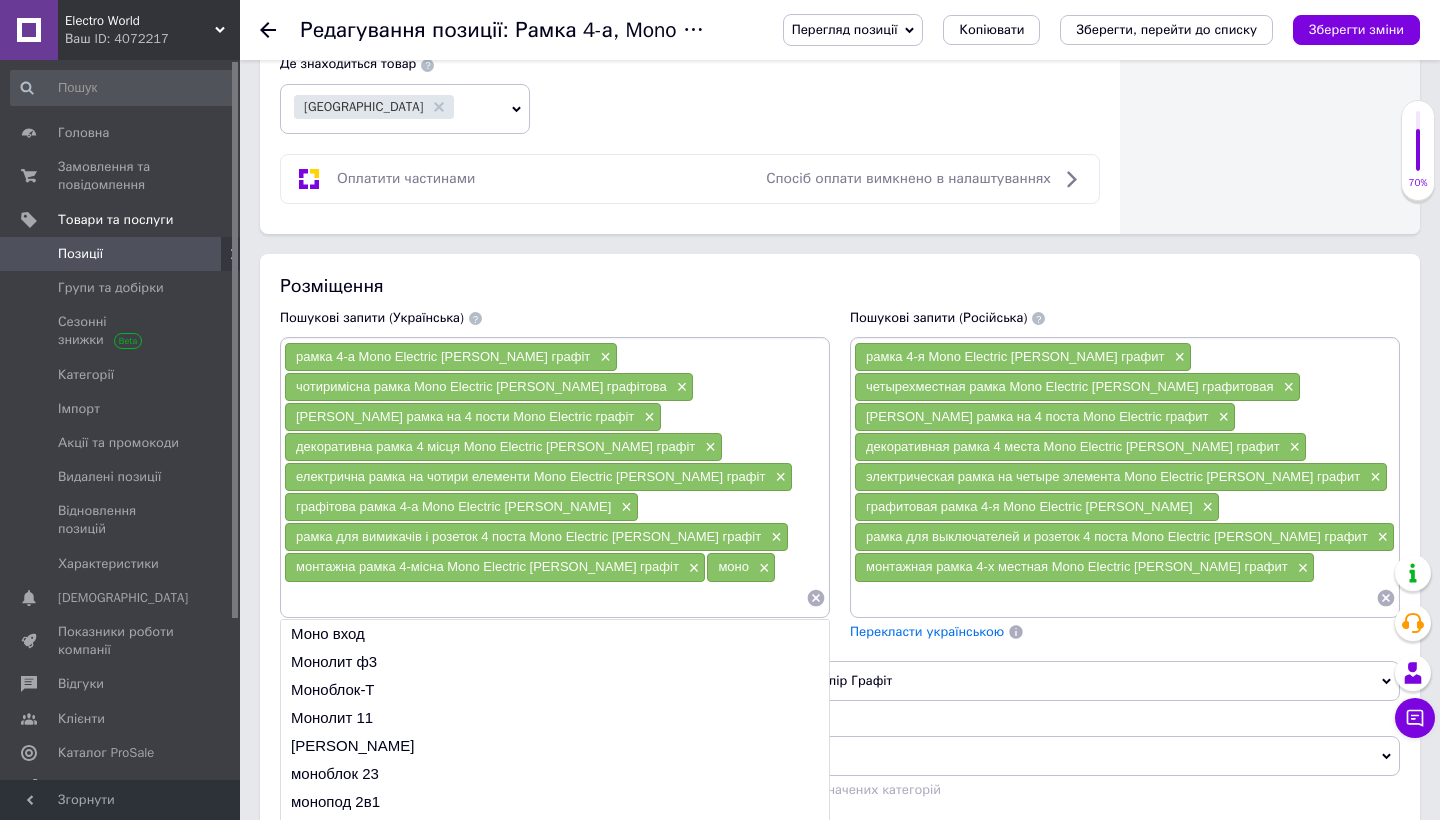 checkbox on "true" 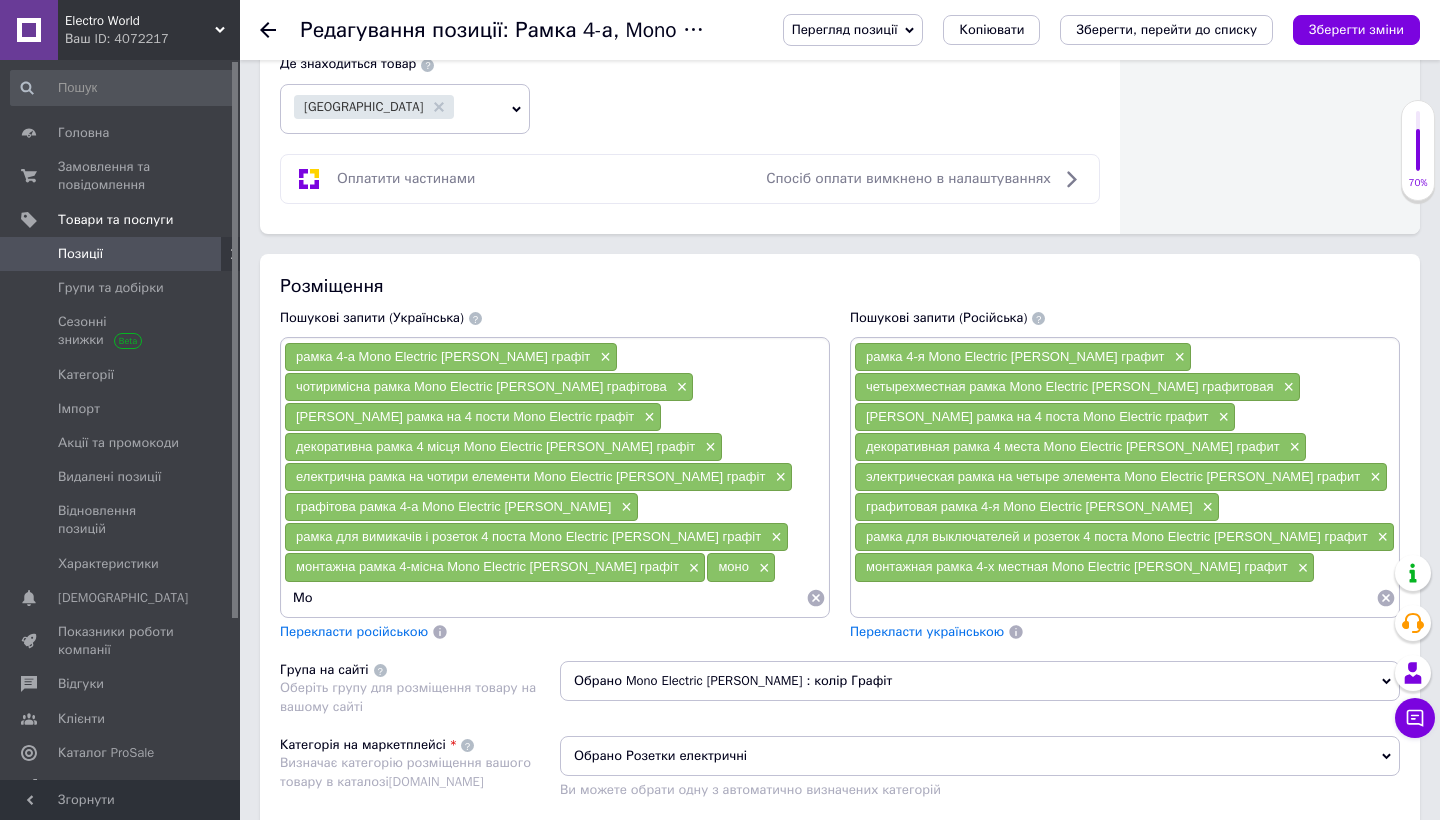 type on "Мон" 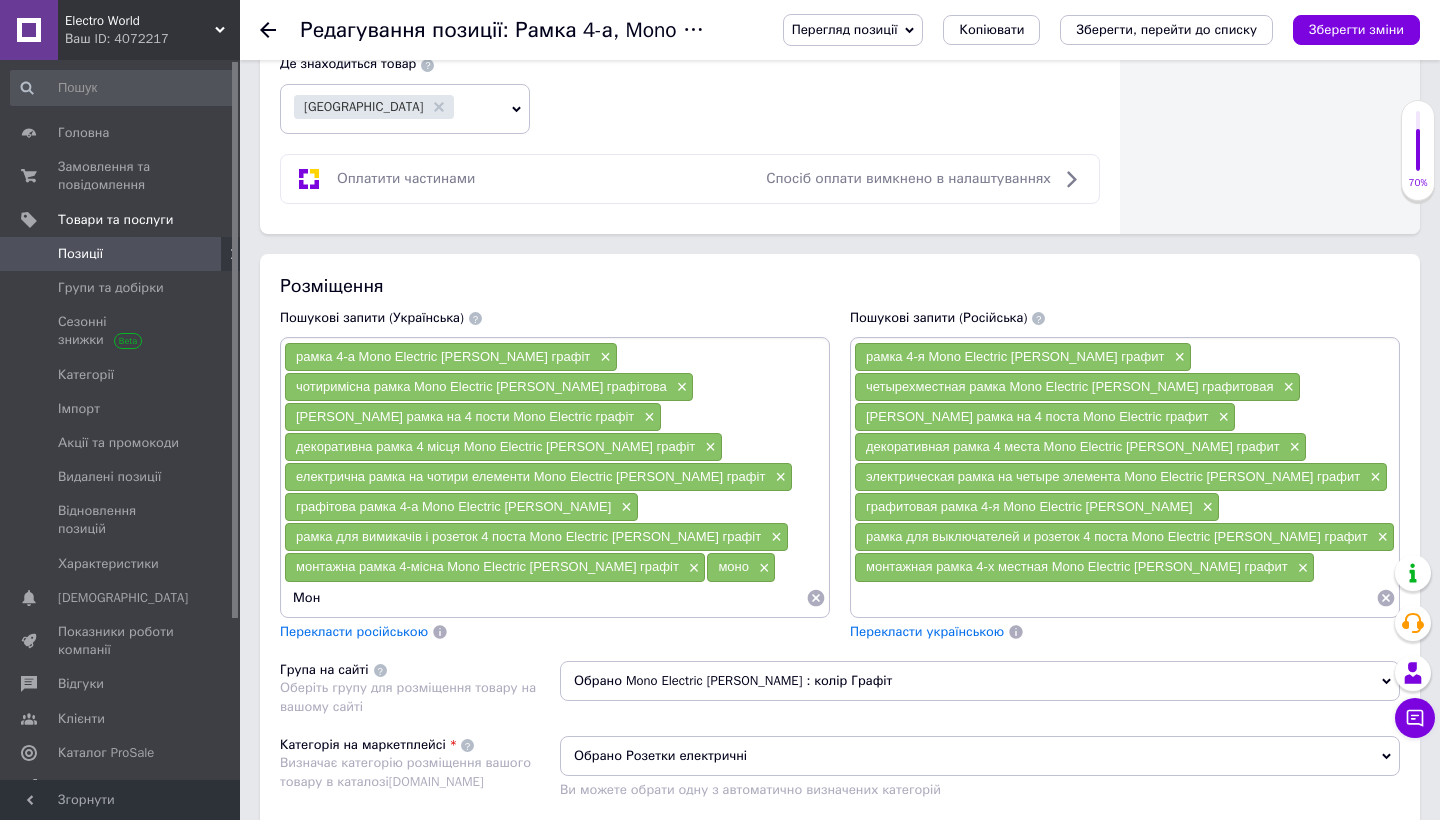checkbox on "true" 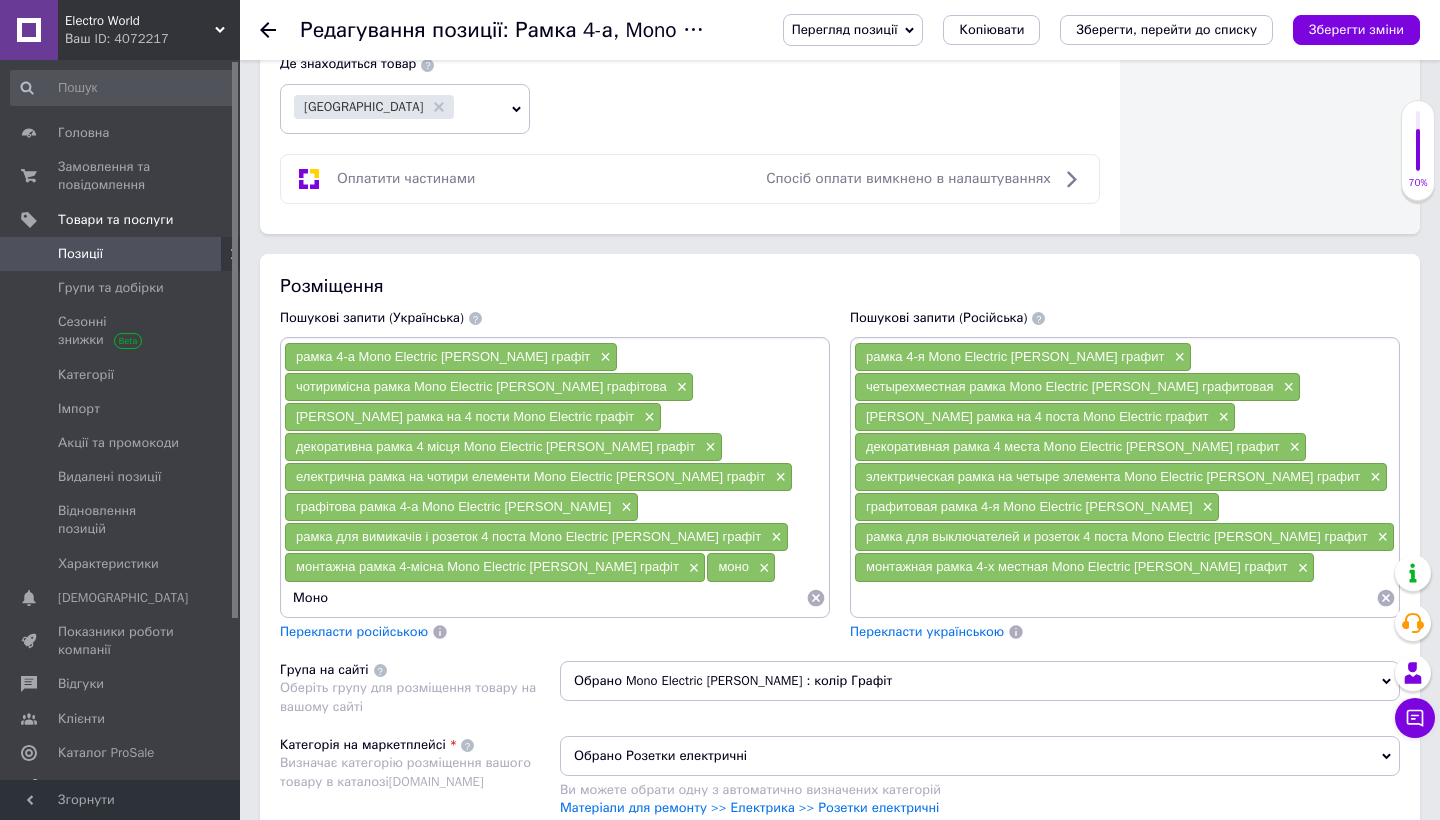 type 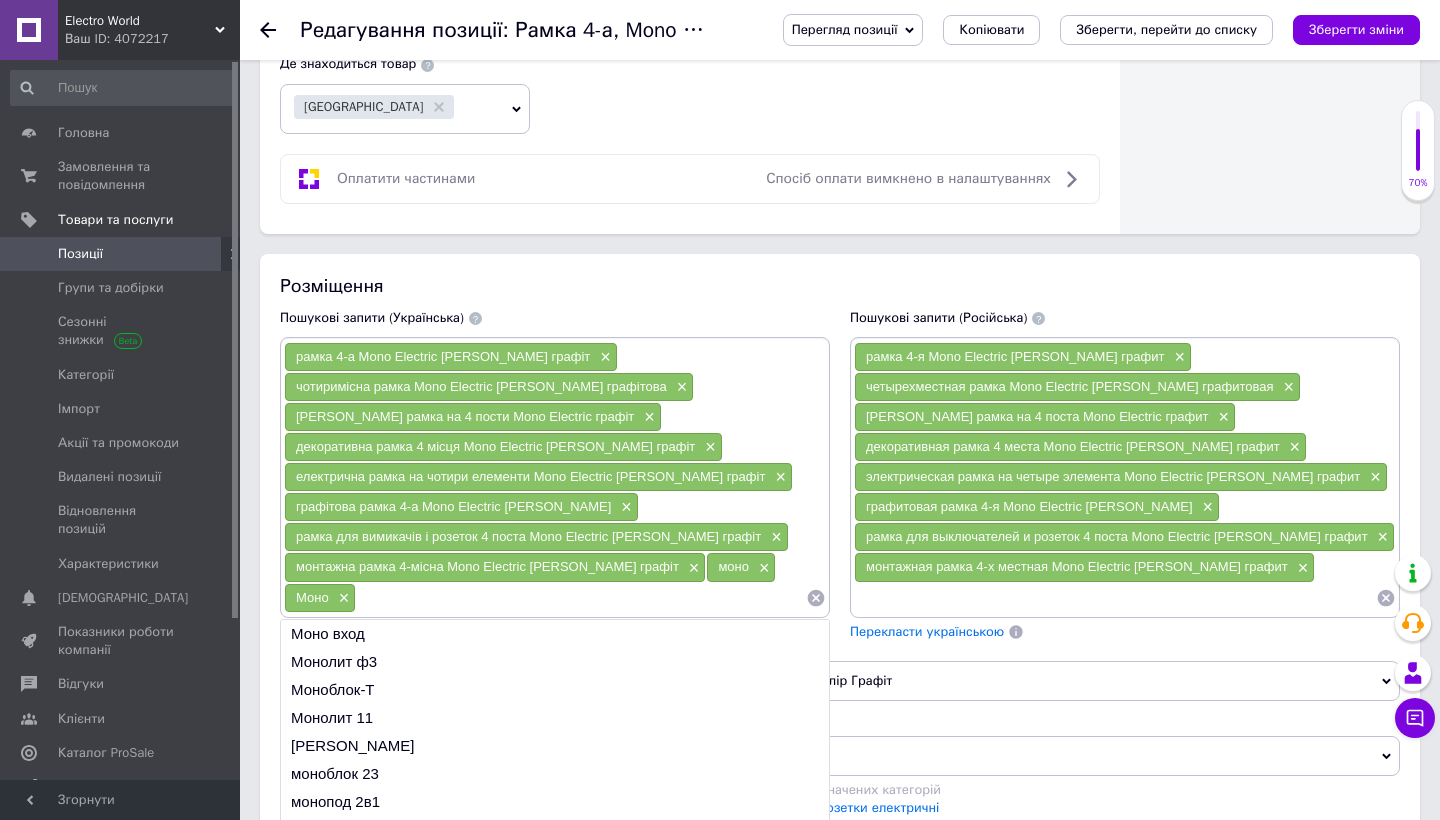 checkbox on "true" 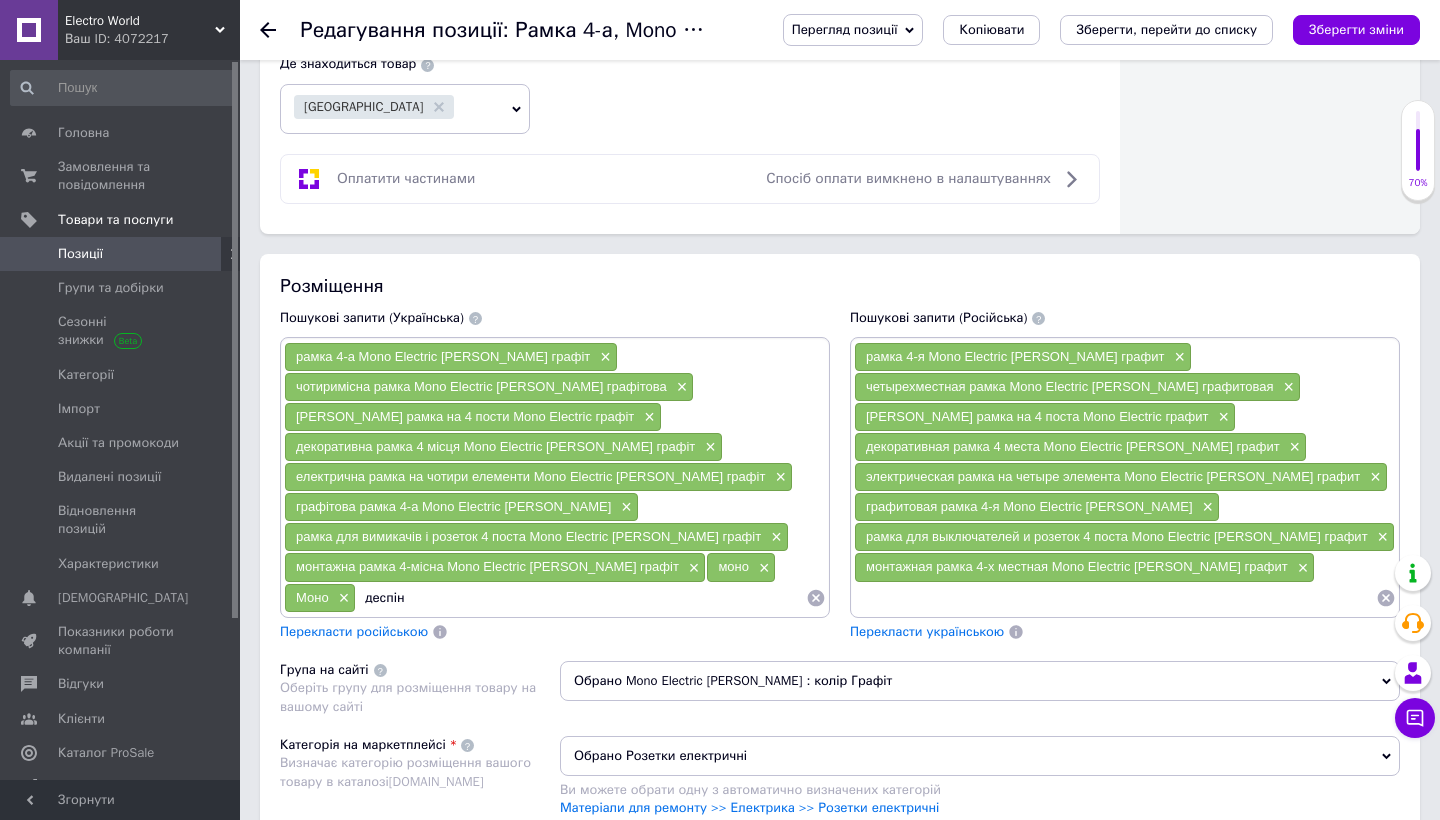 type on "деспіна" 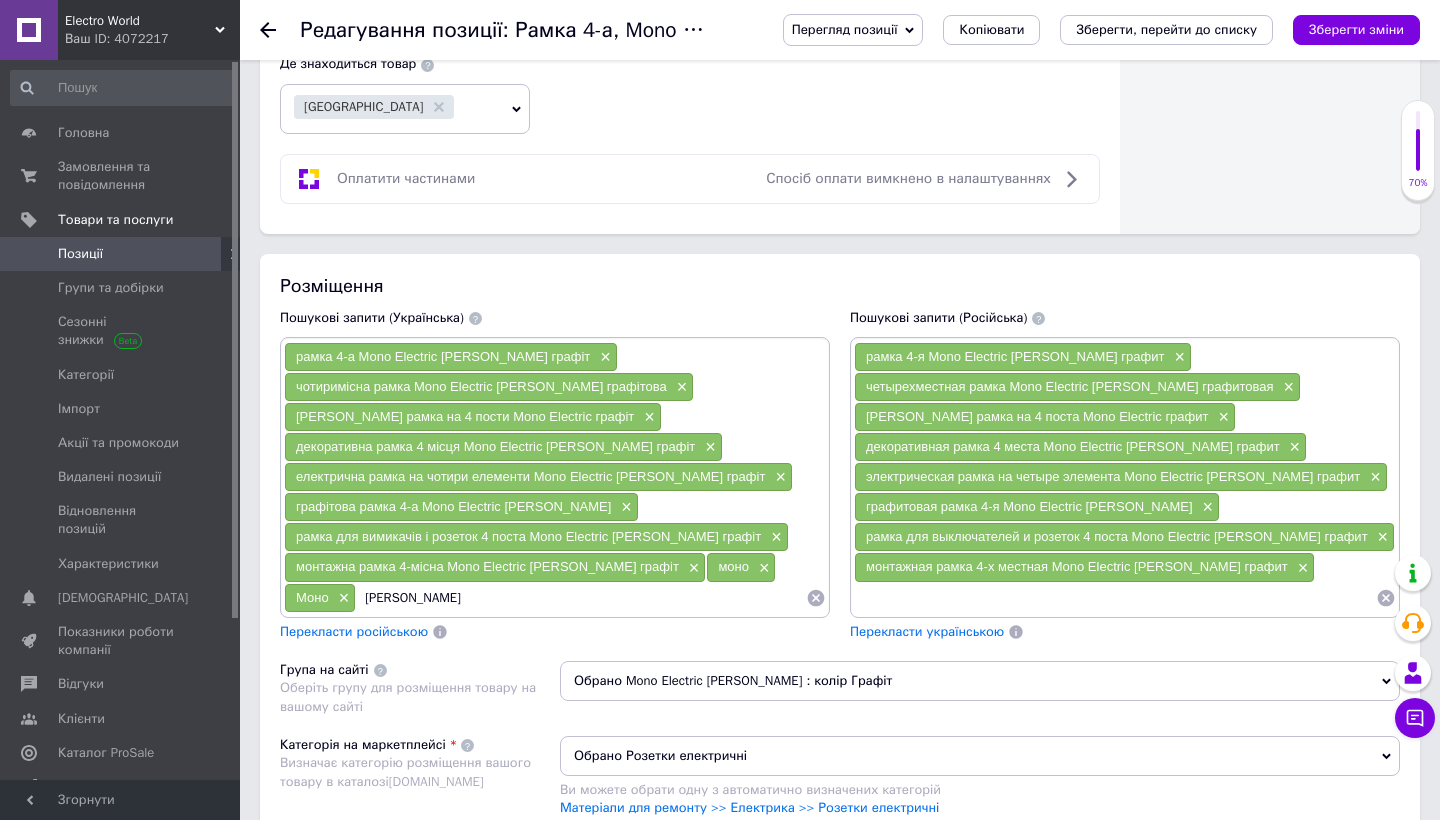 type 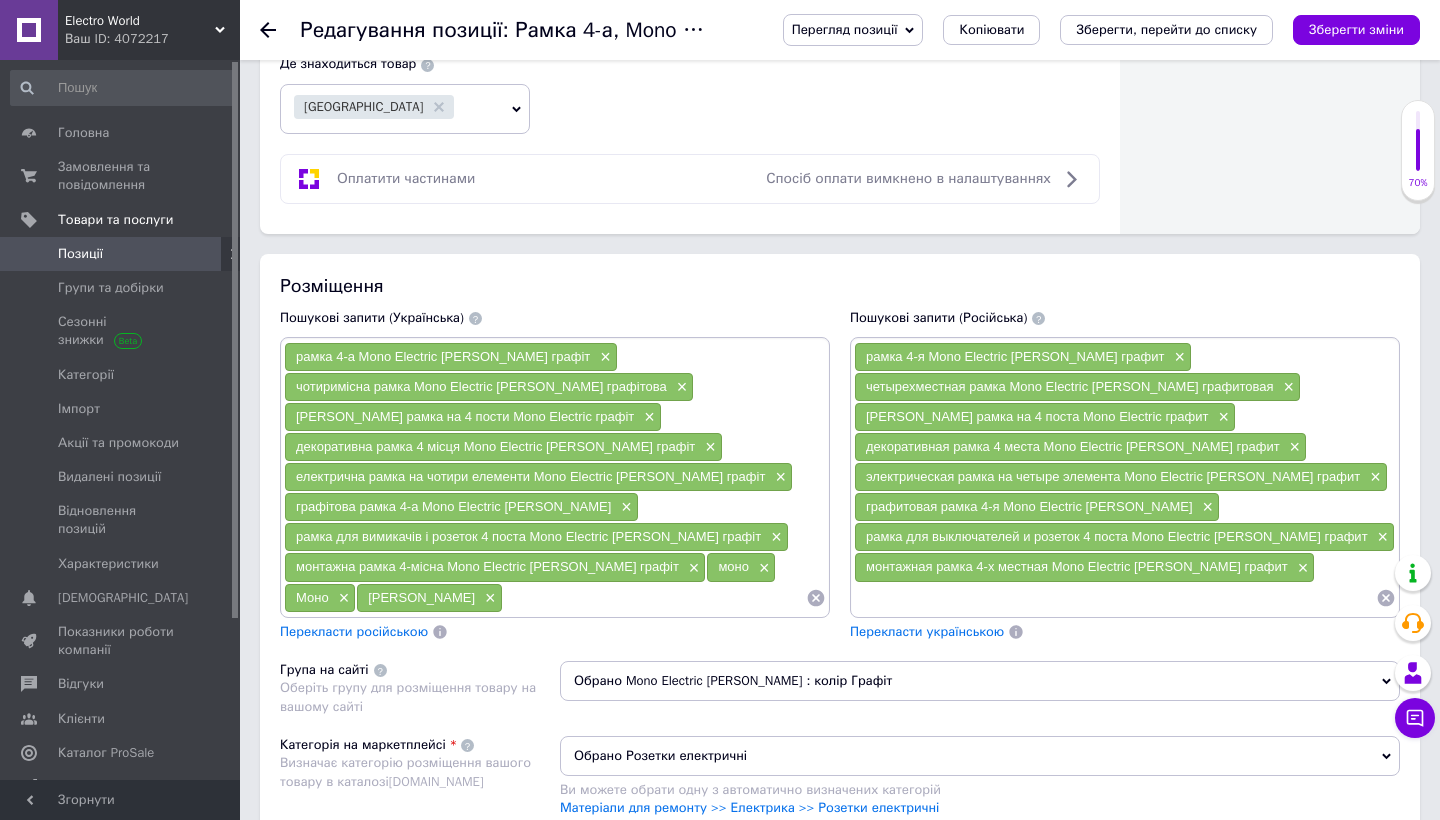 checkbox on "true" 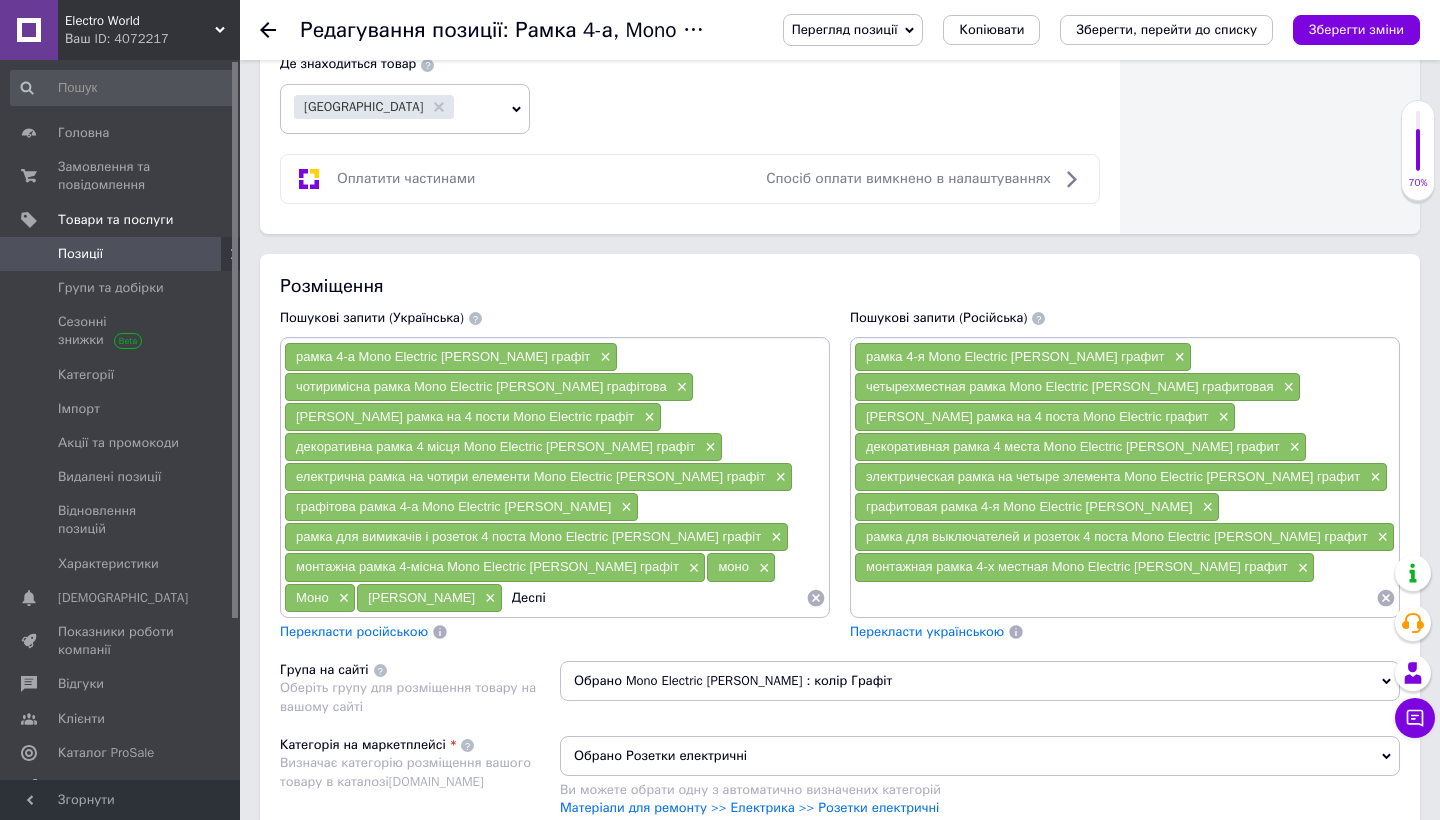 type on "Деспін" 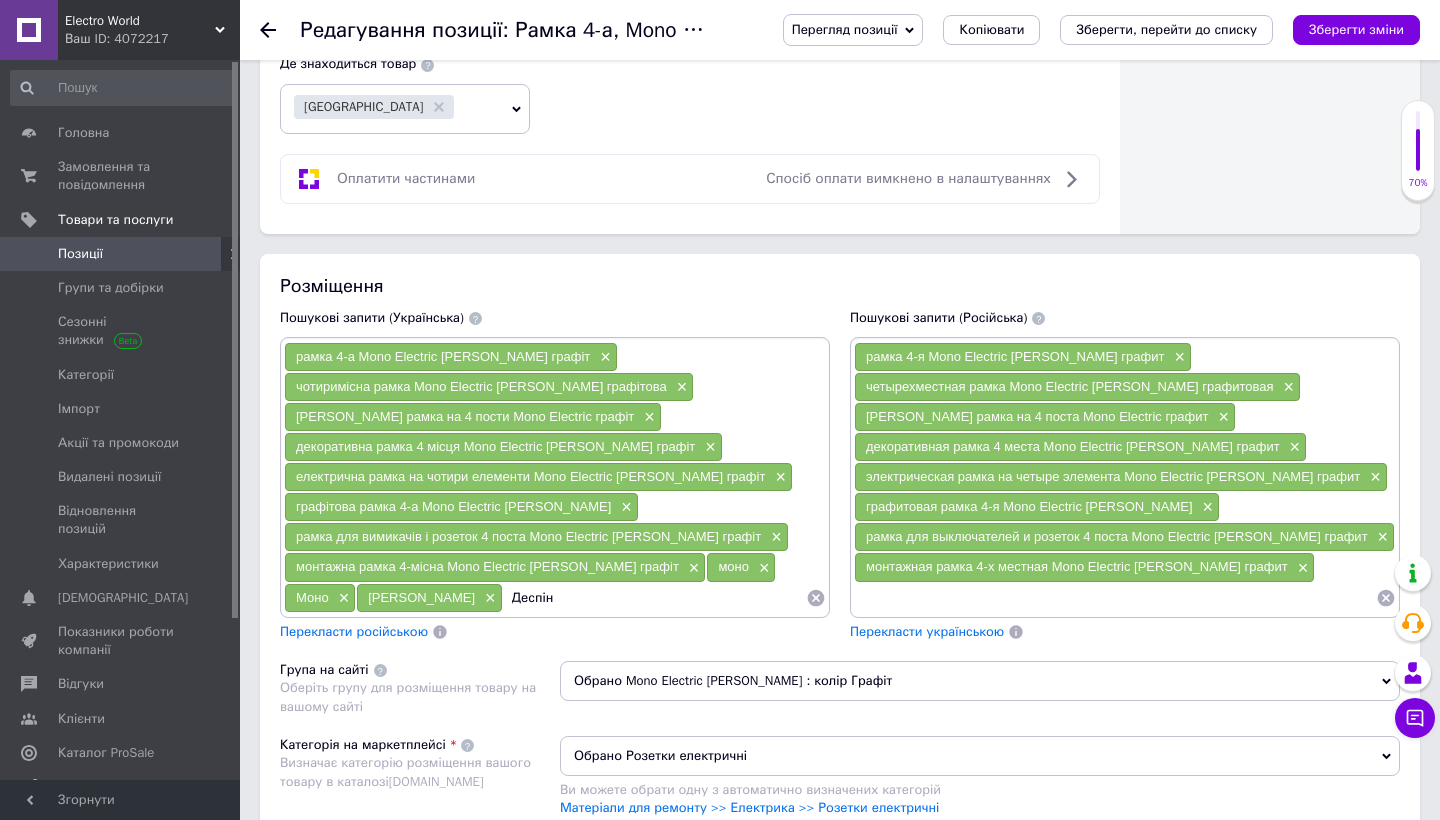 checkbox on "true" 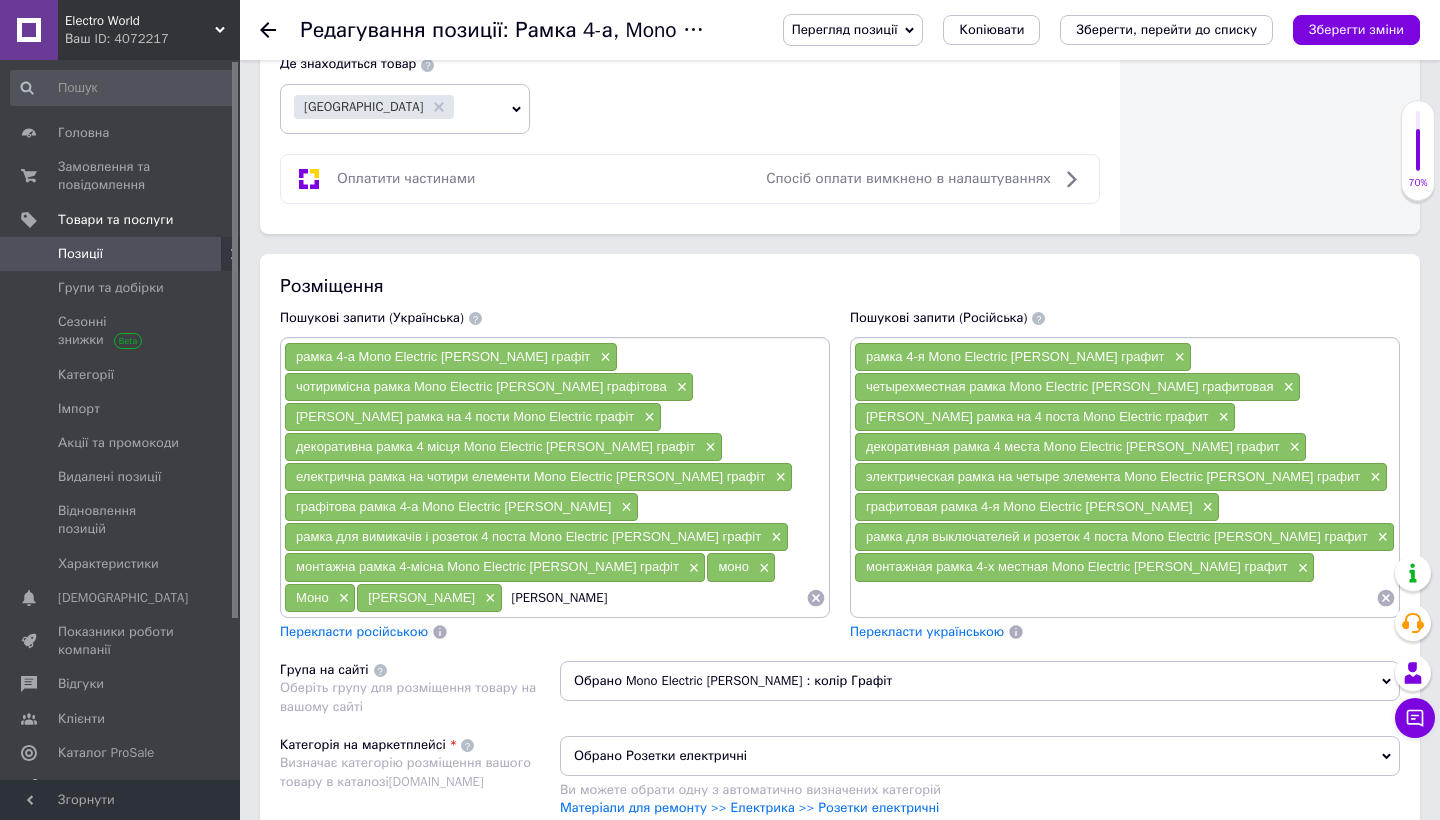type 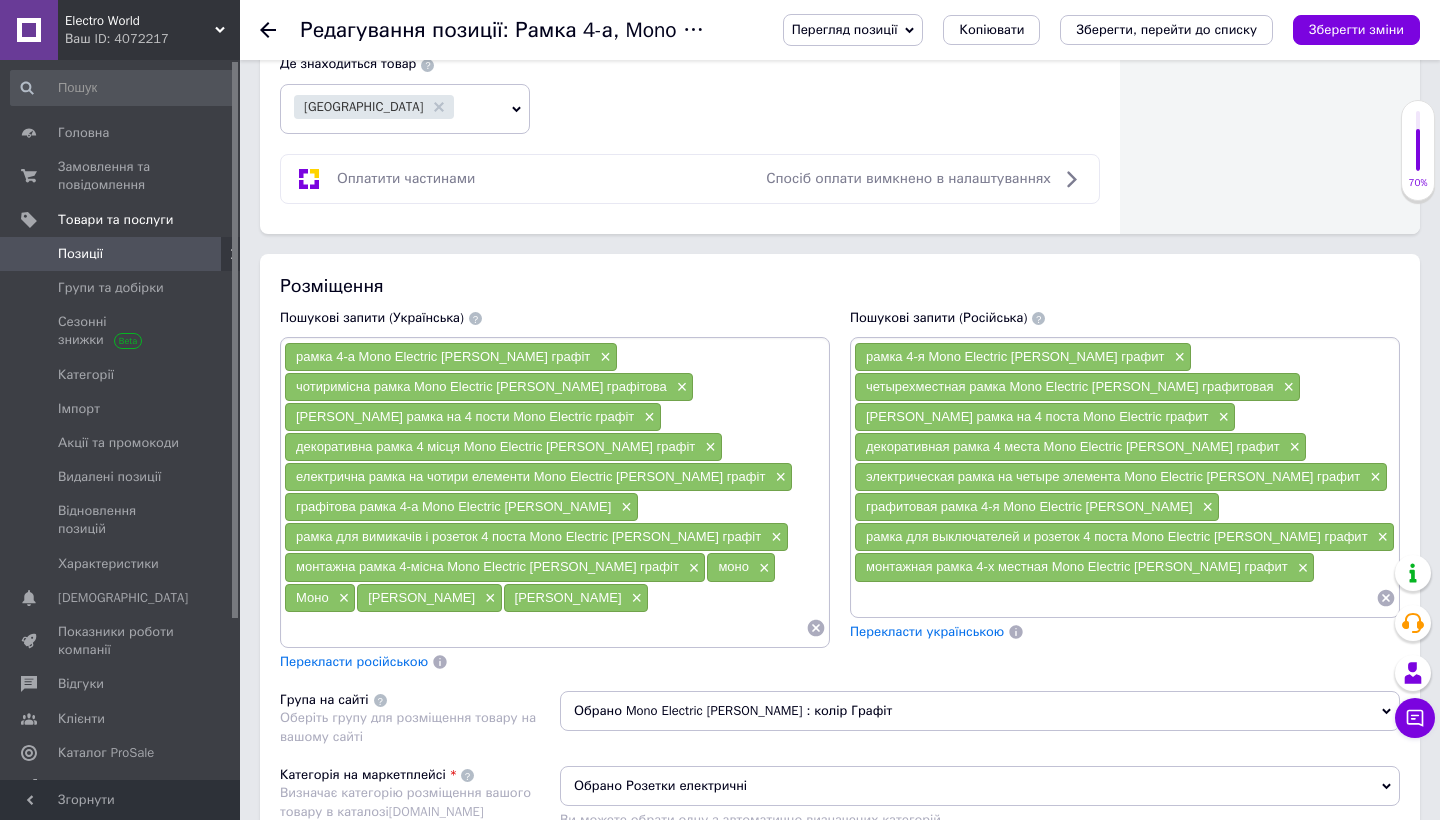click on "Перекласти російською" at bounding box center [354, 661] 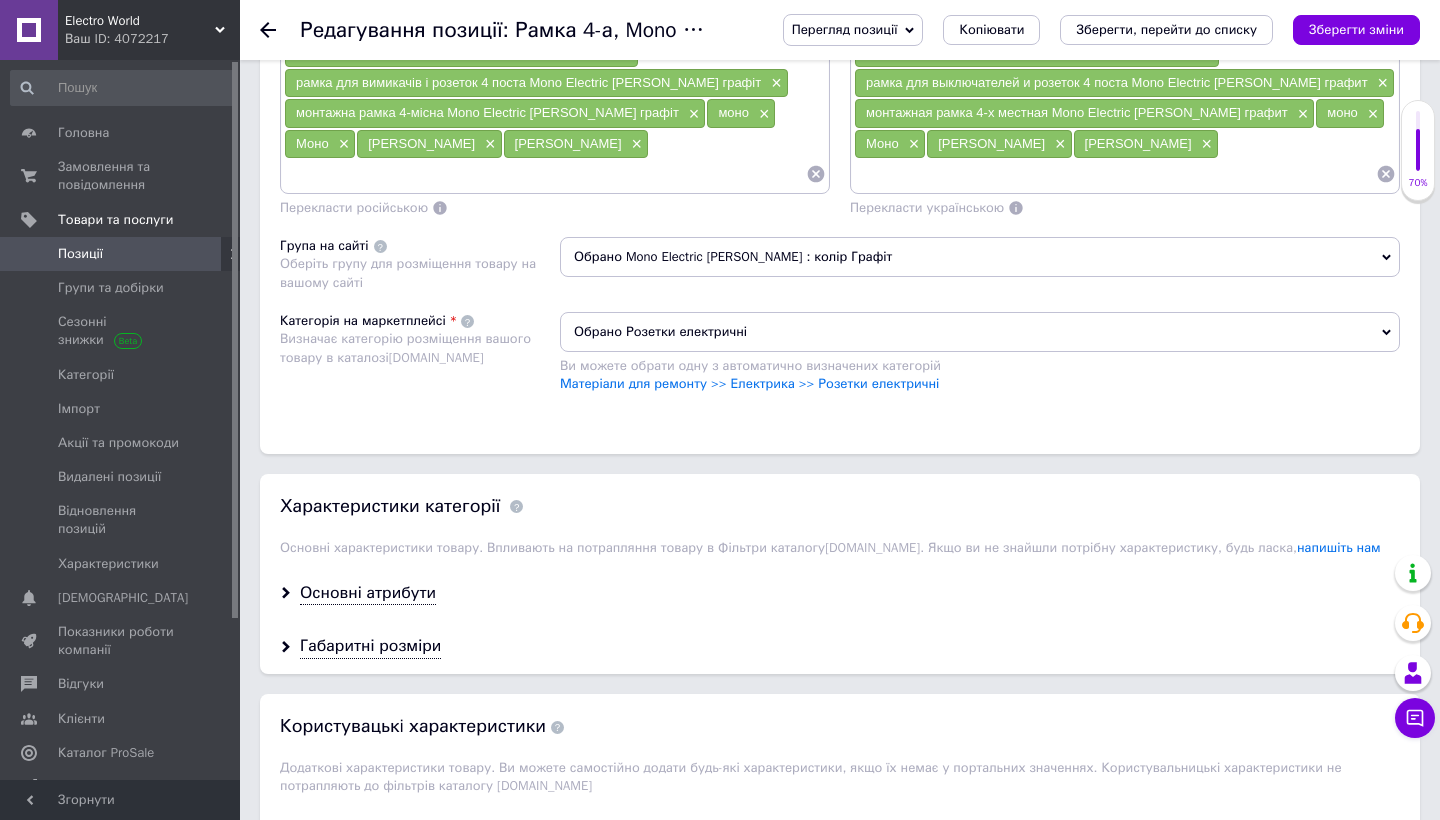 scroll, scrollTop: 1632, scrollLeft: 0, axis: vertical 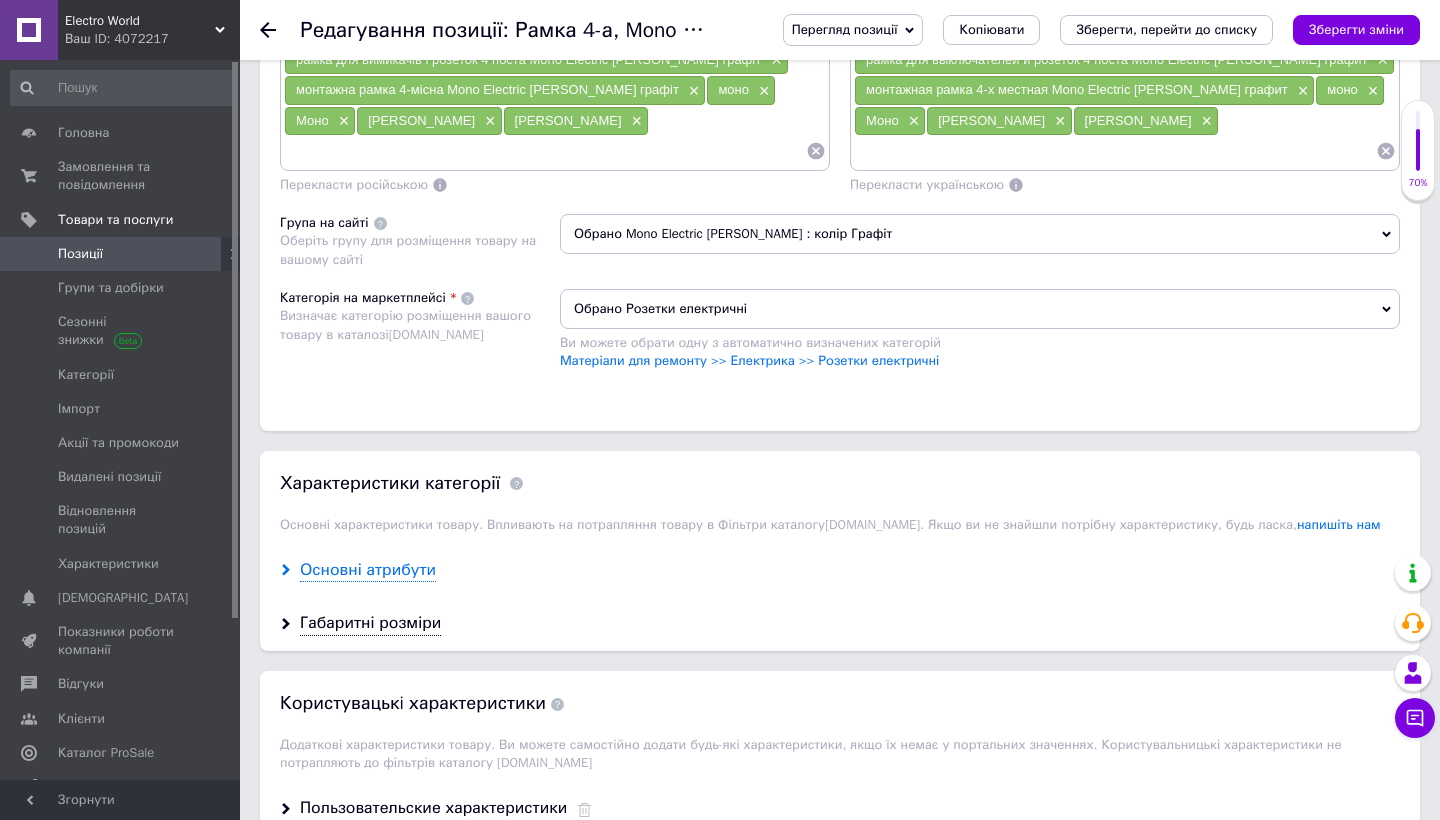 click on "Основні атрибути" at bounding box center [368, 570] 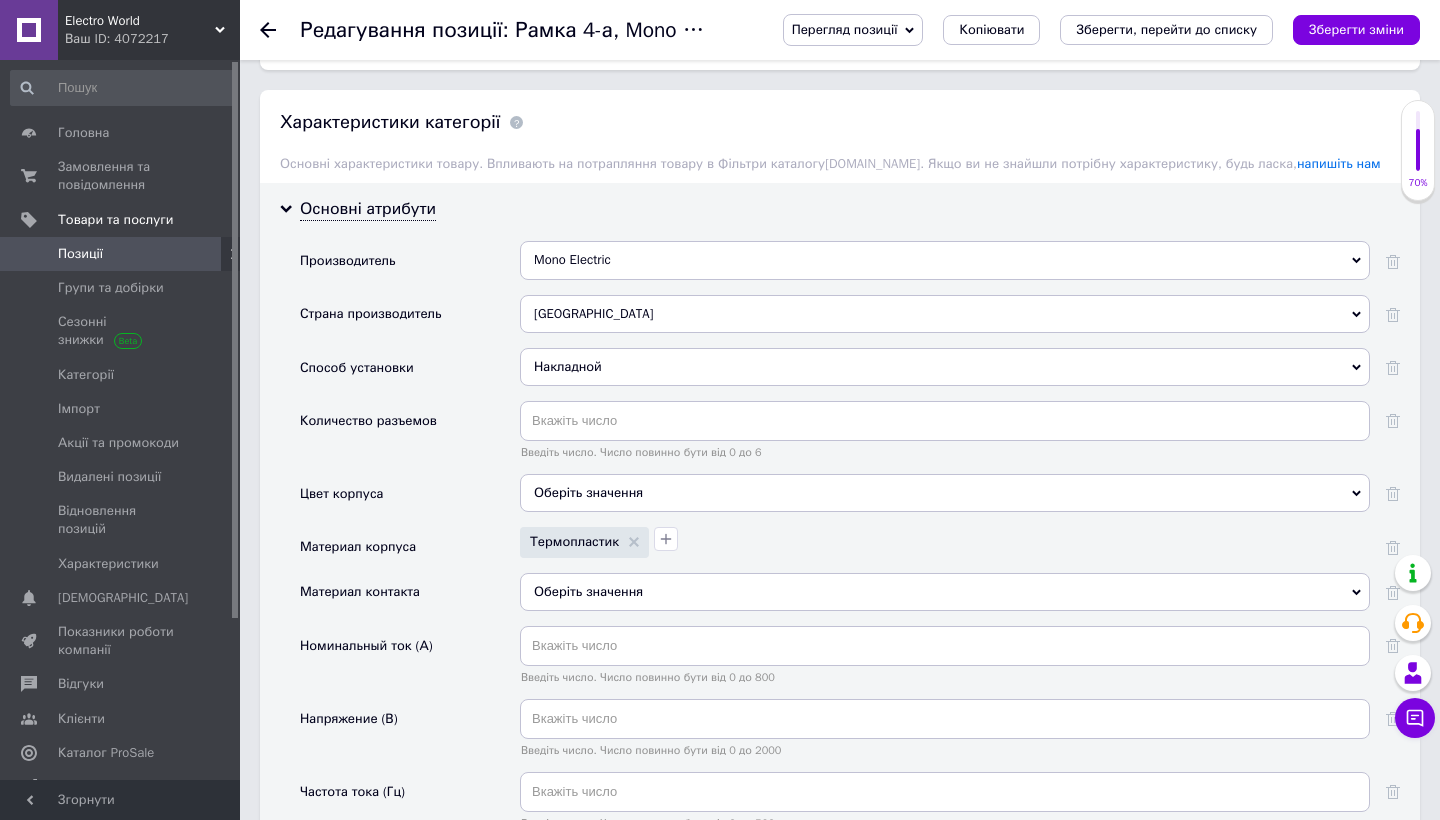 scroll, scrollTop: 2054, scrollLeft: 0, axis: vertical 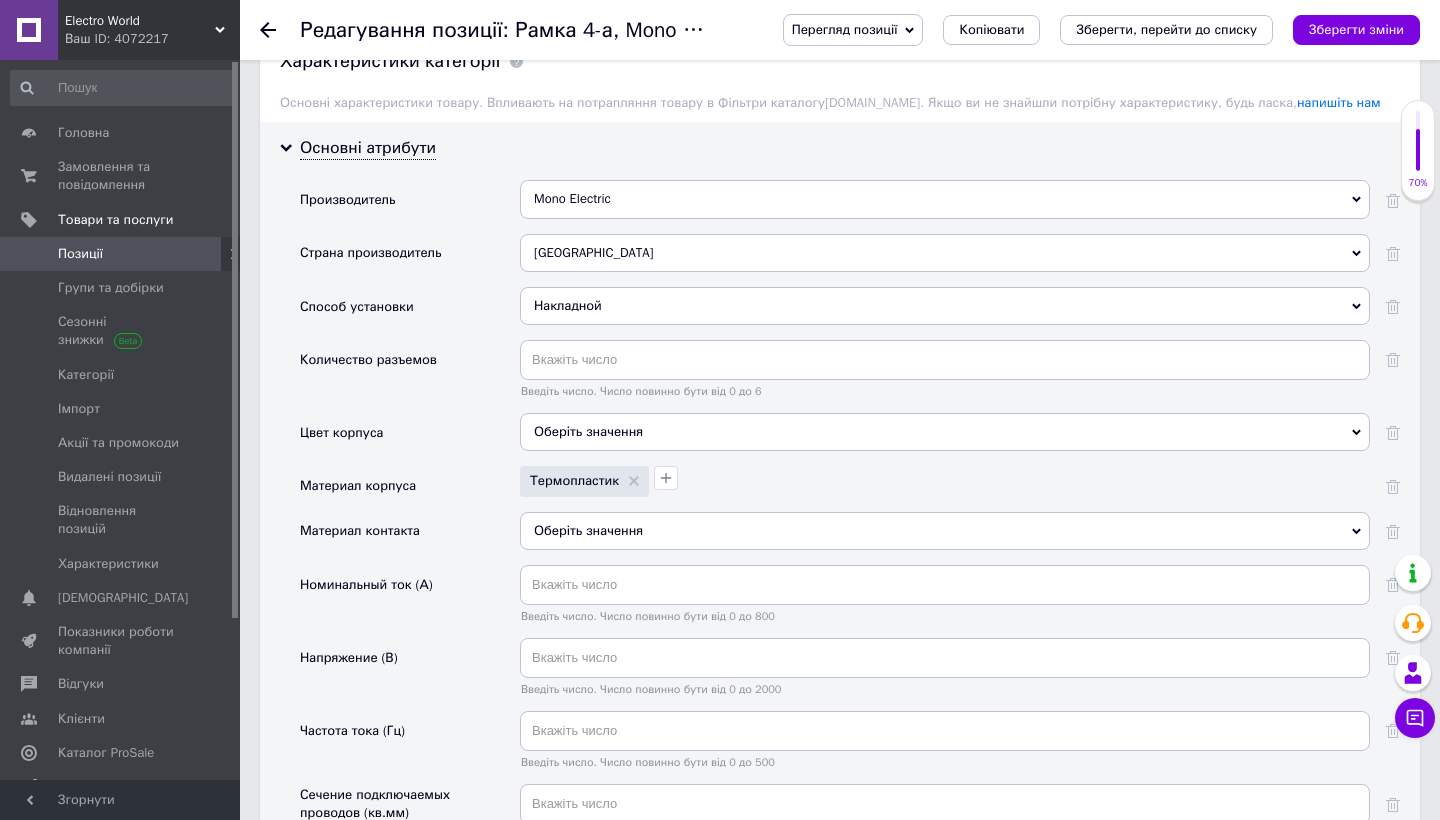 click on "Оберіть значення" at bounding box center [945, 432] 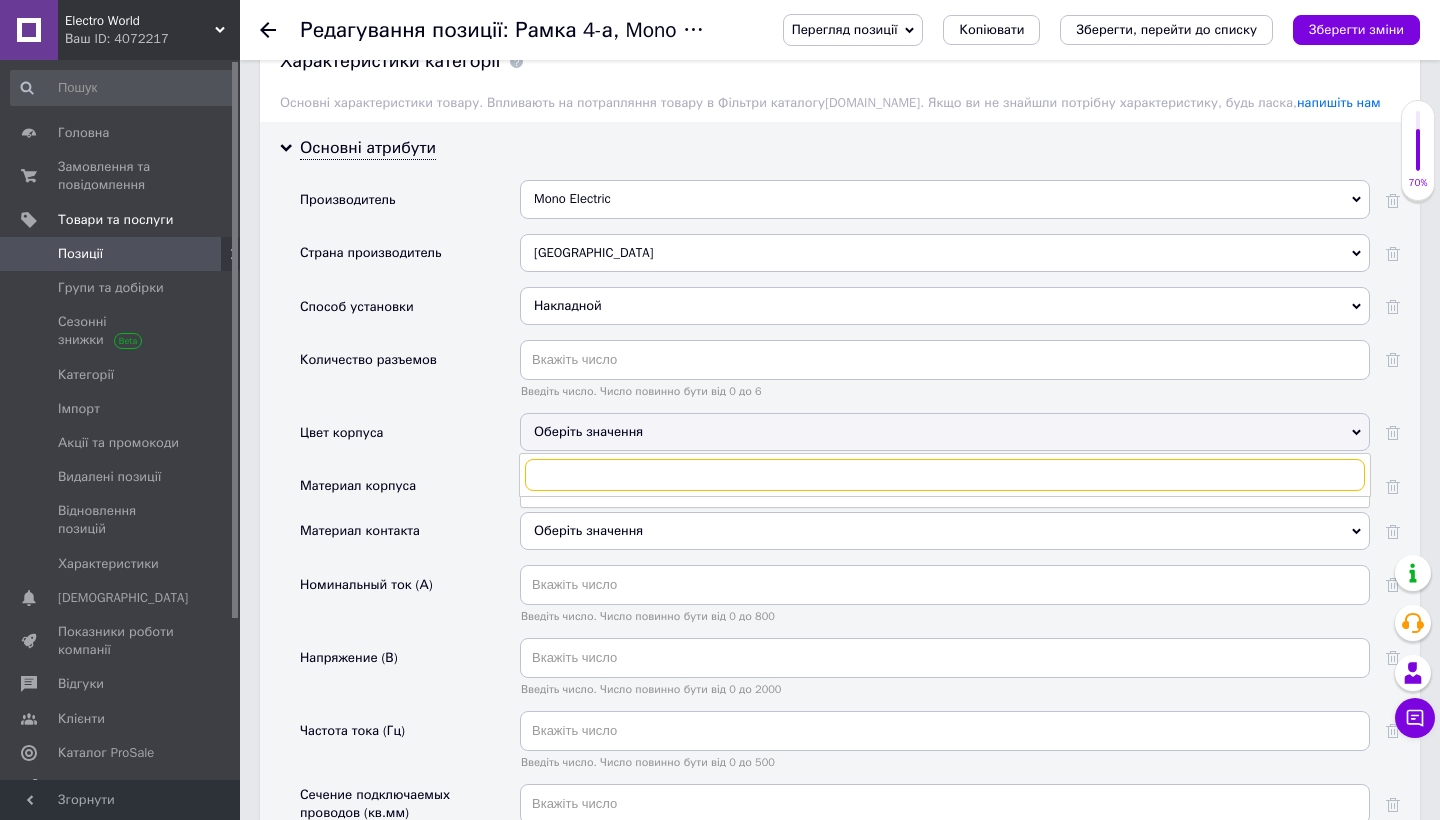 checkbox on "true" 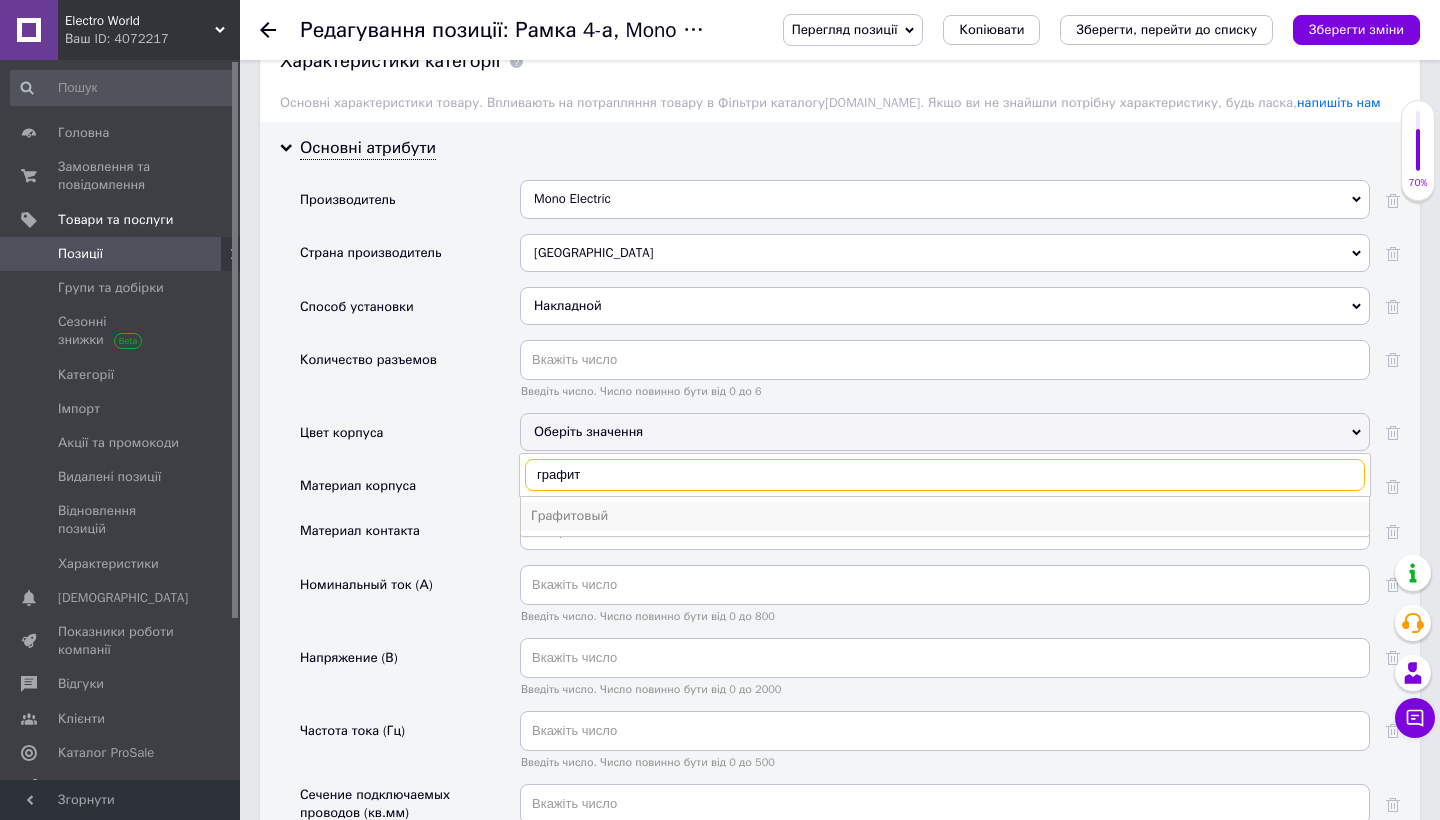 type on "графит" 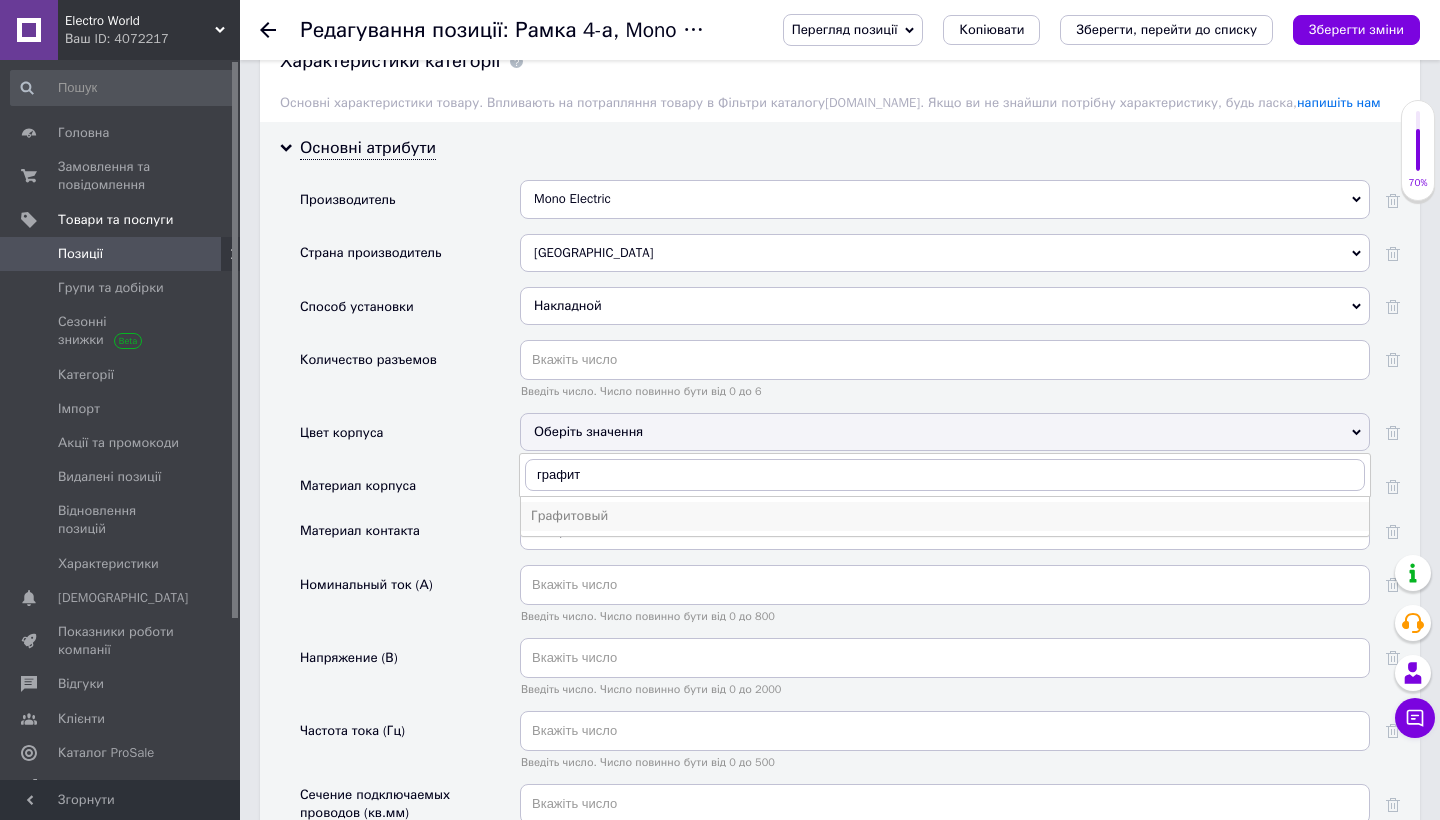 click on "Графитовый" at bounding box center [945, 516] 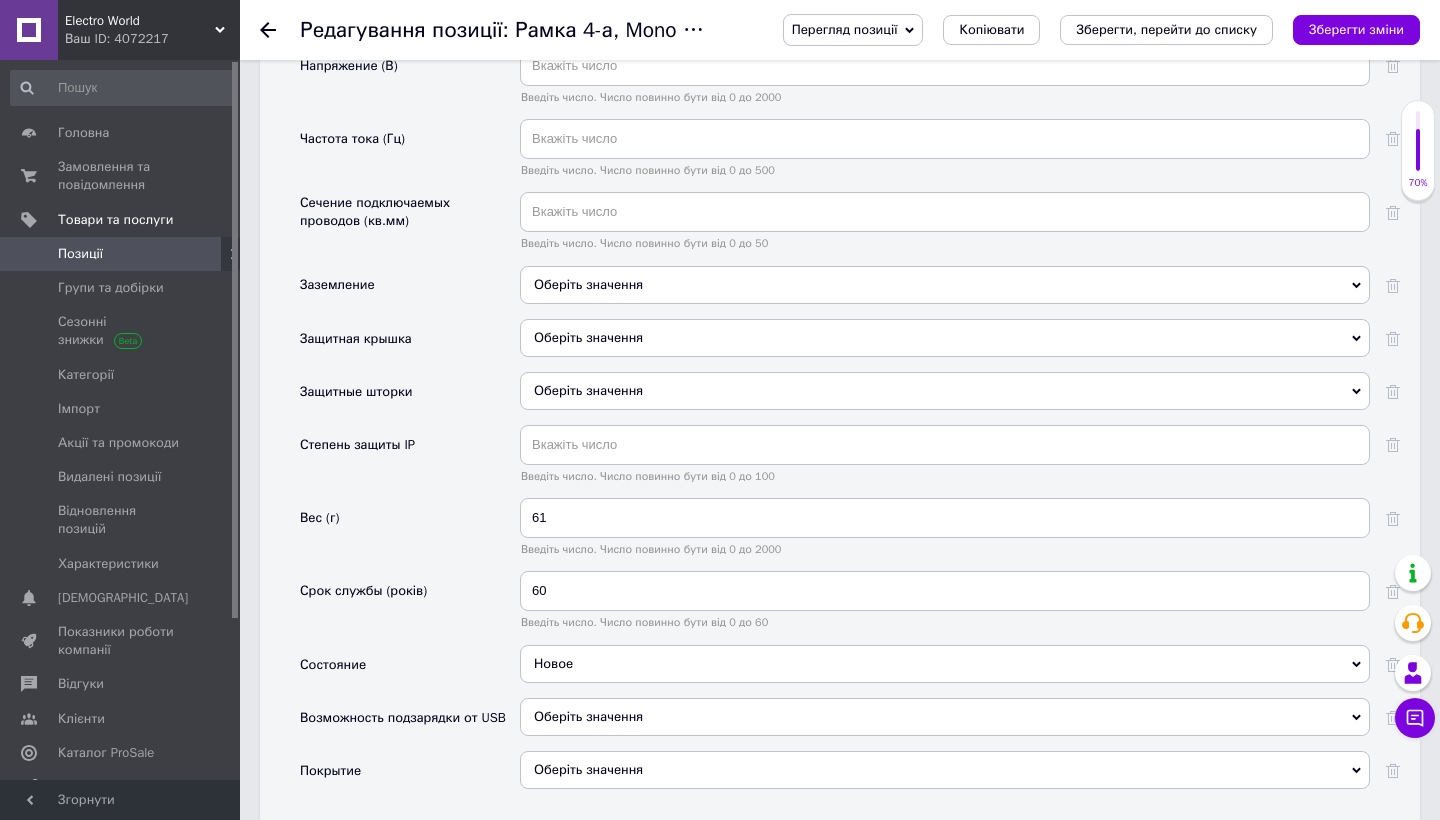 scroll, scrollTop: 2651, scrollLeft: 0, axis: vertical 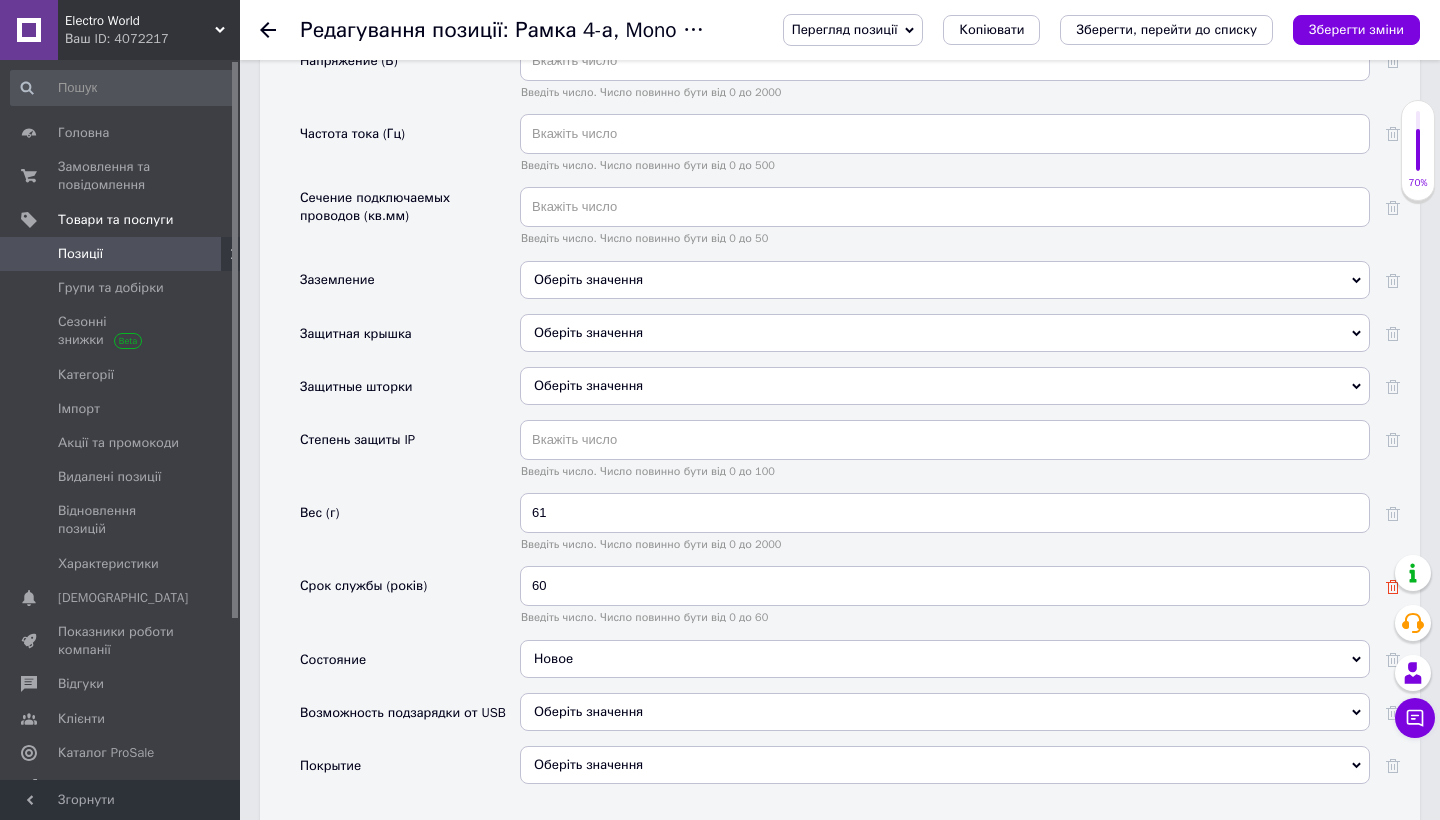 click 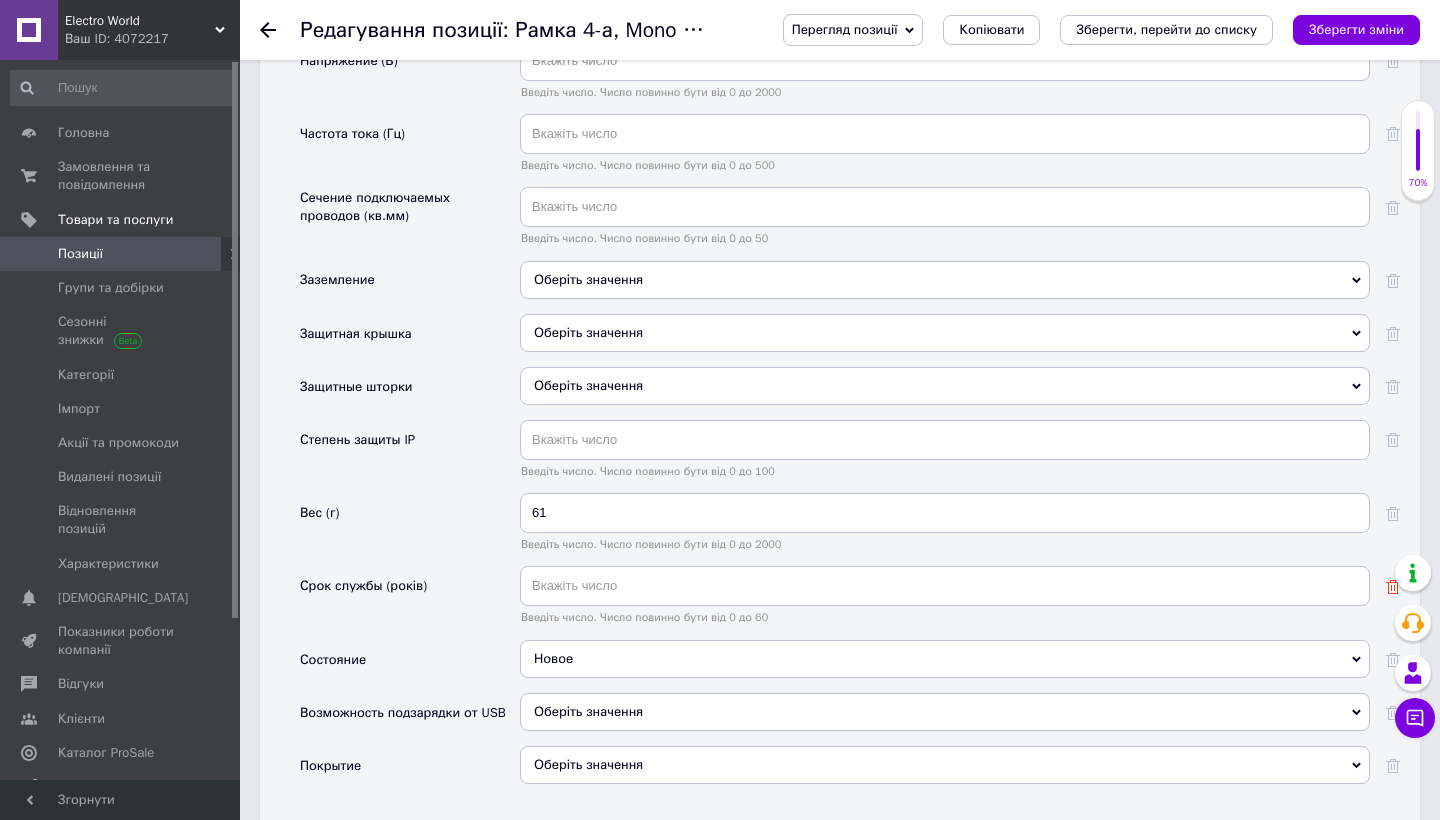 checkbox on "true" 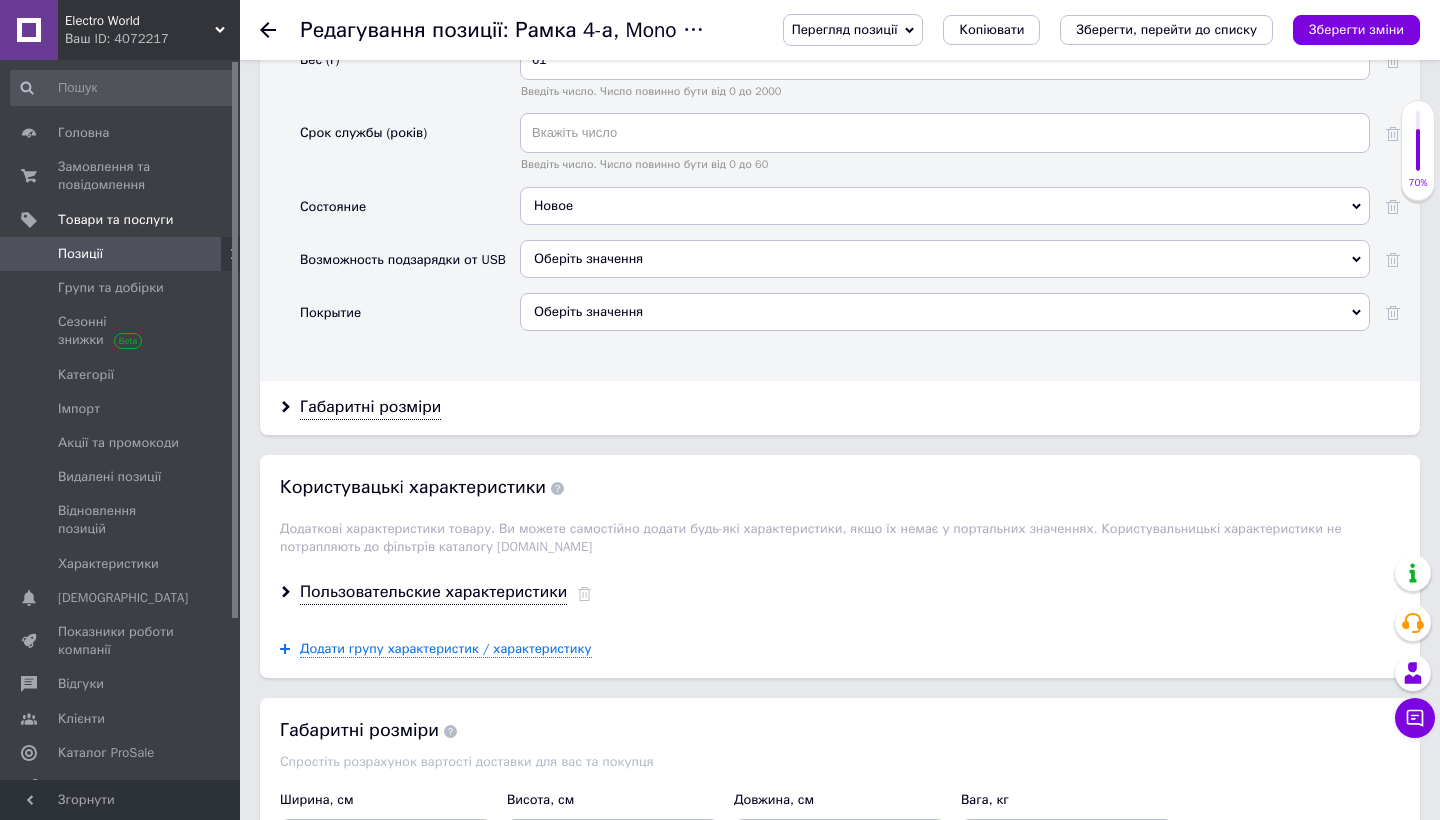 scroll, scrollTop: 3108, scrollLeft: 0, axis: vertical 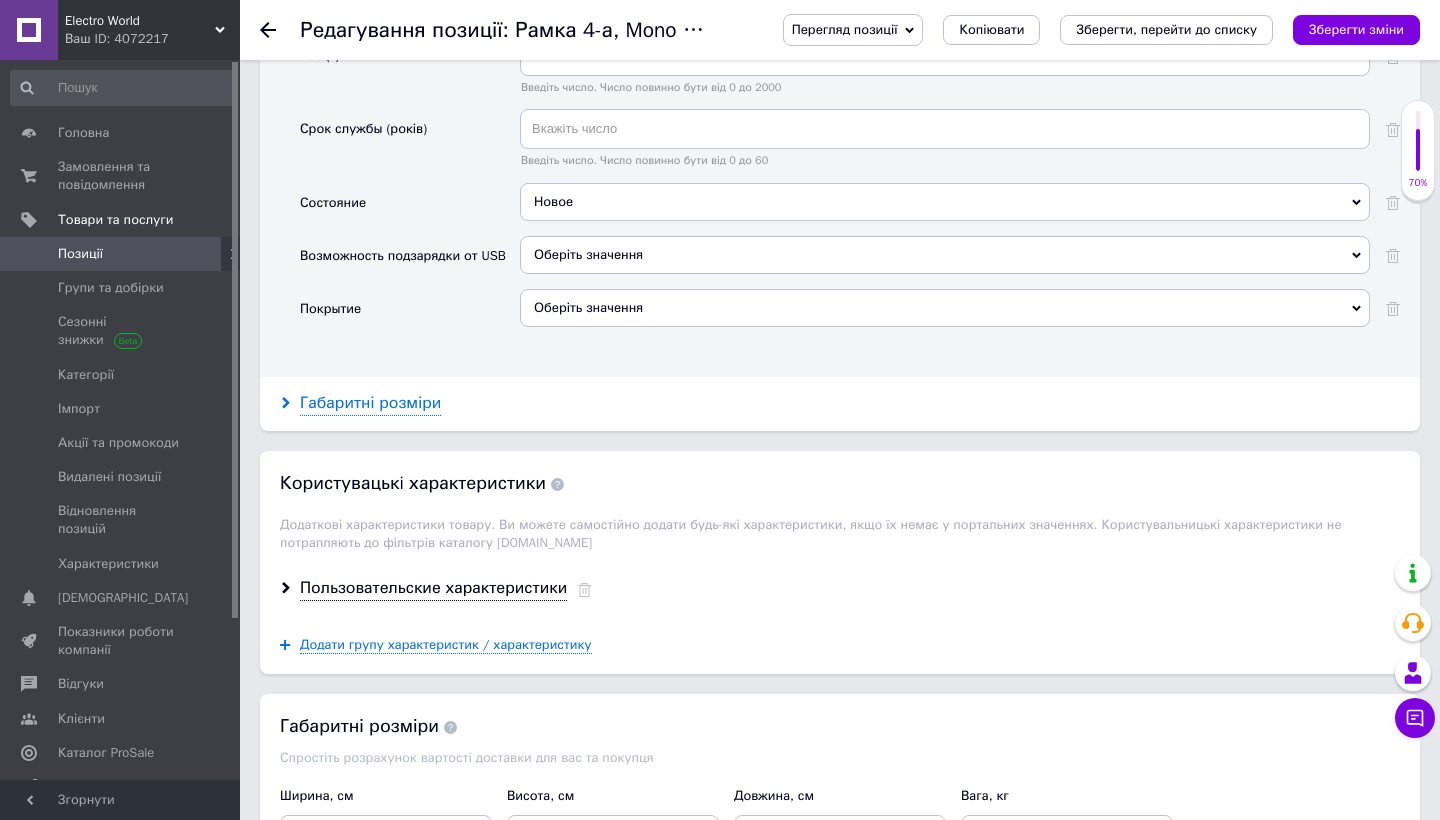 click on "Габаритні розміри" at bounding box center [370, 403] 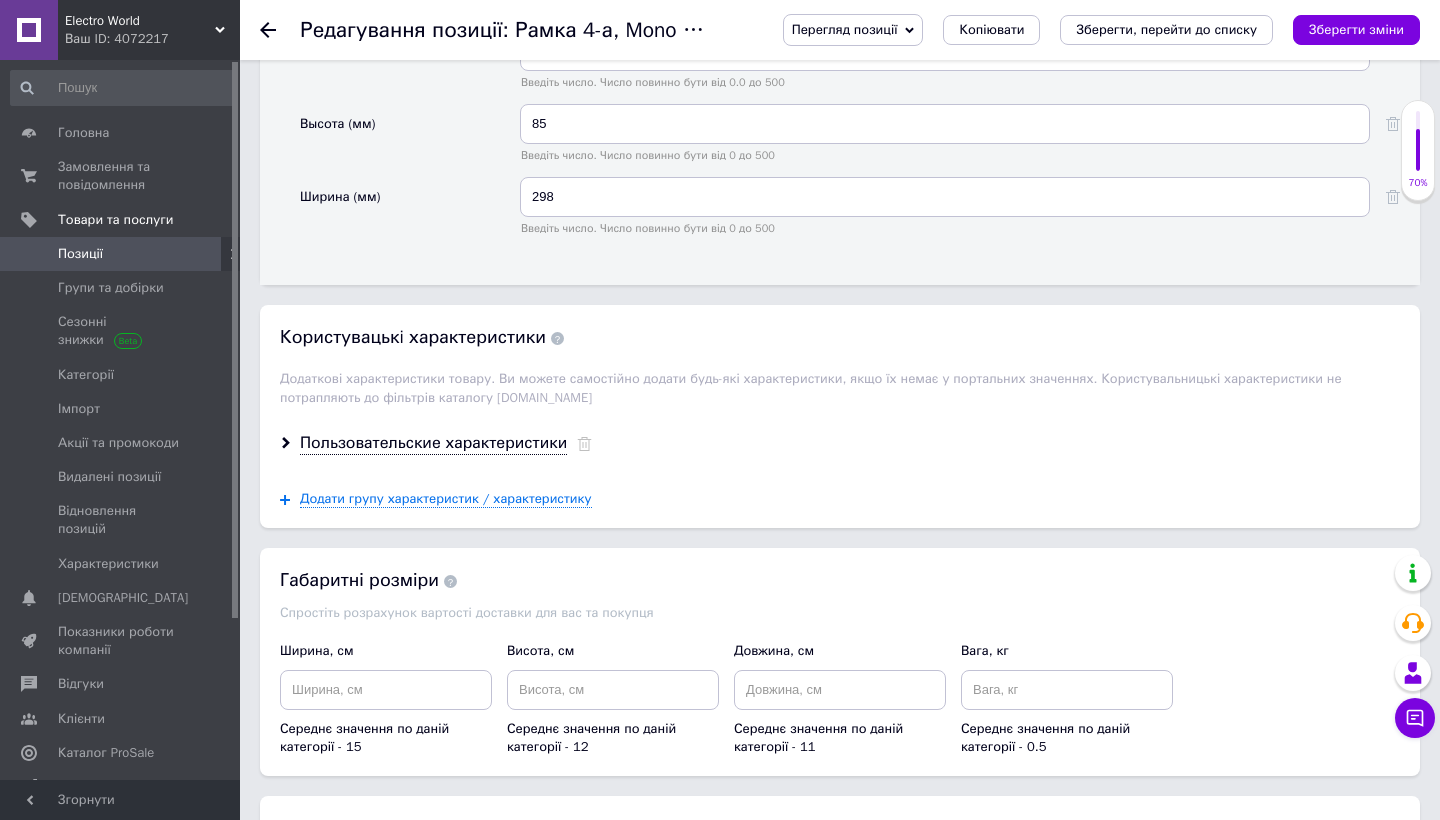 scroll, scrollTop: 3516, scrollLeft: 0, axis: vertical 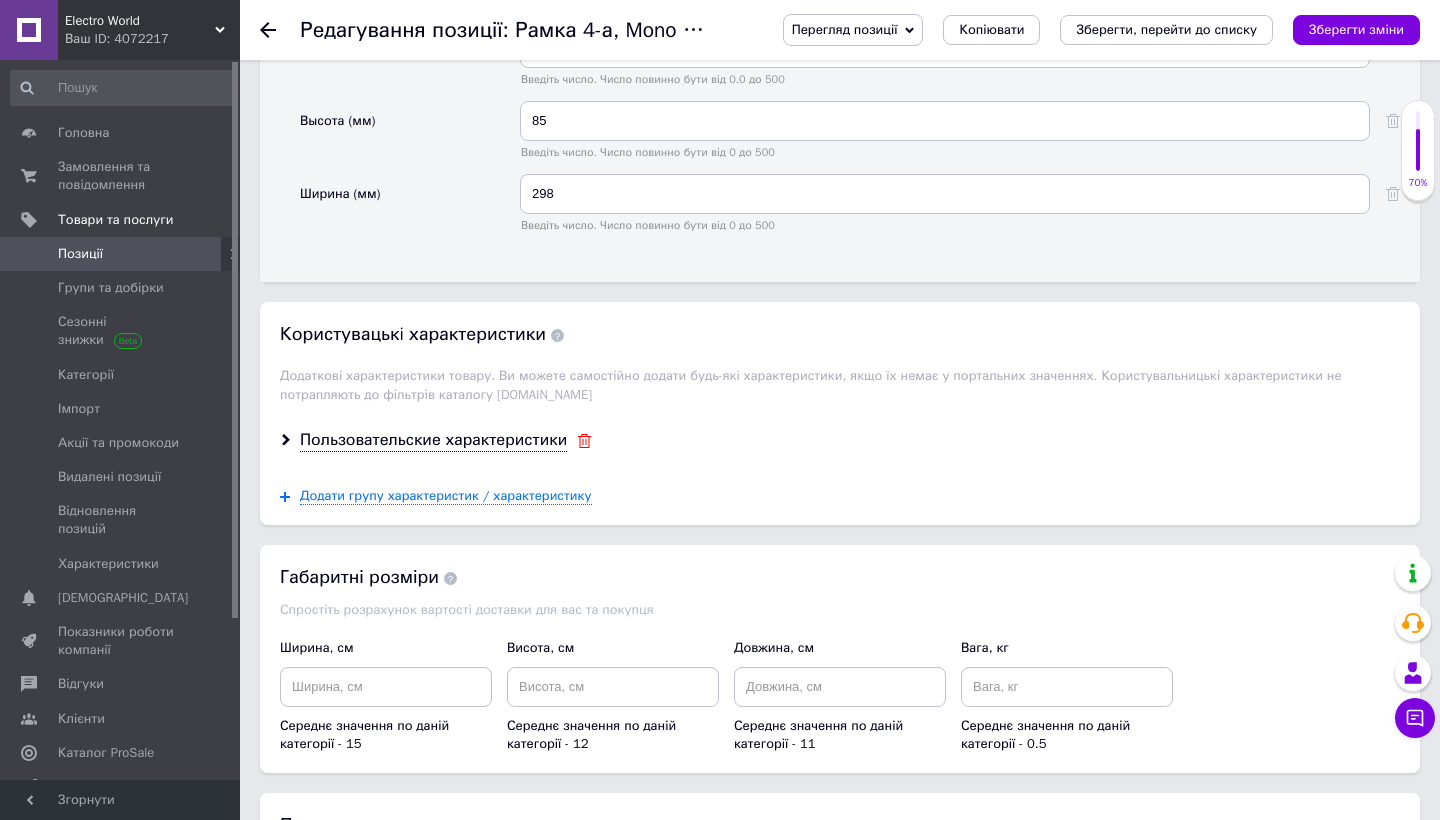 click 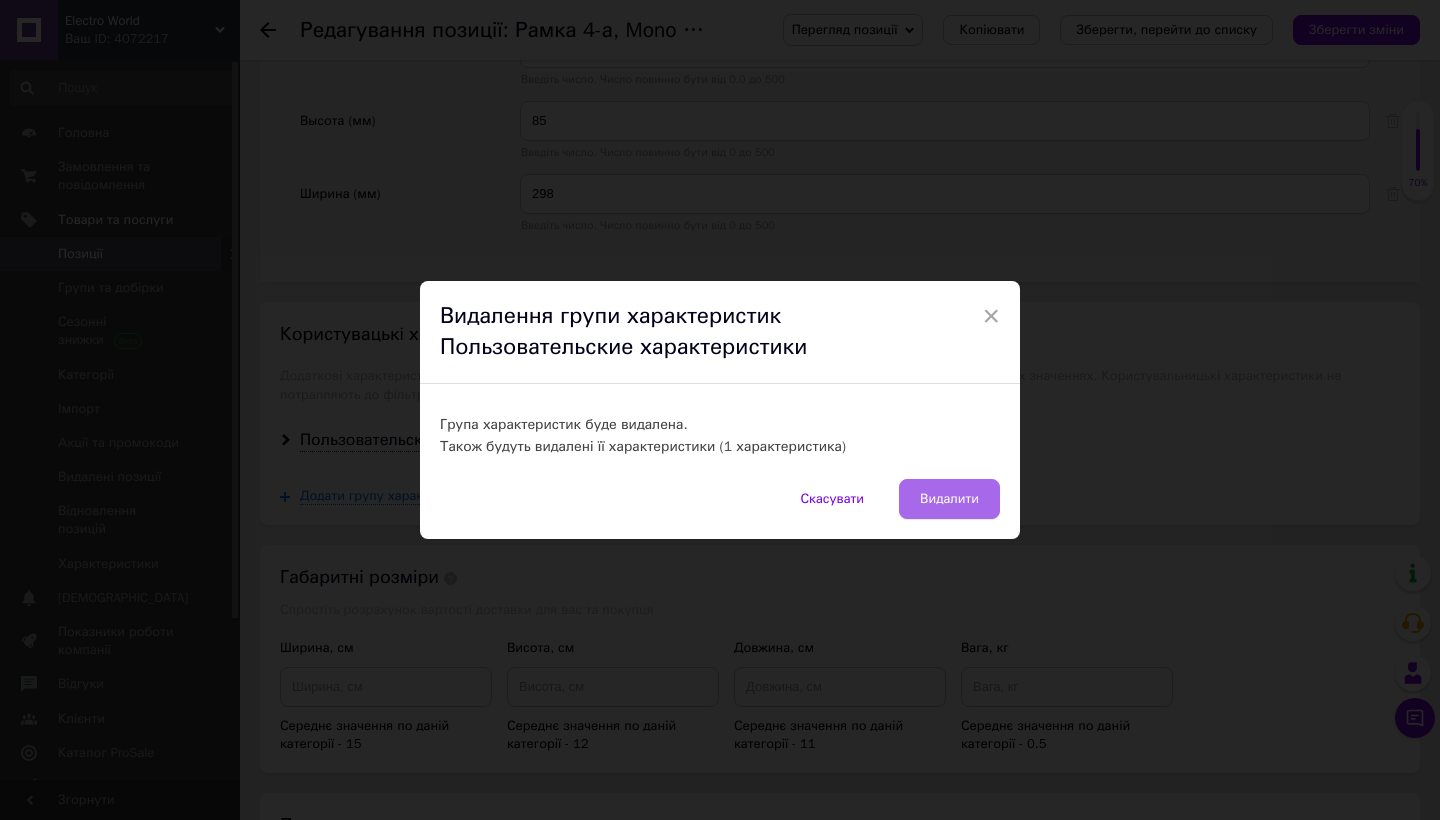 click on "Видалити" at bounding box center (949, 499) 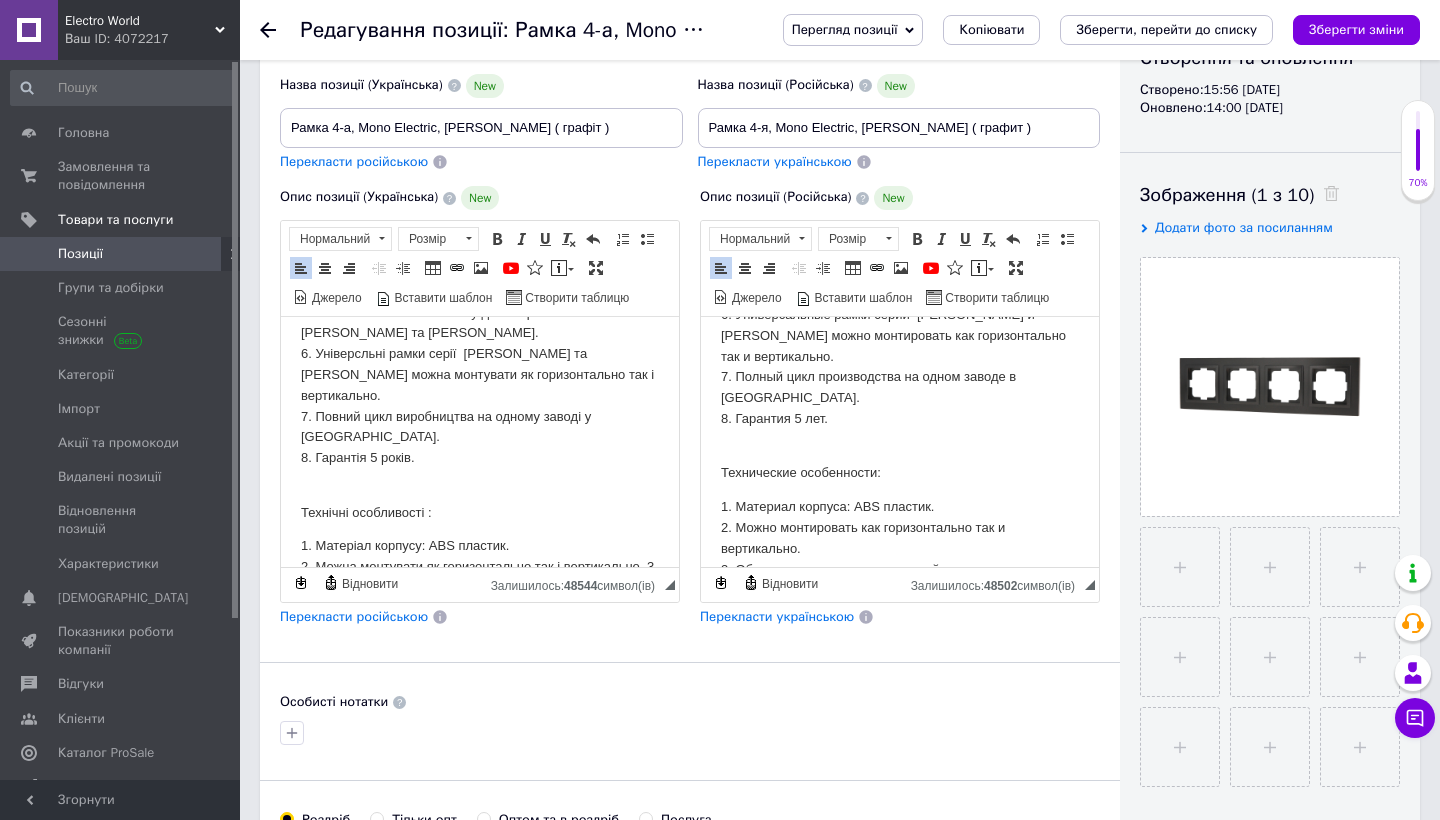 scroll, scrollTop: 249, scrollLeft: 0, axis: vertical 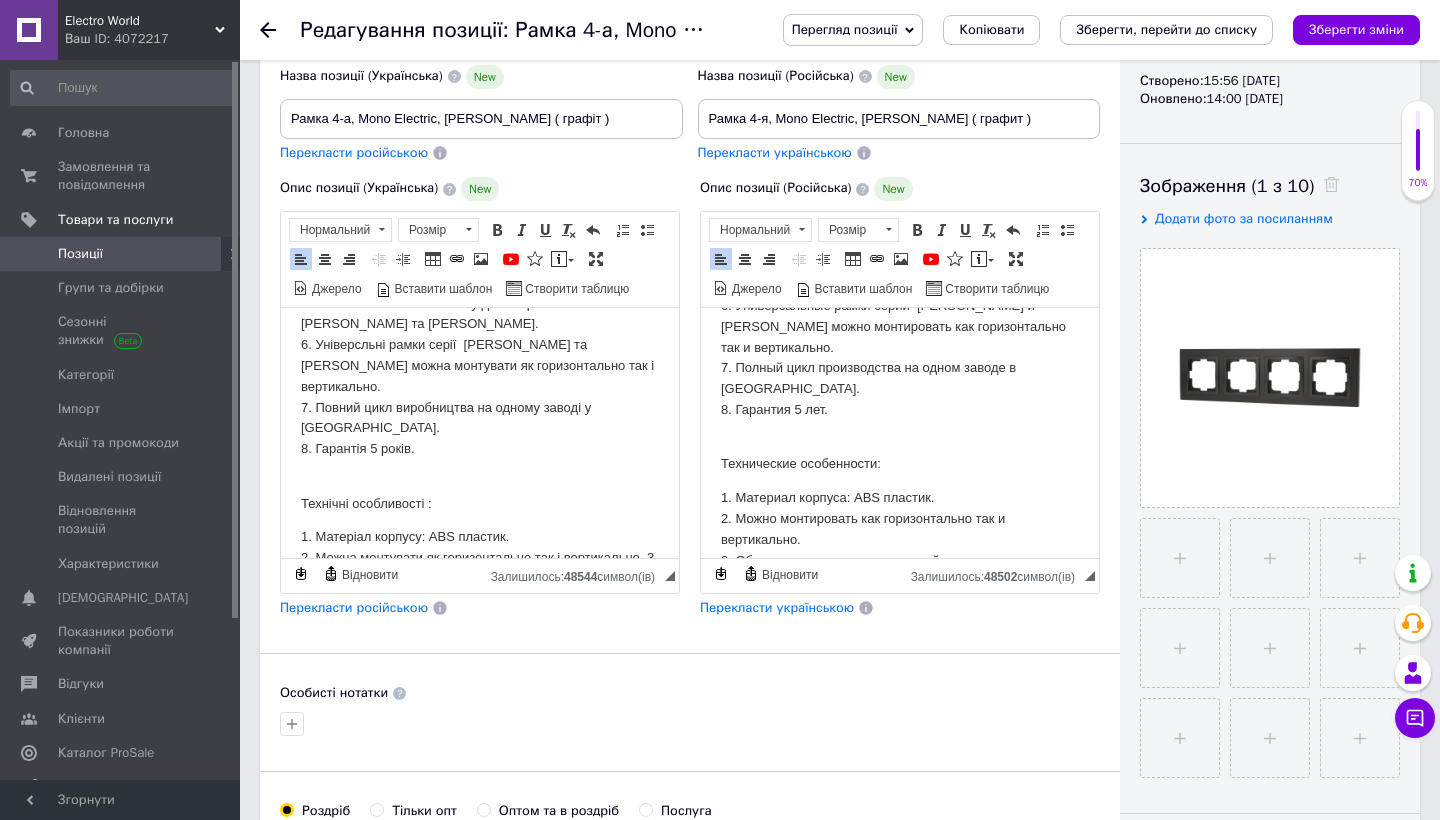 click on "Додати фото за посиланням" at bounding box center (1244, 218) 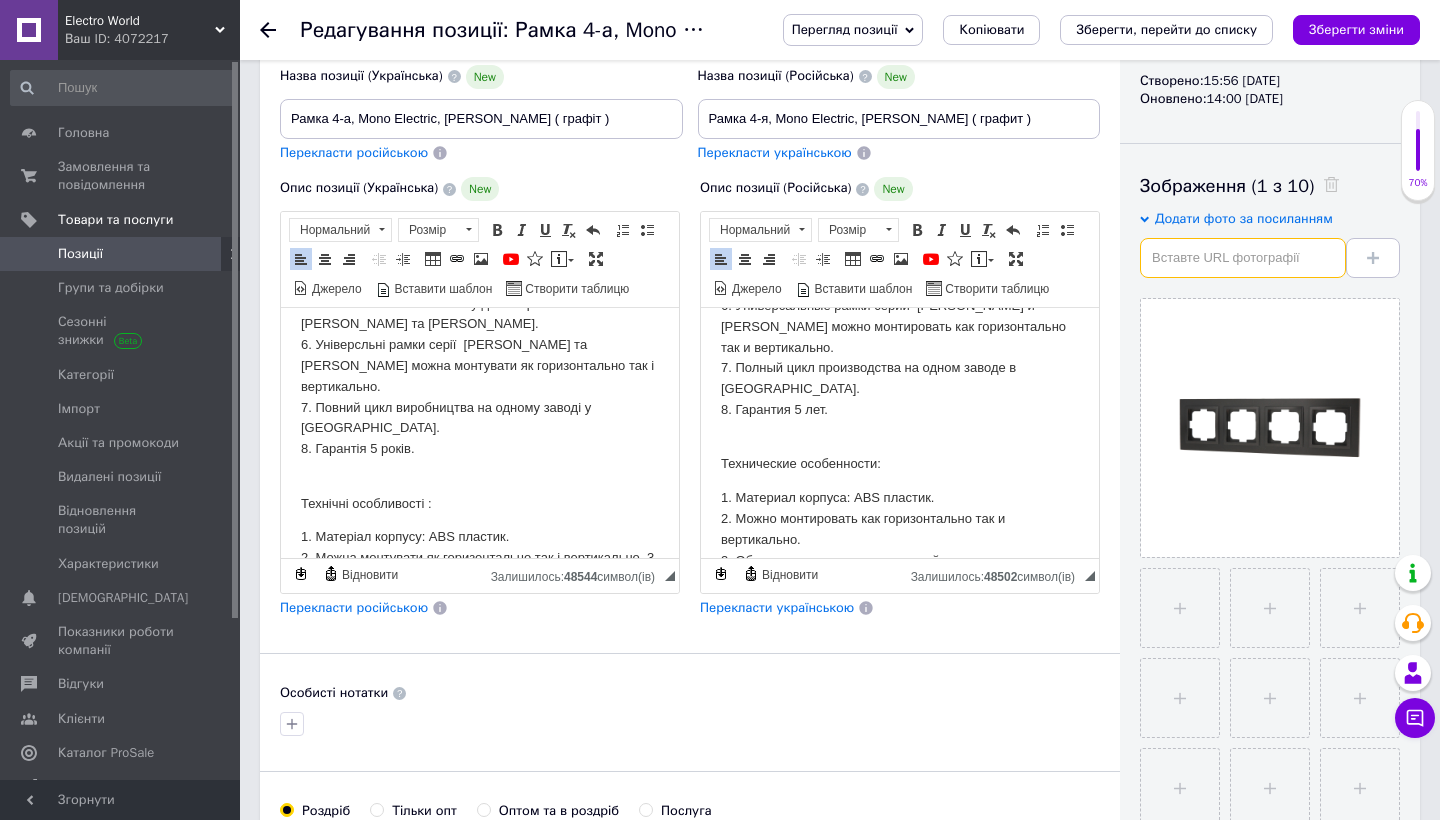 click at bounding box center [1243, 258] 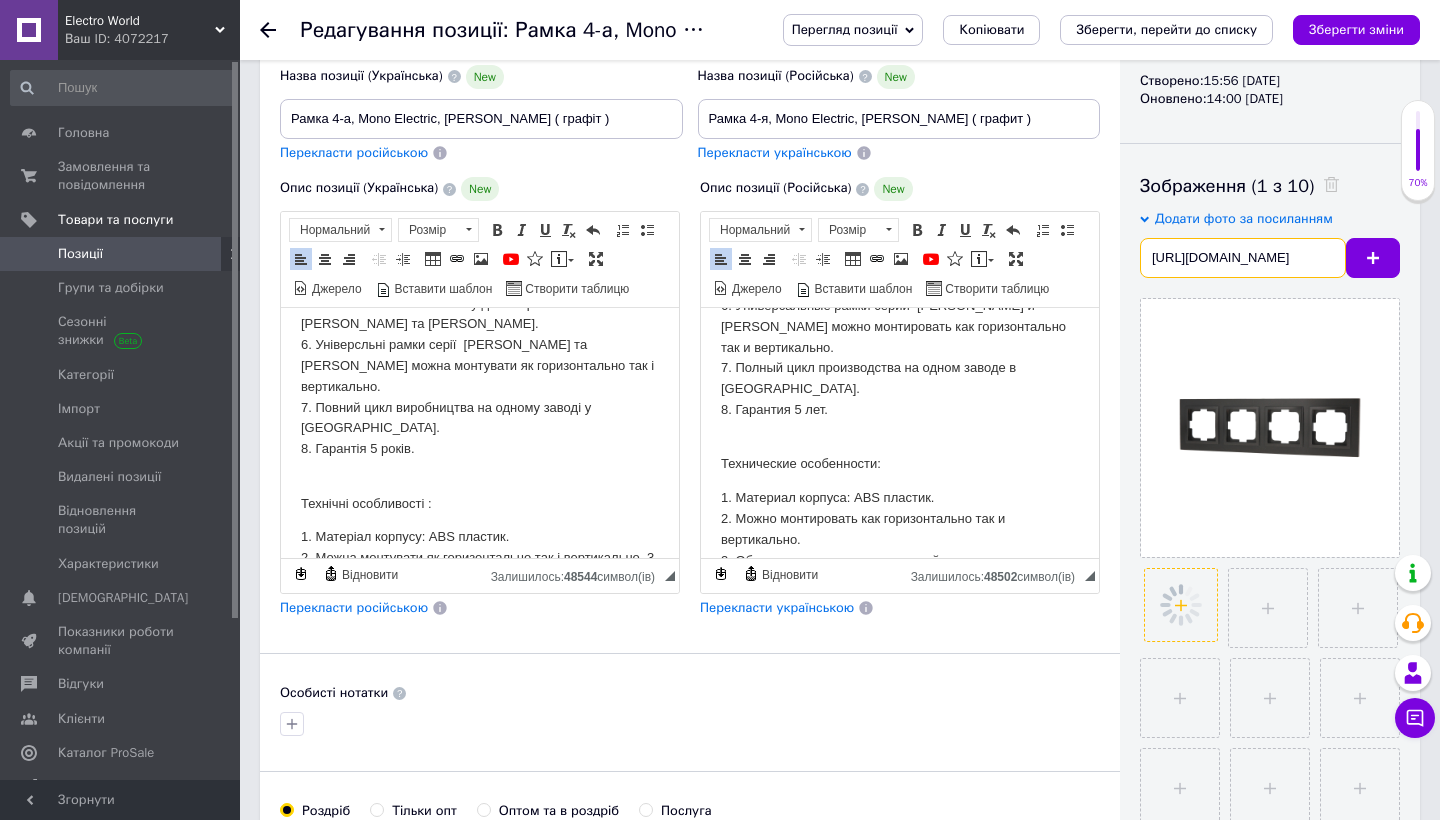 checkbox on "true" 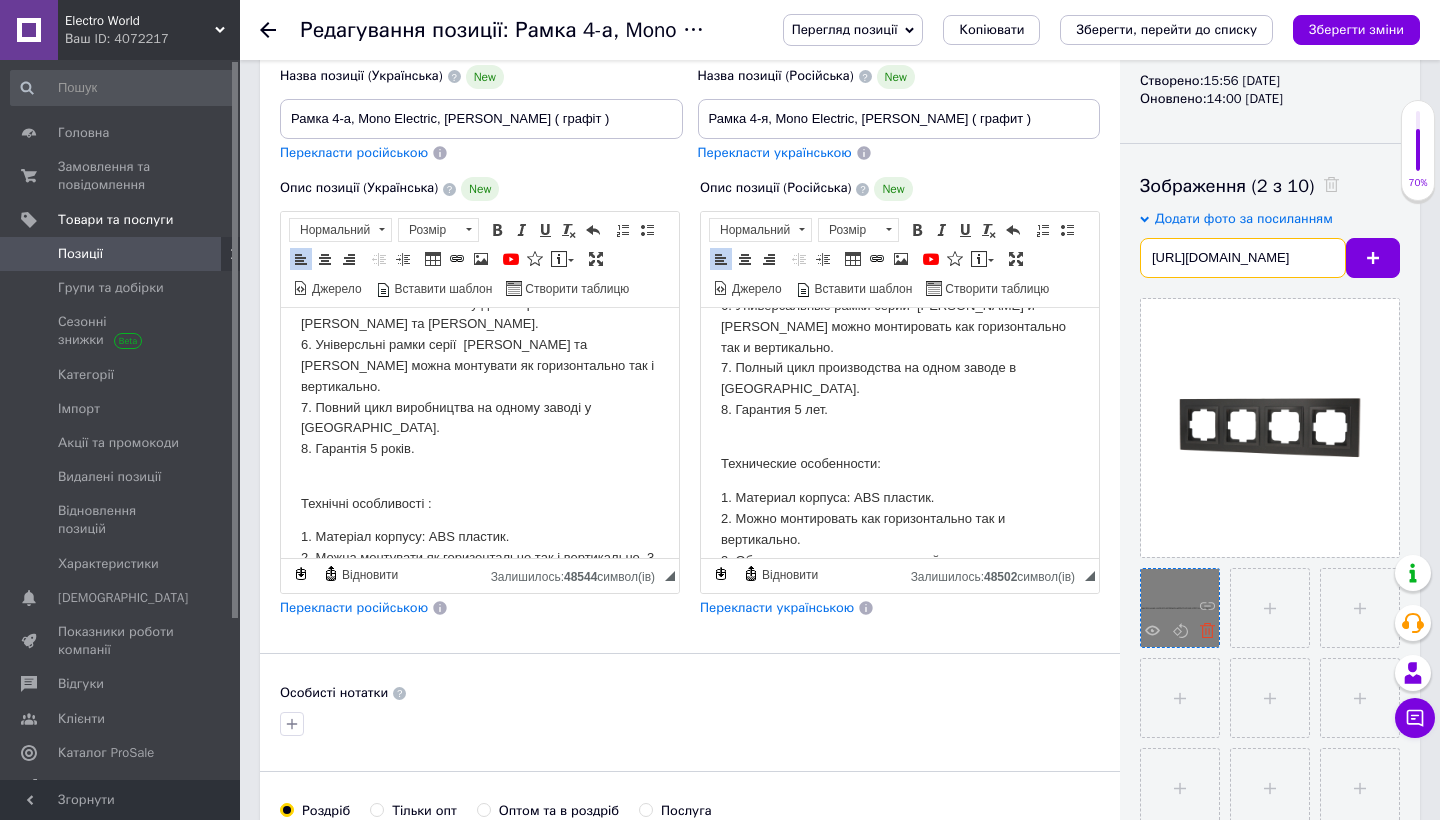 type on "https://drive.google.com/file/d/1LxQYSjXnpXscqaRWp3YaxNAnhL_jCfhY/view?usp=sharing" 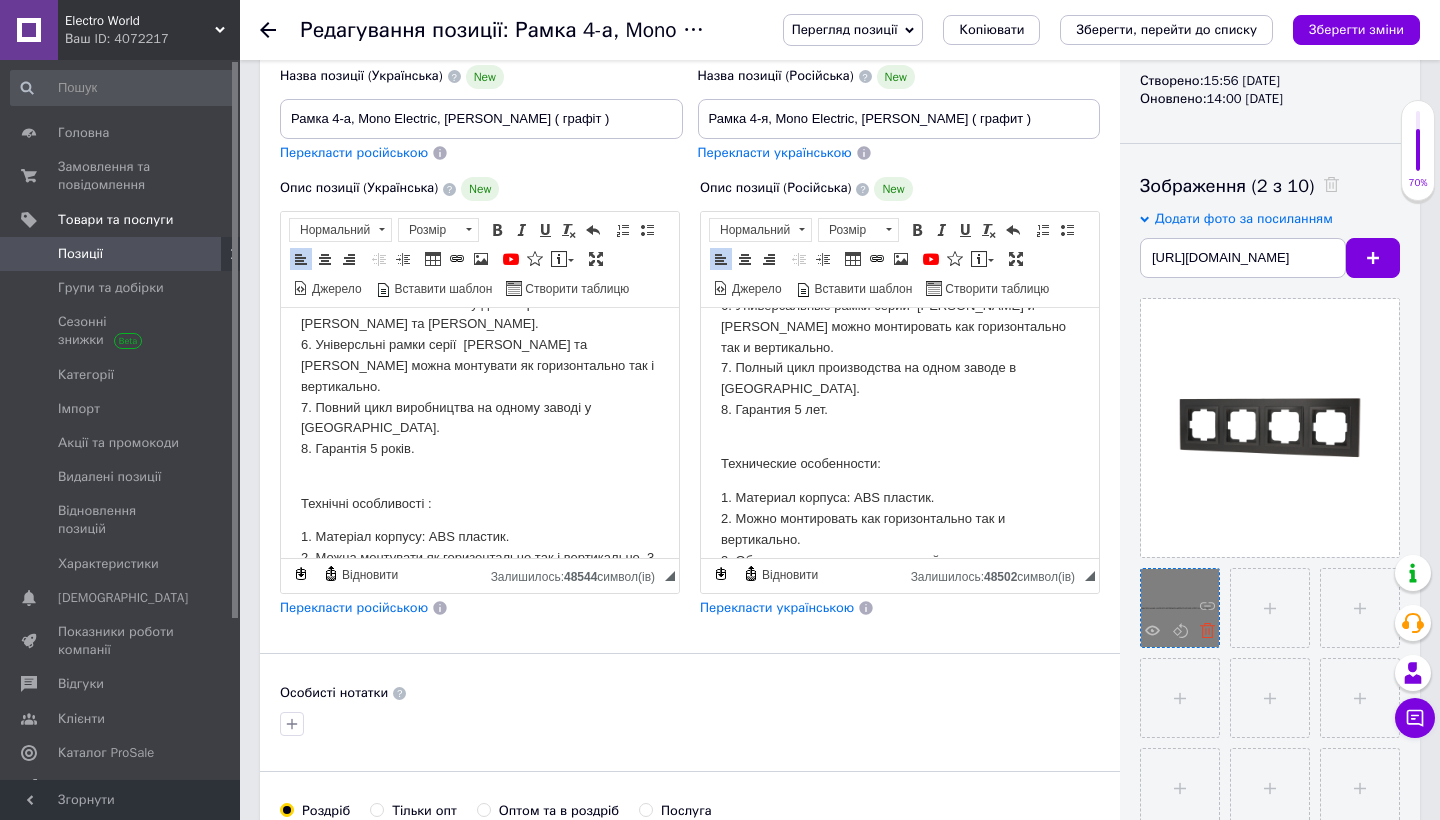 click 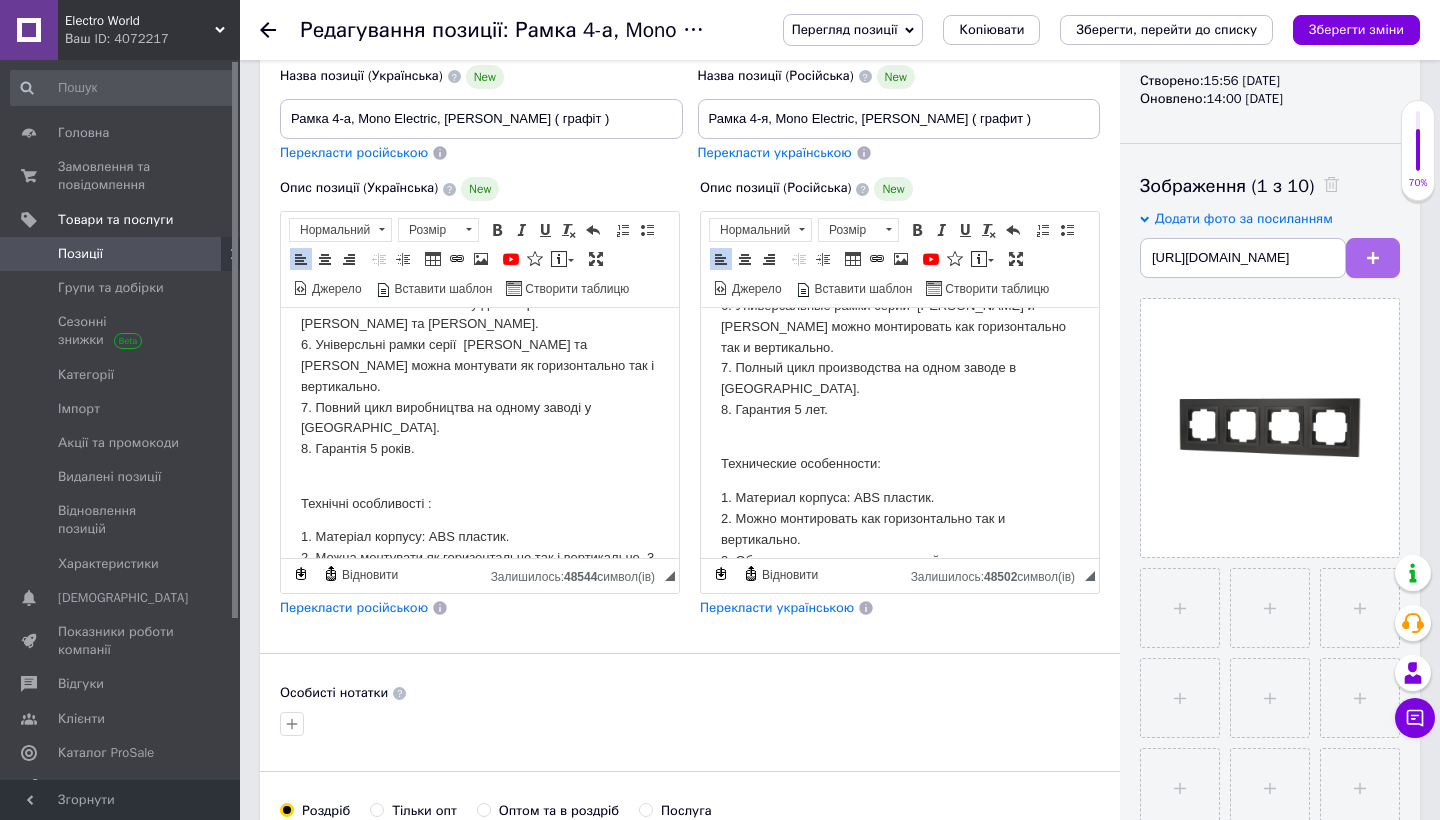 click at bounding box center (1373, 258) 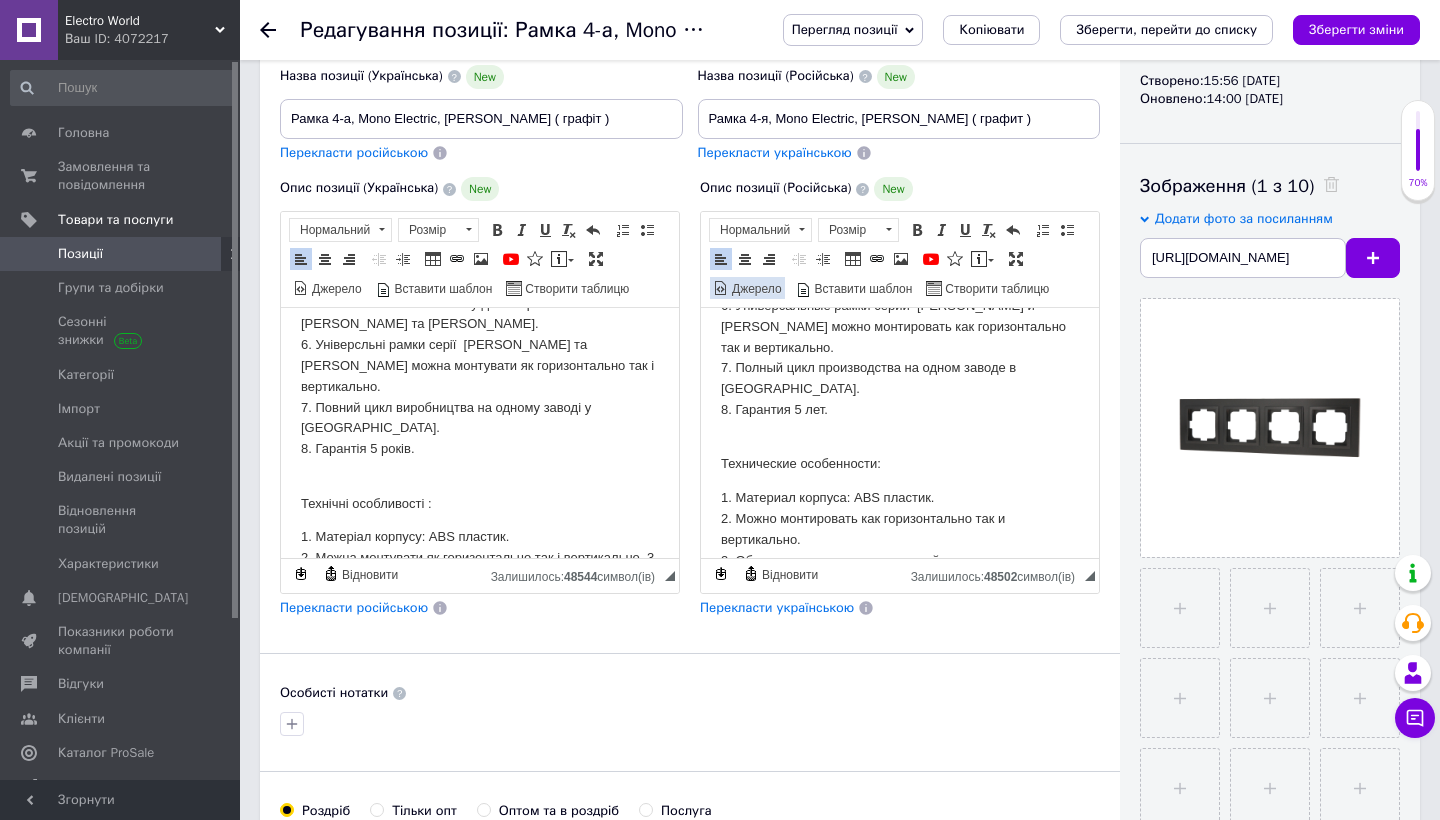 checkbox on "true" 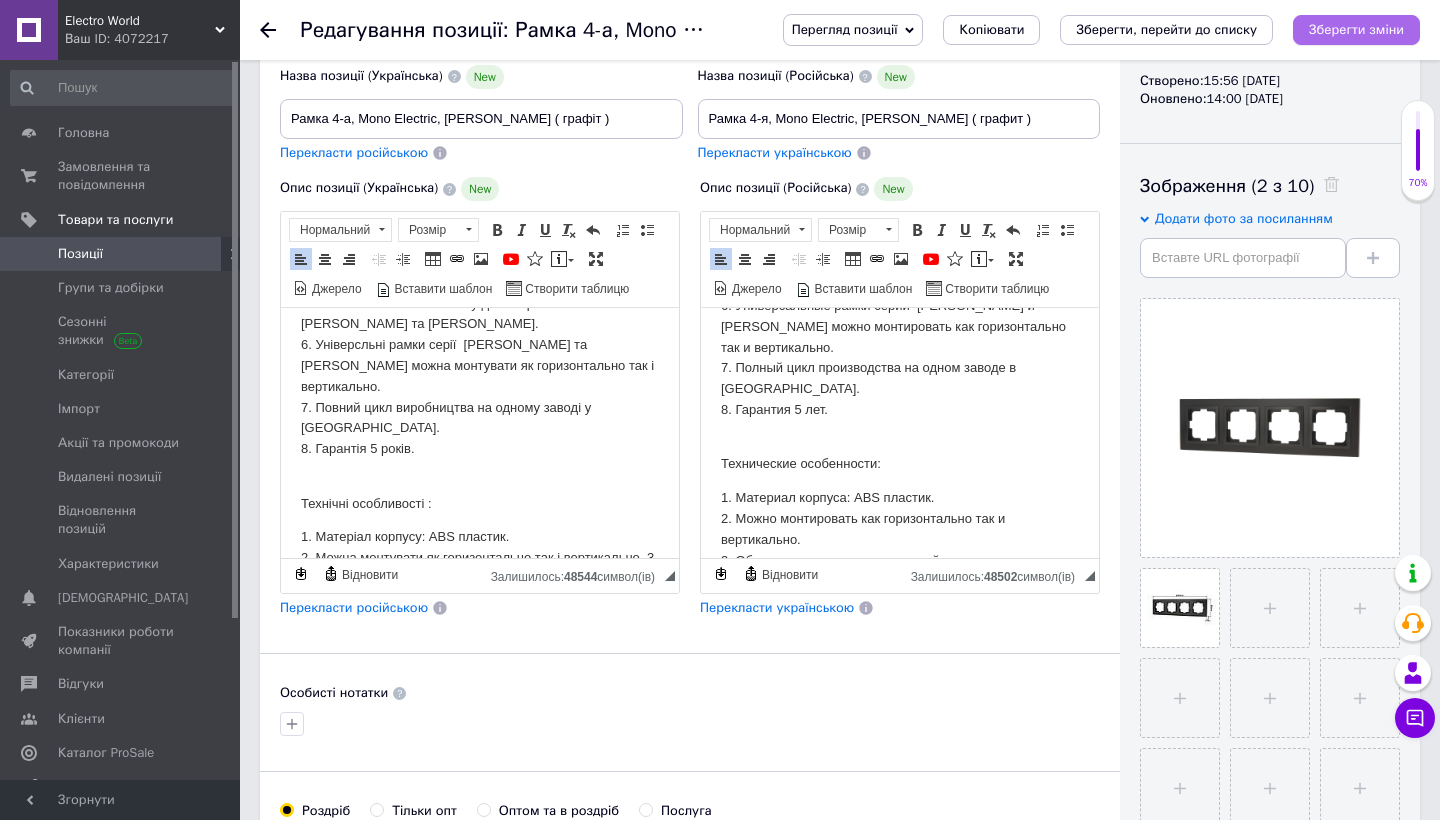 click on "Зберегти зміни" at bounding box center (1356, 29) 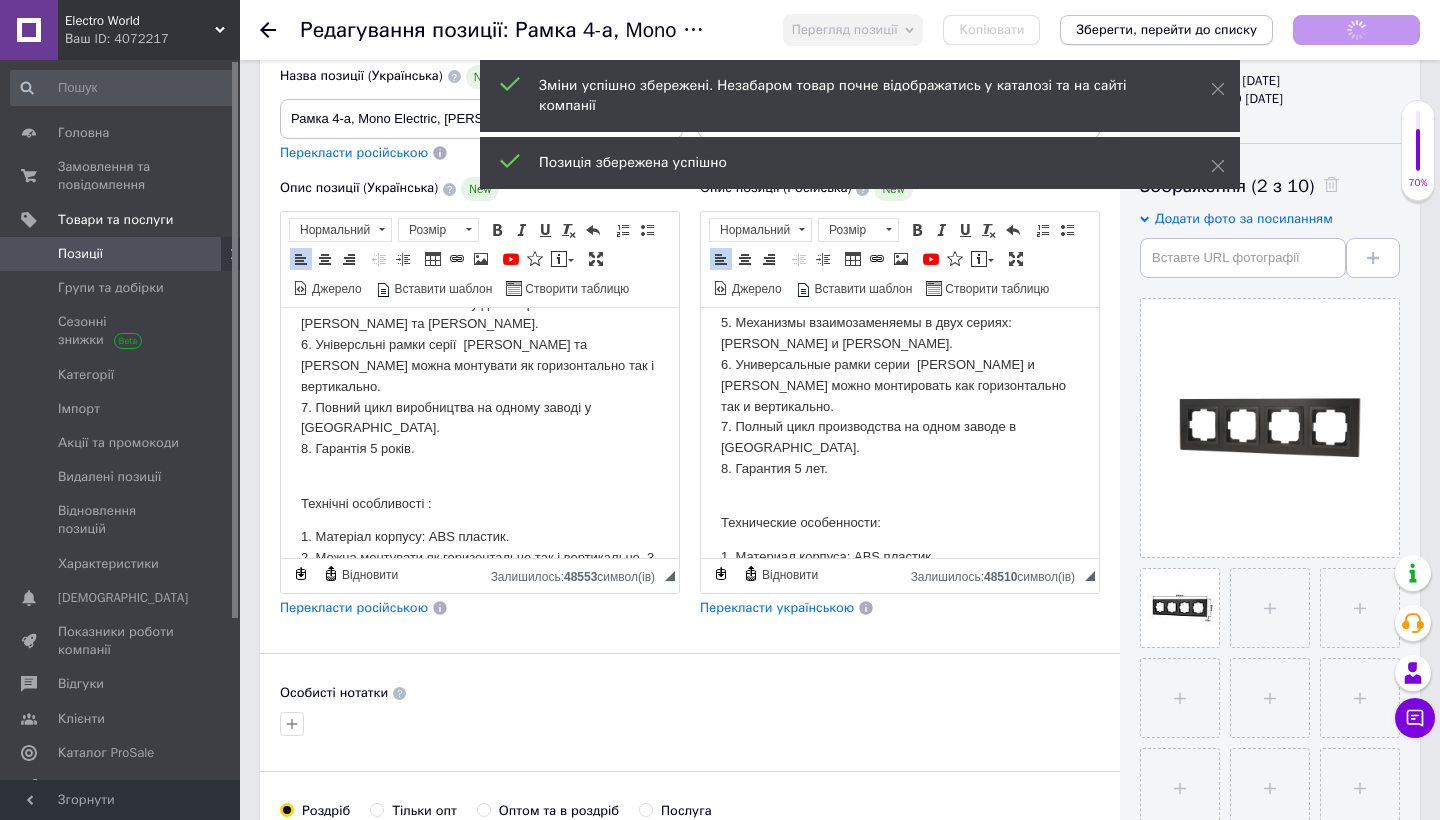 scroll, scrollTop: 354, scrollLeft: 0, axis: vertical 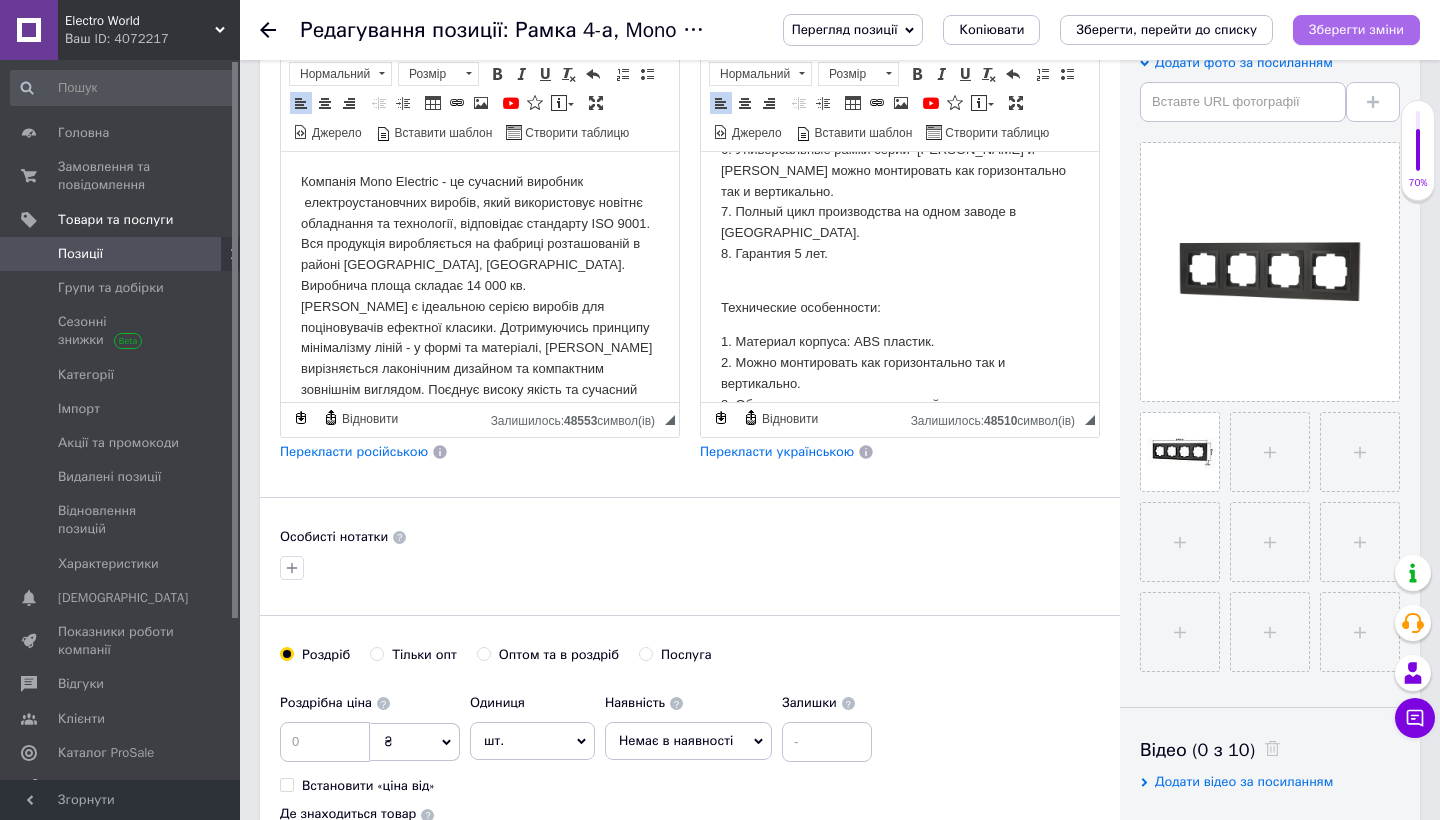 click on "Зберегти зміни" at bounding box center [1356, 29] 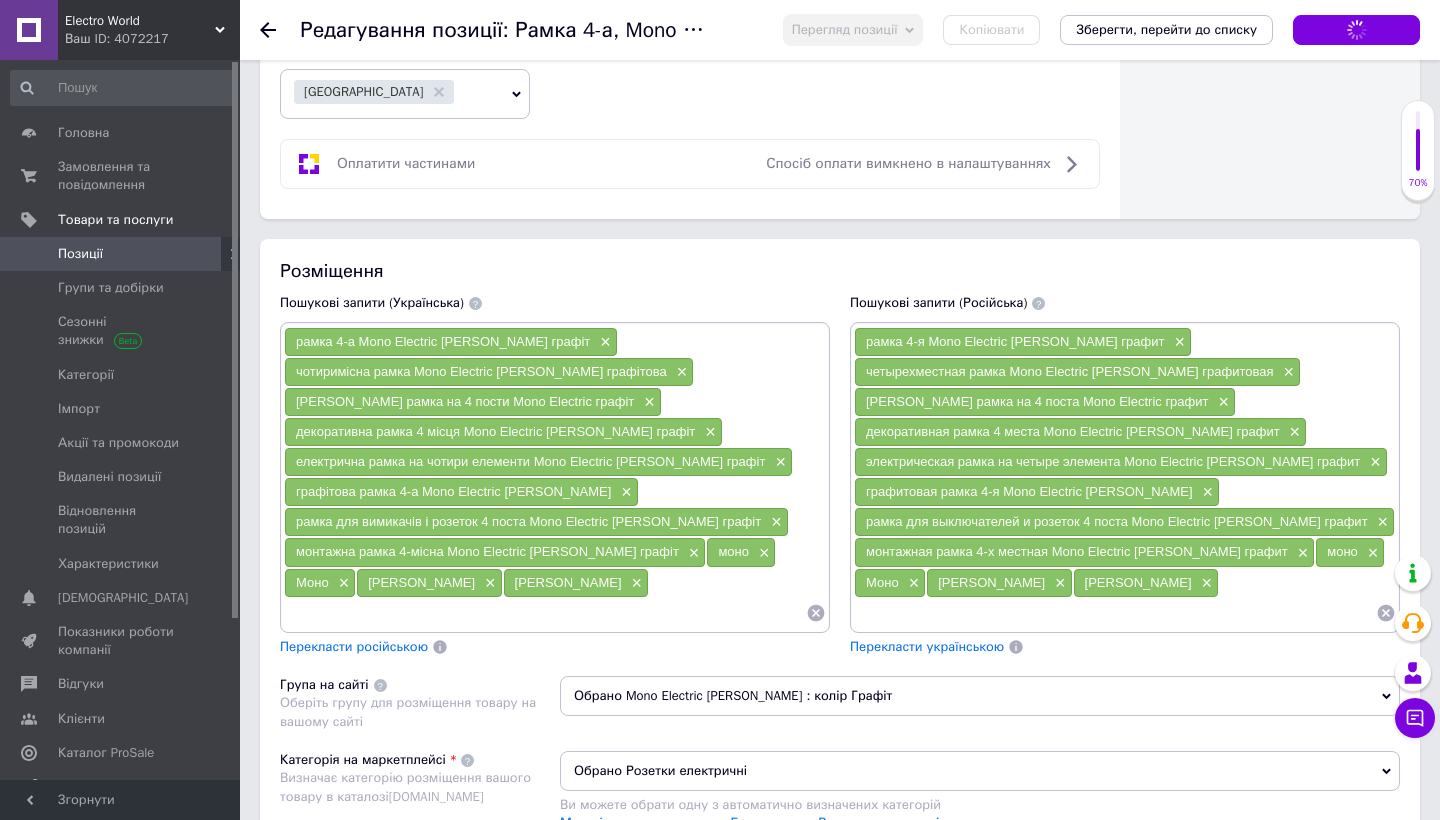 scroll, scrollTop: 1174, scrollLeft: 0, axis: vertical 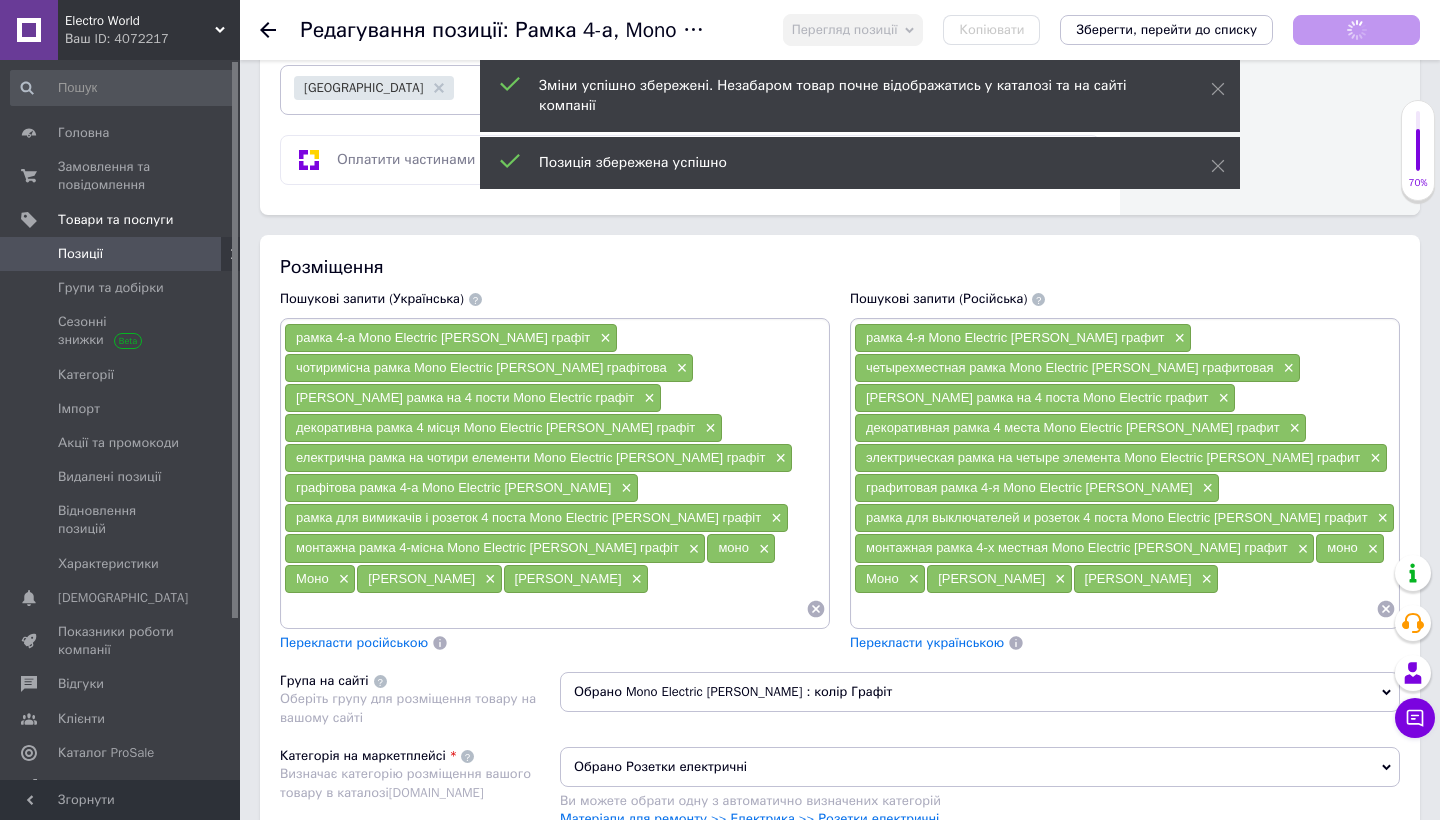 checkbox on "true" 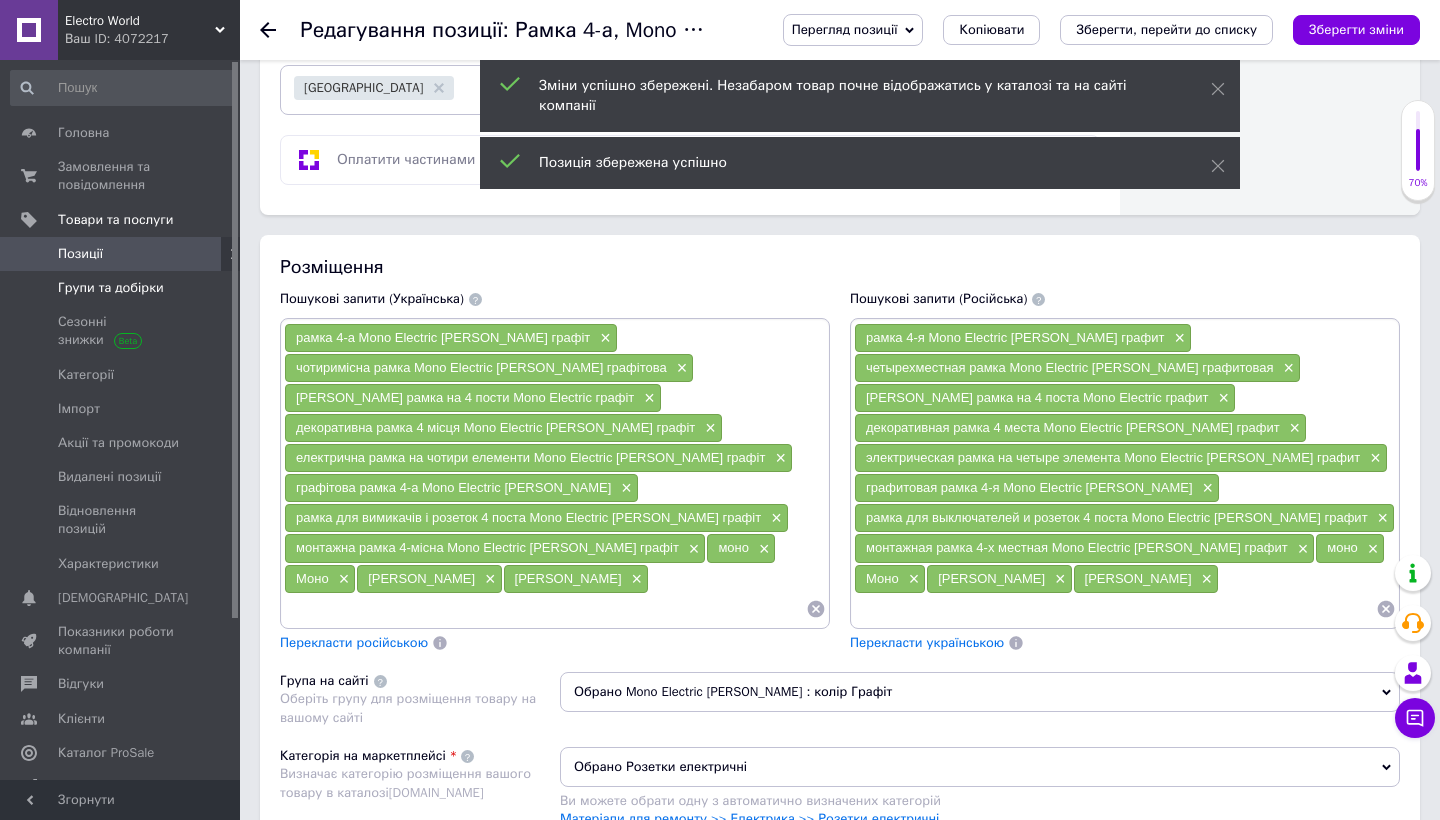 click on "Групи та добірки" at bounding box center (111, 288) 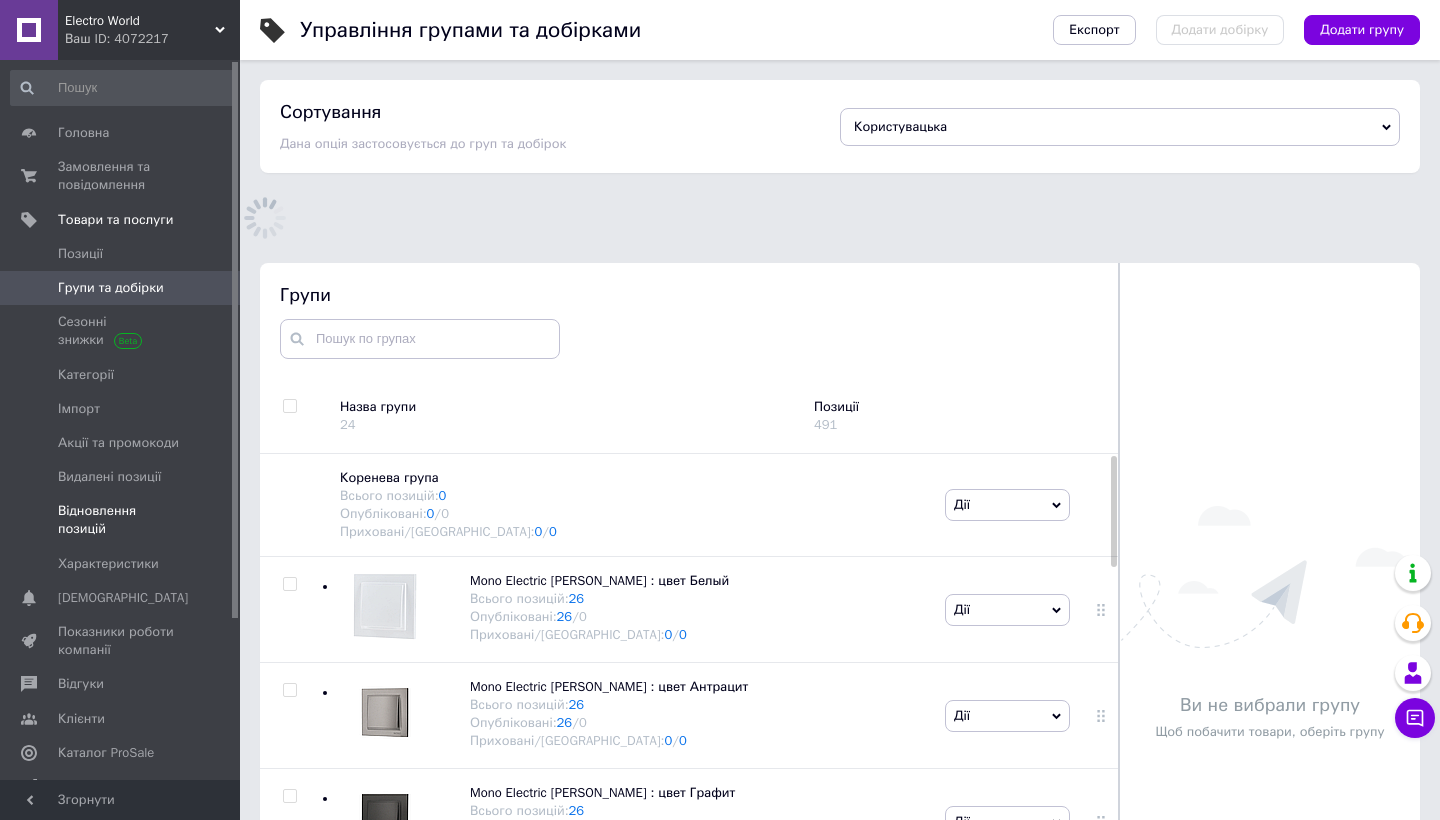 scroll, scrollTop: 160, scrollLeft: 0, axis: vertical 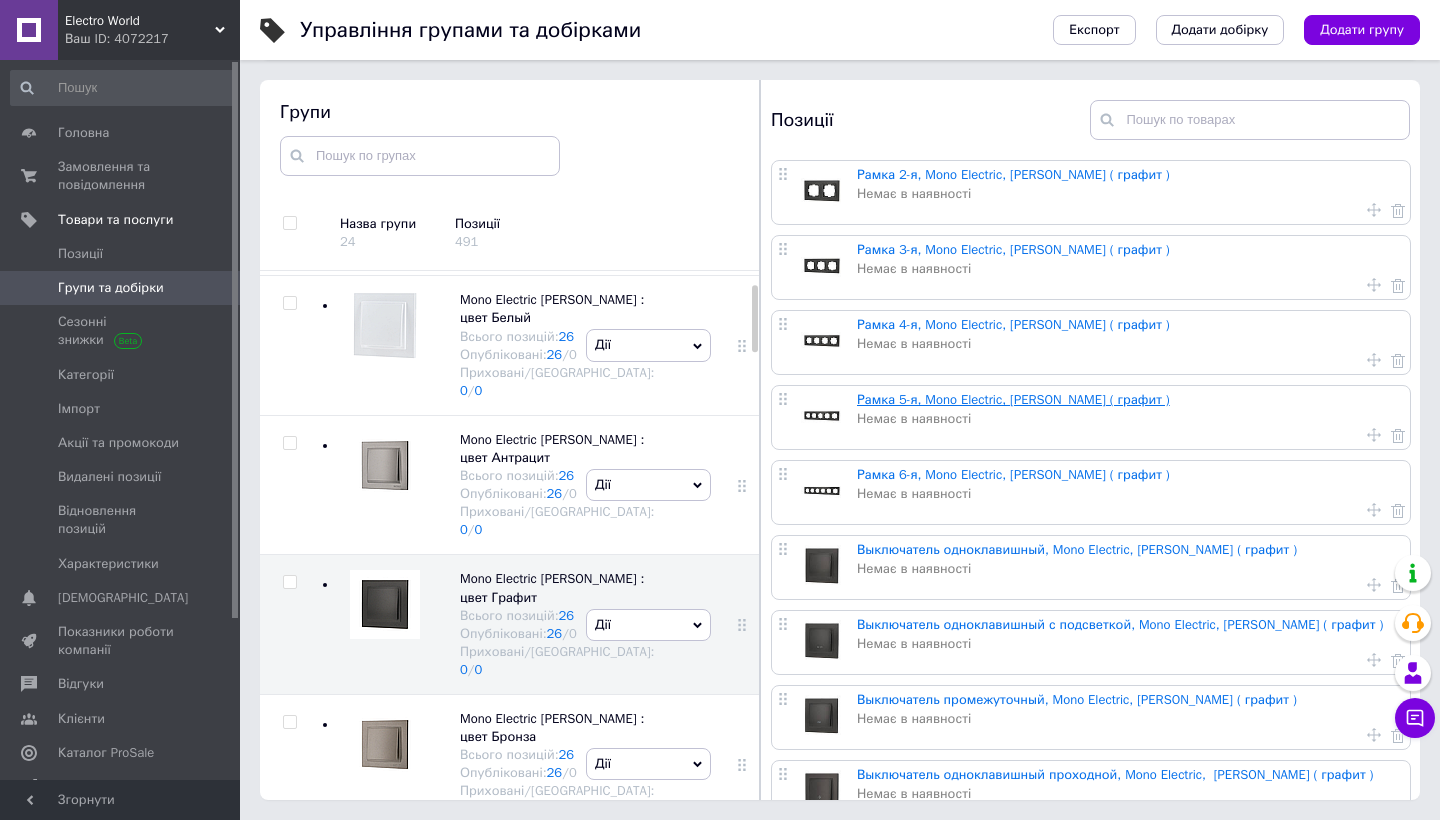 click on "Рамка 5-я, Mono Electric, [PERSON_NAME] ( графит )" at bounding box center (1013, 399) 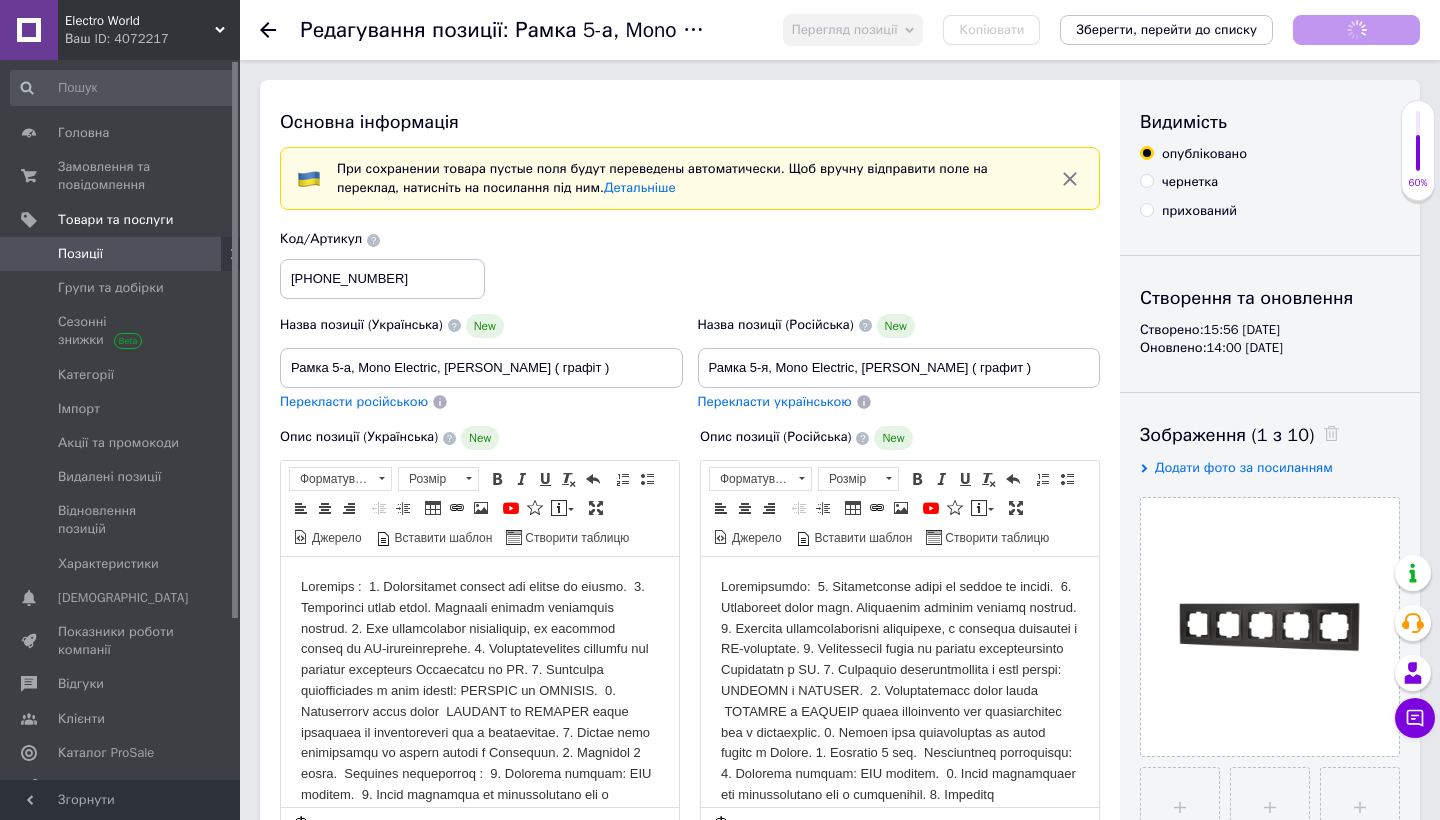 scroll, scrollTop: 0, scrollLeft: 0, axis: both 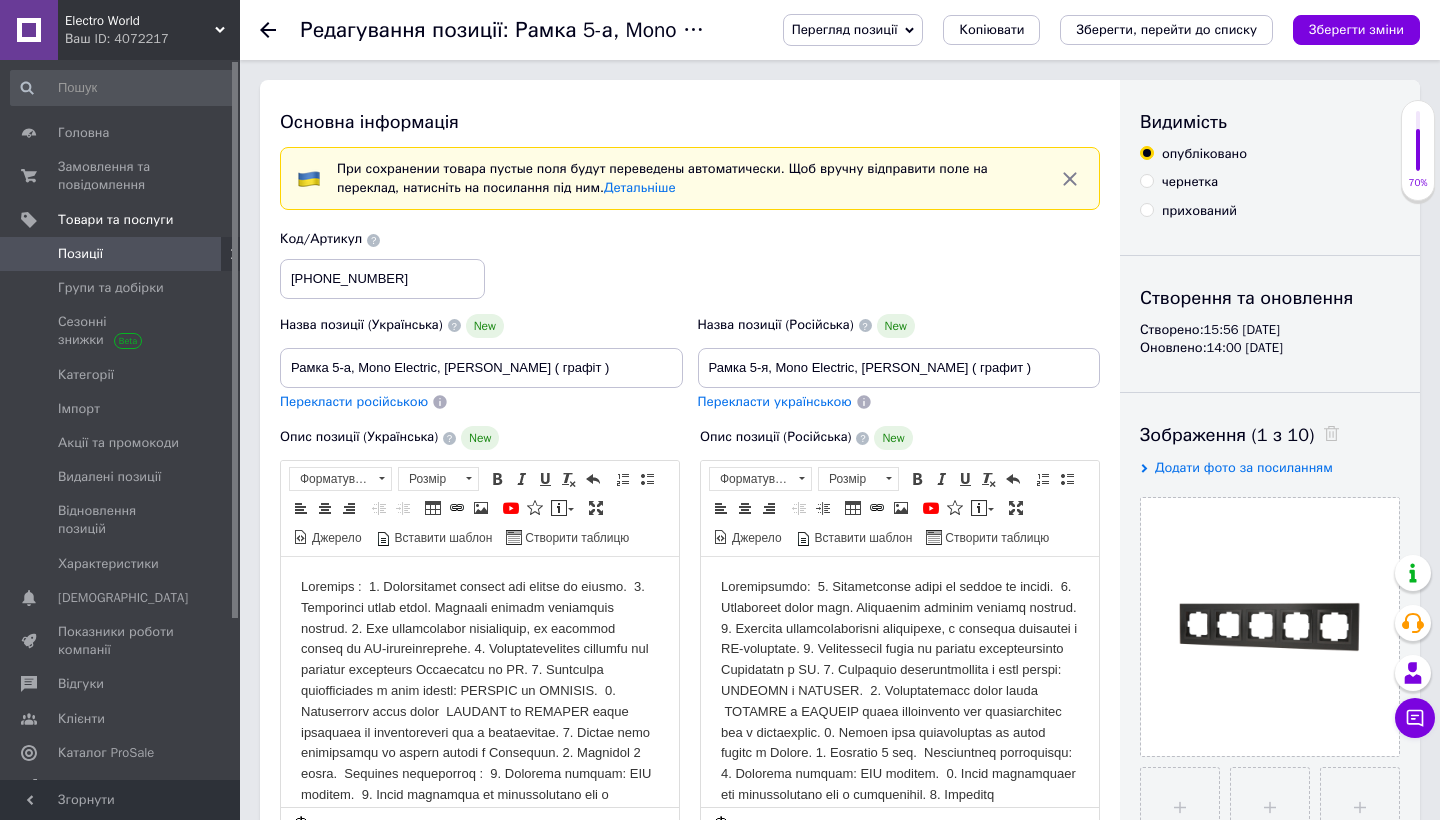 click at bounding box center (480, 712) 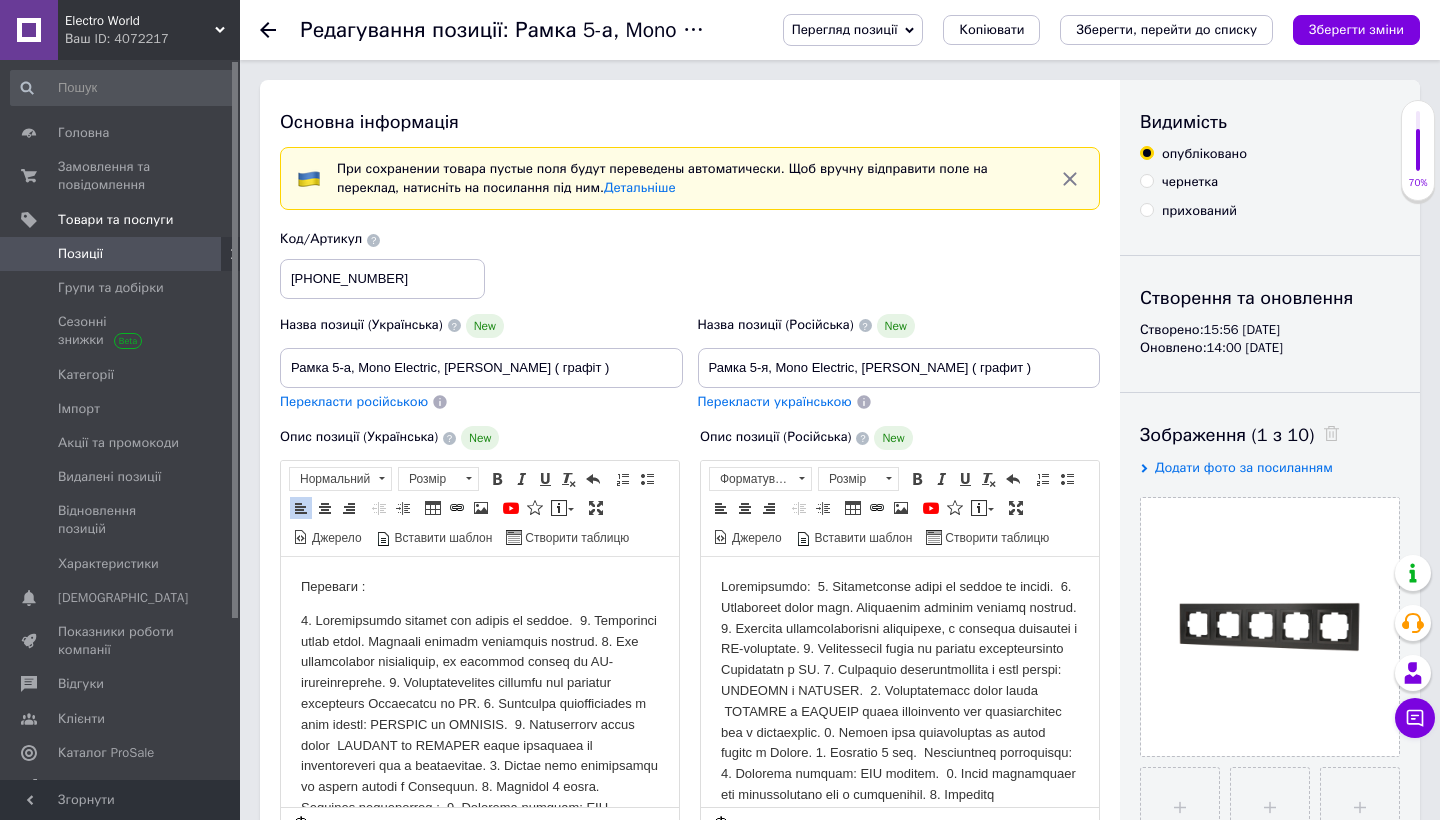 click at bounding box center [480, 746] 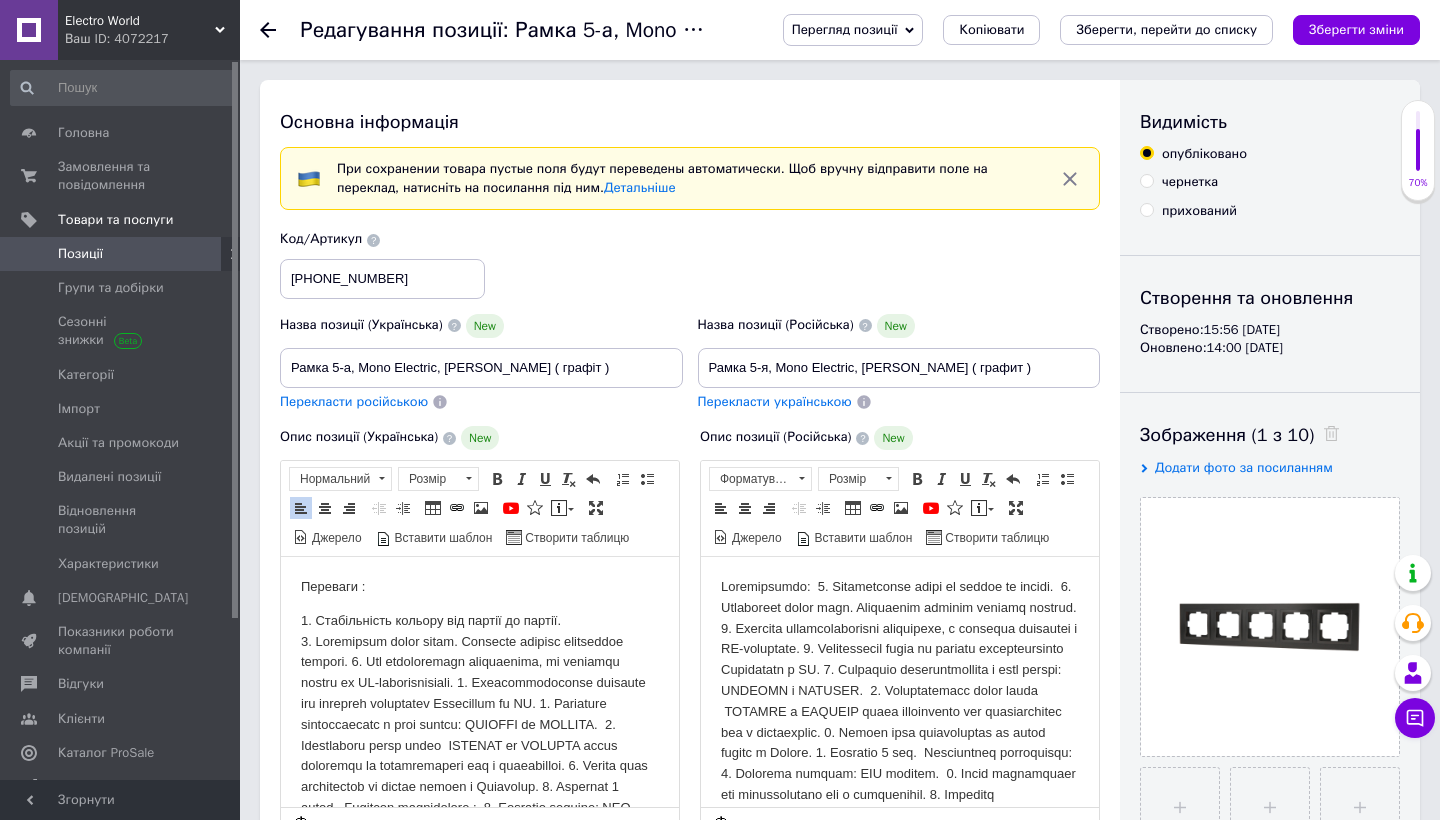 click on "1. Стабільність кольору від партії до партії.   ​​​​​​​" at bounding box center [480, 746] 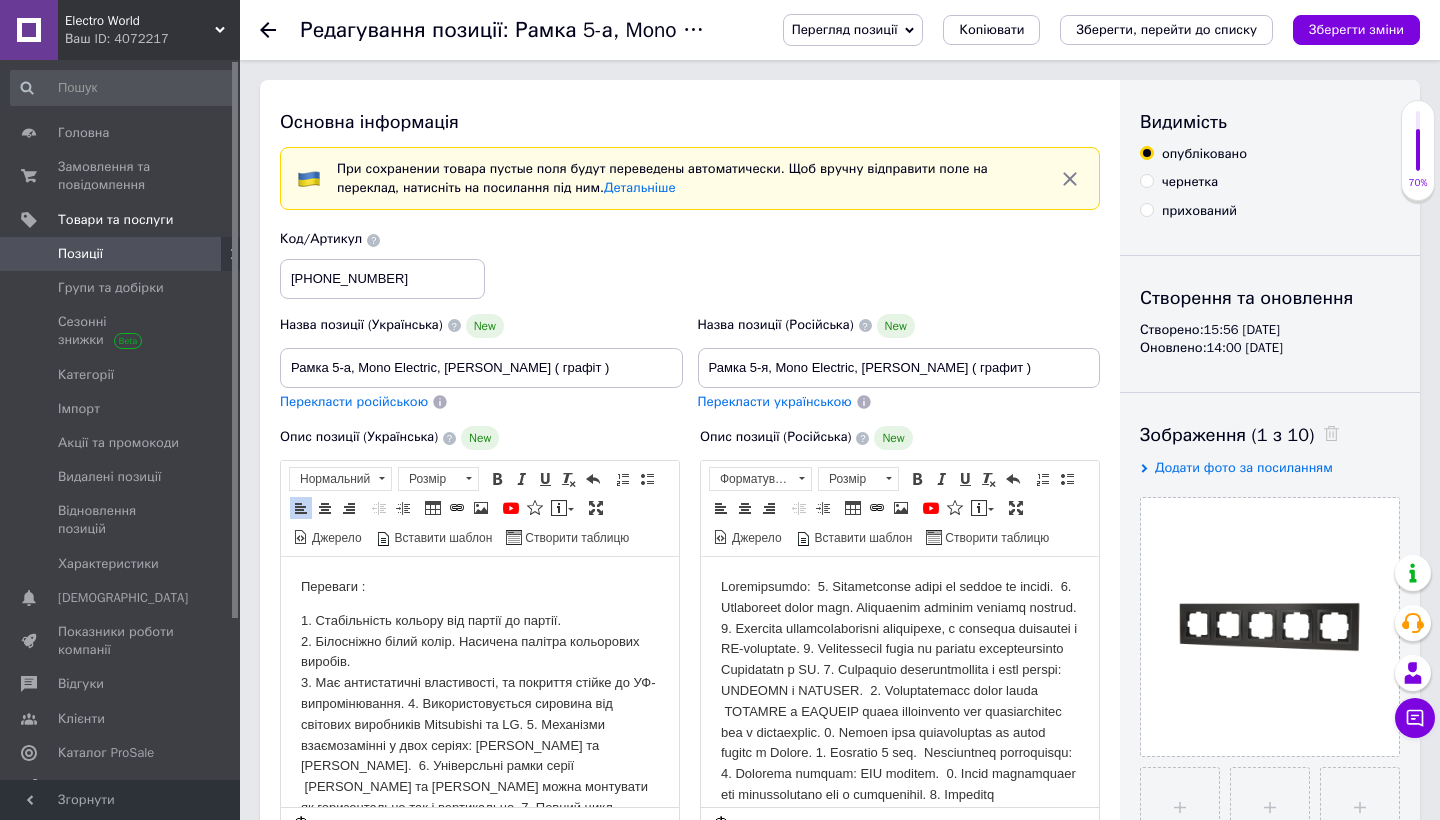 click on "1. Стабільність кольору від партії до партії.   2. Білосніжно білий колір. Насичена палітра кольорових виробів.  ​​​​​​​" at bounding box center (480, 767) 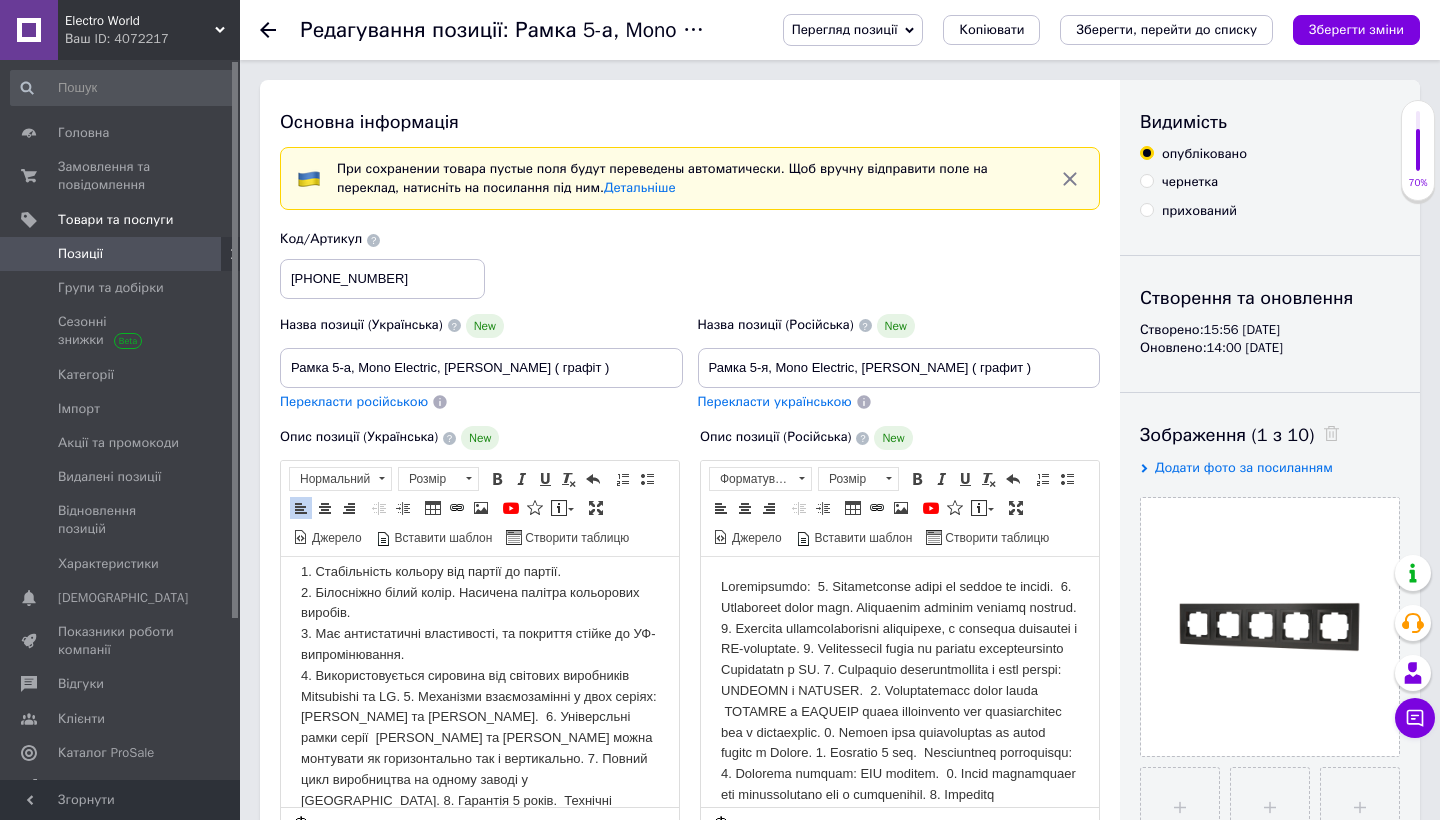 scroll, scrollTop: 67, scrollLeft: 0, axis: vertical 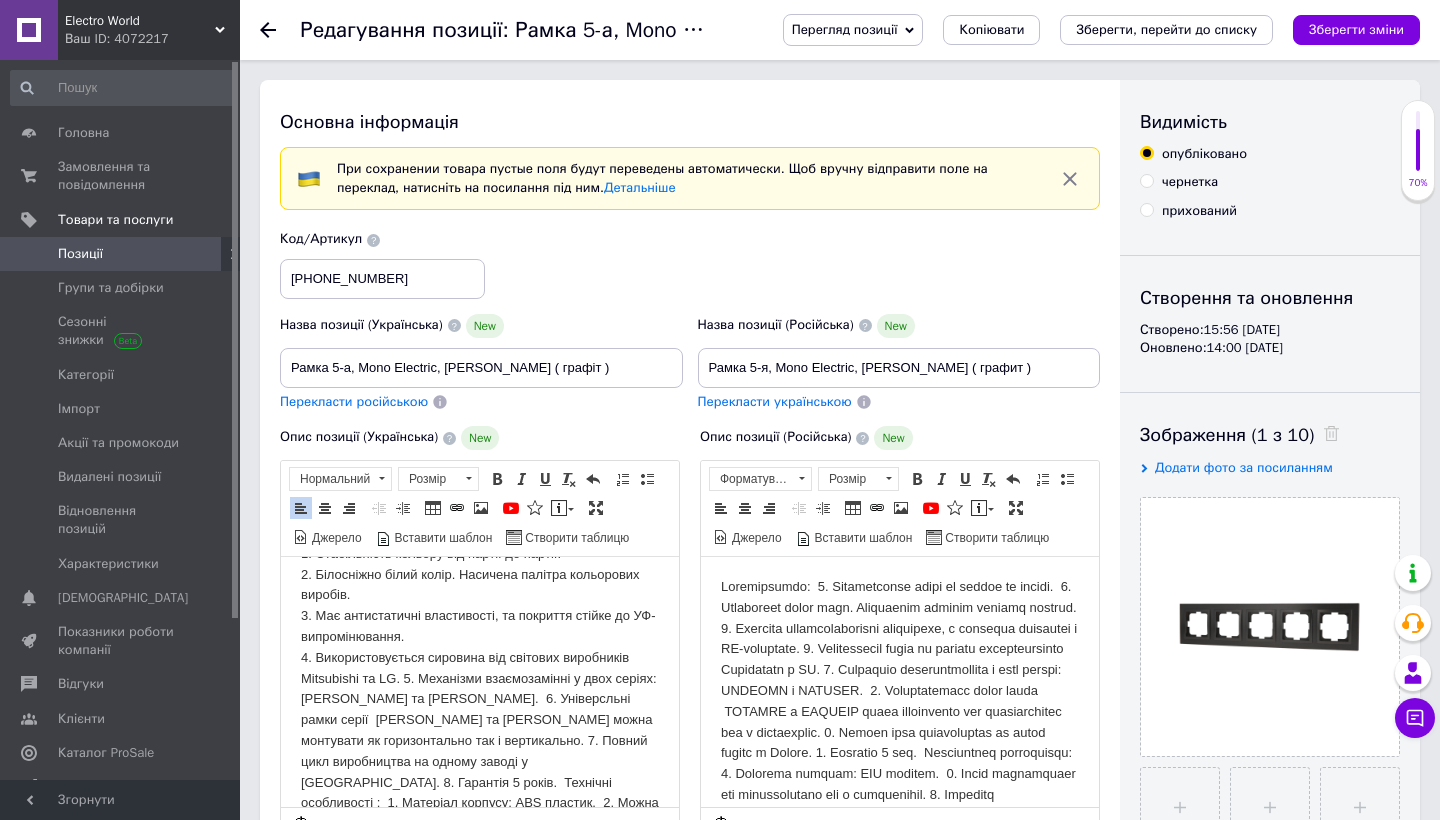 click on "1. Стабільність кольору від партії до партії.   2. Білосніжно білий колір. Насичена палітра кольорових виробів.  3. Має антистатичні властивості, та покриття стійке до УФ-випромінювання.  ​​​​​​​" at bounding box center [480, 710] 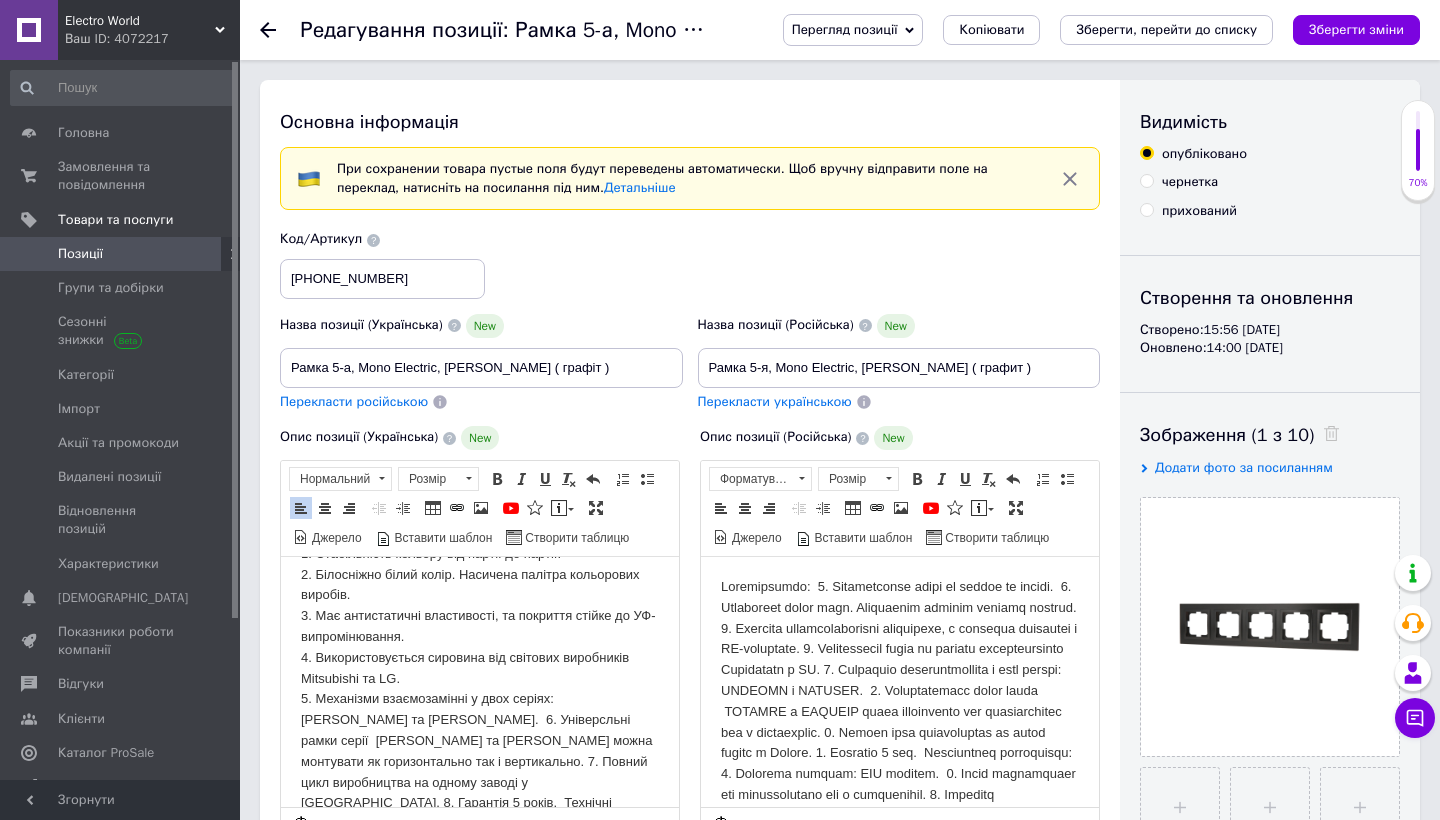 click on "1. Стабільність кольору від партії до партії.   2. Білосніжно білий колір. Насичена палітра кольорових виробів.  3. Має антистатичні властивості, та покриття стійке до УФ-випромінювання.  4. Використовується сировина від світових виробників Mitsubishi та LG.  ​​​​​​​" at bounding box center (480, 721) 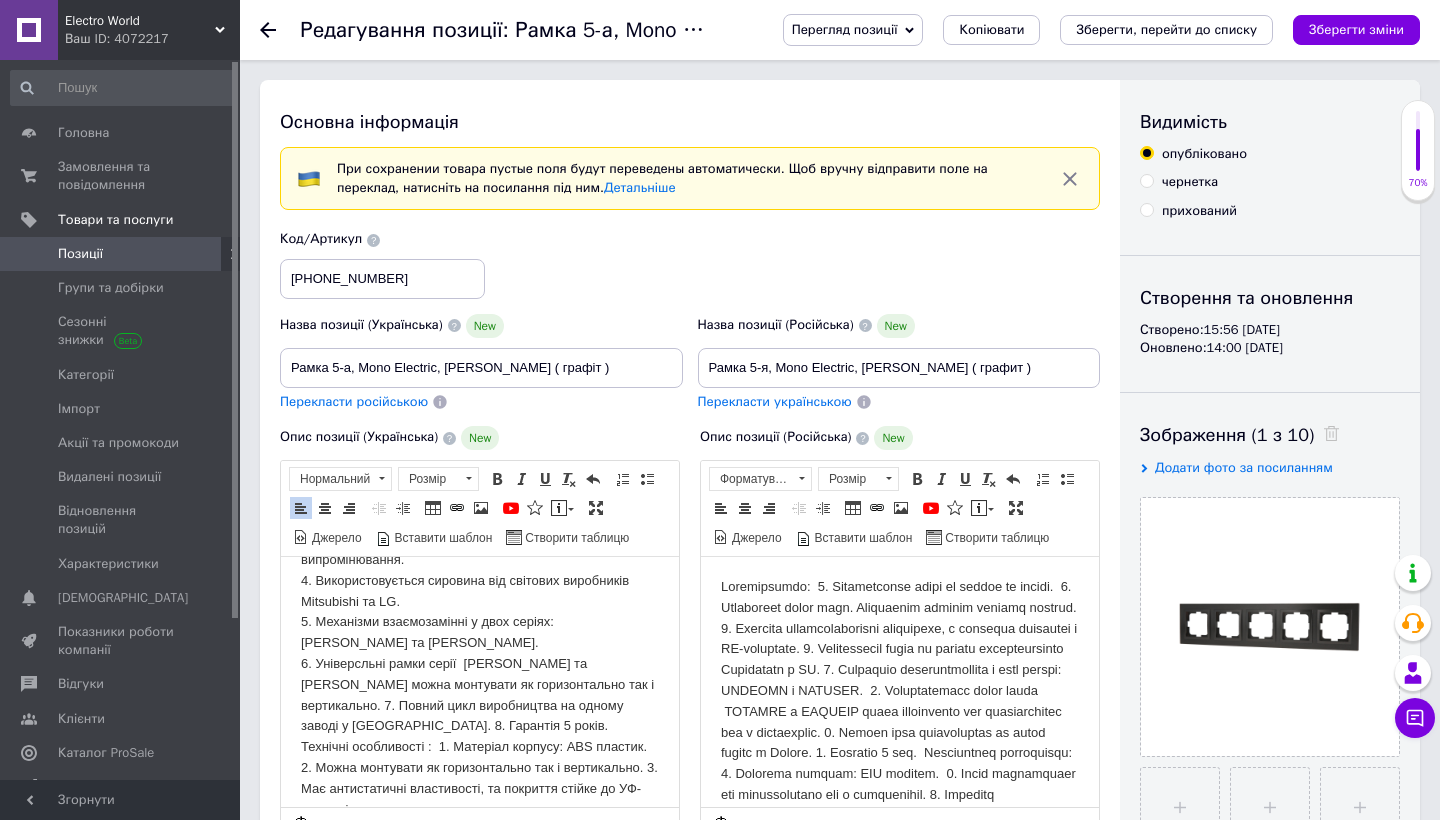 scroll, scrollTop: 143, scrollLeft: 0, axis: vertical 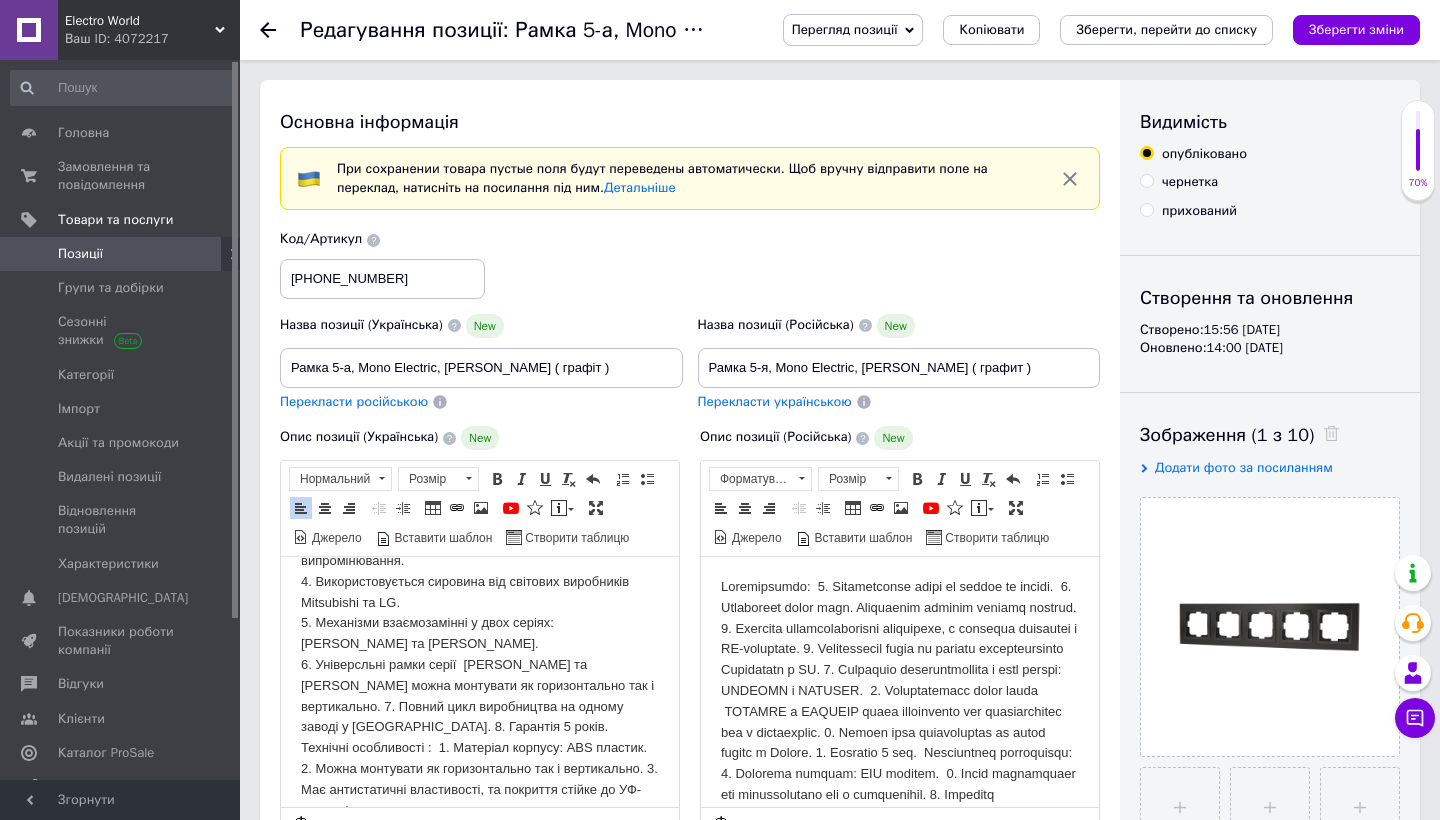 click on "1. Стабільність кольору від партії до партії.   2. Білосніжно білий колір. Насичена палітра кольорових виробів.  3. Має антистатичні властивості, та покриття стійке до УФ-випромінювання.  4. Використовується сировина від світових виробників Mitsubishi та LG.  5. Механізми взаємозамінні у двох серіях: DESPINA та LARISSA.   ​​​​​​​" at bounding box center [480, 645] 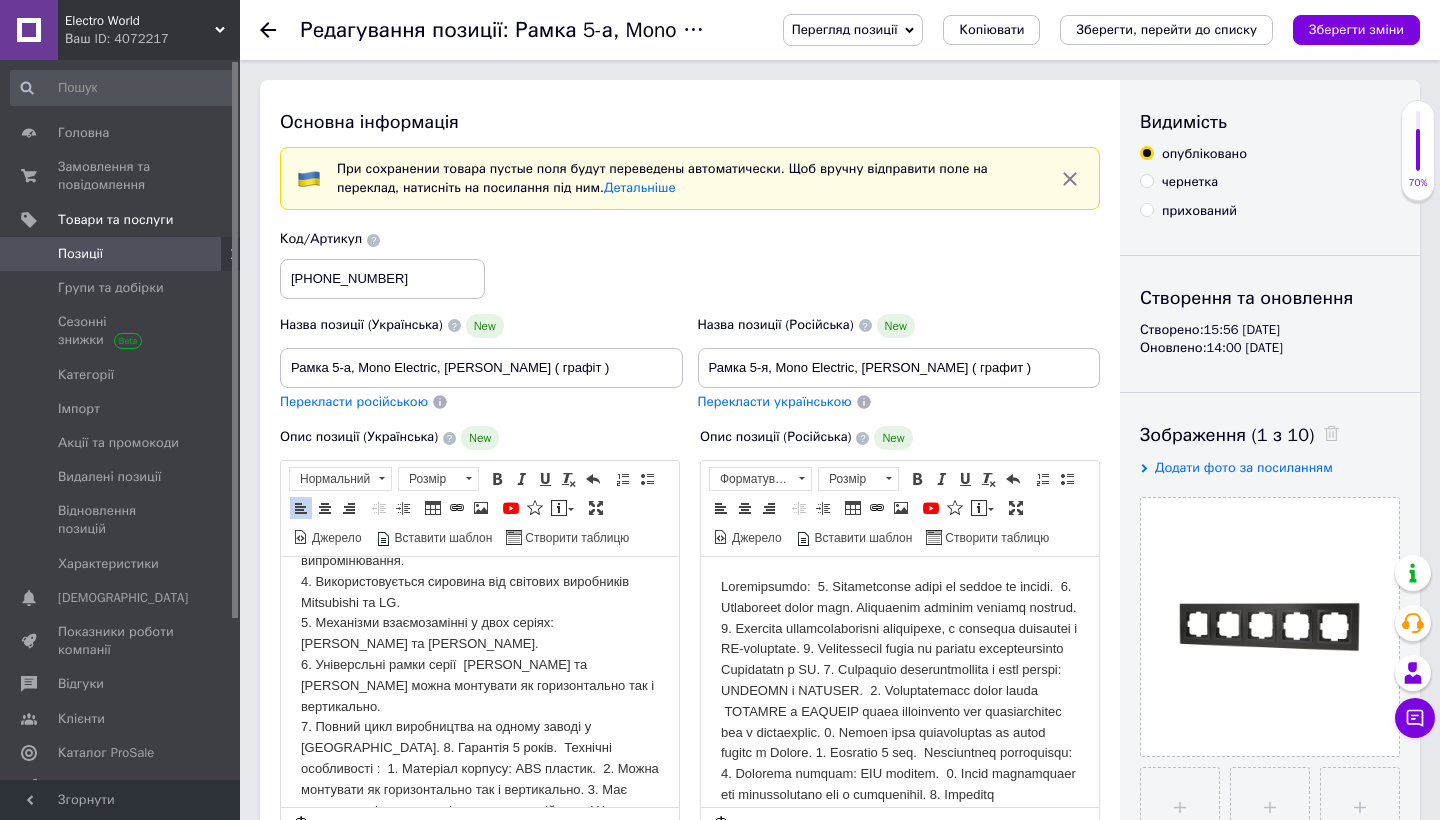 click on "1. Стабільність кольору від партії до партії.   2. Білосніжно білий колір. Насичена палітра кольорових виробів.  3. Має антистатичні властивості, та покриття стійке до УФ-випромінювання.  4. Використовується сировина від світових виробників Mitsubishi та LG.  5. Механізми взаємозамінні у двох серіях: DESPINA та LARISSA.   6. Універсльні рамки серії  DESPINA та LARISSA можна монтувати як горизонтально так і вертикально.  ​​​​​​​" at bounding box center [480, 655] 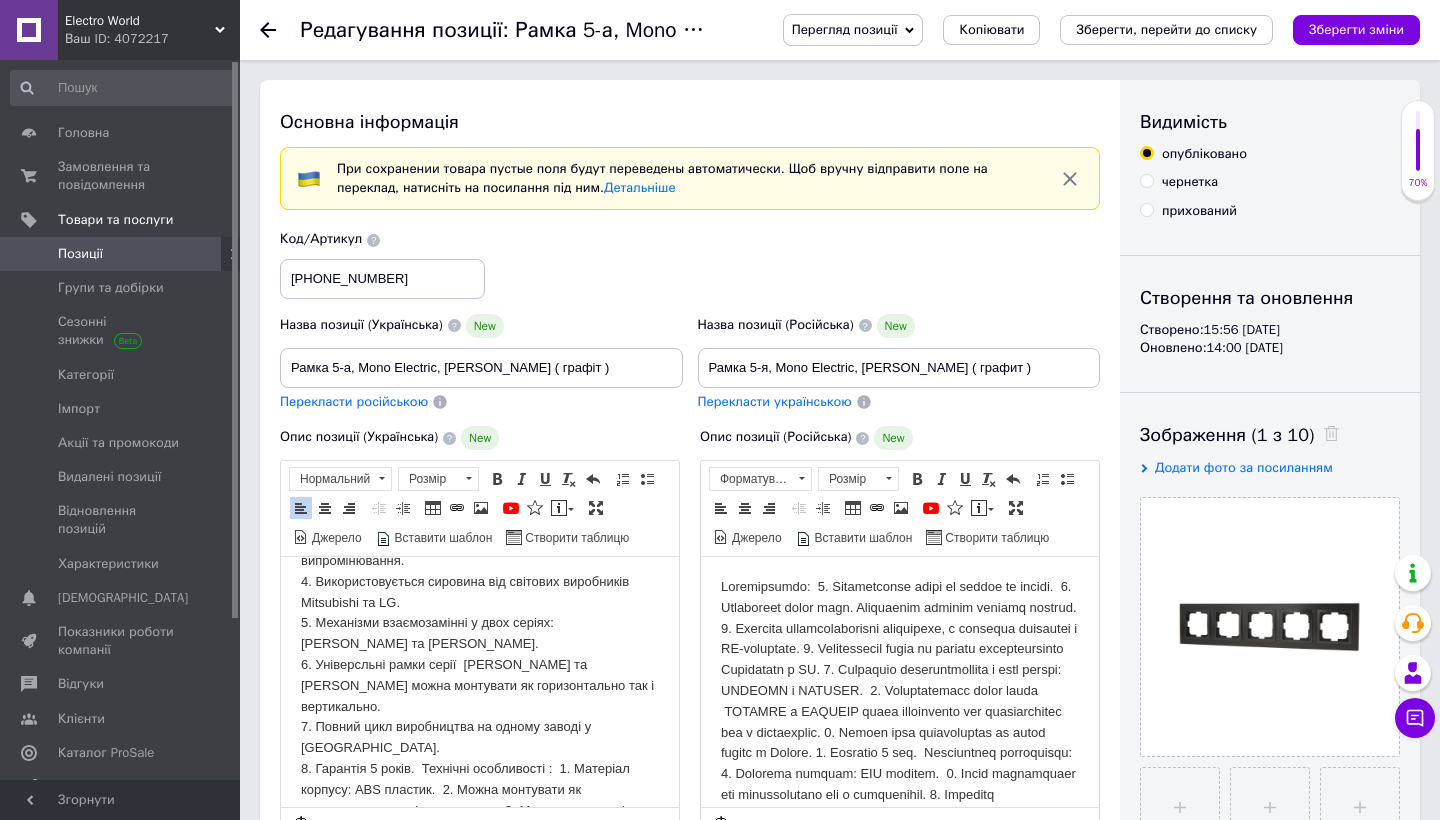 click on "1. Стабільність кольору від партії до партії.   2. Білосніжно білий колір. Насичена палітра кольорових виробів.  3. Має антистатичні властивості, та покриття стійке до УФ-випромінювання.  4. Використовується сировина від світових виробників Mitsubishi та LG.  5. Механізми взаємозамінні у двох серіях: DESPINA та LARISSA.   6. Універсльні рамки серії  DESPINA та LARISSA можна монтувати як горизонтально так і вертикально.  7. Повний цикл виробництва на одному заводі у Туреччині.  ​​​​​​​" at bounding box center (480, 655) 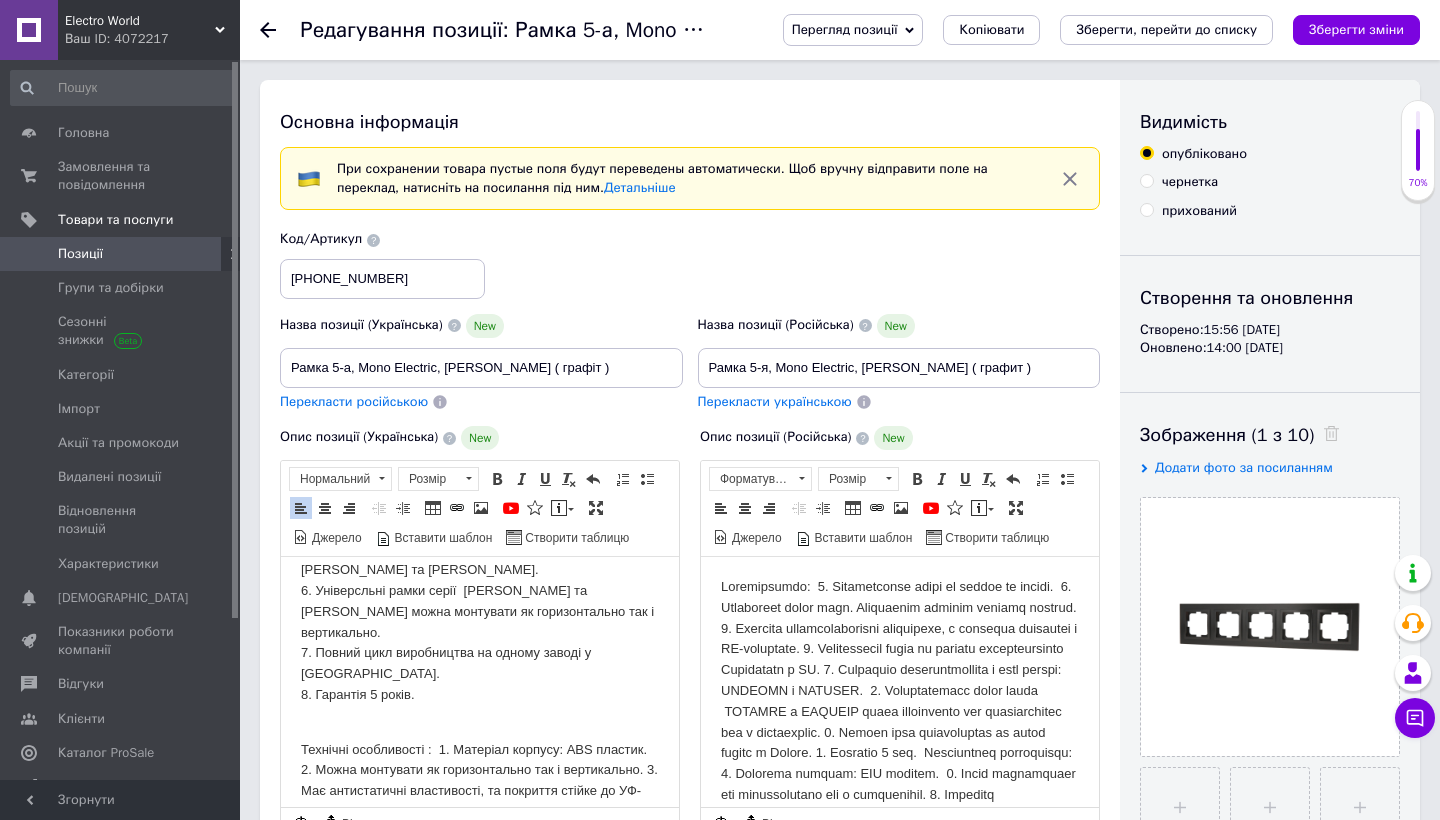 scroll, scrollTop: 216, scrollLeft: 0, axis: vertical 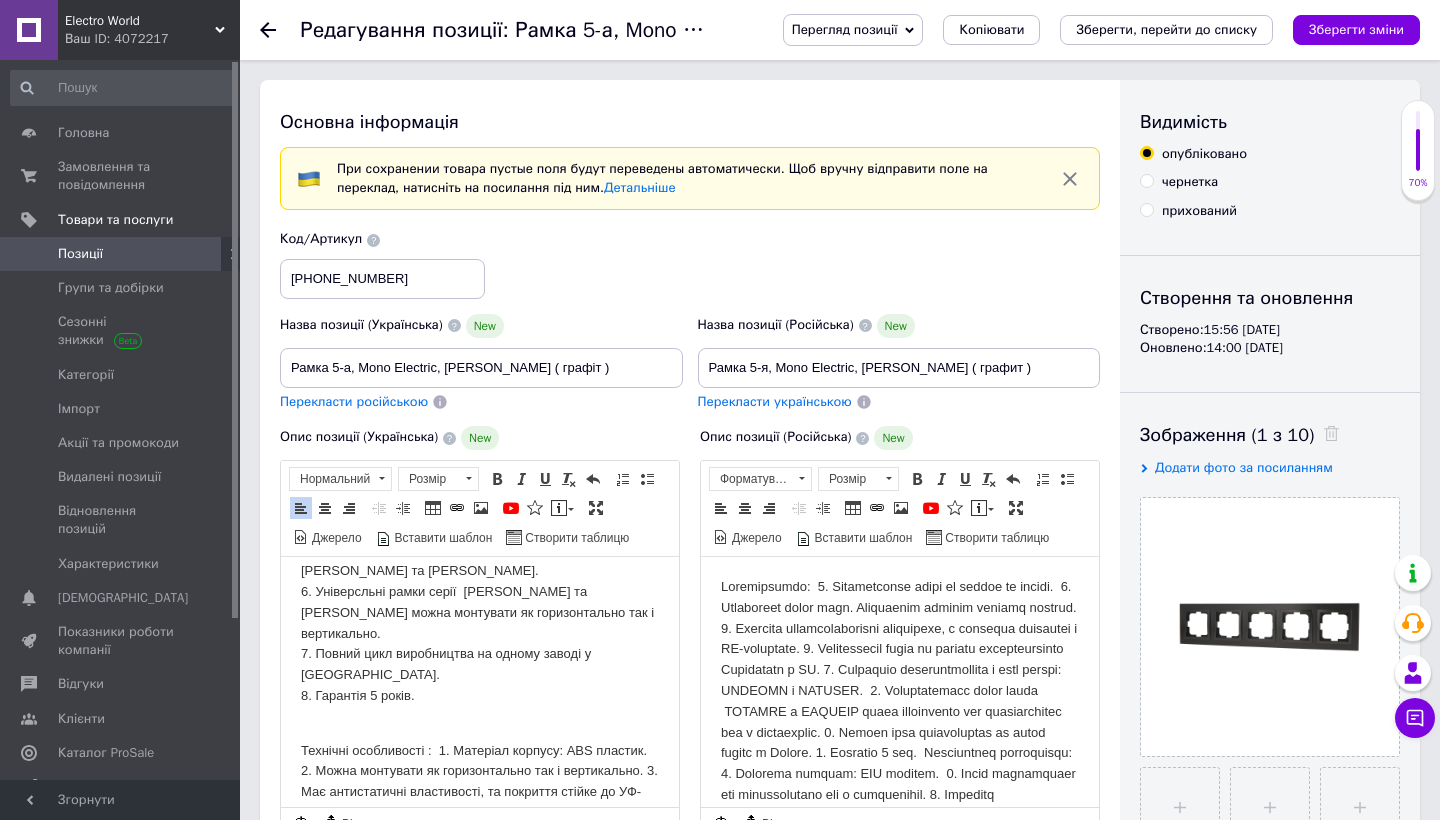 click on "​​​​​​​ Технічні особливості :  1. Матеріал корпусу: ABS пластик.  2. Можна монтувати як горизонтально так і вертикально. 3. Має антистатичні властивості, та покриття стійке до УФ-випромінювання." at bounding box center [480, 772] 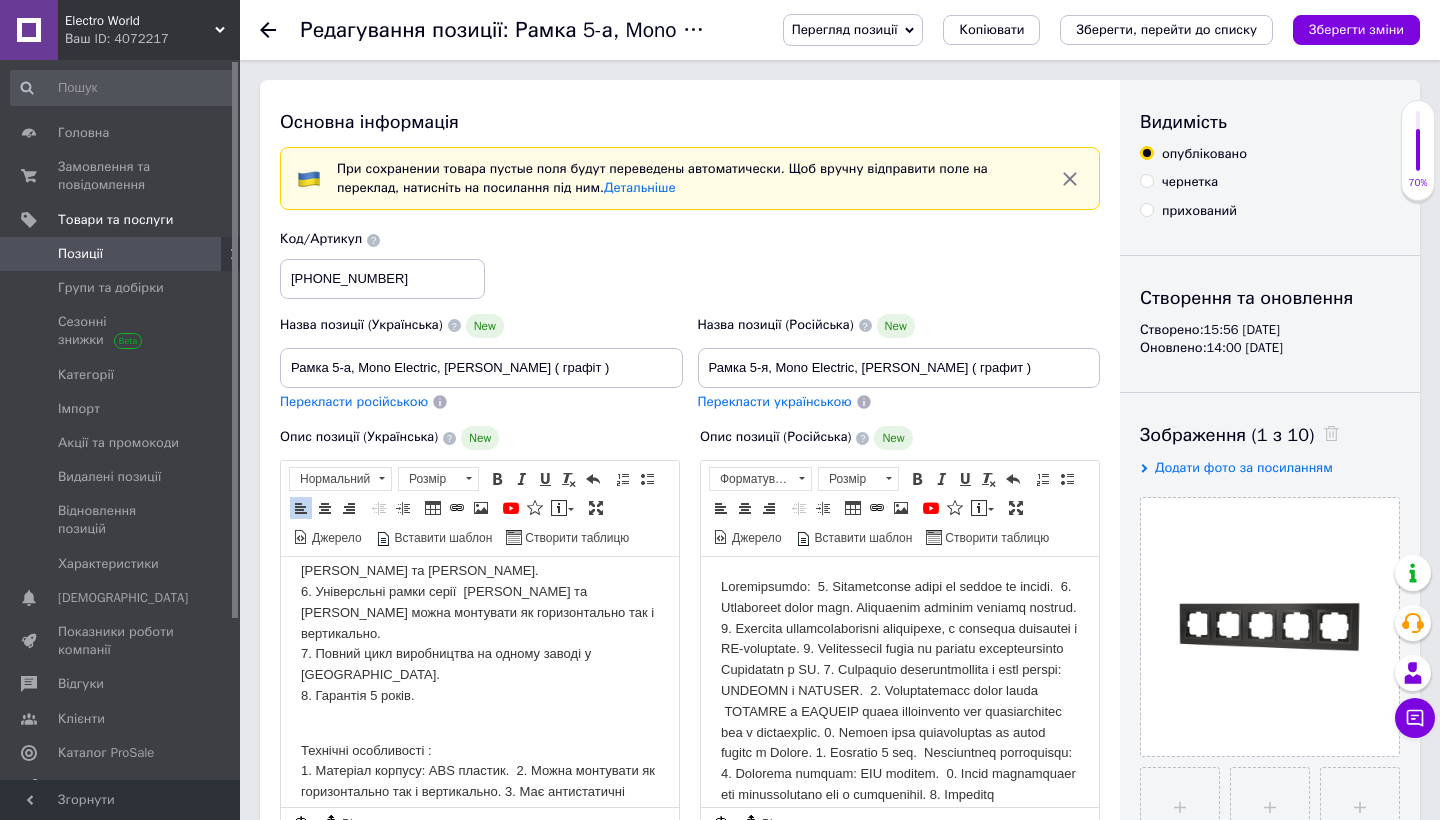 type 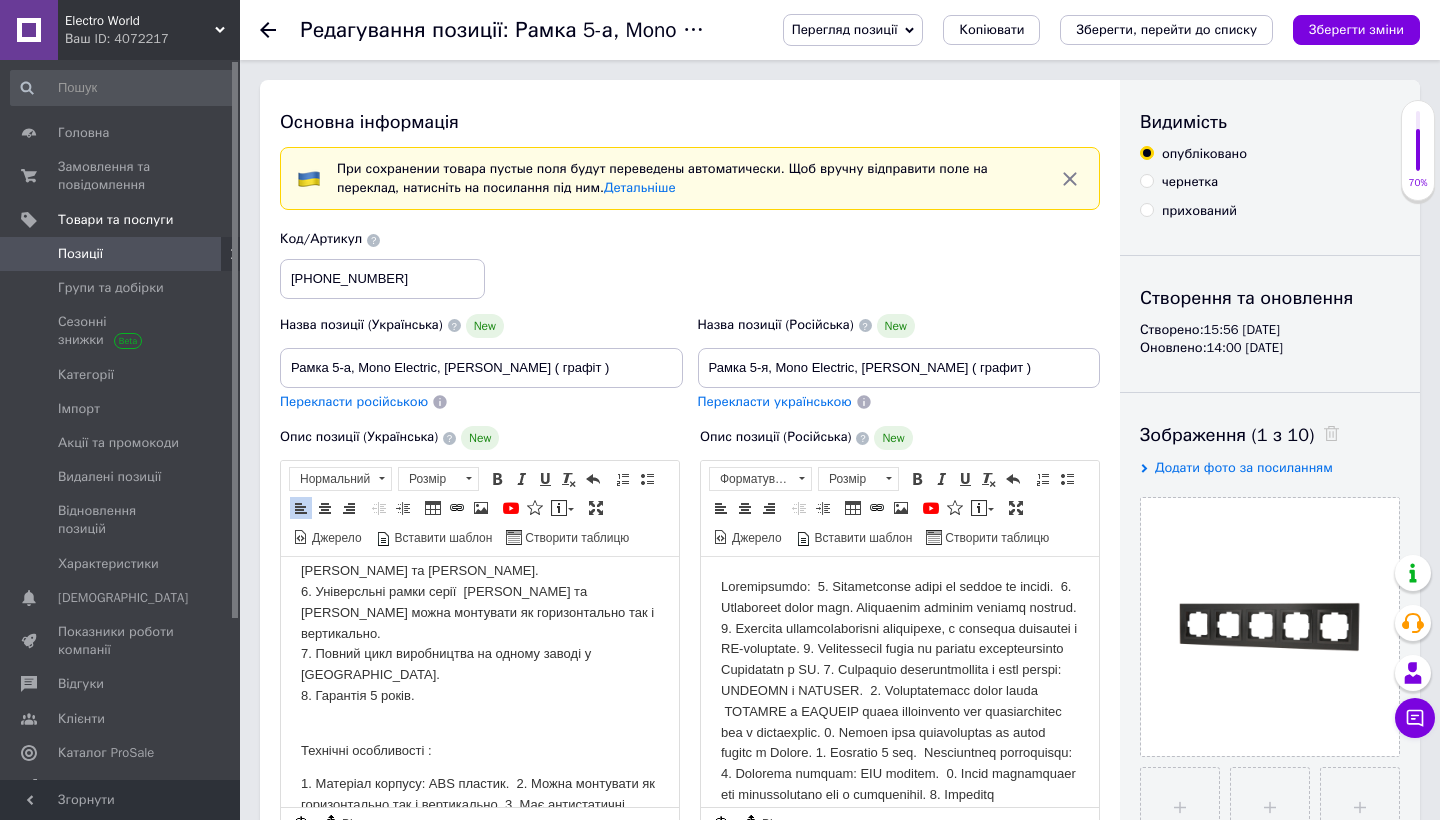 drag, startPoint x: 520, startPoint y: 747, endPoint x: 817, endPoint y: 1376, distance: 695.59326 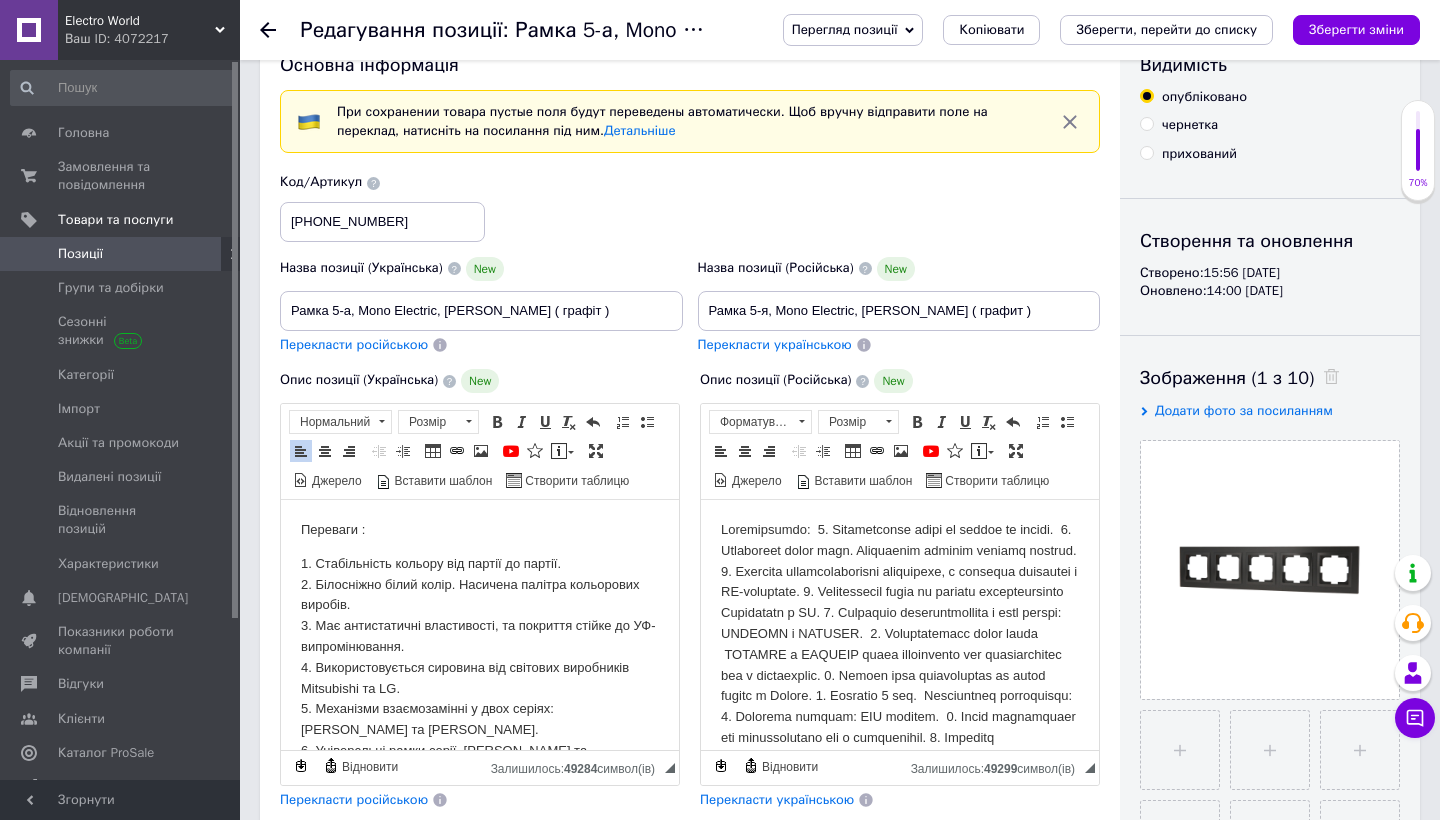 scroll, scrollTop: 0, scrollLeft: 0, axis: both 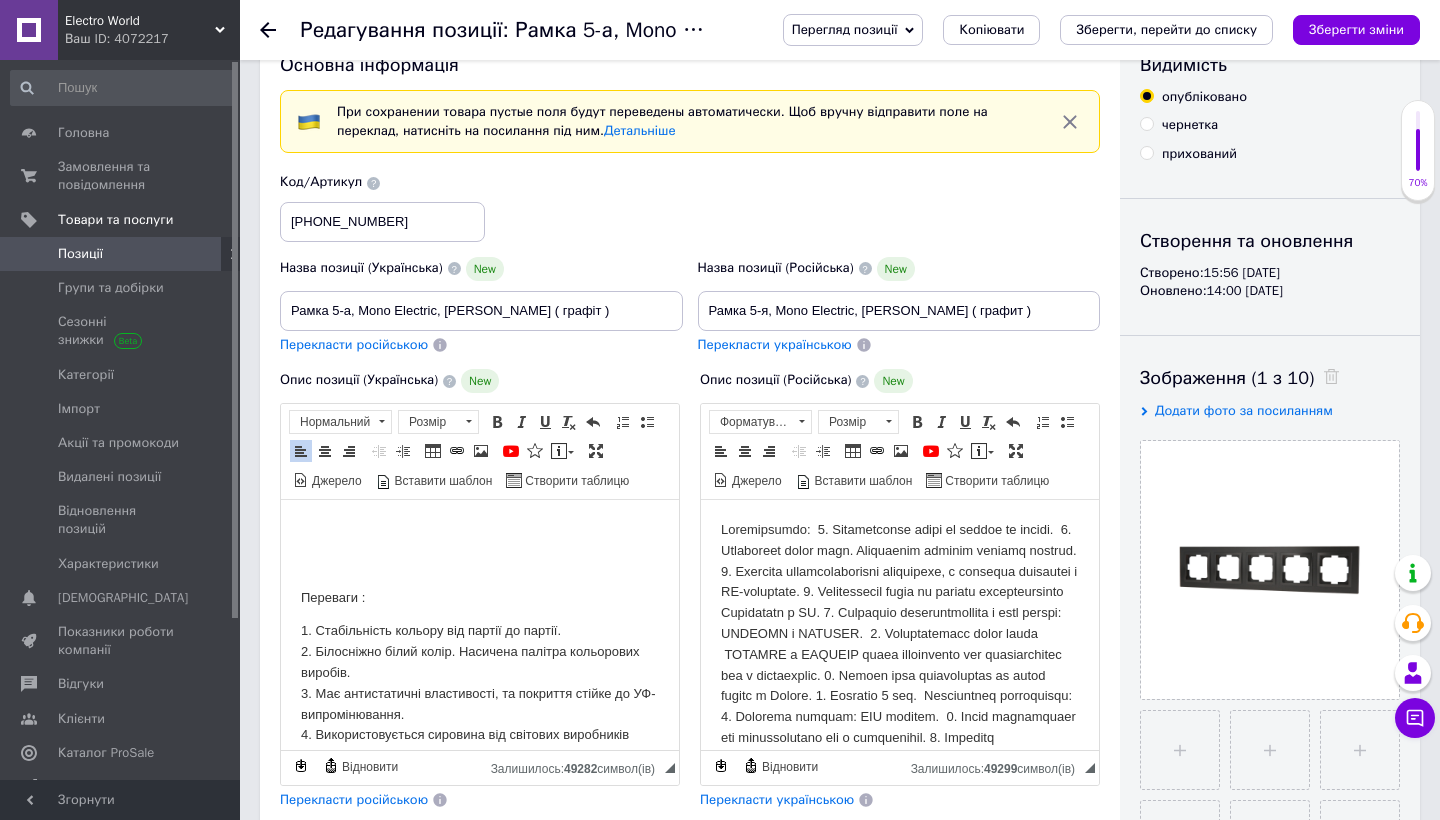 click on "Переваги :   1. Стабільність кольору від партії до партії.   2. Білосніжно білий колір. Насичена палітра кольорових виробів.  3. Має антистатичні властивості, та покриття стійке до УФ-випромінювання.  4. Використовується сировина від світових виробників Mitsubishi та LG.  5. Механізми взаємозамінні у двох серіях: DESPINA та LARISSA.   6. Універсльні рамки серії  DESPINA та LARISSA можна монтувати як горизонтально так і вертикально.  7. Повний цикл виробництва на одному заводі у Туреччині.  8. Гарантія 5 років.   Технічні особливості :   1. Матеріал корпусу: ABS пластик.   ​​​​​​​" at bounding box center [480, 802] 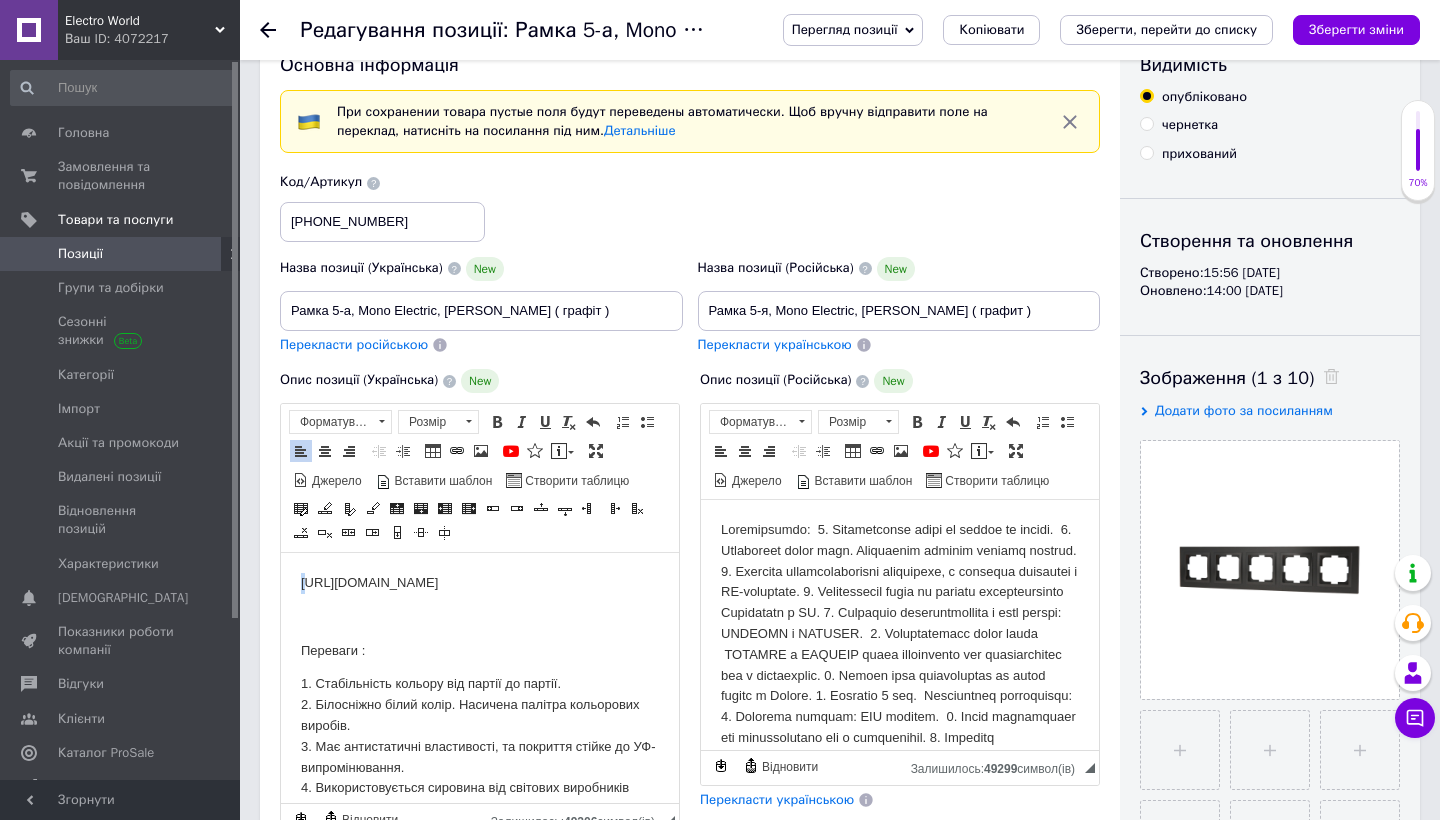 drag, startPoint x: 388, startPoint y: 607, endPoint x: 307, endPoint y: 577, distance: 86.37708 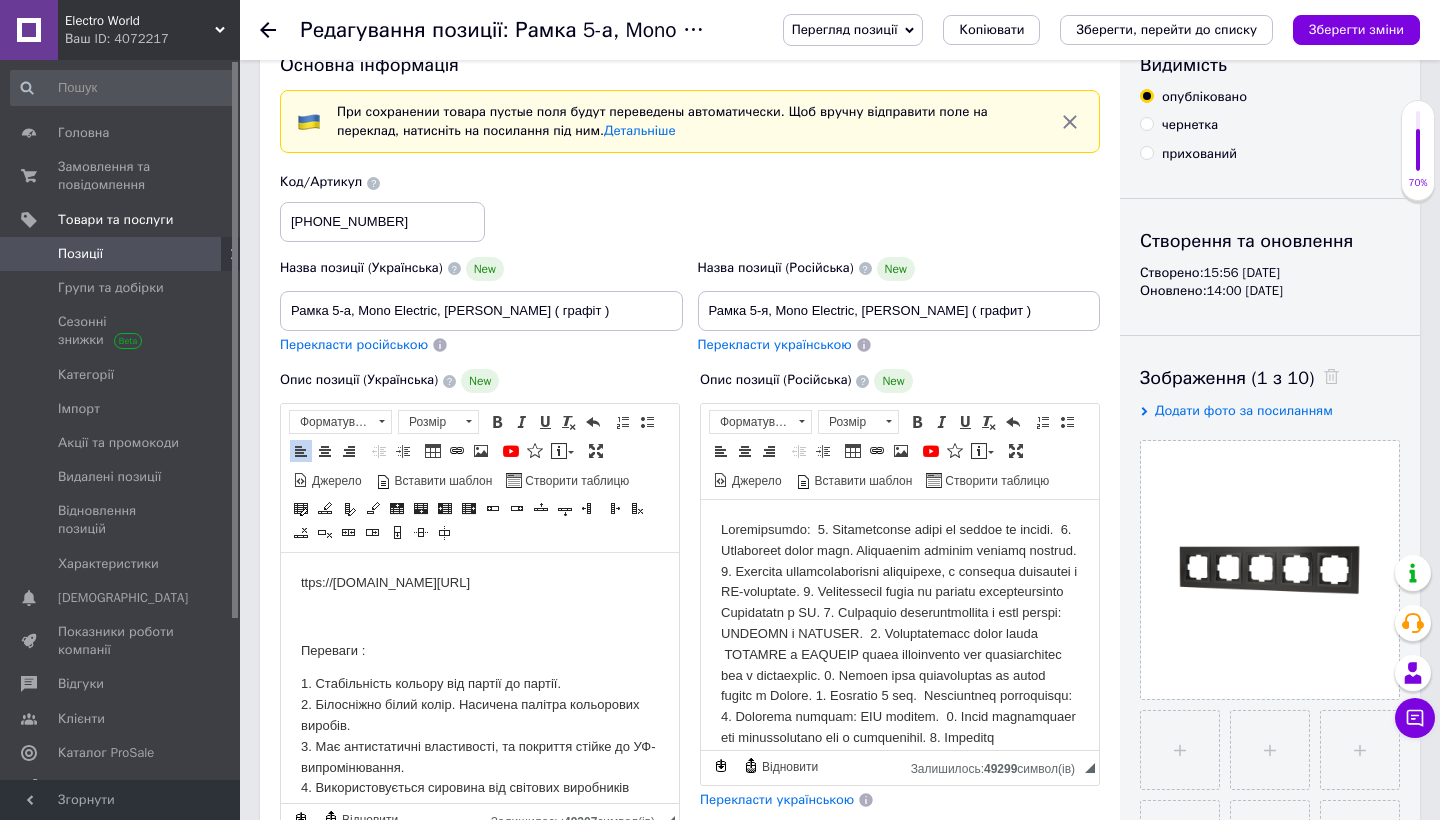 drag, startPoint x: 384, startPoint y: 611, endPoint x: 269, endPoint y: 569, distance: 122.42957 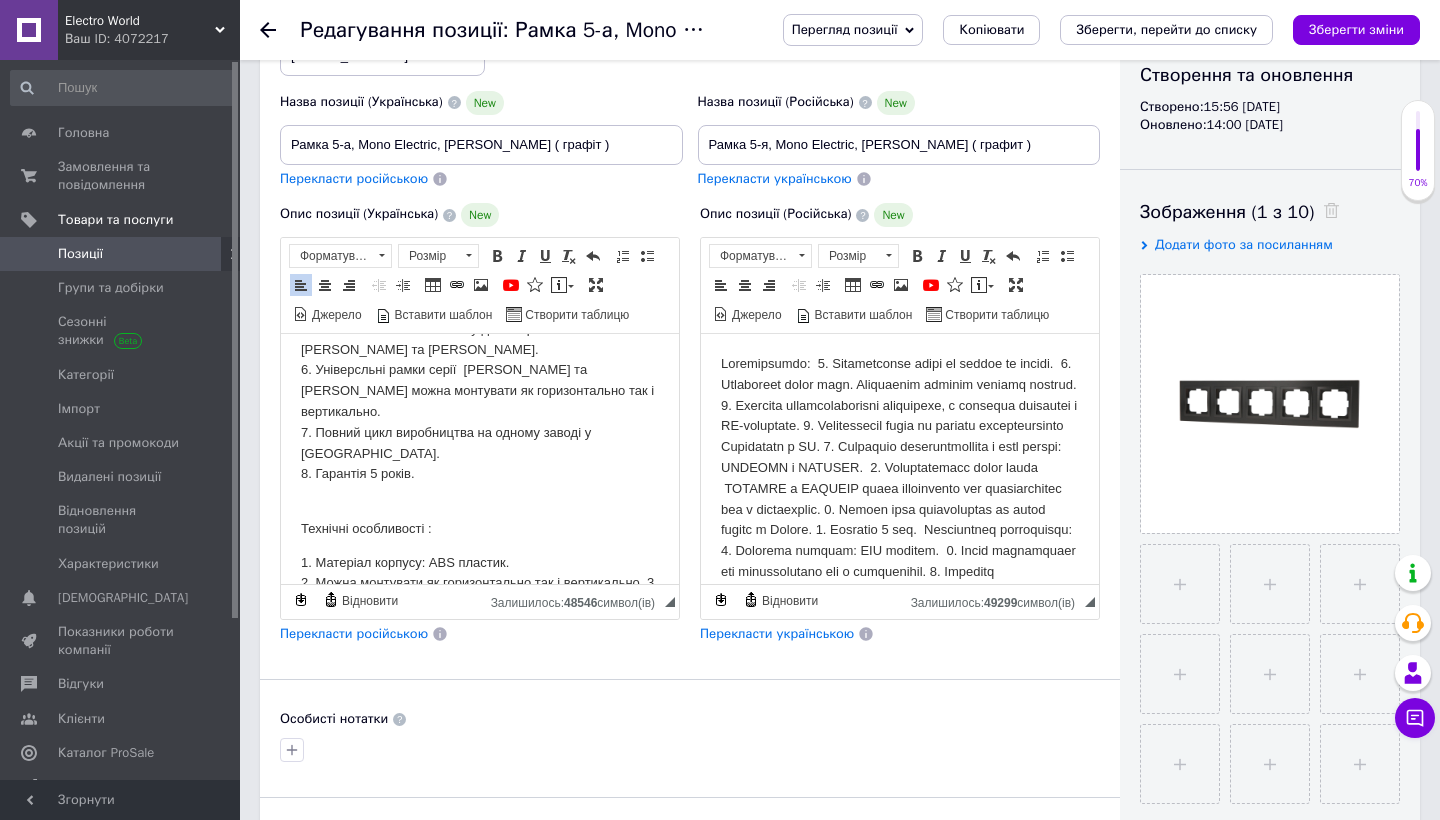 scroll, scrollTop: 224, scrollLeft: 0, axis: vertical 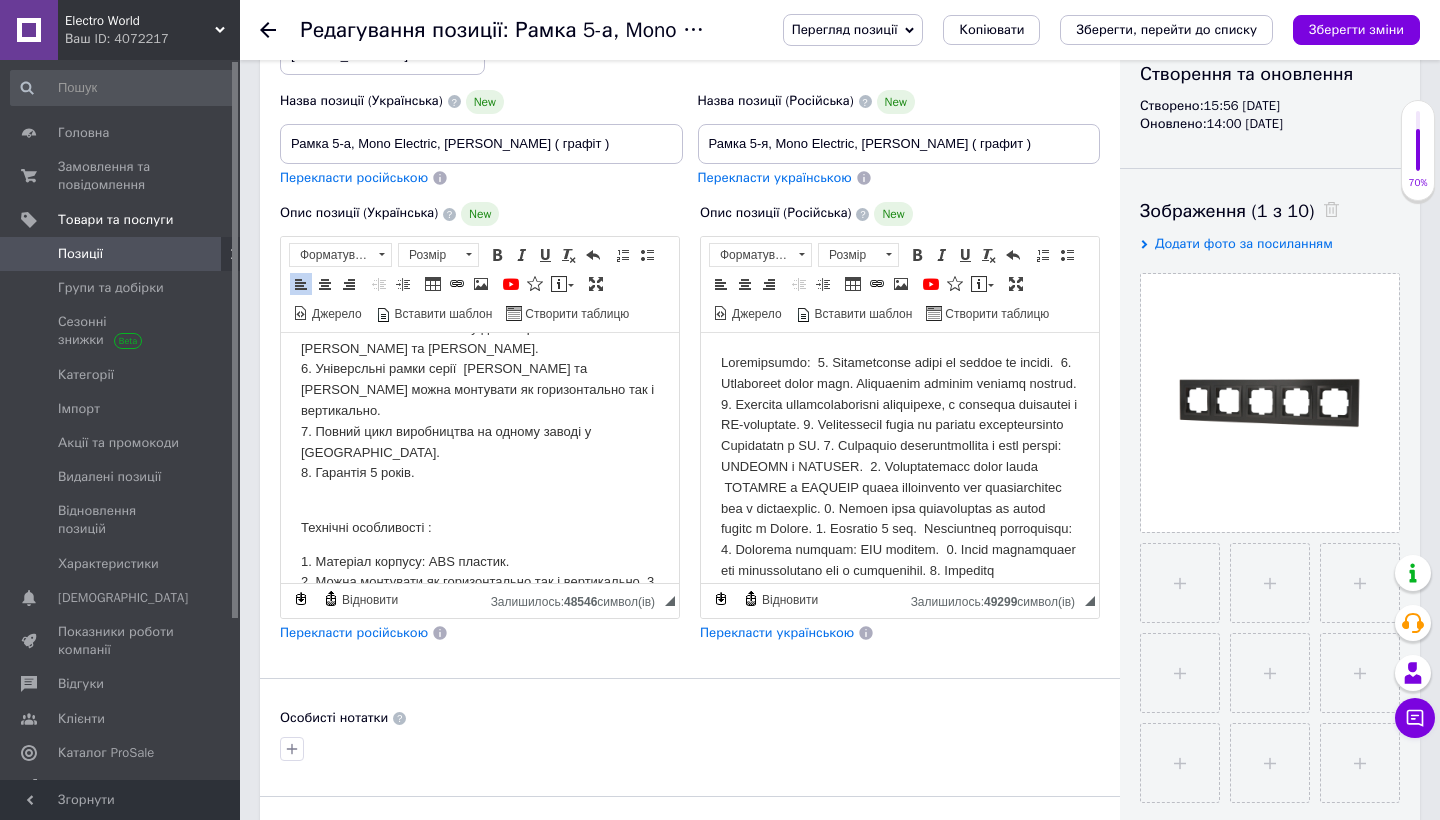 click on "Перекласти російською" at bounding box center (354, 632) 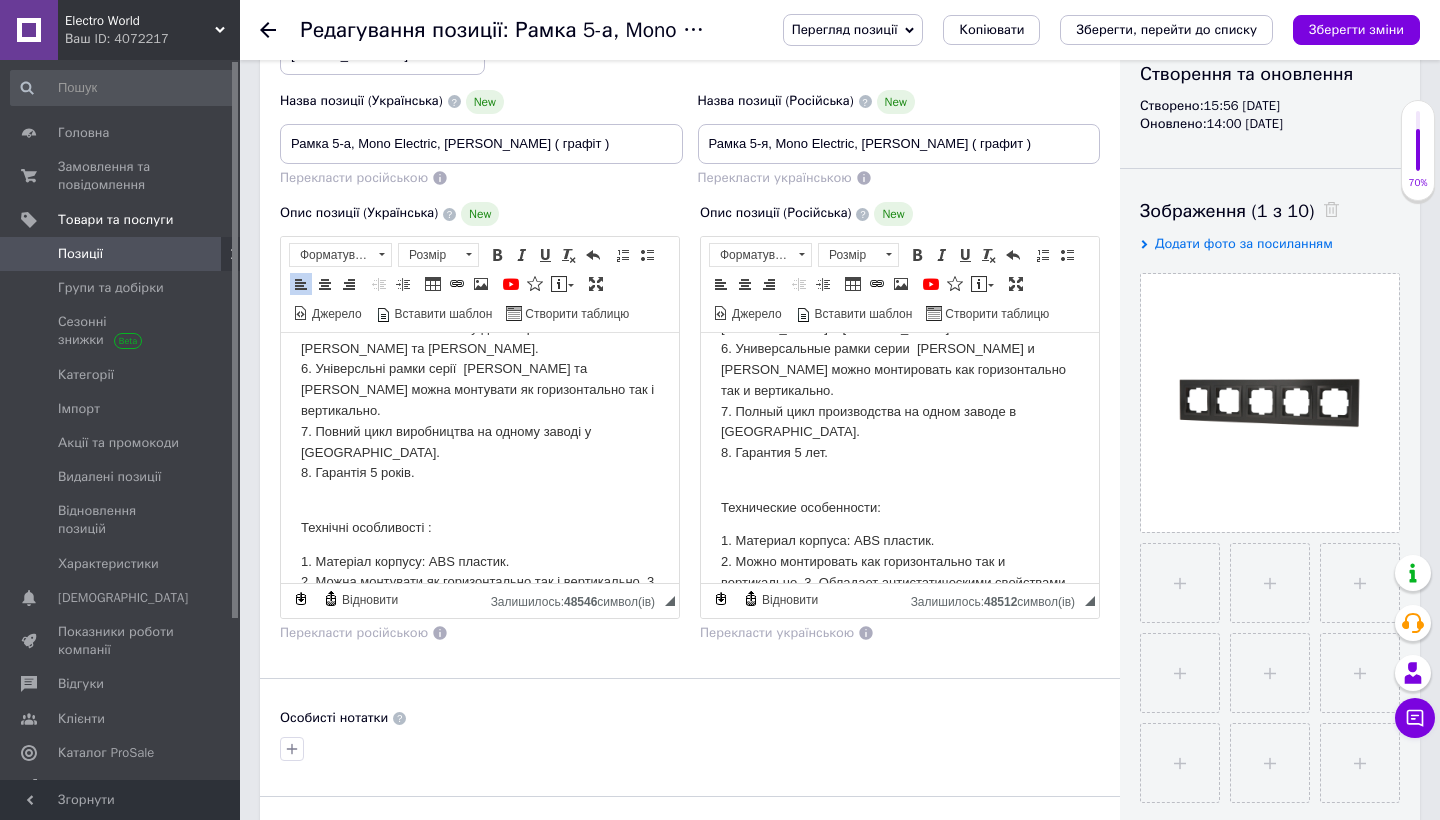 scroll, scrollTop: 642, scrollLeft: 0, axis: vertical 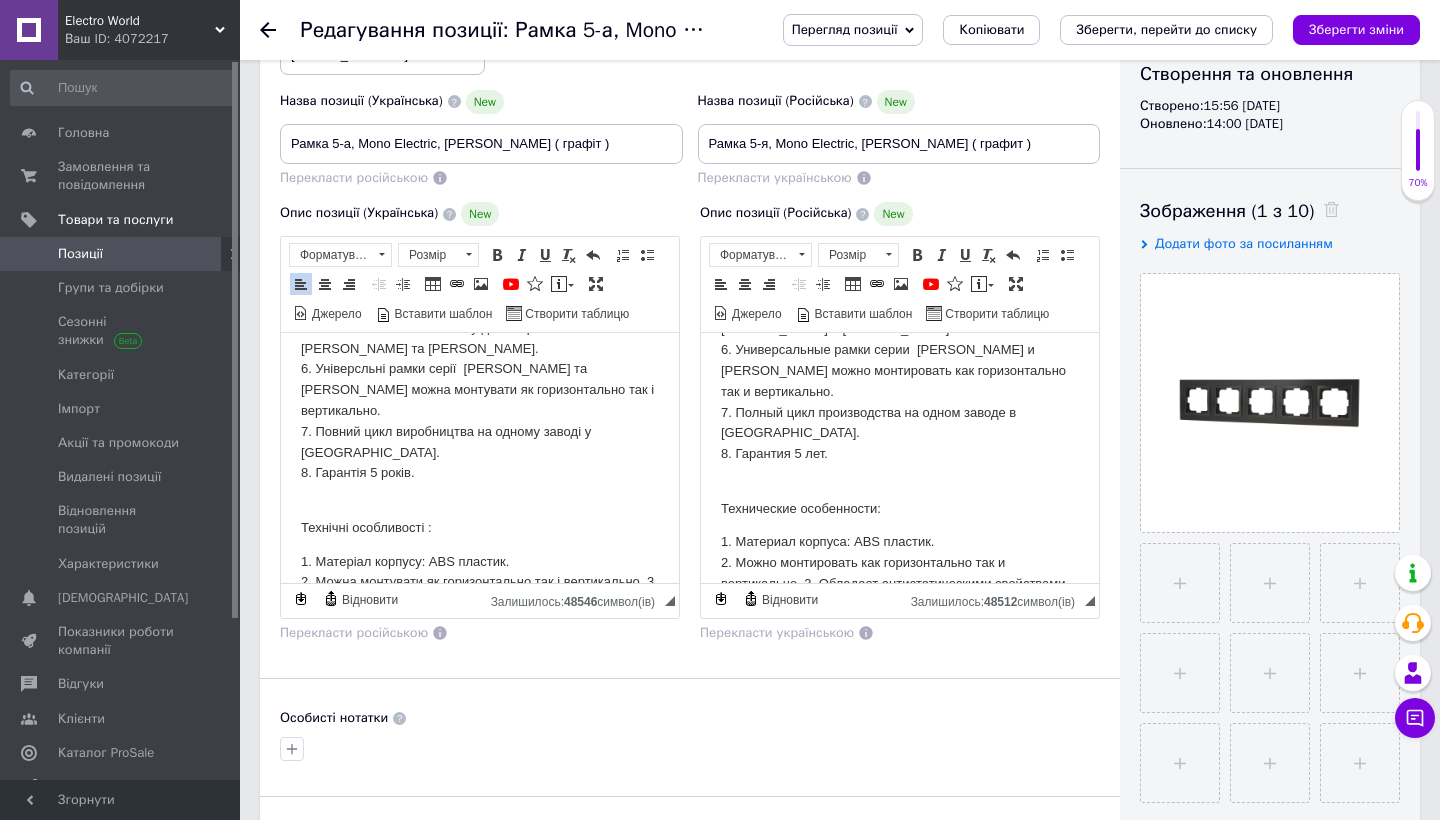 click on "1. Материал корпуса: ABS пластик.  2. Можно монтировать как горизонтально так и вертикально. 3. Обладает антистатическими свойствами, и покрытие устойчиво к УФ-излучению." at bounding box center (900, 573) 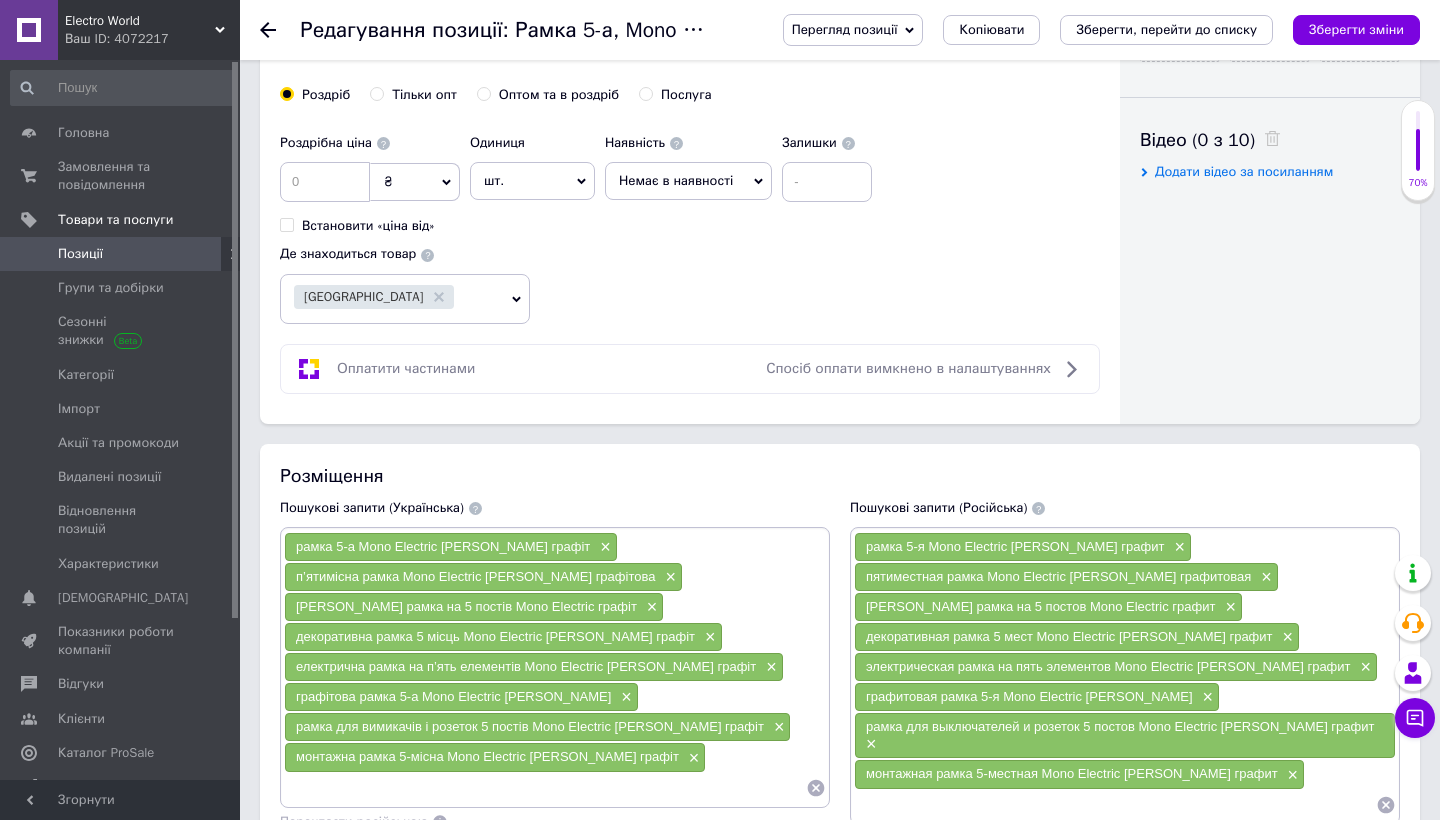 scroll, scrollTop: 1225, scrollLeft: 0, axis: vertical 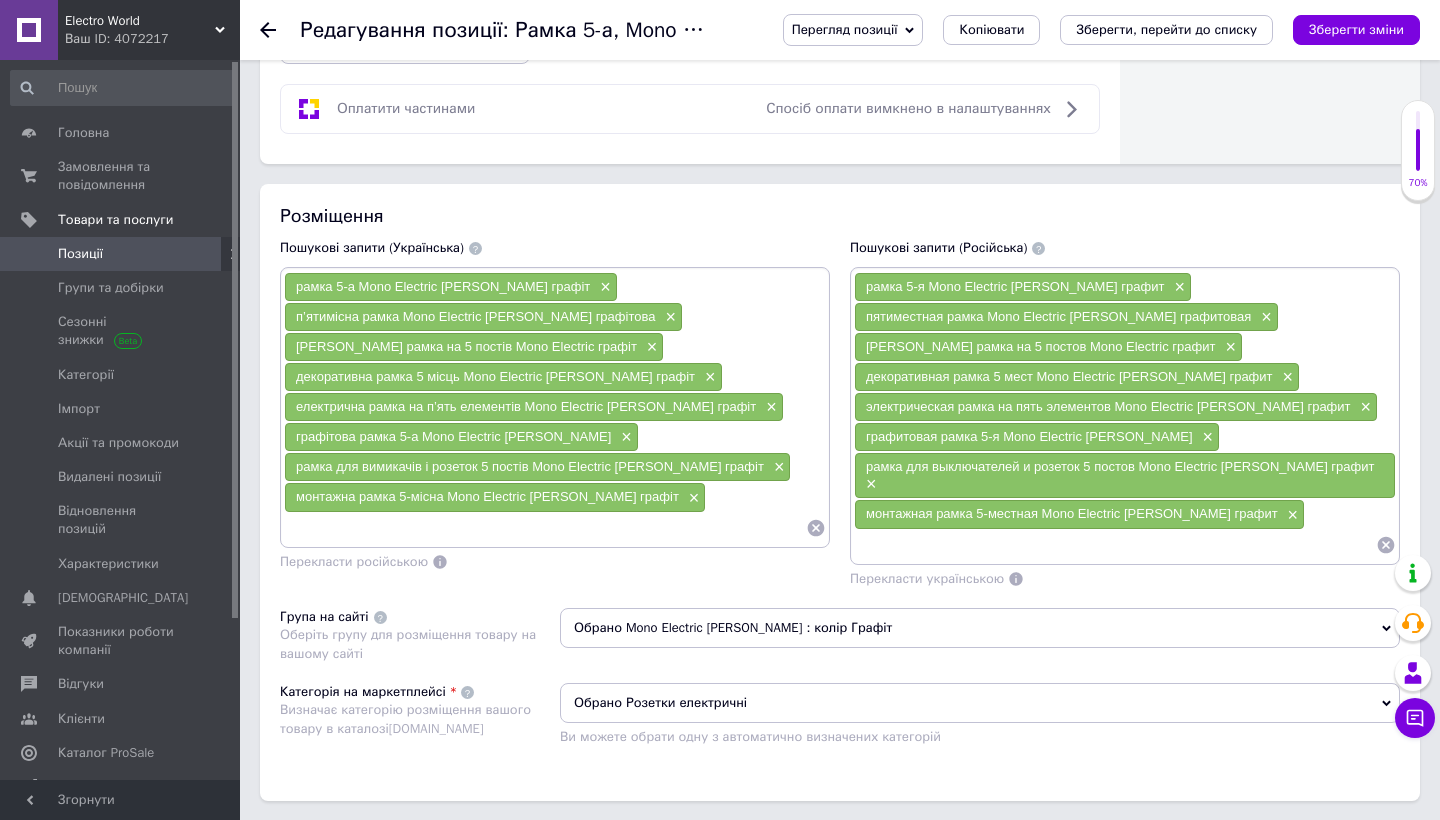 click at bounding box center [545, 528] 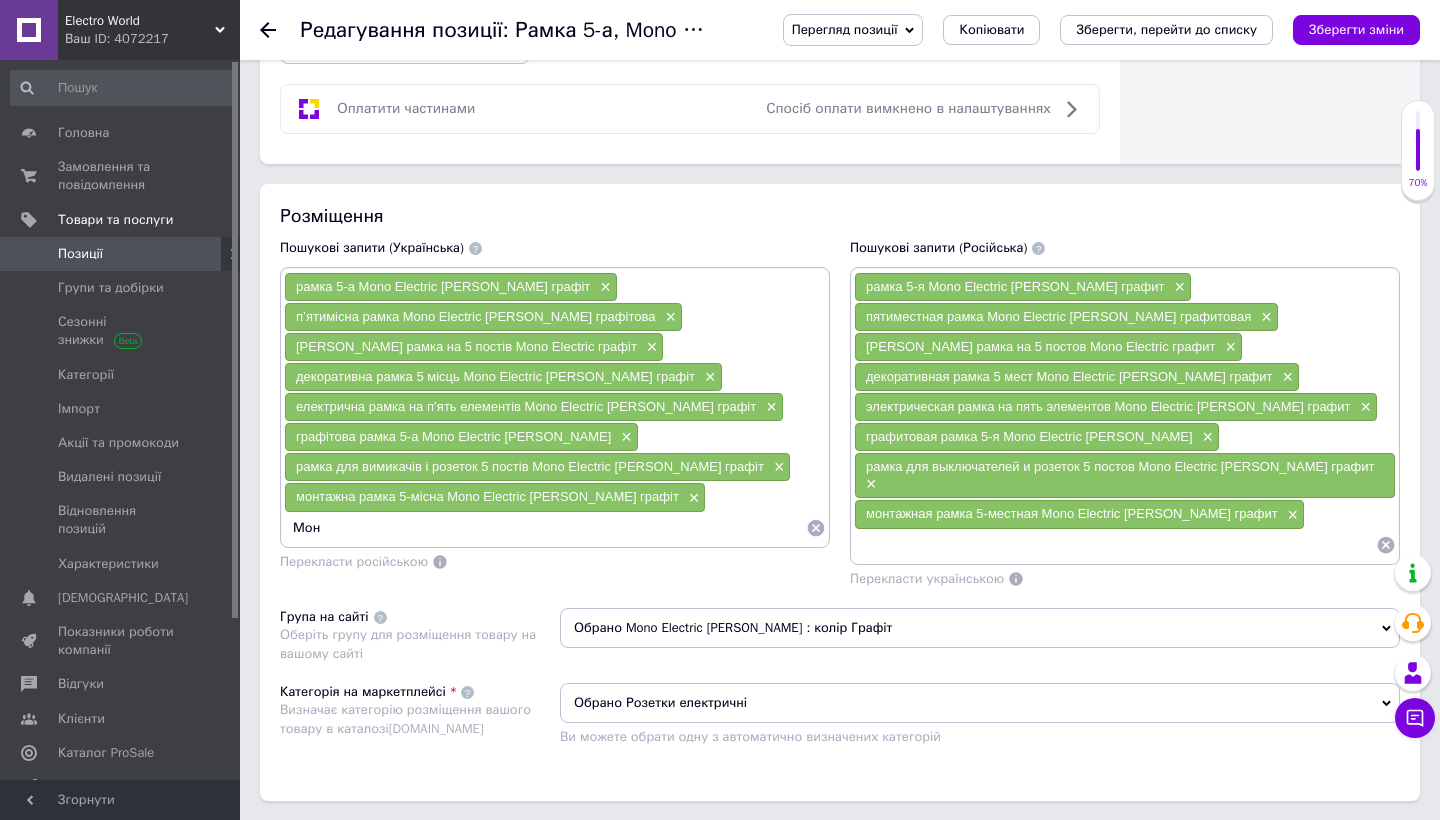type on "Моно" 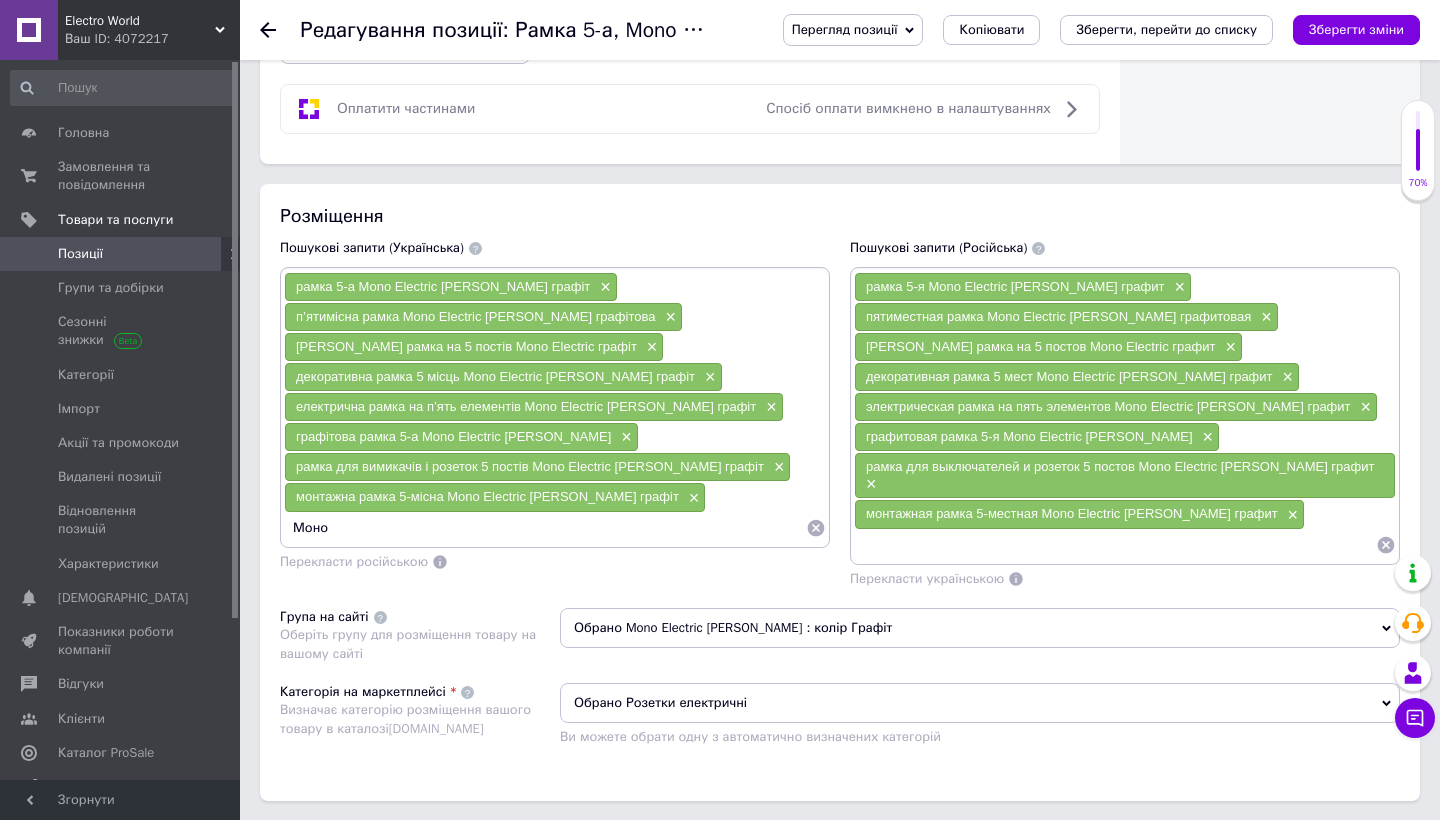 type 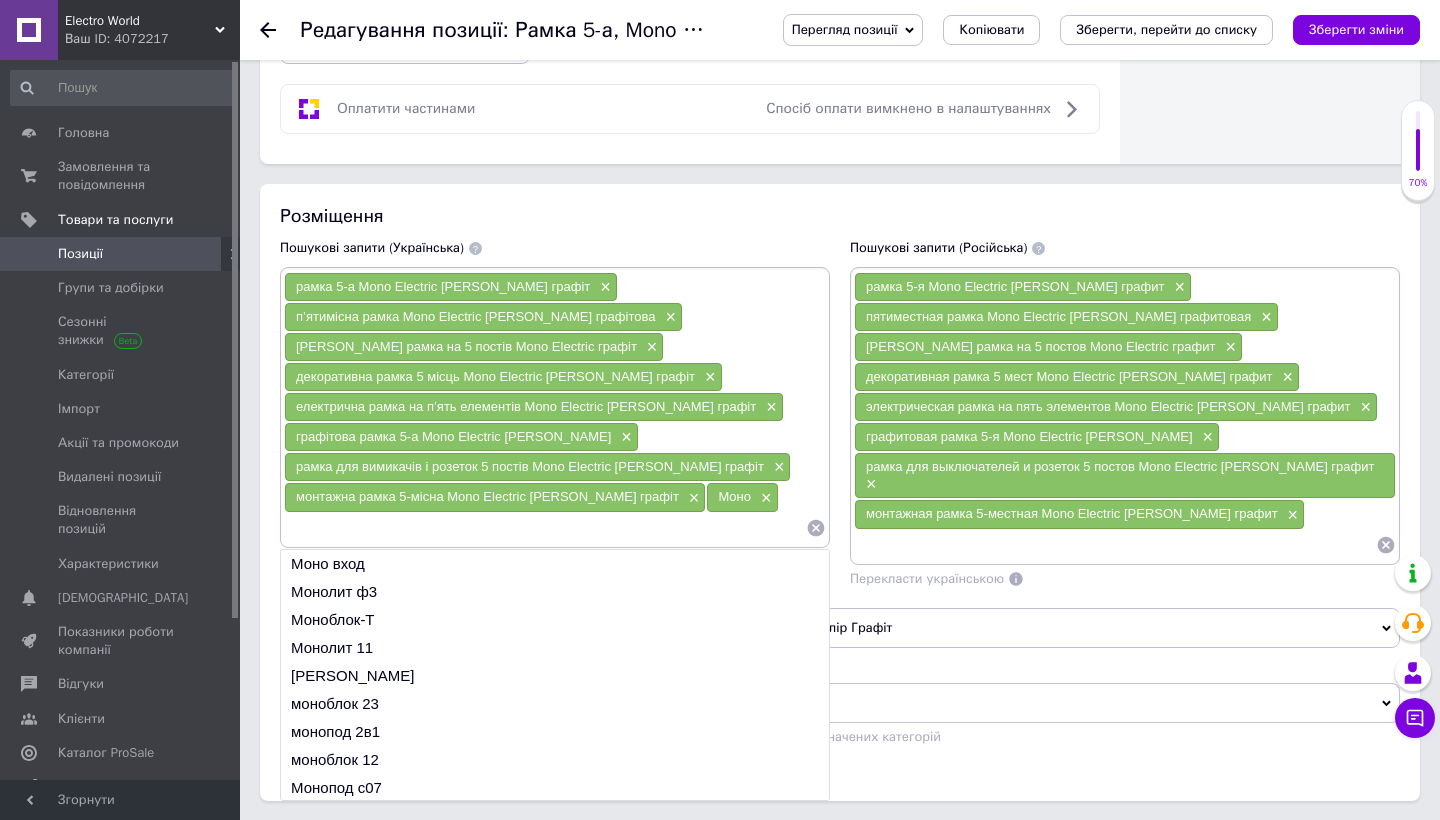 checkbox on "true" 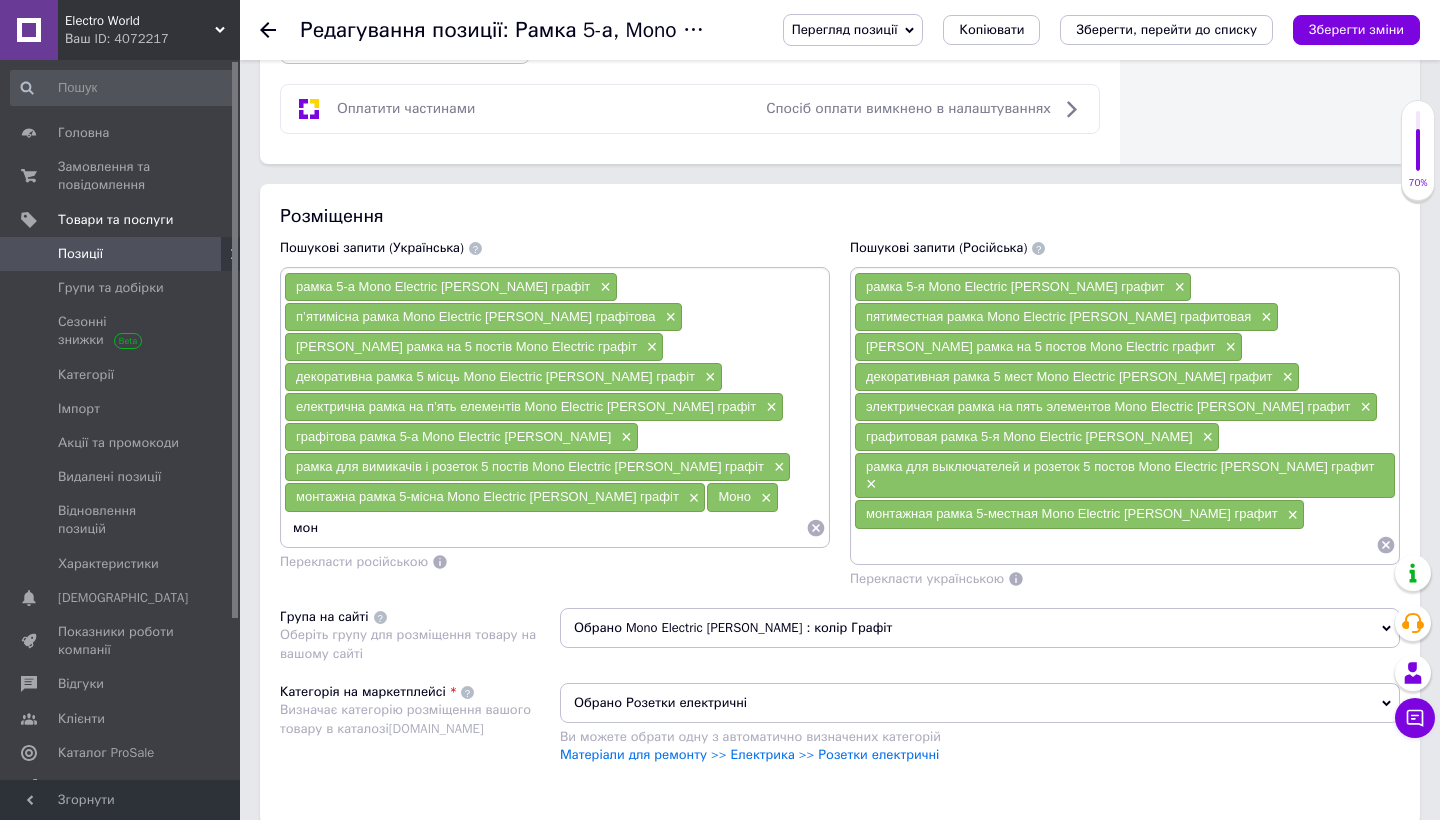 type on "моно" 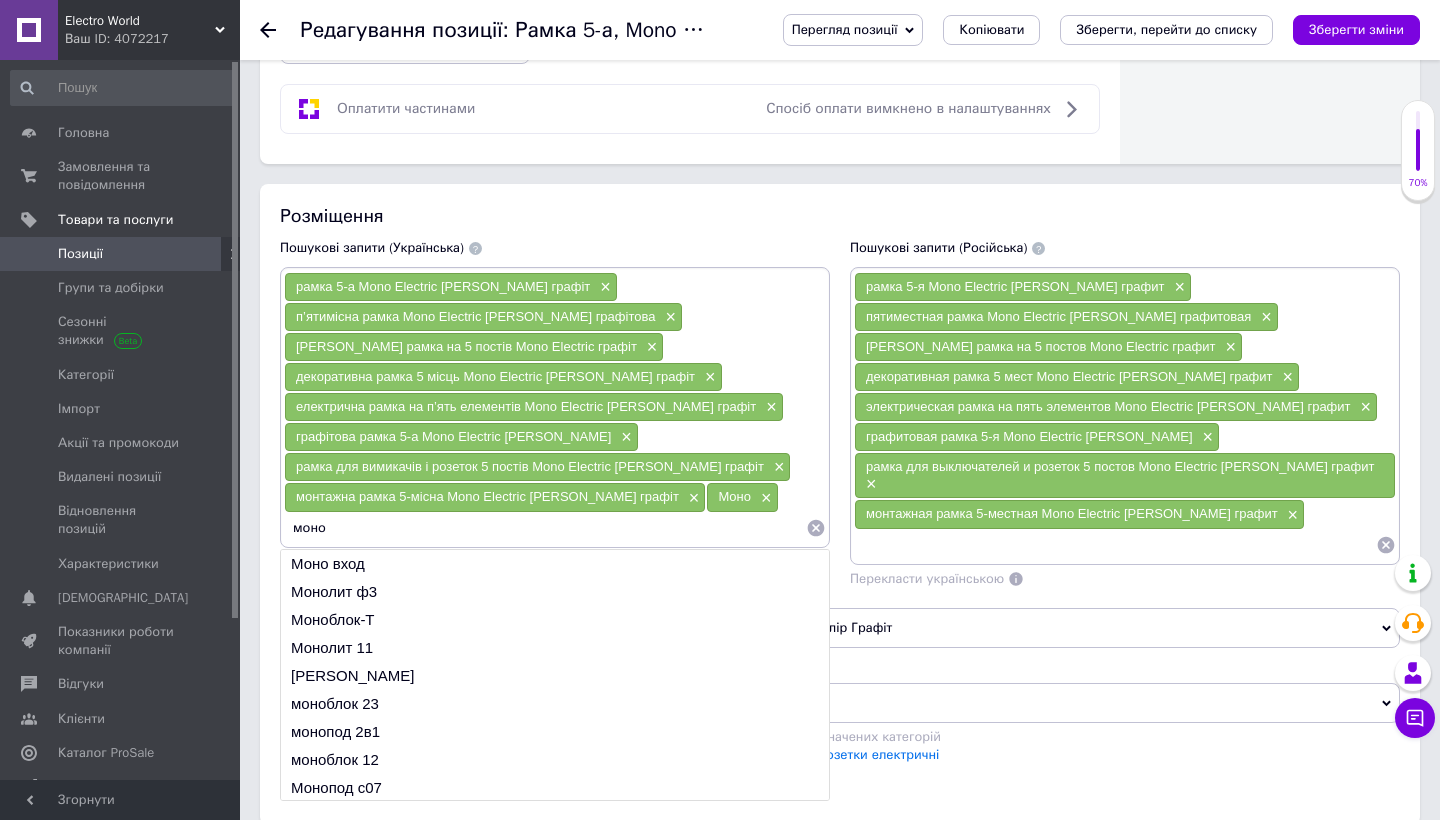 type 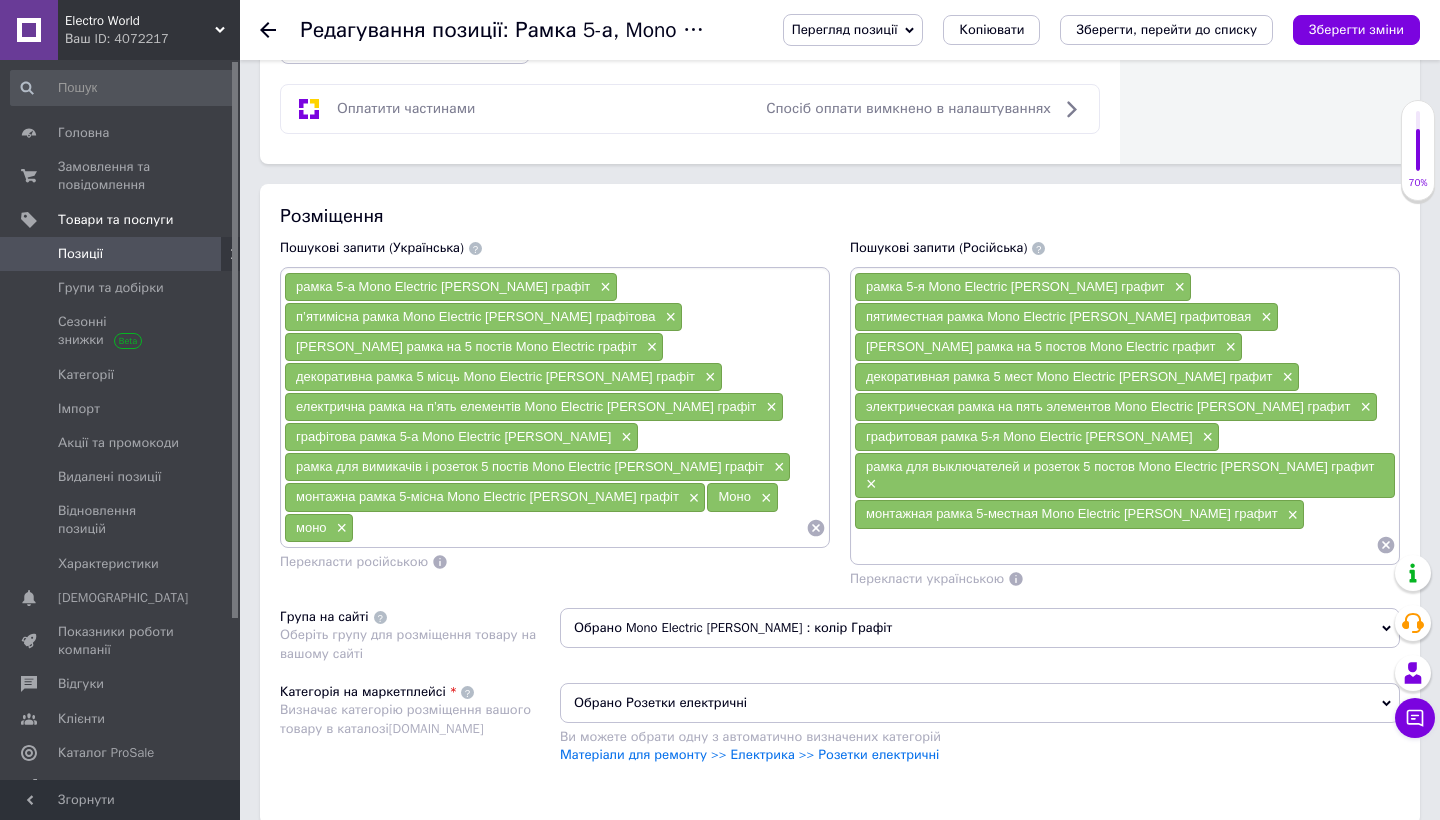 checkbox on "true" 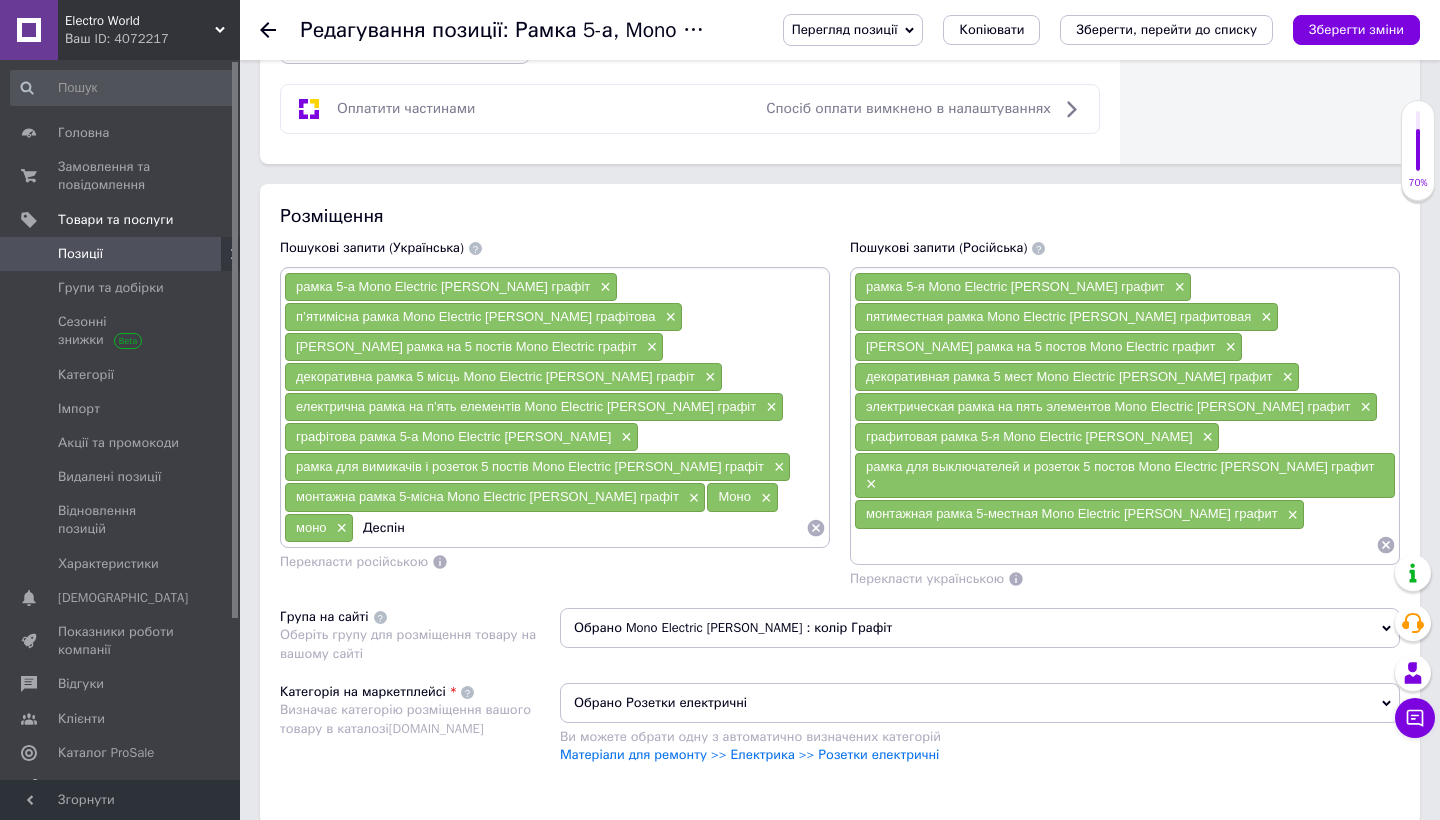type on "Деспіна" 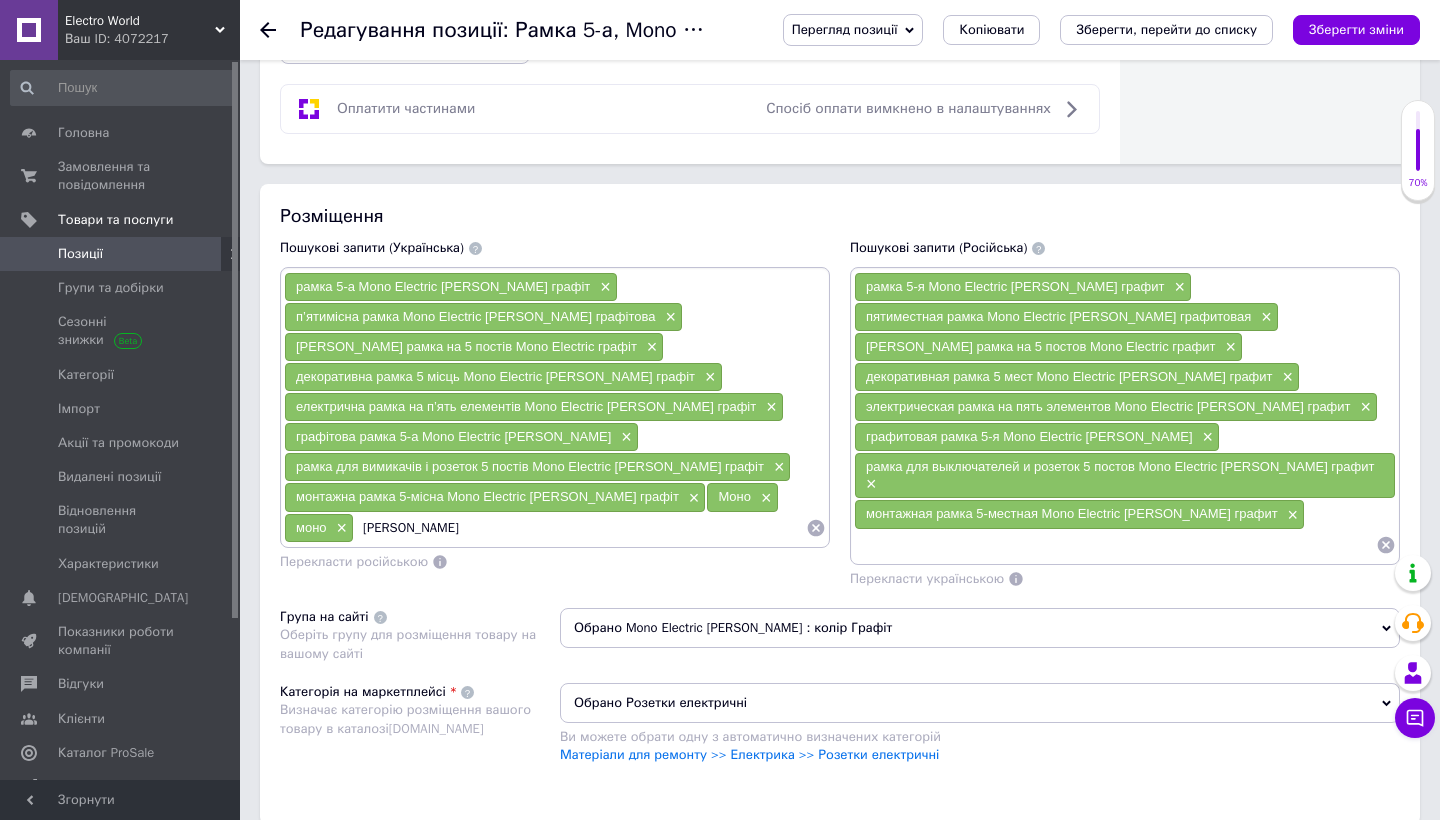 type 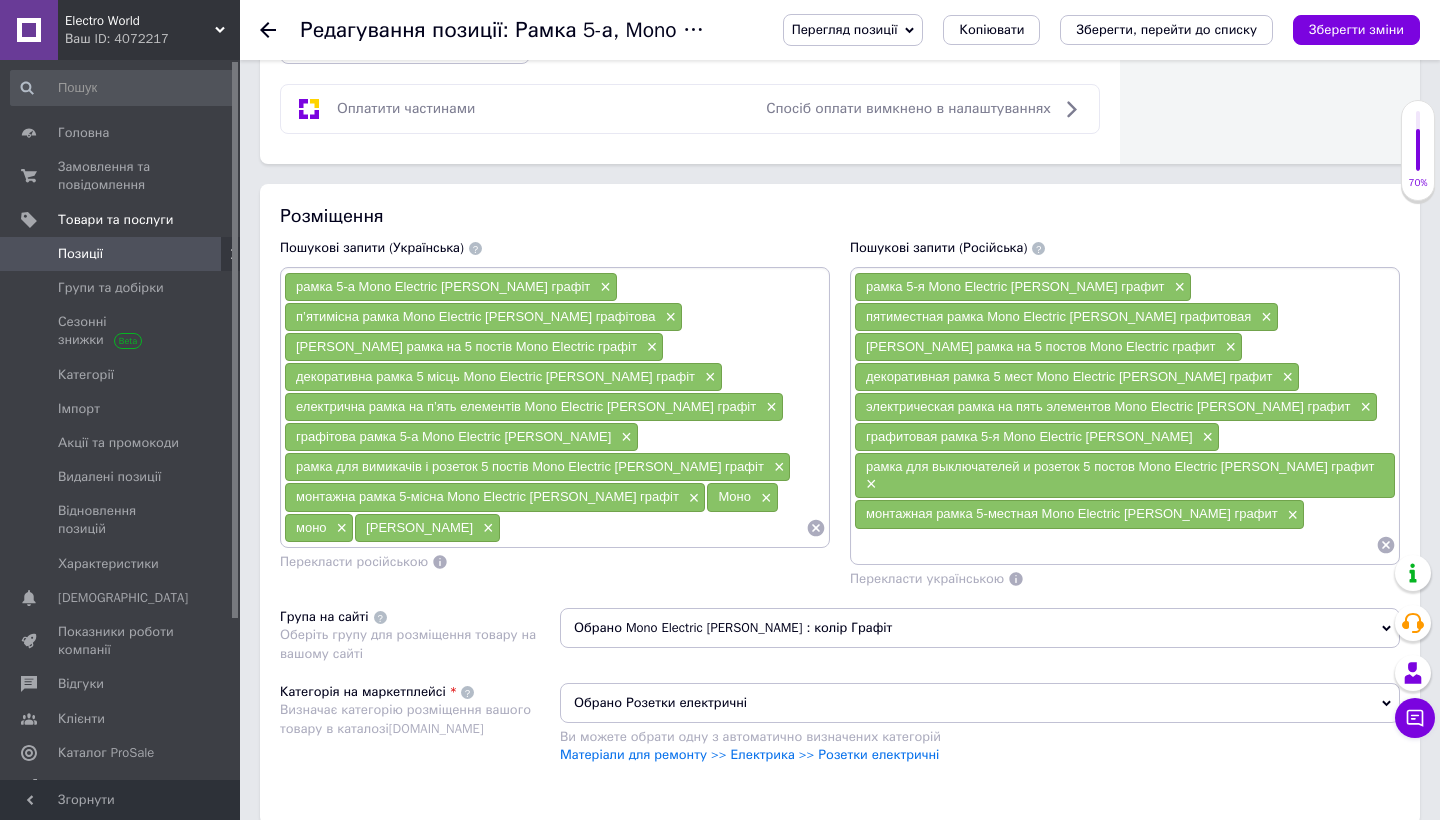 checkbox on "true" 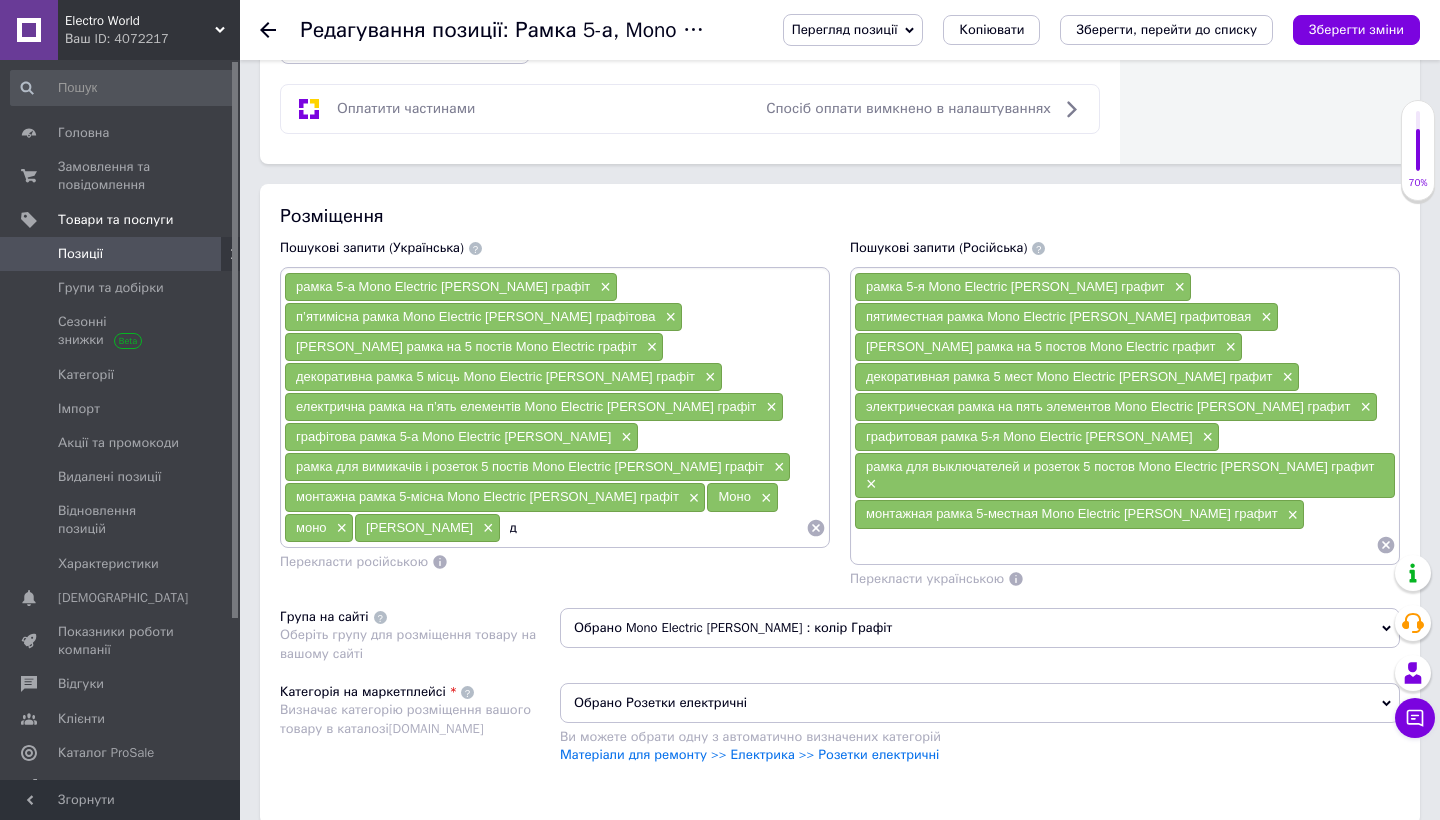type on "де" 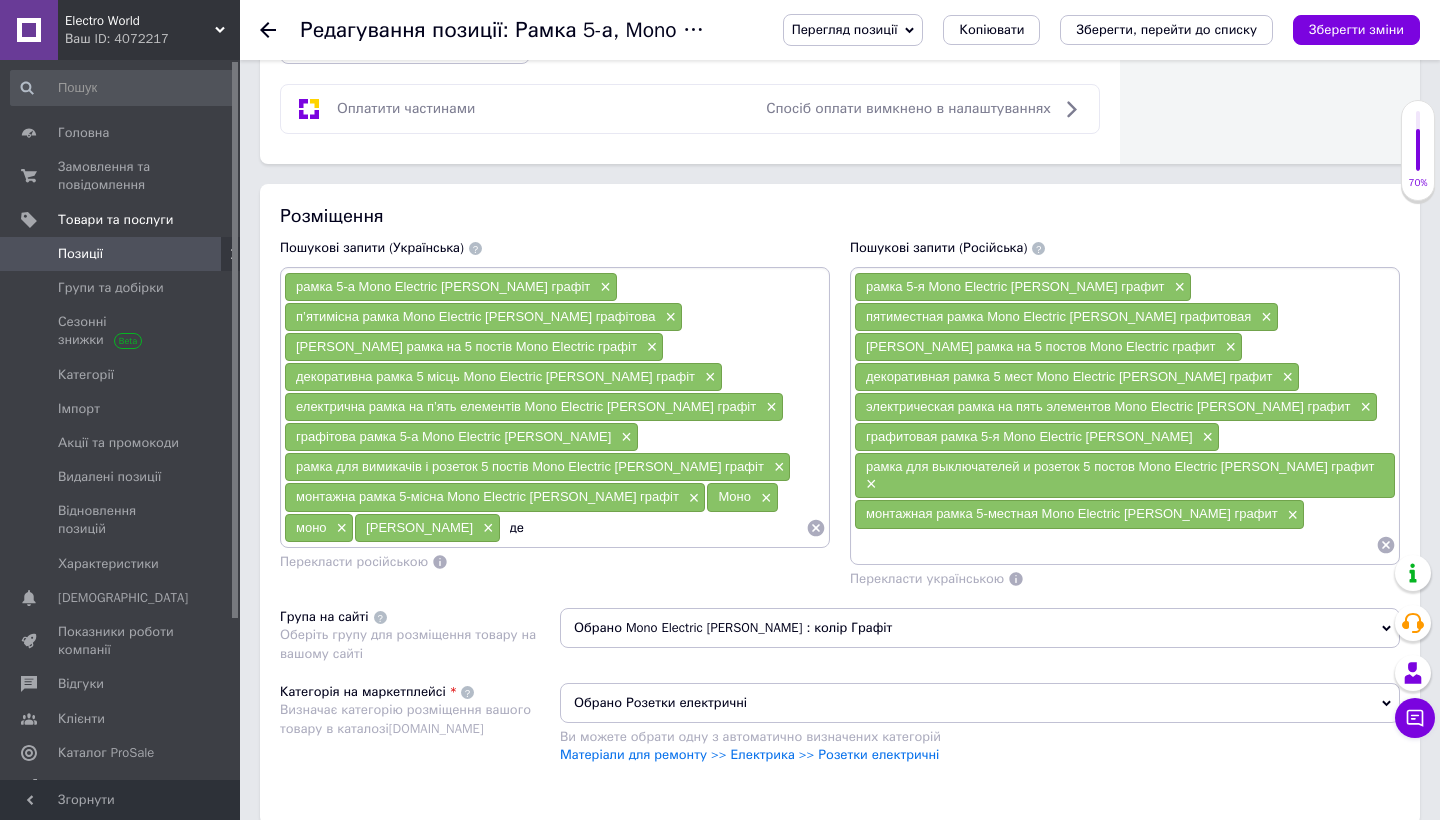 checkbox on "true" 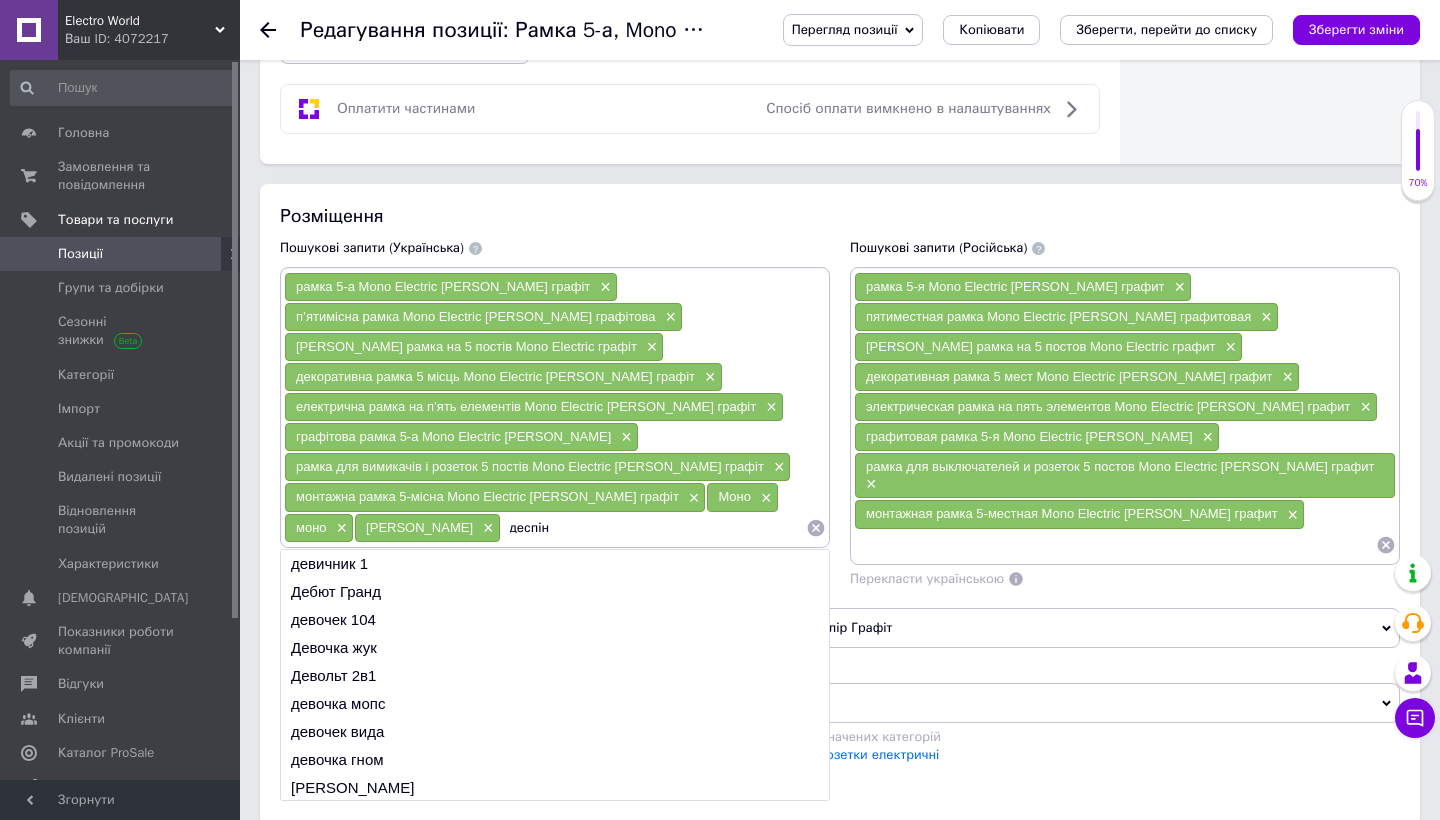 type on "деспіна" 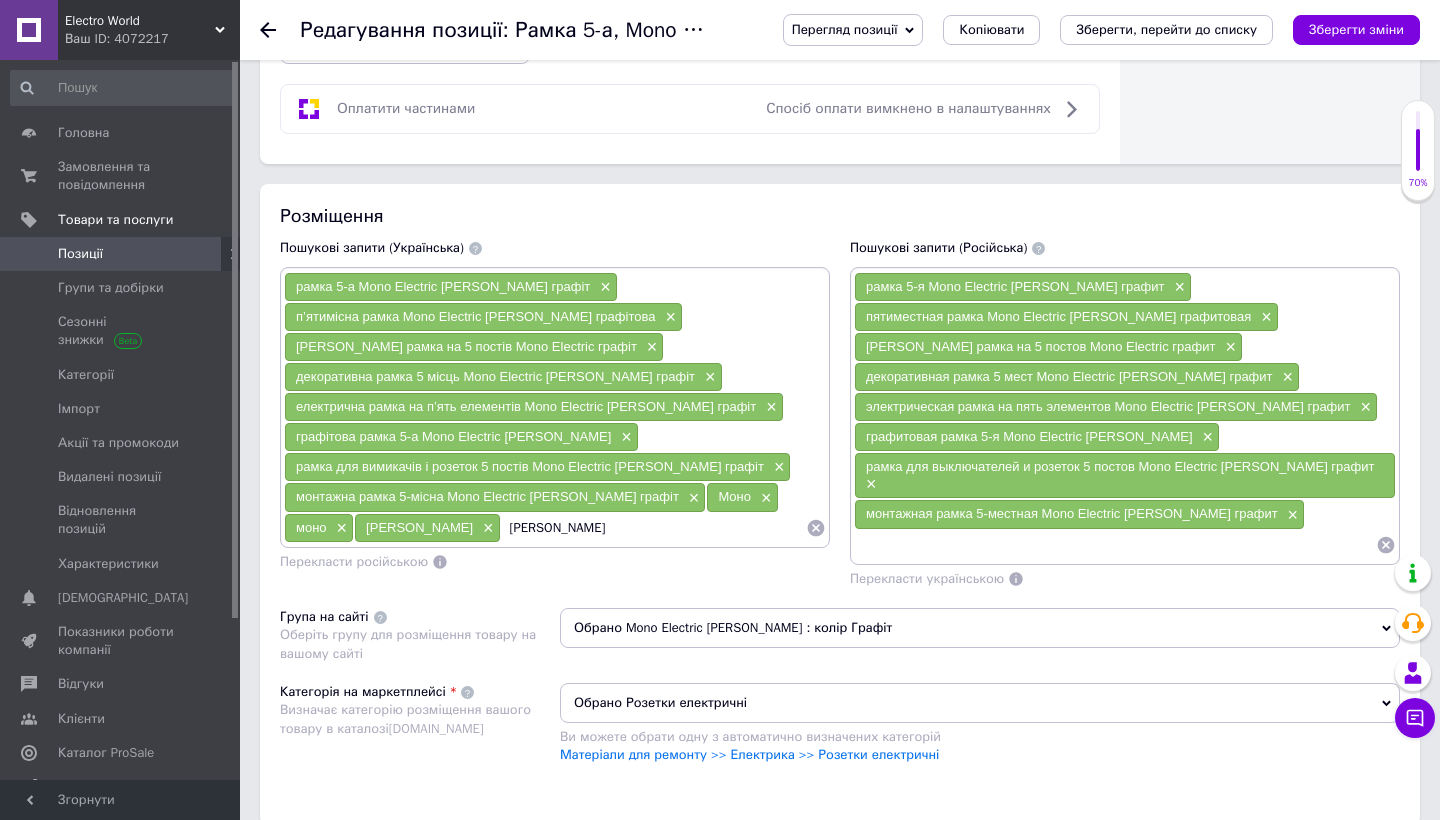 type 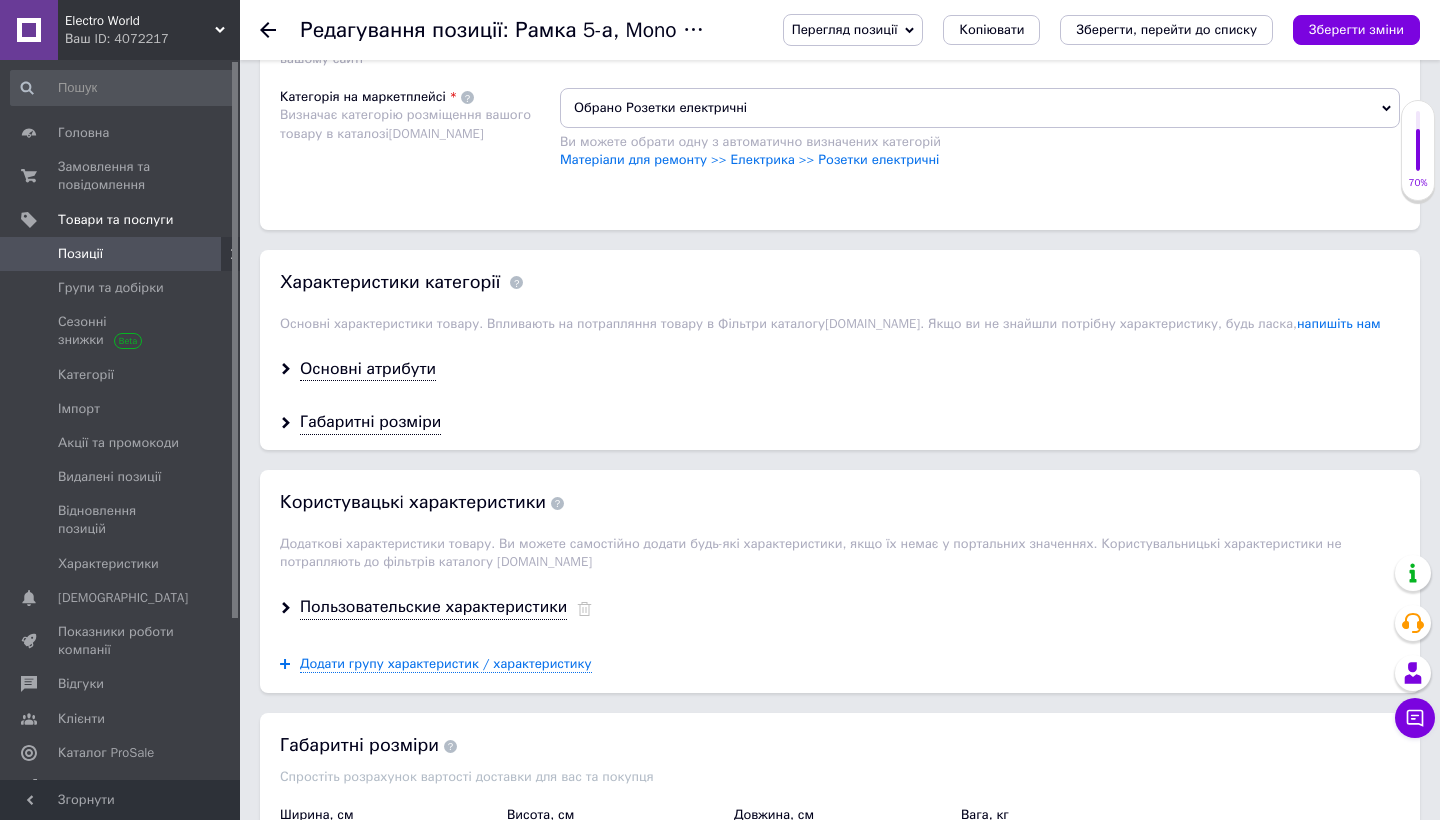 scroll, scrollTop: 1858, scrollLeft: 0, axis: vertical 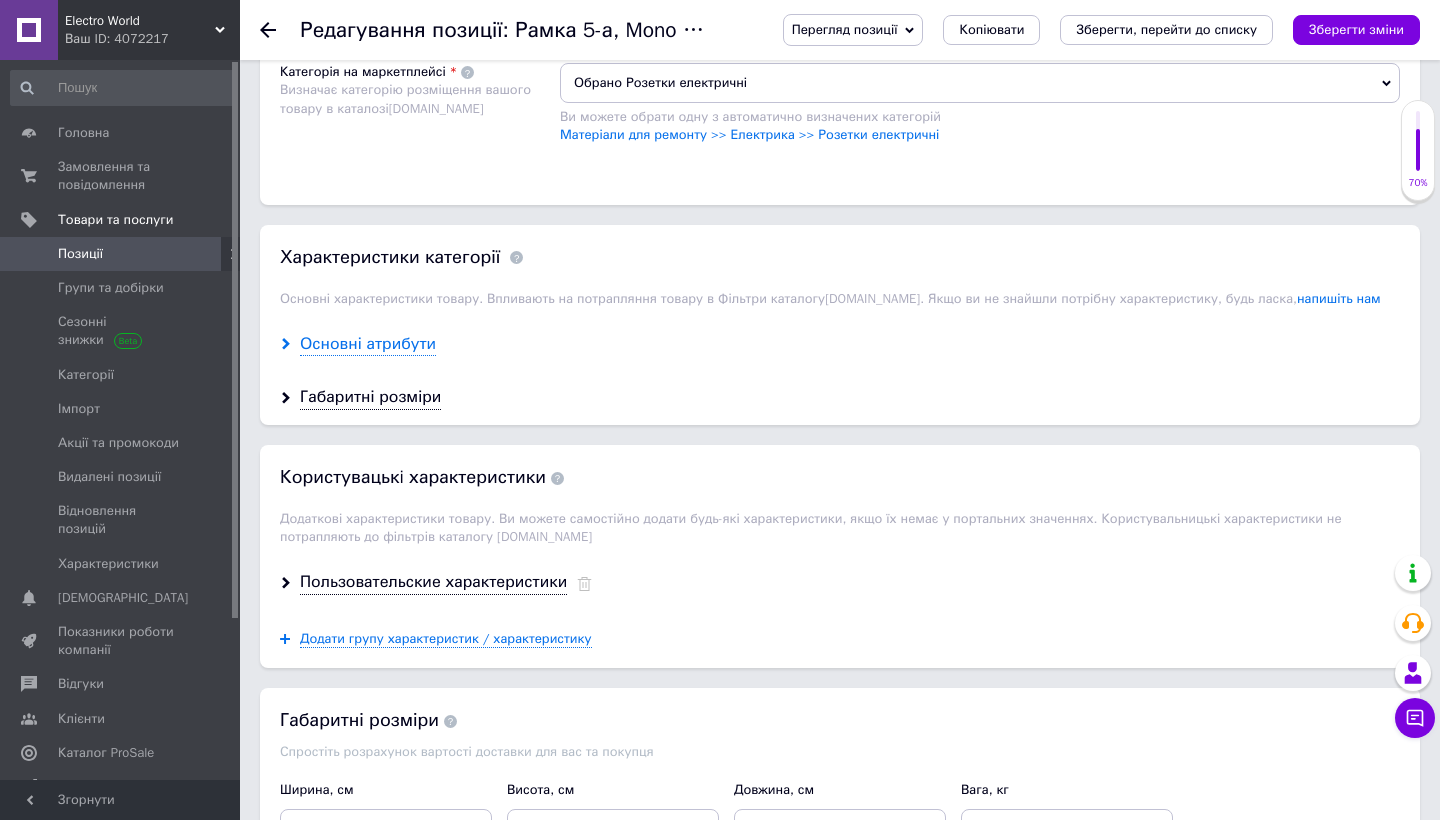 click on "Основні атрибути" at bounding box center (368, 344) 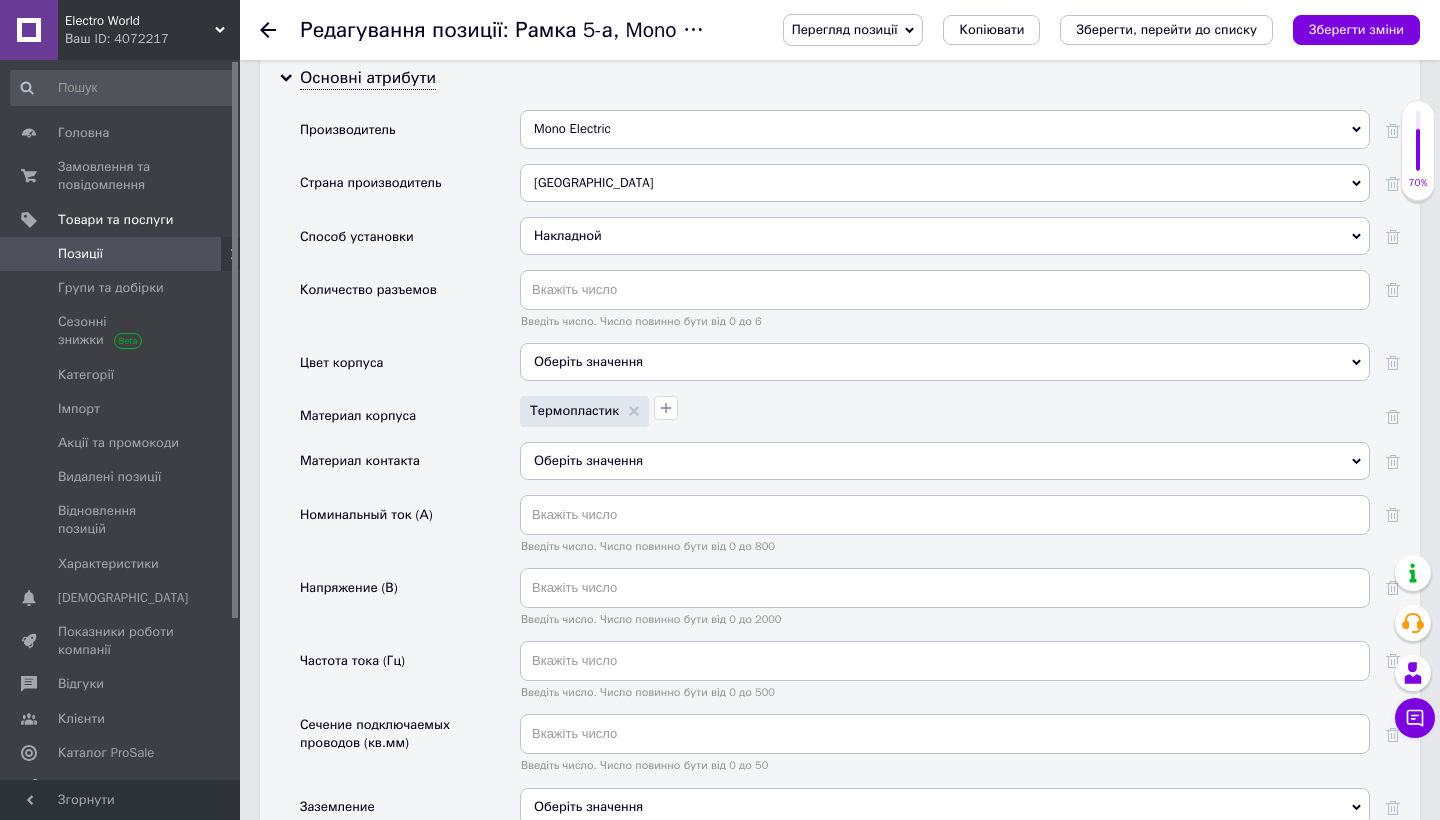 scroll, scrollTop: 2145, scrollLeft: 0, axis: vertical 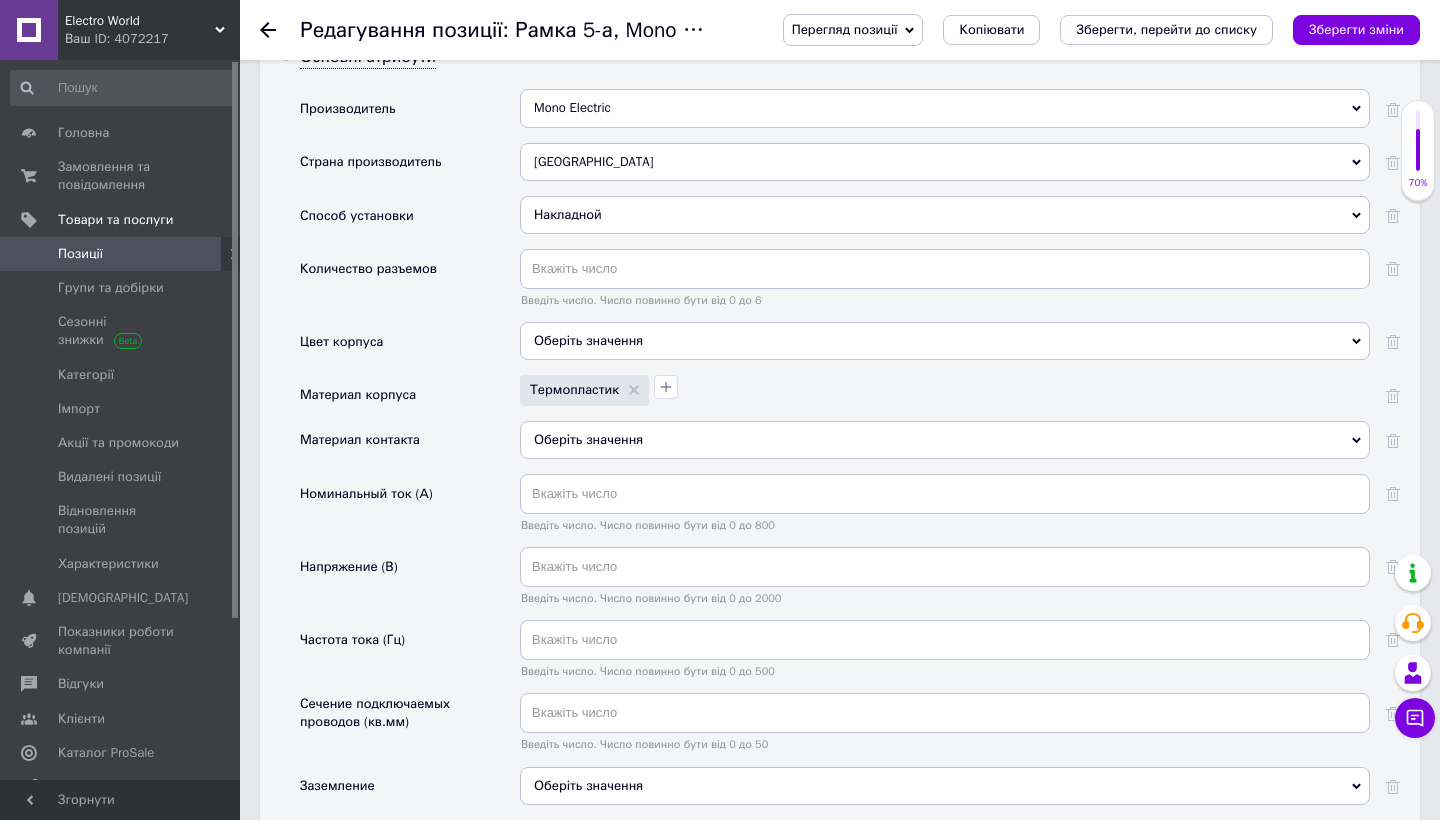 click on "Оберіть значення" at bounding box center (945, 341) 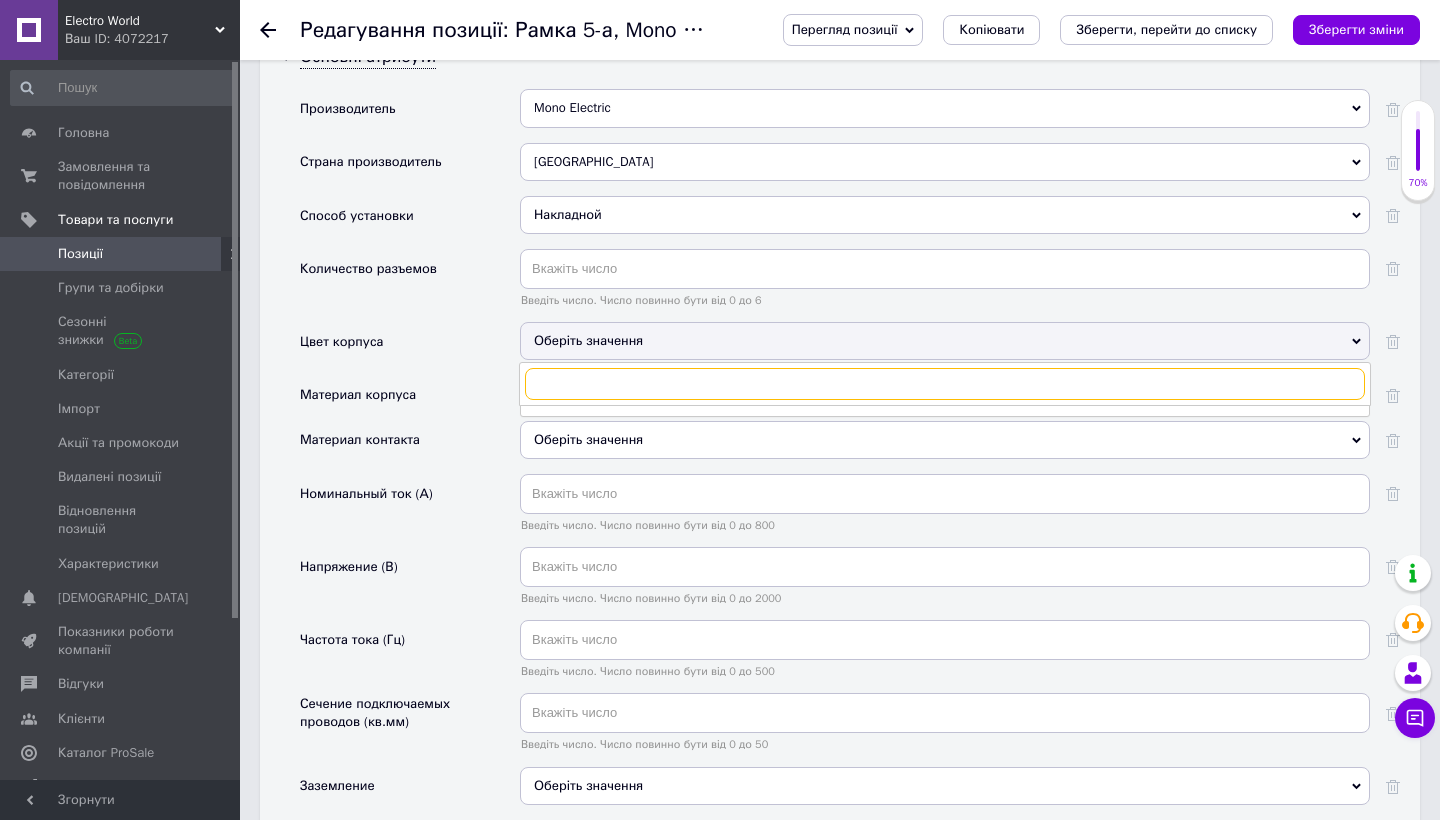 checkbox on "true" 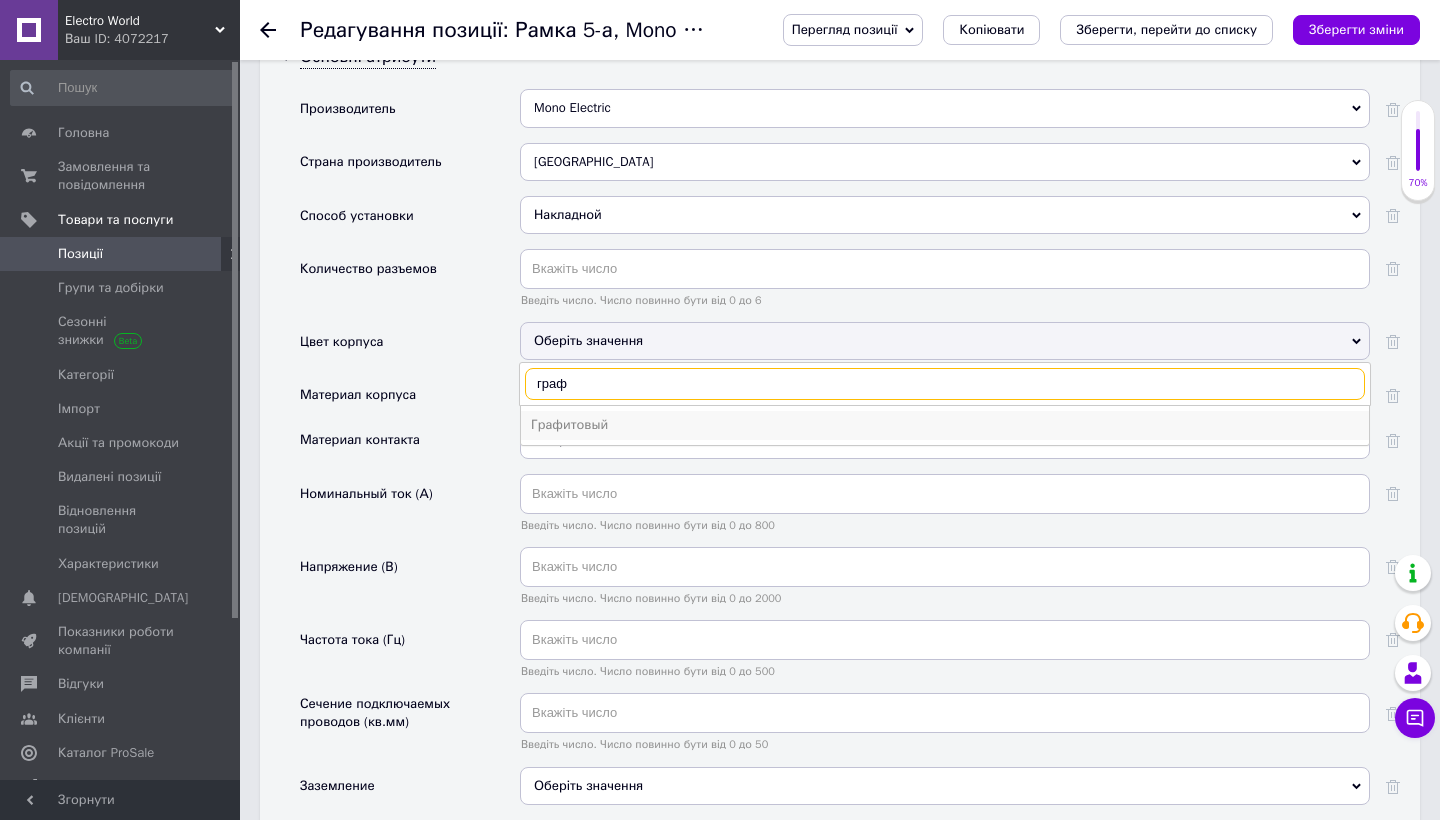 type on "граф" 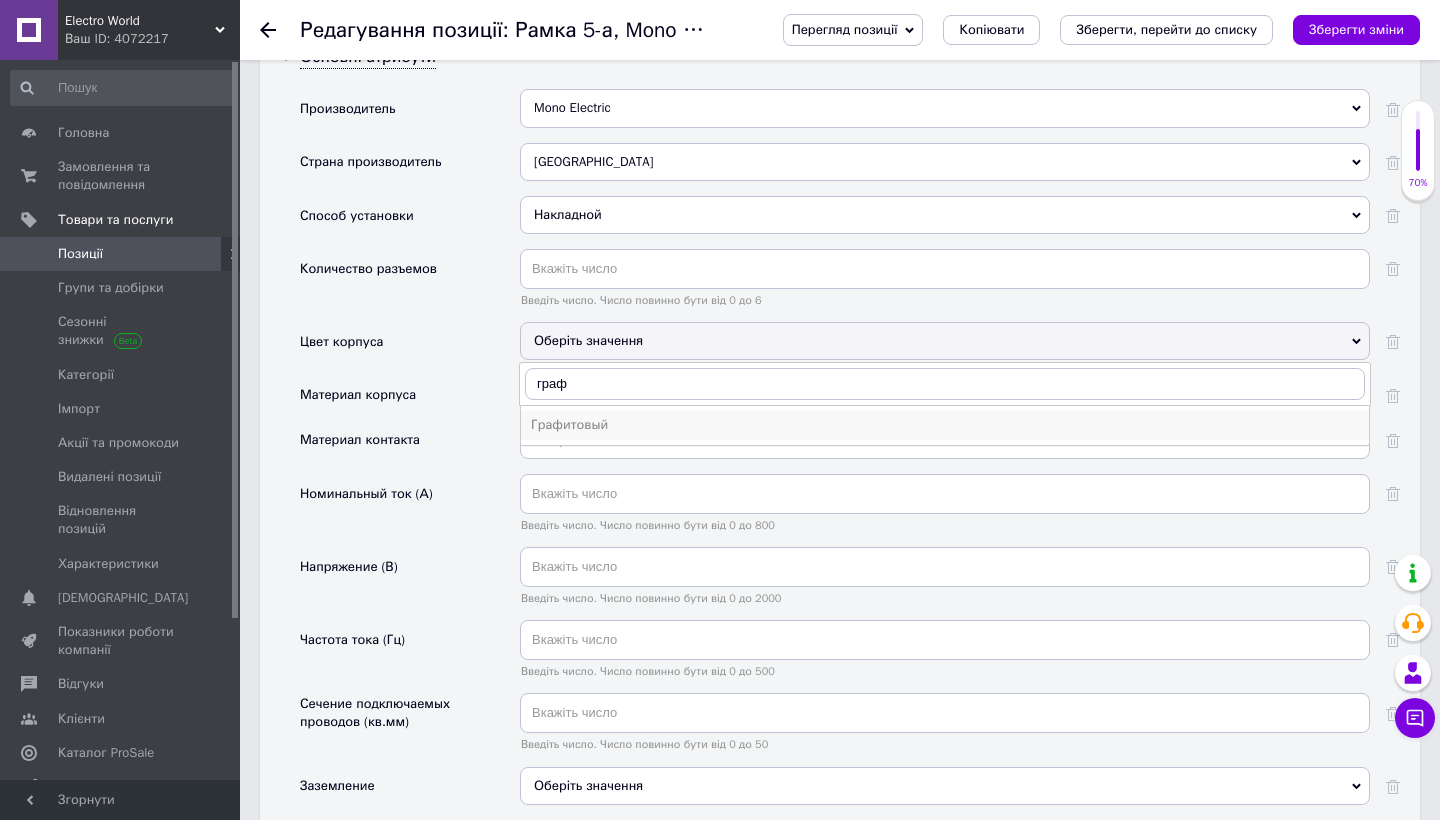 click on "Графитовый" at bounding box center [945, 425] 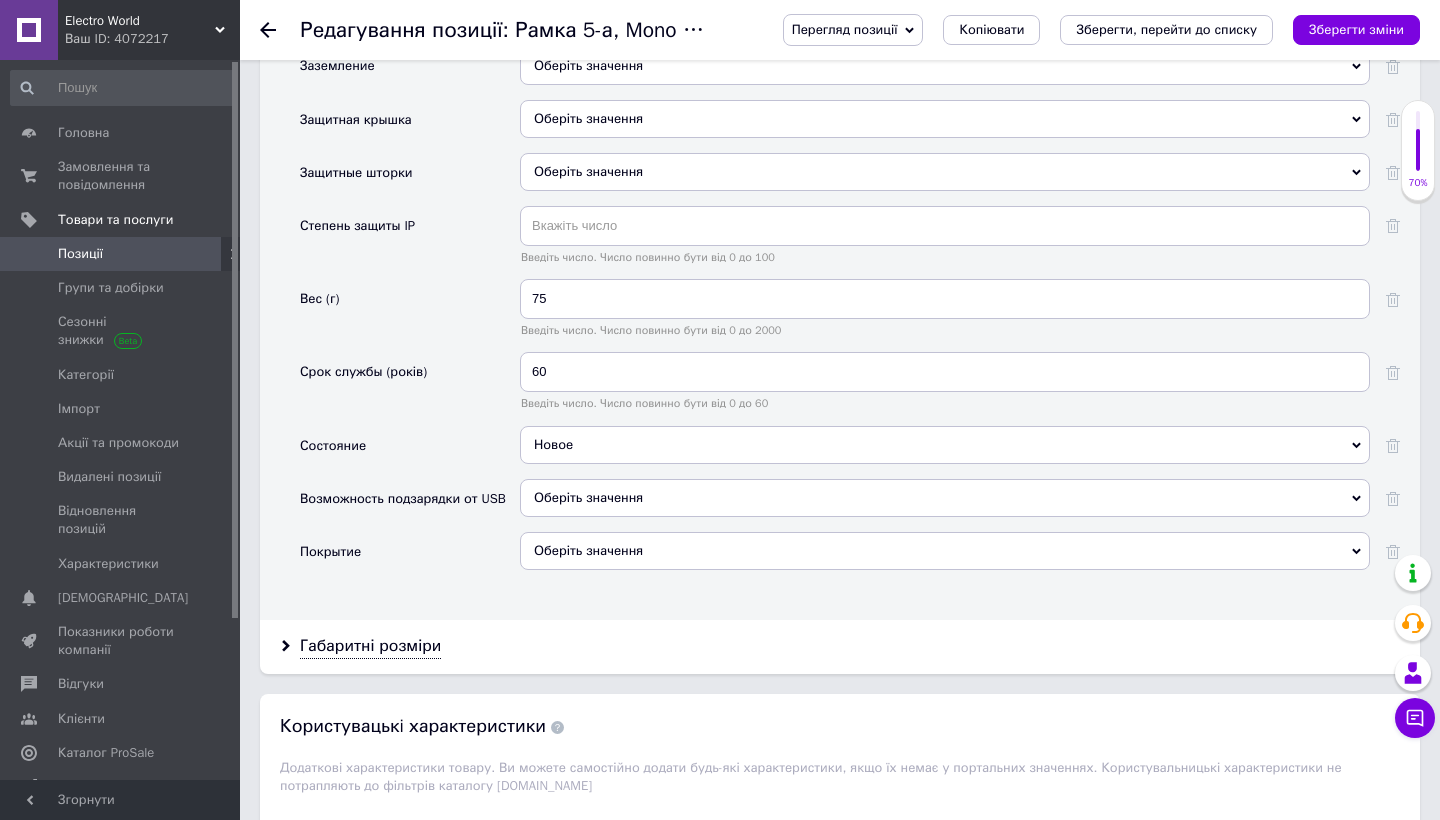 scroll, scrollTop: 2875, scrollLeft: 0, axis: vertical 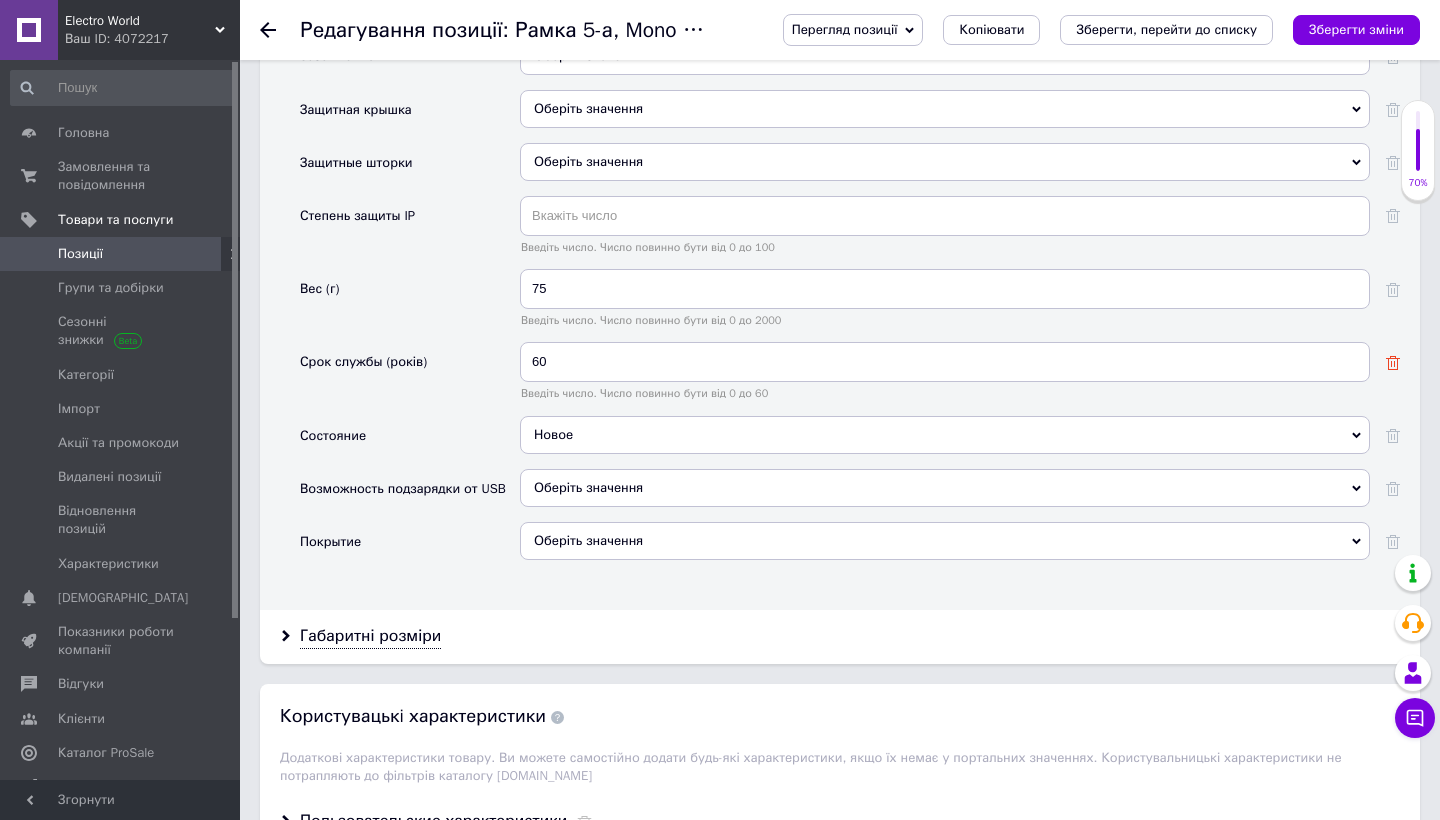 click 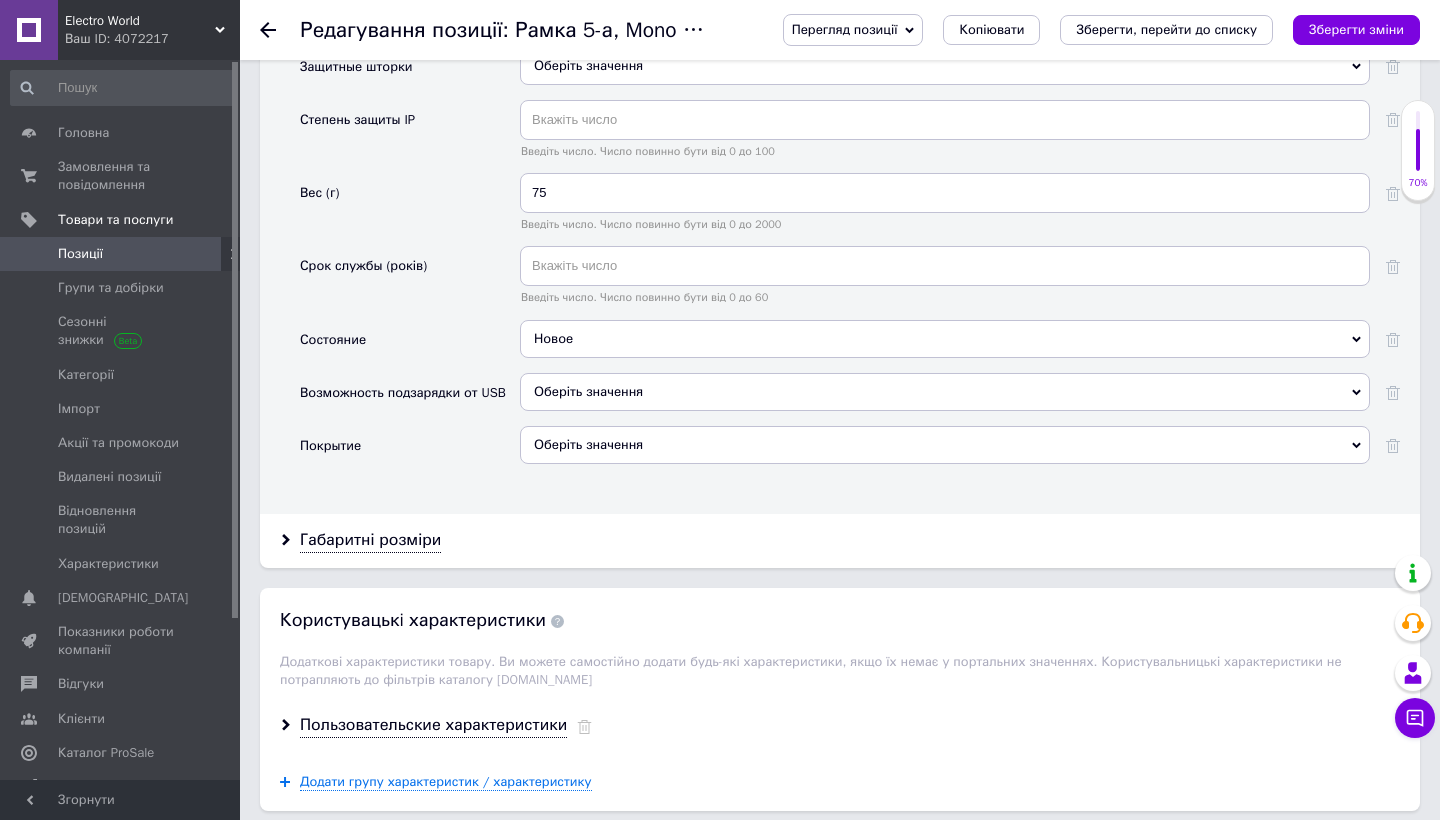 scroll, scrollTop: 2972, scrollLeft: 0, axis: vertical 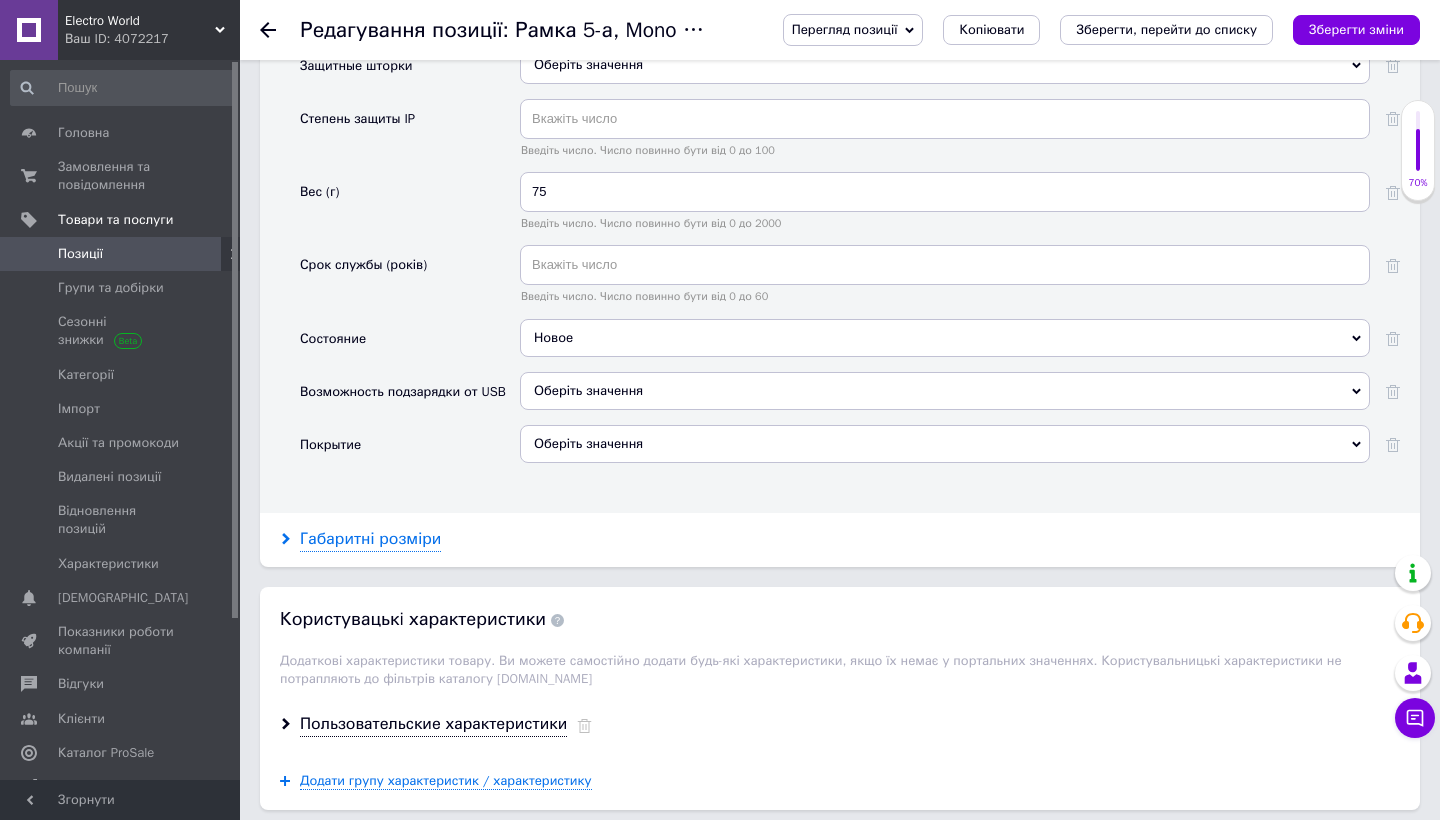 click on "Габаритні розміри" at bounding box center [370, 539] 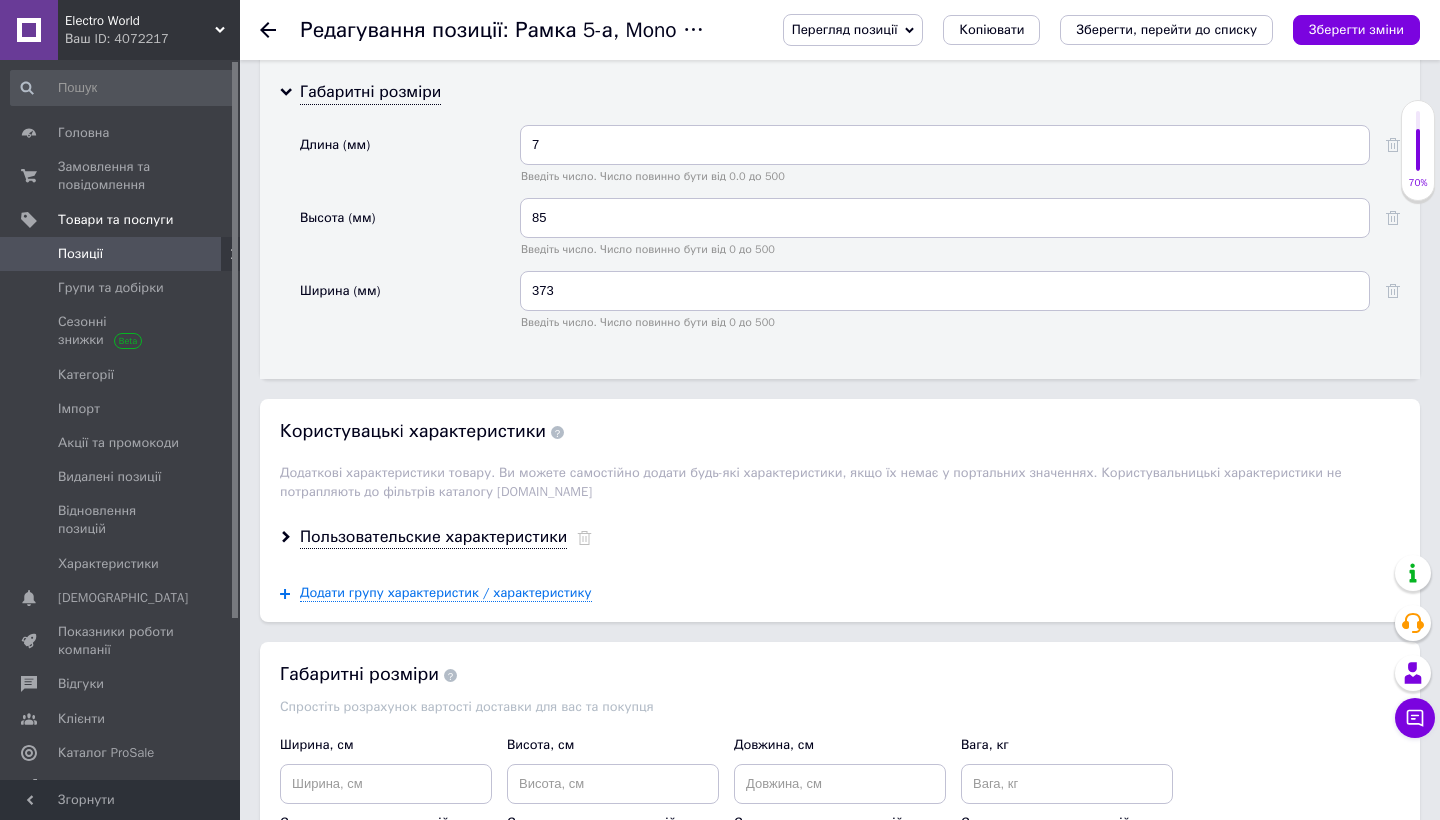 scroll, scrollTop: 3466, scrollLeft: 0, axis: vertical 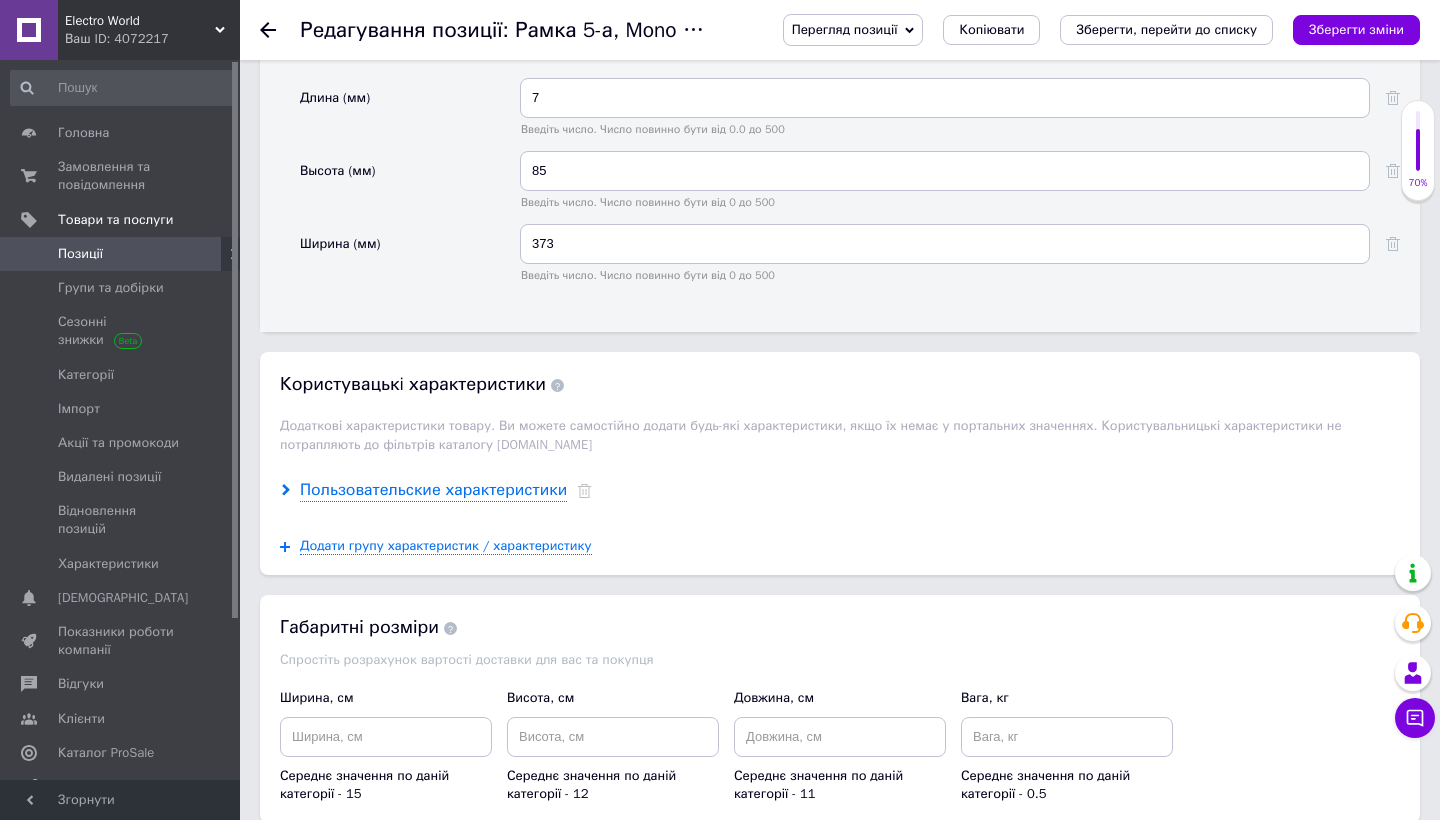 click on "Пользовательские характеристики" at bounding box center (433, 490) 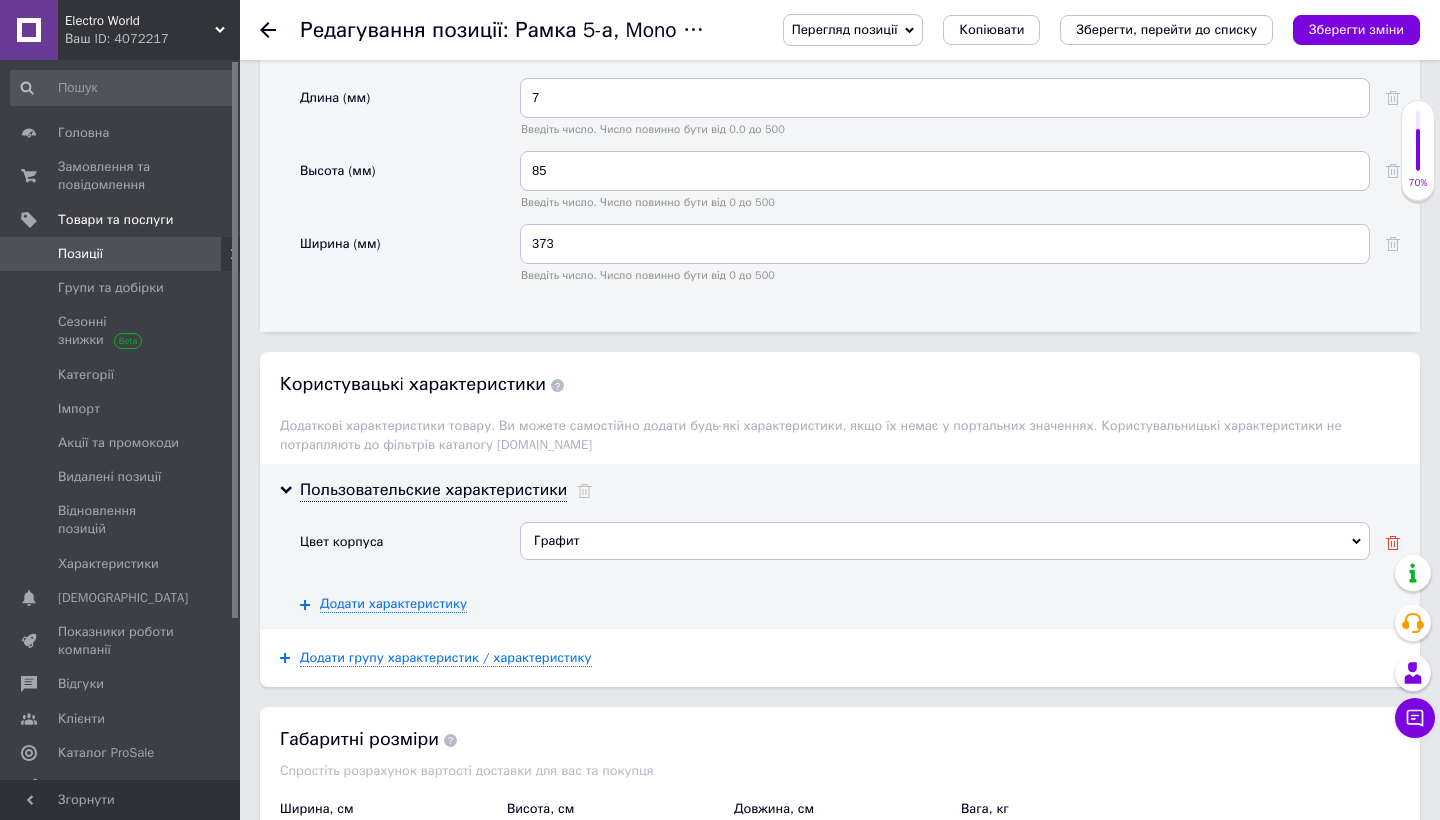 click 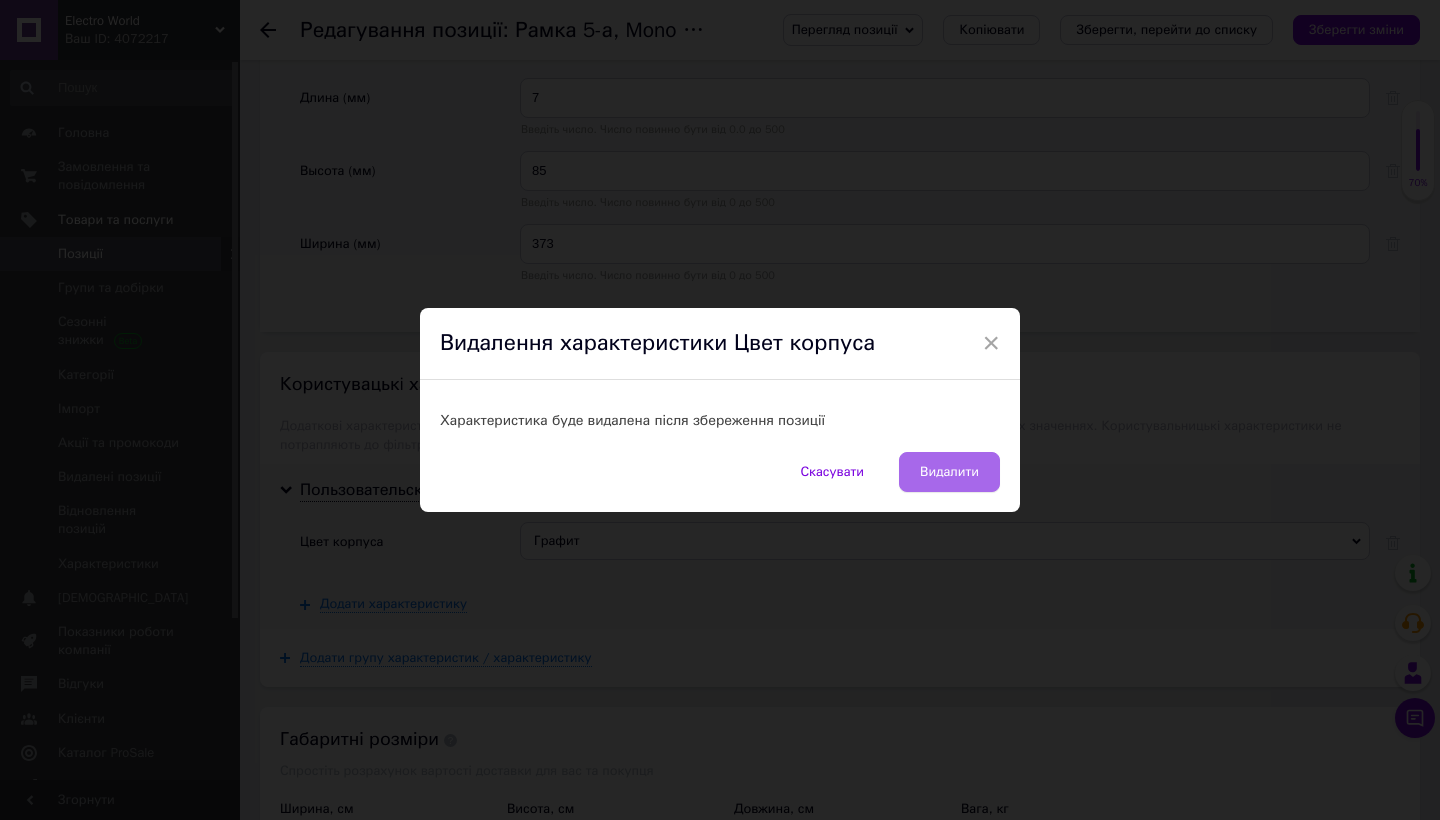 click on "Видалити" at bounding box center (949, 472) 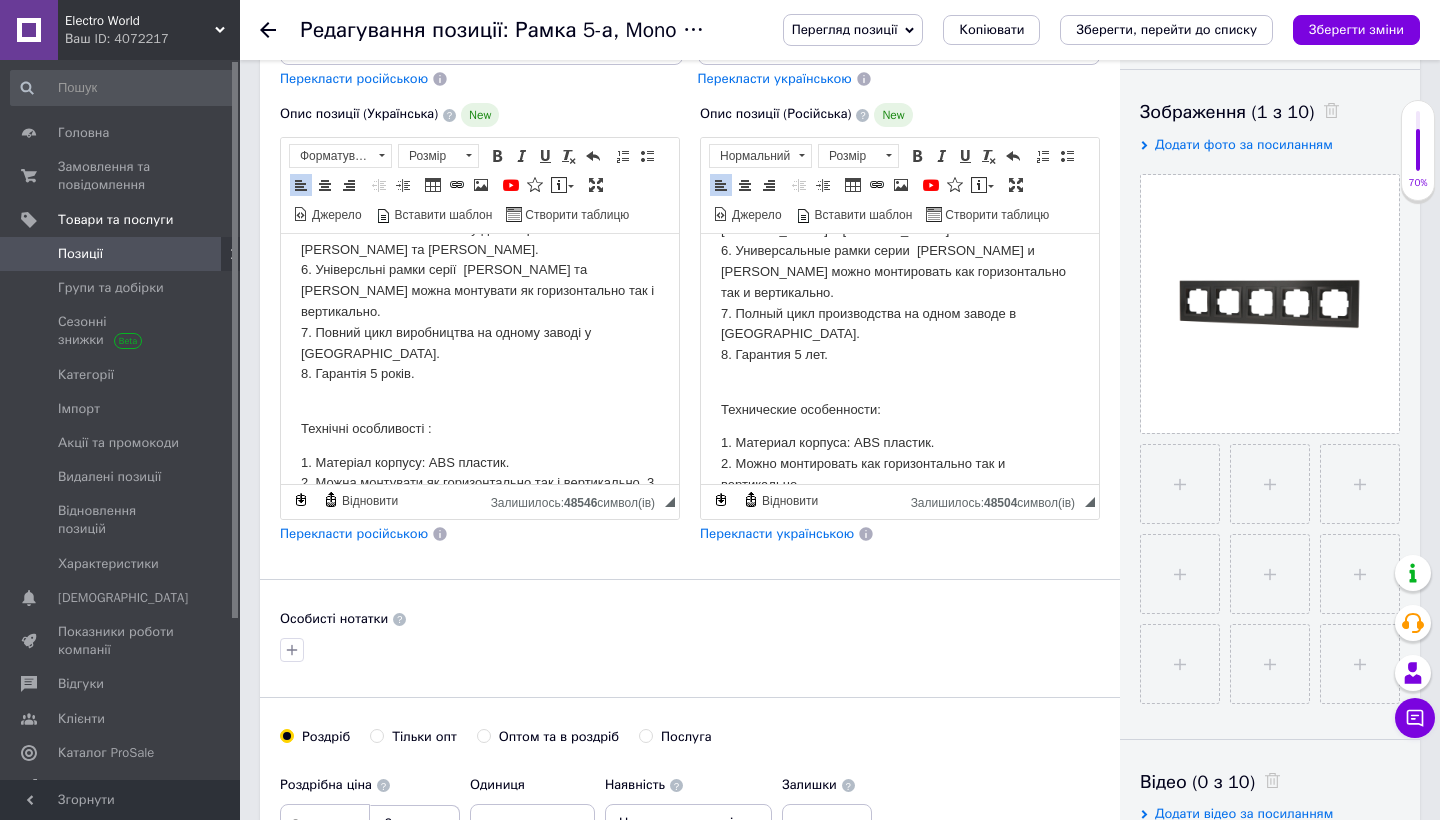 scroll, scrollTop: 322, scrollLeft: 0, axis: vertical 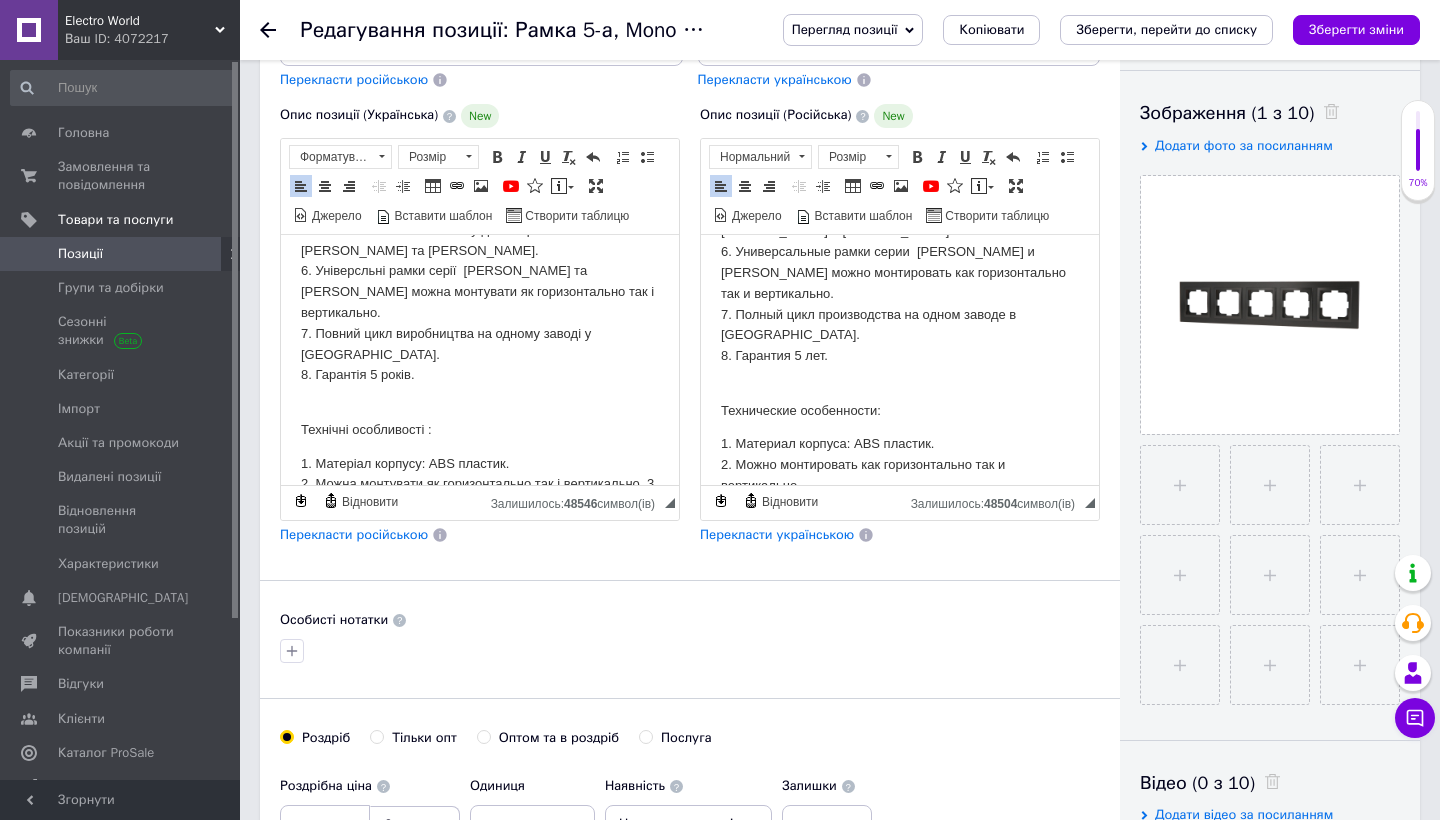 click on "Додати фото за посиланням" at bounding box center (1244, 145) 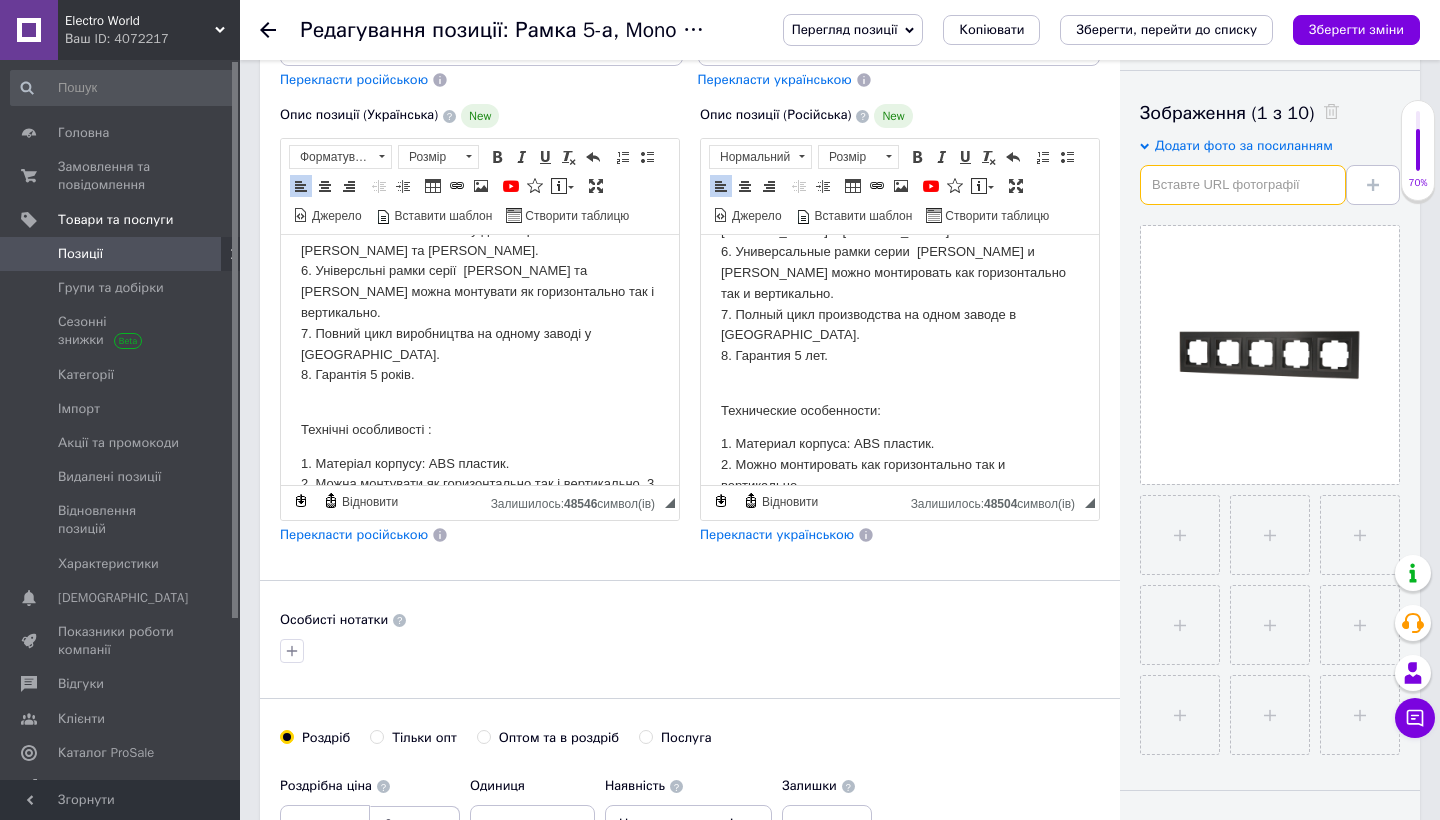 click at bounding box center [1243, 185] 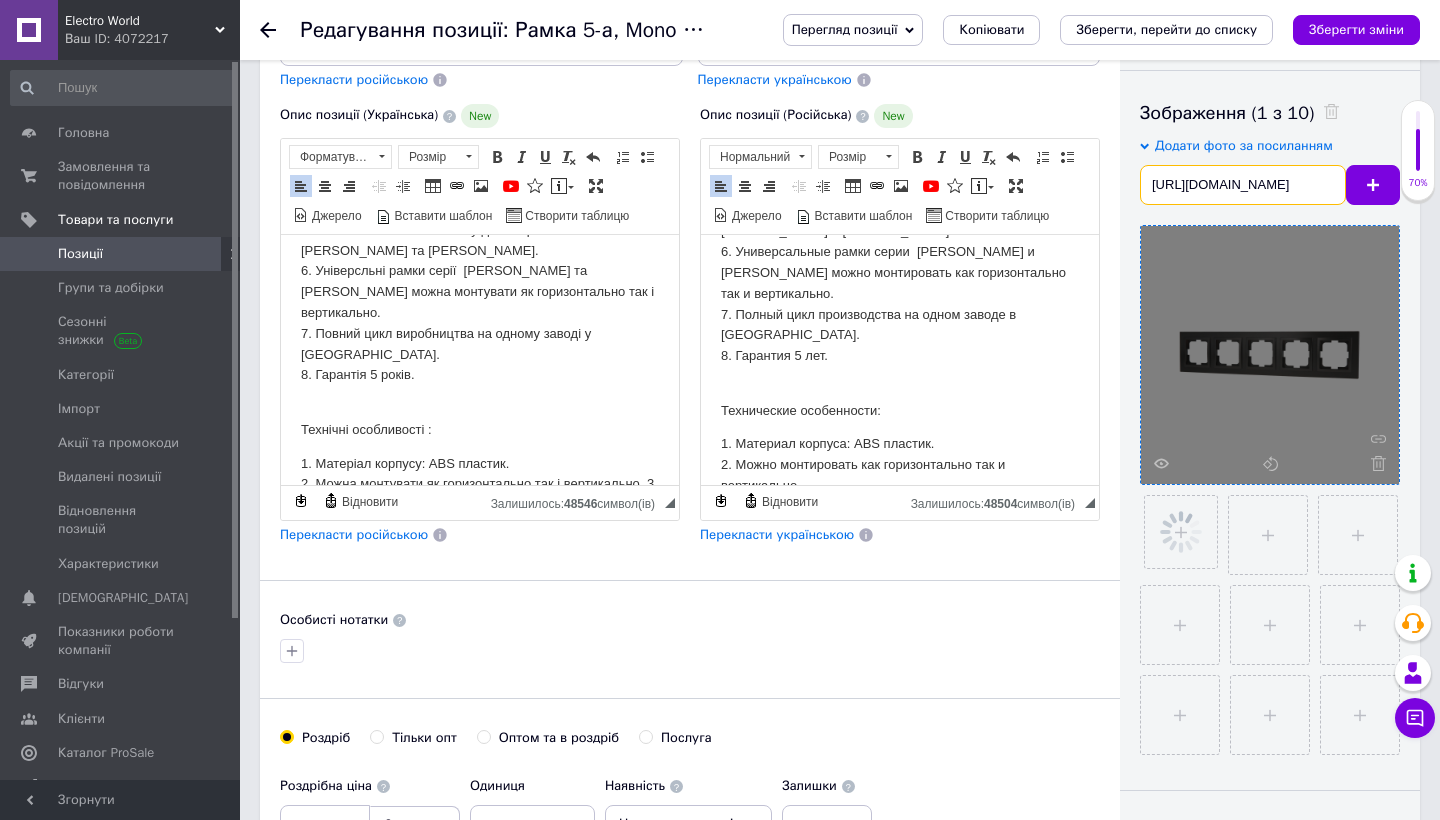 checkbox on "true" 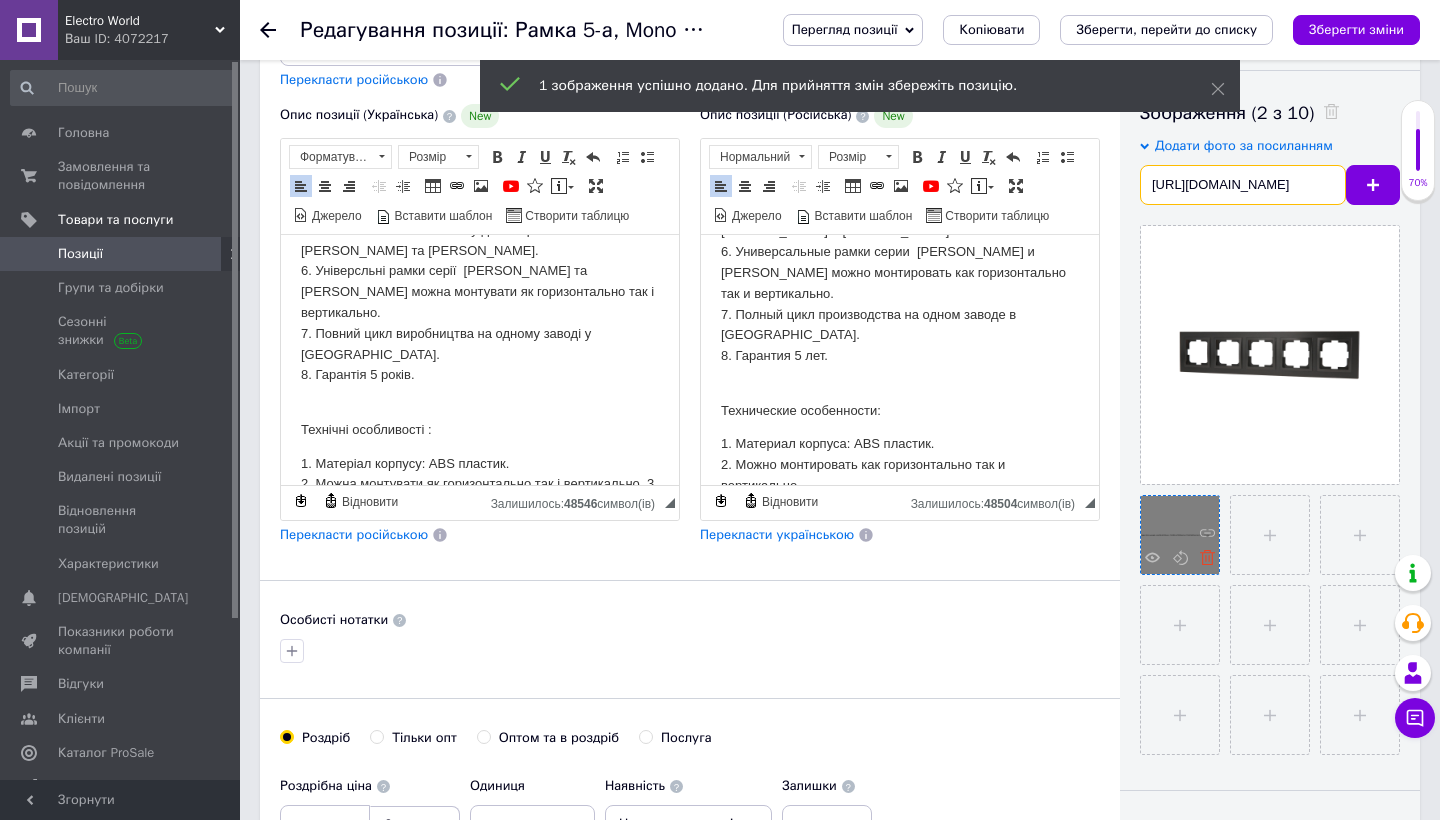 type on "https://drive.google.com/file/d/1Hoyw_7AIfKLzi7Hf0nm1ac1VsK3QF2su/view?usp=sharing" 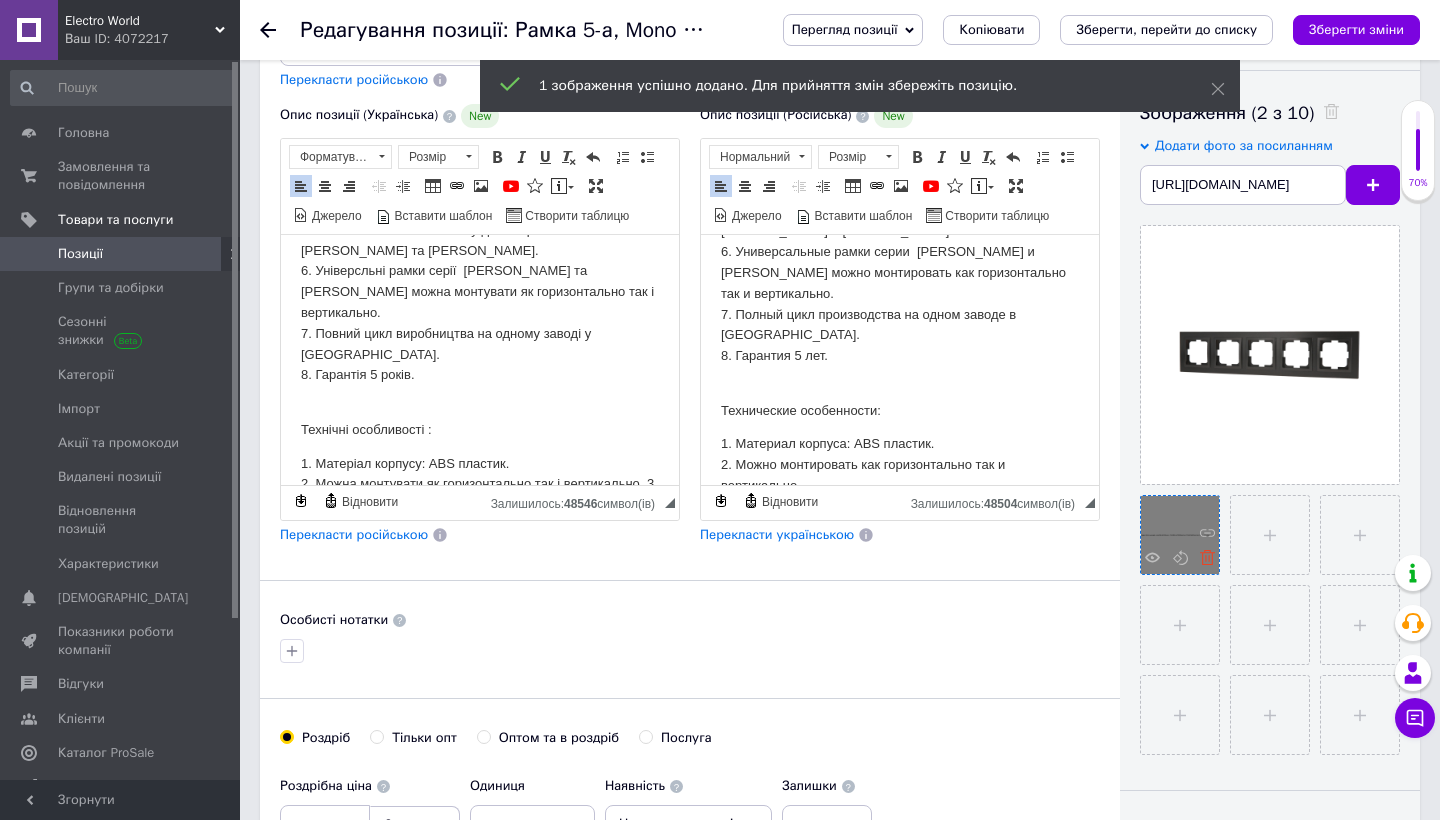 click 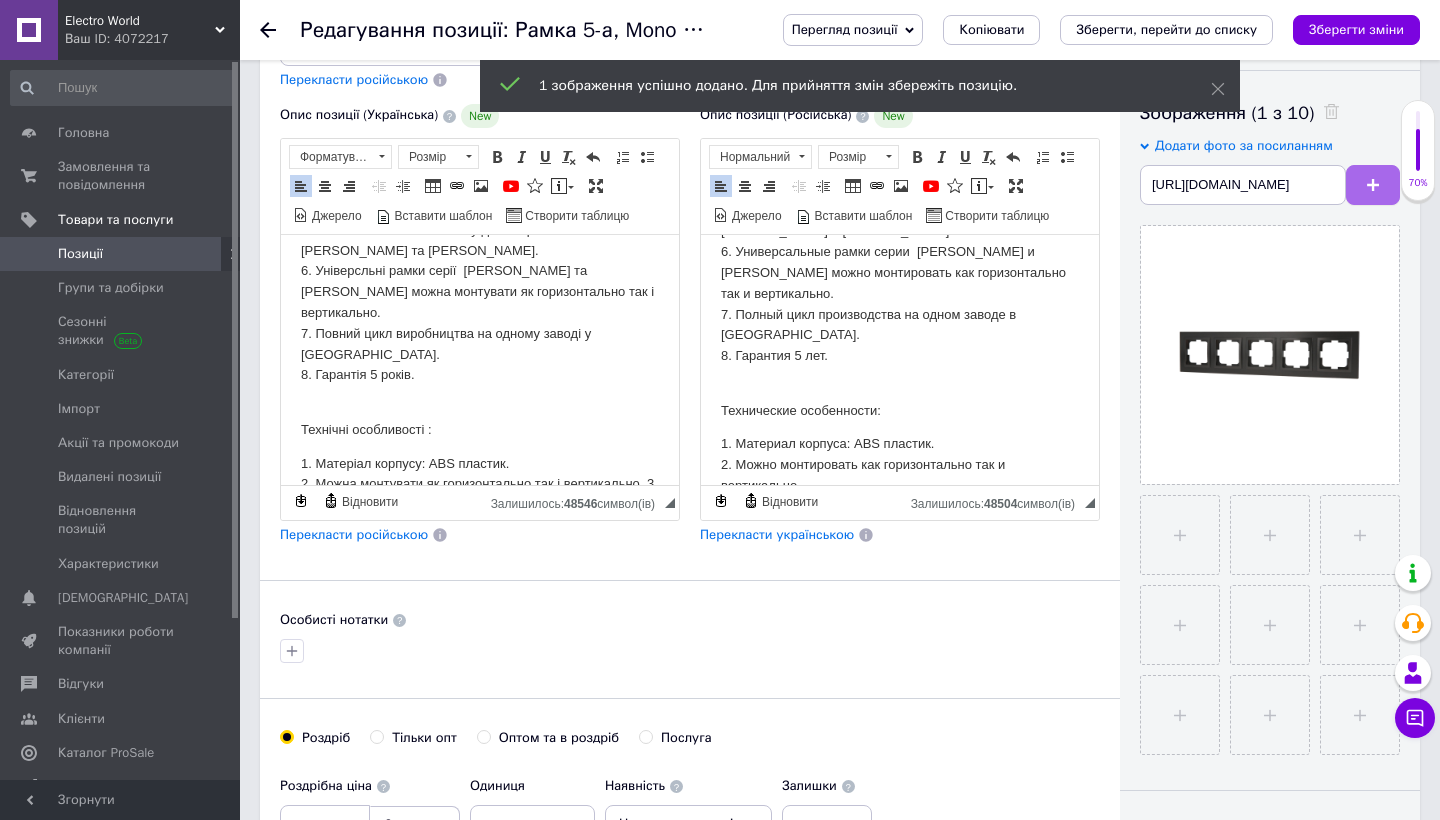 click at bounding box center (1373, 185) 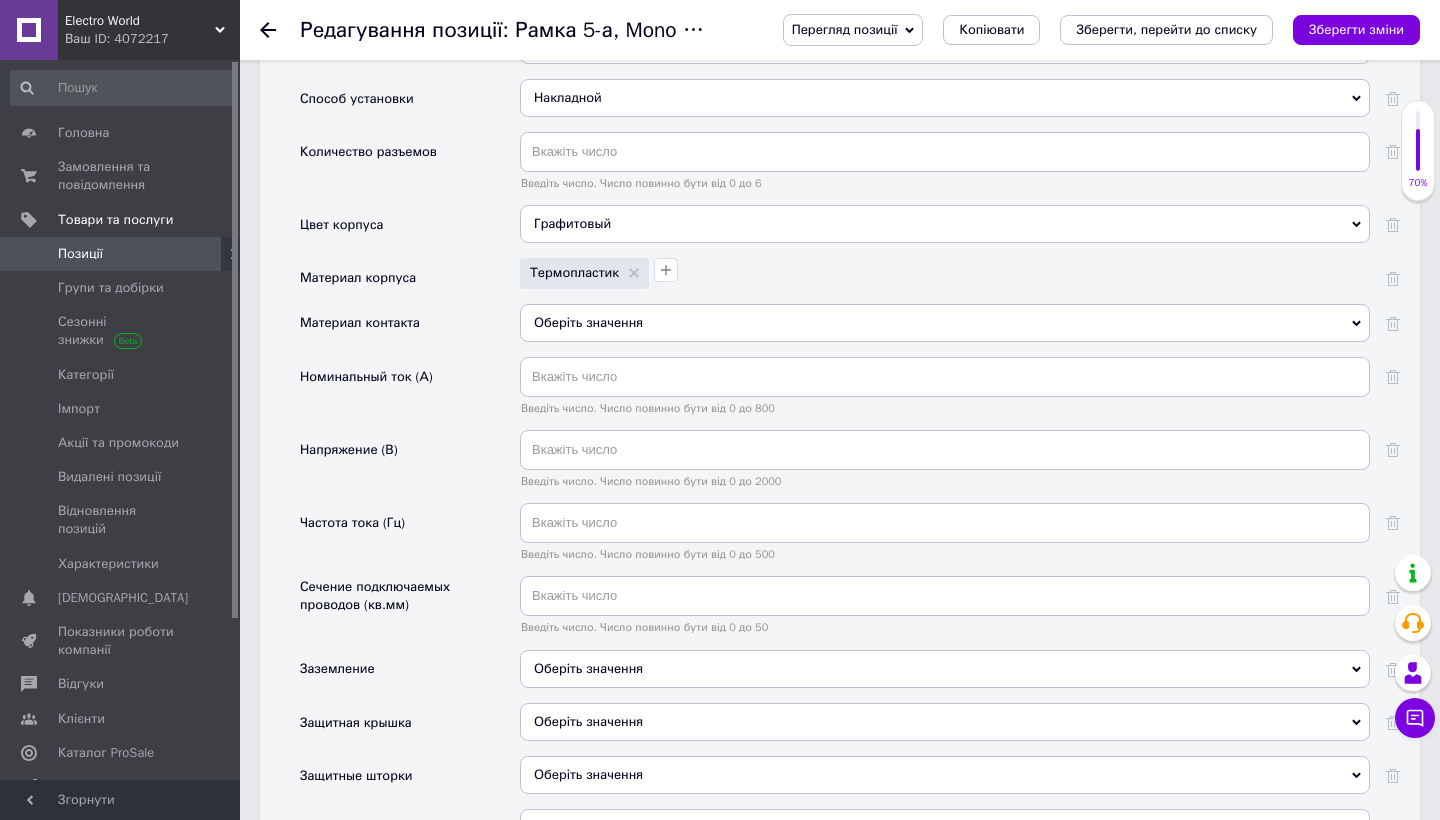 scroll, scrollTop: 2350, scrollLeft: 1, axis: both 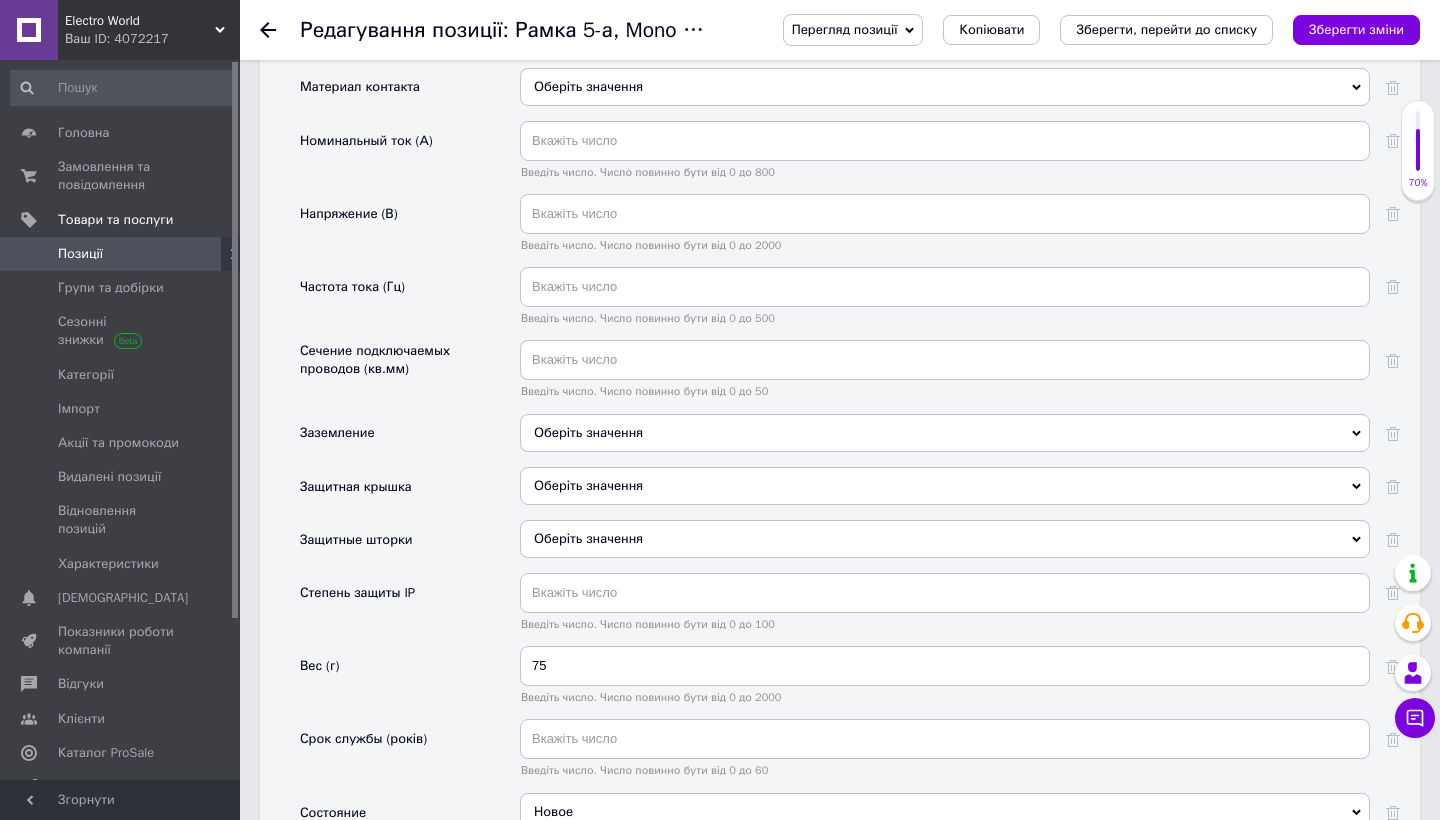 checkbox on "true" 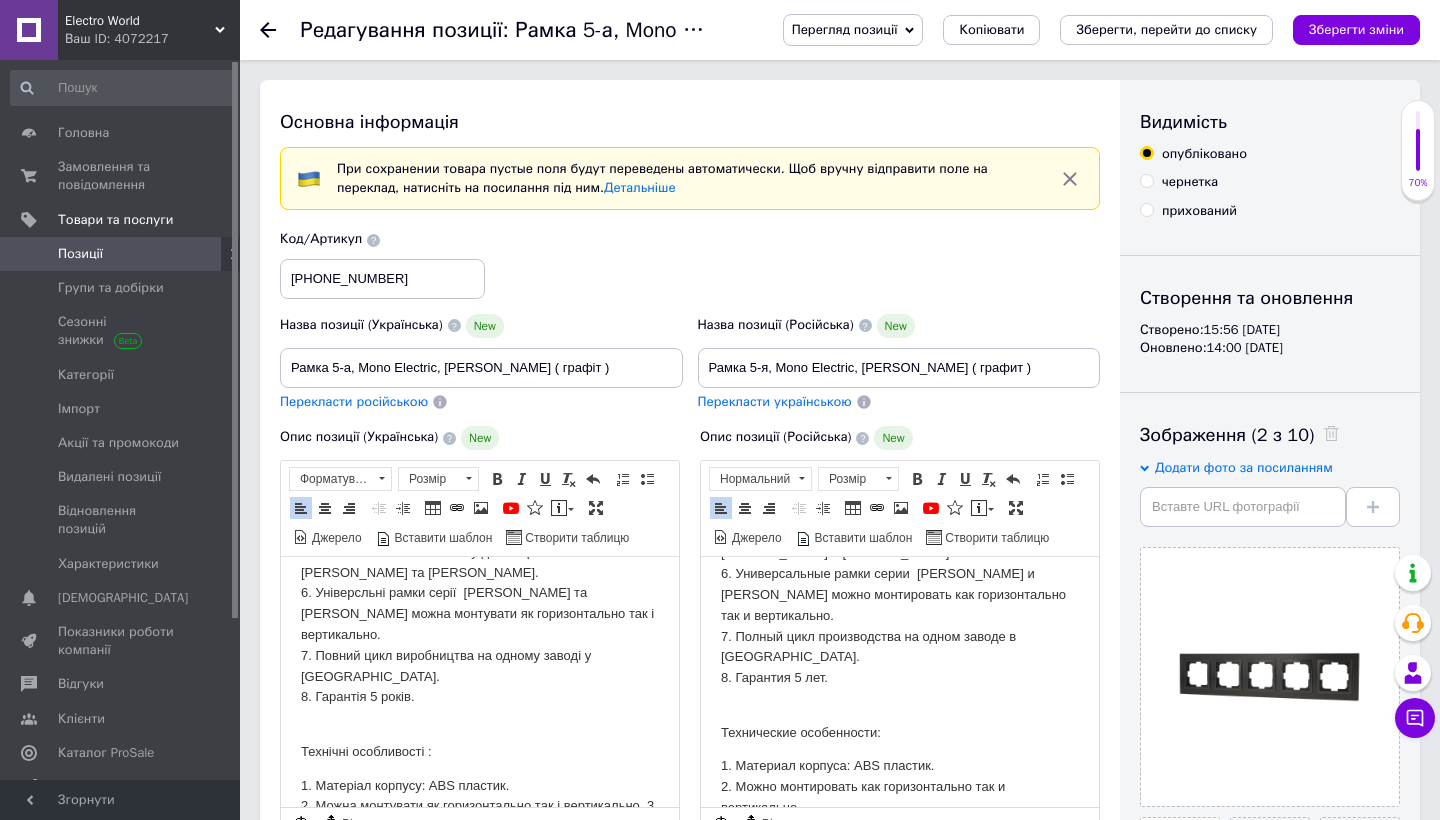 scroll, scrollTop: 0, scrollLeft: 0, axis: both 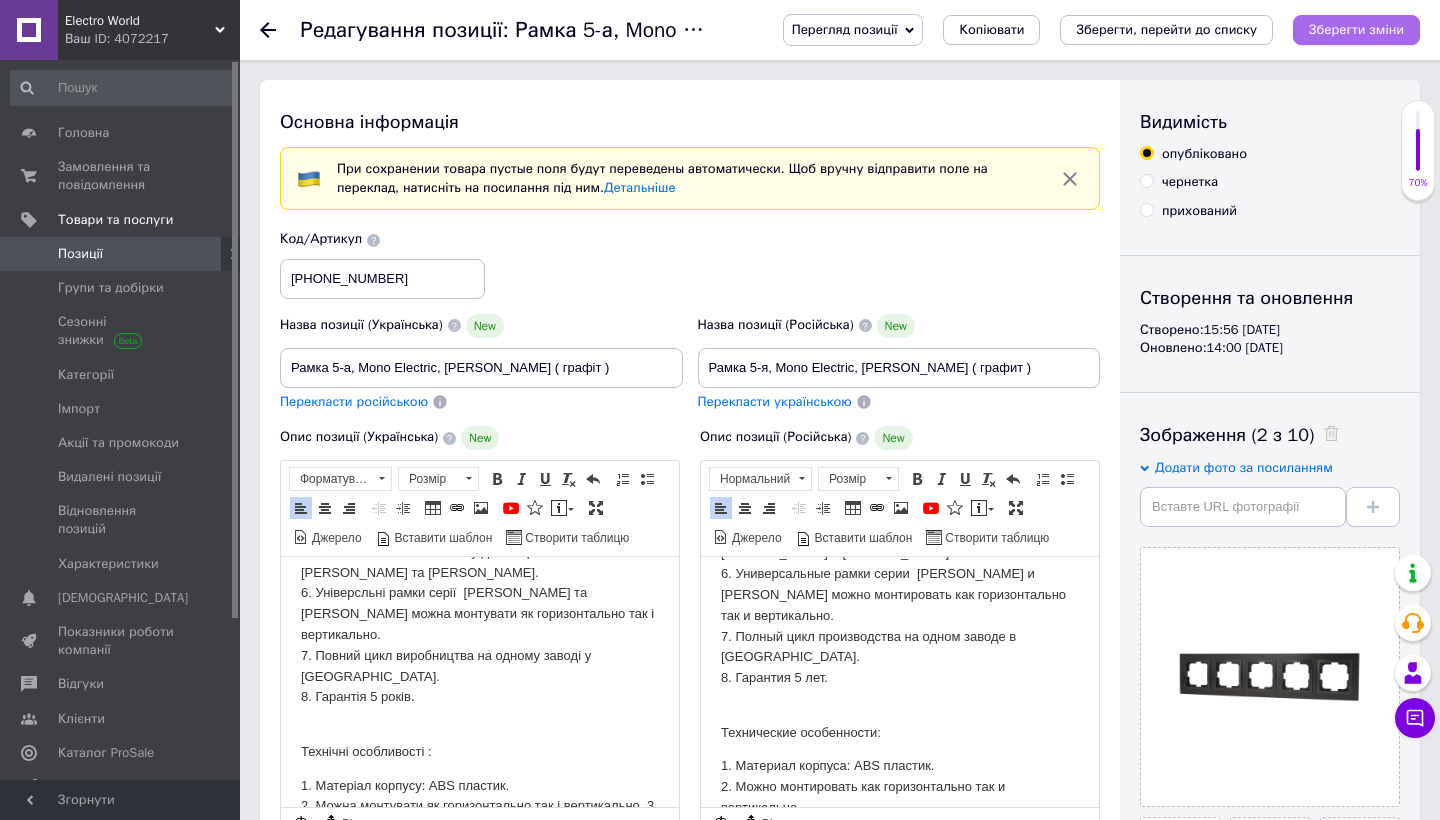 click on "Зберегти зміни" at bounding box center (1356, 30) 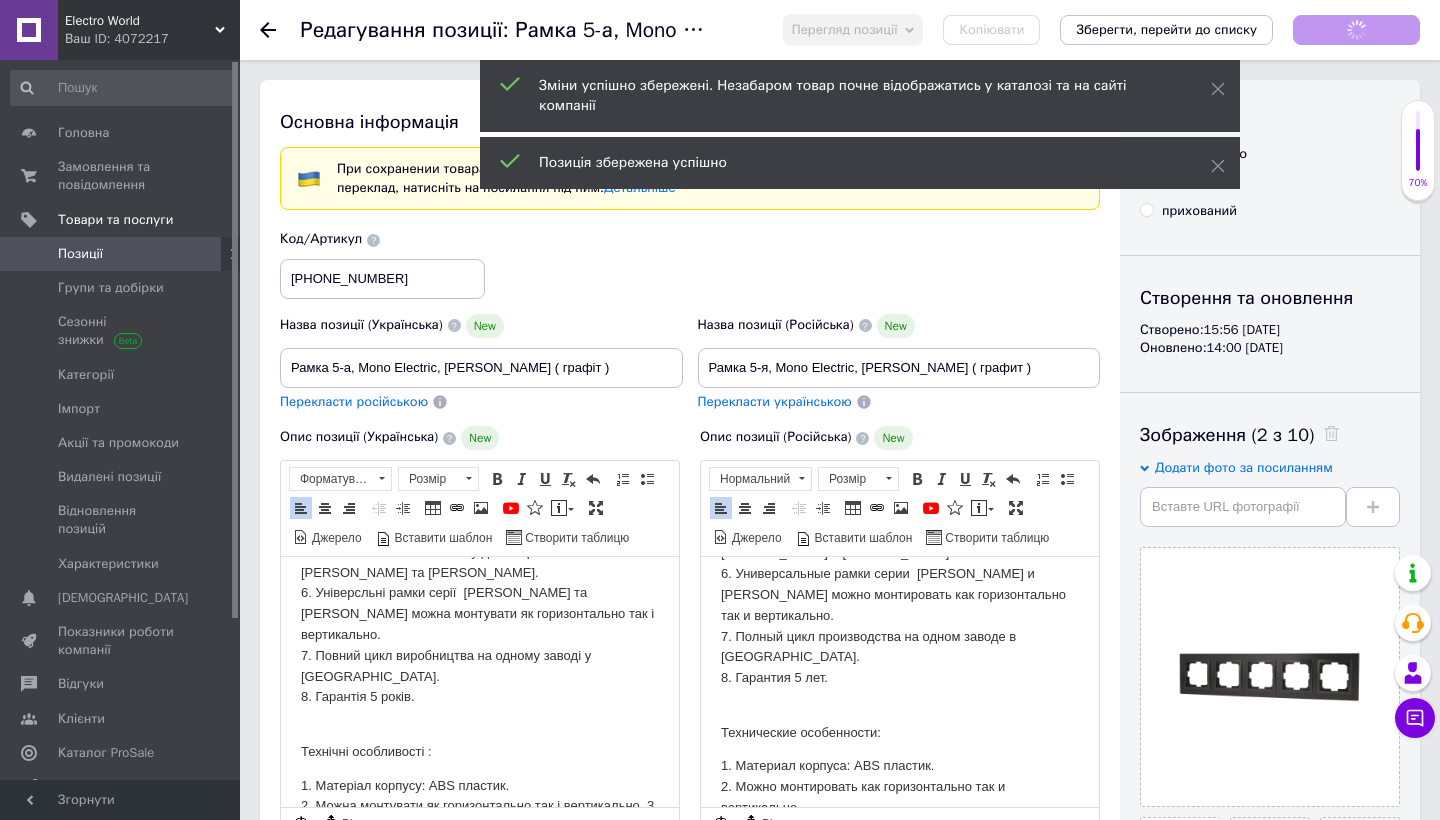 scroll, scrollTop: 328, scrollLeft: 0, axis: vertical 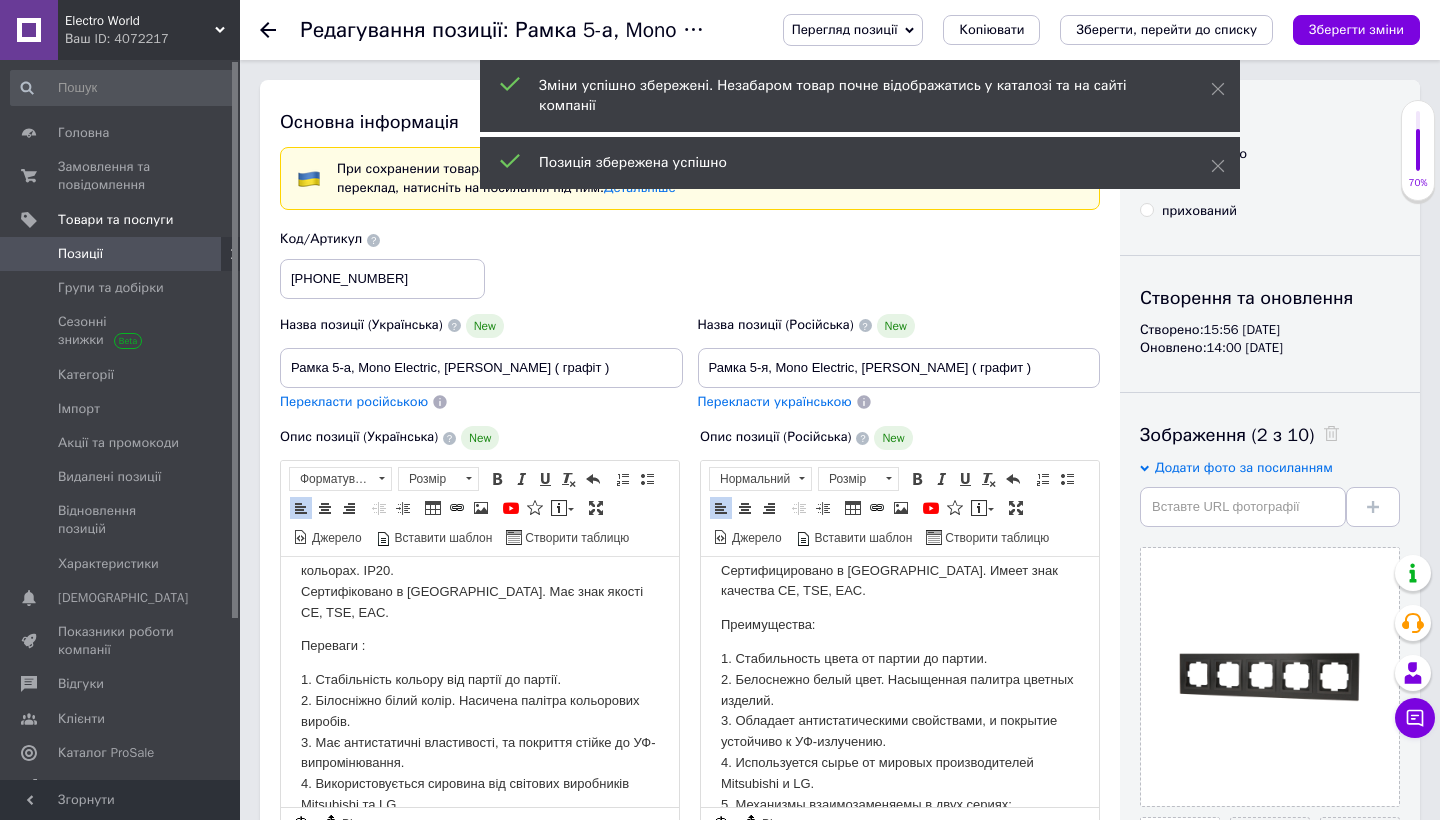 checkbox on "true" 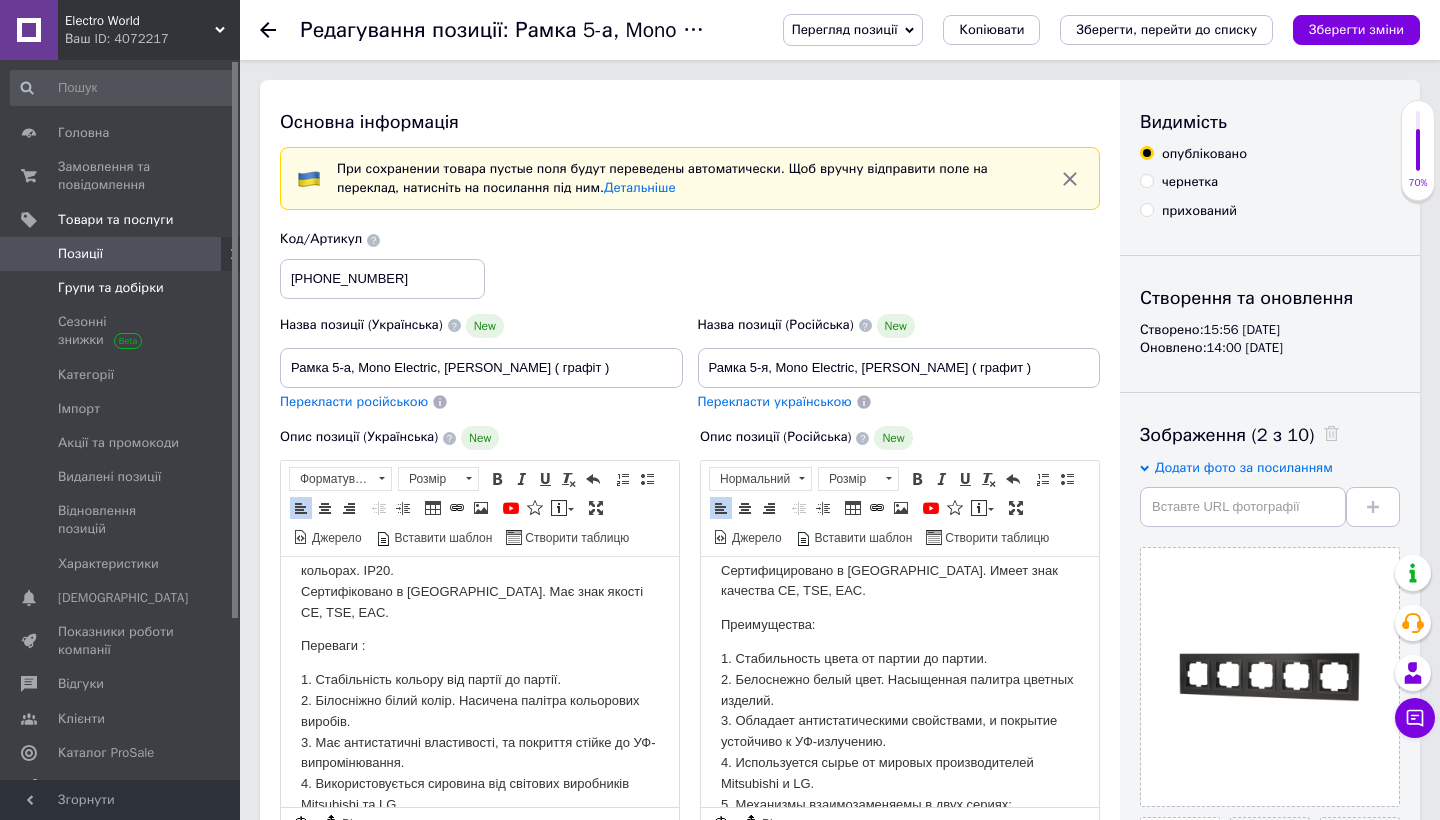 click on "Групи та добірки" at bounding box center [111, 288] 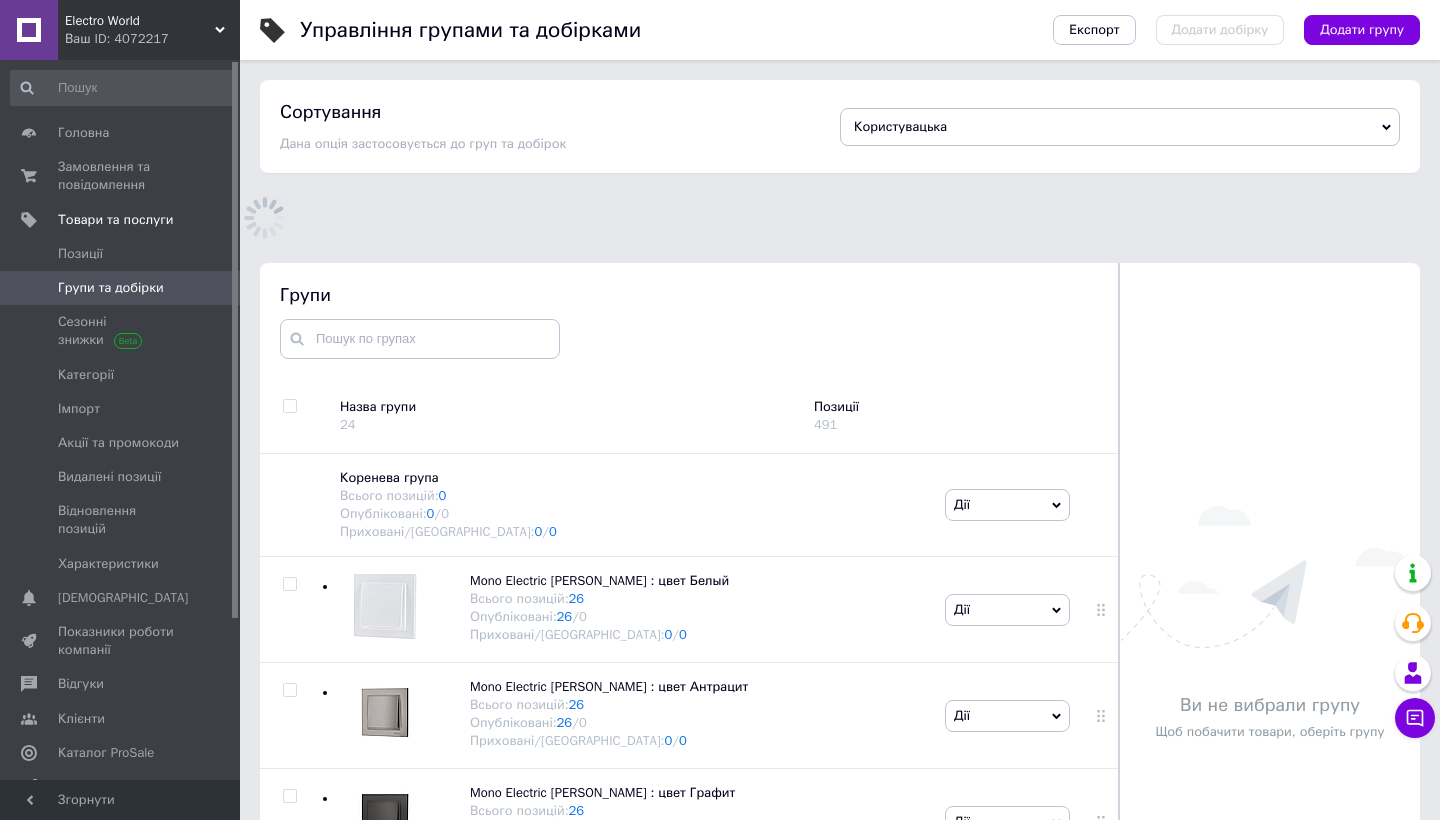 scroll, scrollTop: 158, scrollLeft: 0, axis: vertical 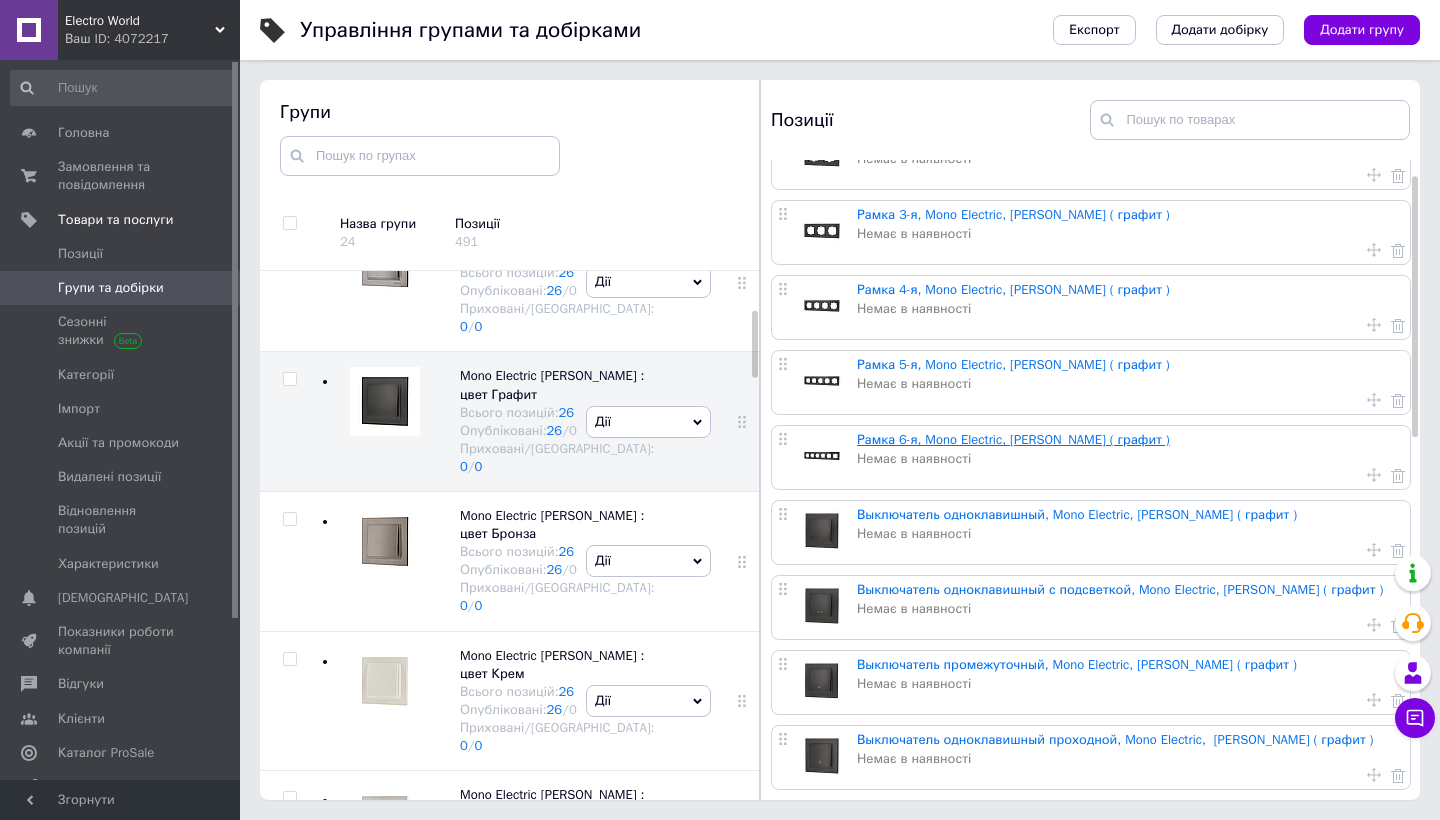 click on "Рамка 6-я, Mono Electric, [PERSON_NAME] ( графит )" at bounding box center [1013, 439] 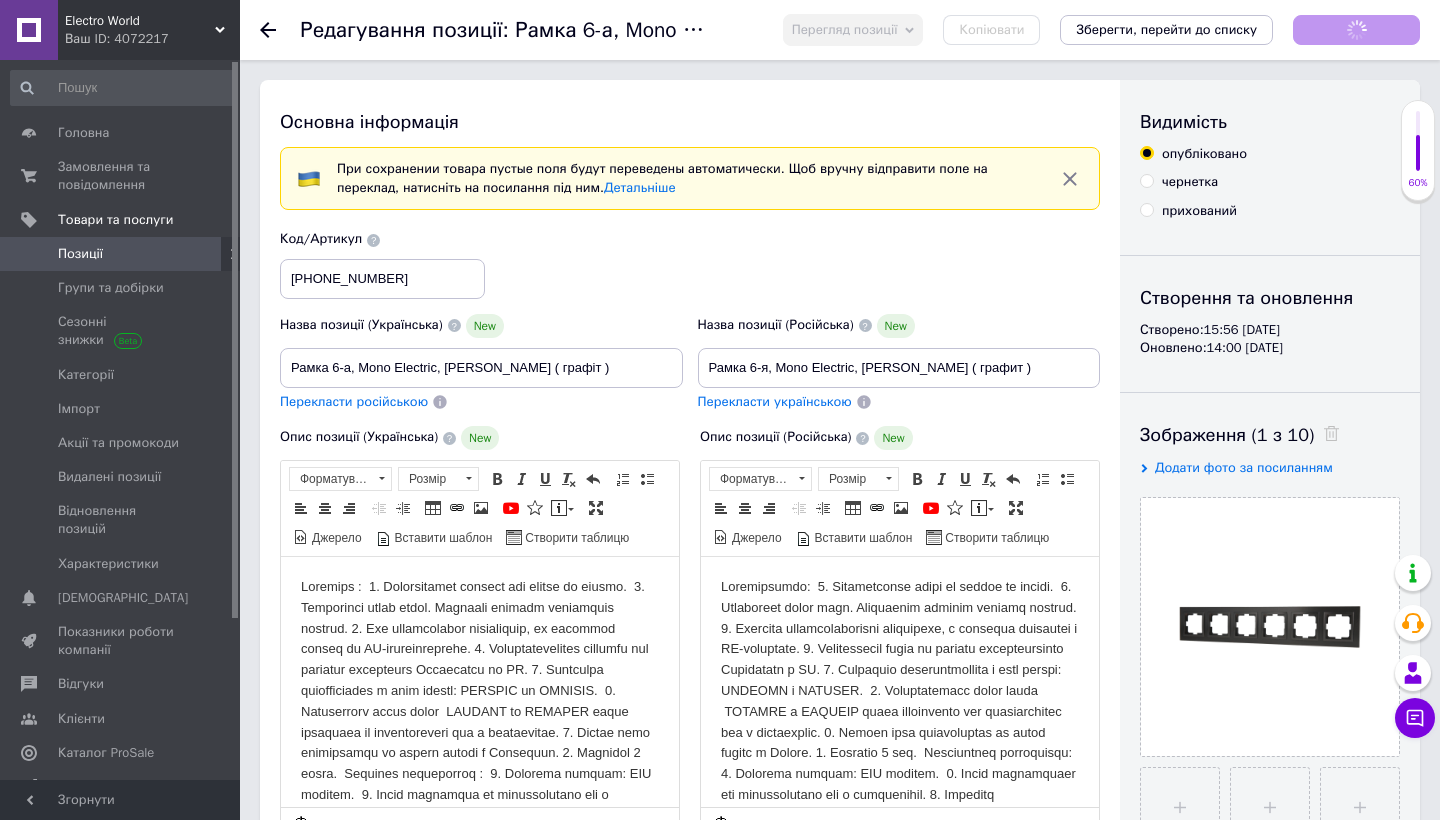 scroll, scrollTop: 0, scrollLeft: 0, axis: both 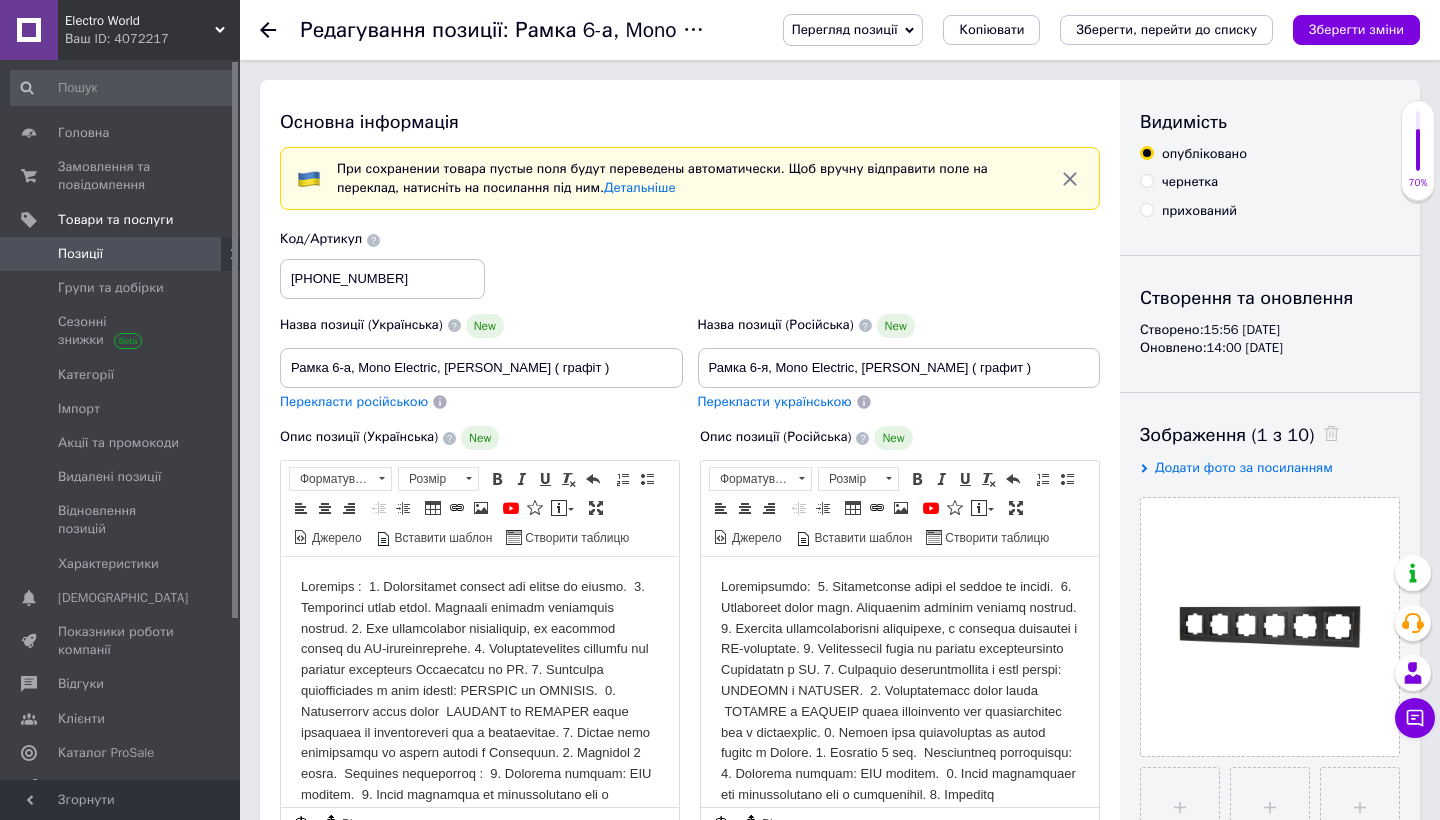 click at bounding box center (480, 712) 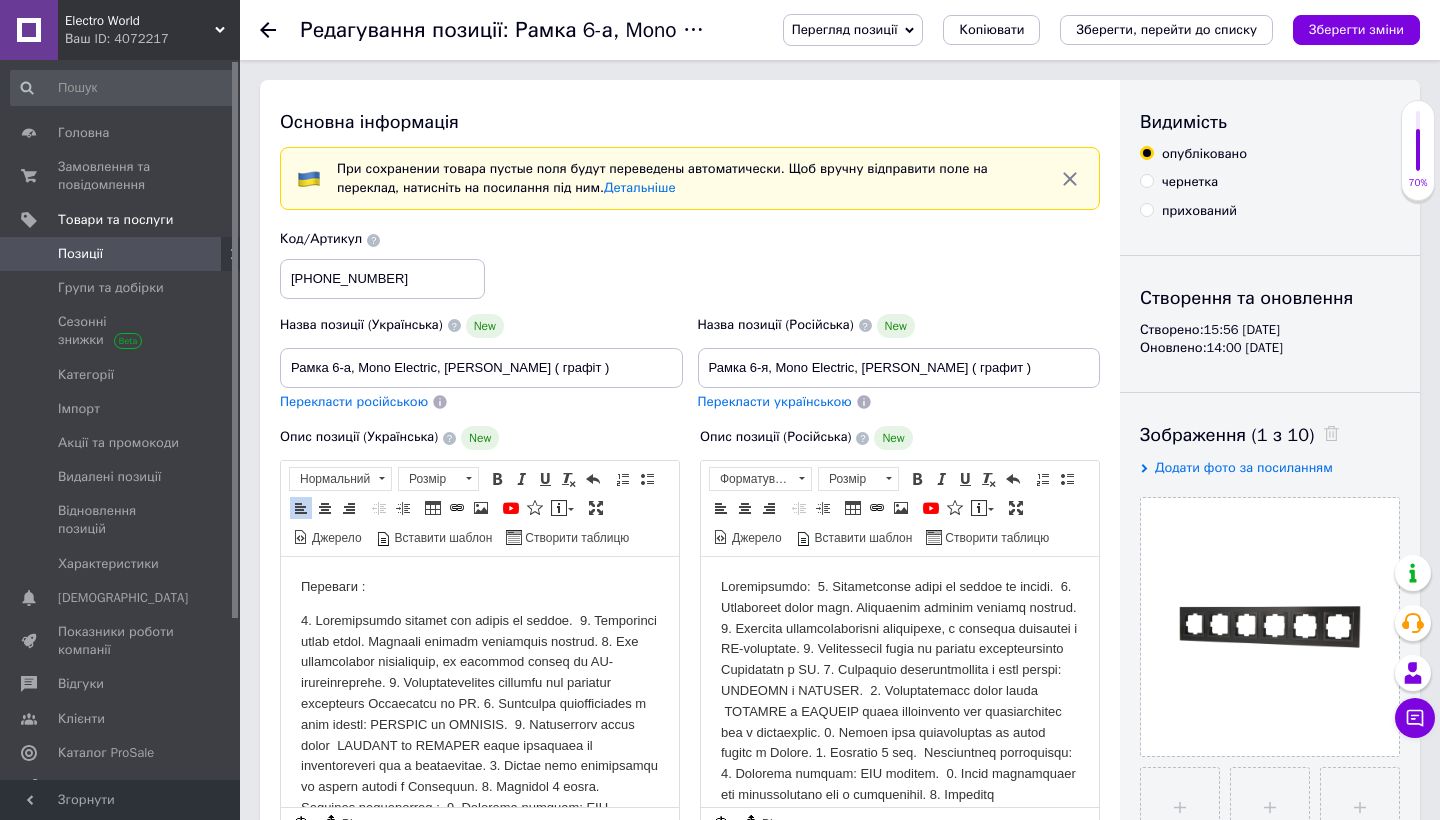 click at bounding box center [480, 746] 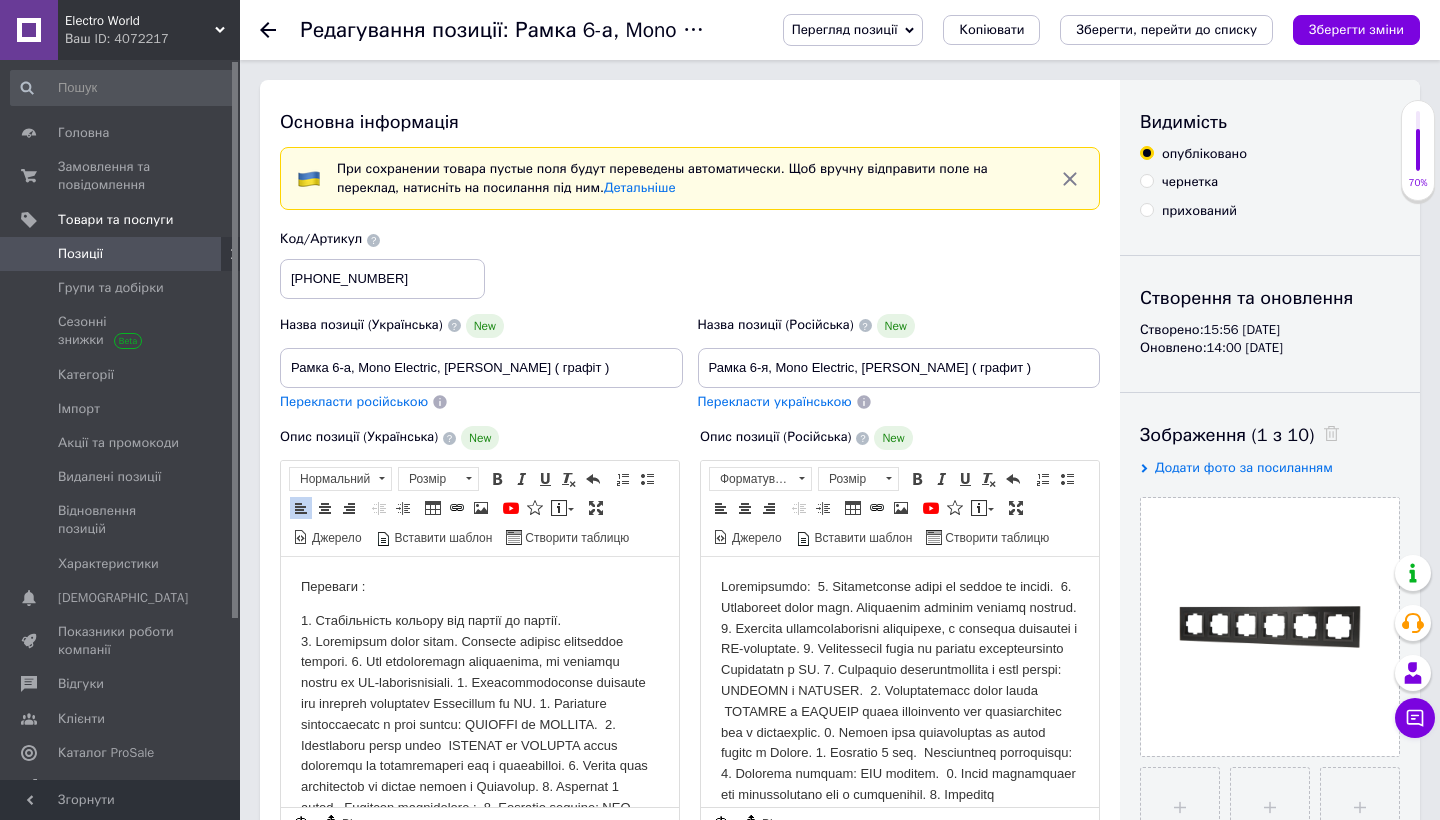 click on "1. Стабільність кольору від партії до партії.   ​​​​​​​" at bounding box center (480, 746) 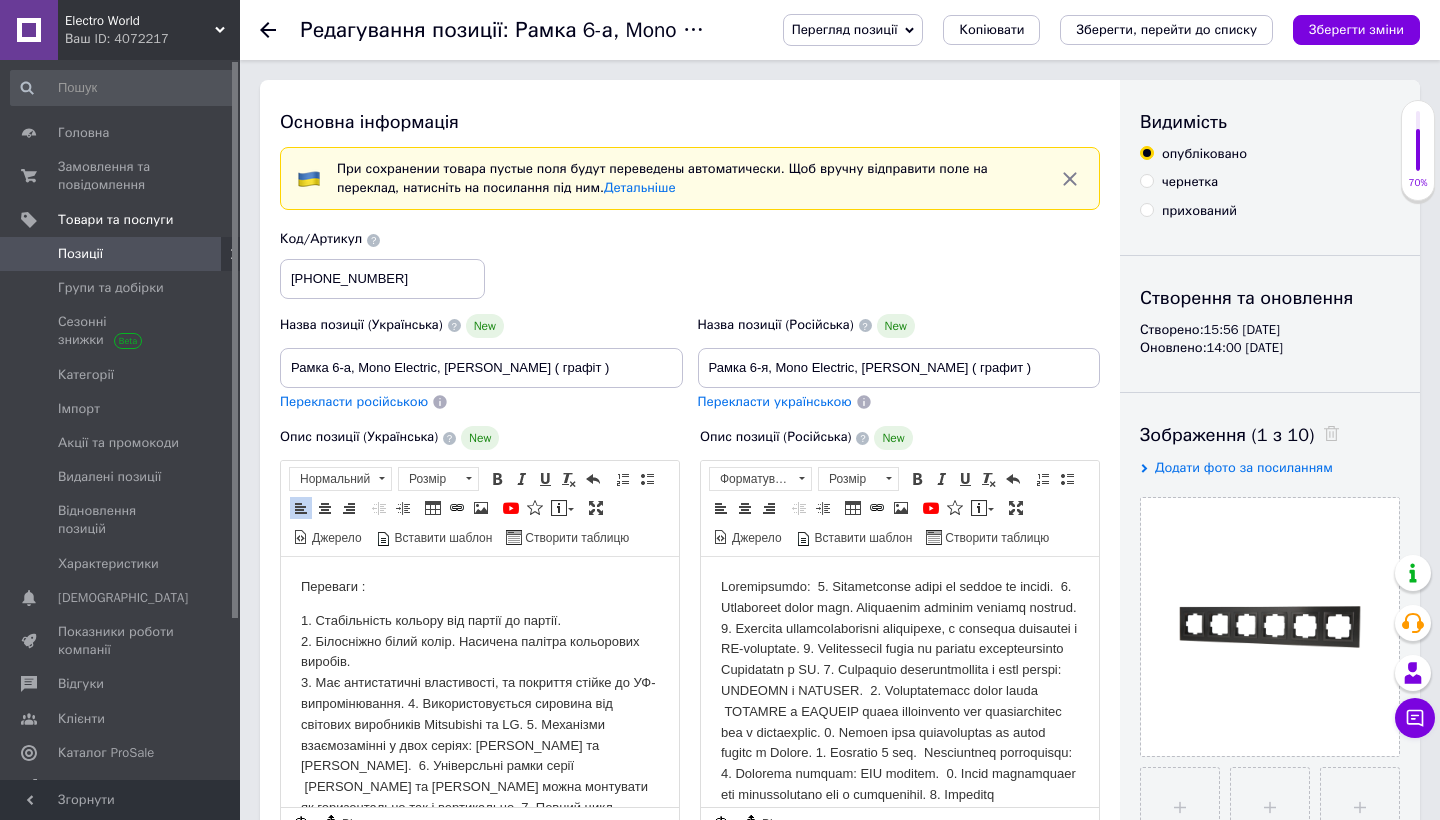 click on "1. Стабільність кольору від партії до партії.   2. Білосніжно білий колір. Насичена палітра кольорових виробів.  ​​​​​​​" at bounding box center [480, 767] 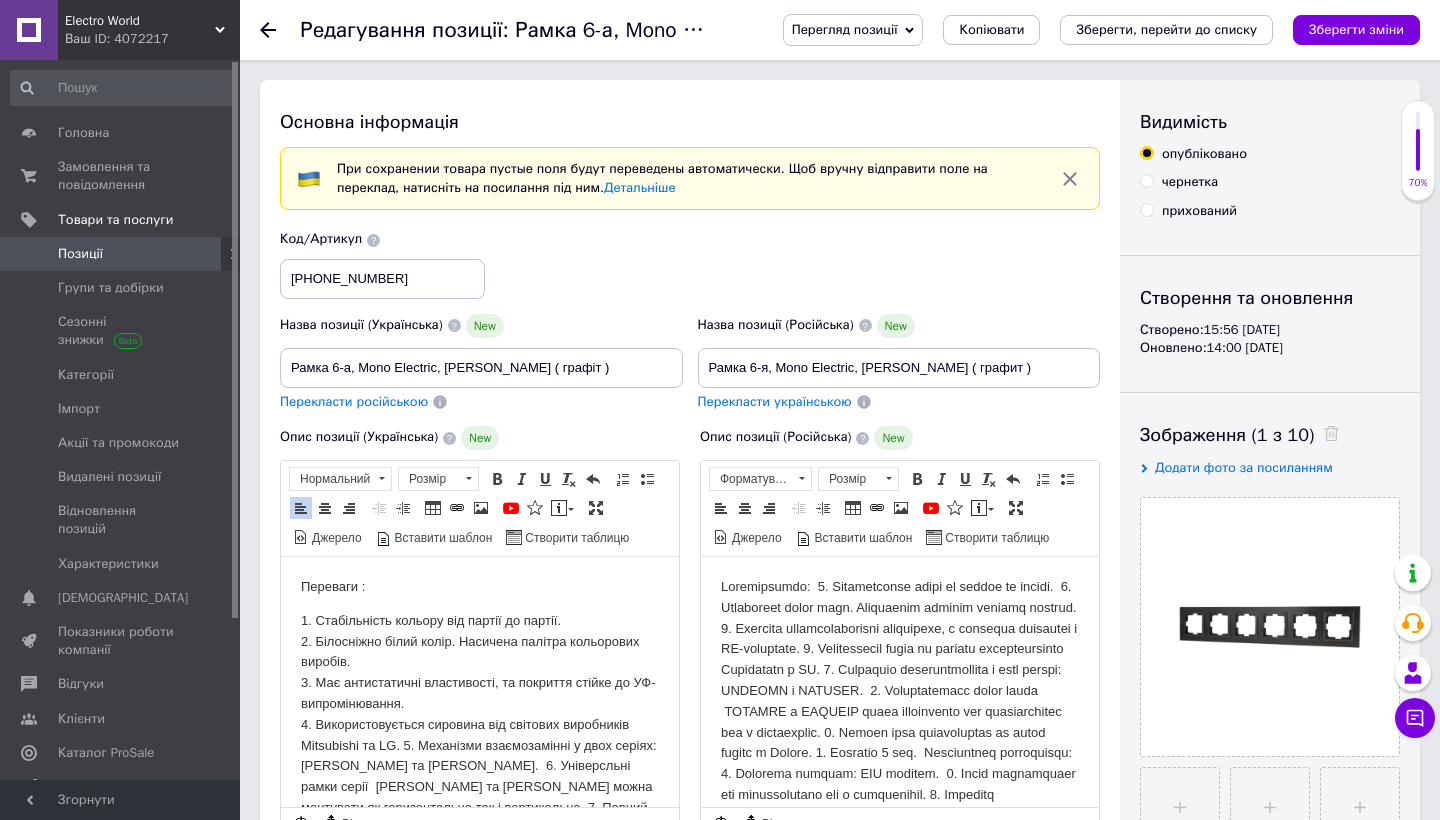 click on "1. Стабільність кольору від партії до партії.   2. Білосніжно білий колір. Насичена палітра кольорових виробів.  3. Має антистатичні властивості, та покриття стійке до УФ-випромінювання.  ​​​​​​​" at bounding box center (480, 777) 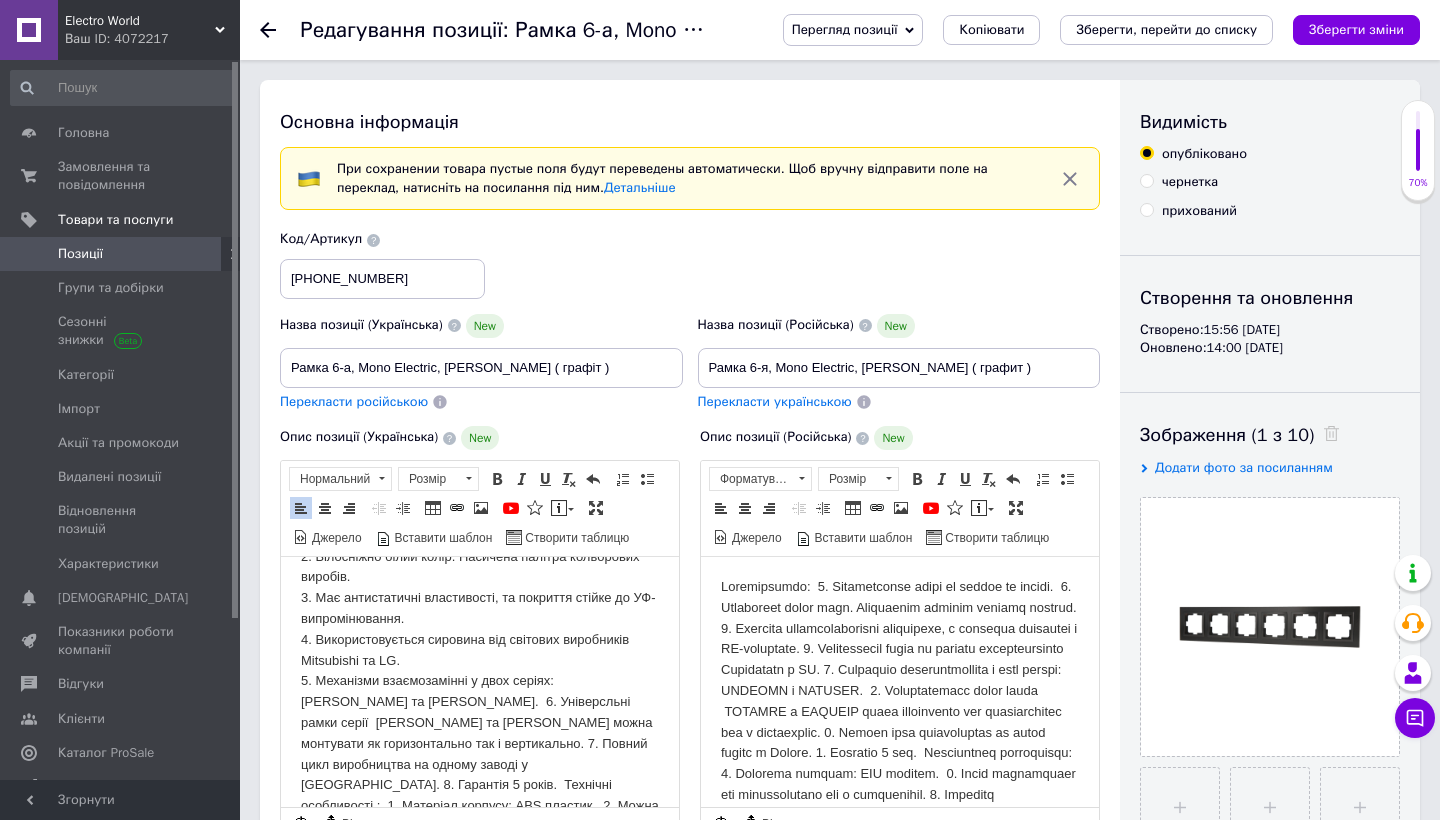 scroll, scrollTop: 86, scrollLeft: 0, axis: vertical 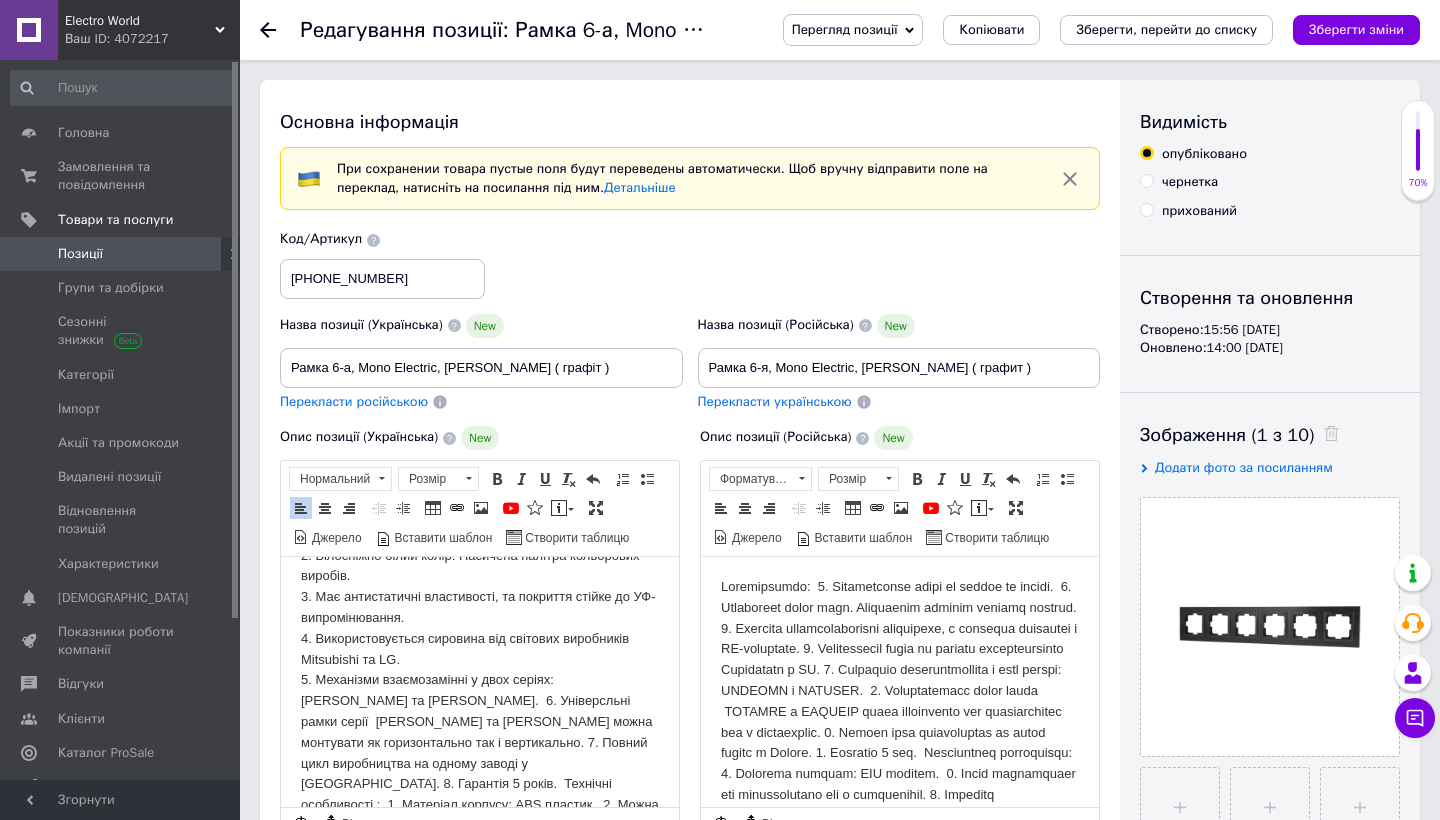 click on "1. Стабільність кольору від партії до партії.   2. Білосніжно білий колір. Насичена палітра кольорових виробів.  3. Має антистатичні властивості, та покриття стійке до УФ-випромінювання.  4. Використовується сировина від світових виробників Mitsubishi та LG.  ​​​​​​​" at bounding box center (480, 702) 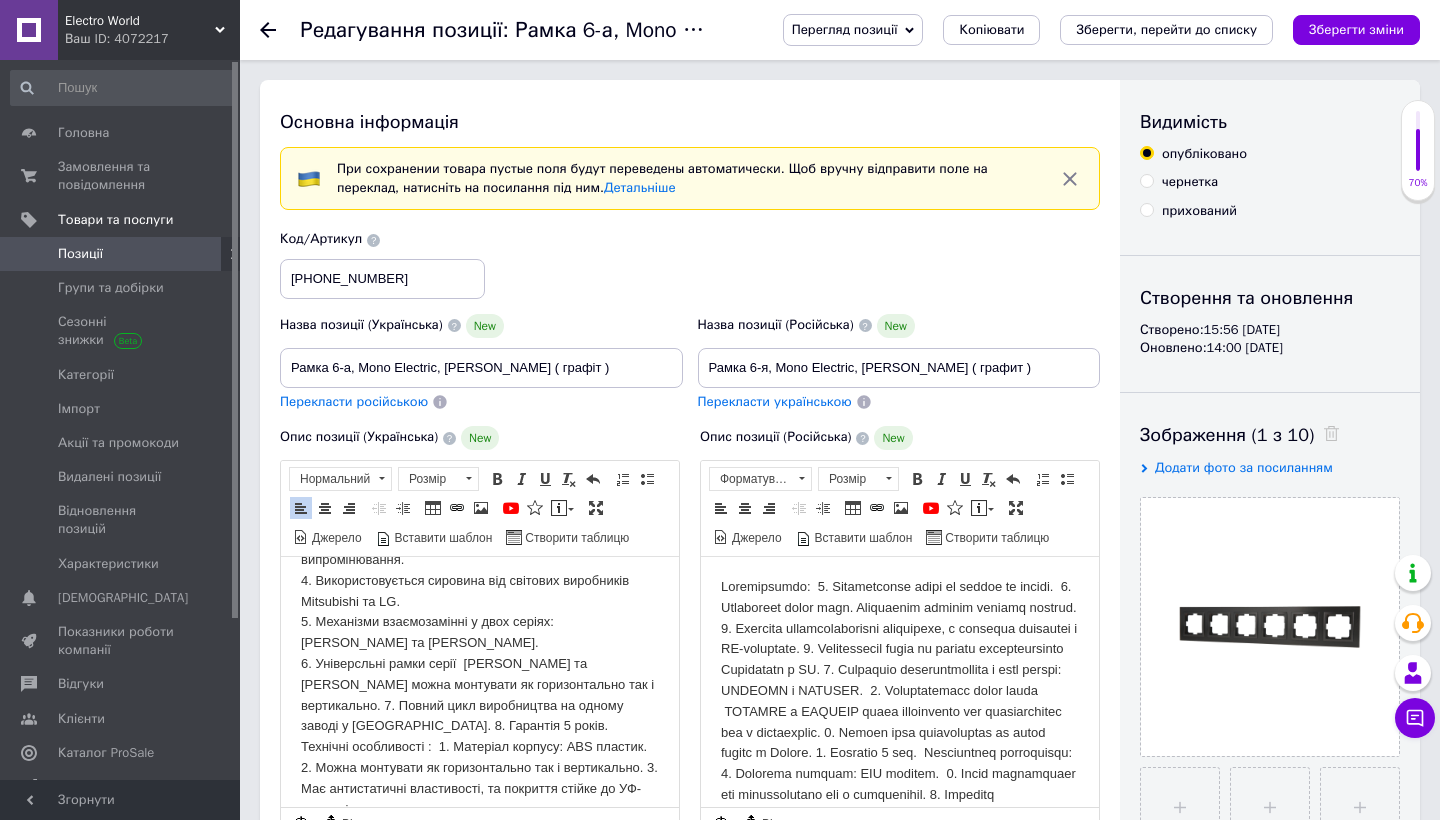 scroll, scrollTop: 143, scrollLeft: 0, axis: vertical 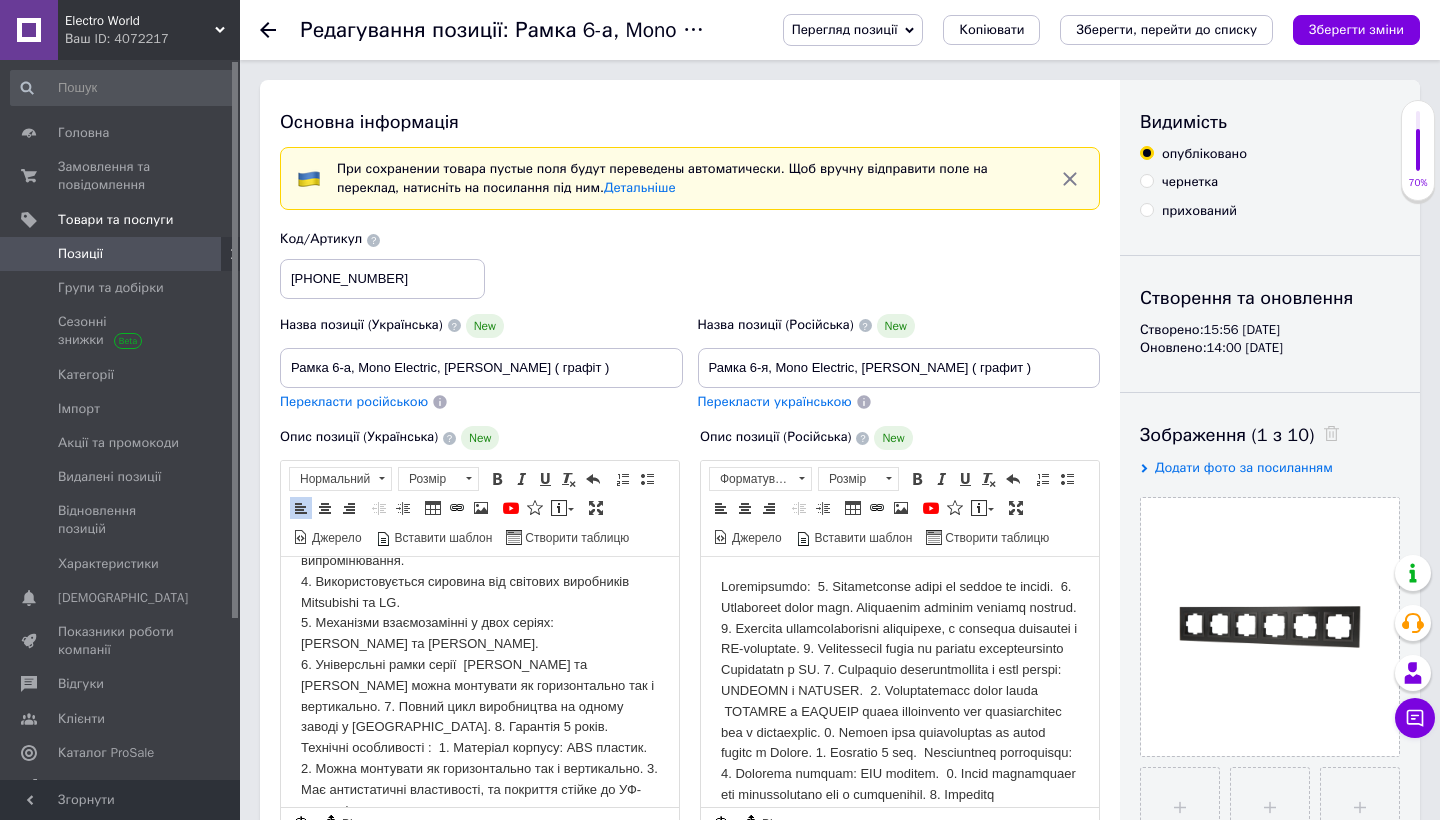 click on "1. Стабільність кольору від партії до партії.   2. Білосніжно білий колір. Насичена палітра кольорових виробів.  3. Має антистатичні властивості, та покриття стійке до УФ-випромінювання.  4. Використовується сировина від світових виробників Mitsubishi та LG.  5. Механізми взаємозамінні у двох серіях: DESPINA та LARISSA.   ​​​​​​​" at bounding box center (480, 645) 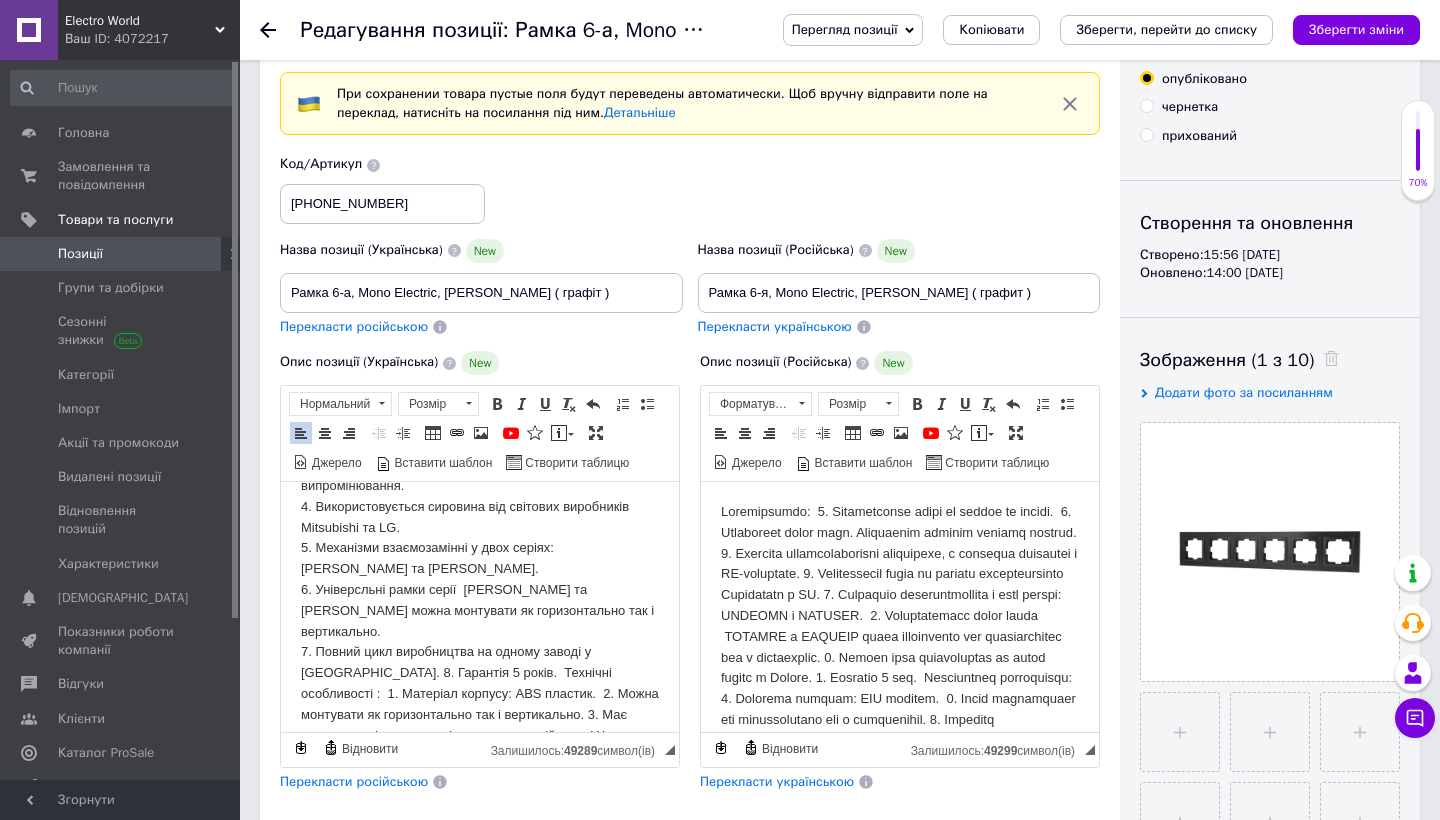 scroll, scrollTop: 91, scrollLeft: 0, axis: vertical 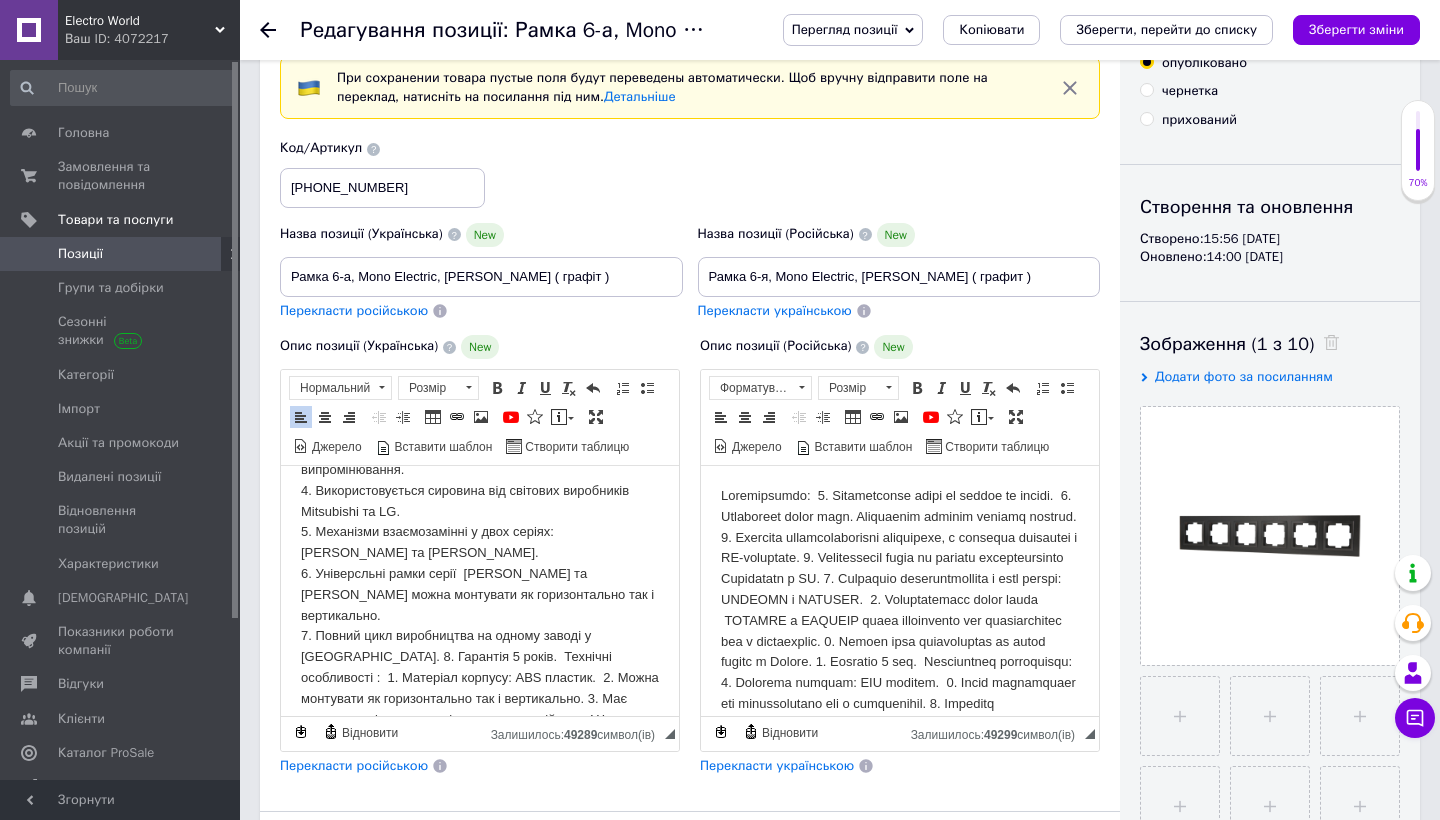 click on "1. Стабільність кольору від партії до партії.   2. Білосніжно білий колір. Насичена палітра кольорових виробів.  3. Має антистатичні властивості, та покриття стійке до УФ-випромінювання.  4. Використовується сировина від світових виробників Mitsubishi та LG.  5. Механізми взаємозамінні у двох серіях: DESPINA та LARISSA.   6. Універсльні рамки серії  DESPINA та LARISSA можна монтувати як горизонтально так і вертикально.  ​​​​​​​" at bounding box center [480, 564] 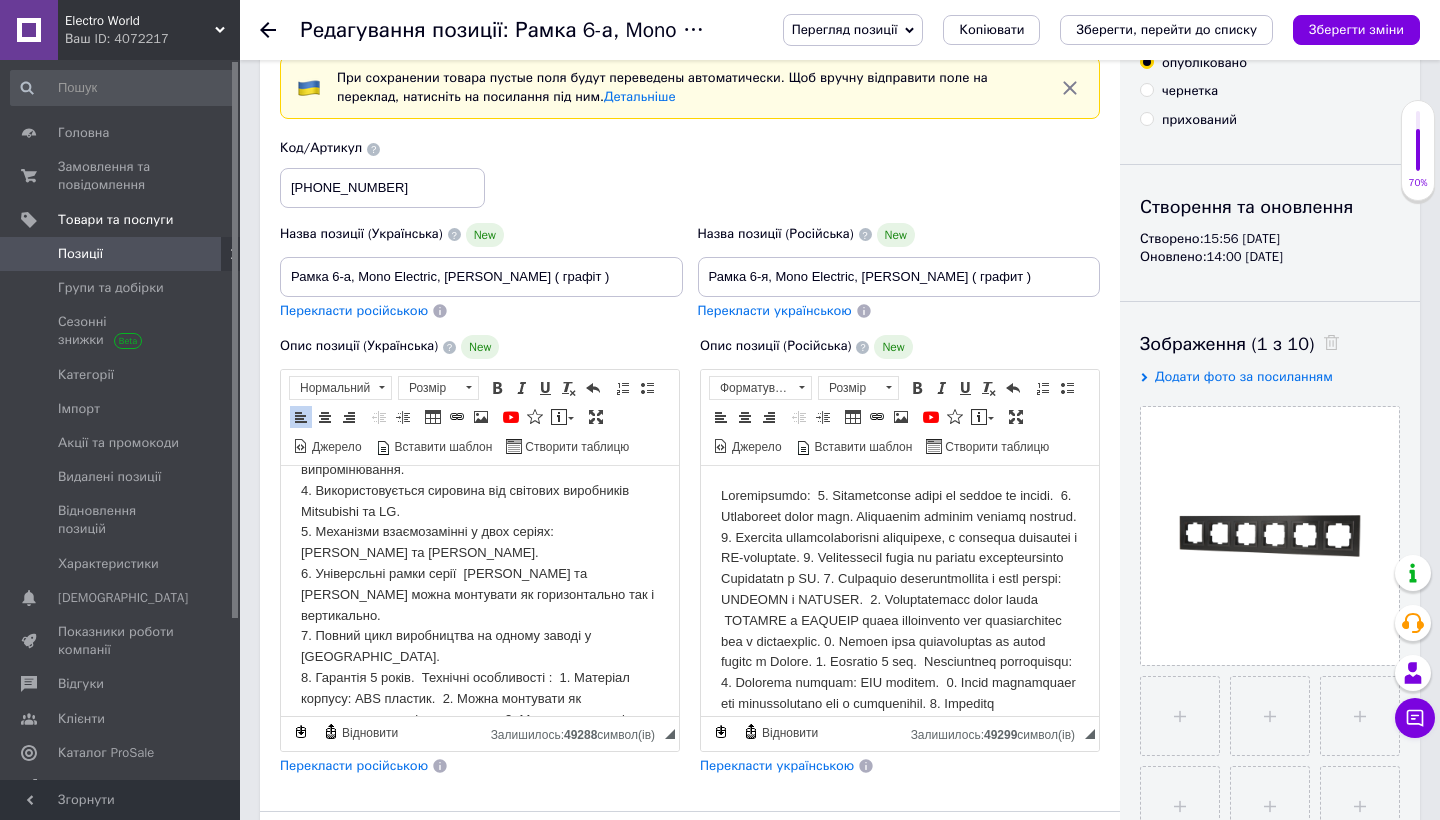 drag, startPoint x: 426, startPoint y: 641, endPoint x: 711, endPoint y: 1184, distance: 613.2487 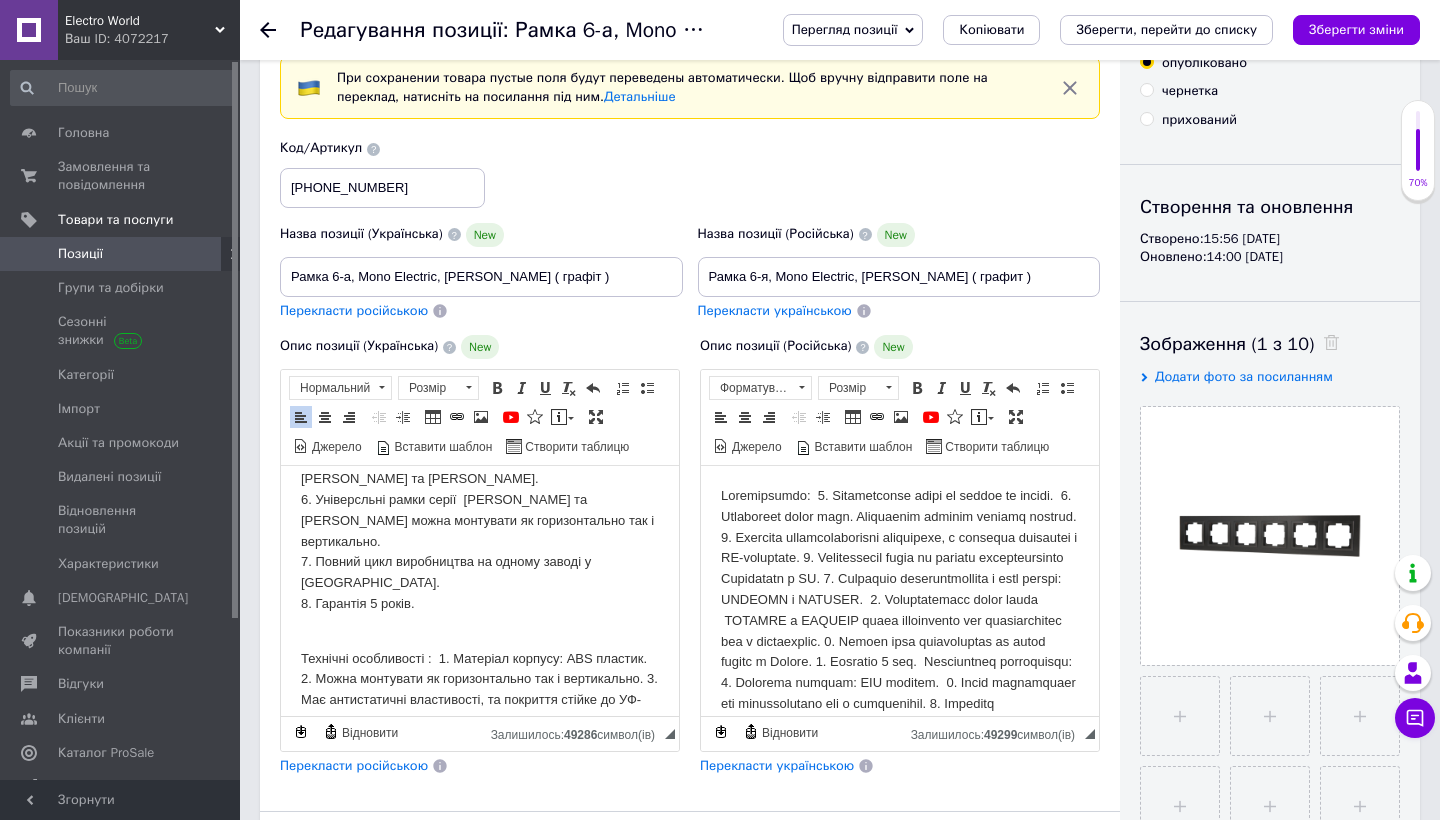 scroll, scrollTop: 216, scrollLeft: 0, axis: vertical 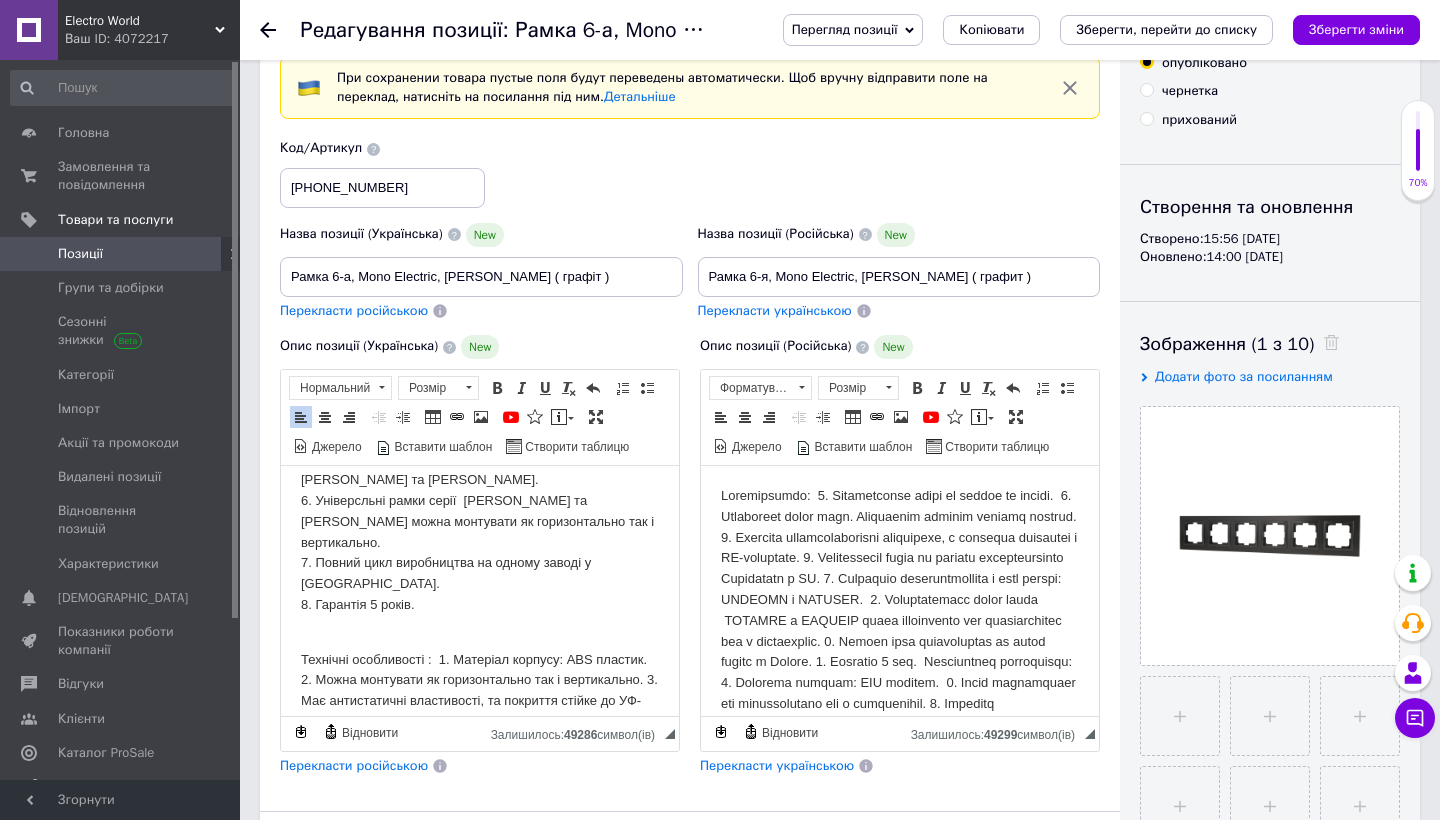click on "​​​​​​​ Технічні особливості :  1. Матеріал корпусу: ABS пластик.  2. Можна монтувати як горизонтально так і вертикально. 3. Має антистатичні властивості, та покриття стійке до УФ-випромінювання." at bounding box center (480, 681) 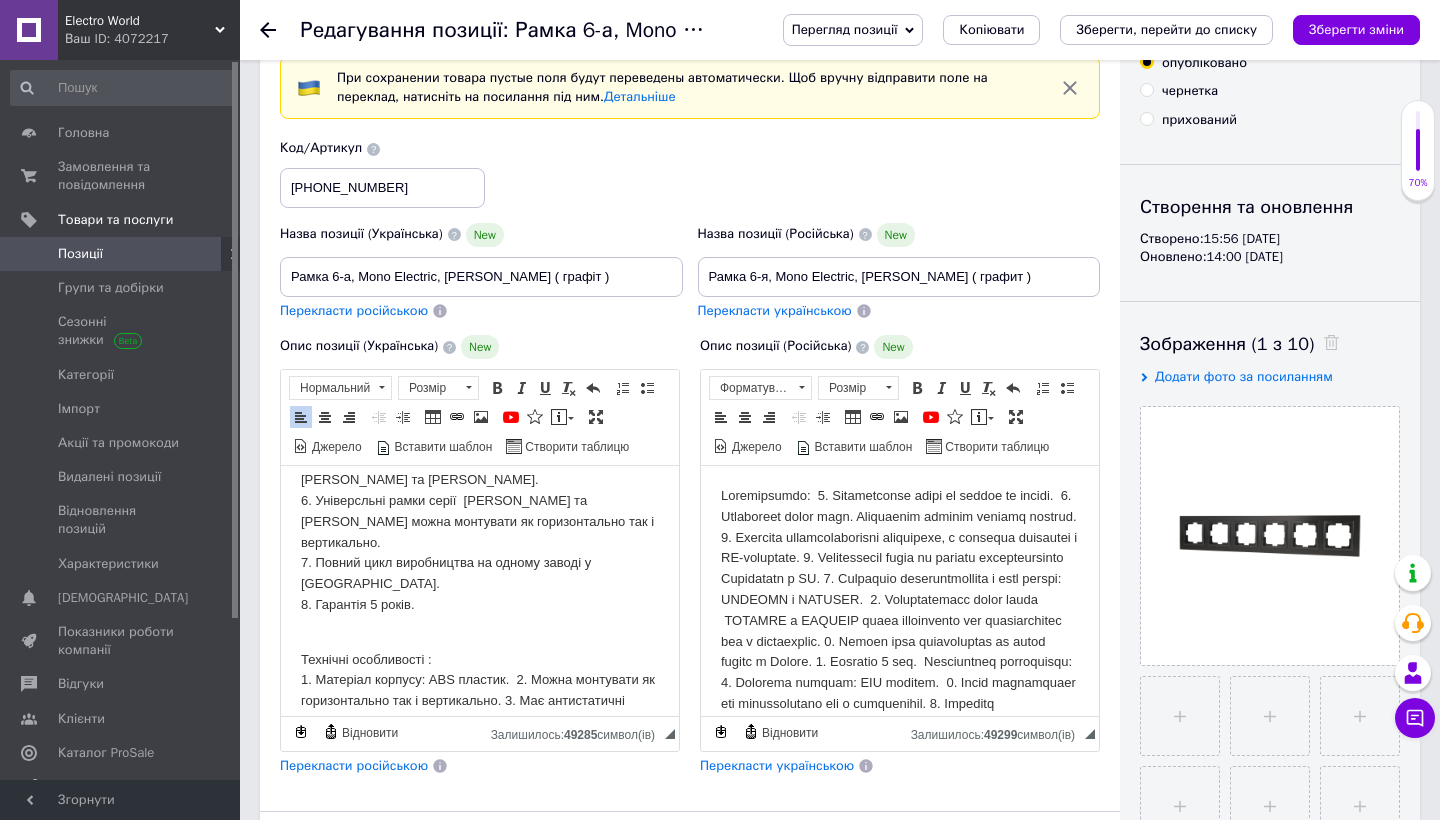 type 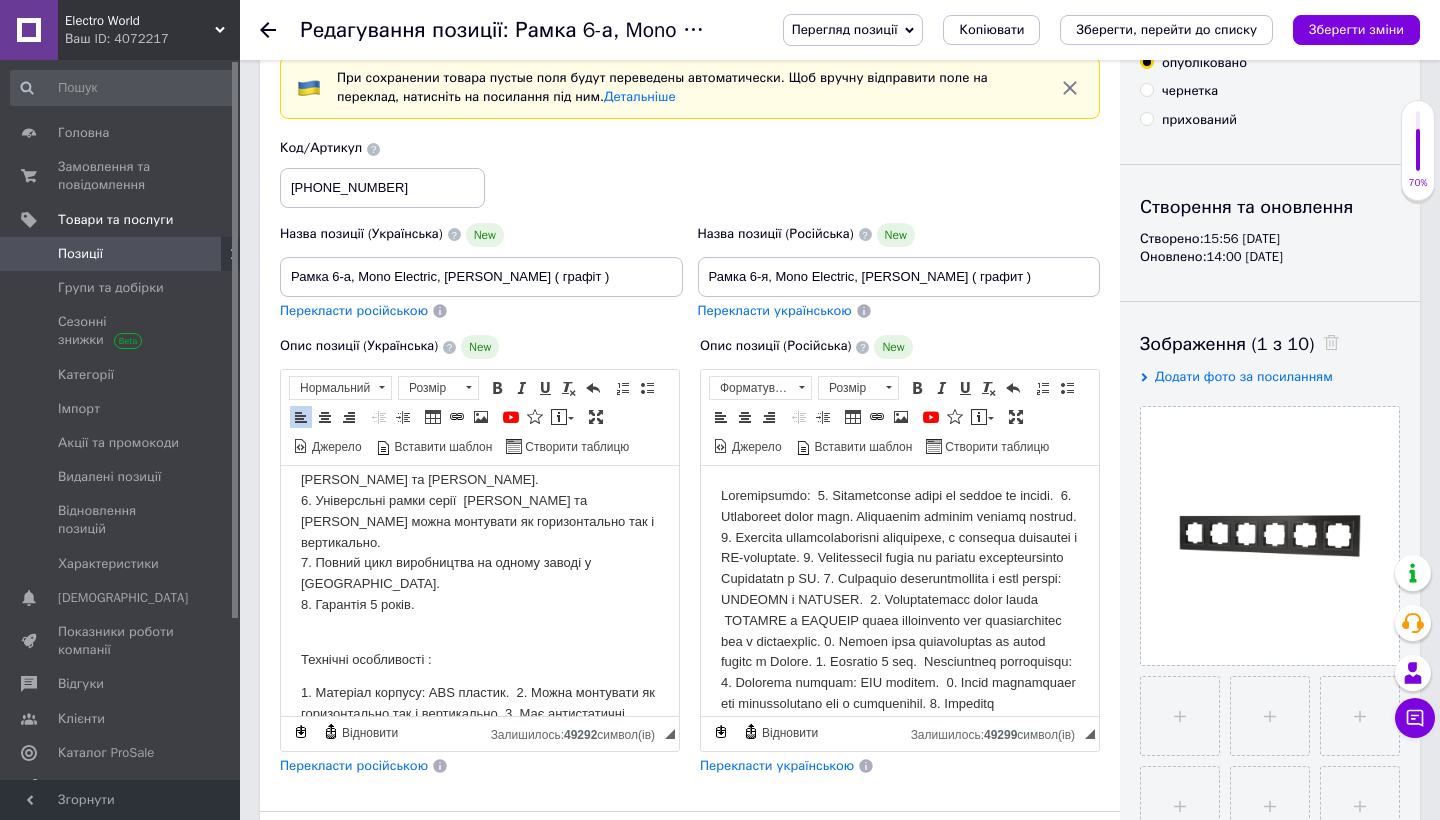 click on "1. Матеріал корпусу: ABS пластик.  2. Можна монтувати як горизонтально так і вертикально. 3. Має антистатичні властивості, та покриття стійке до УФ-випромінювання." at bounding box center [480, 714] 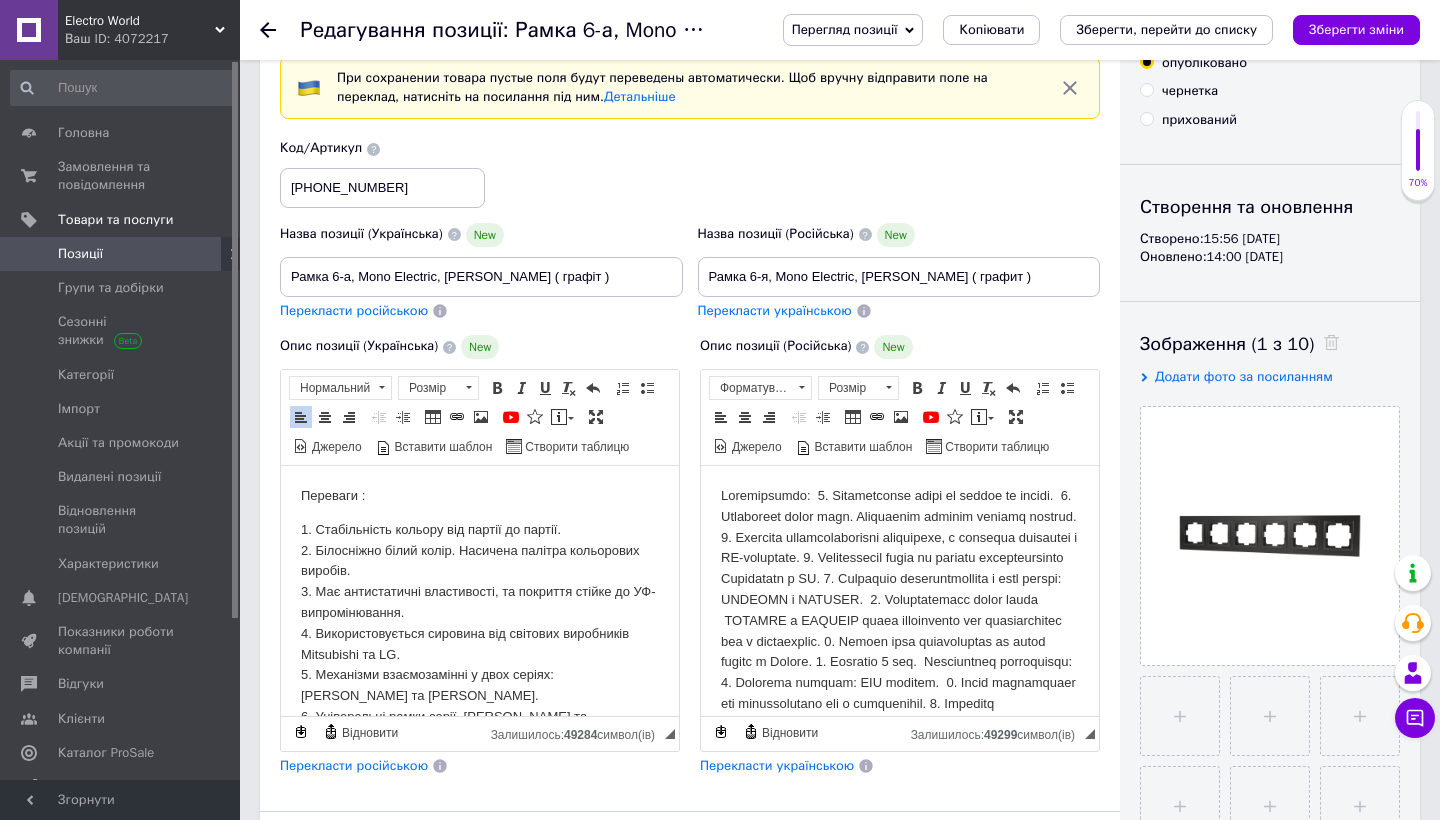 scroll, scrollTop: 0, scrollLeft: 0, axis: both 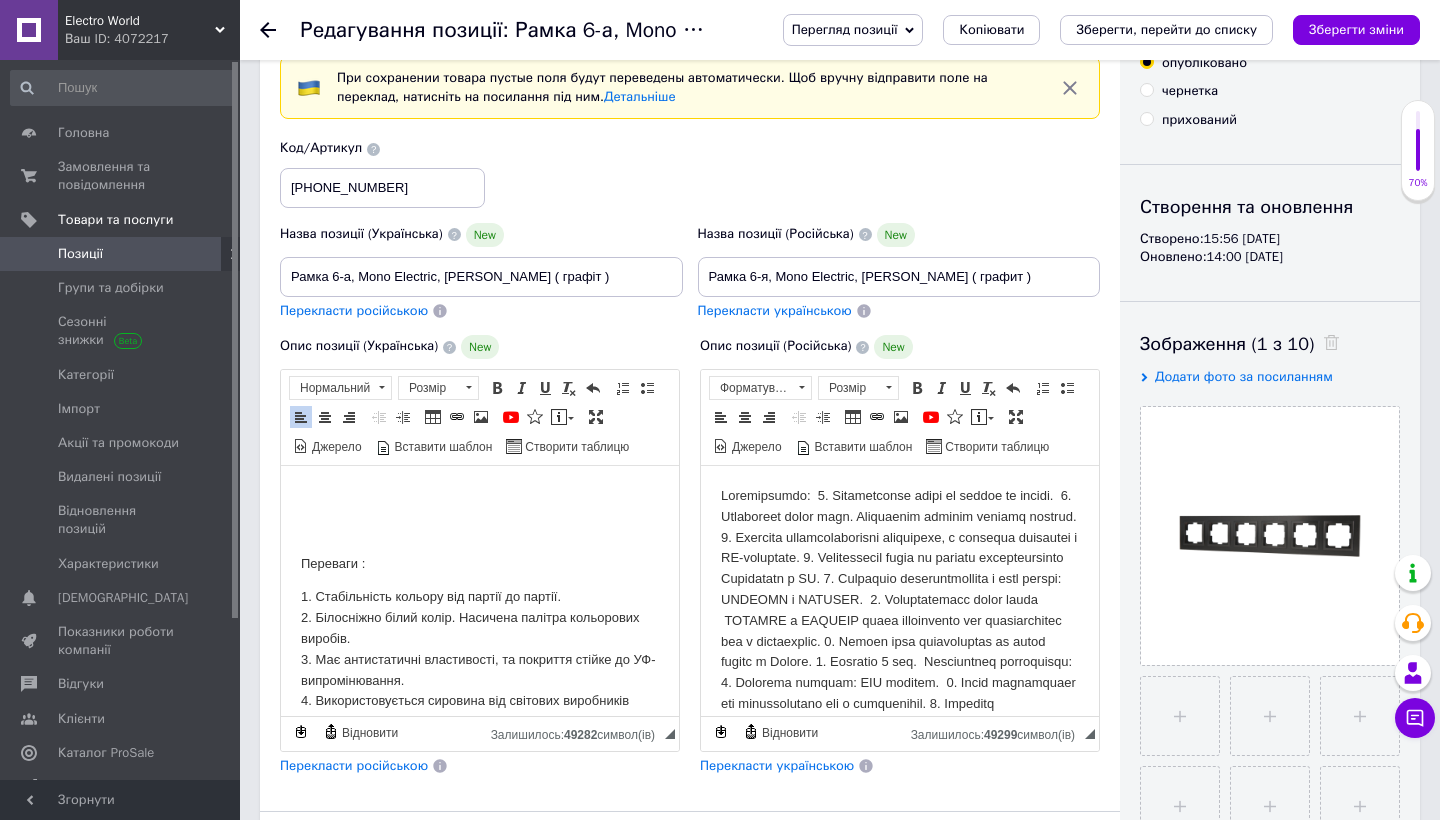click at bounding box center (480, 496) 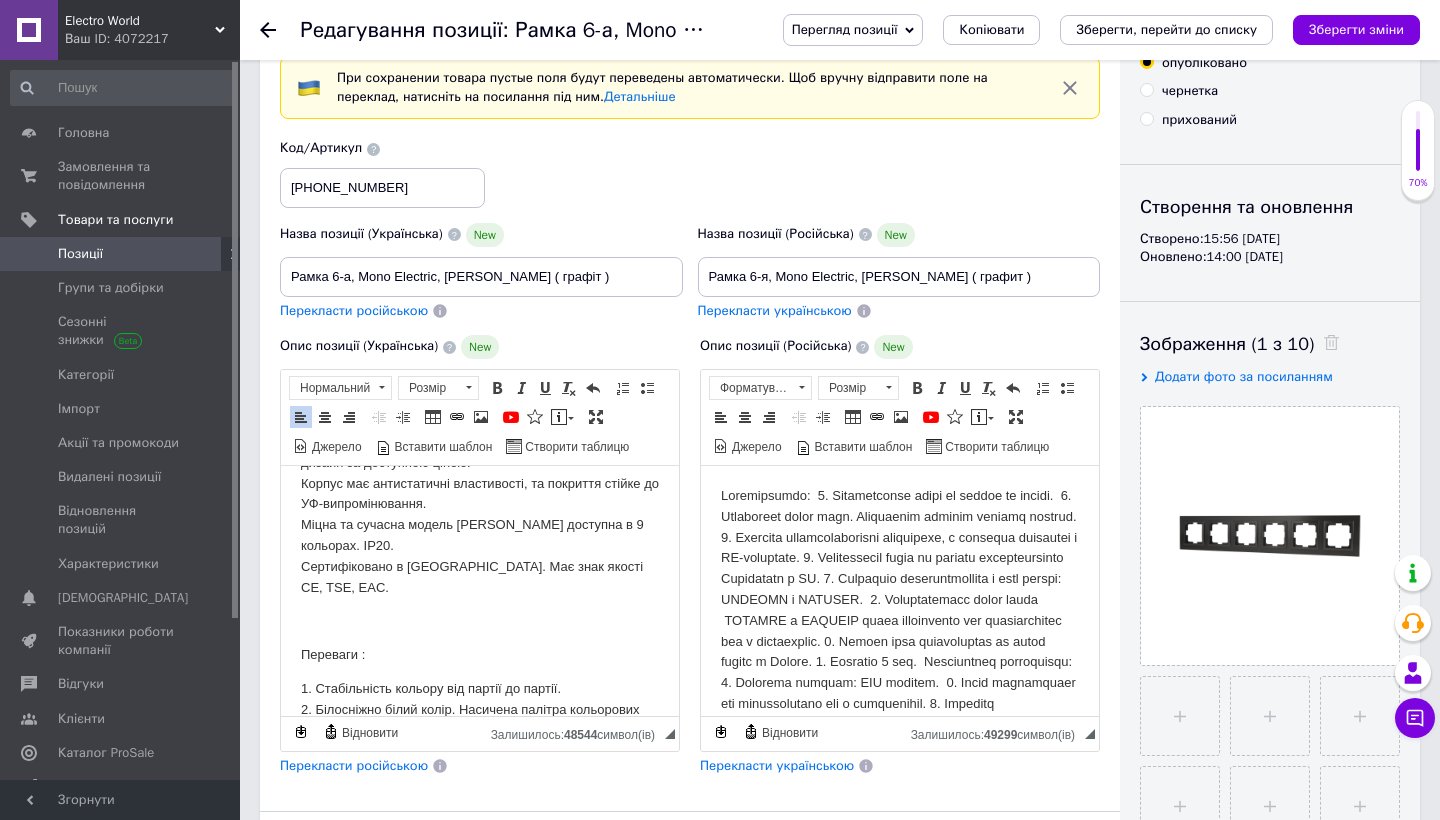 scroll, scrollTop: 363, scrollLeft: 0, axis: vertical 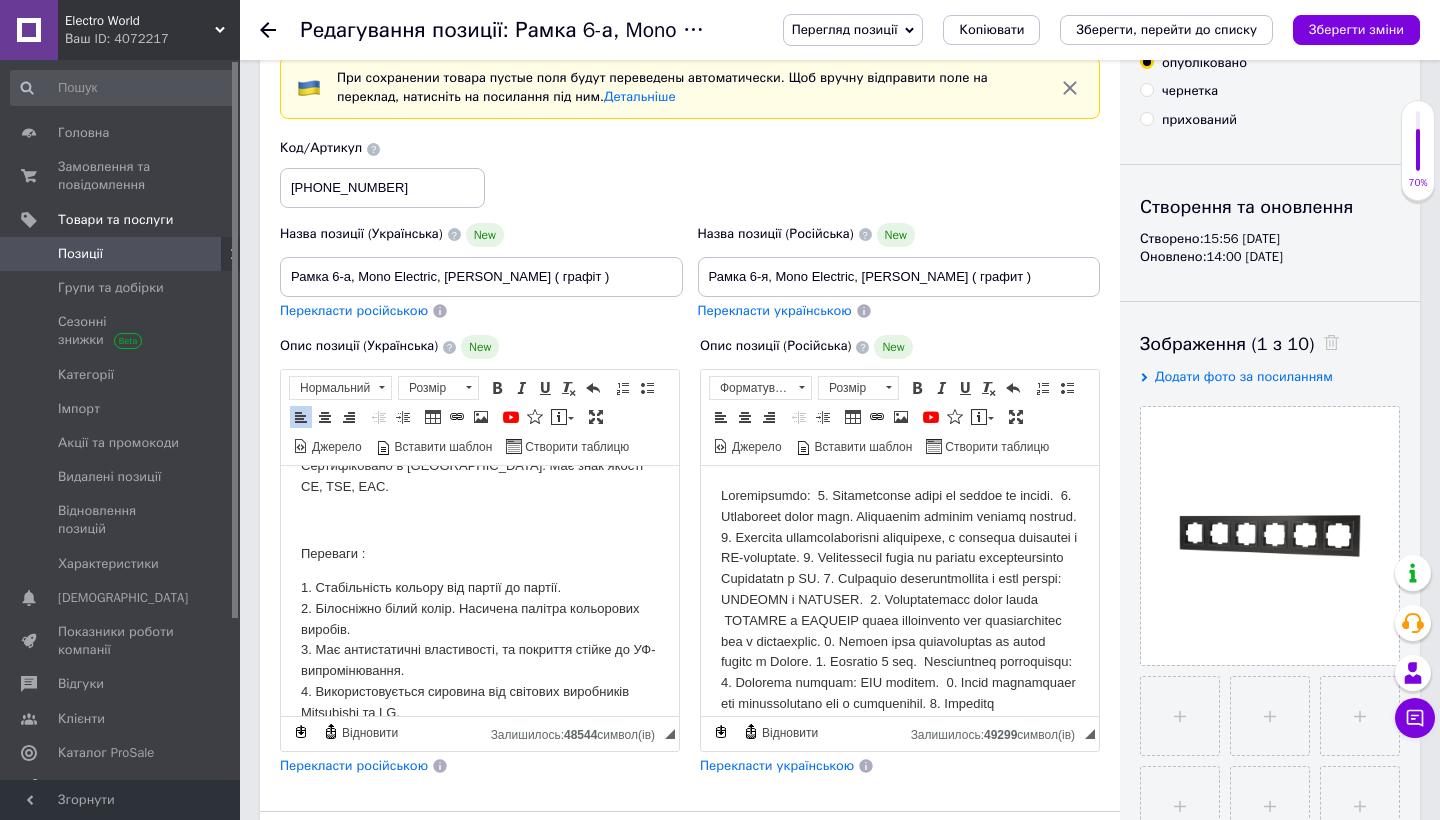 click on "Перекласти російською" at bounding box center [354, 765] 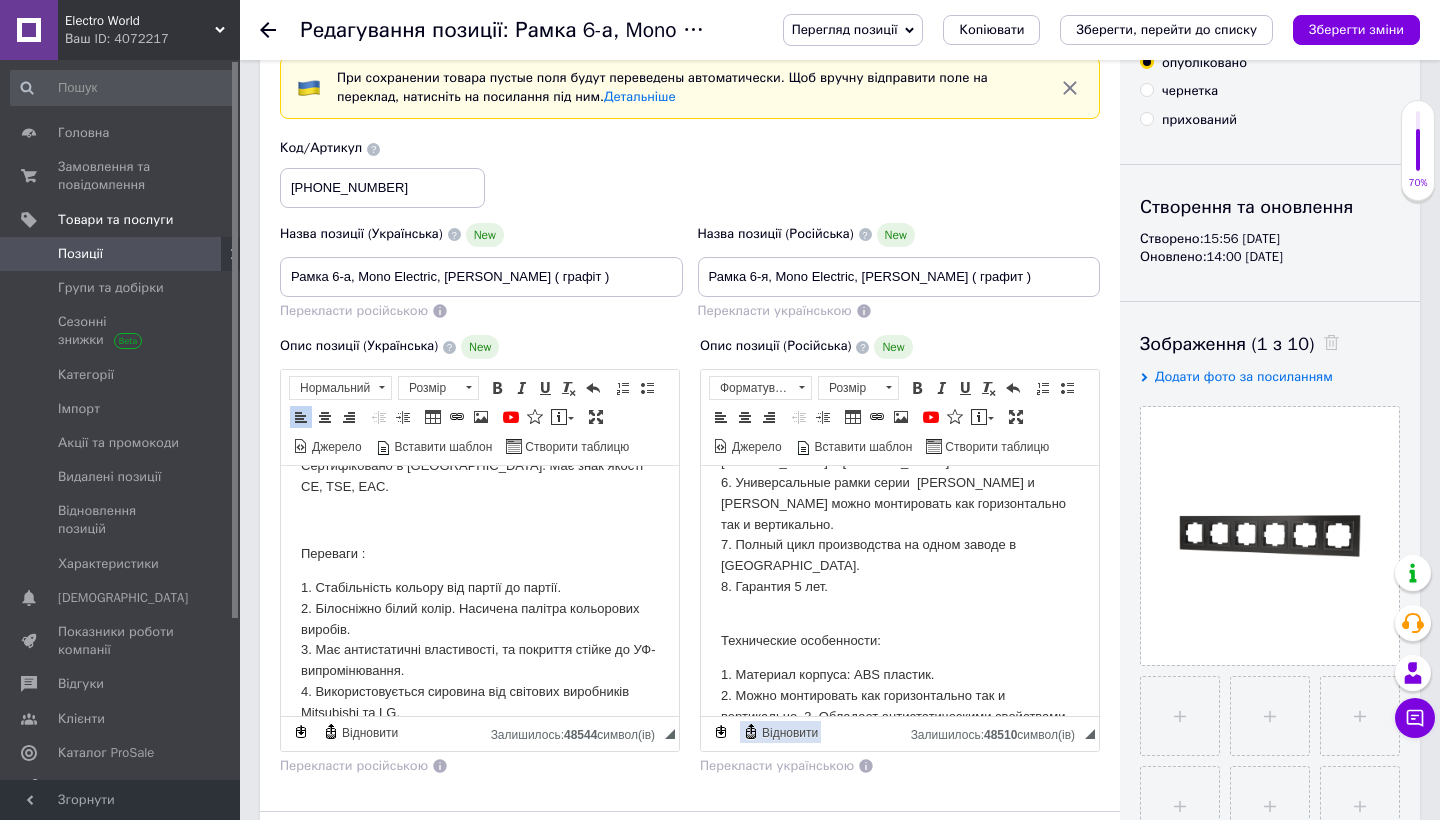 scroll, scrollTop: 675, scrollLeft: 0, axis: vertical 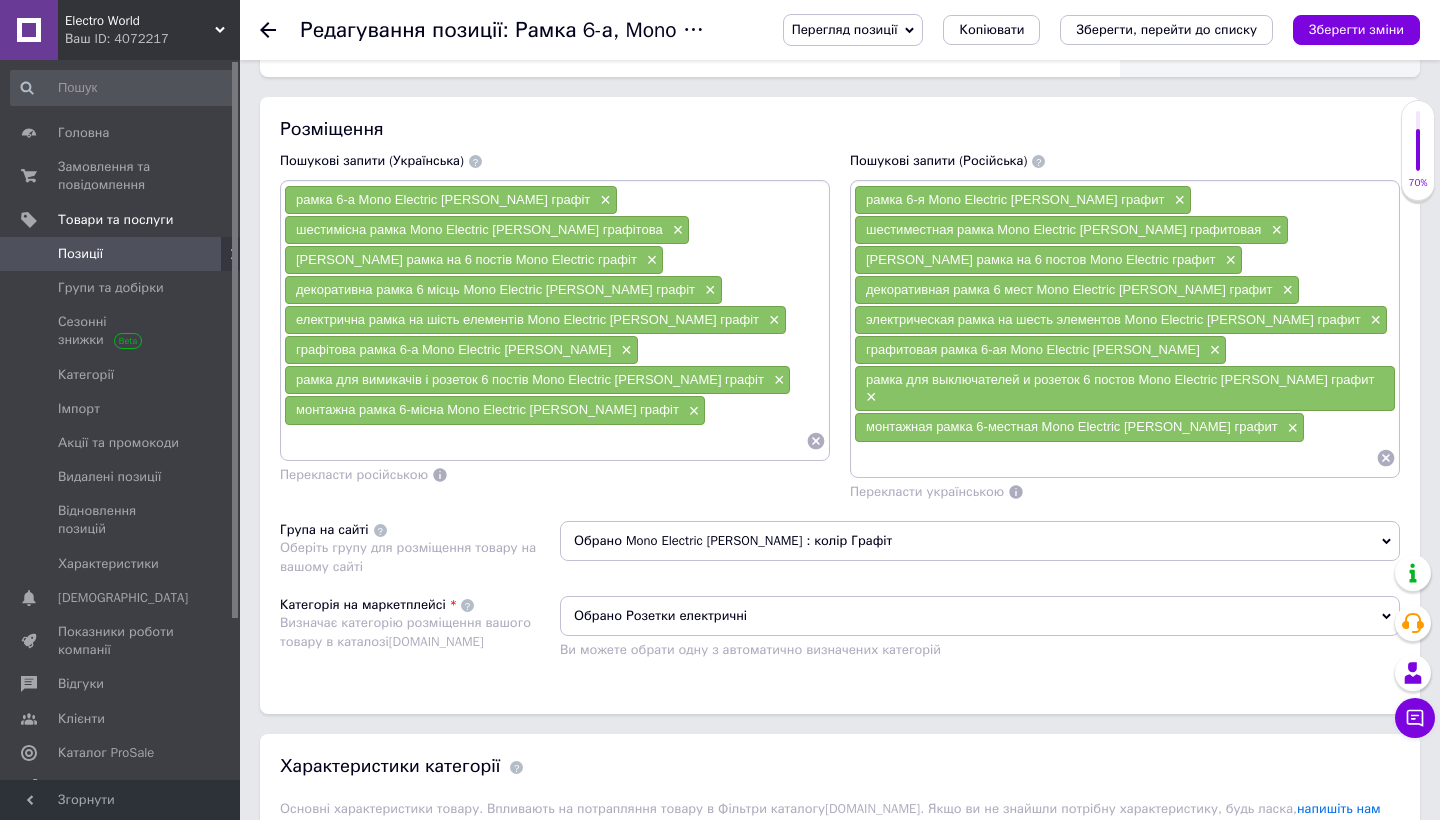 click at bounding box center (545, 441) 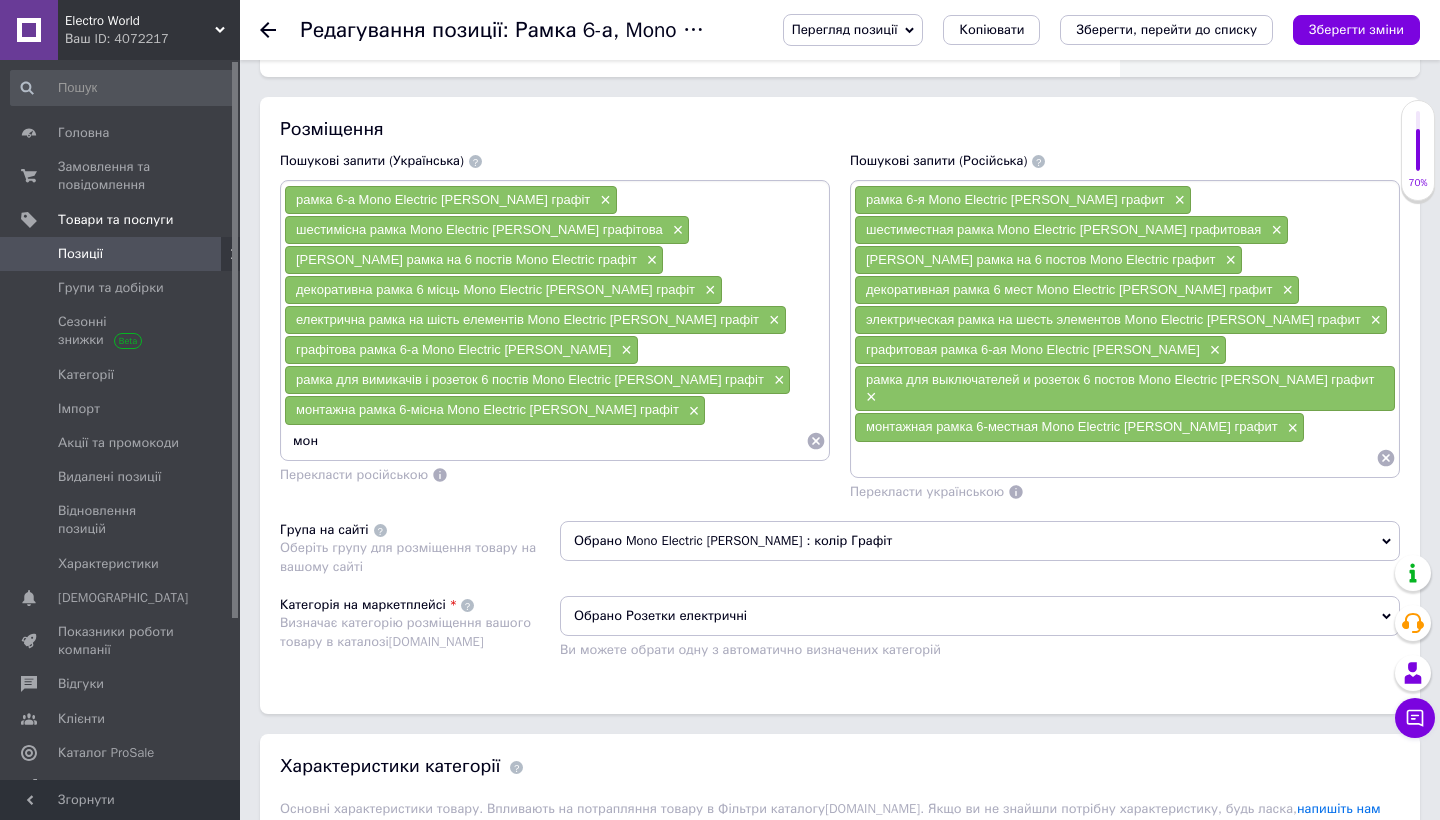 type on "моно" 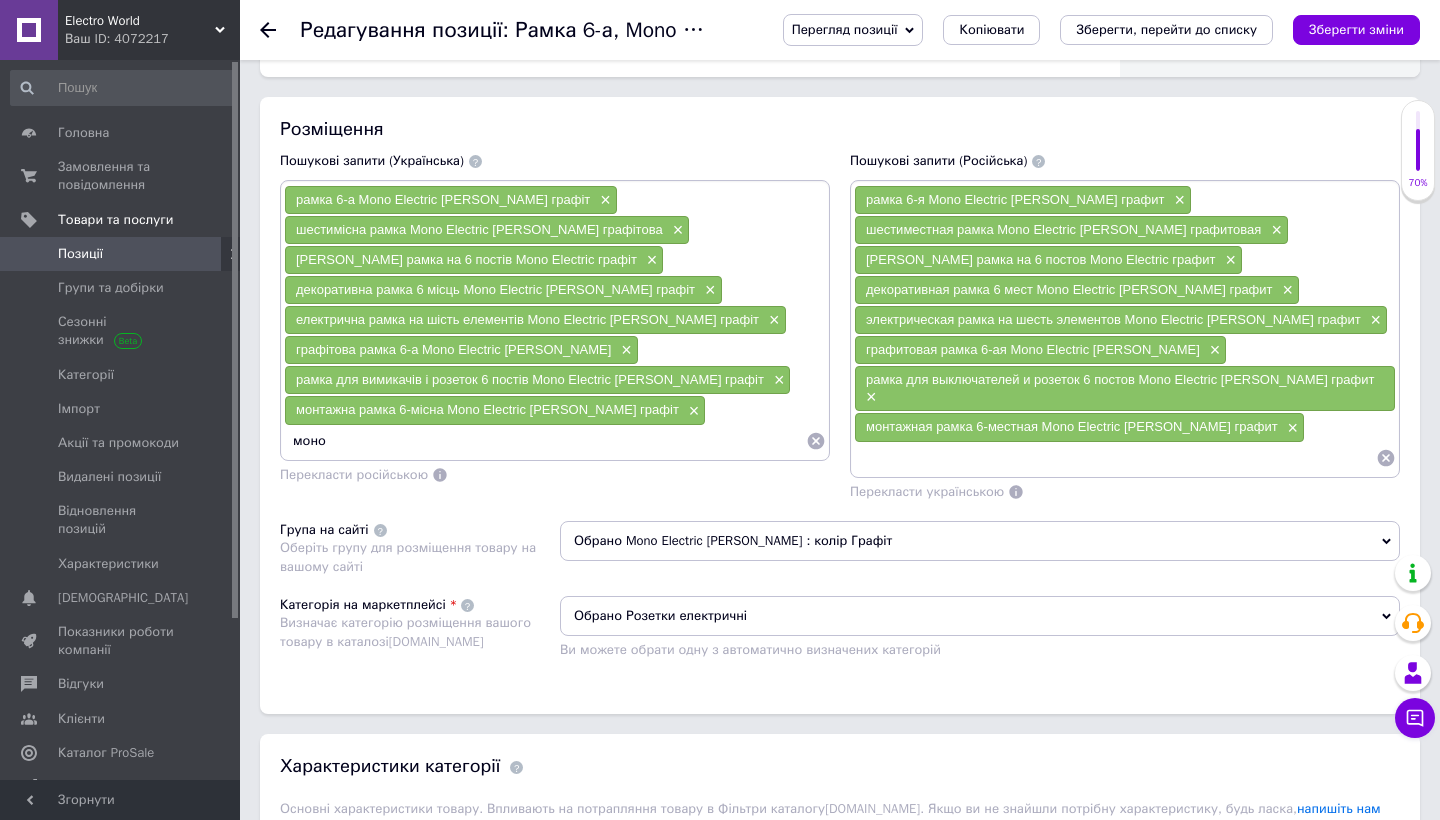 type 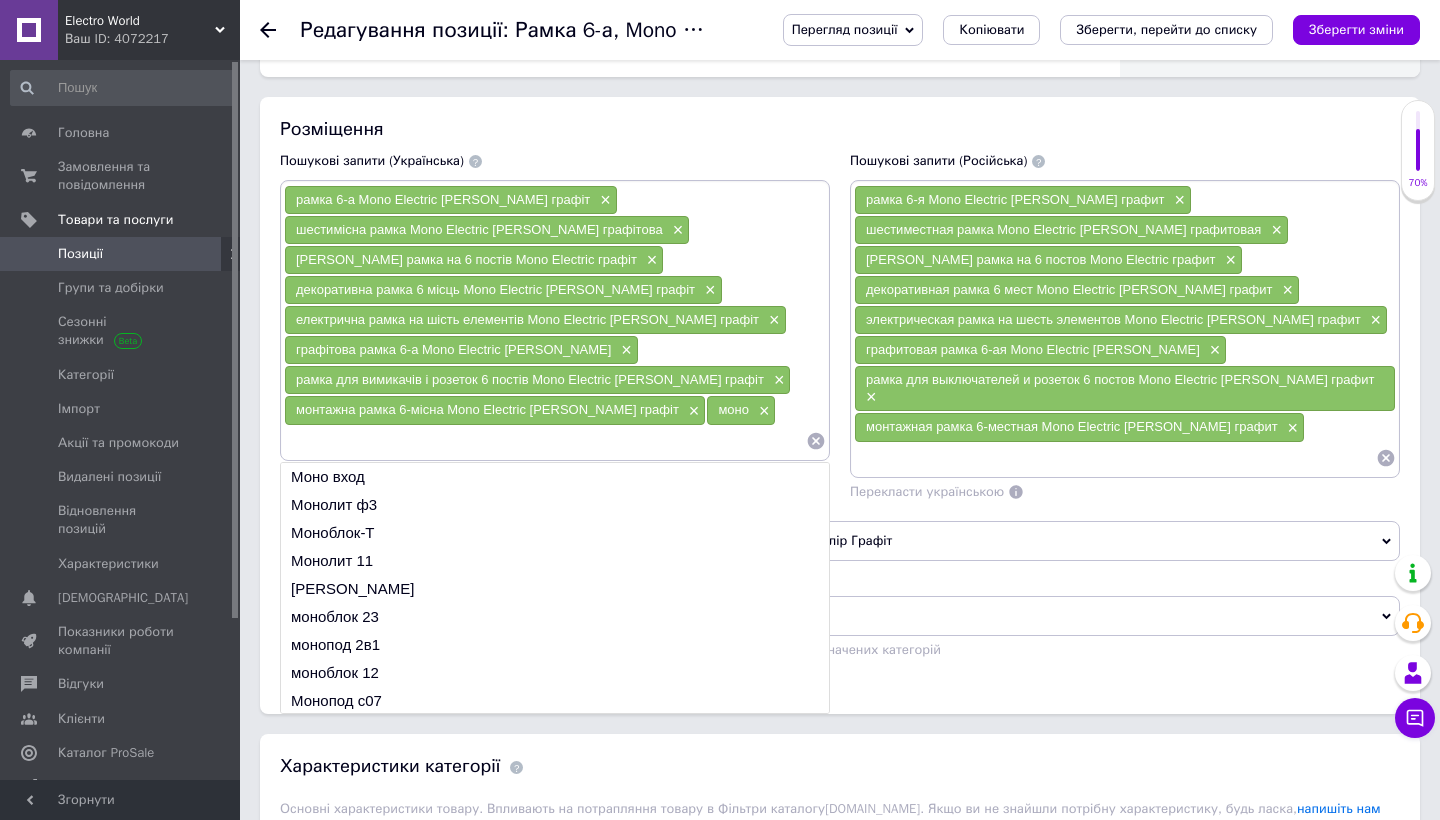checkbox on "true" 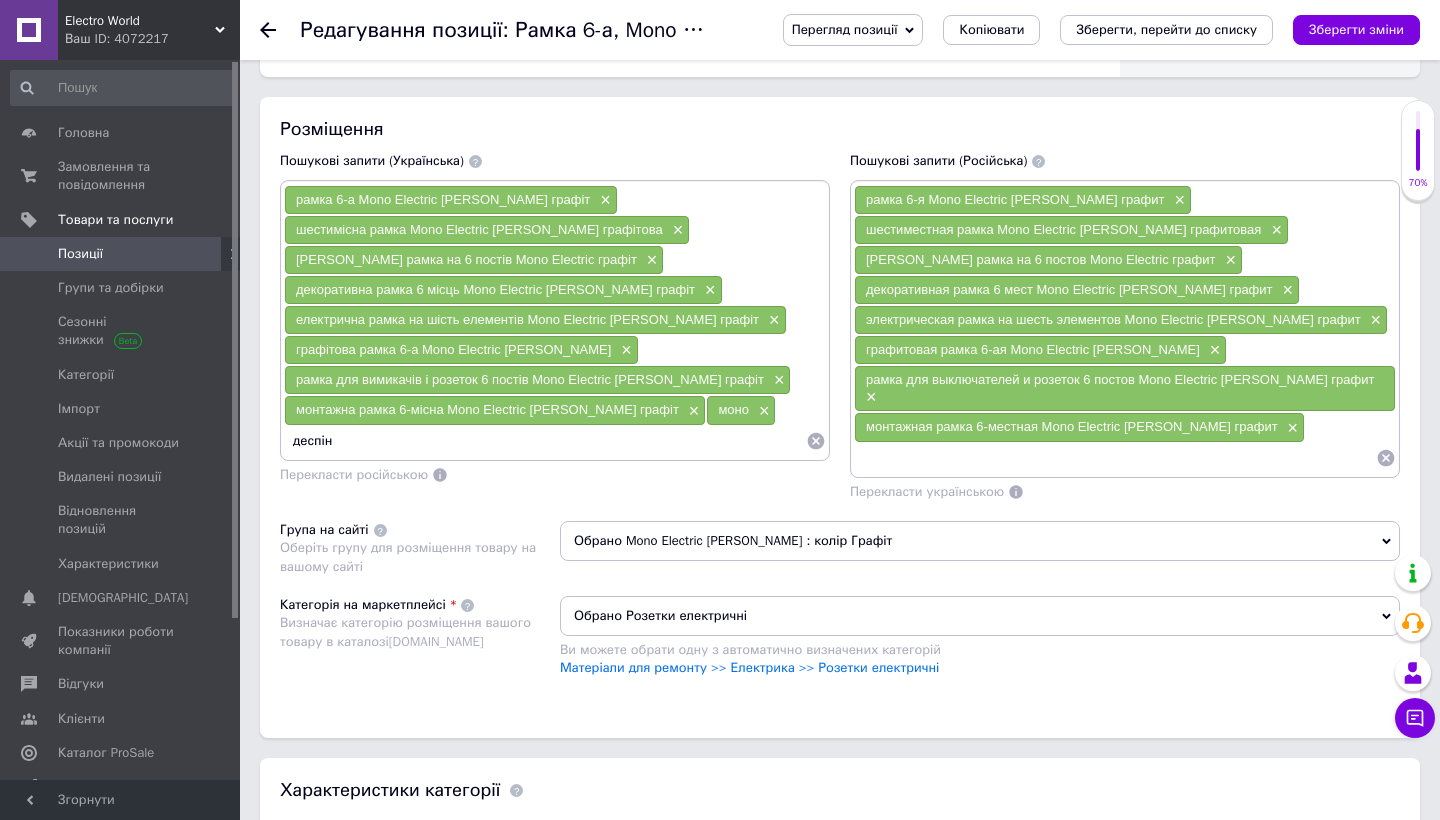 type on "деспіна" 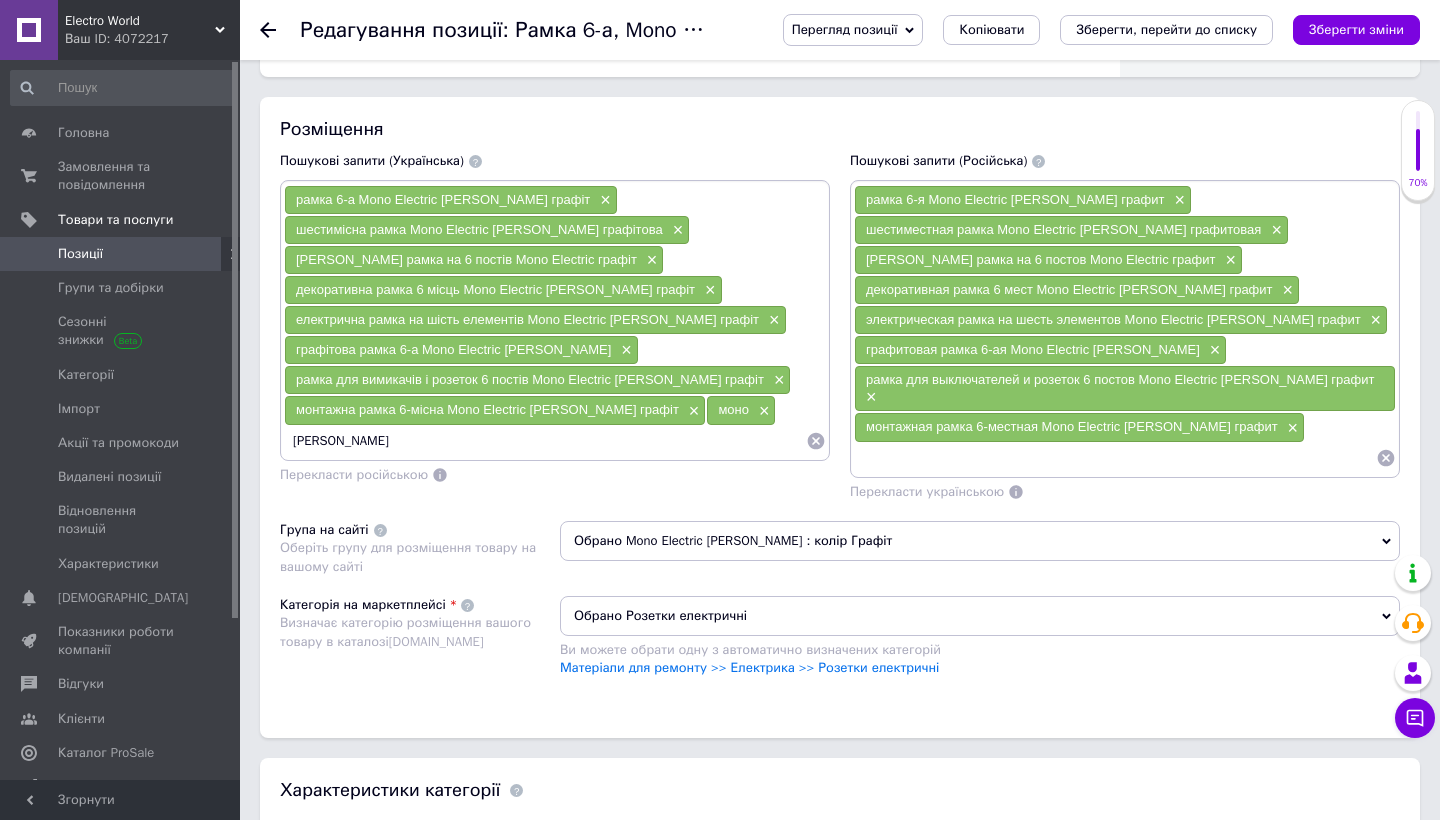 type 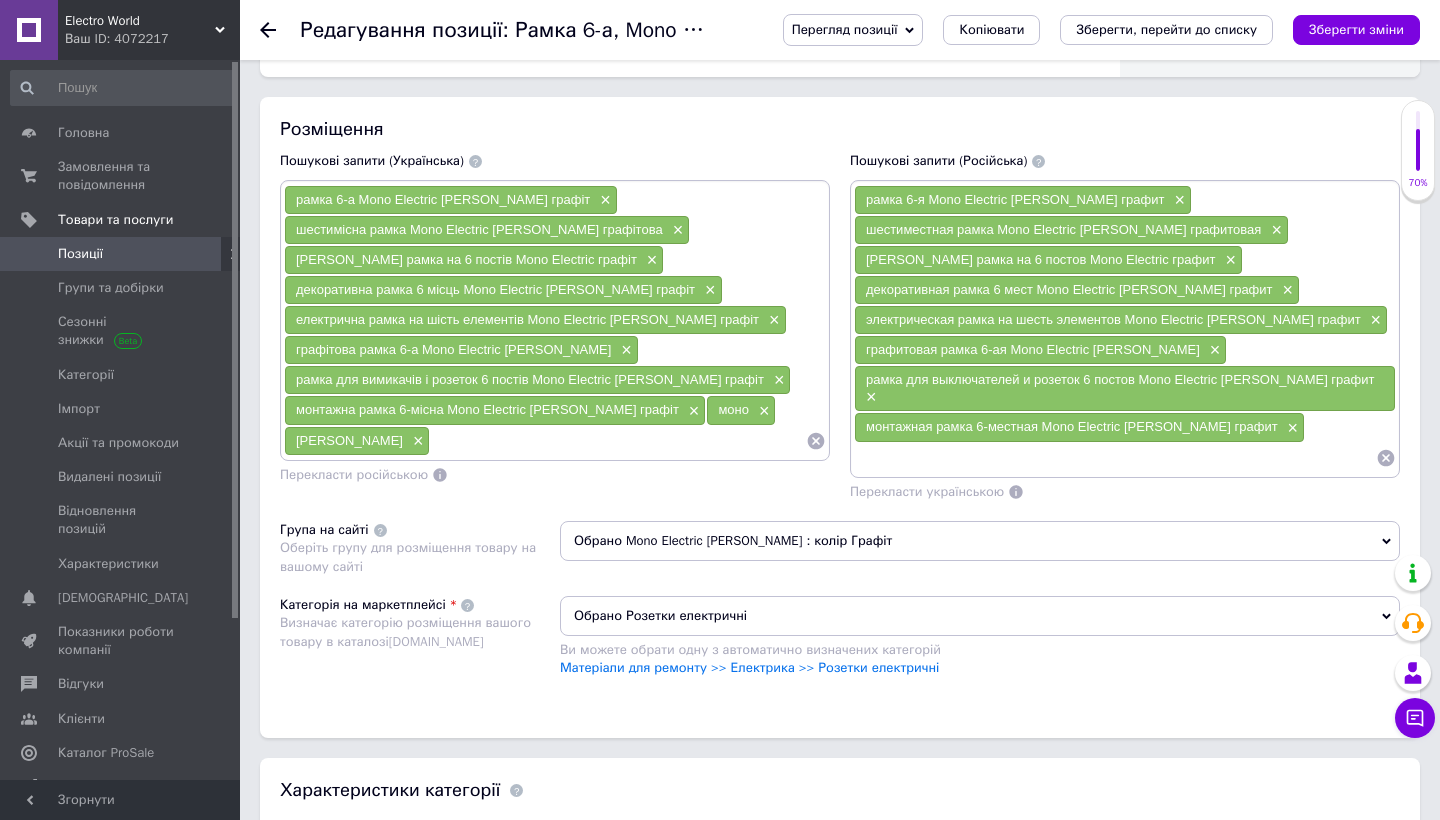 checkbox on "true" 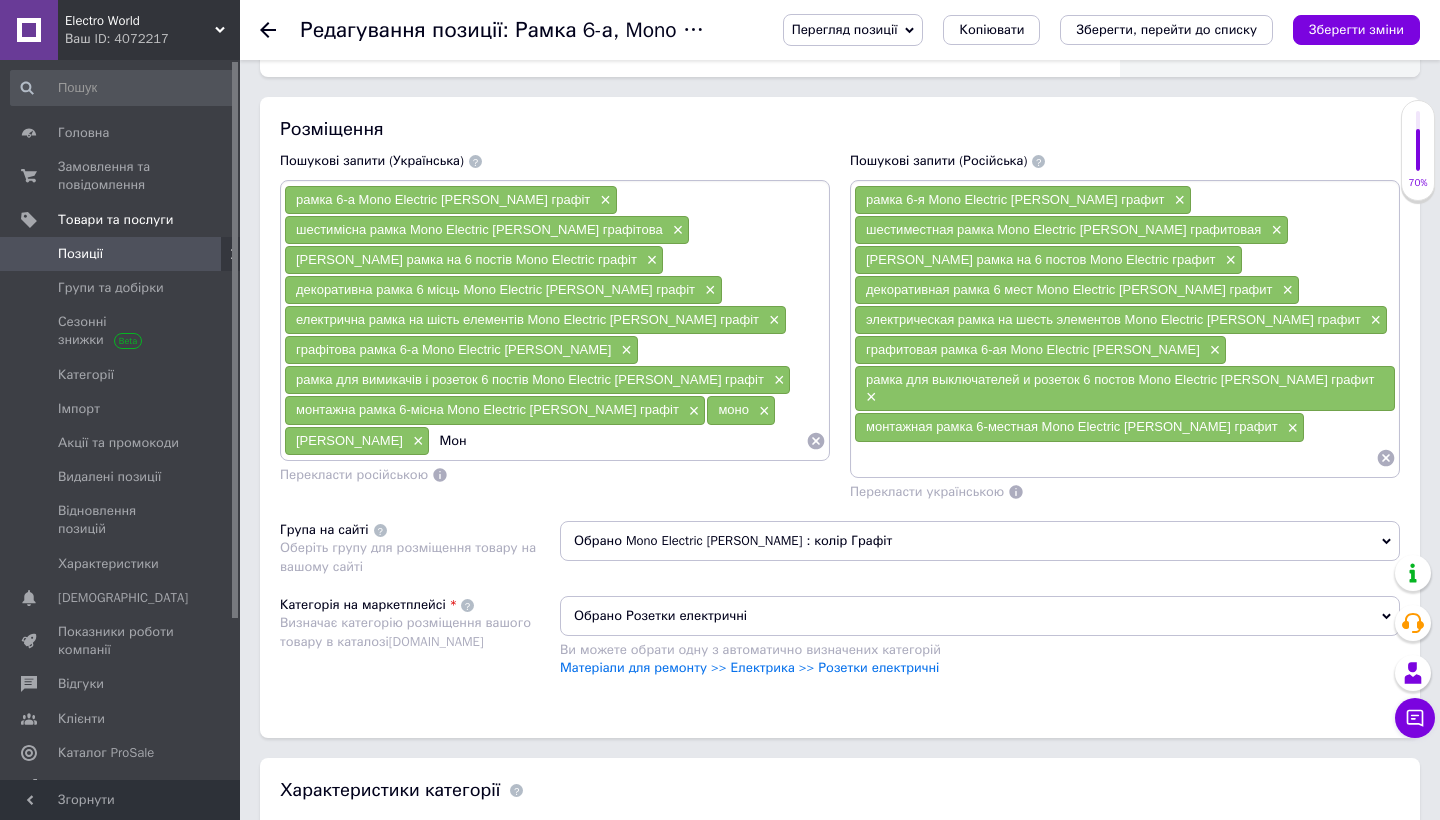 type on "Моно" 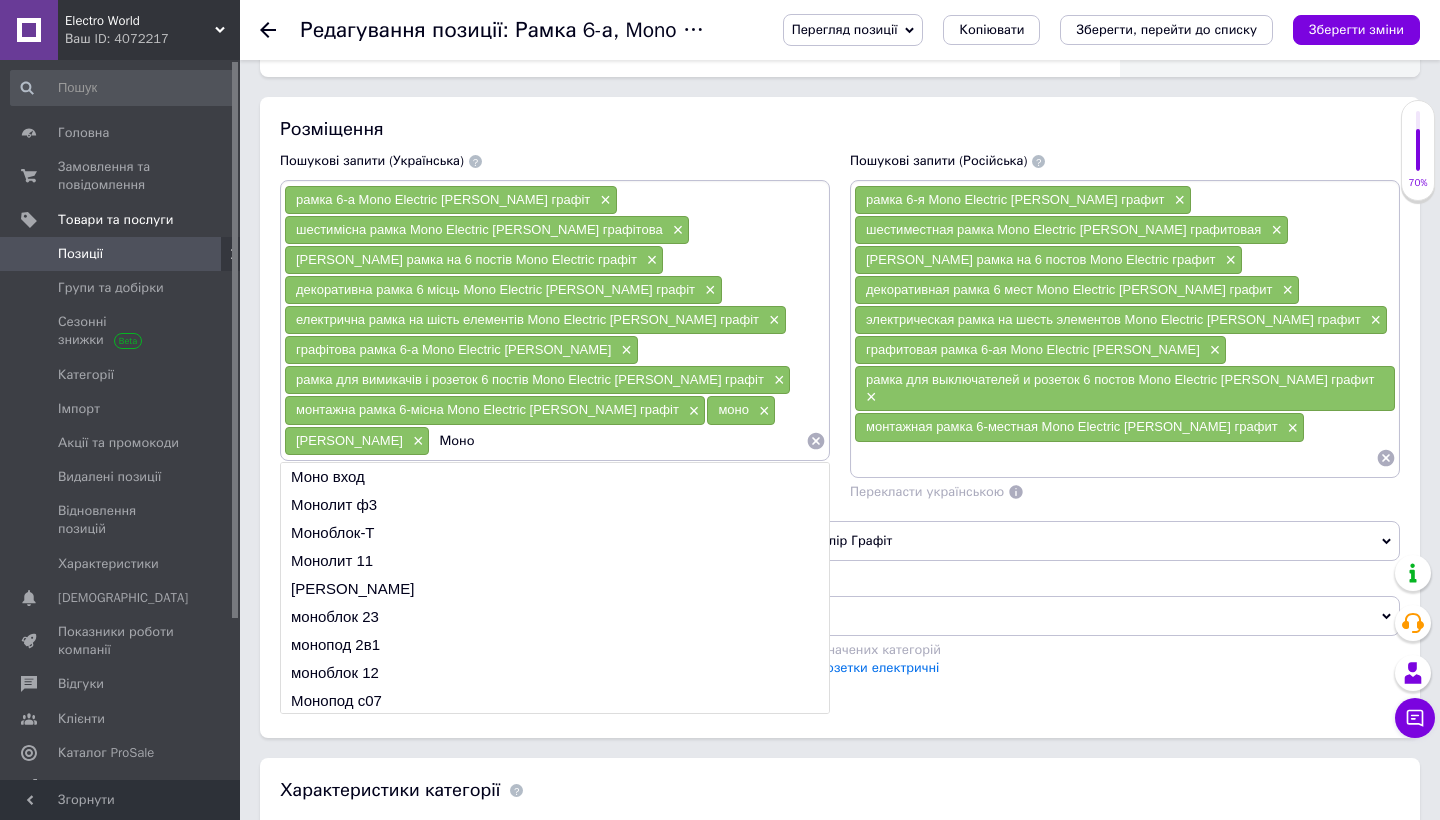 type 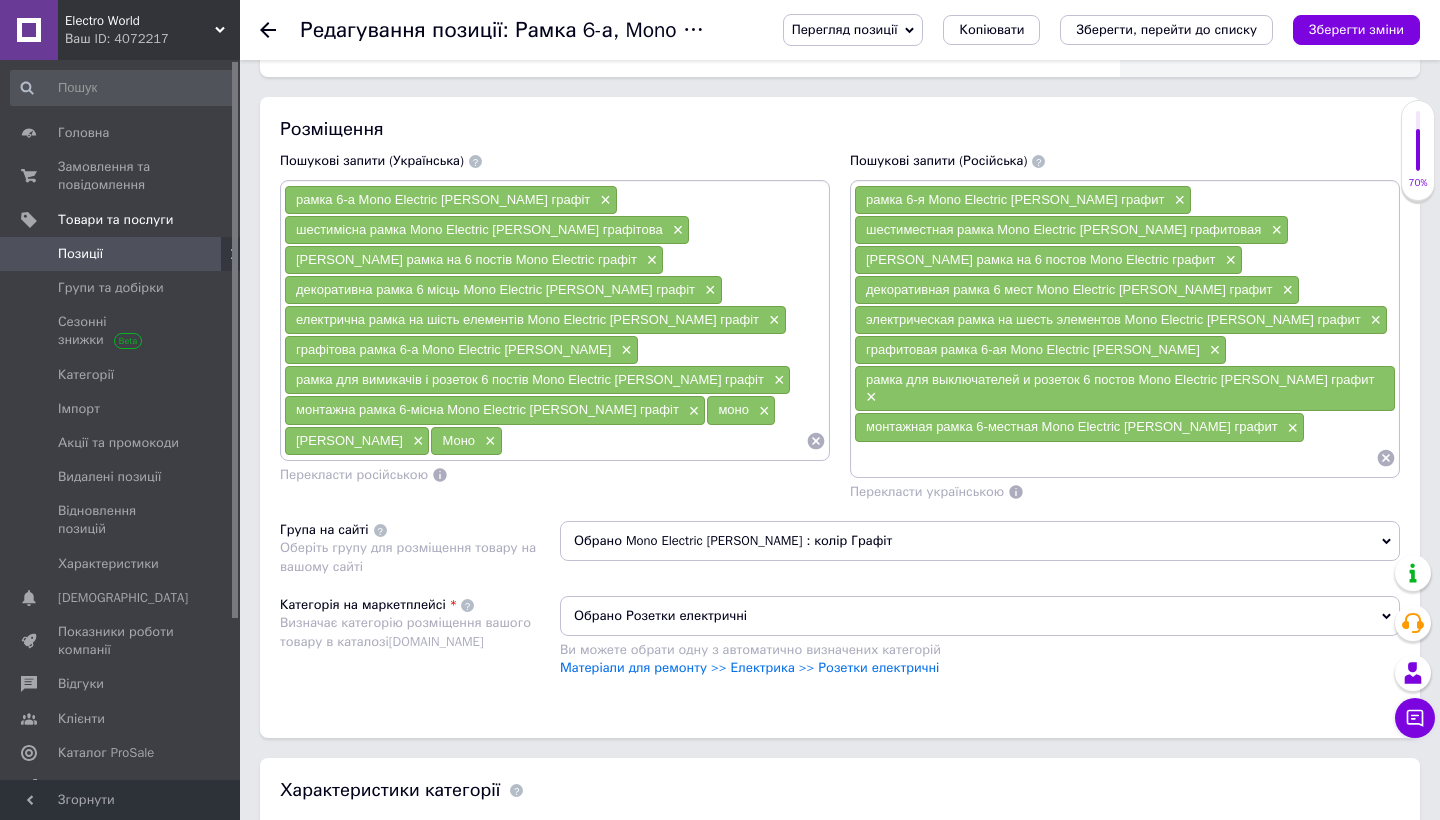 checkbox on "true" 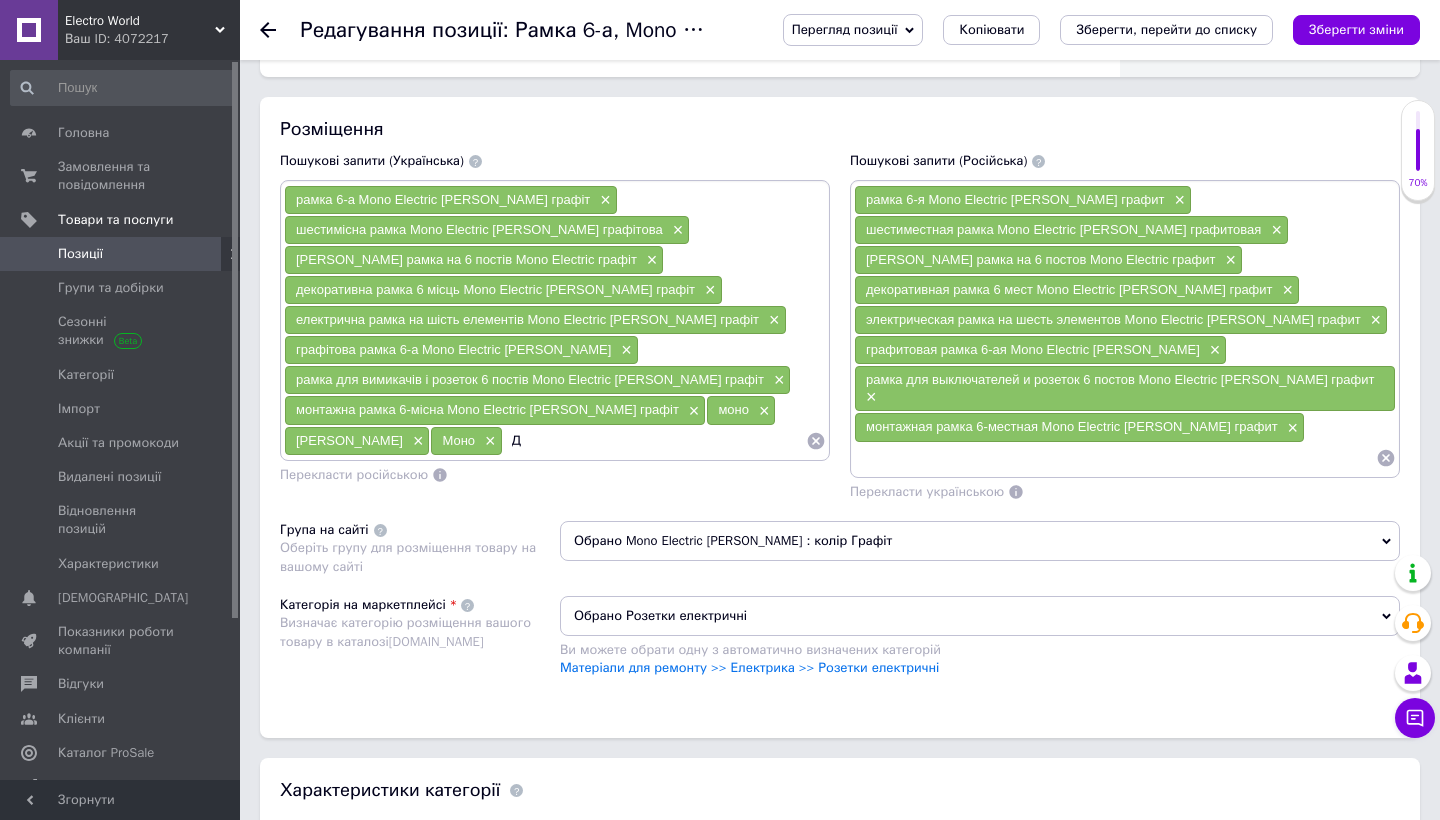 type on "Де" 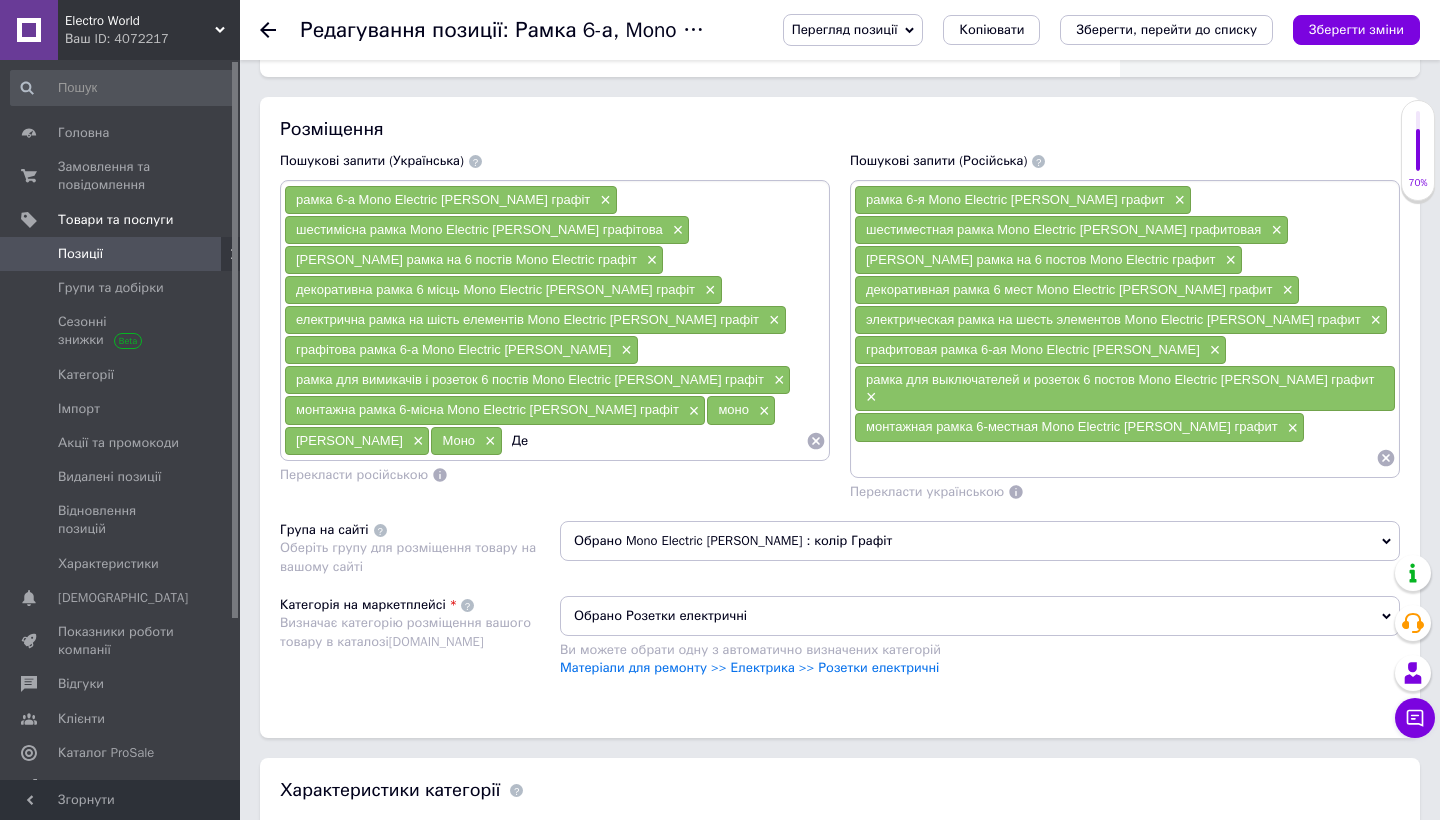 checkbox on "true" 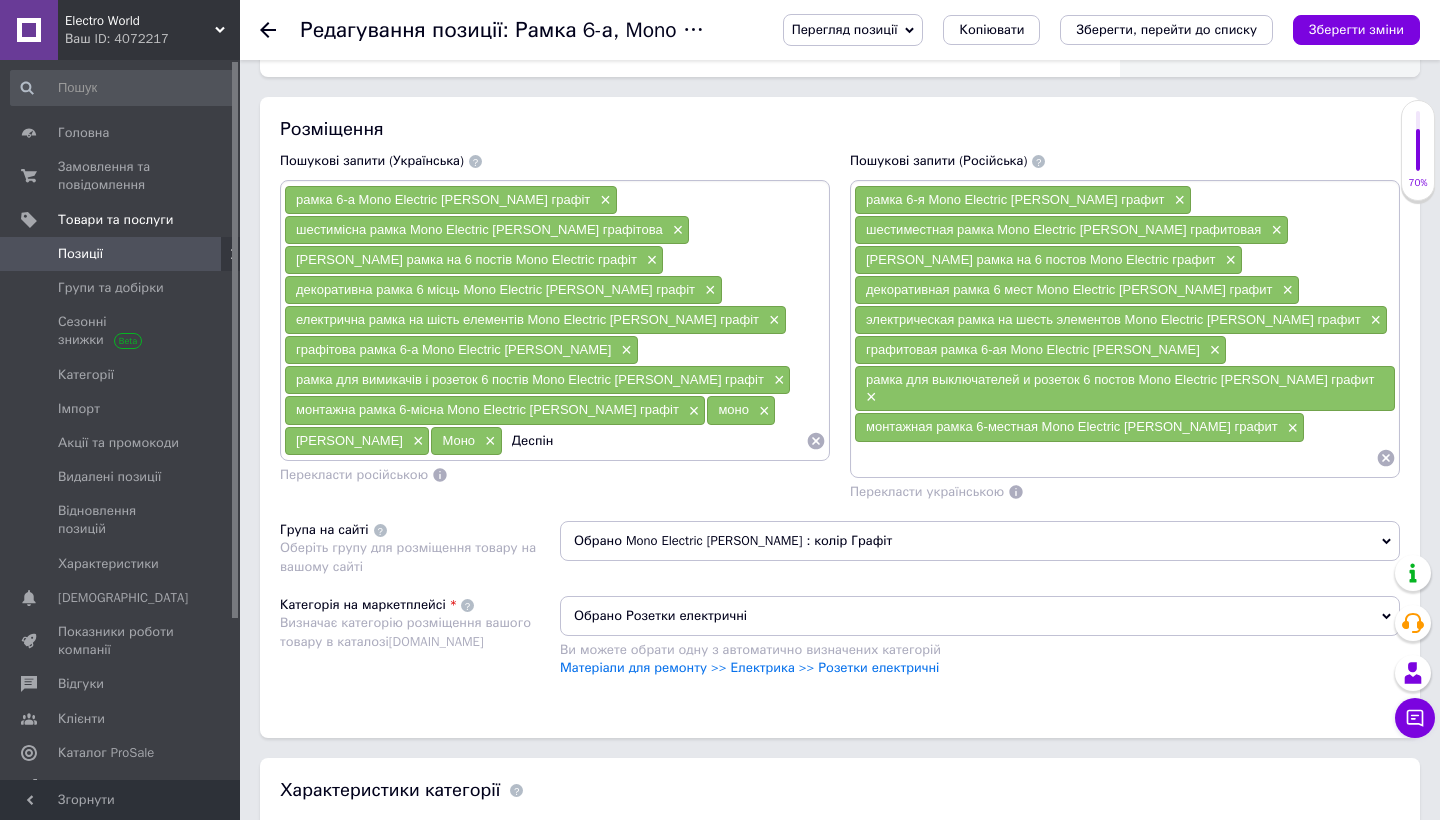 type on "Деспіна" 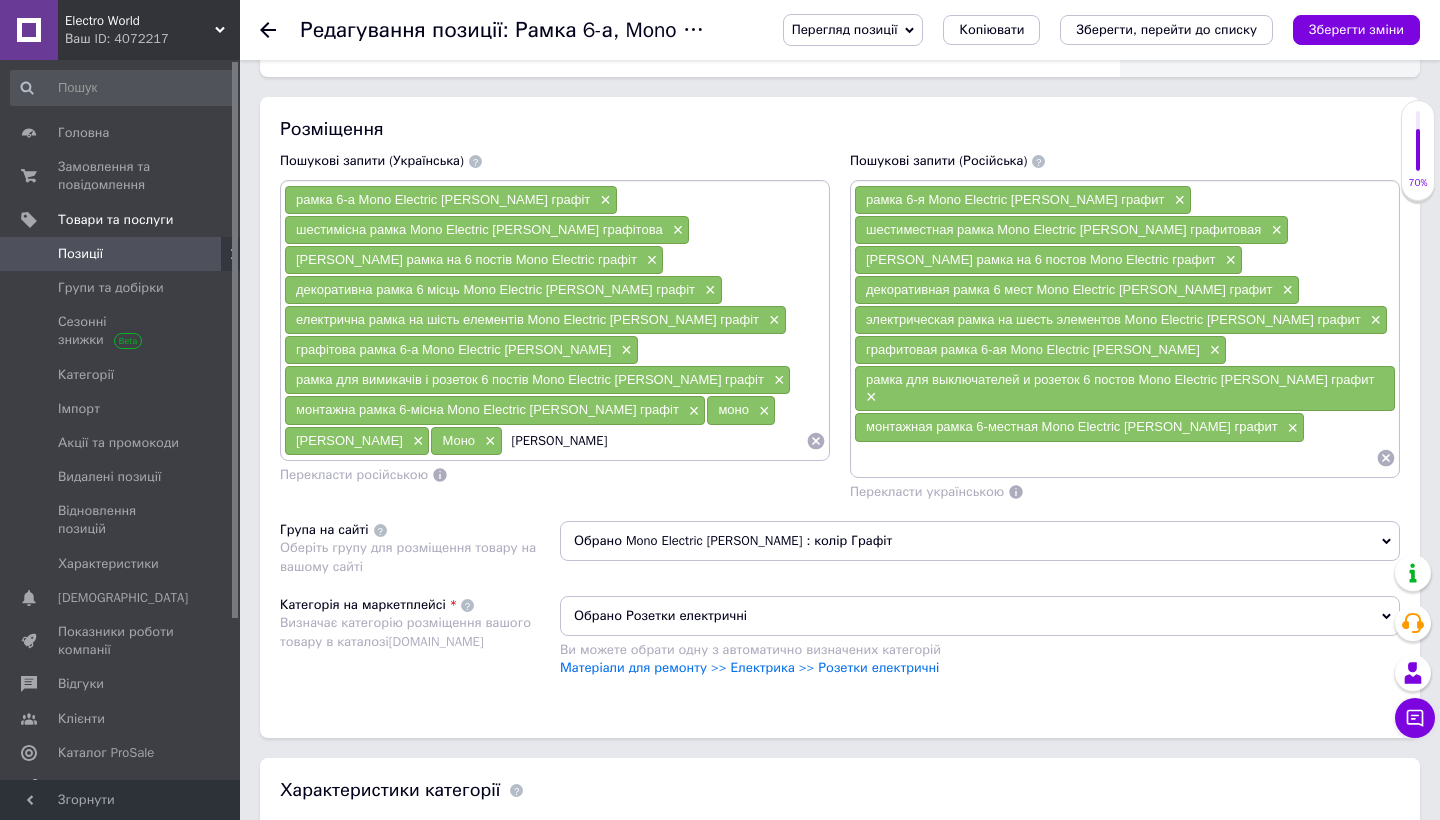 type 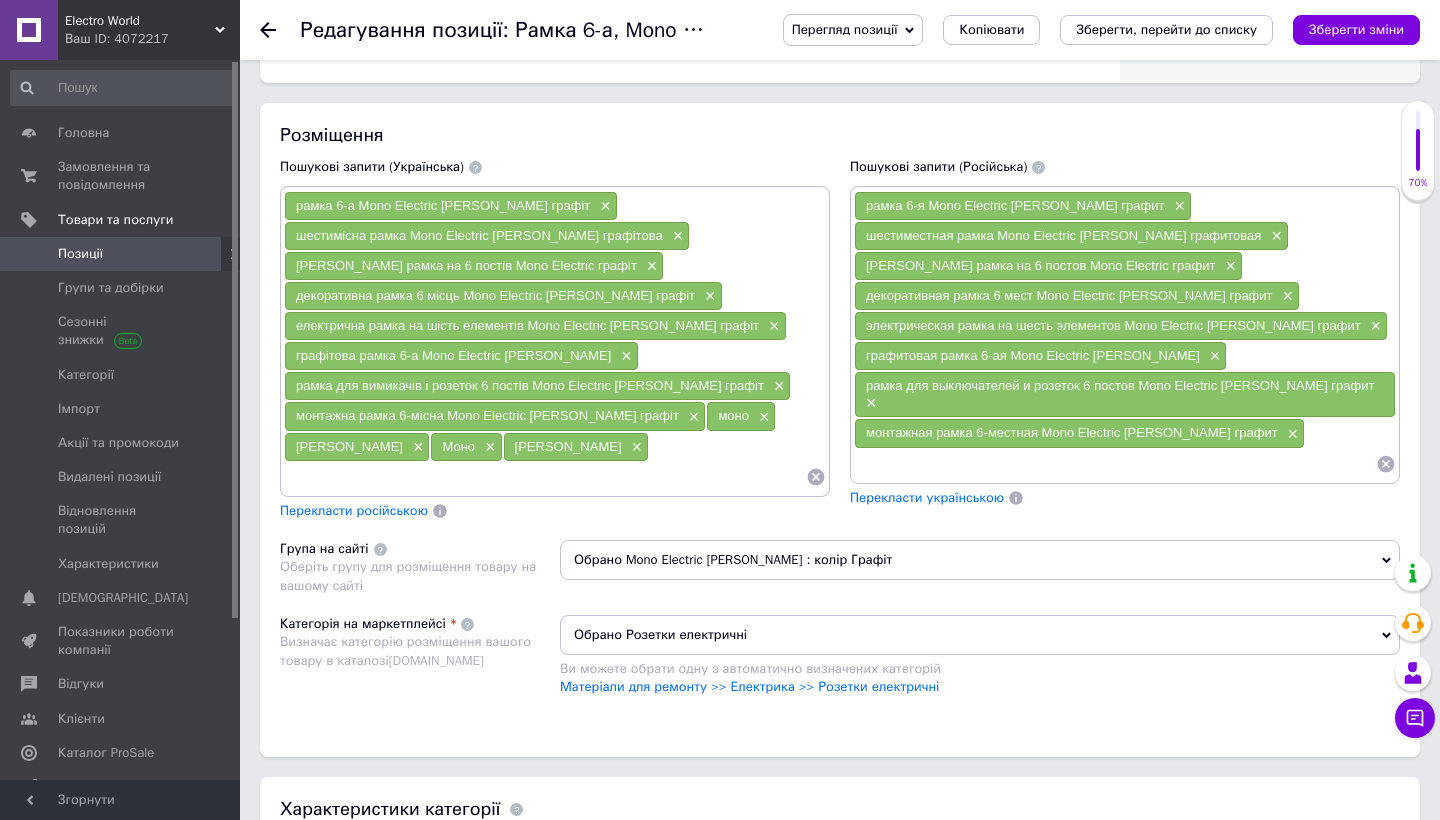 scroll, scrollTop: 1320, scrollLeft: 0, axis: vertical 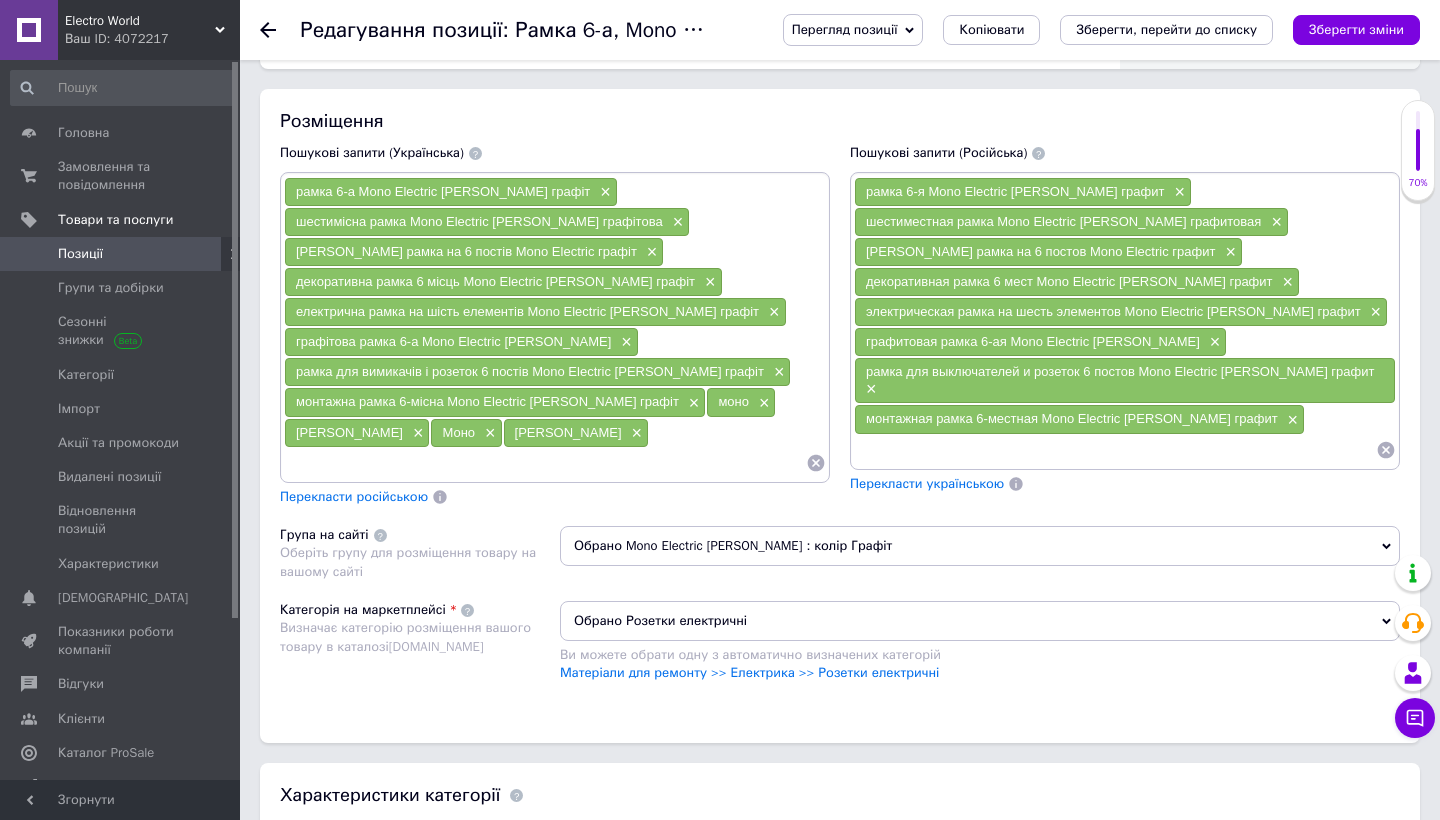 click on "Перекласти російською" at bounding box center (354, 496) 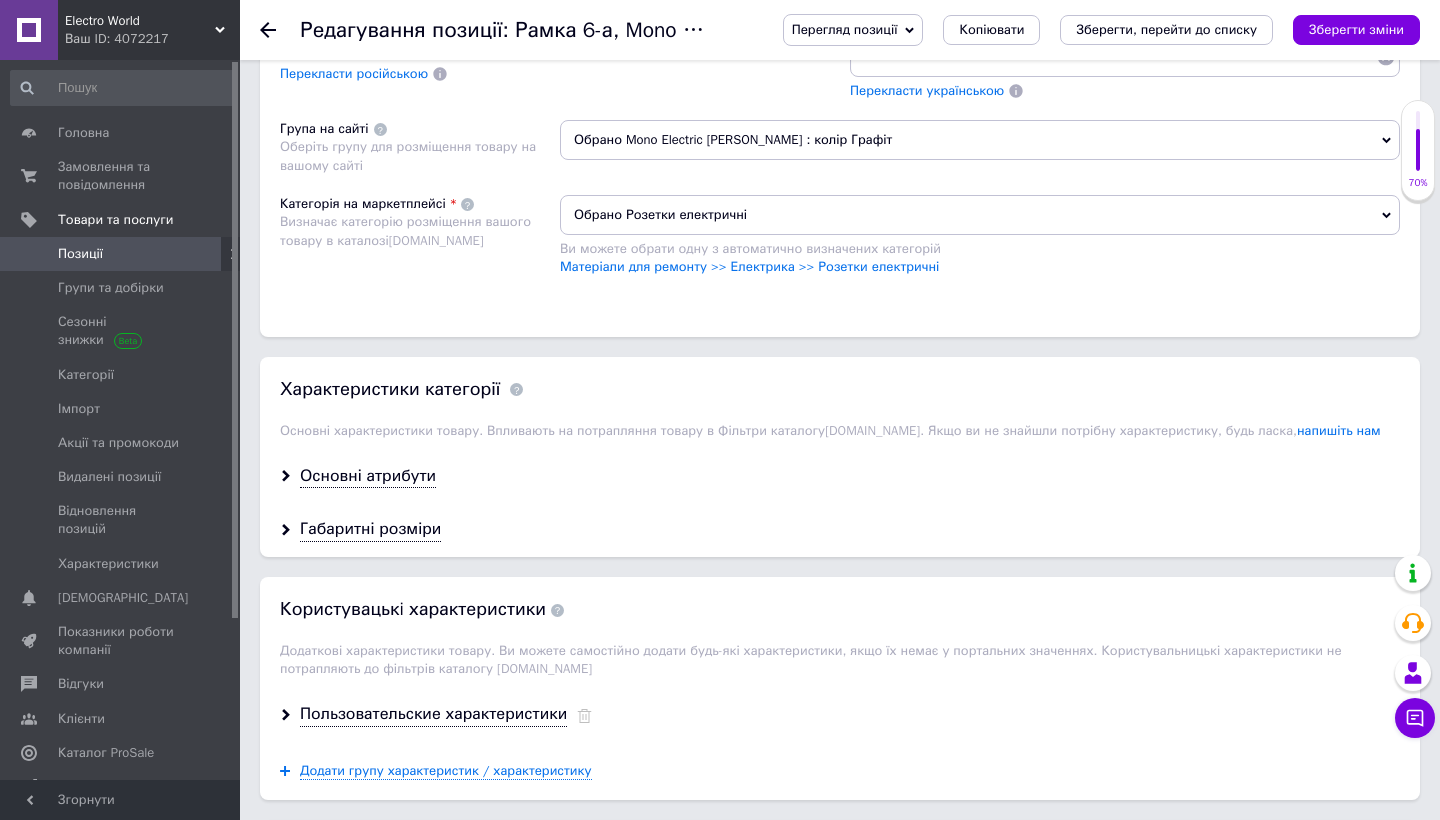 scroll, scrollTop: 1744, scrollLeft: 0, axis: vertical 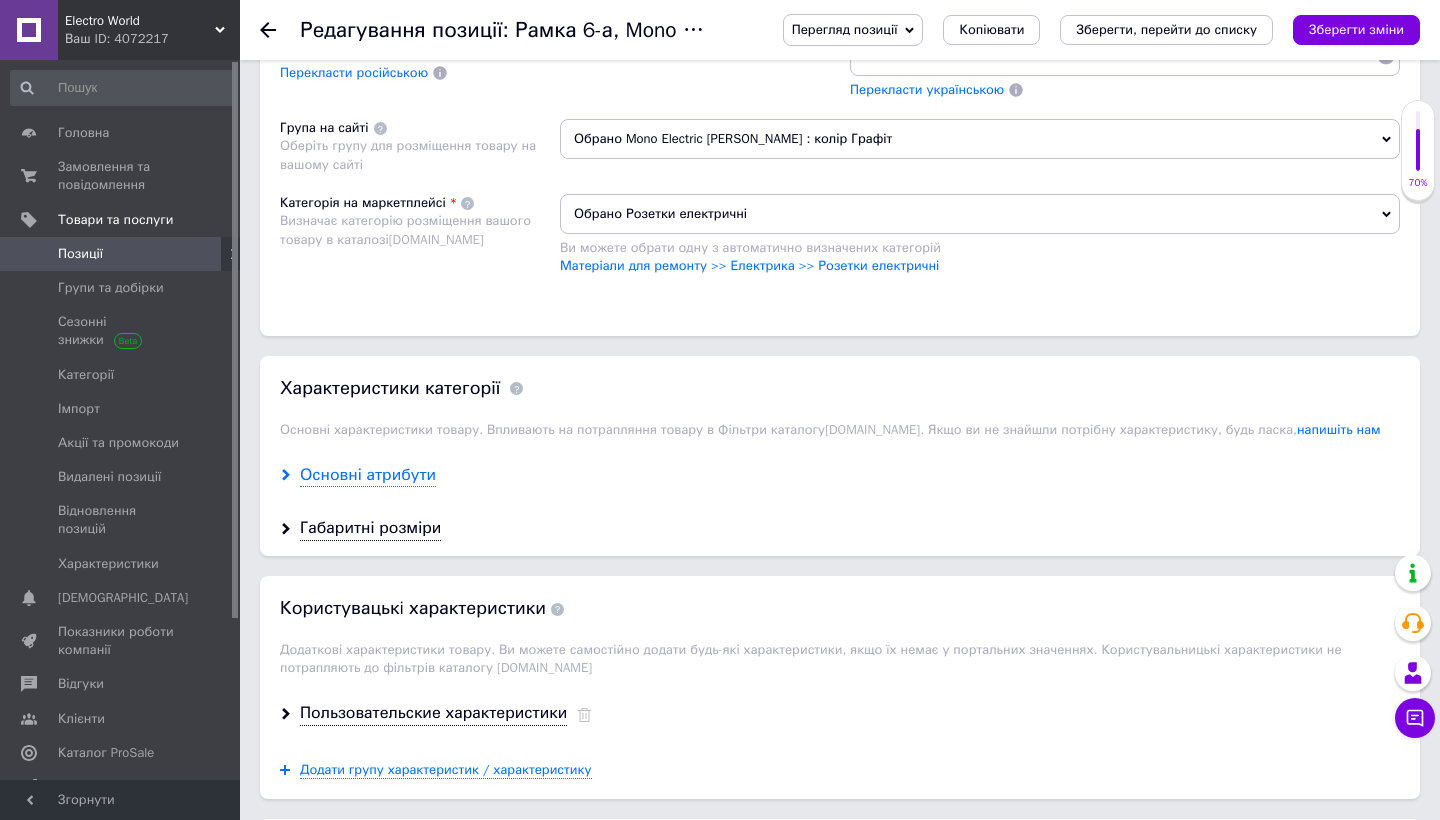 click on "Основні атрибути" at bounding box center (368, 475) 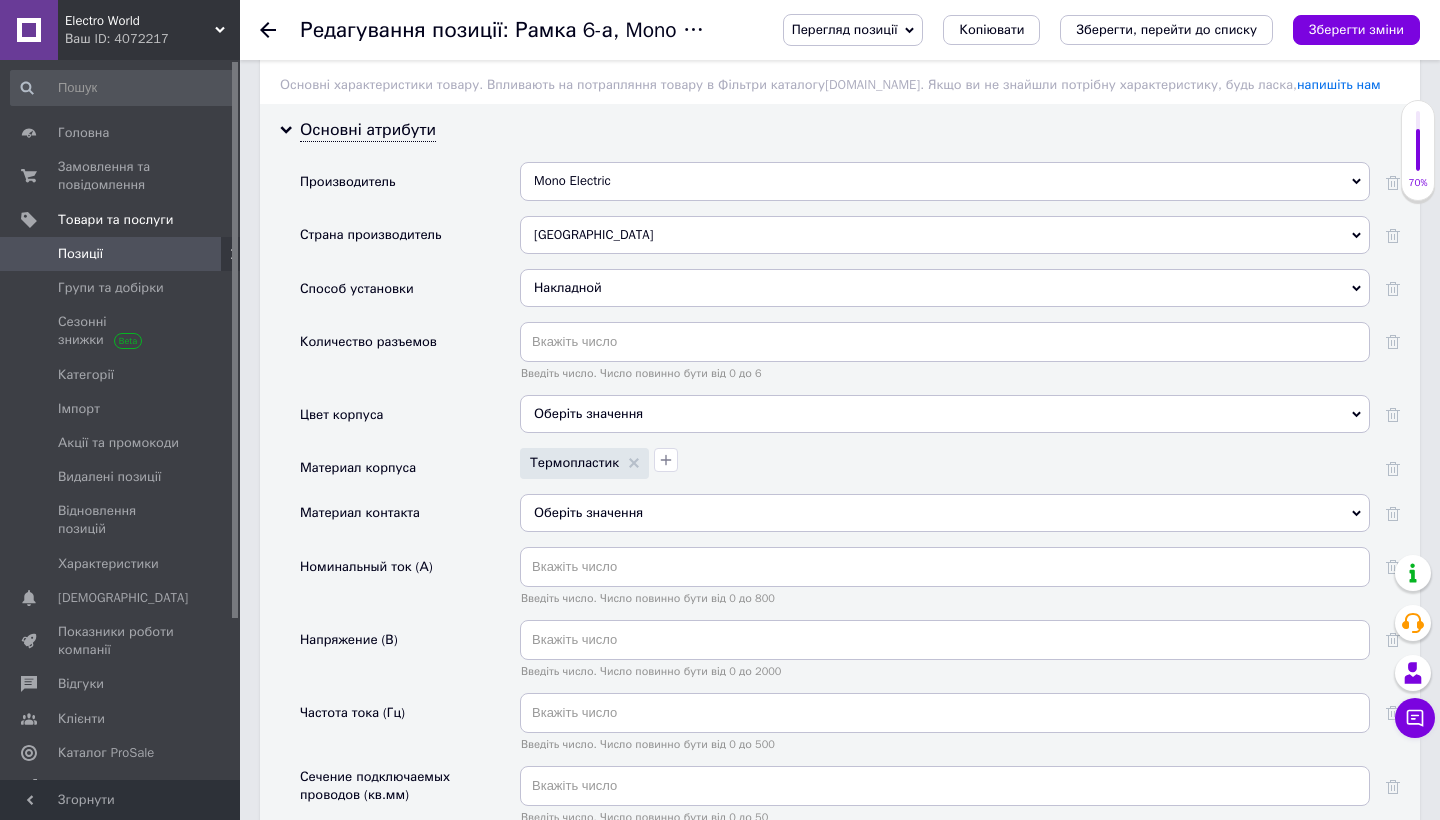 scroll, scrollTop: 2162, scrollLeft: 0, axis: vertical 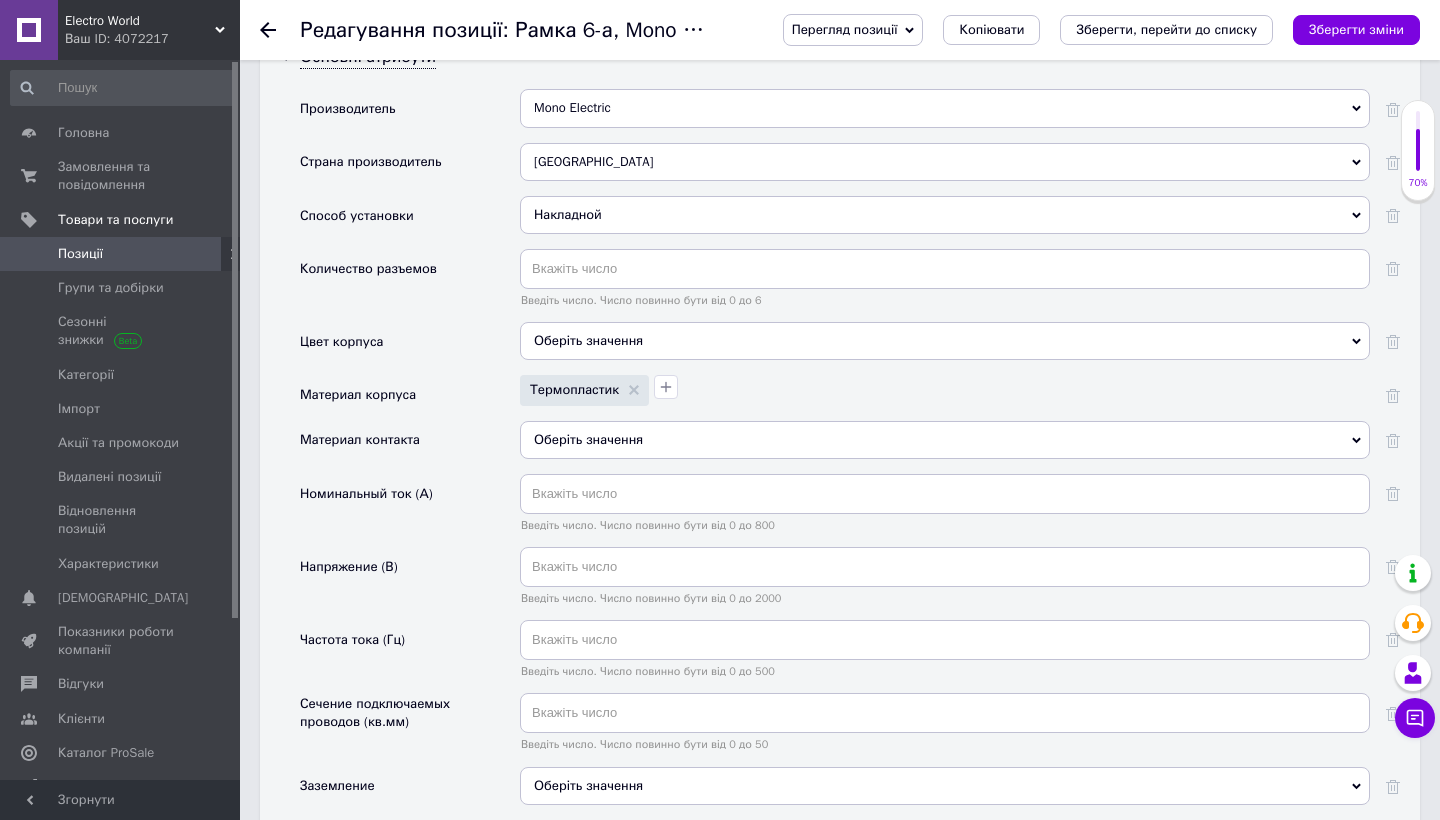 click on "Оберіть значення" at bounding box center [945, 341] 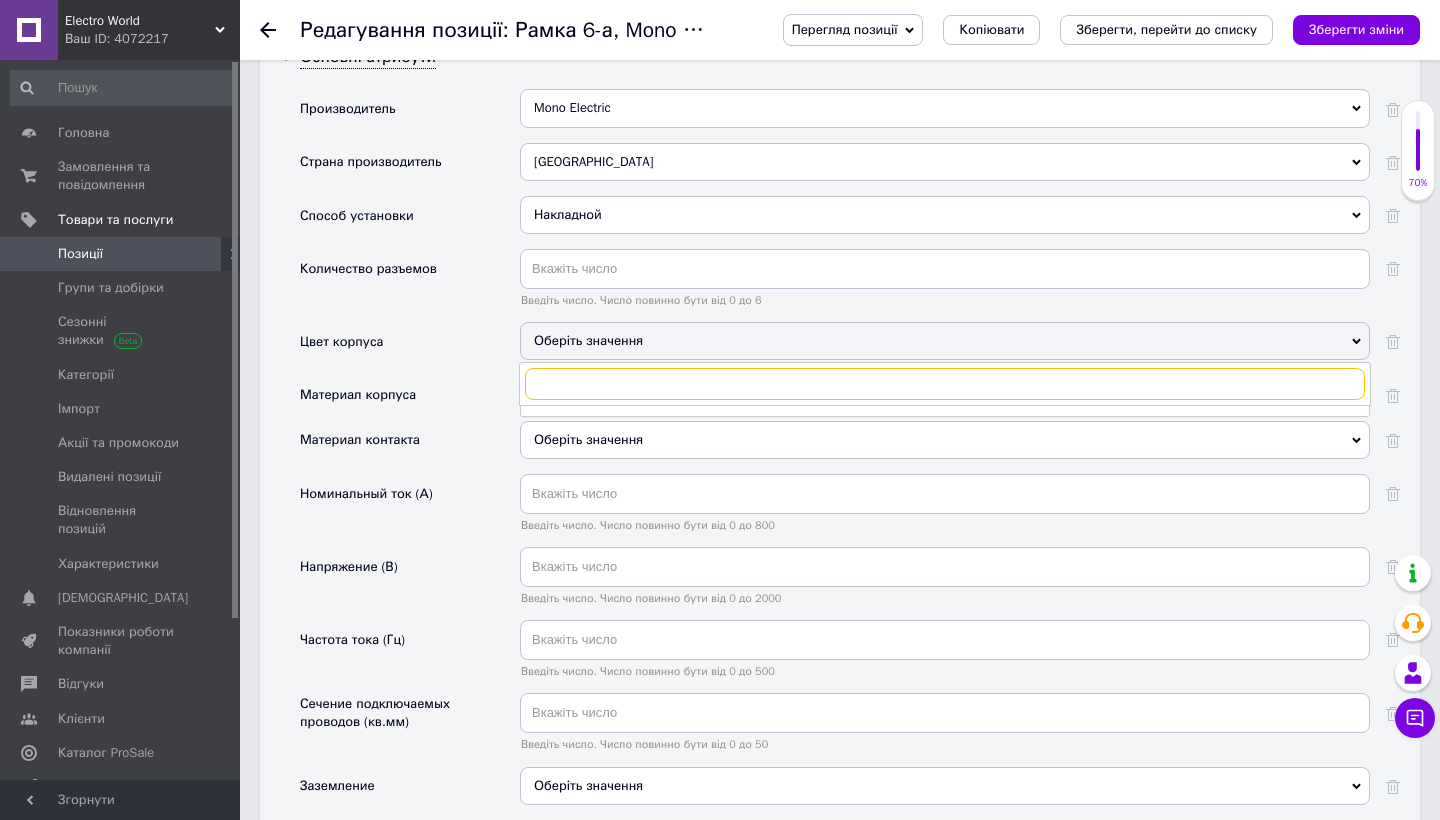checkbox on "true" 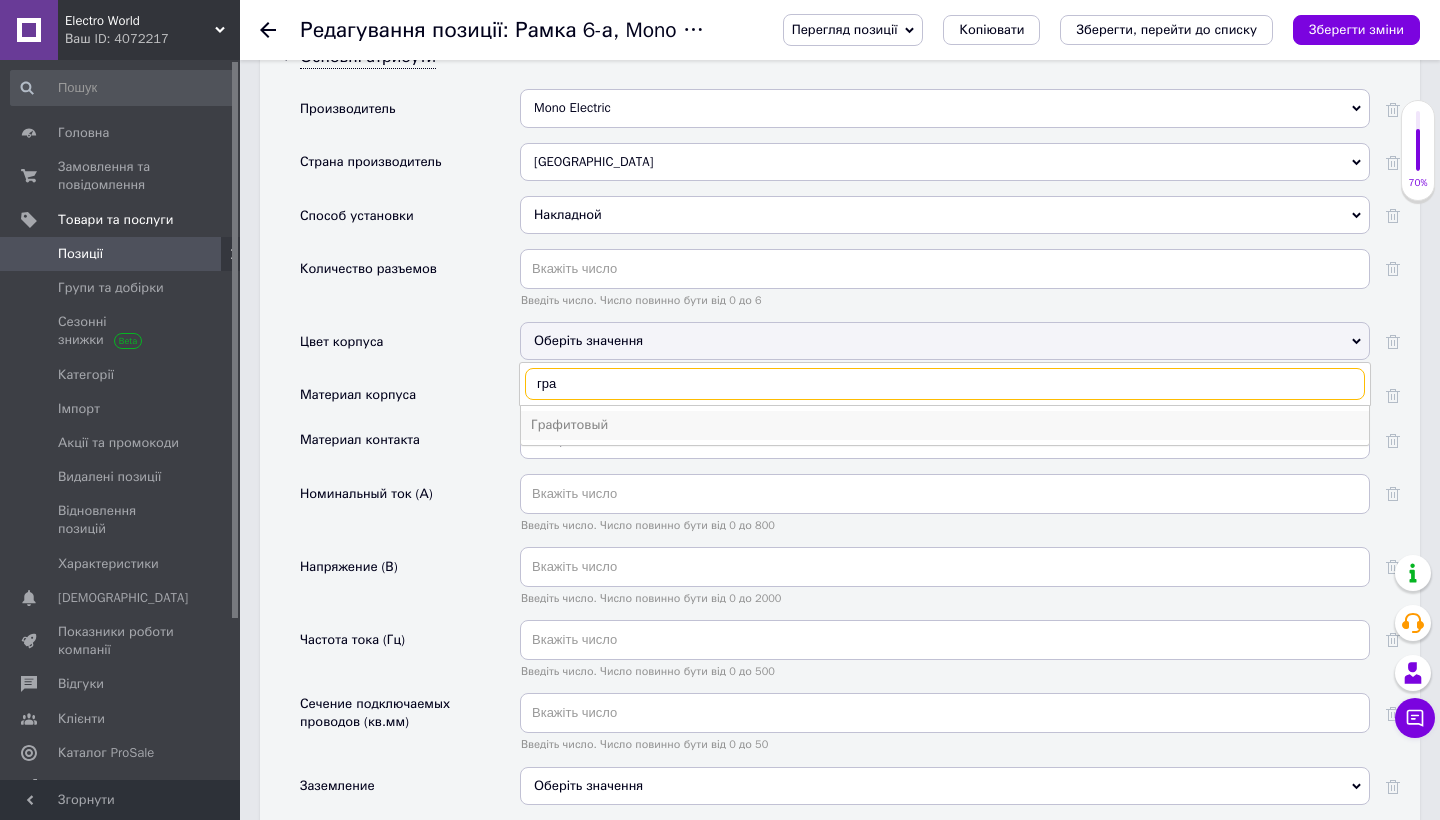 type on "гра" 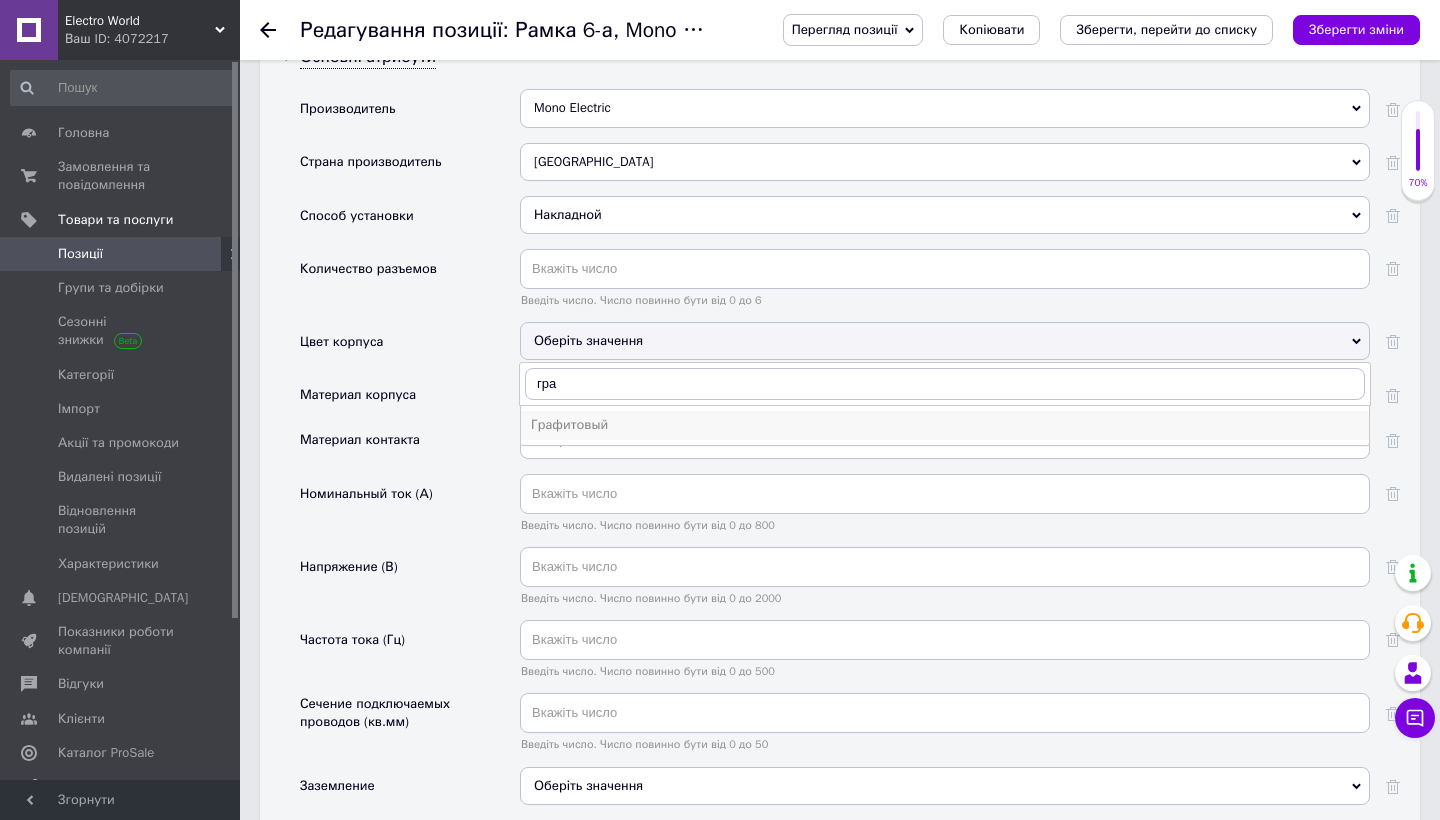 click on "Графитовый" at bounding box center [945, 425] 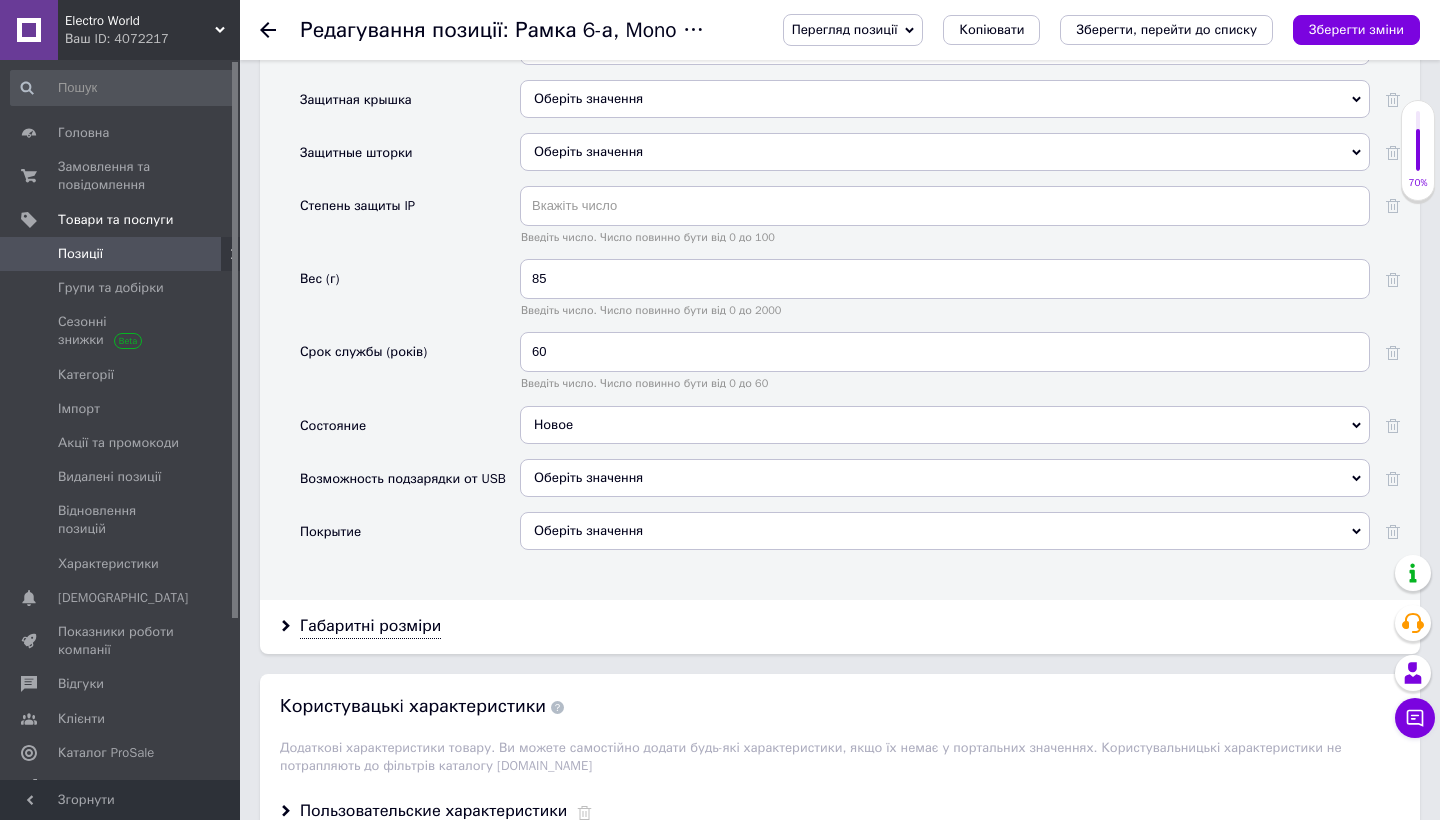 scroll, scrollTop: 2930, scrollLeft: 0, axis: vertical 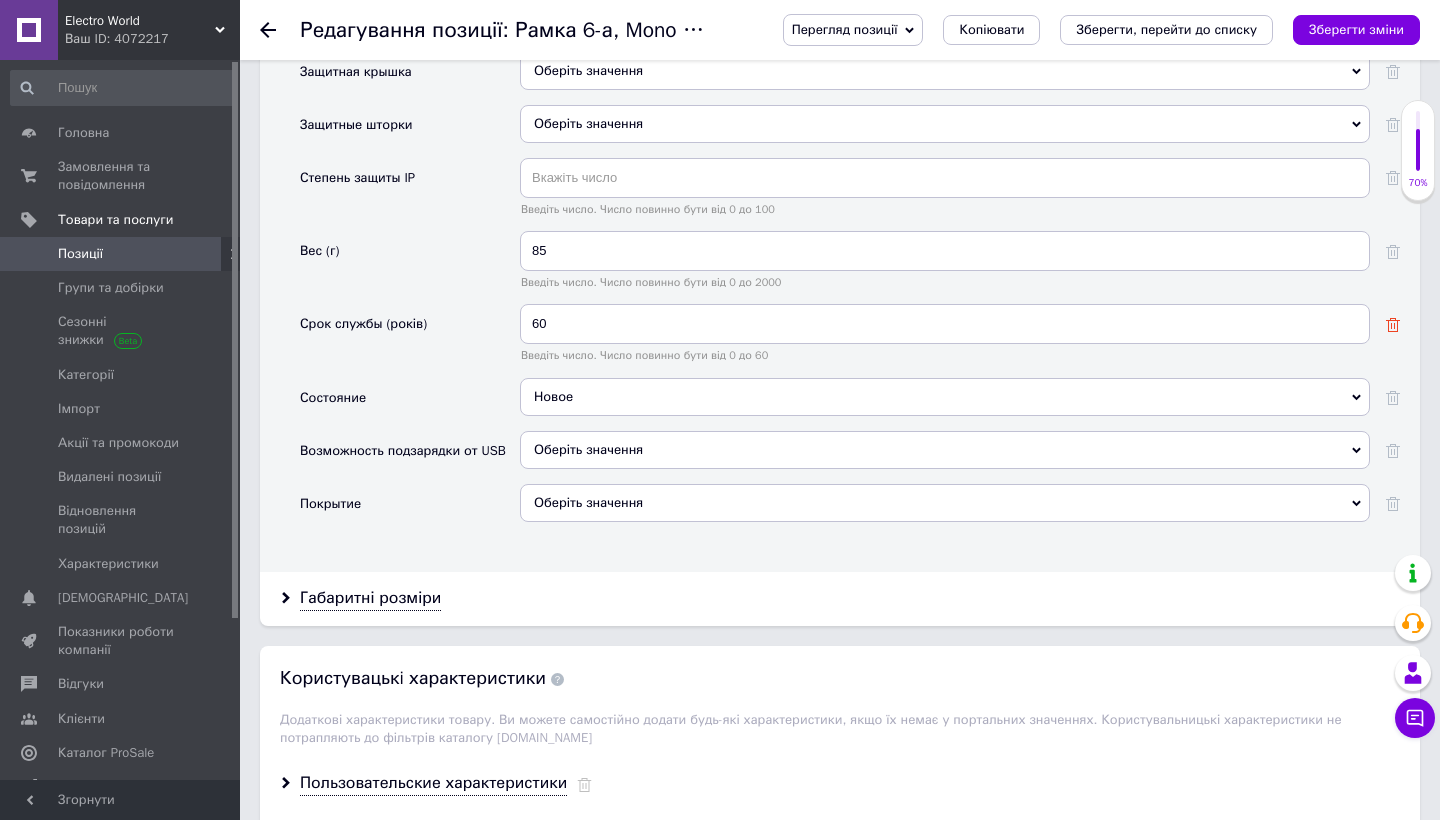 click 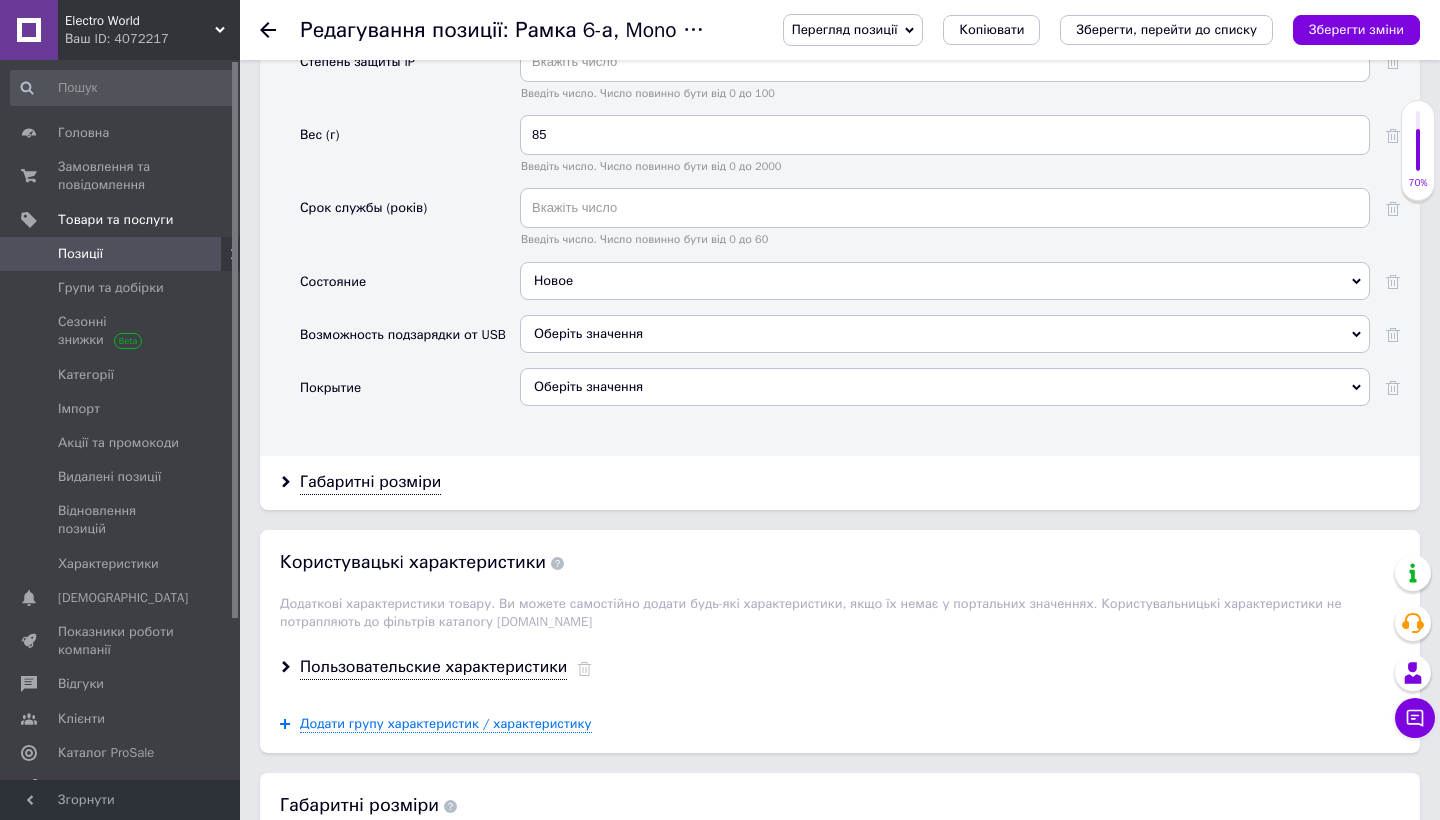 scroll, scrollTop: 3050, scrollLeft: 0, axis: vertical 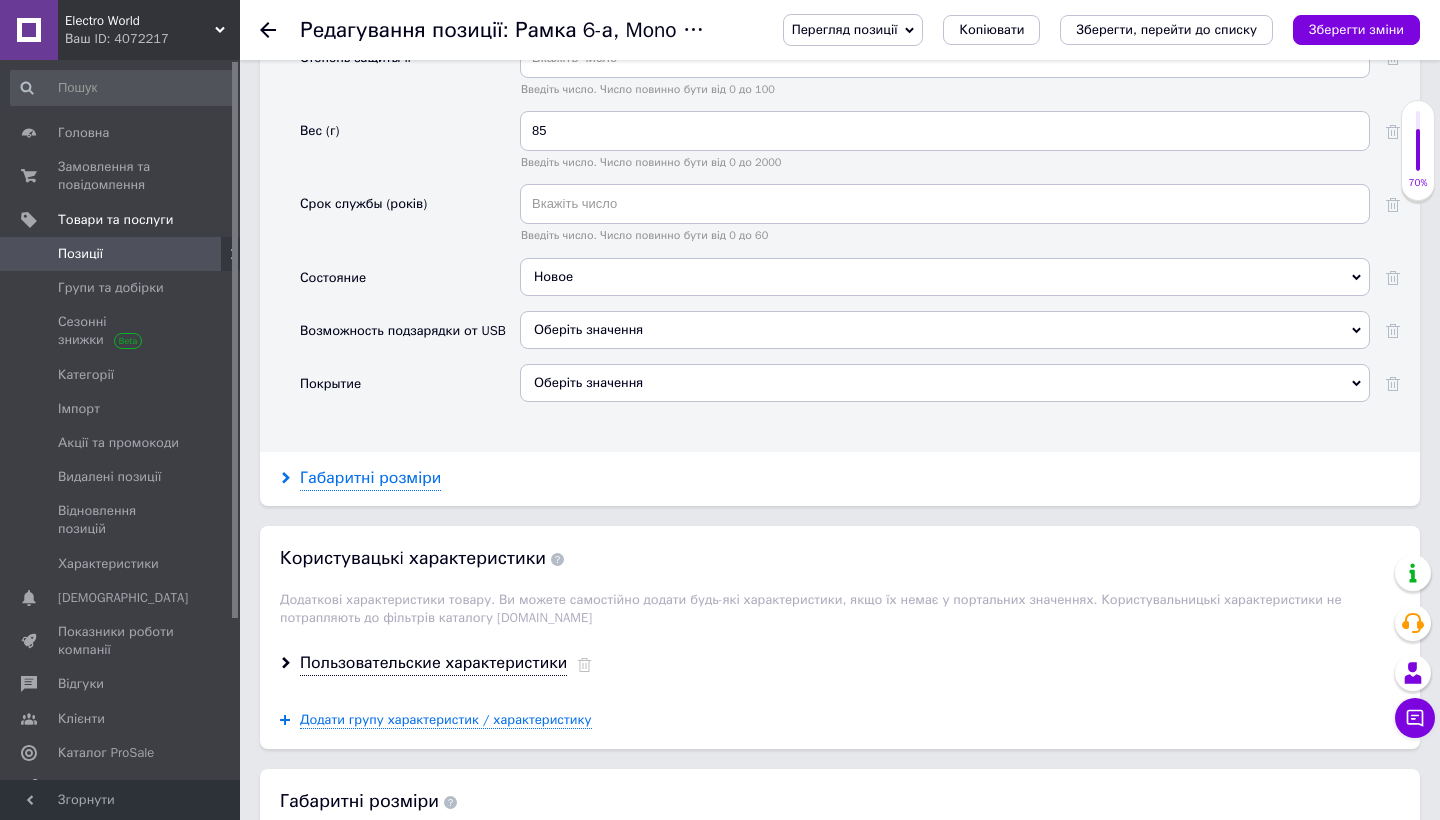 click on "Габаритні розміри" at bounding box center (370, 478) 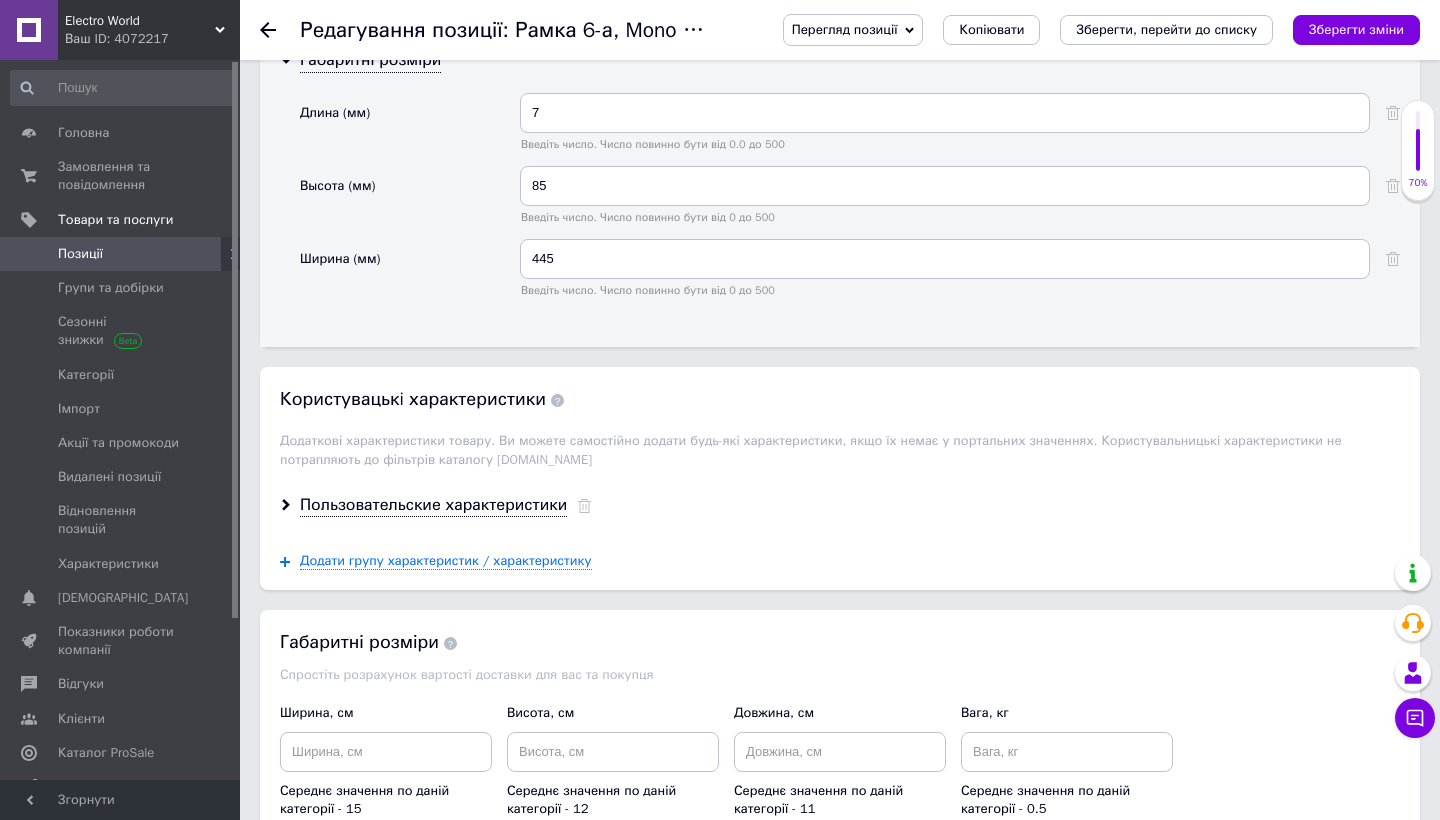 scroll, scrollTop: 3469, scrollLeft: 0, axis: vertical 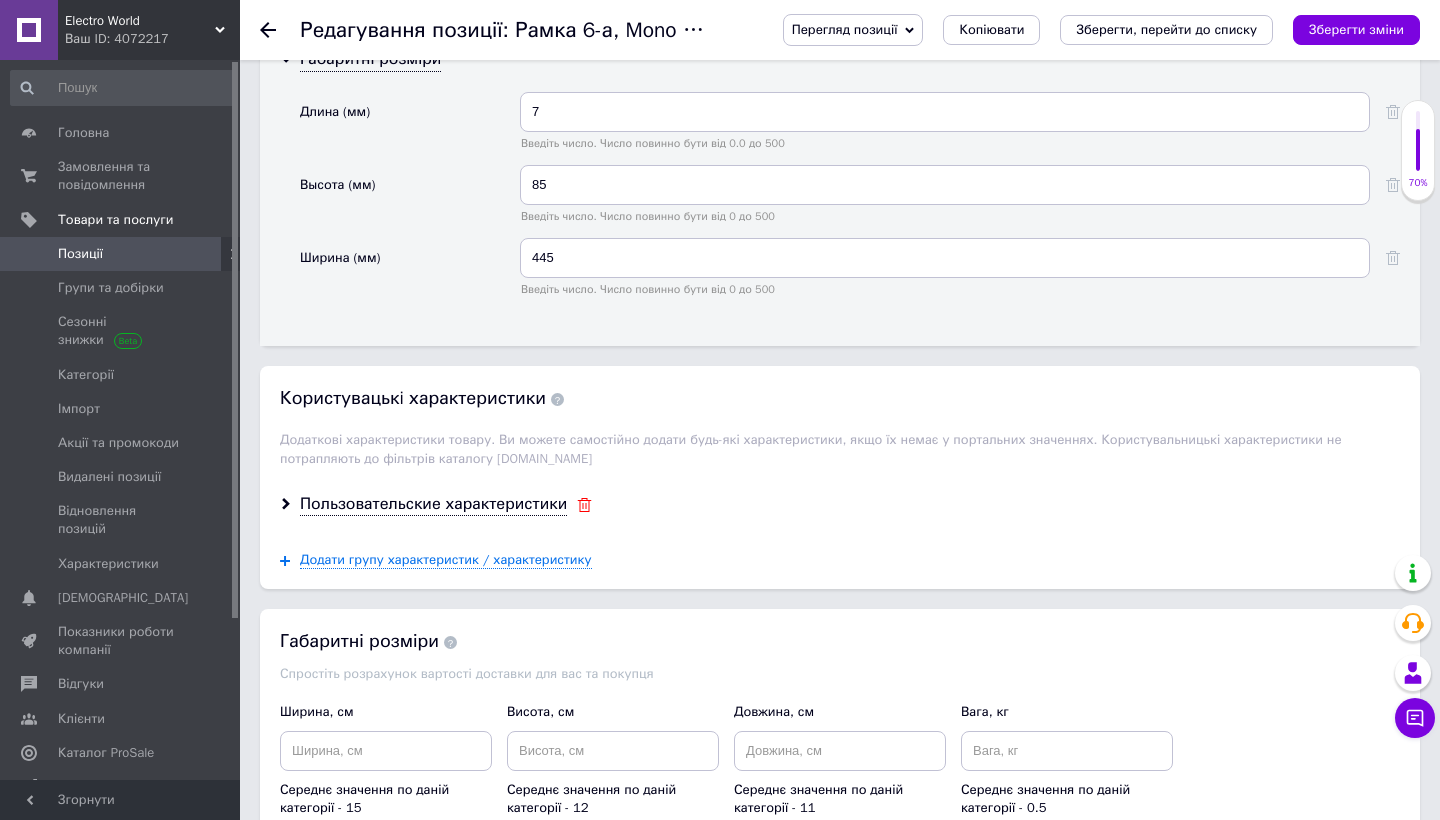 click 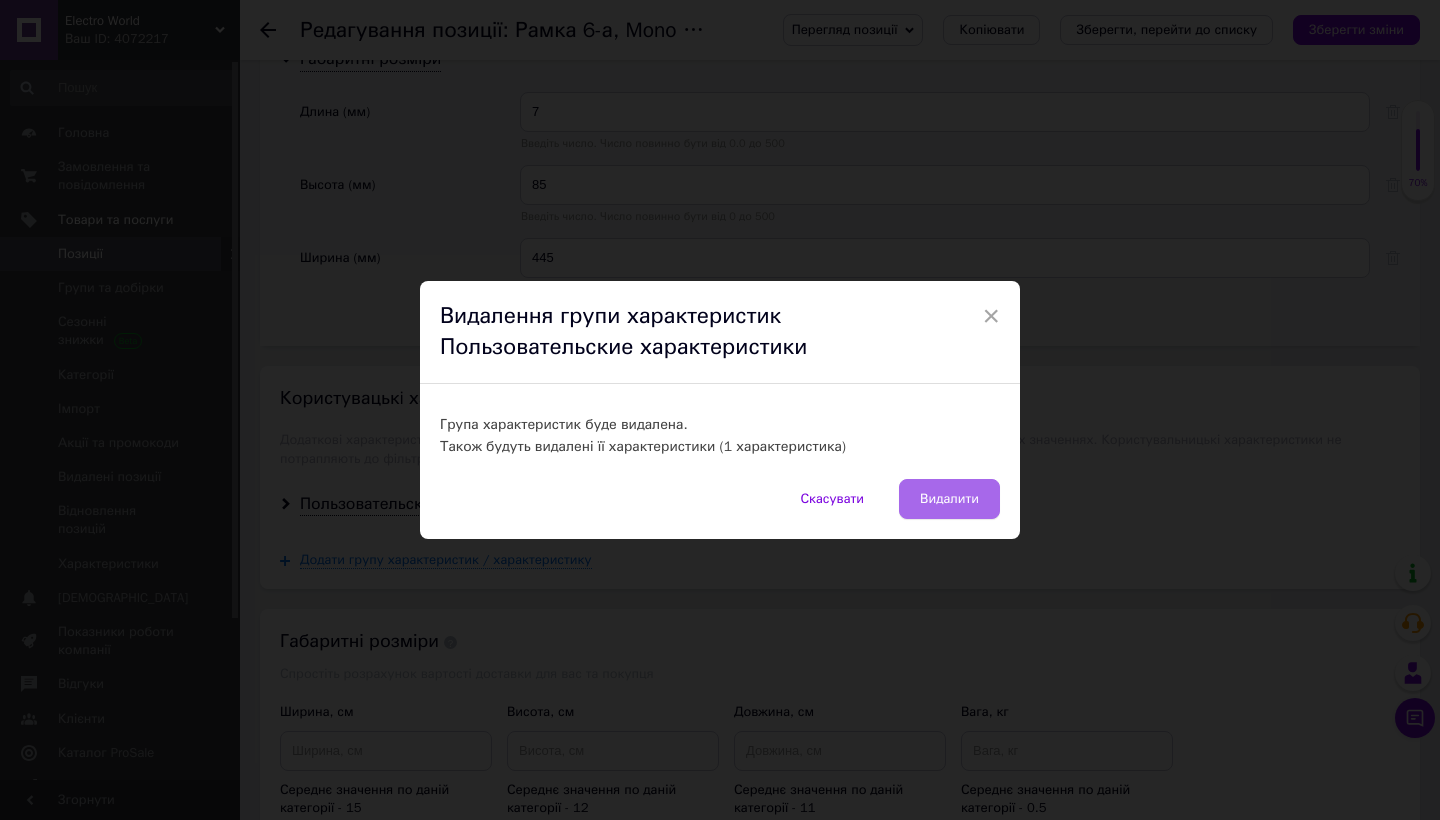 click on "Видалити" at bounding box center [949, 499] 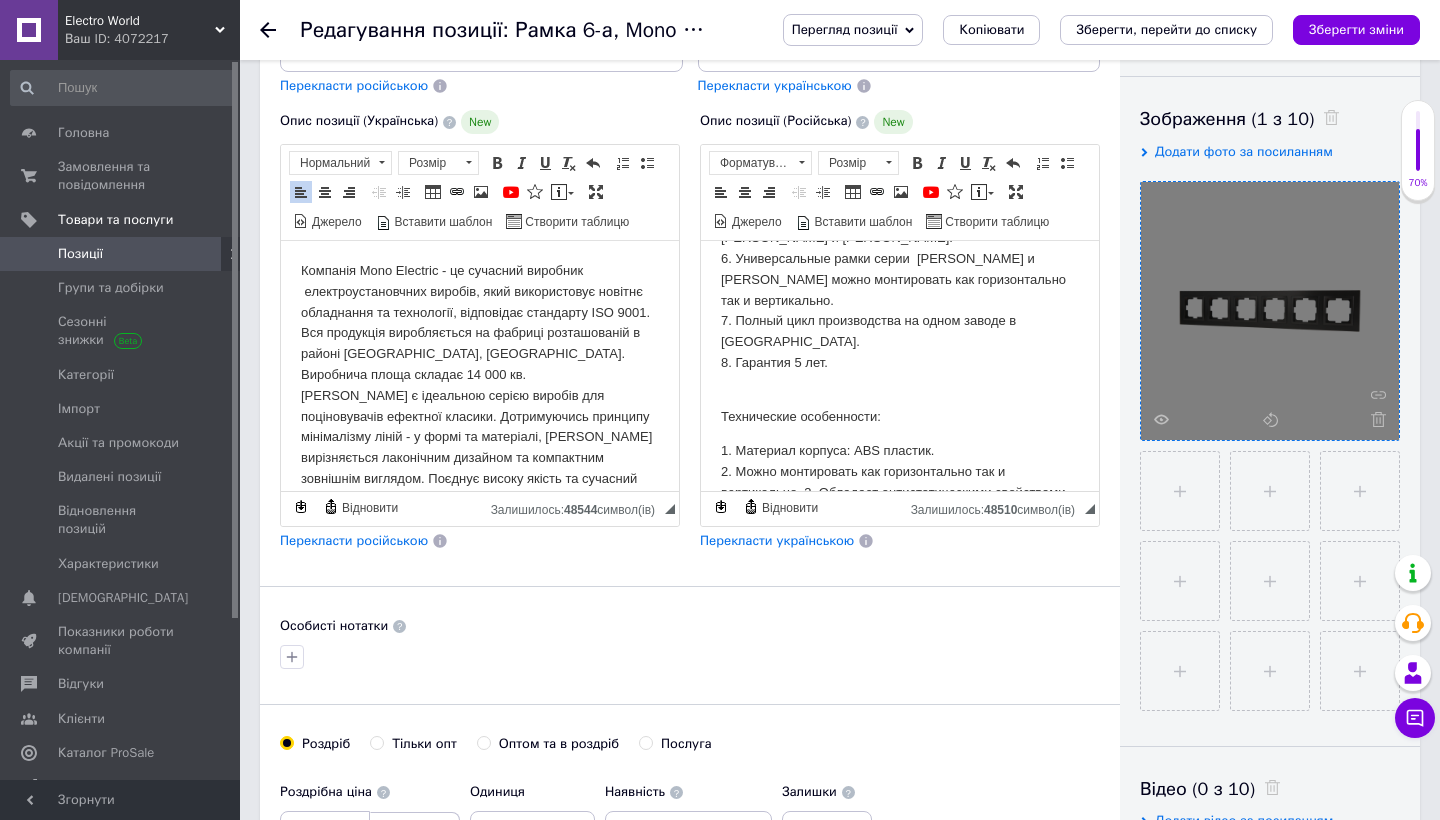 scroll, scrollTop: 300, scrollLeft: 0, axis: vertical 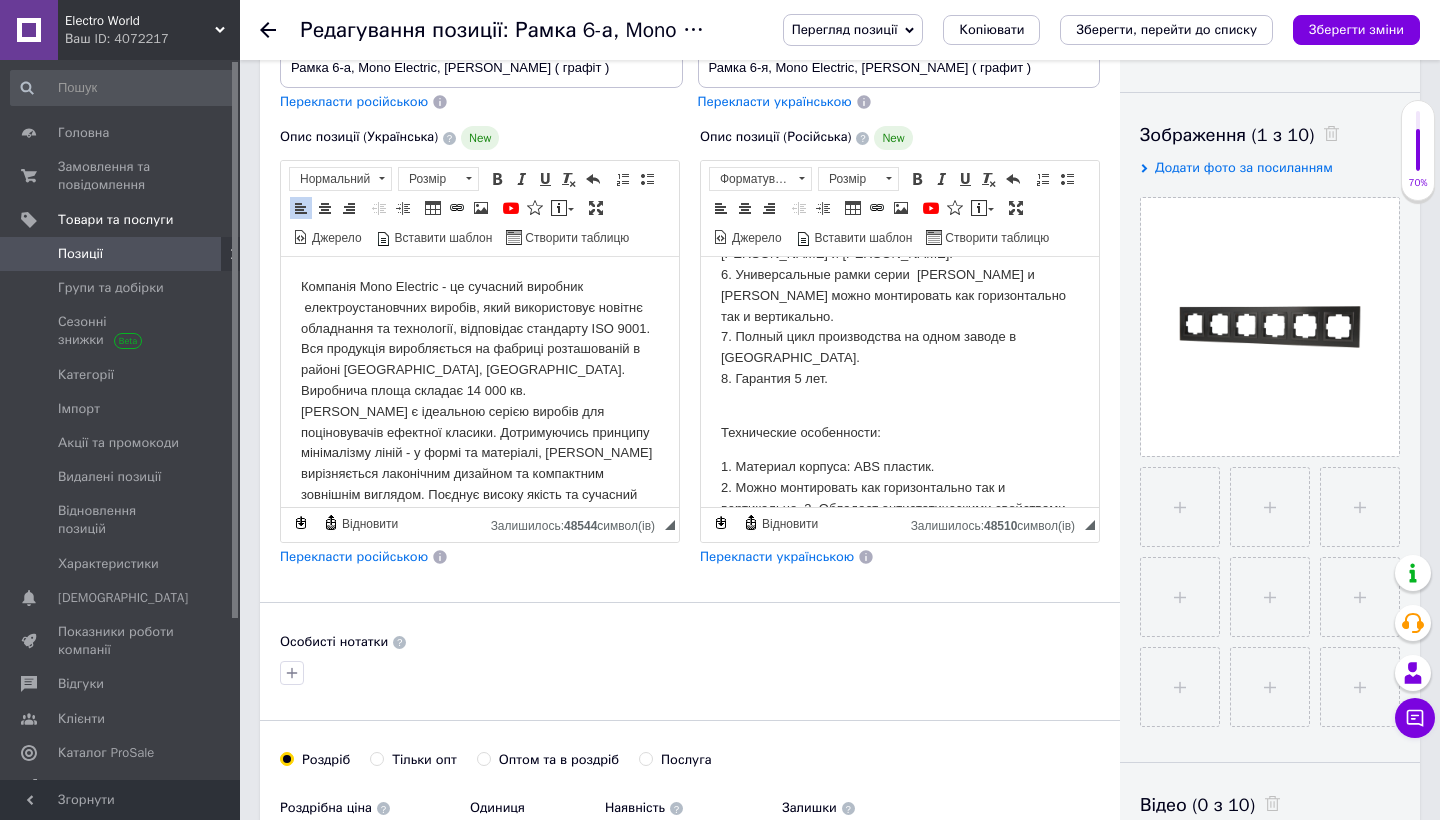 click on "Додати фото за посиланням" at bounding box center (1244, 167) 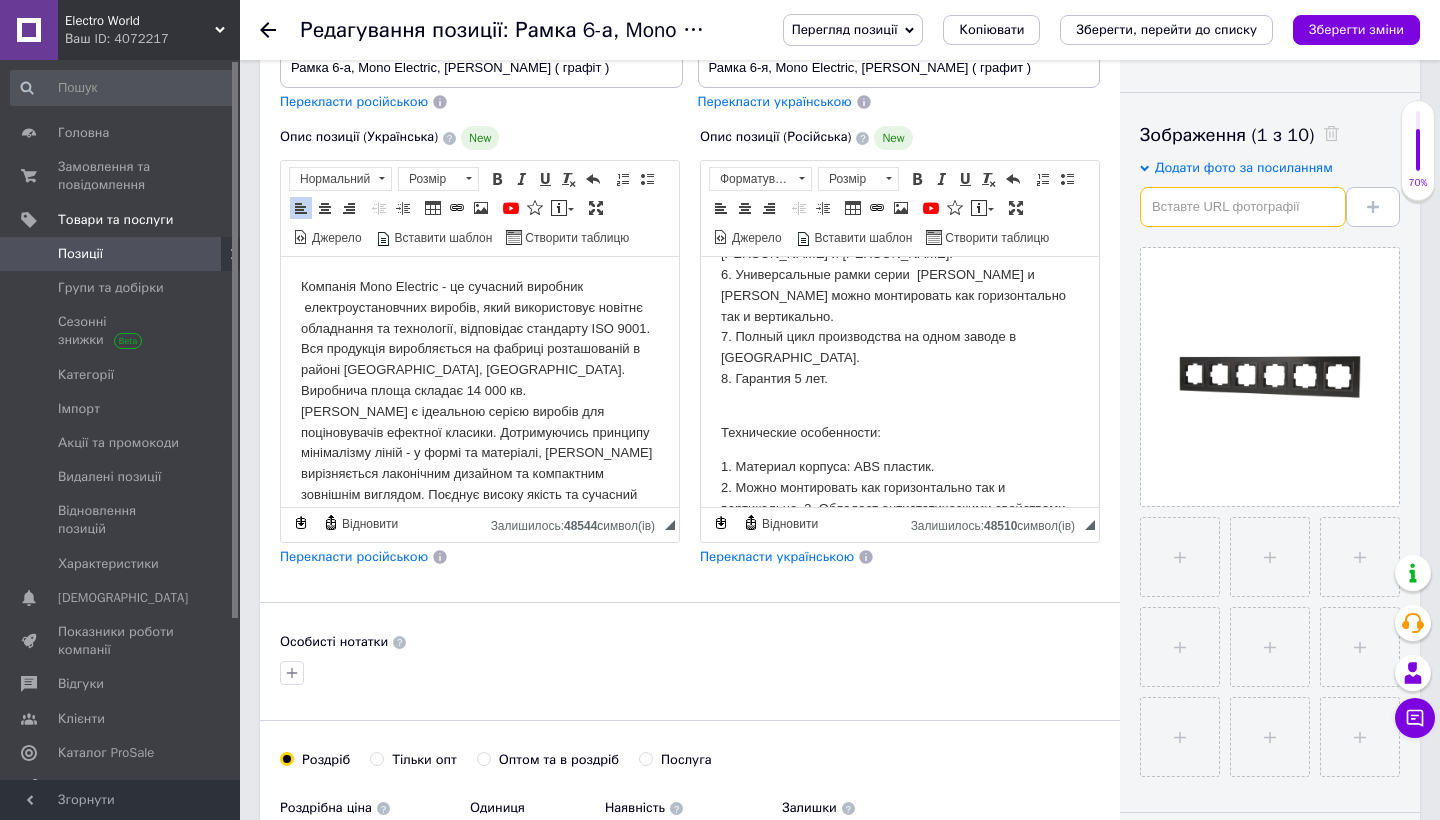 click at bounding box center (1243, 207) 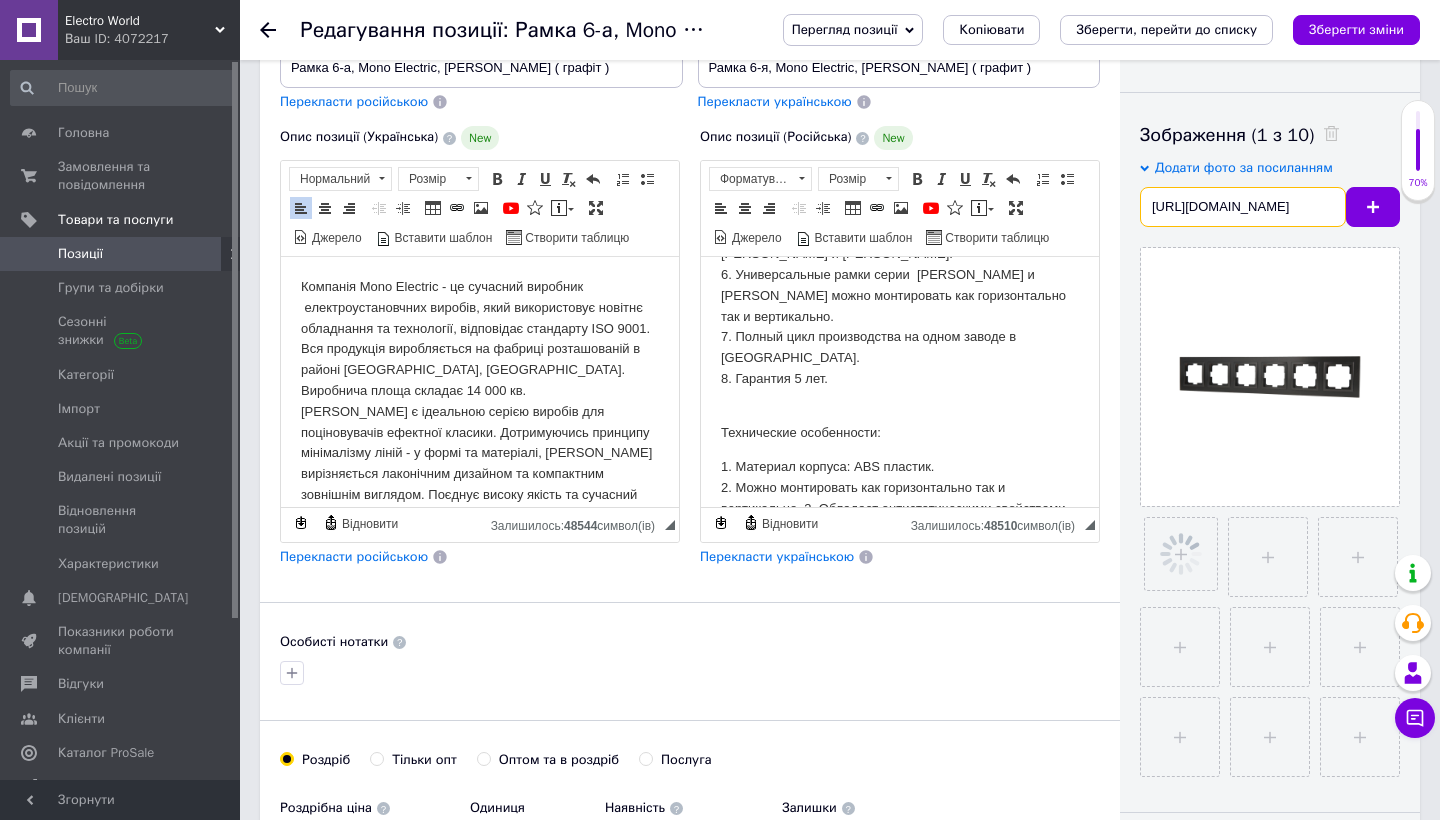 checkbox on "true" 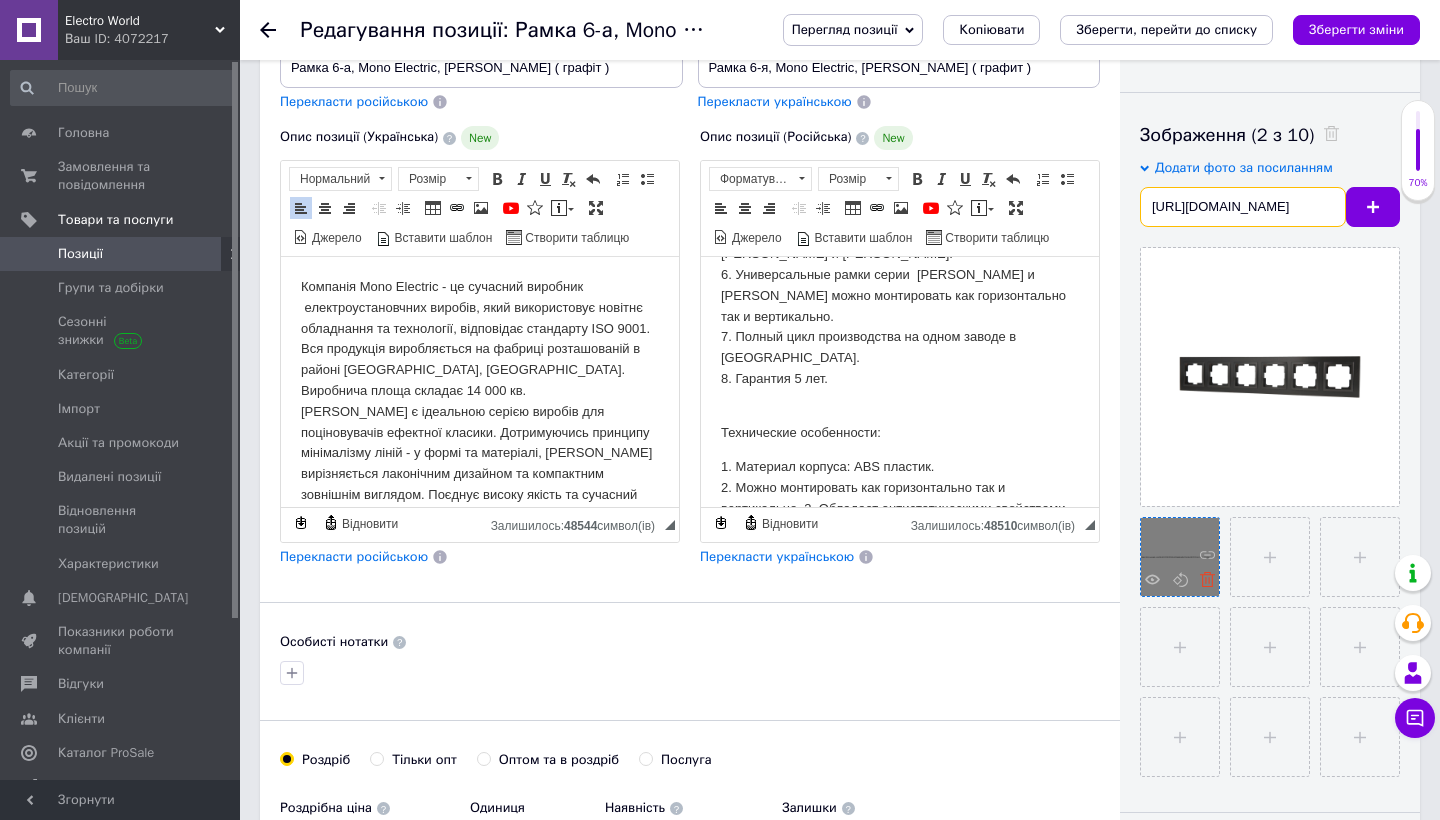 type on "https://drive.google.com/file/d/1CCKUEXdvaZOpbplcqRwUlictQcrK2TCl/view?usp=sharing" 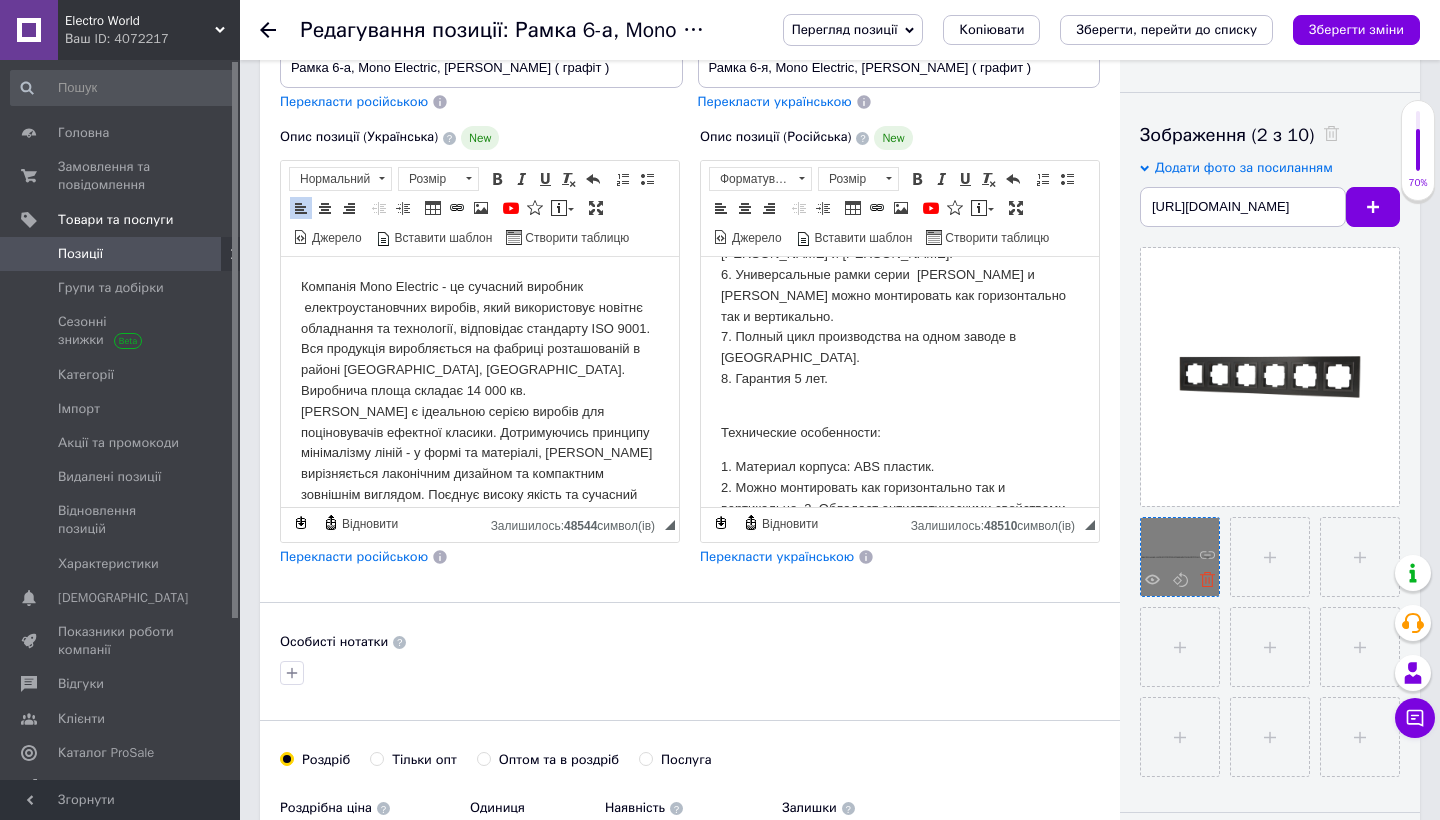 click 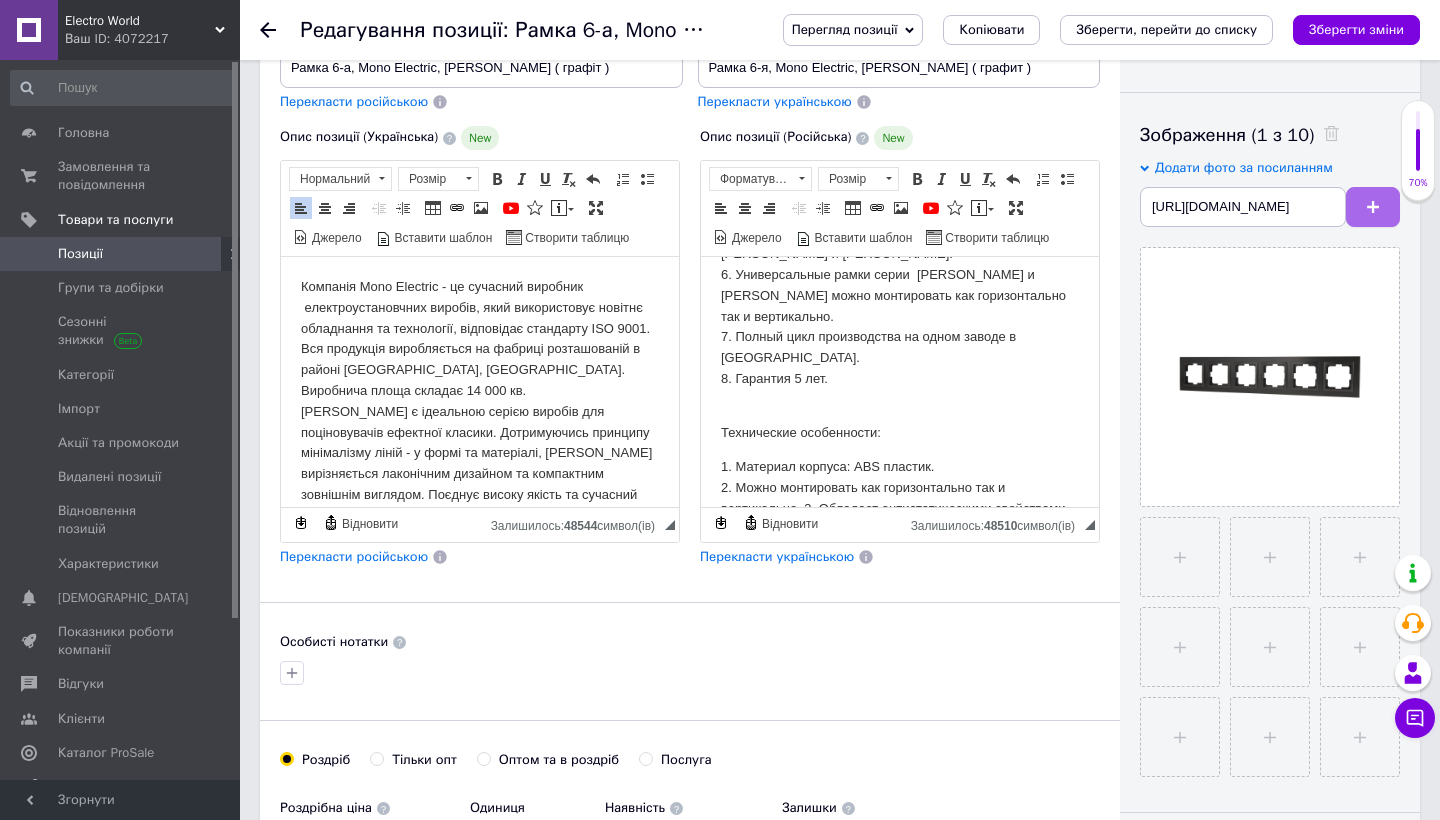 click 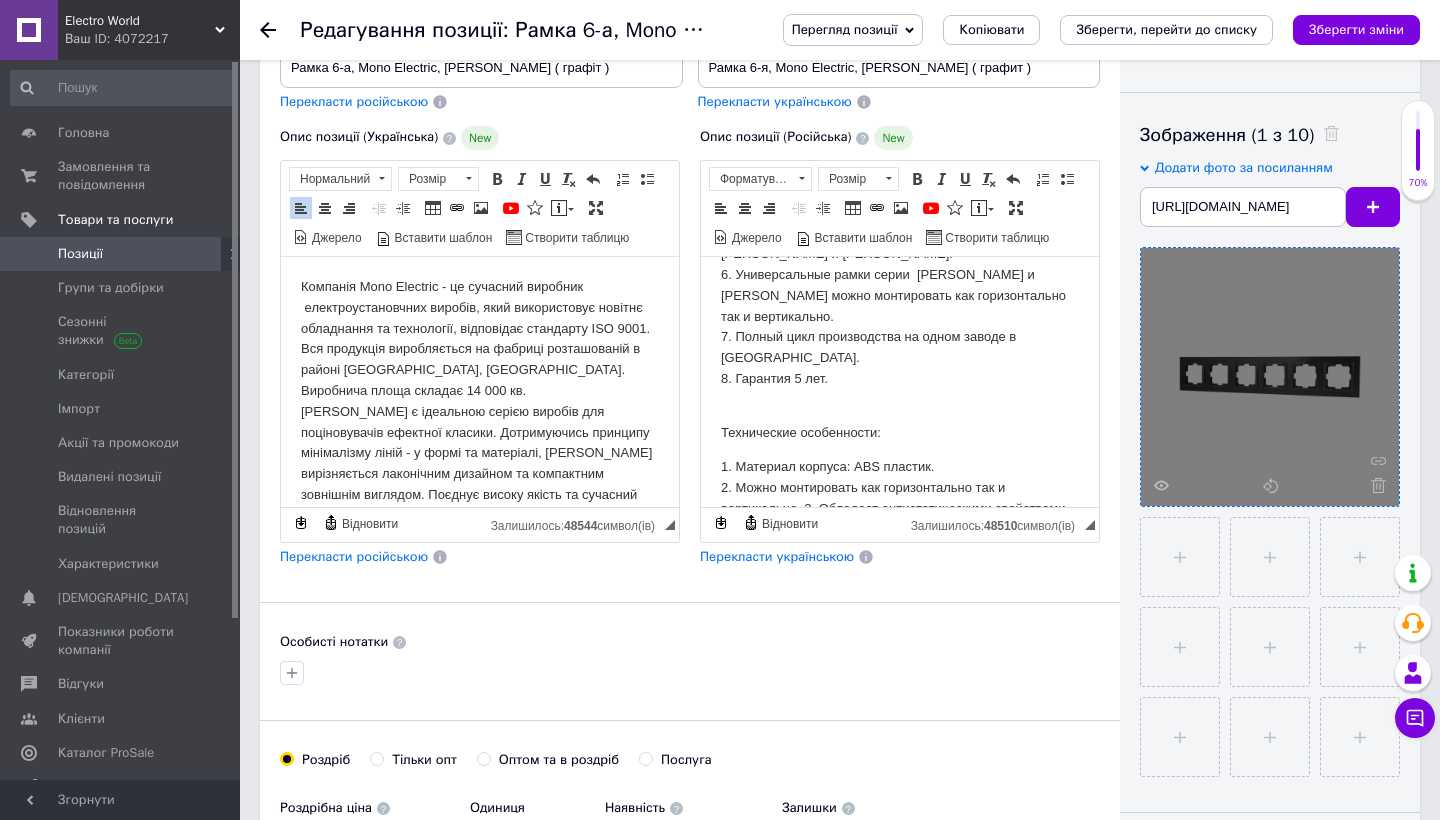 checkbox on "true" 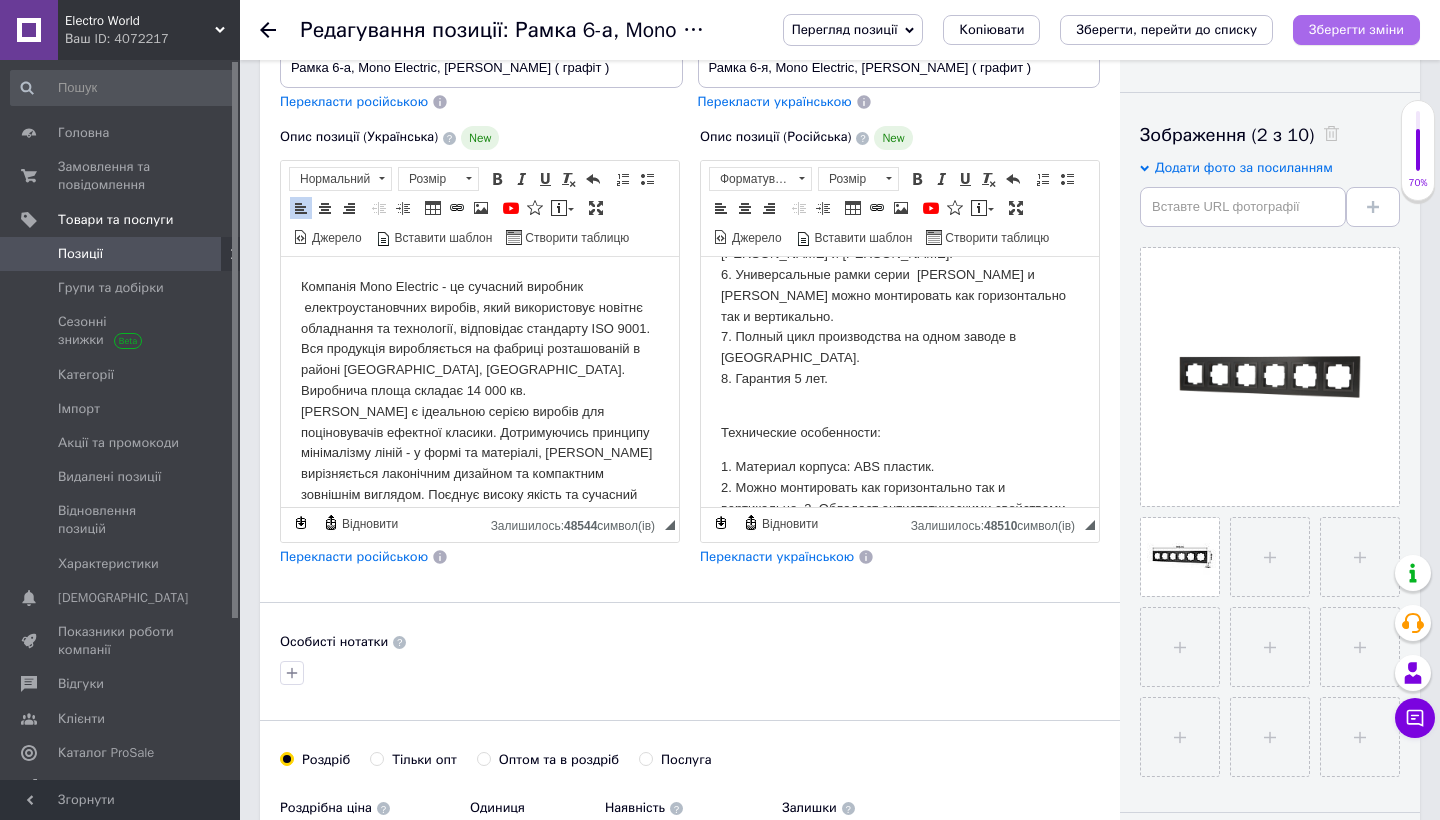 click on "Зберегти зміни" at bounding box center [1356, 30] 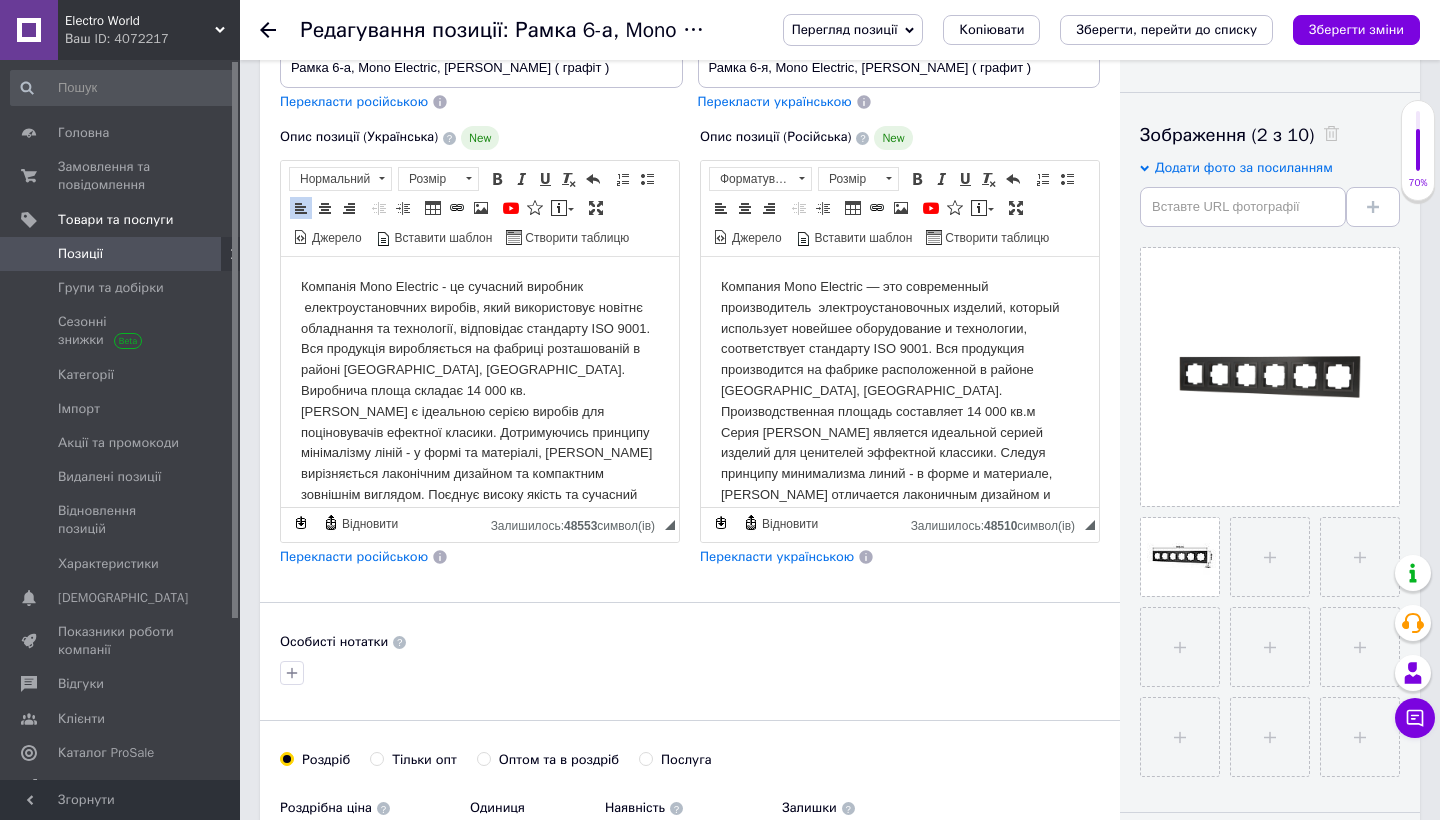 scroll, scrollTop: 0, scrollLeft: 0, axis: both 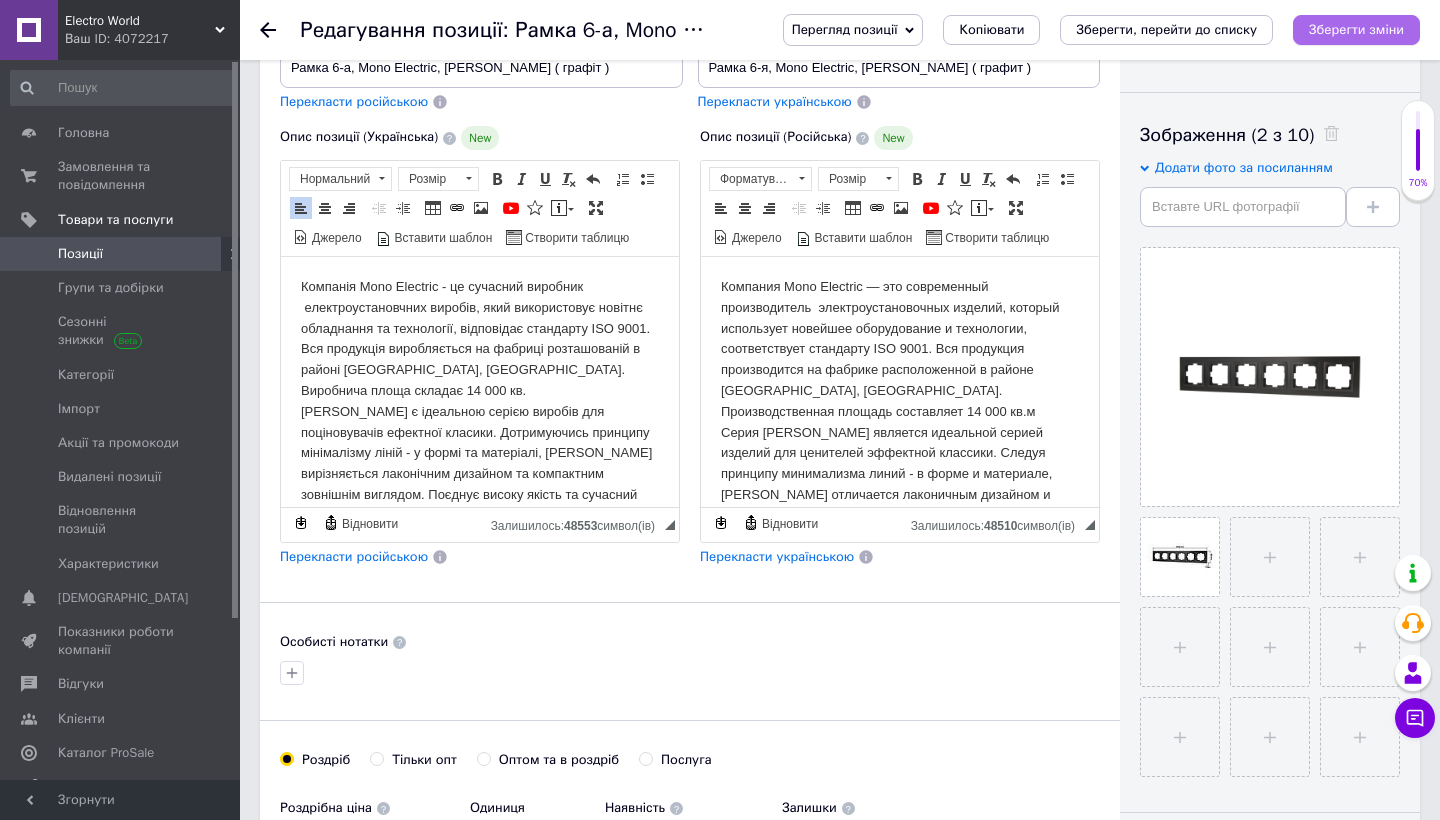 click on "Зберегти зміни" at bounding box center (1356, 30) 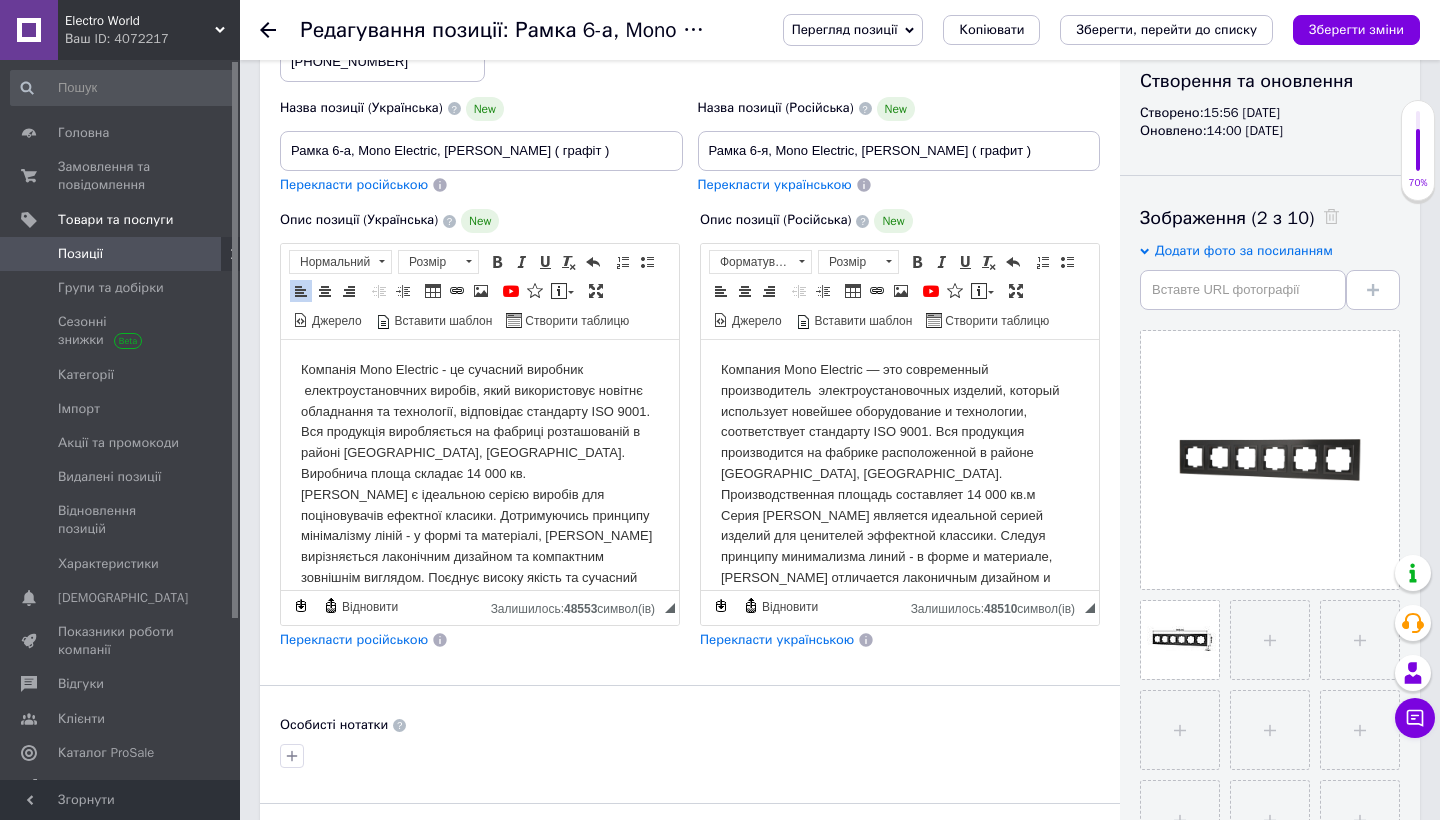 scroll, scrollTop: 237, scrollLeft: 0, axis: vertical 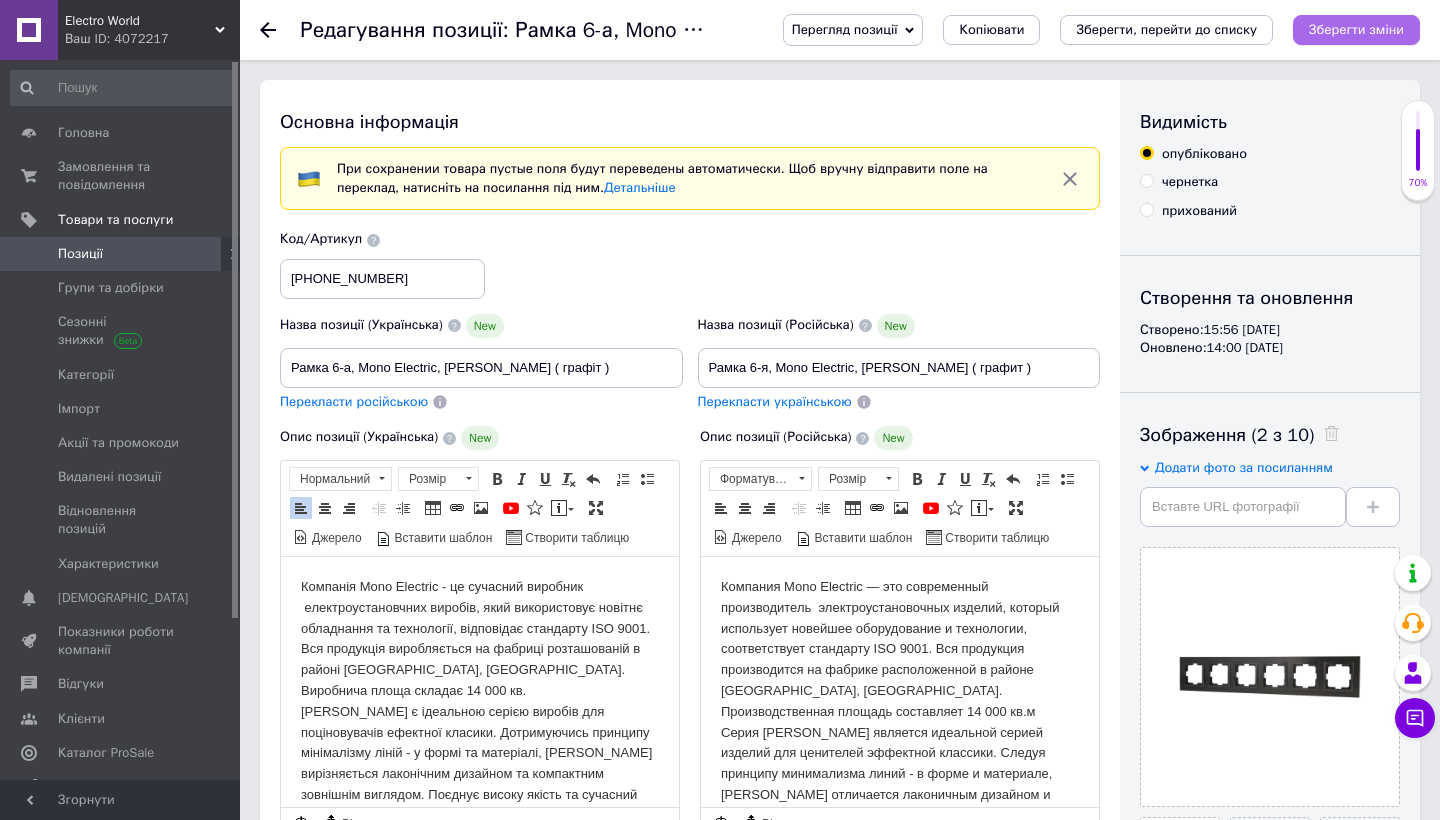 click on "Зберегти зміни" at bounding box center [1356, 29] 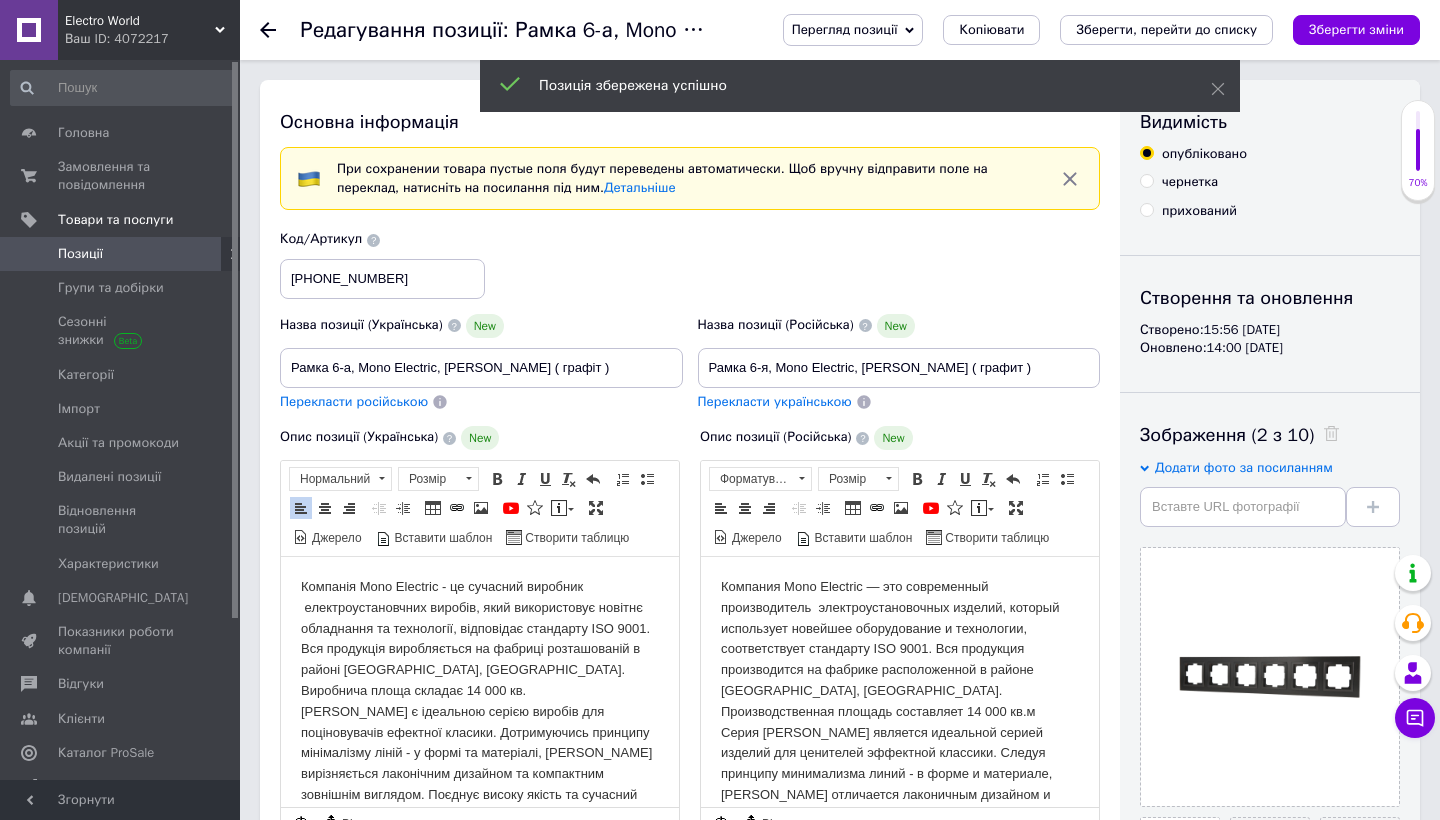 checkbox on "true" 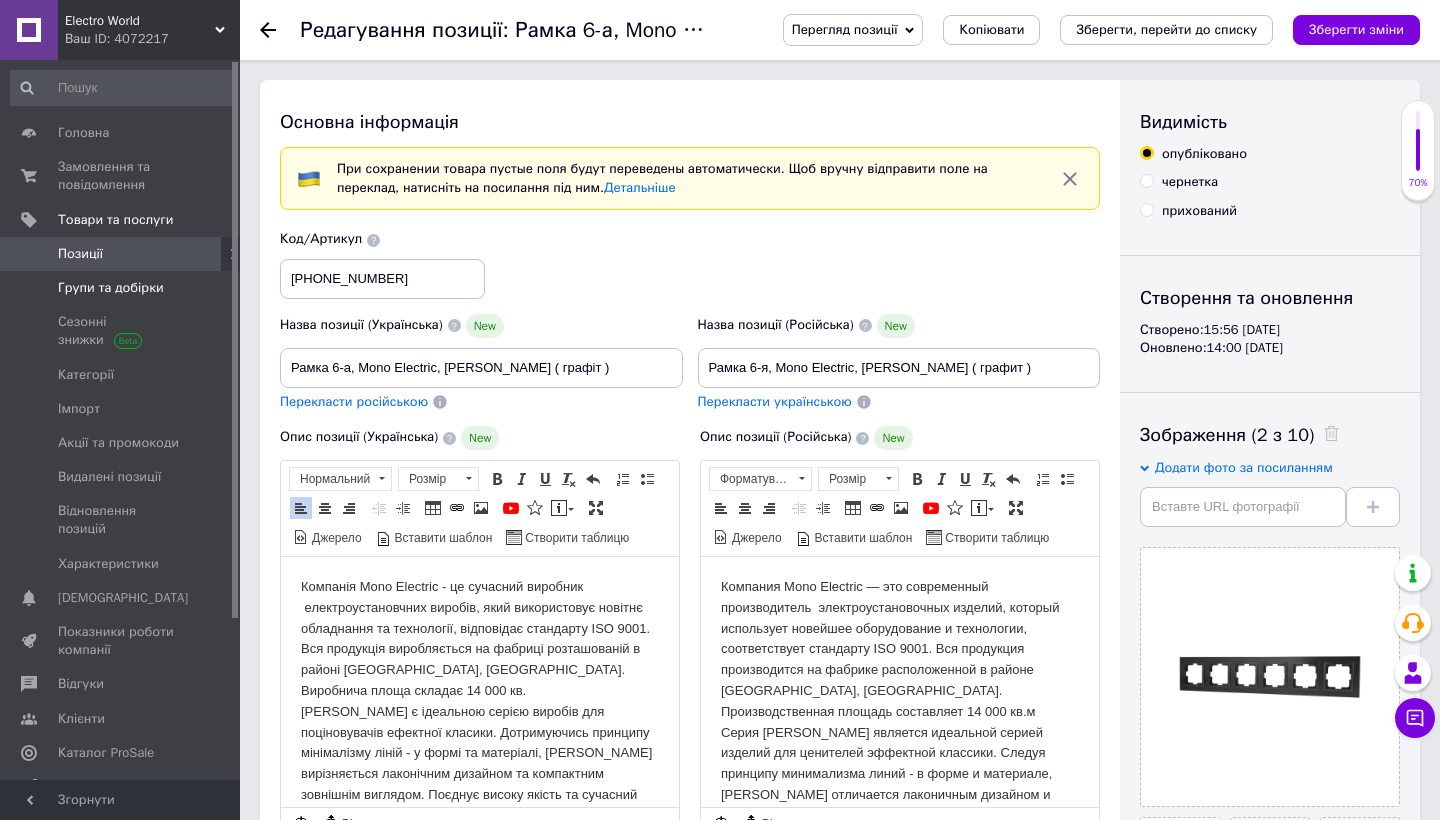 click on "Групи та добірки" at bounding box center (111, 288) 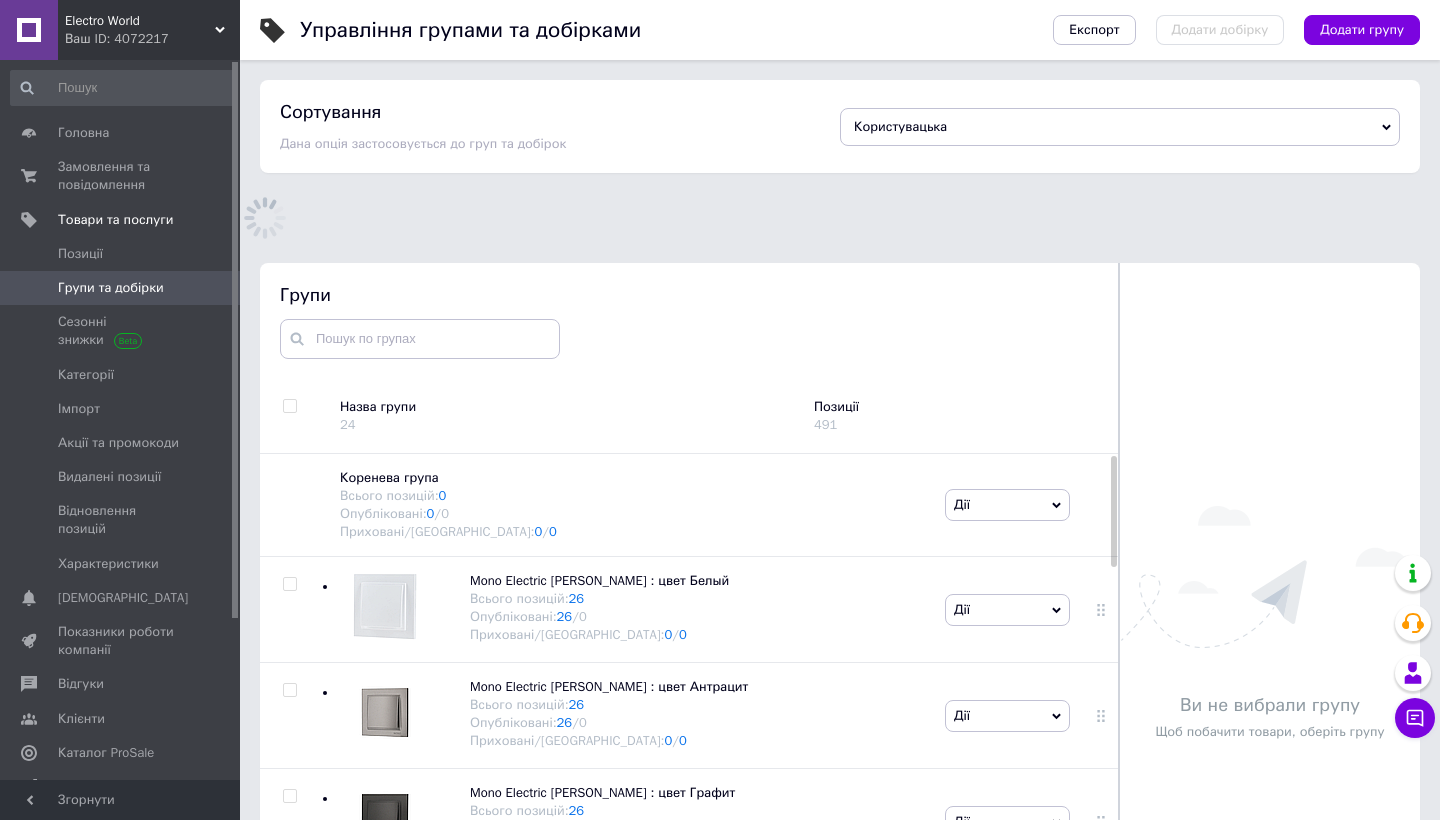 scroll, scrollTop: 161, scrollLeft: 0, axis: vertical 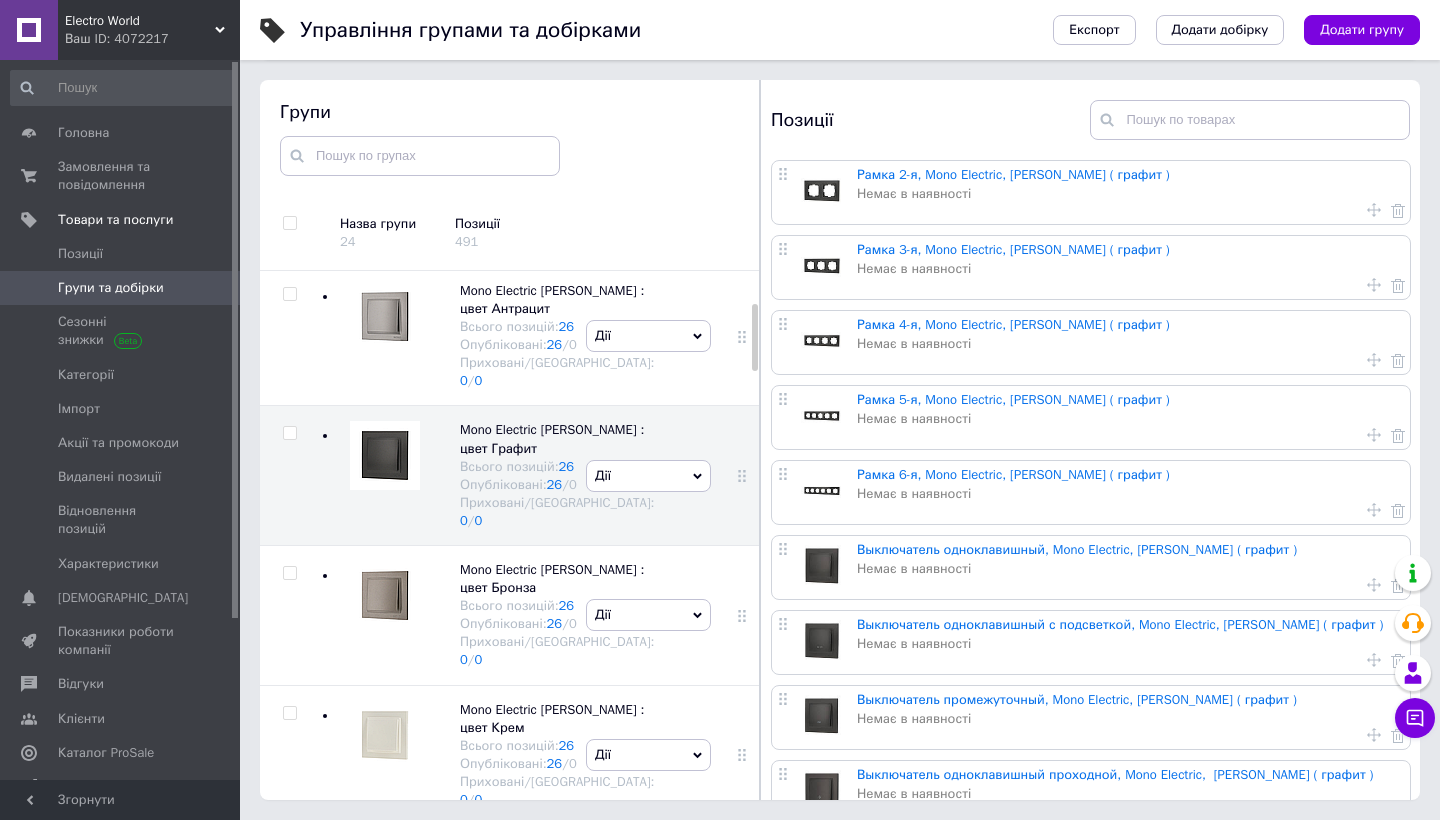 click 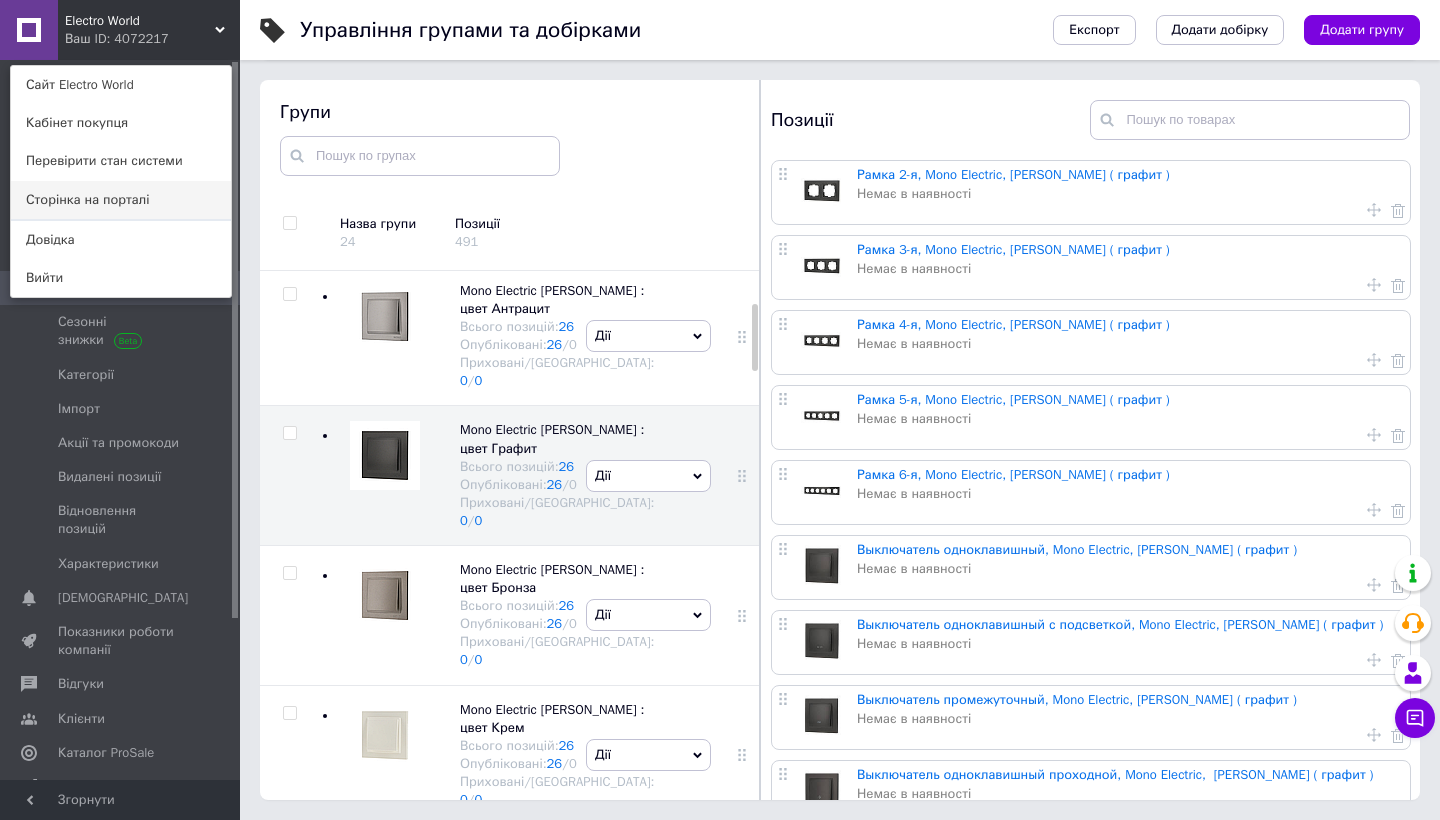 click on "Сторінка на порталі" at bounding box center (121, 200) 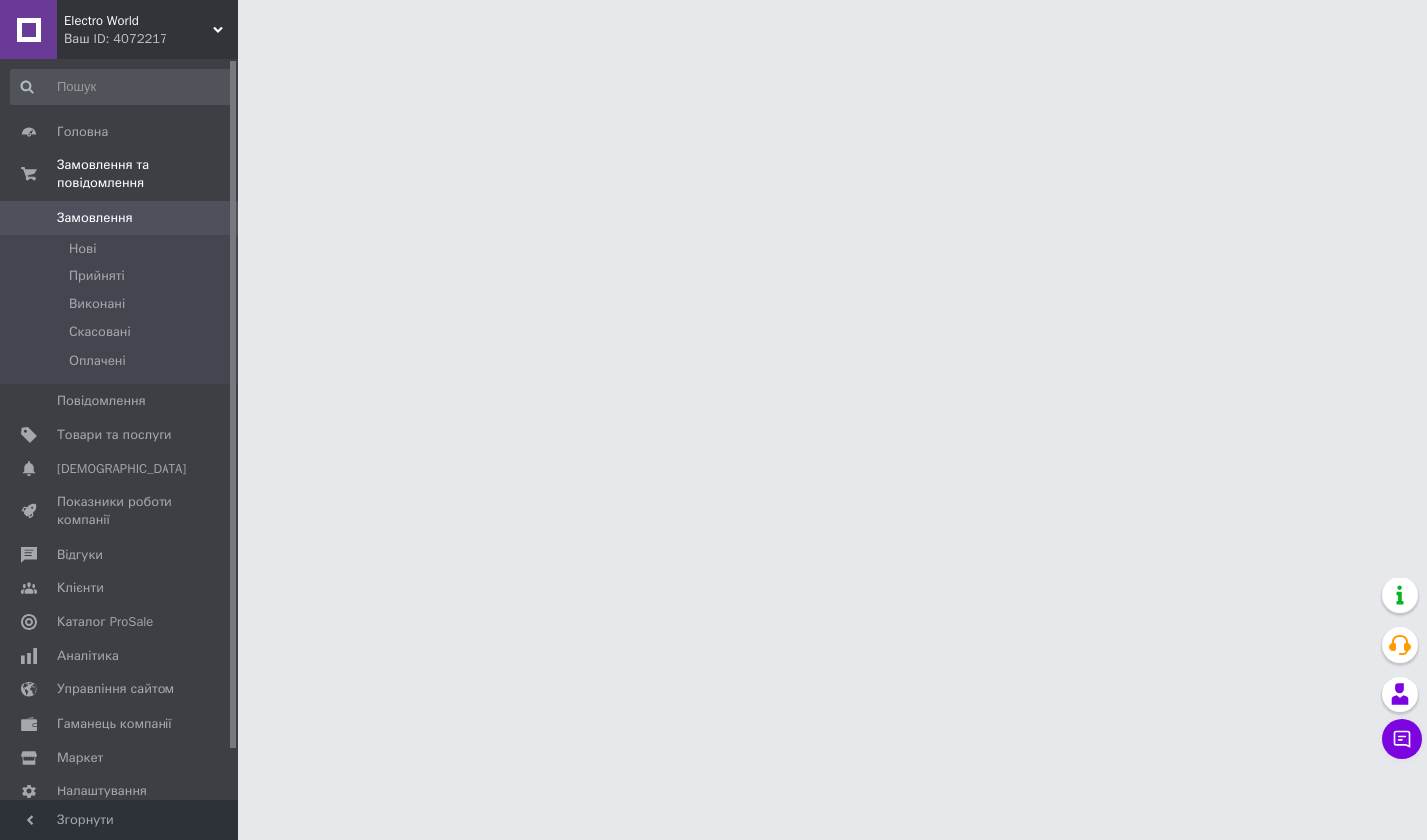 scroll, scrollTop: 0, scrollLeft: 0, axis: both 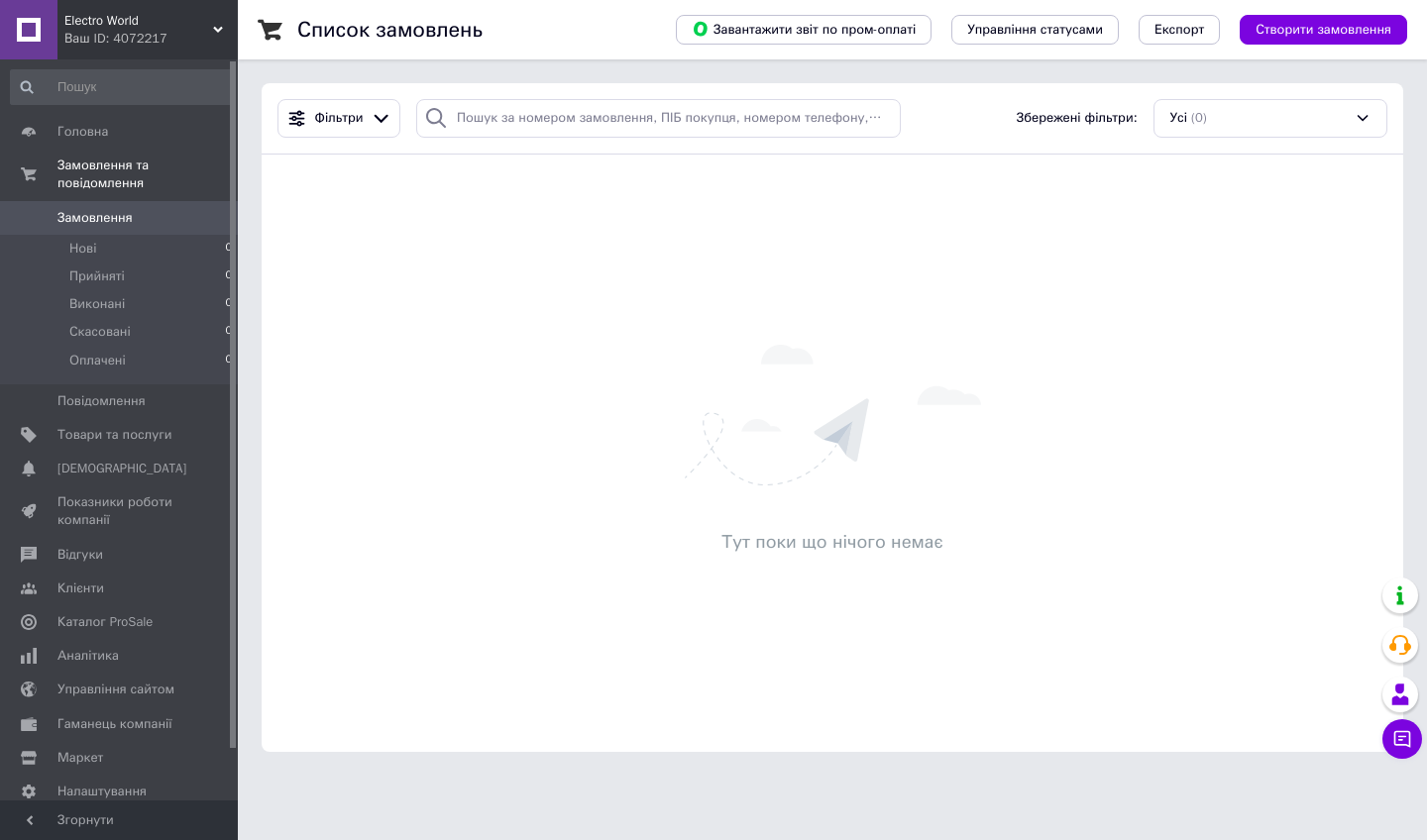 click on "Electro World Ваш ID: 4072217" at bounding box center (148, 30) 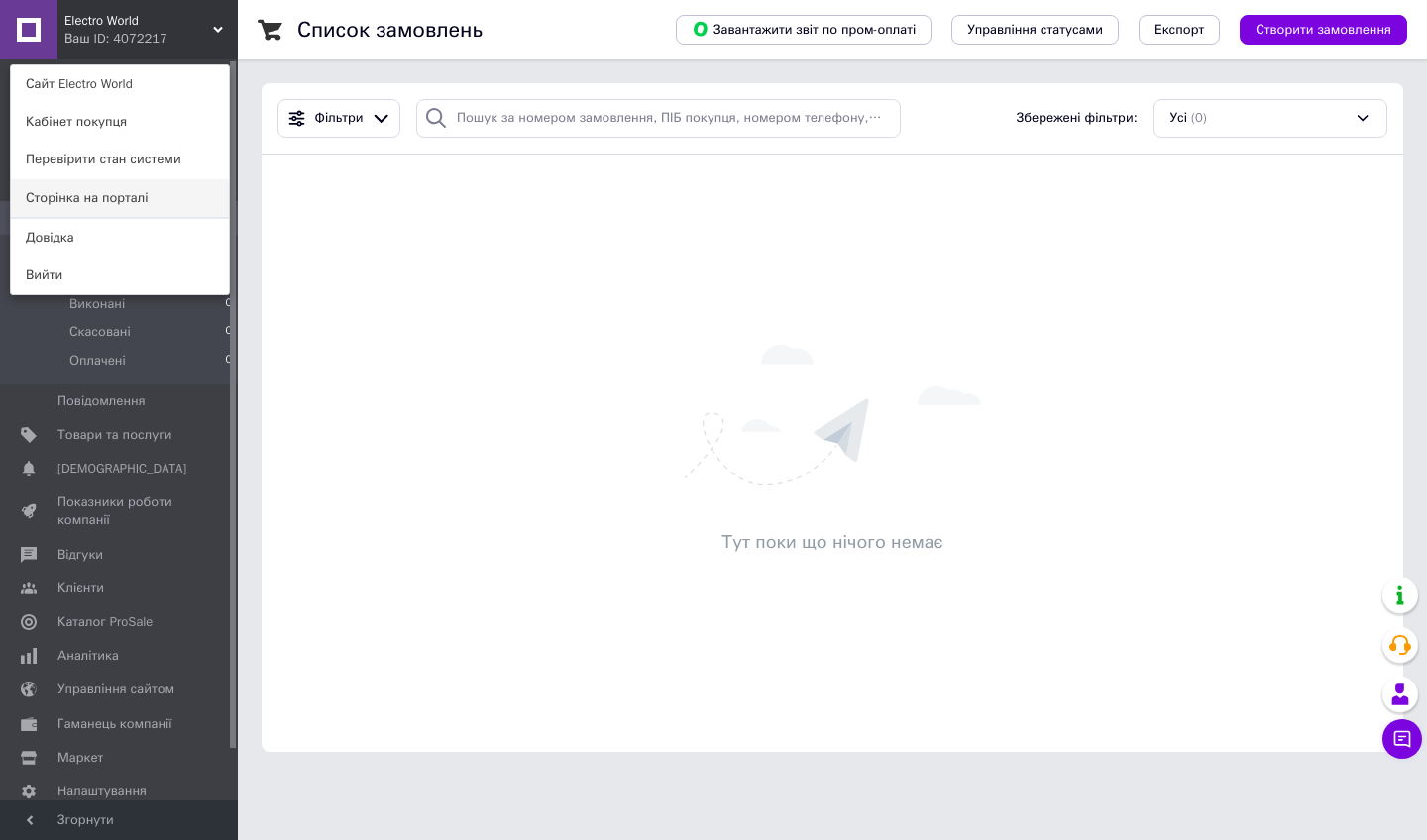 click on "Сторінка на порталі" at bounding box center [120, 198] 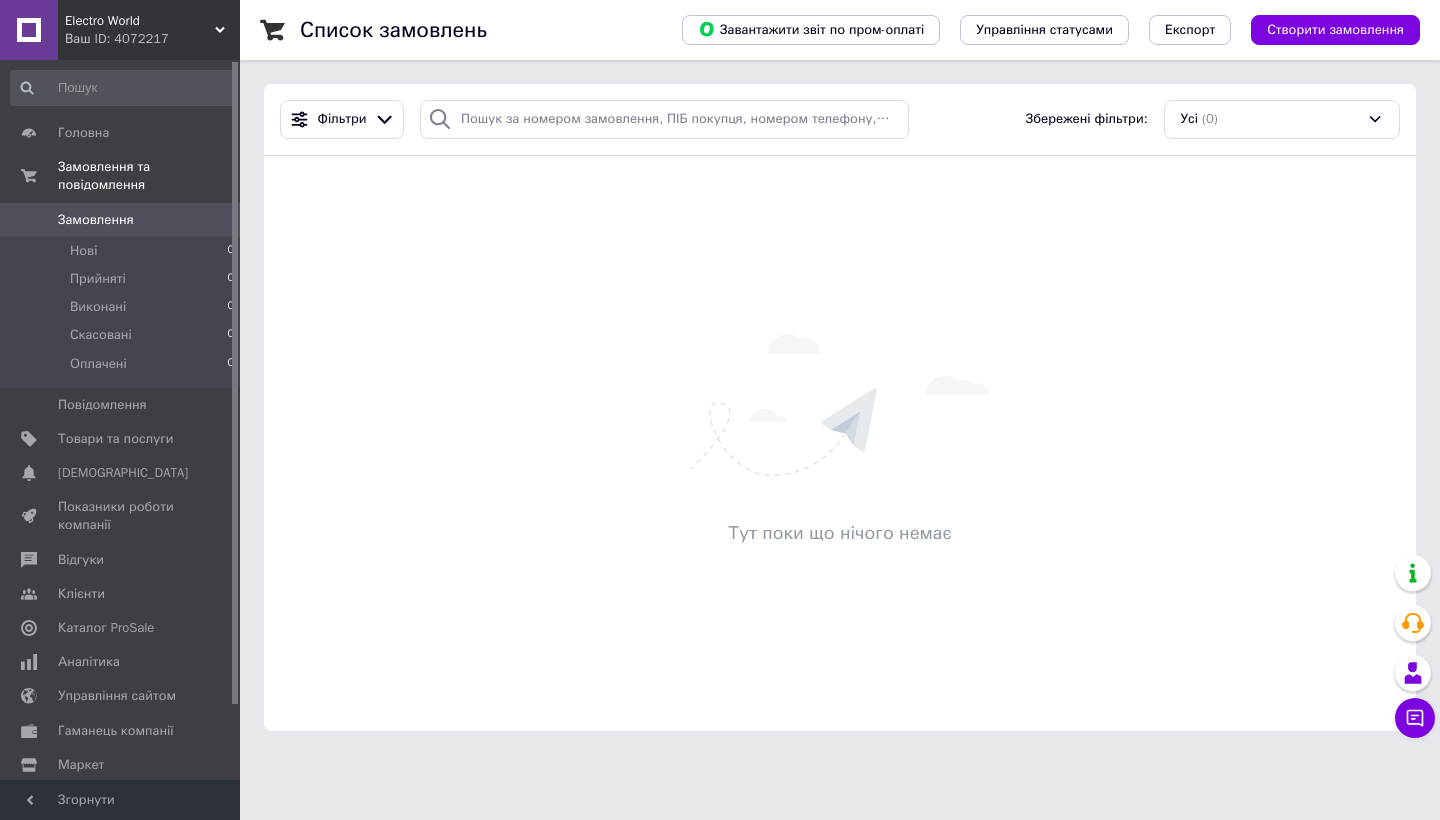 scroll, scrollTop: 0, scrollLeft: 0, axis: both 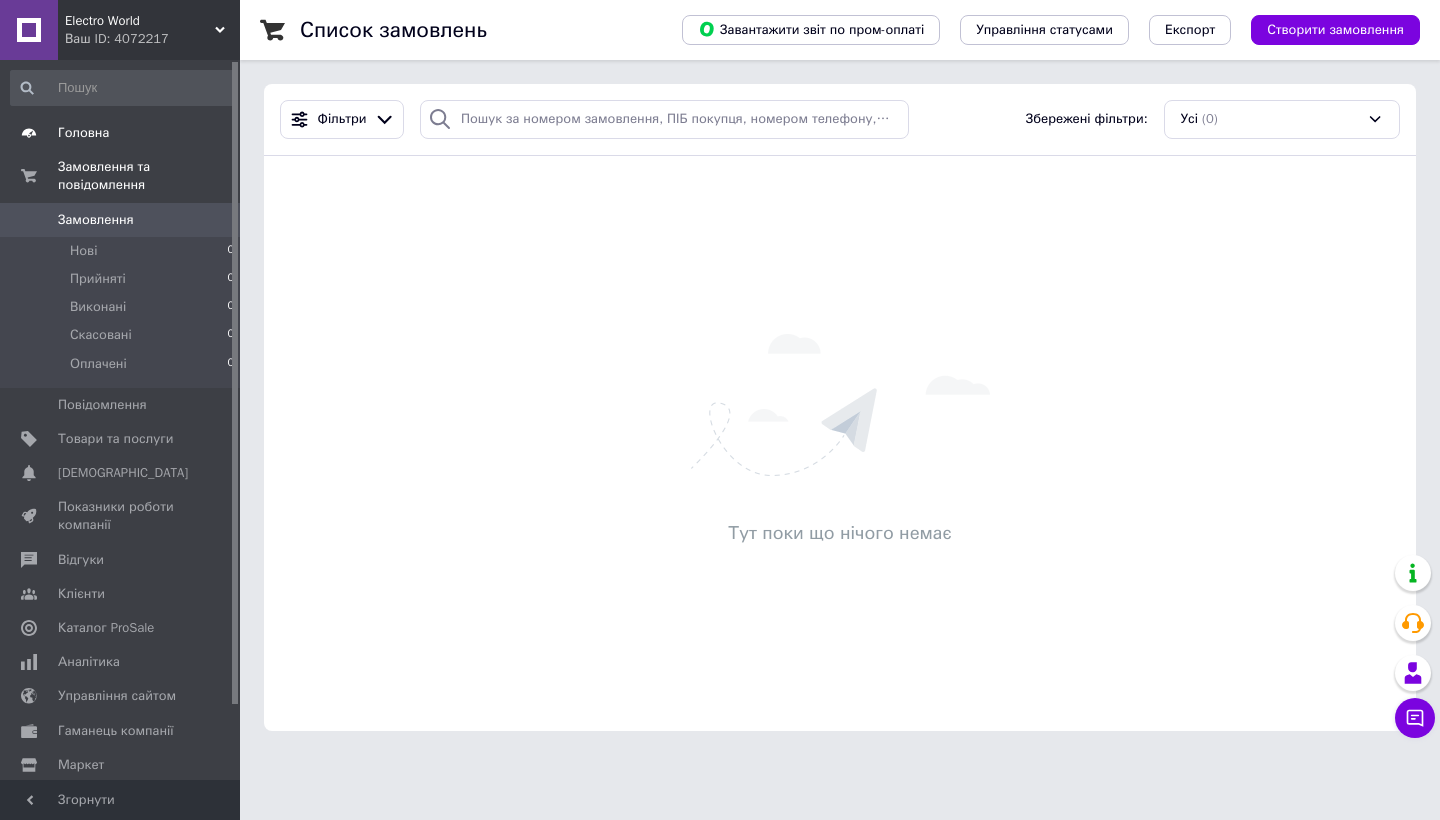 click on "Головна" at bounding box center (83, 133) 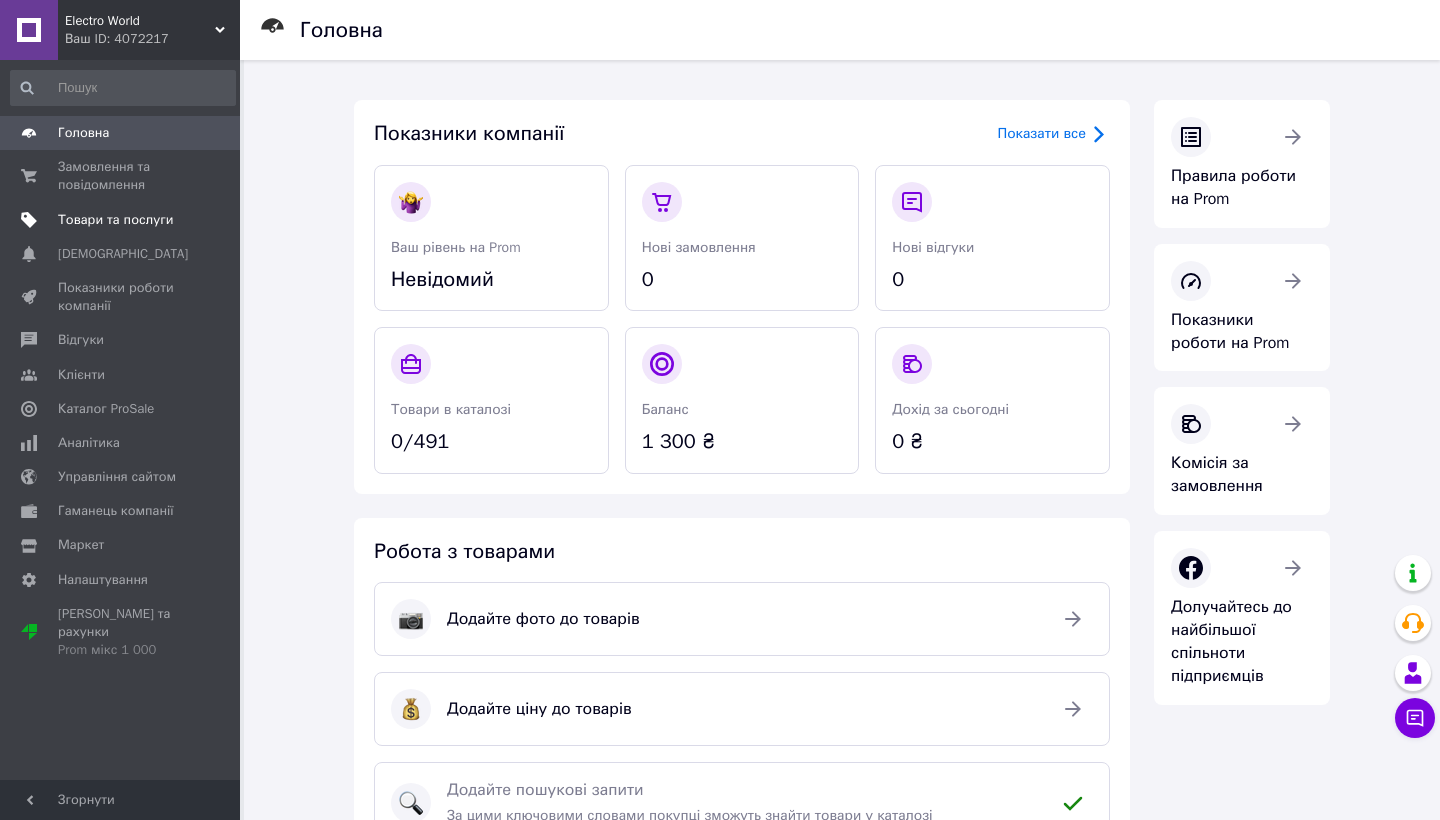 click on "Товари та послуги" at bounding box center [115, 220] 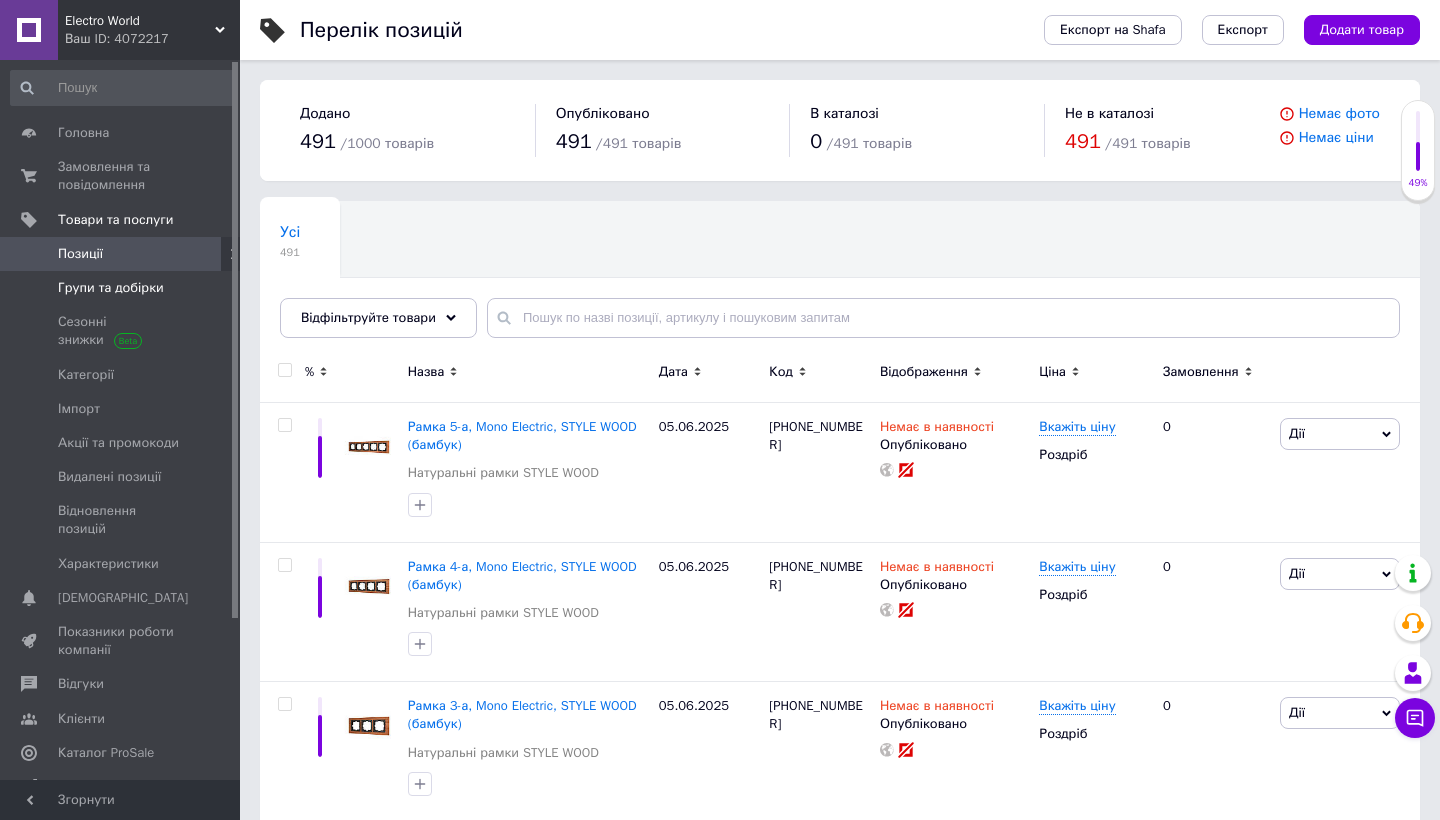 click on "Групи та добірки" at bounding box center (111, 288) 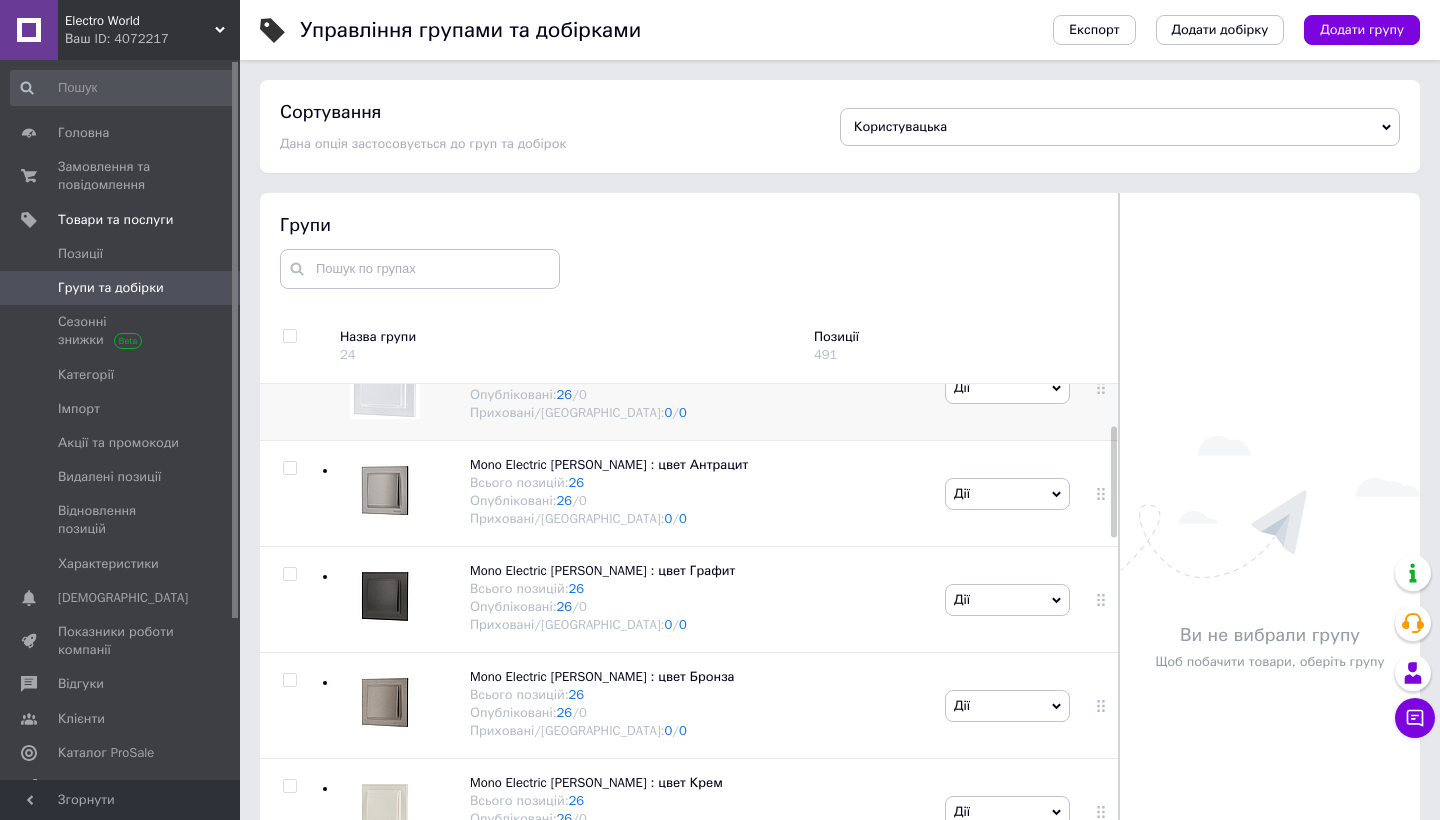 scroll, scrollTop: 197, scrollLeft: 0, axis: vertical 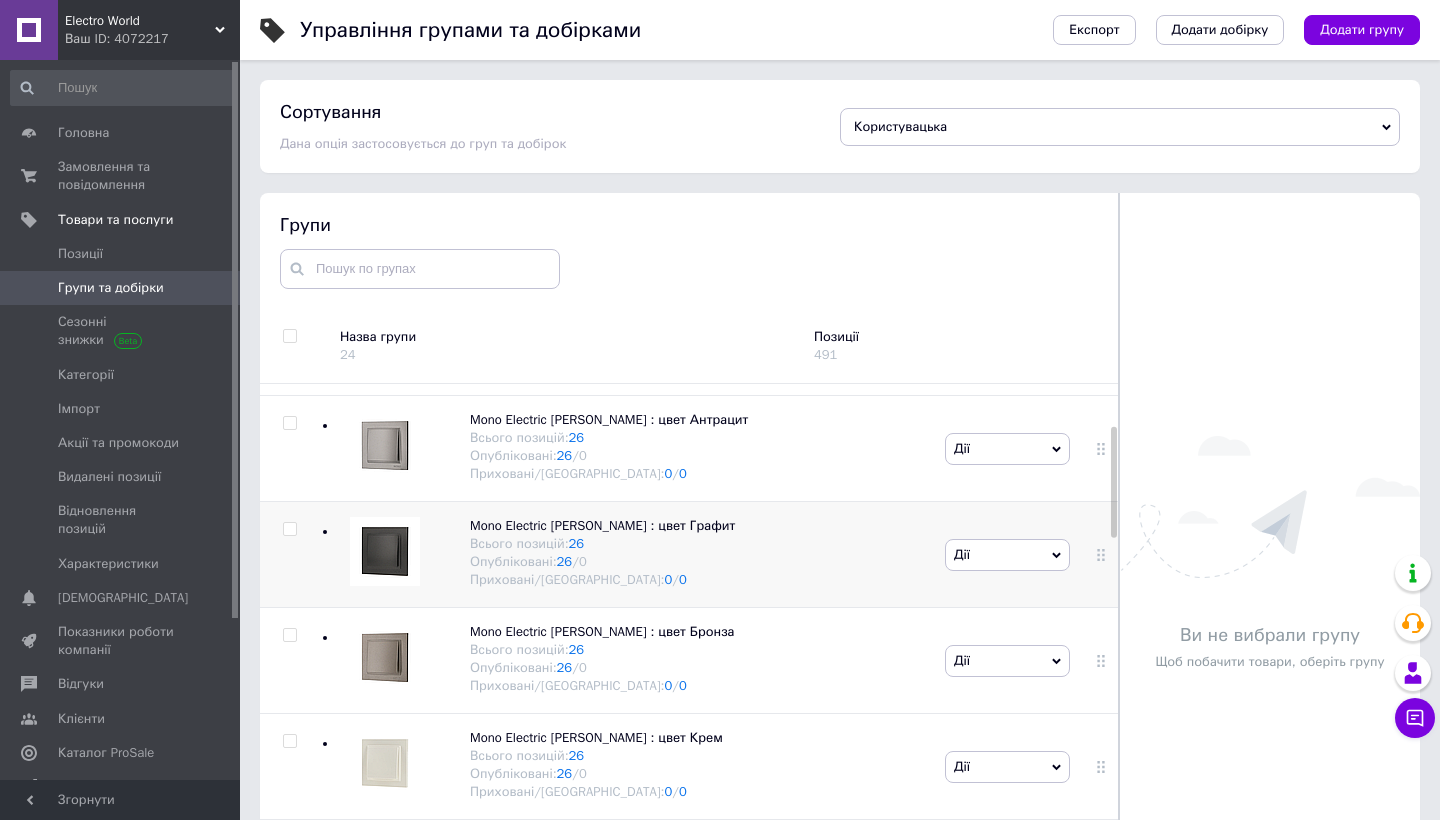 click on "Mono Electric [PERSON_NAME] : цвет Графит Всього позицій:  26 Опубліковані:  26  /  0 Приховані/Видалені:  0  /  0" at bounding box center [630, 555] 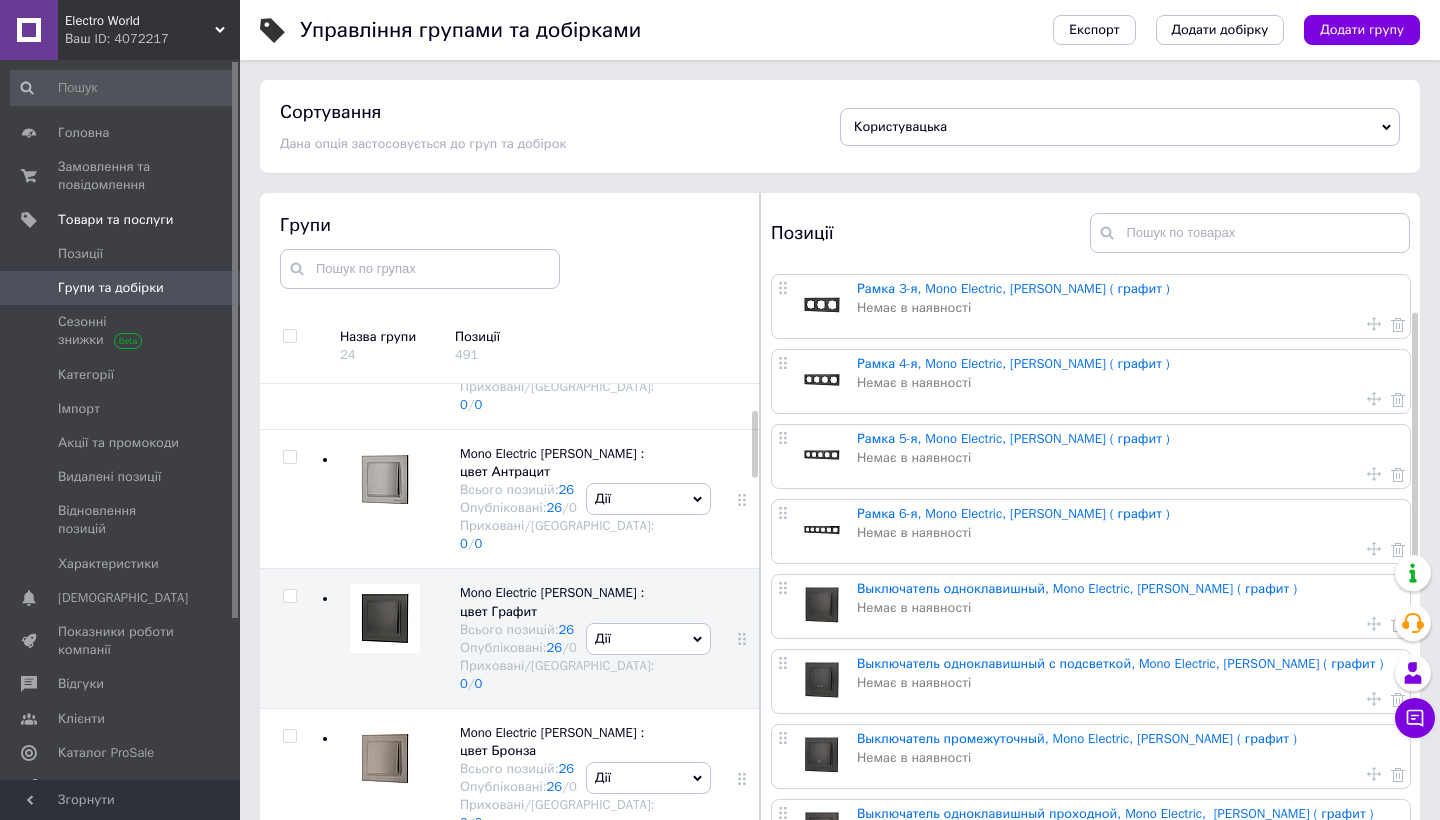 scroll, scrollTop: 138, scrollLeft: 0, axis: vertical 